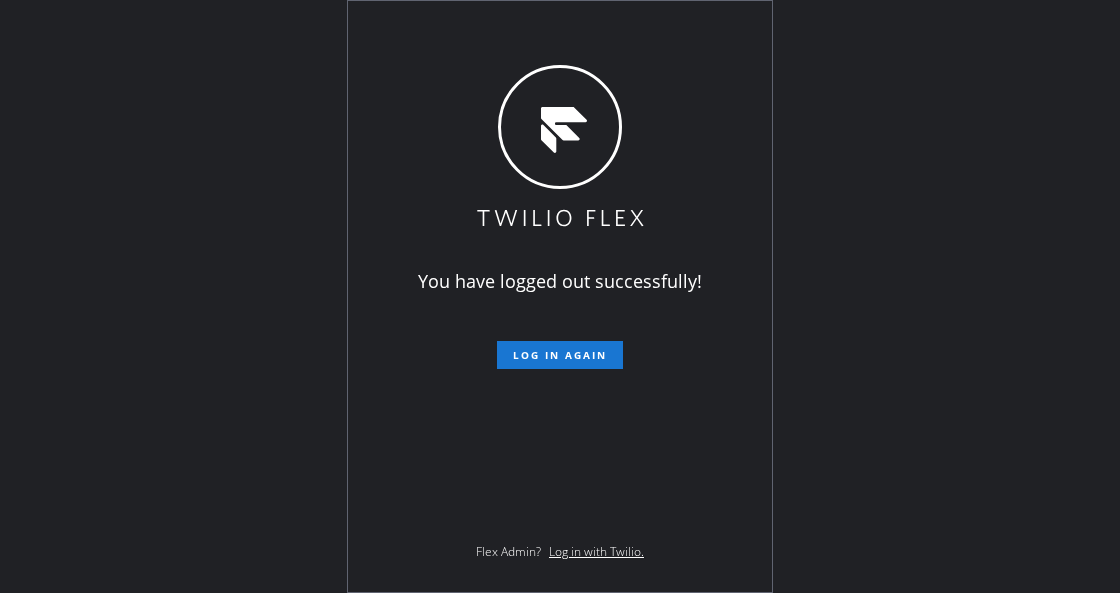 scroll, scrollTop: 0, scrollLeft: 0, axis: both 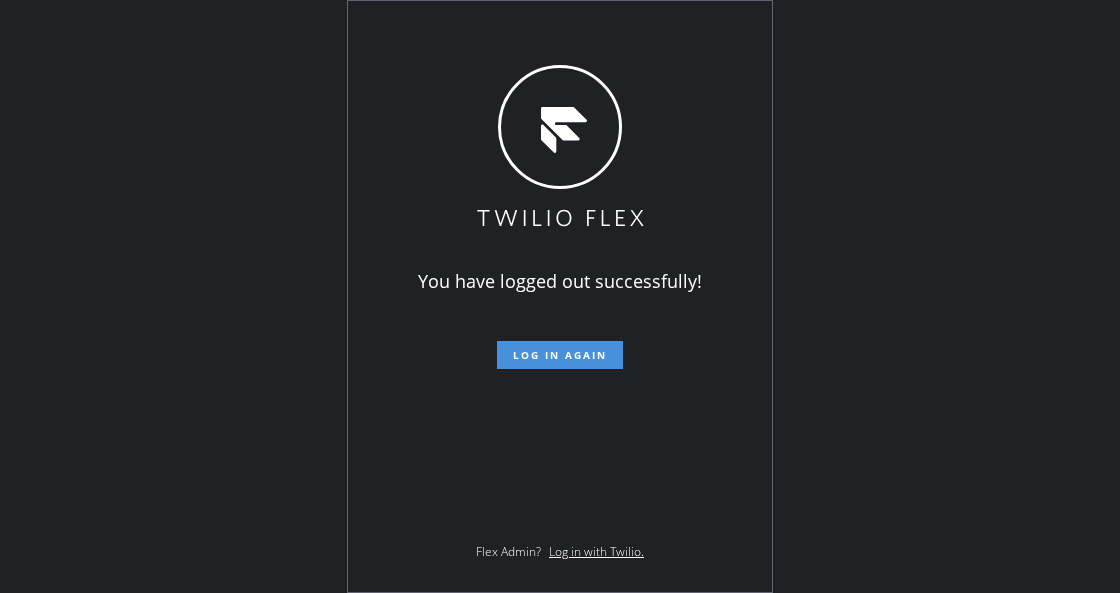 click on "Log in again" at bounding box center [560, 355] 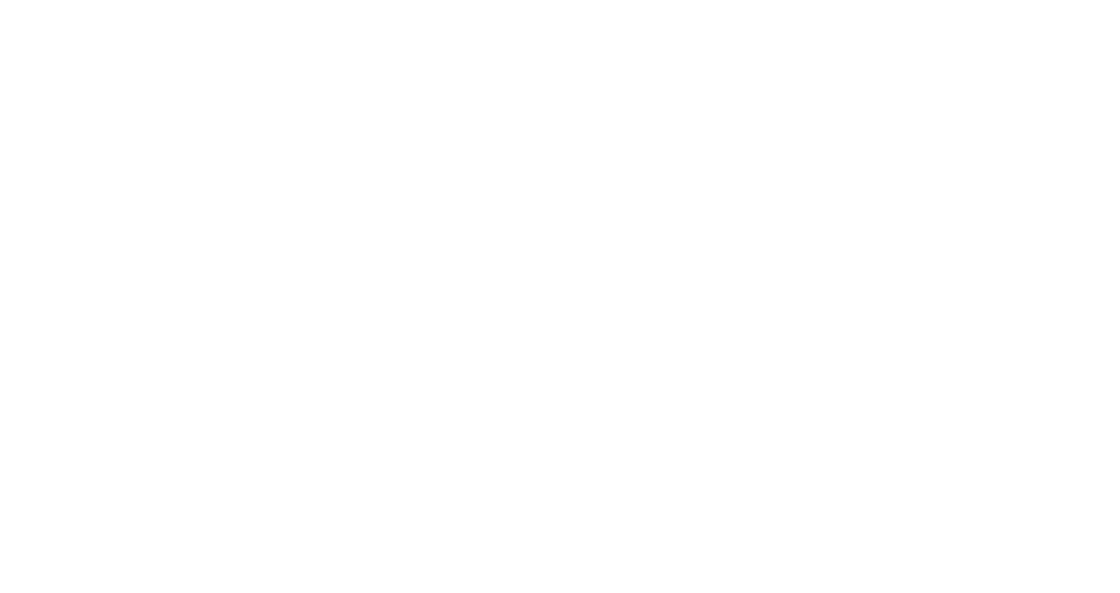 scroll, scrollTop: 0, scrollLeft: 0, axis: both 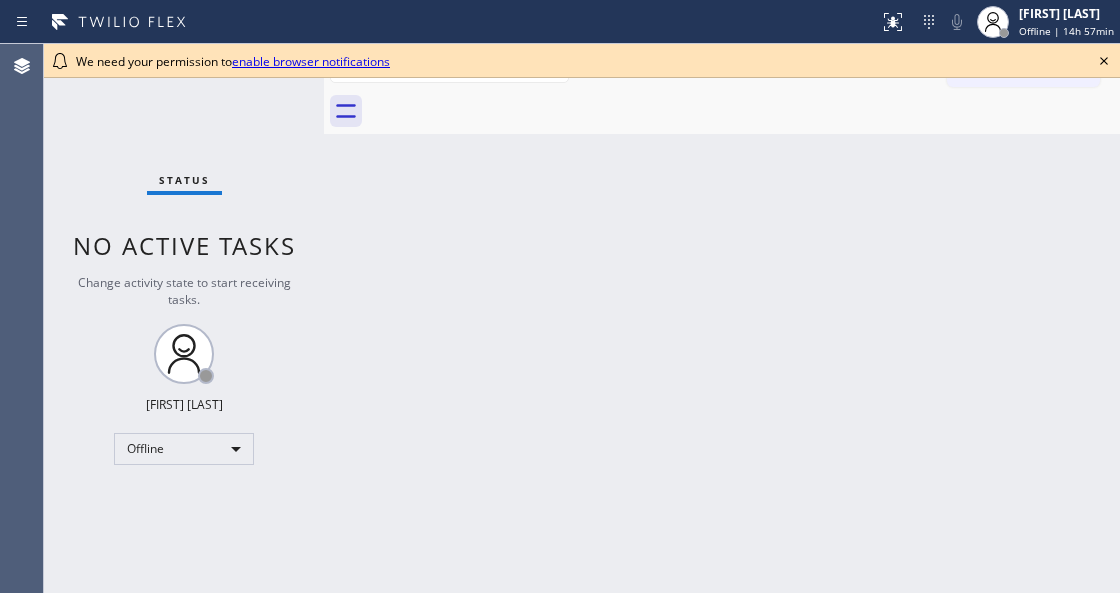 click 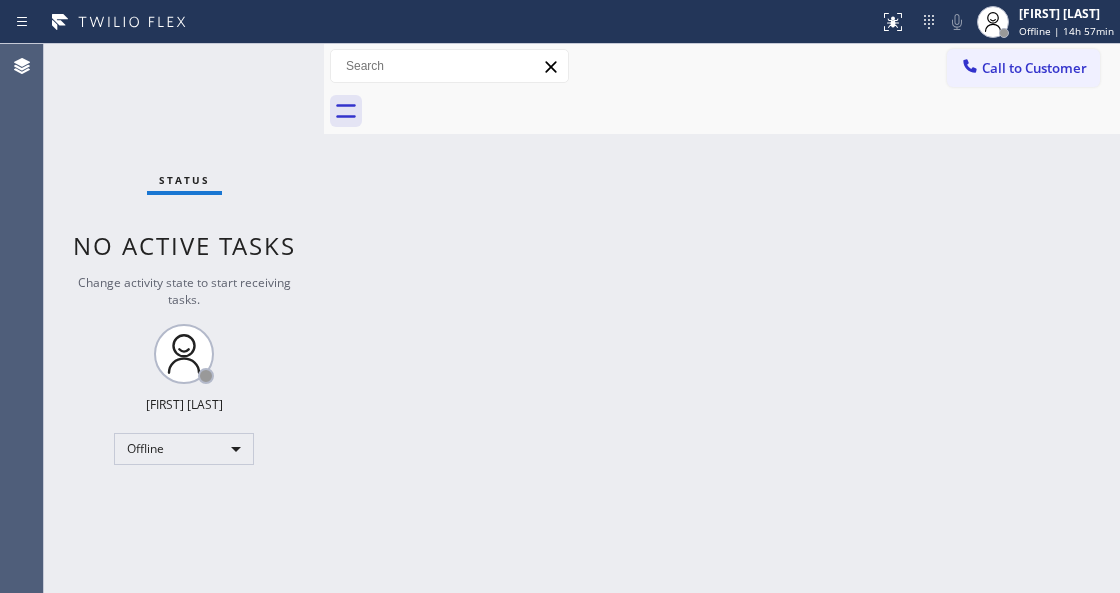 drag, startPoint x: 744, startPoint y: 222, endPoint x: 178, endPoint y: 278, distance: 568.76355 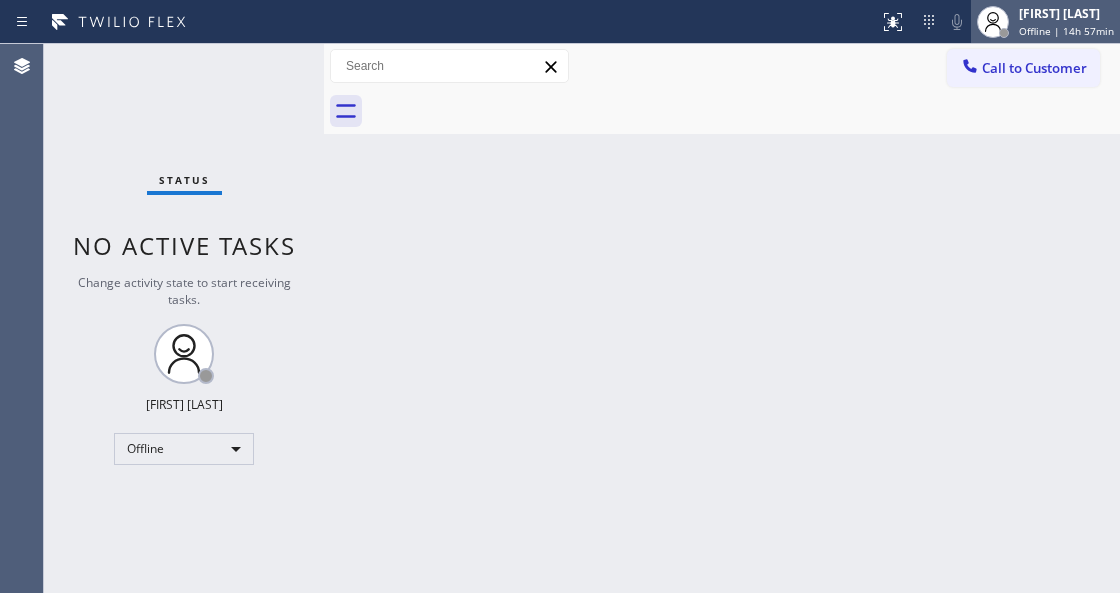 click on "[FIRST] [LAST] Offline | 14h 57min" at bounding box center (1045, 22) 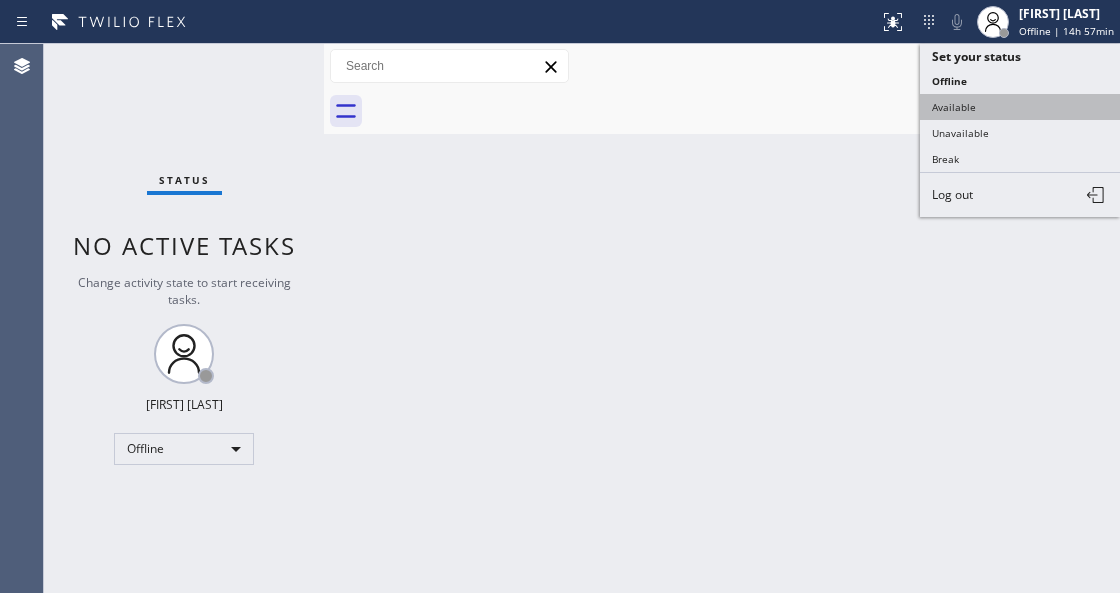 click on "Available" at bounding box center [1020, 107] 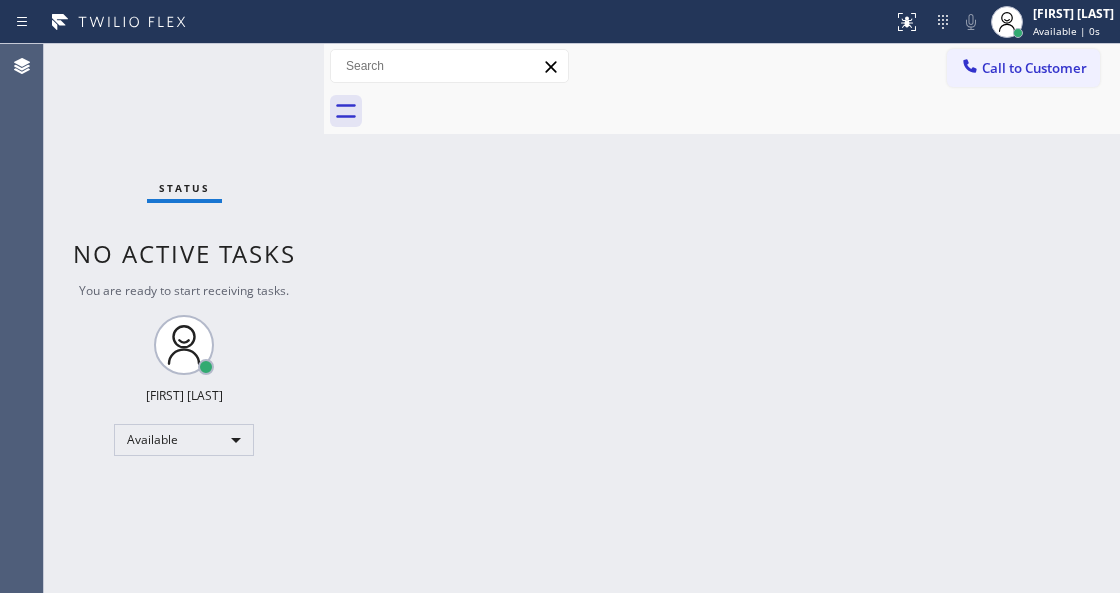 click on "Status   No active tasks     You are ready to start receiving tasks.   Venezza Koren Intas Available" at bounding box center (184, 318) 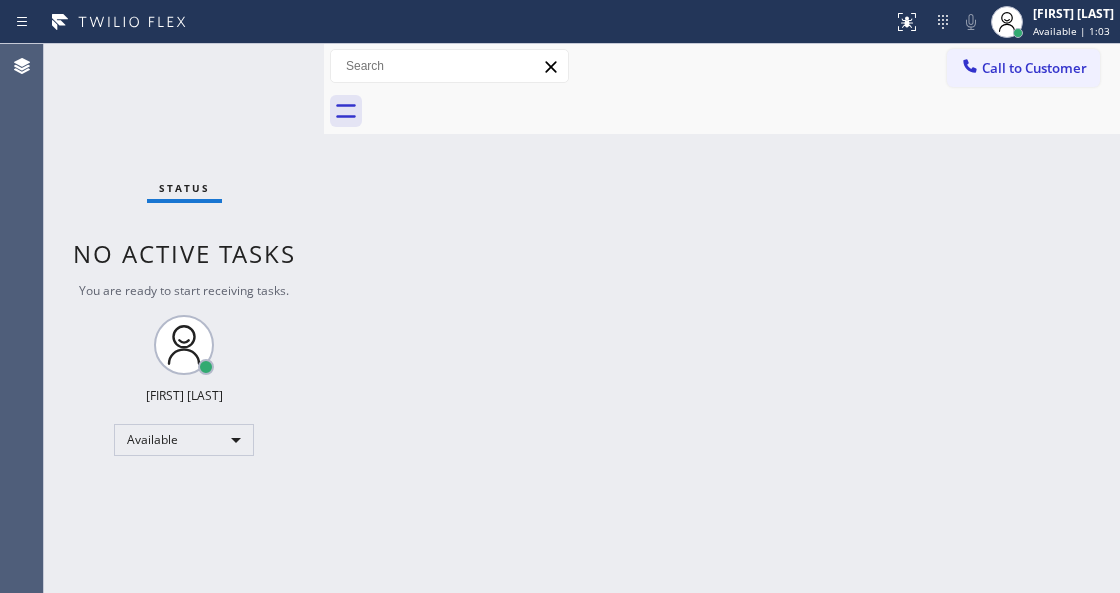 click on "Status   No active tasks     You are ready to start receiving tasks.   Venezza Koren Intas Available" at bounding box center (184, 318) 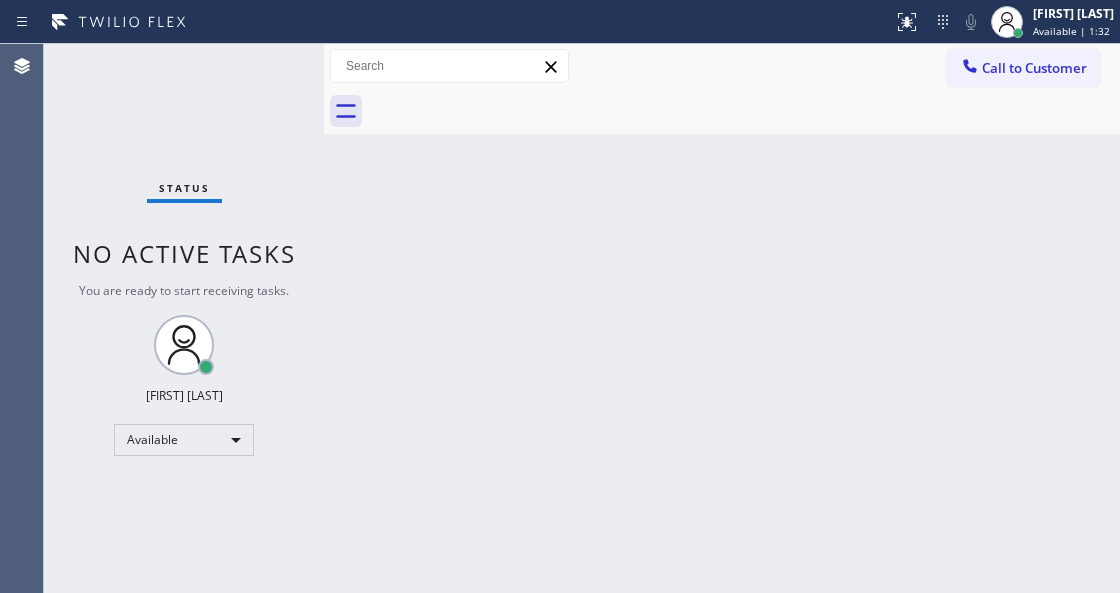 drag, startPoint x: 243, startPoint y: 222, endPoint x: 112, endPoint y: 128, distance: 161.23586 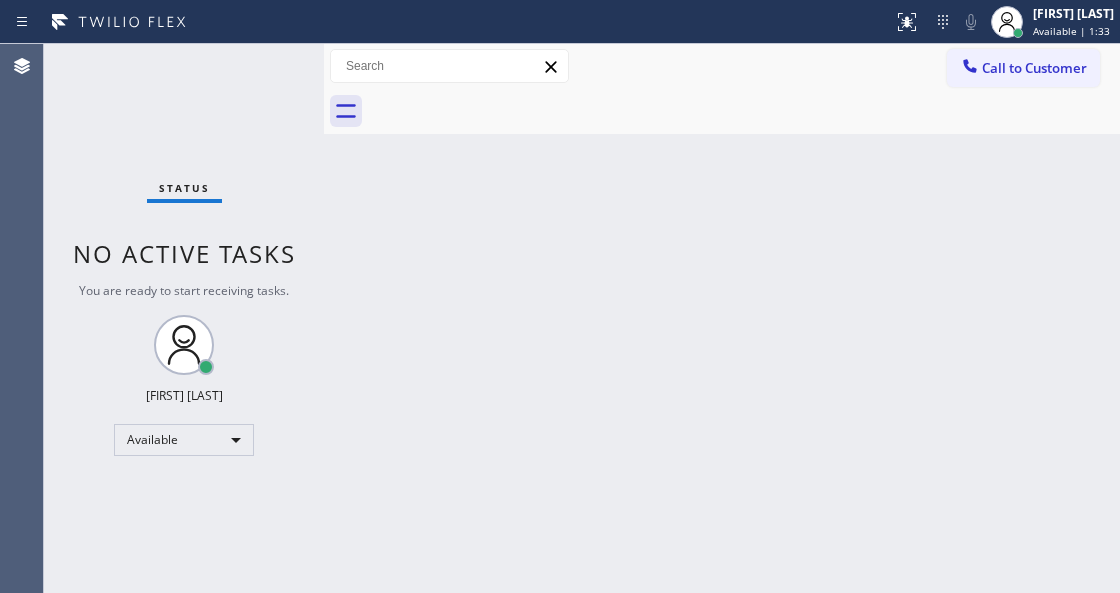 click on "Status   No active tasks     You are ready to start receiving tasks.   Venezza Koren Intas Available" at bounding box center [184, 318] 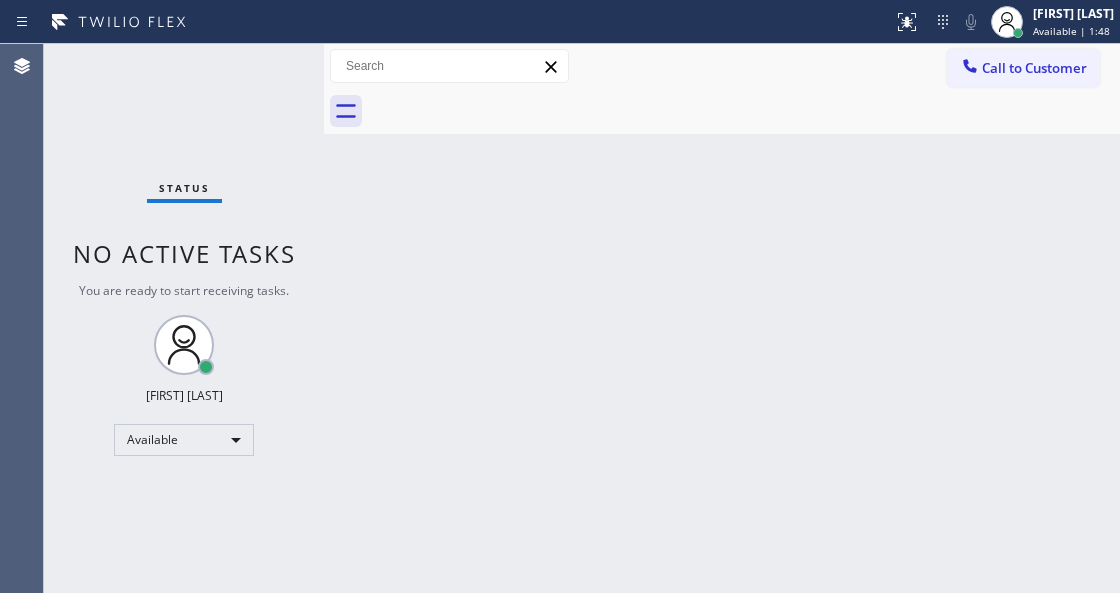 click on "Back to Dashboard Change Sender ID Customers Technicians Select a contact Outbound call Technician Search Technician Your caller id phone number Your caller id phone number Call Technician info Name   Phone none Address none Change Sender ID HVAC +18559994417 5 Star Appliance +18557314952 Appliance Repair +18554611149 Plumbing +18889090120 Air Duct Cleaning +18006865038  Electricians +18005688664 Cancel Change Check personal SMS Reset Change No tabs Call to Customer Outbound call Location Search location Your caller id phone number Customer number Call Outbound call Technician Search Technician Your caller id phone number Your caller id phone number Call" at bounding box center (722, 318) 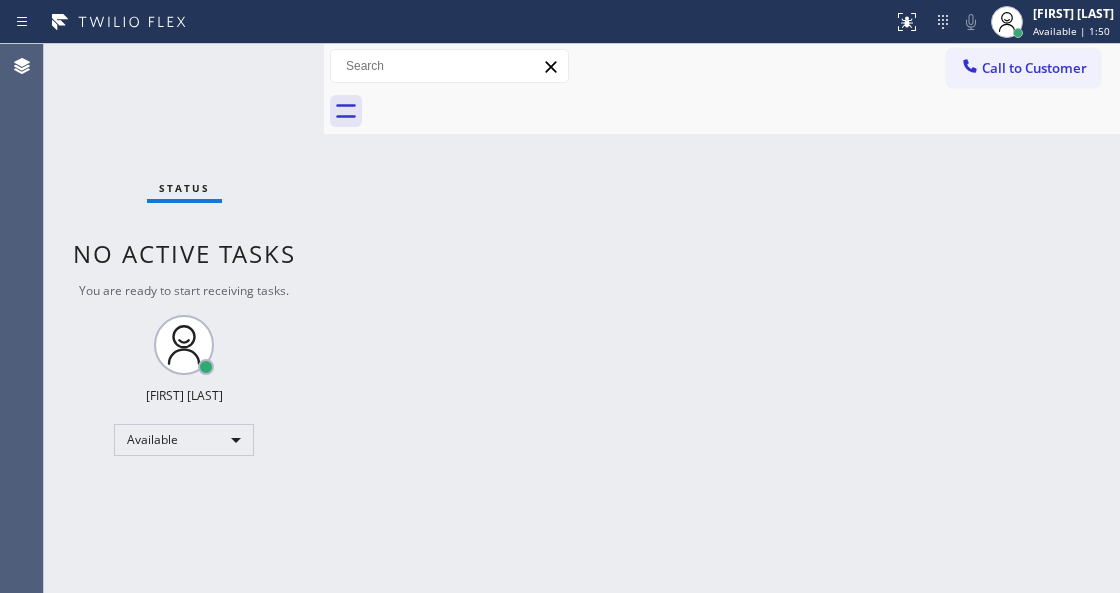 click on "Status   No active tasks     You are ready to start receiving tasks.   Venezza Koren Intas Available" at bounding box center (184, 318) 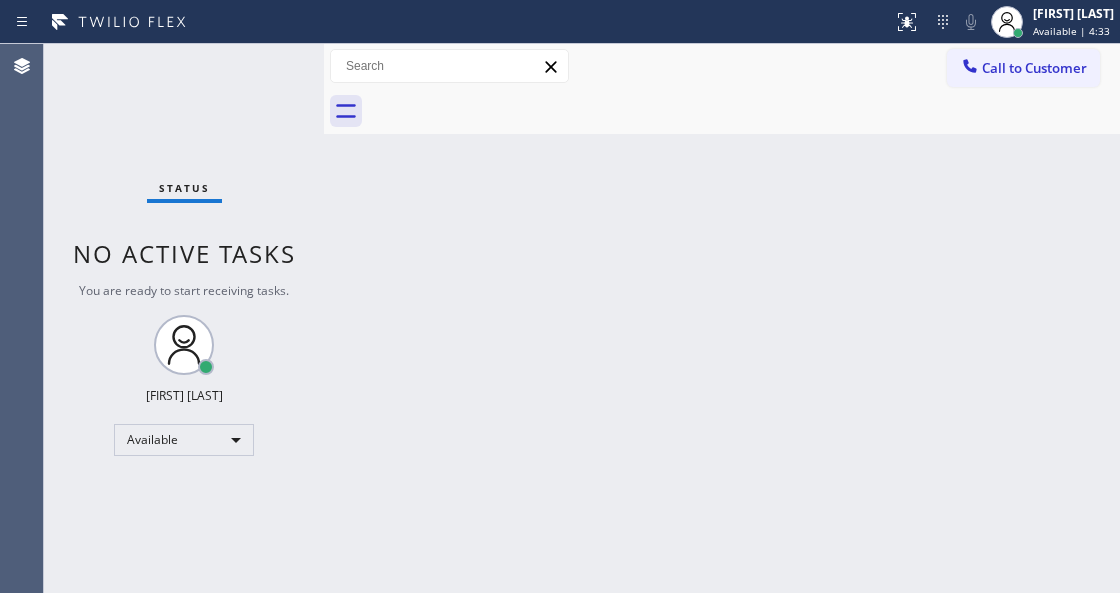 click on "Status   No active tasks     You are ready to start receiving tasks.   Venezza Koren Intas Available" at bounding box center (184, 318) 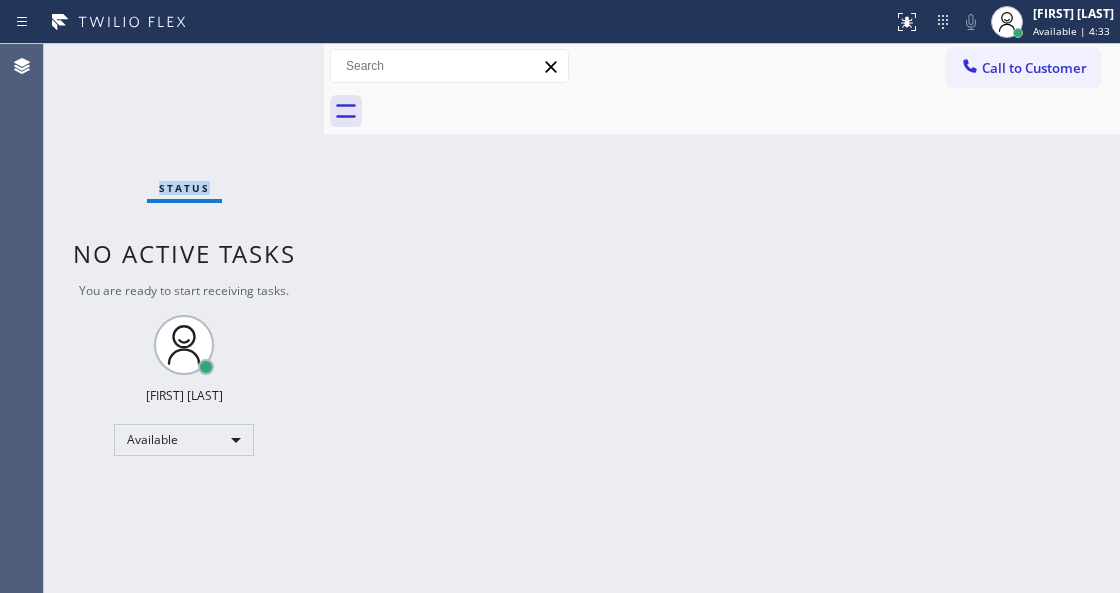 click on "Status   No active tasks     You are ready to start receiving tasks.   Venezza Koren Intas Available" at bounding box center [184, 318] 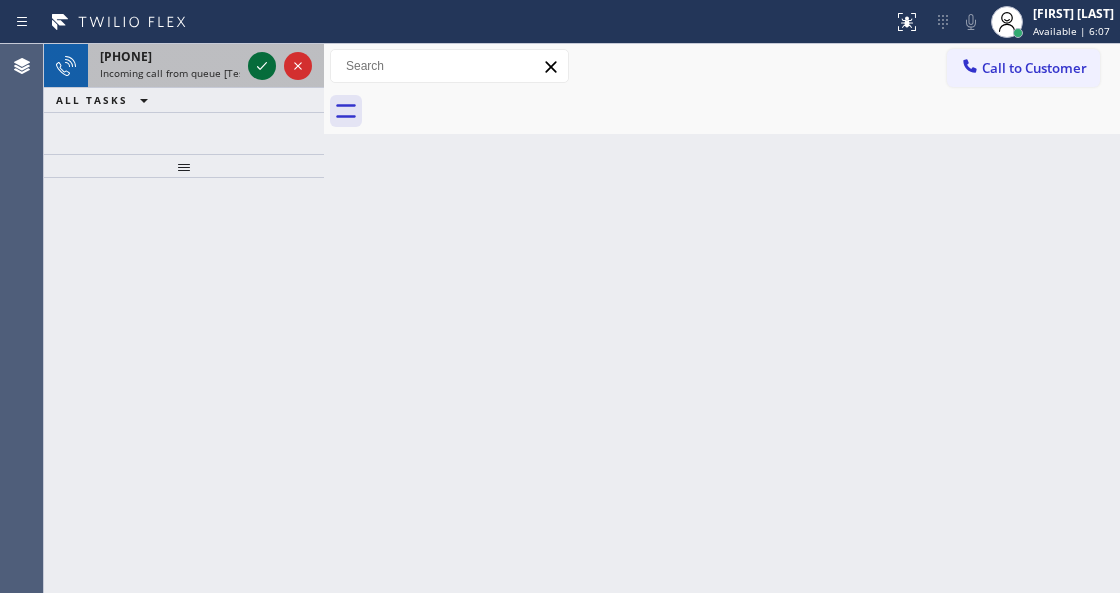 click 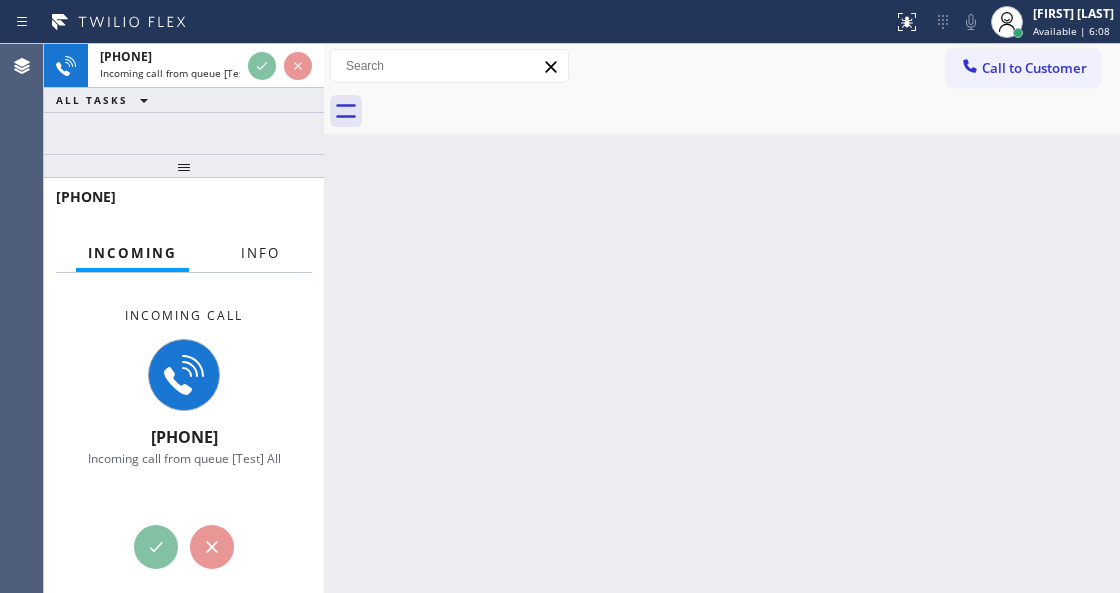 drag, startPoint x: 268, startPoint y: 265, endPoint x: 238, endPoint y: 203, distance: 68.8767 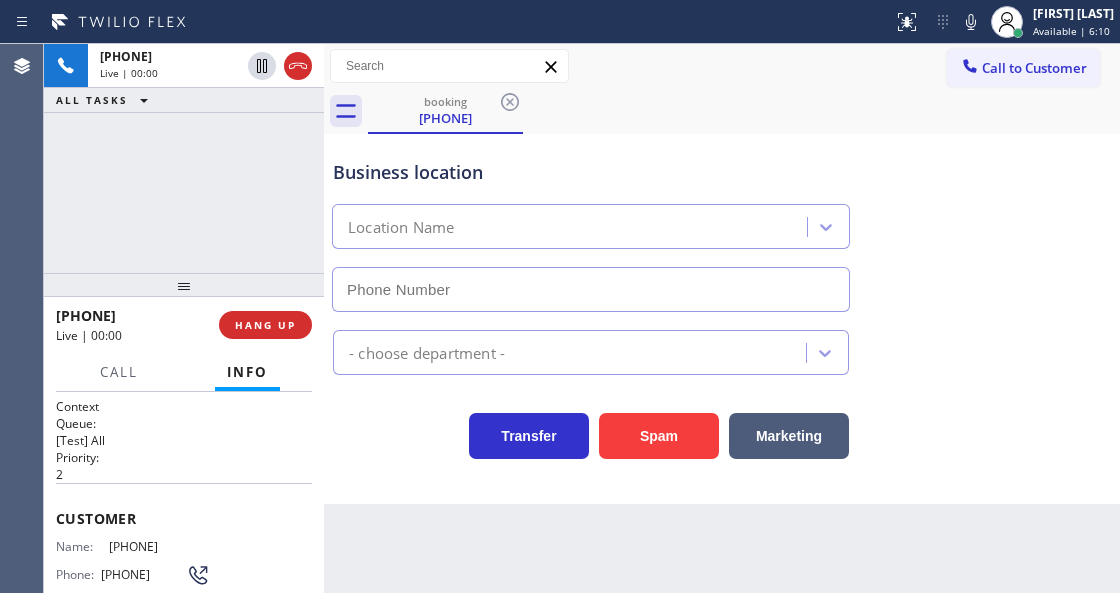 click at bounding box center [184, 285] 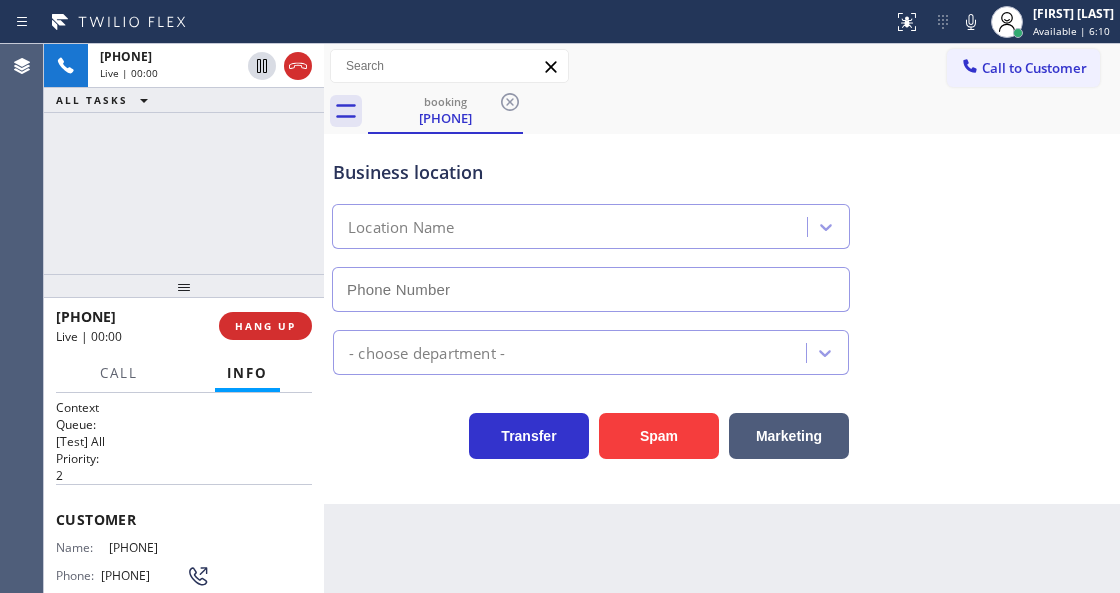 type on "[PHONE]" 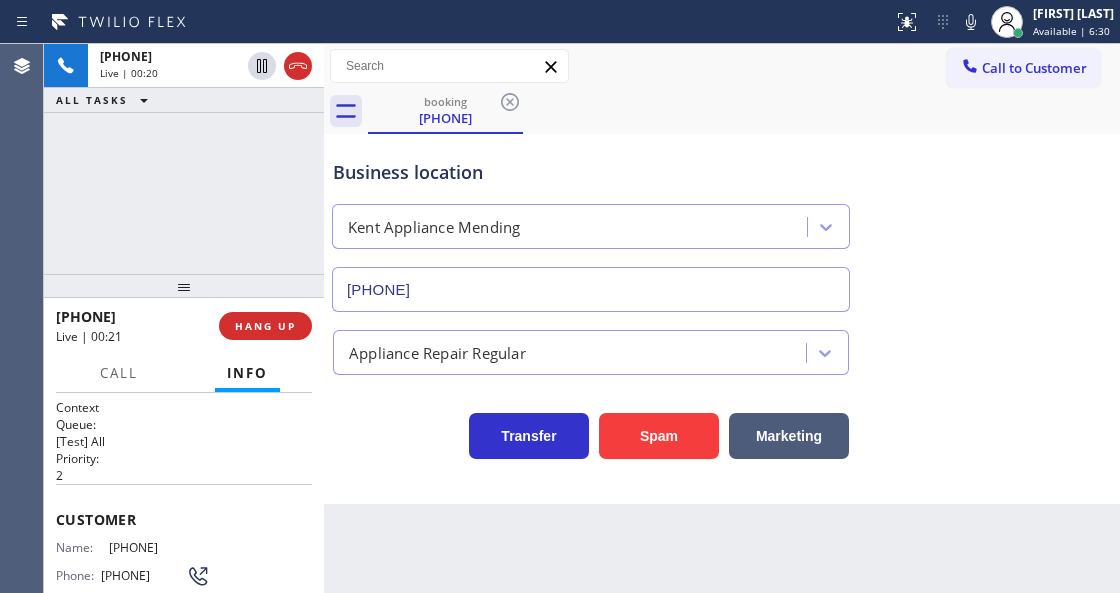 drag, startPoint x: 225, startPoint y: 544, endPoint x: 106, endPoint y: 542, distance: 119.01681 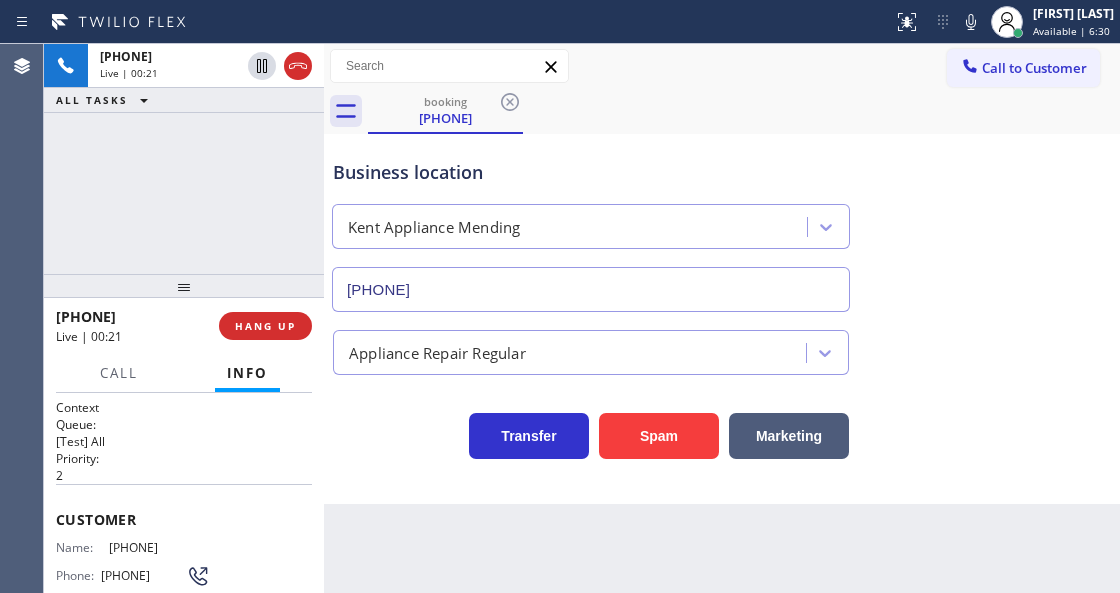 copy on "[PHONE]" 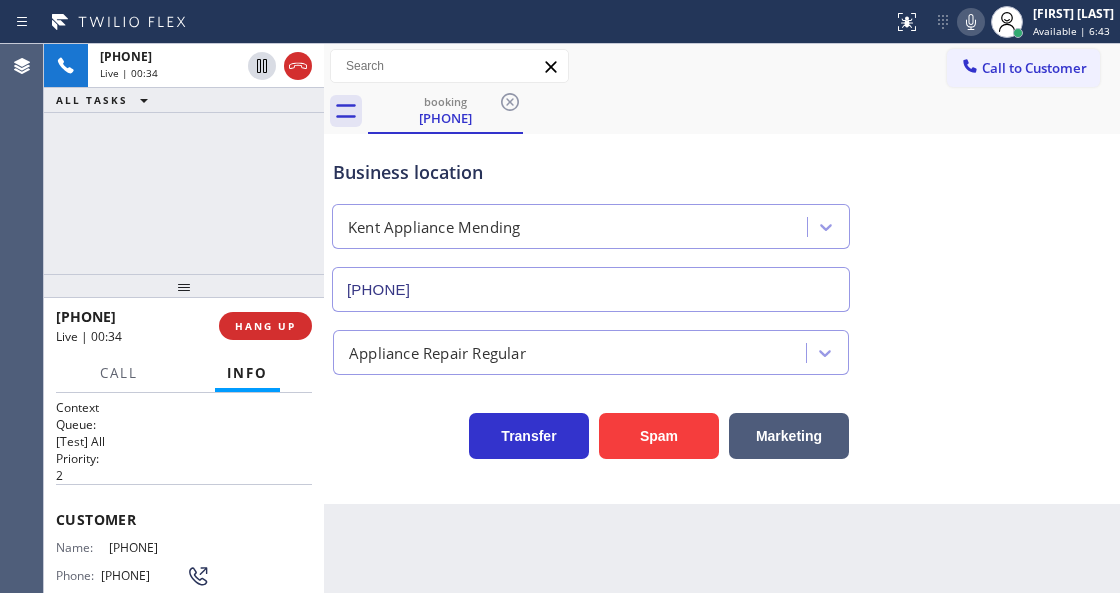 click 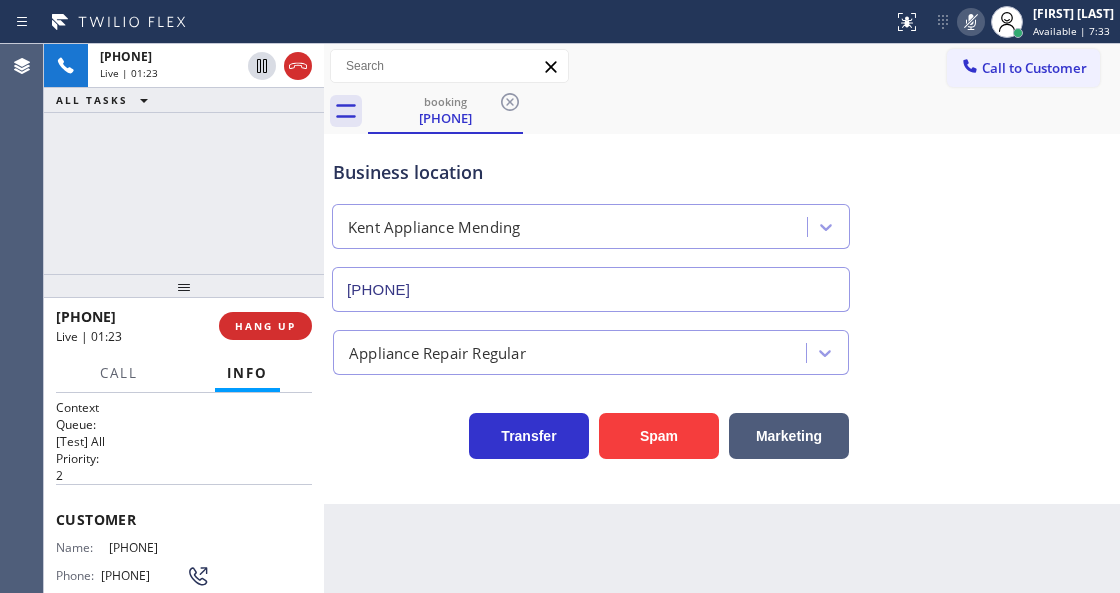 click 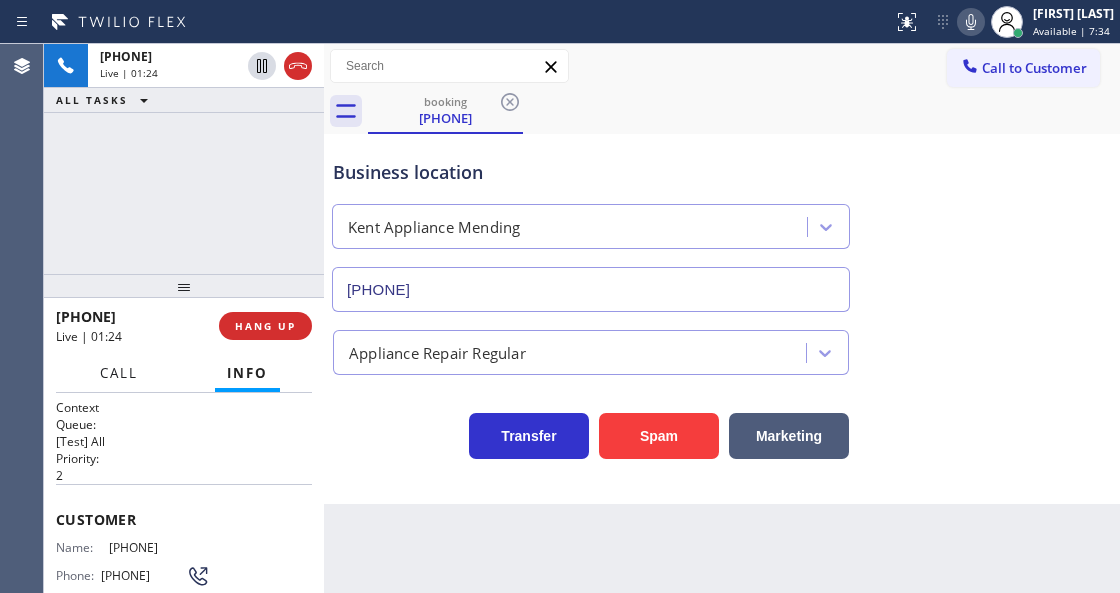 click on "Call" at bounding box center [119, 373] 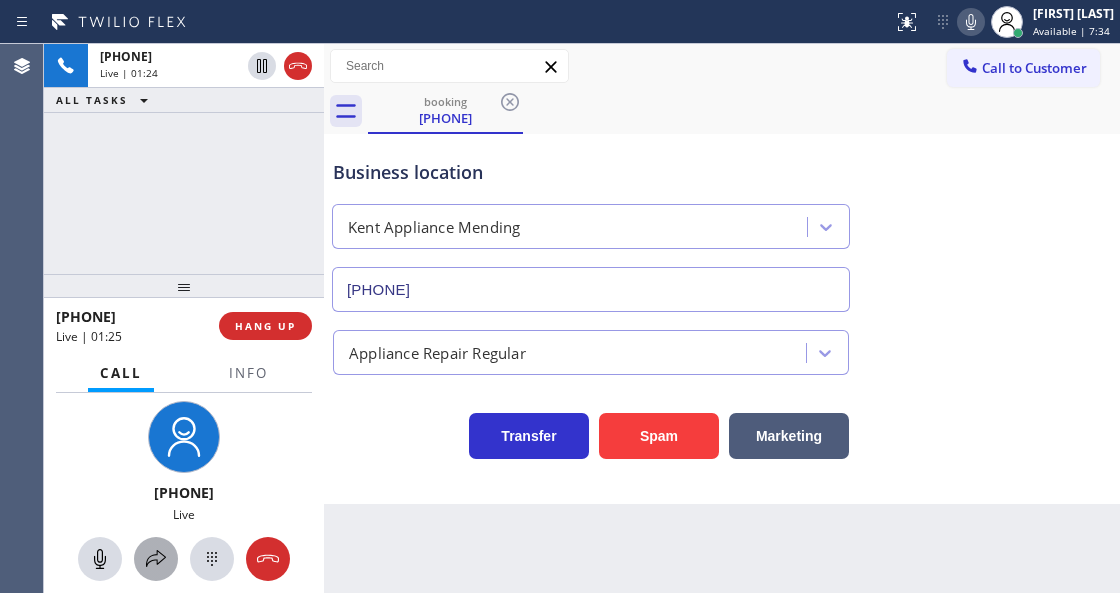 click 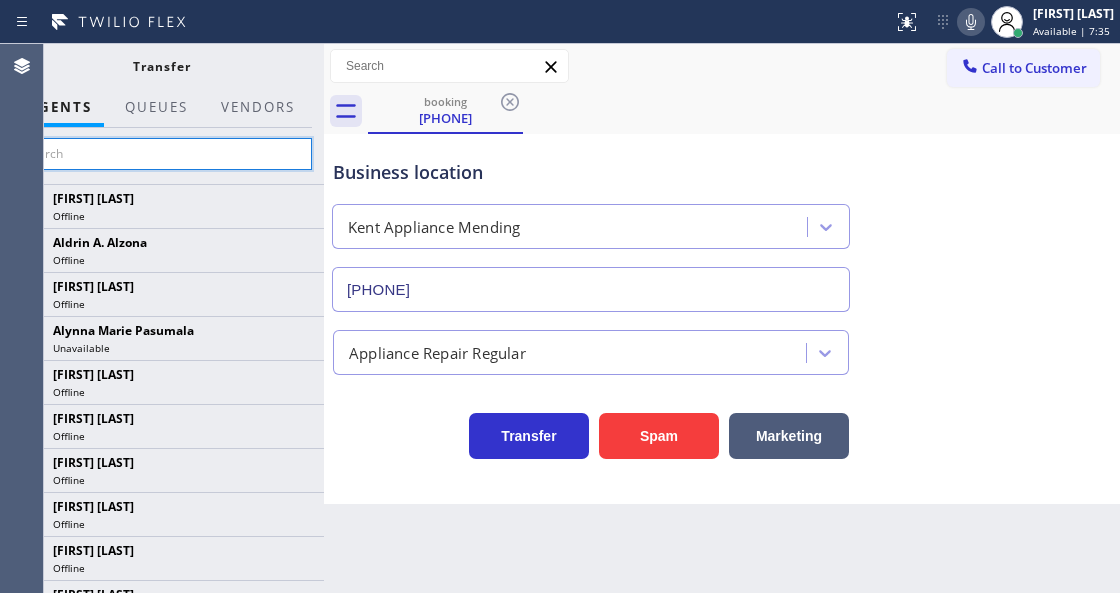 click at bounding box center [161, 154] 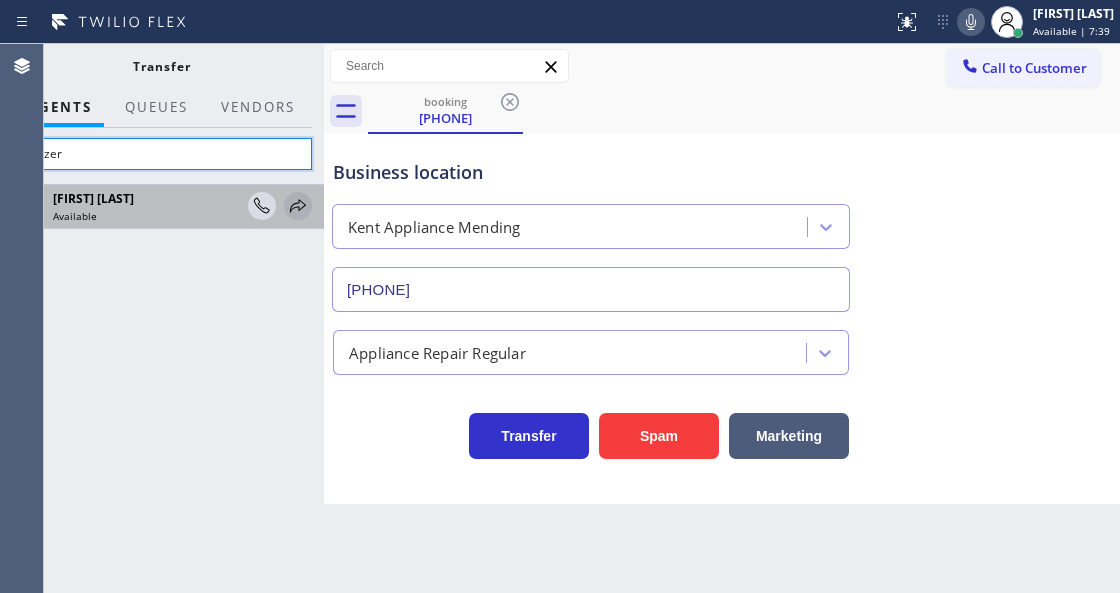 type on "allezer" 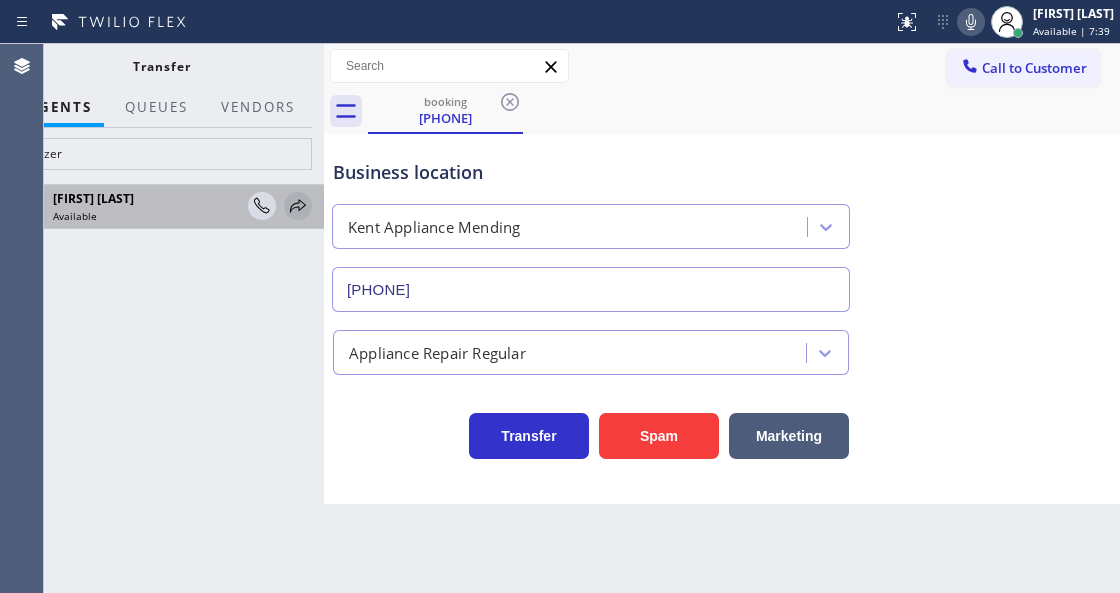 click 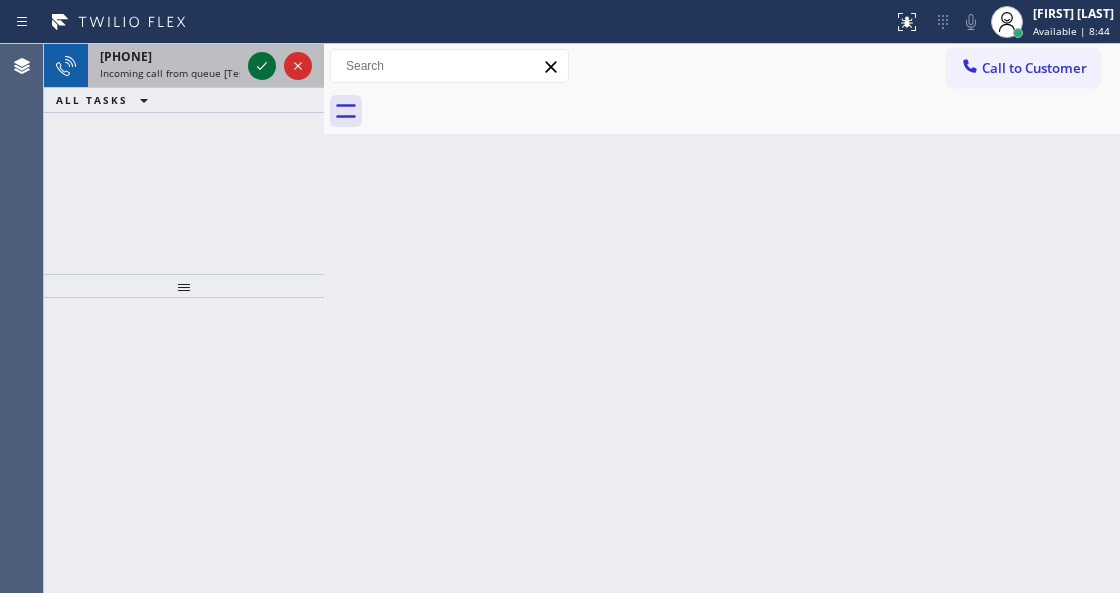 click 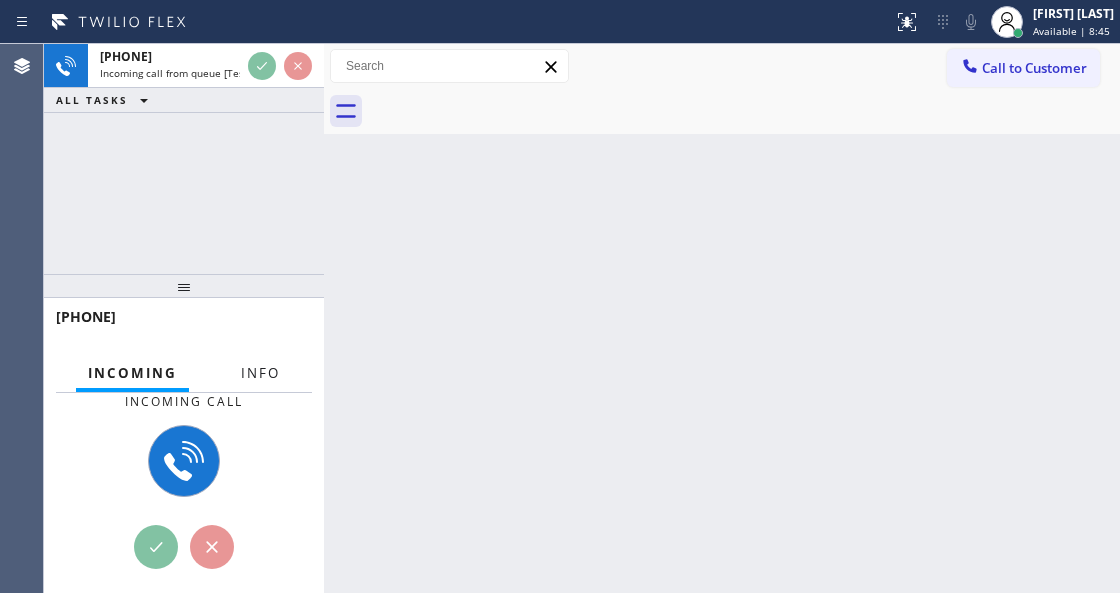 click on "Info" at bounding box center [260, 373] 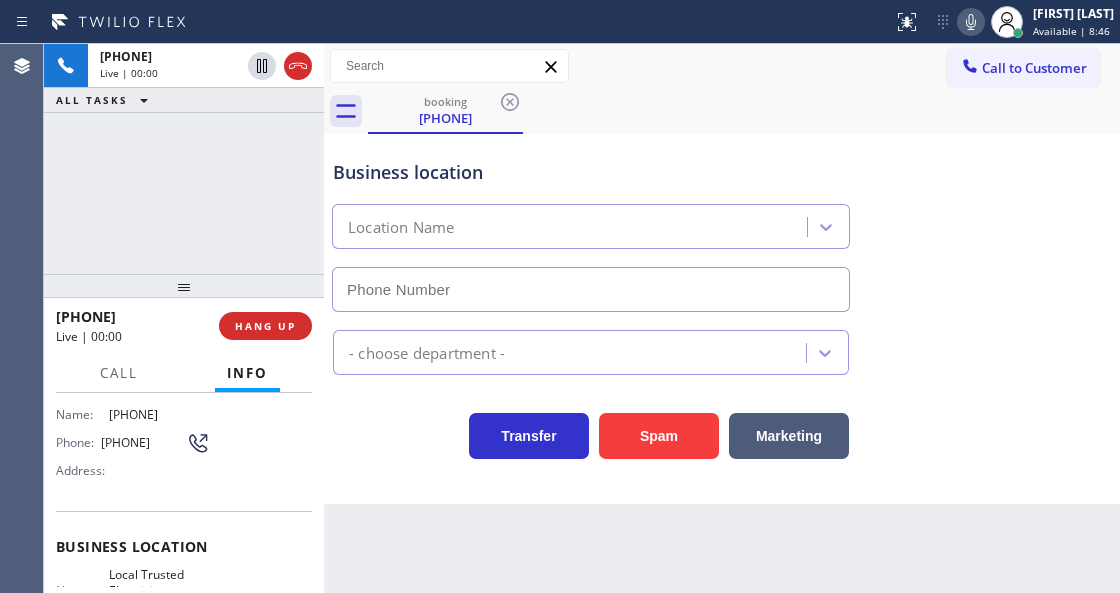 scroll, scrollTop: 200, scrollLeft: 0, axis: vertical 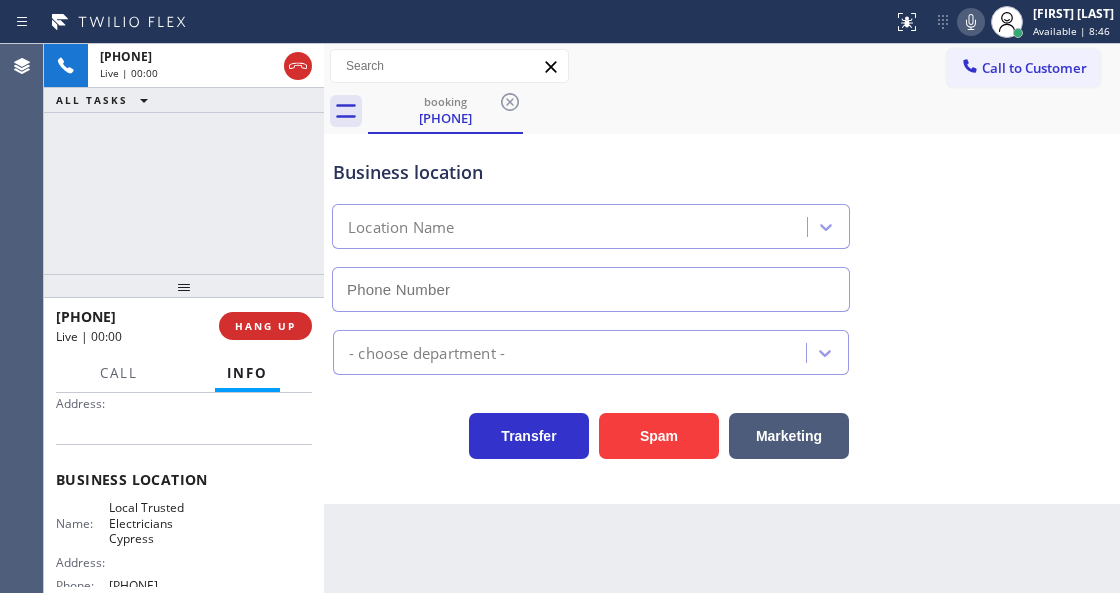 type on "[PHONE]" 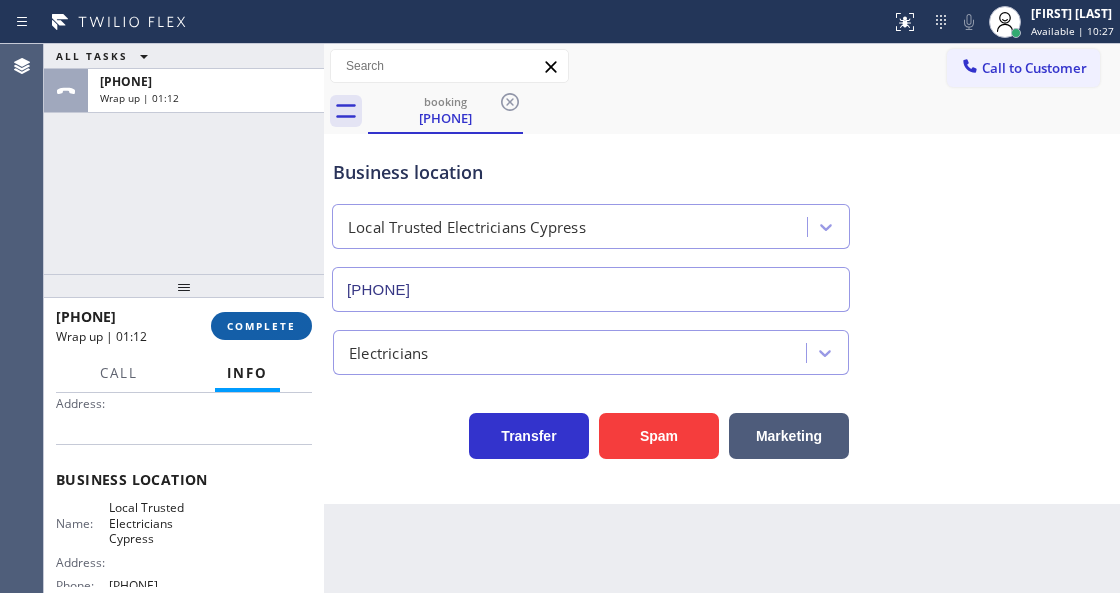 click on "COMPLETE" at bounding box center (261, 326) 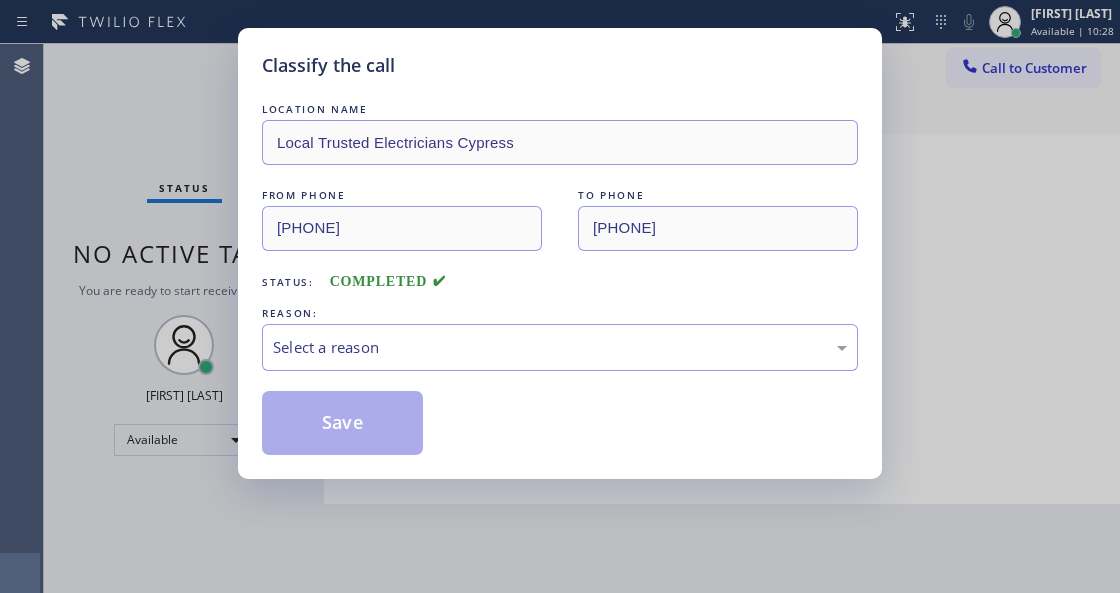 click on "Select a reason" at bounding box center [560, 347] 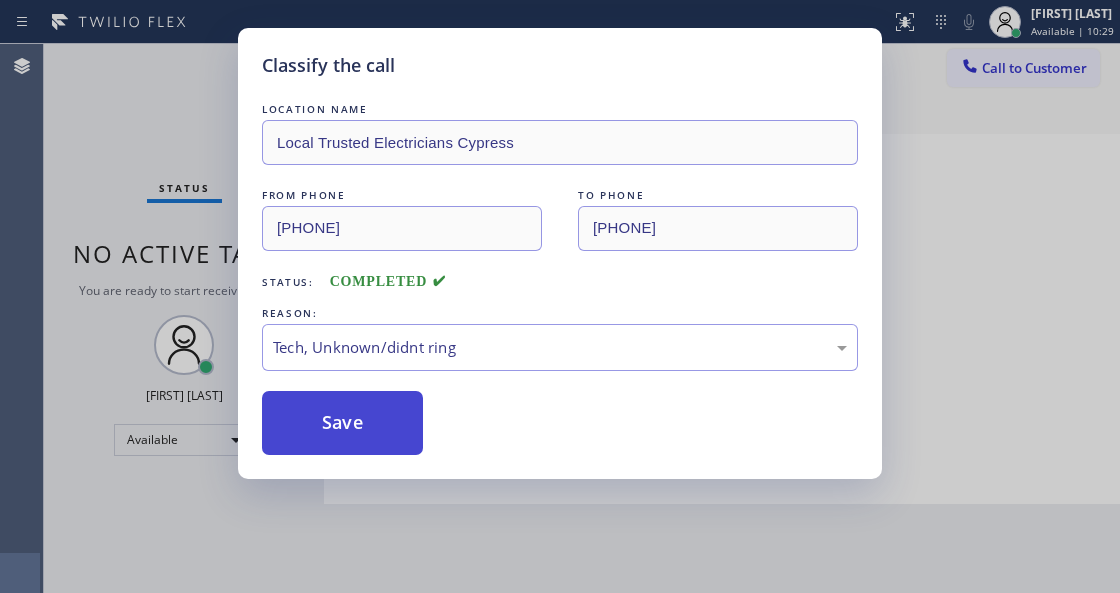 click on "Save" at bounding box center [342, 423] 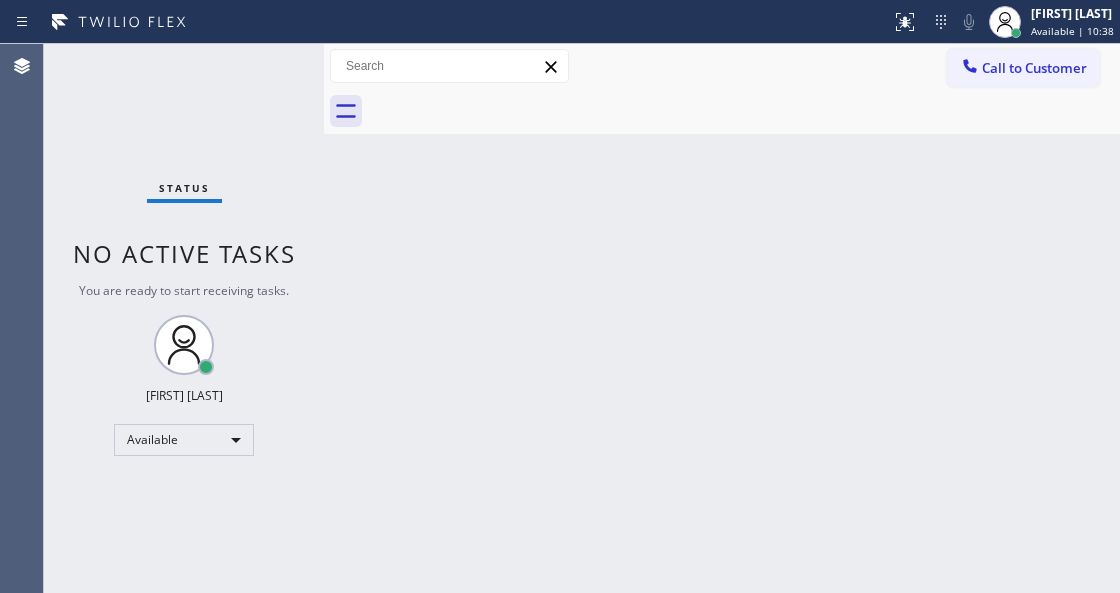 click on "Status   No active tasks     You are ready to start receiving tasks.   Venezza Koren Intas Available" at bounding box center [184, 318] 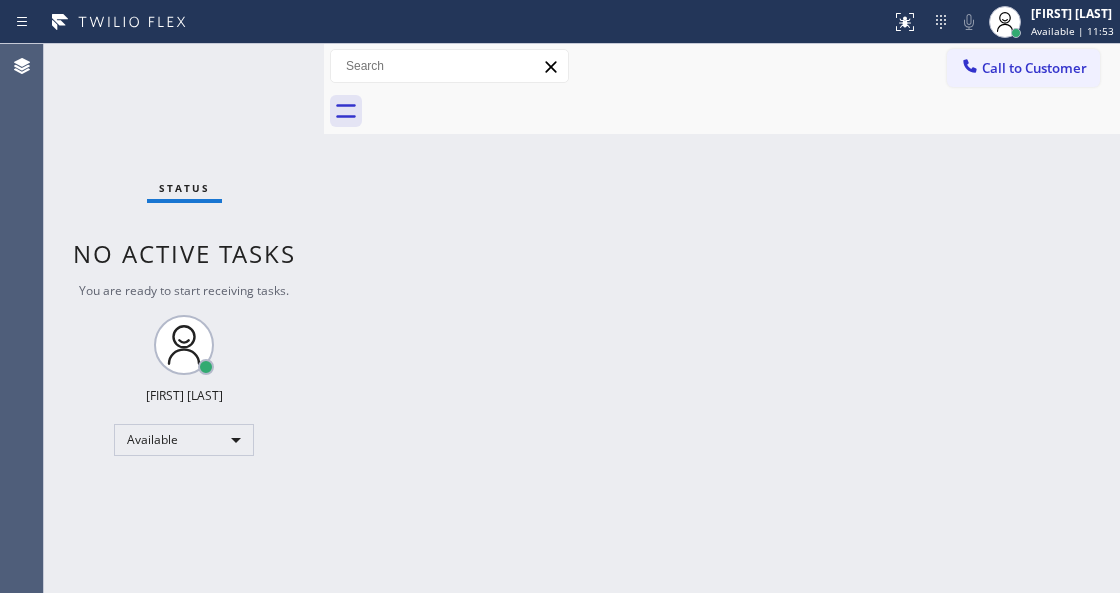 click on "Status   No active tasks     You are ready to start receiving tasks.   Venezza Koren Intas Available" at bounding box center [184, 318] 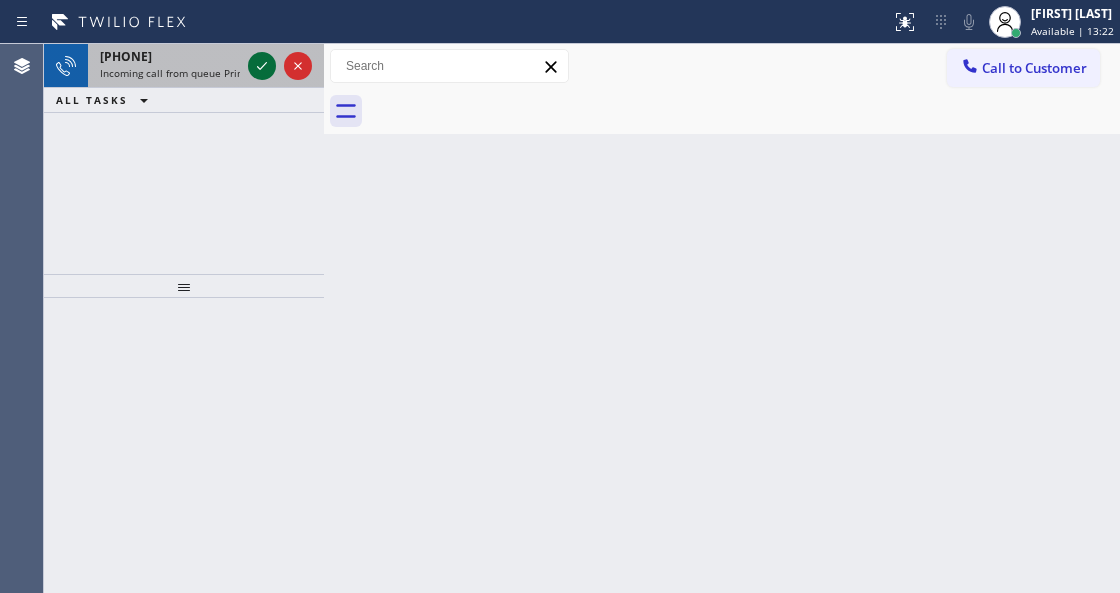 click 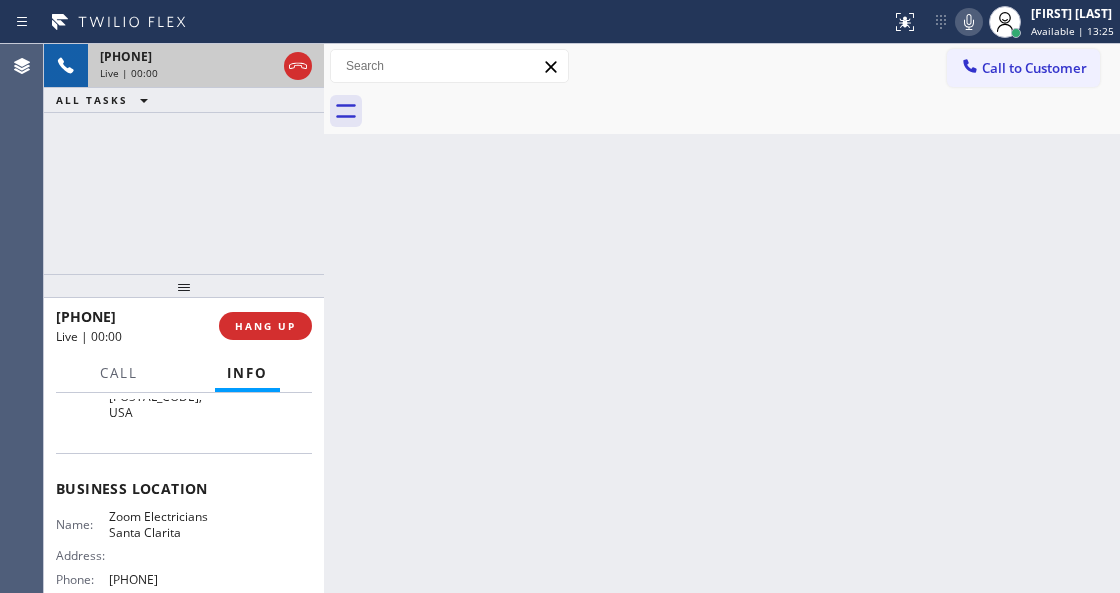 scroll, scrollTop: 266, scrollLeft: 0, axis: vertical 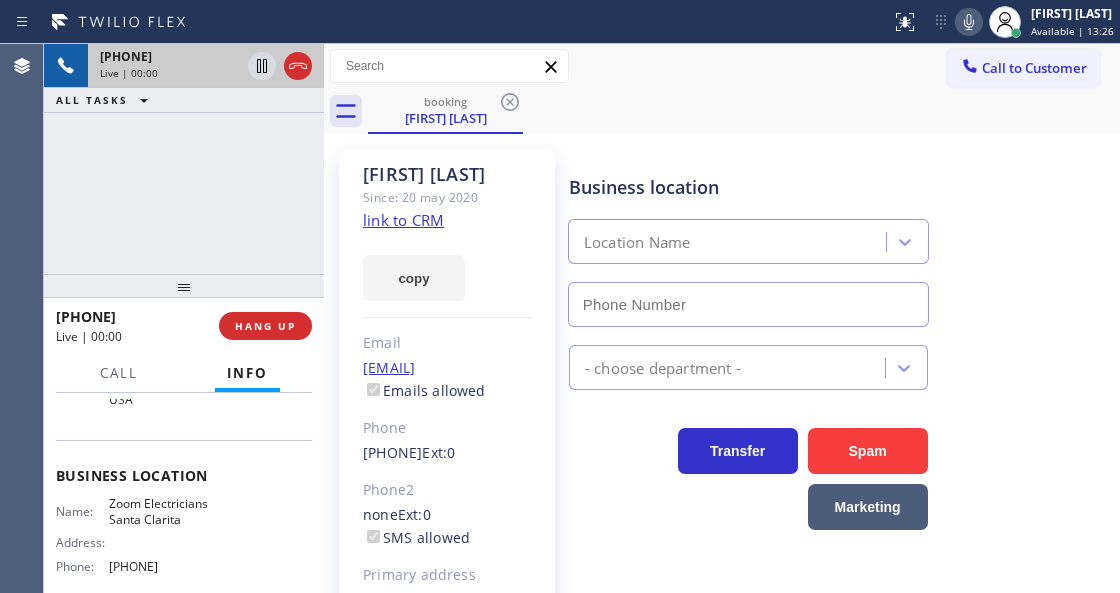 type on "[PHONE]" 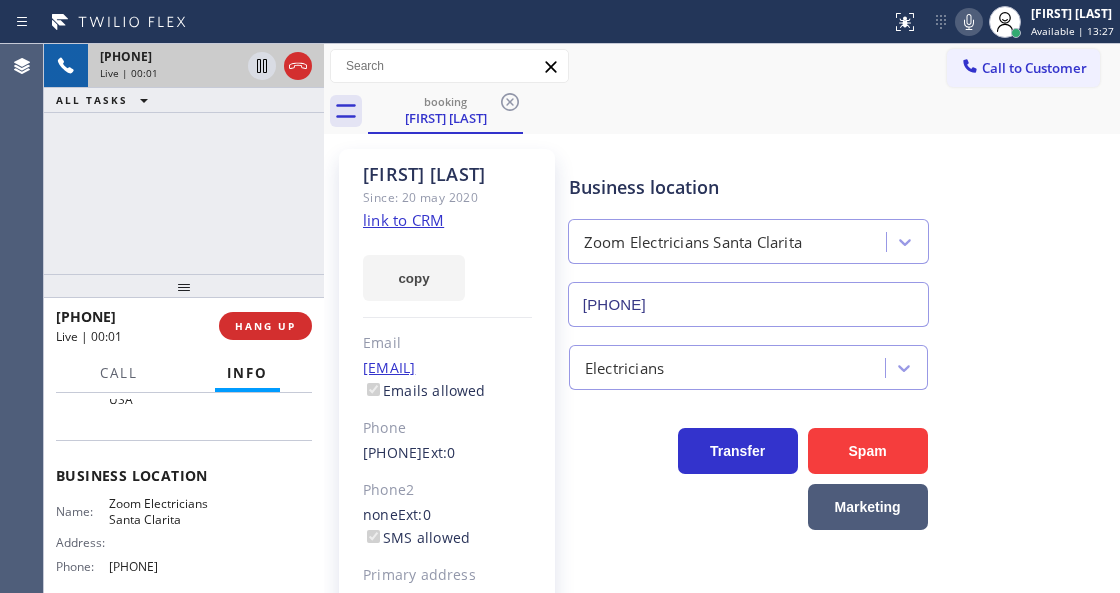 click on "link to CRM" 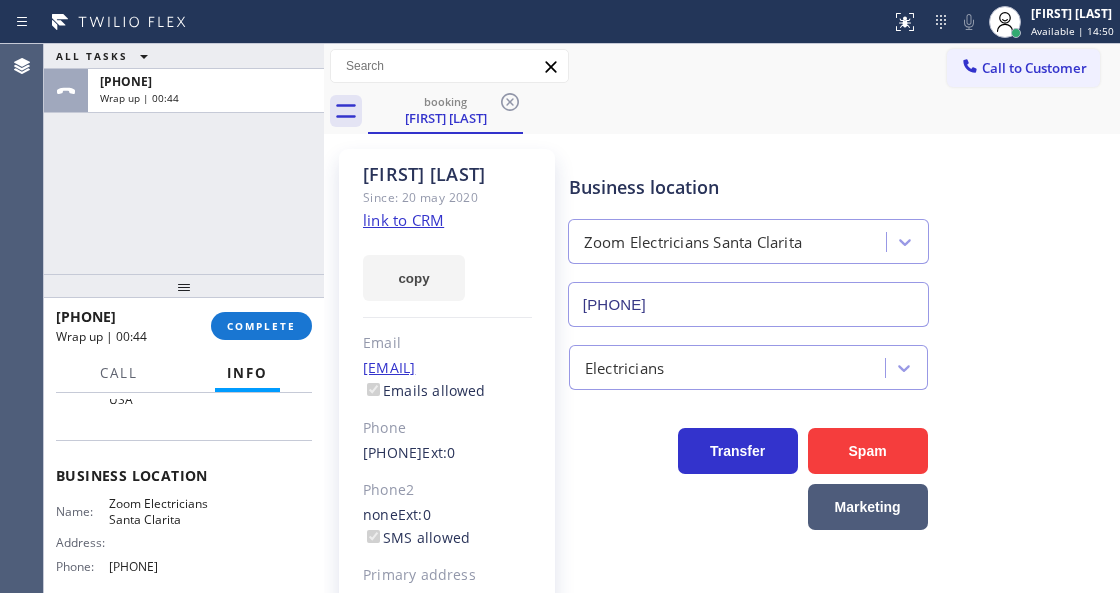 click on "[PHONE] Wrap up | 00:44 COMPLETE" at bounding box center (184, 326) 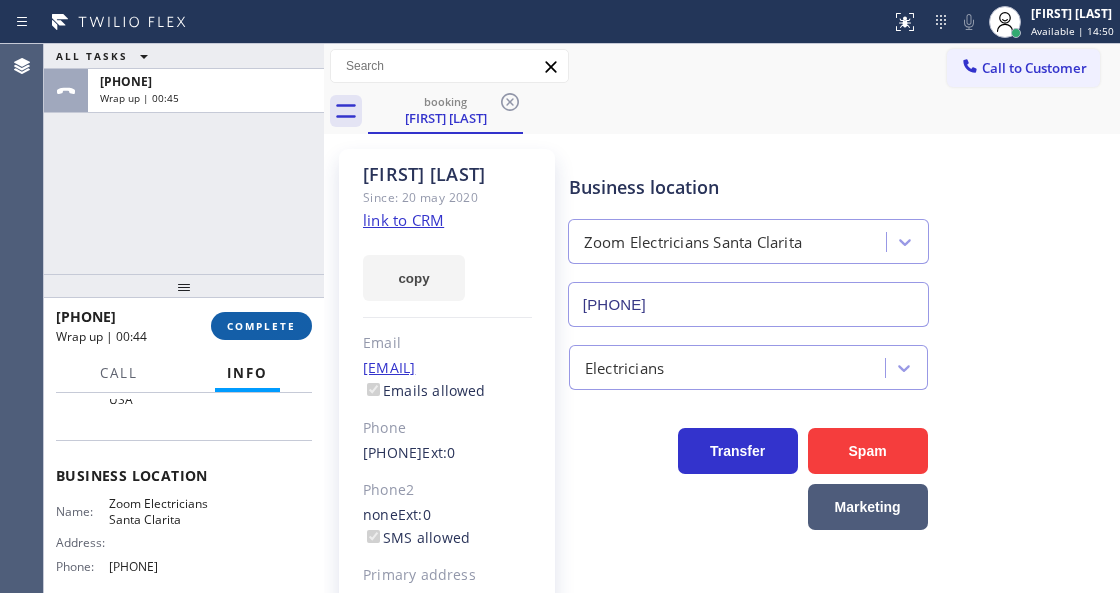 click on "COMPLETE" at bounding box center (261, 326) 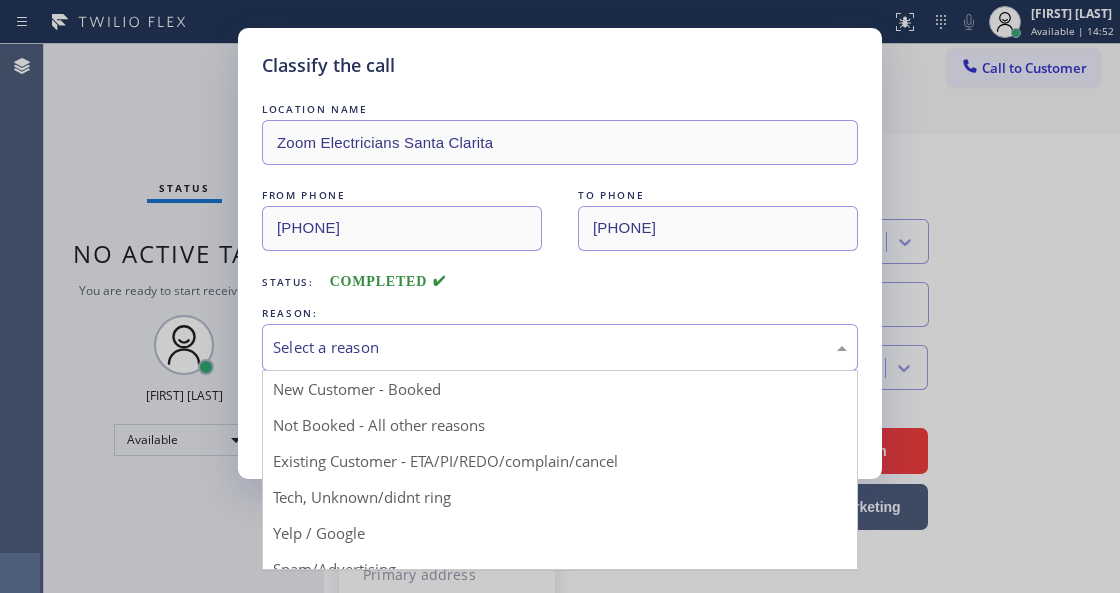 click on "Select a reason" at bounding box center (560, 347) 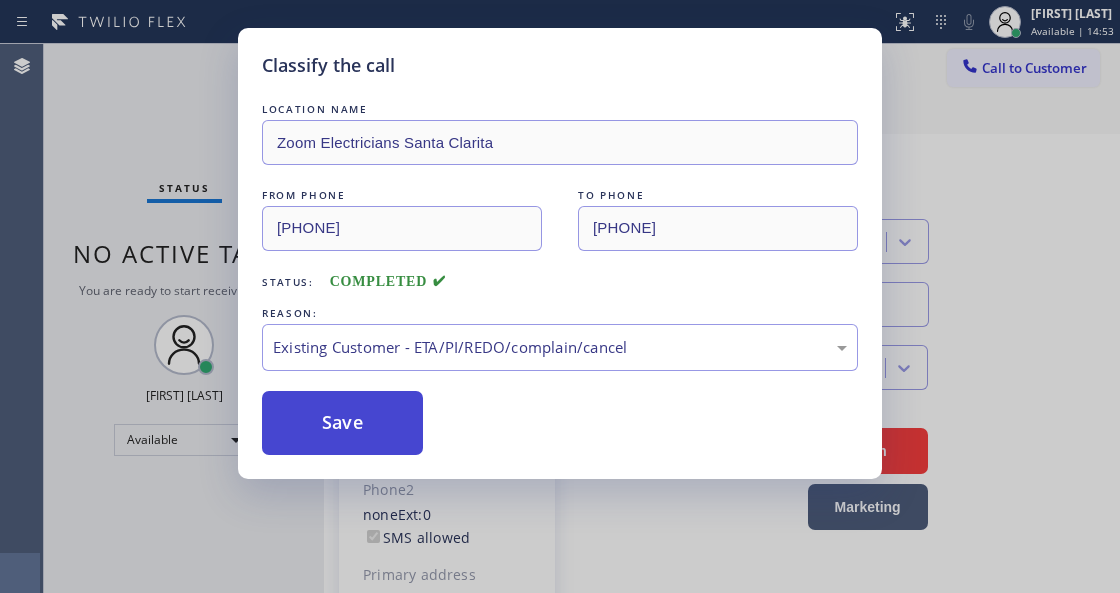 click on "Save" at bounding box center (342, 423) 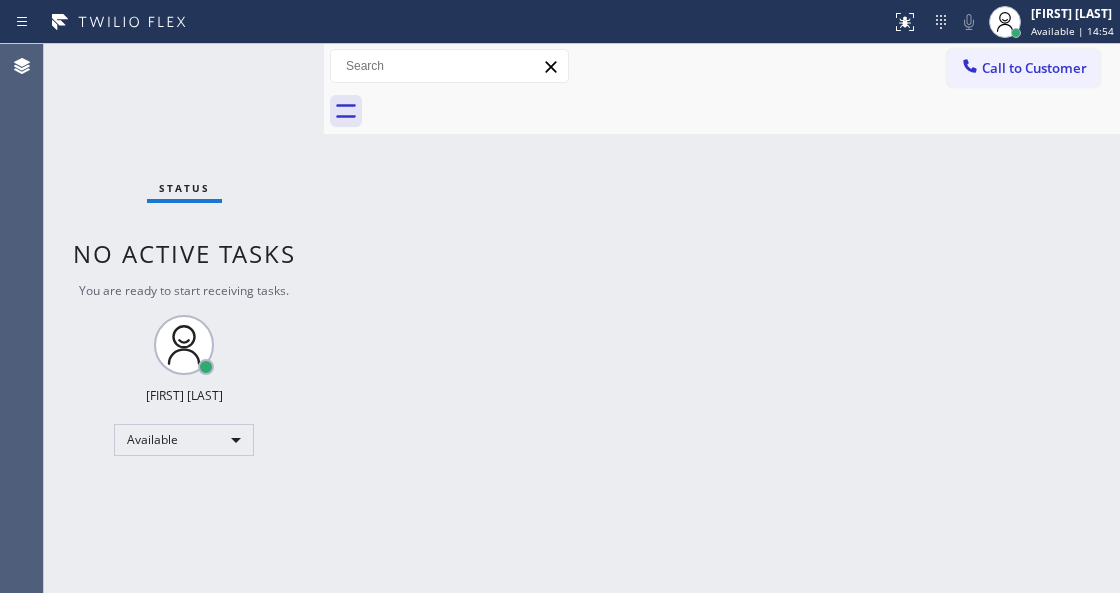 click on "Status   No active tasks     You are ready to start receiving tasks.   Venezza Koren Intas Available" at bounding box center (184, 318) 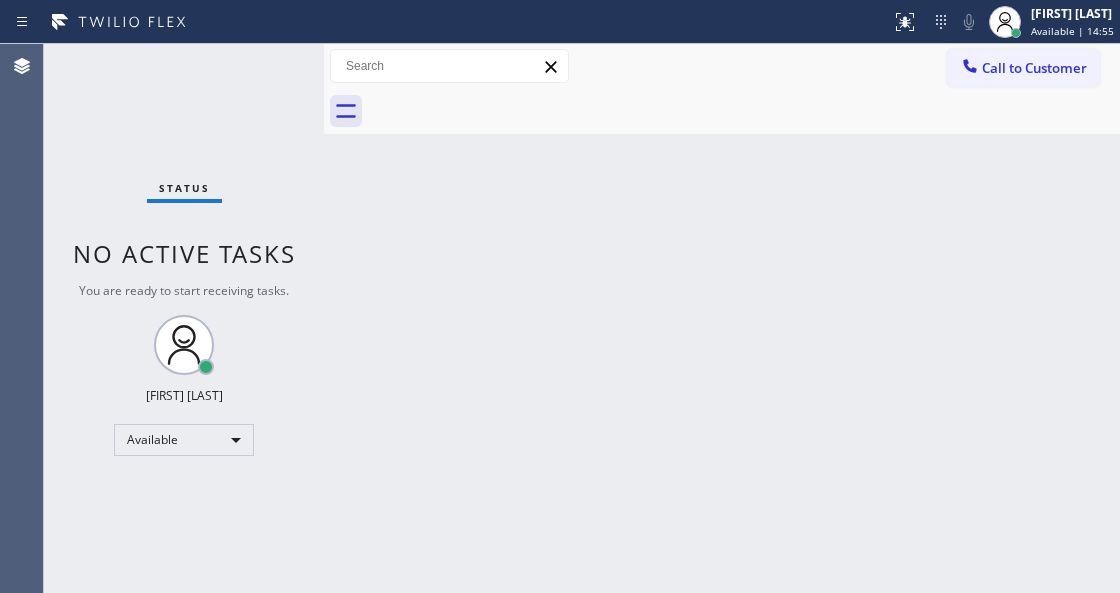 click on "Status   No active tasks     You are ready to start receiving tasks.   Venezza Koren Intas Available" at bounding box center (184, 318) 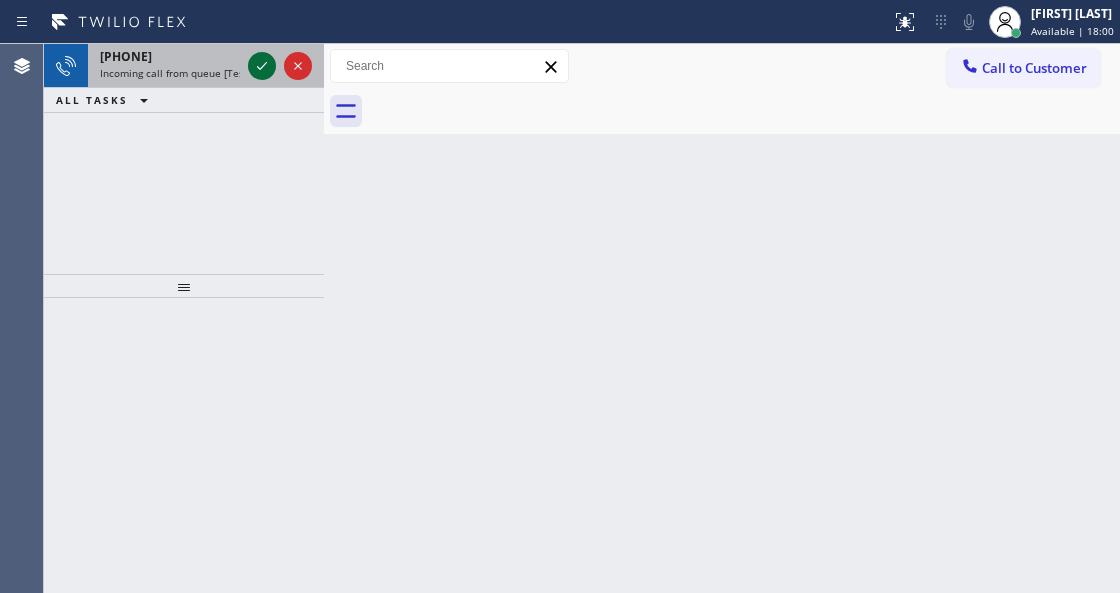 drag, startPoint x: 244, startPoint y: 70, endPoint x: 254, endPoint y: 71, distance: 10.049875 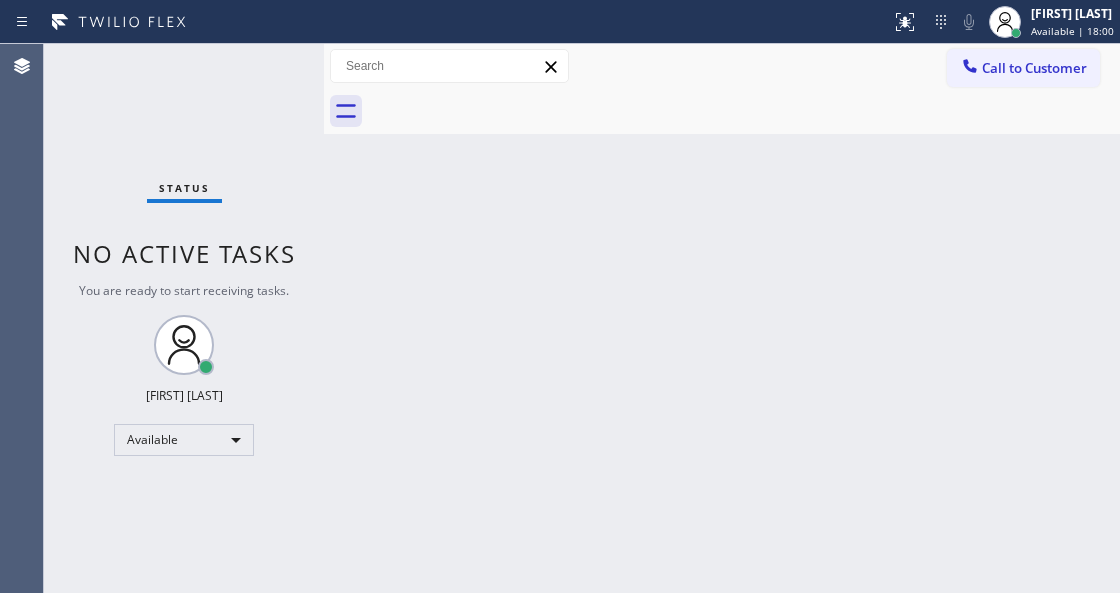 click on "Status   No active tasks     You are ready to start receiving tasks.   Venezza Koren Intas Available" at bounding box center (184, 318) 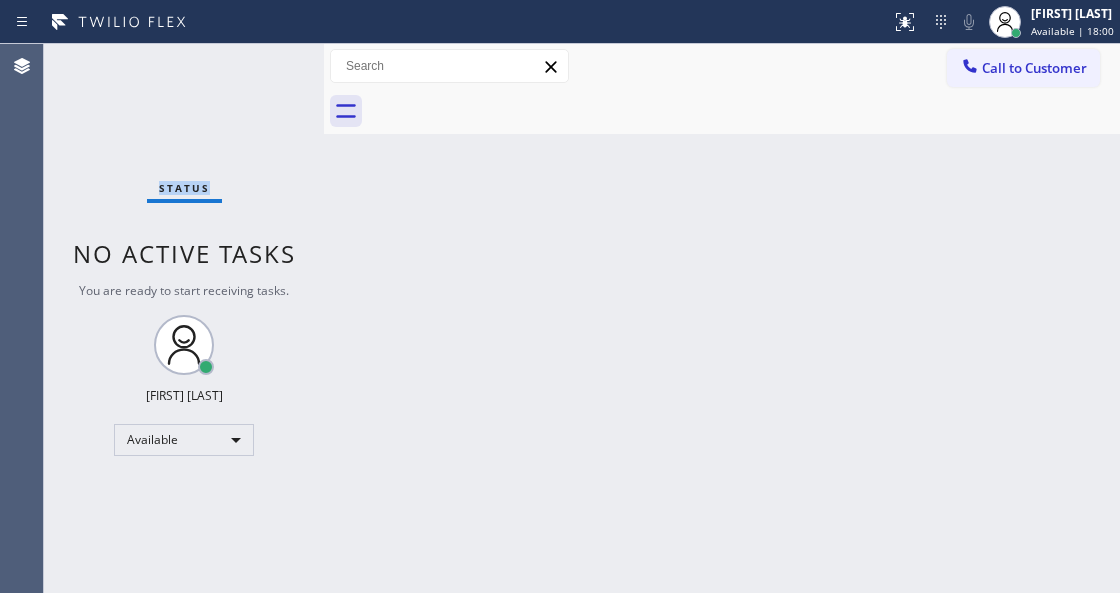 click on "Status   No active tasks     You are ready to start receiving tasks.   Venezza Koren Intas Available" at bounding box center (184, 318) 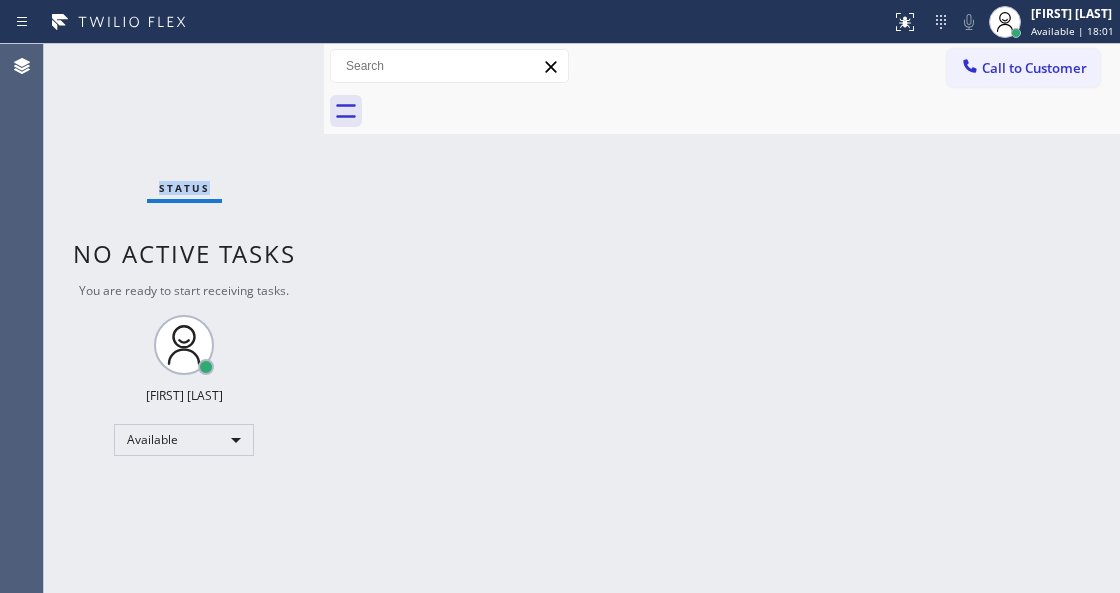 click on "Status   No active tasks     You are ready to start receiving tasks.   Venezza Koren Intas Available" at bounding box center (184, 318) 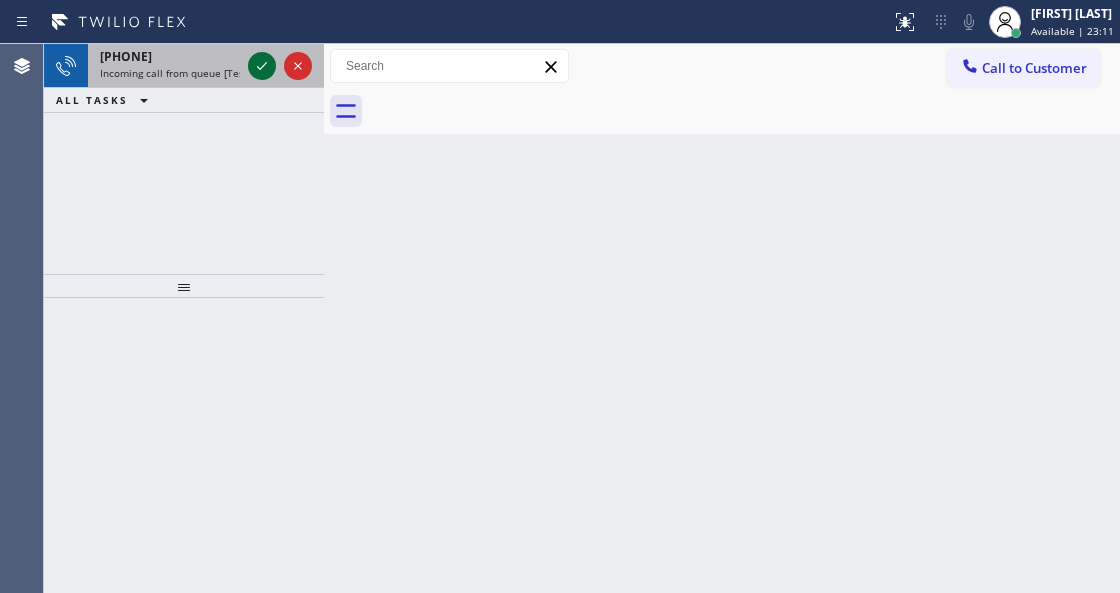 click 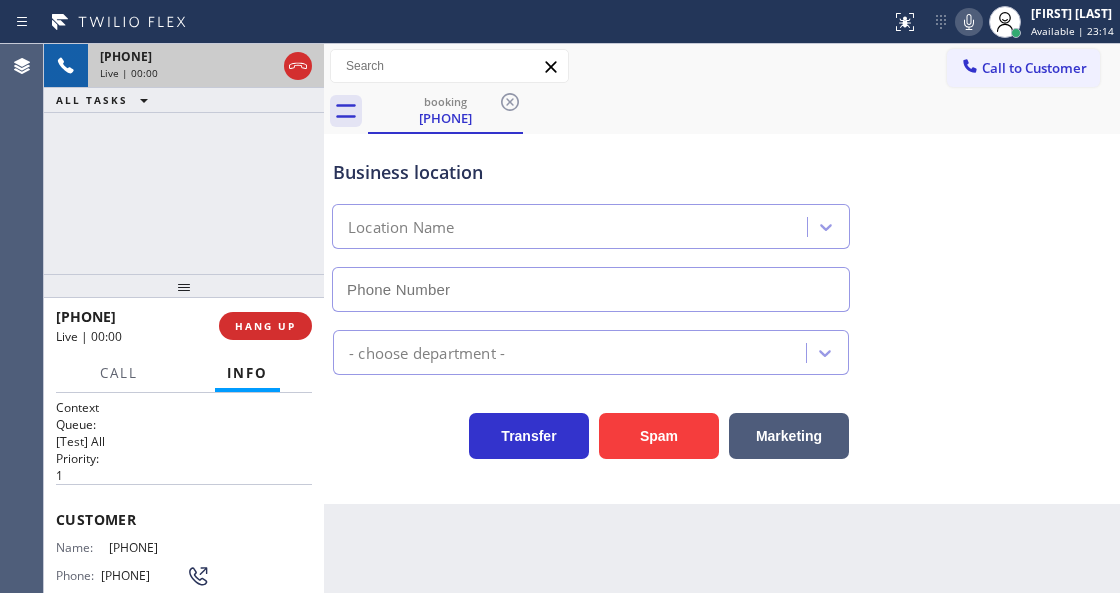 type on "[PHONE]" 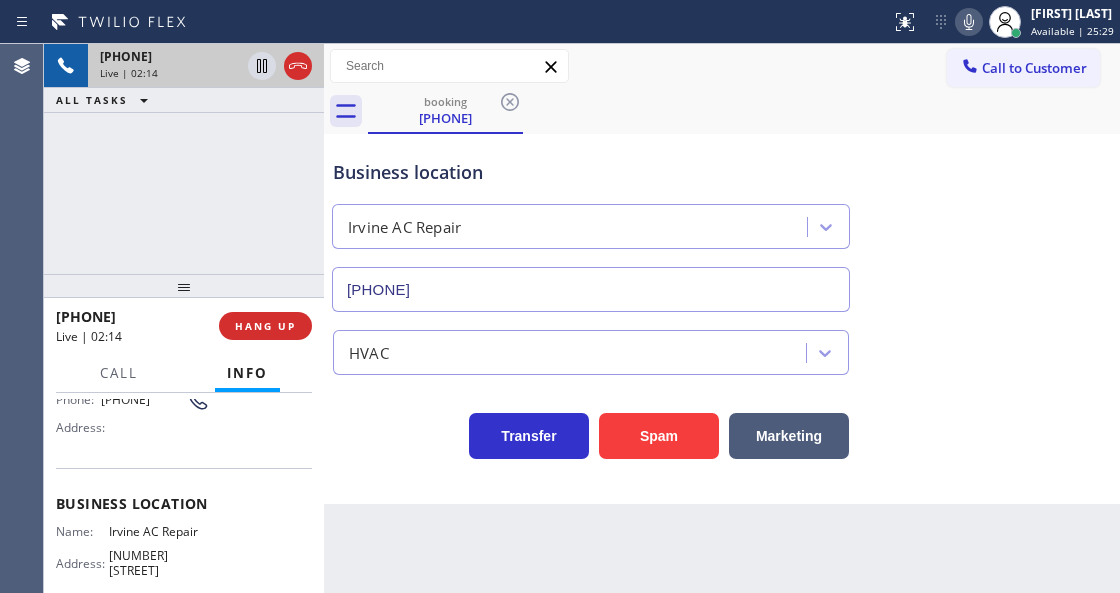 scroll, scrollTop: 200, scrollLeft: 0, axis: vertical 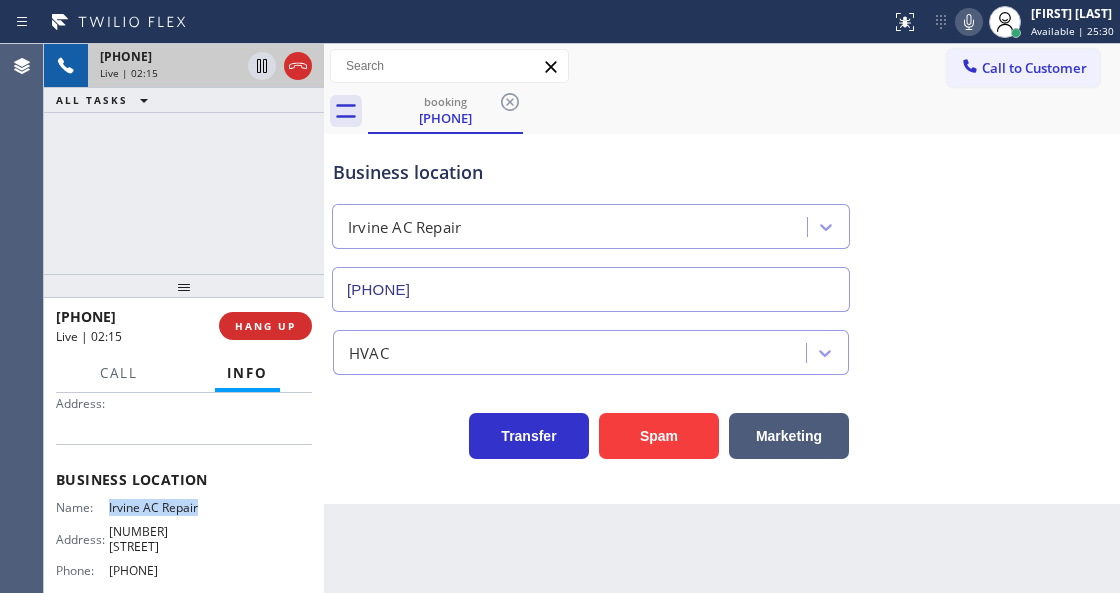 drag, startPoint x: 110, startPoint y: 507, endPoint x: 201, endPoint y: 514, distance: 91.26884 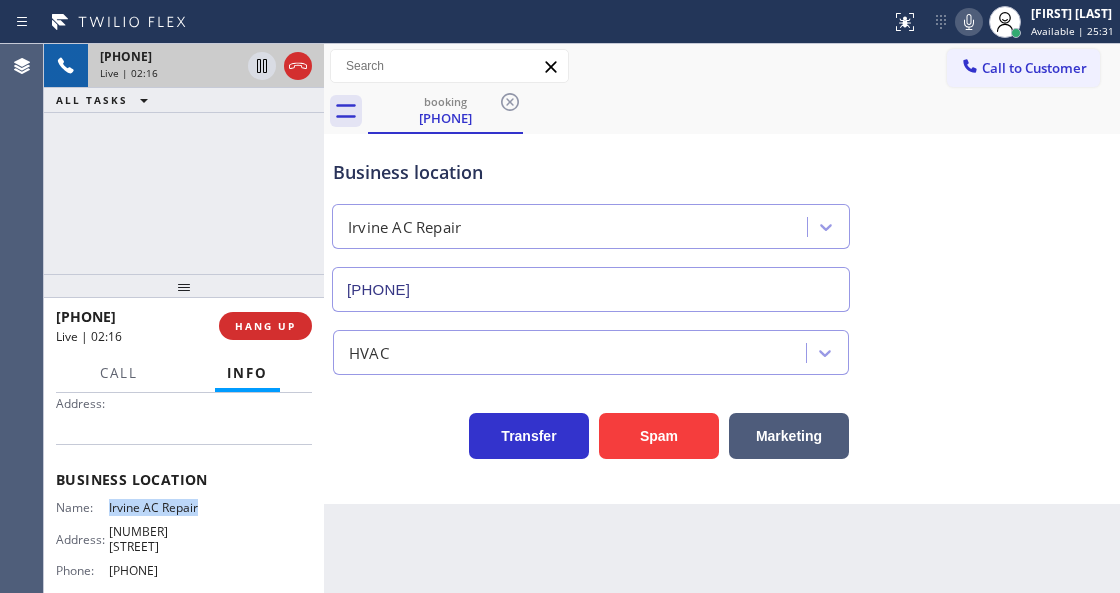 copy on "Irvine AC Repair" 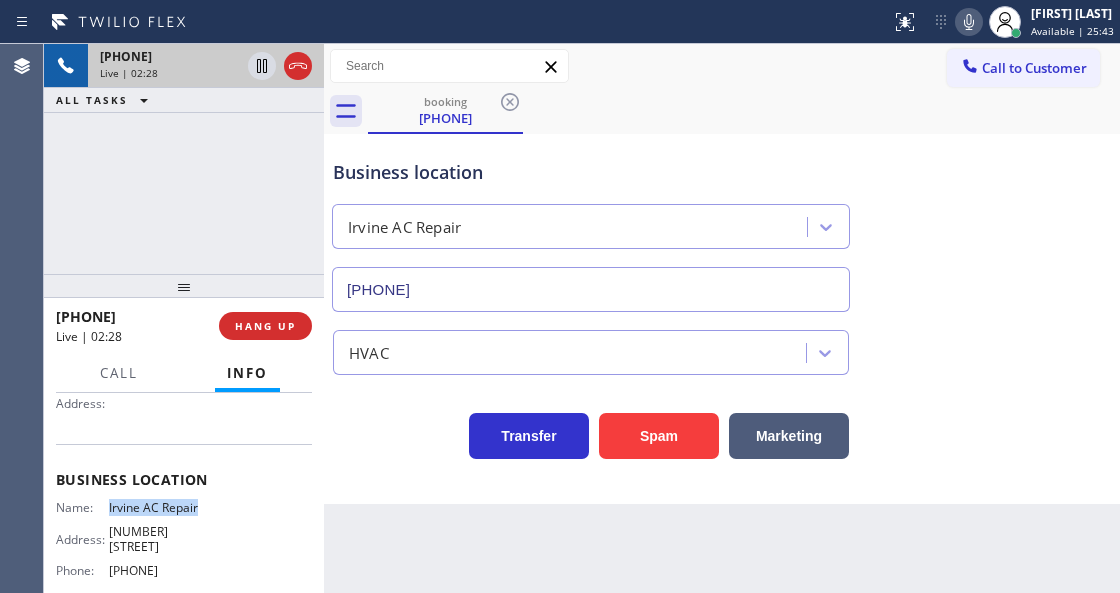 drag, startPoint x: 284, startPoint y: 207, endPoint x: 284, endPoint y: 196, distance: 11 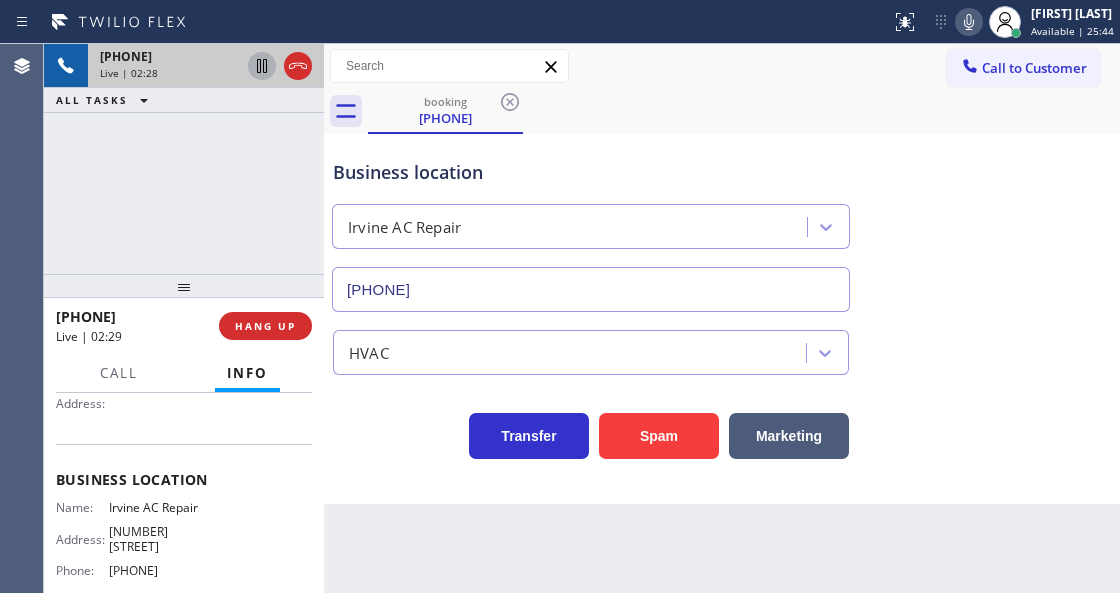 click 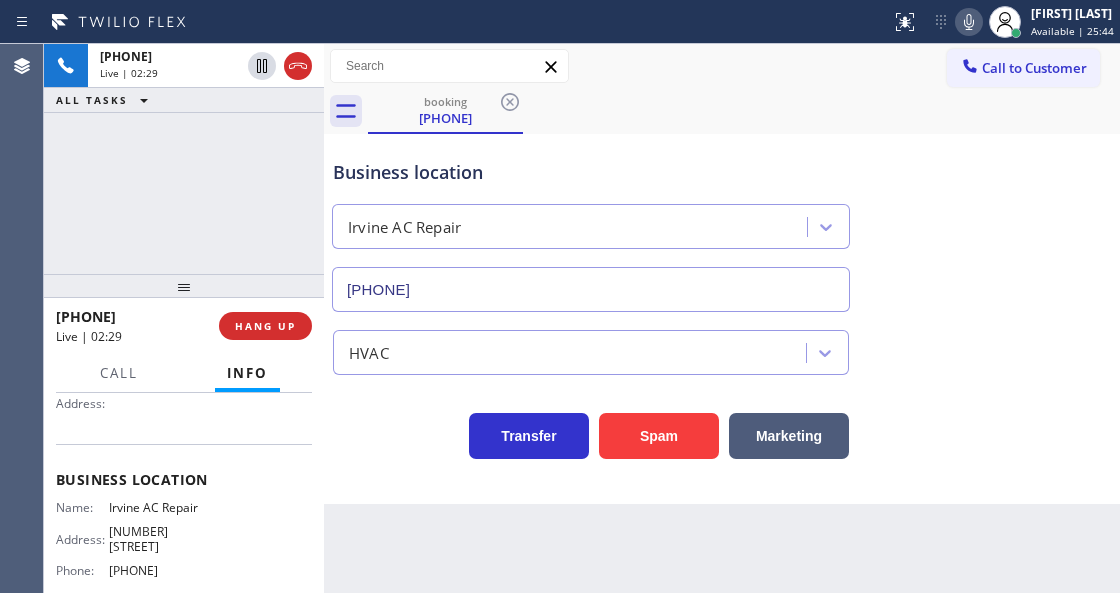 click 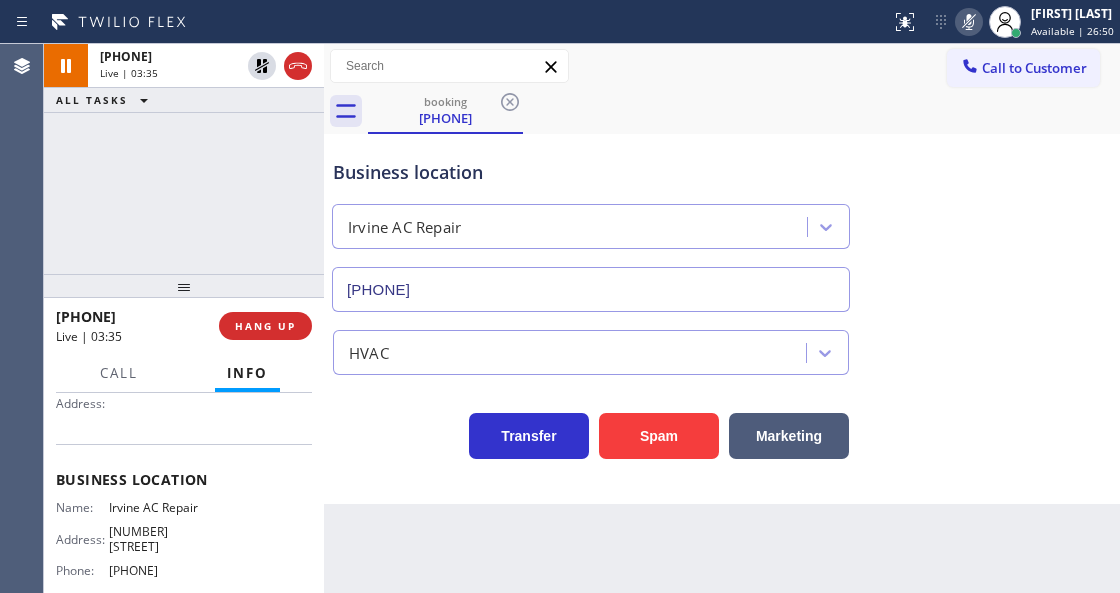drag, startPoint x: 566, startPoint y: 14, endPoint x: 716, endPoint y: 79, distance: 163.47783 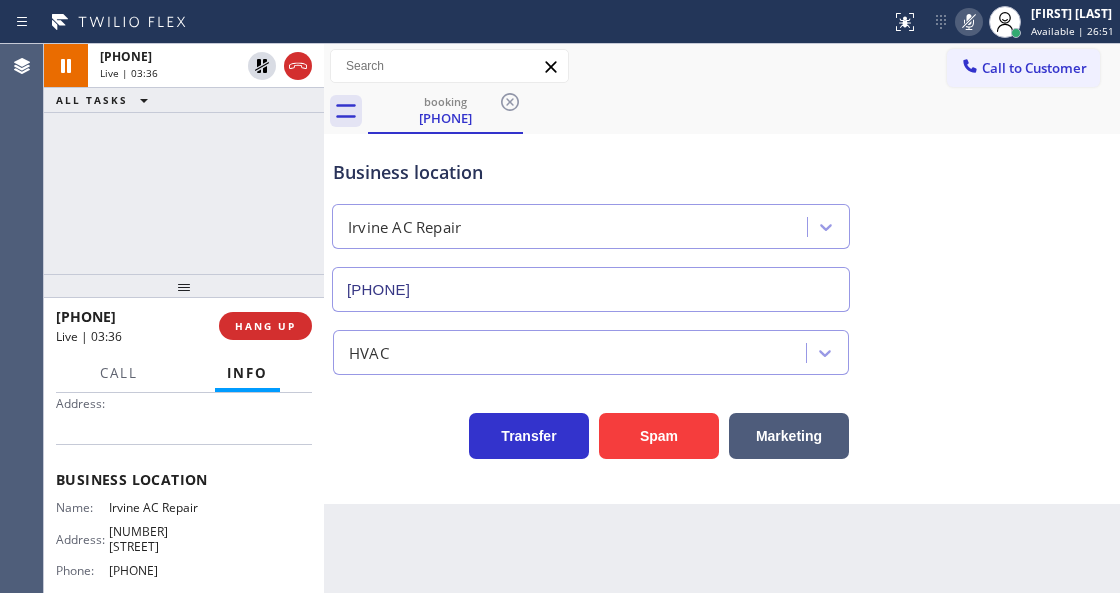 click 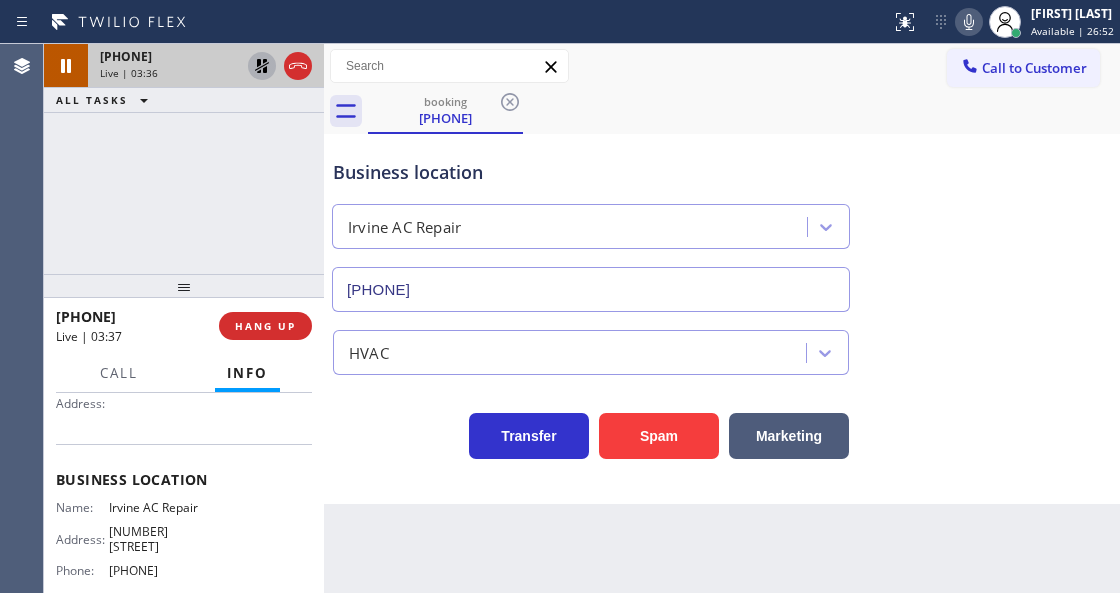 click 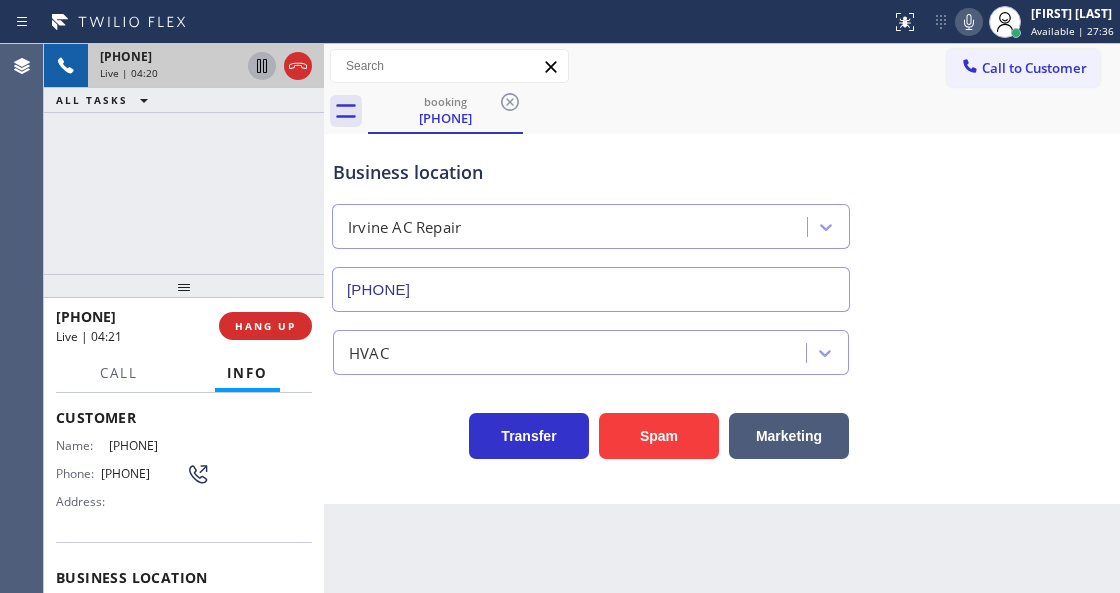 scroll, scrollTop: 0, scrollLeft: 0, axis: both 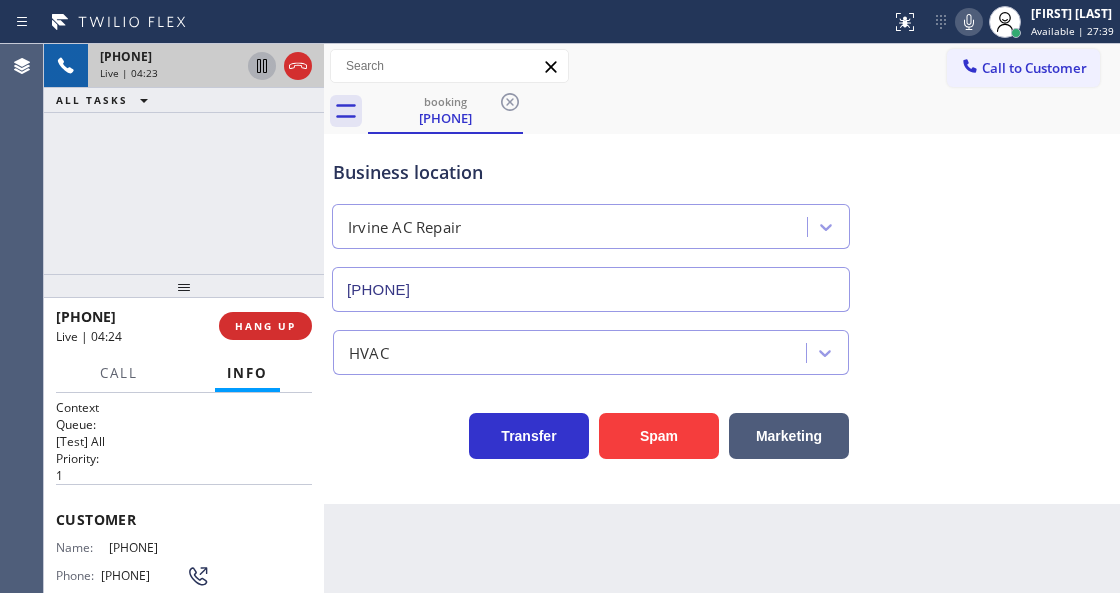 drag, startPoint x: 202, startPoint y: 542, endPoint x: 108, endPoint y: 542, distance: 94 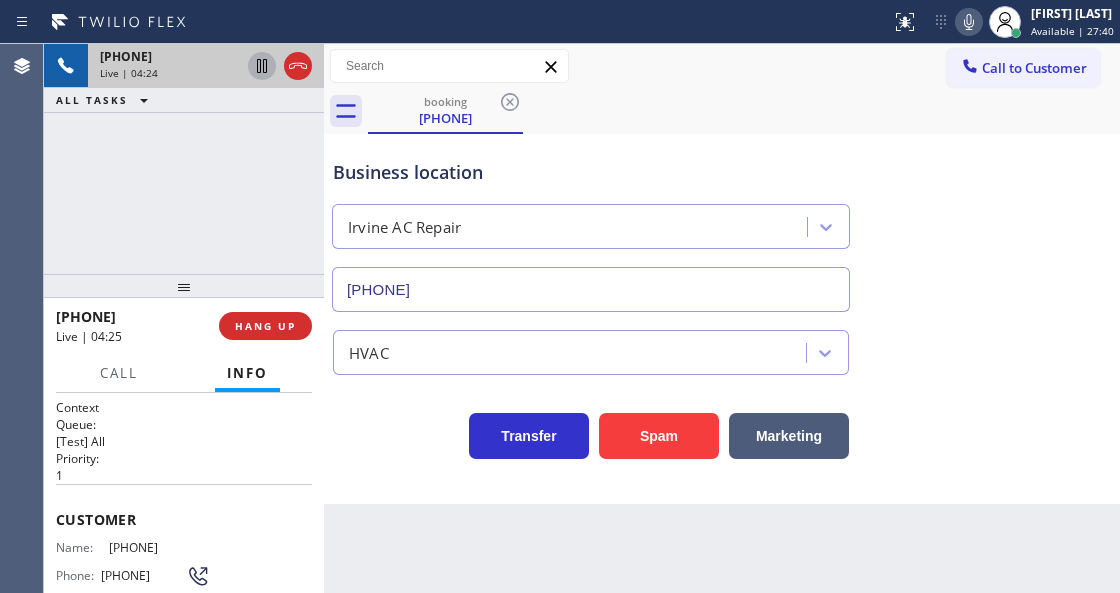 copy on "[PHONE]" 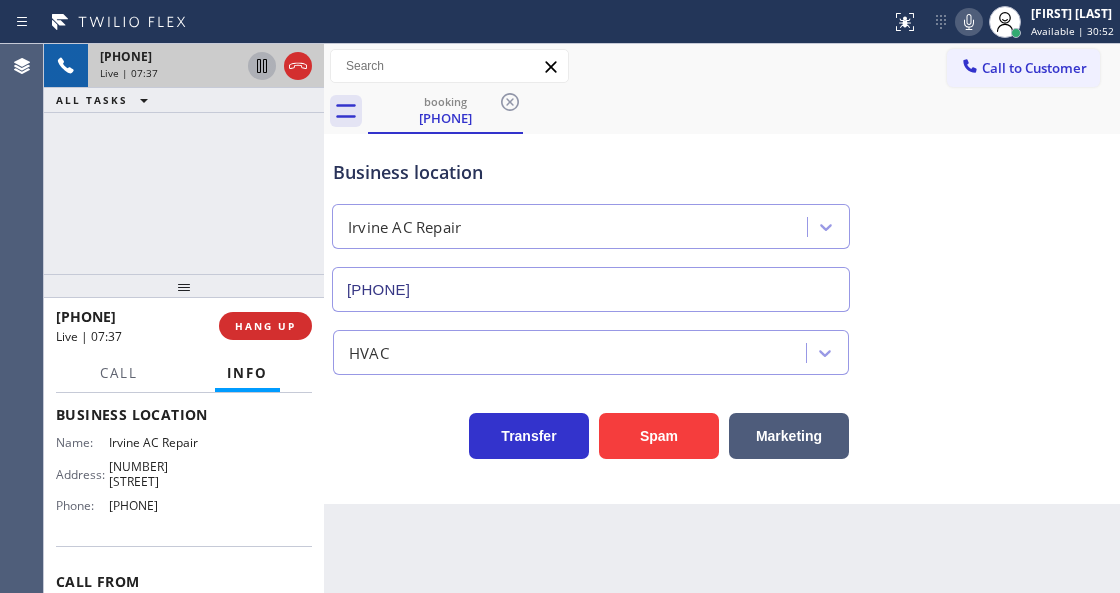 scroll, scrollTop: 266, scrollLeft: 0, axis: vertical 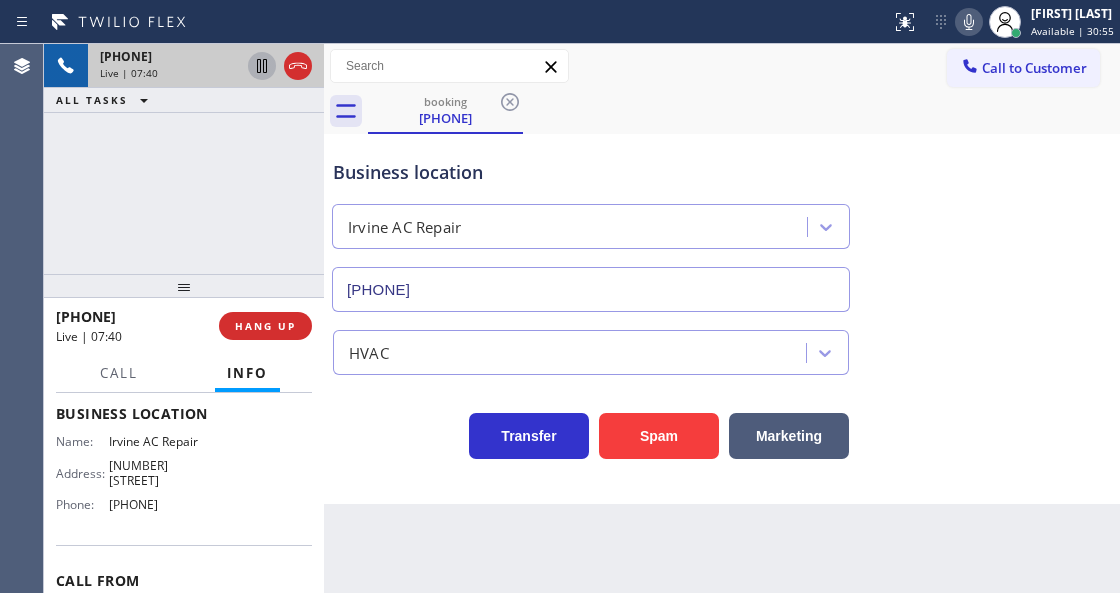 drag, startPoint x: 202, startPoint y: 492, endPoint x: 100, endPoint y: 484, distance: 102.31325 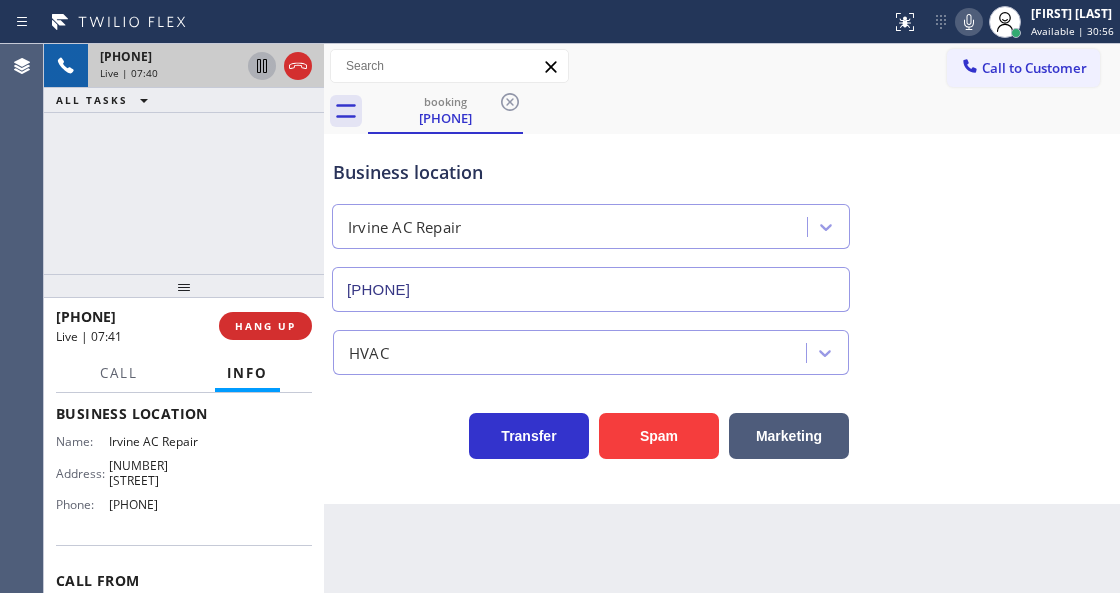 copy on "[PHONE]" 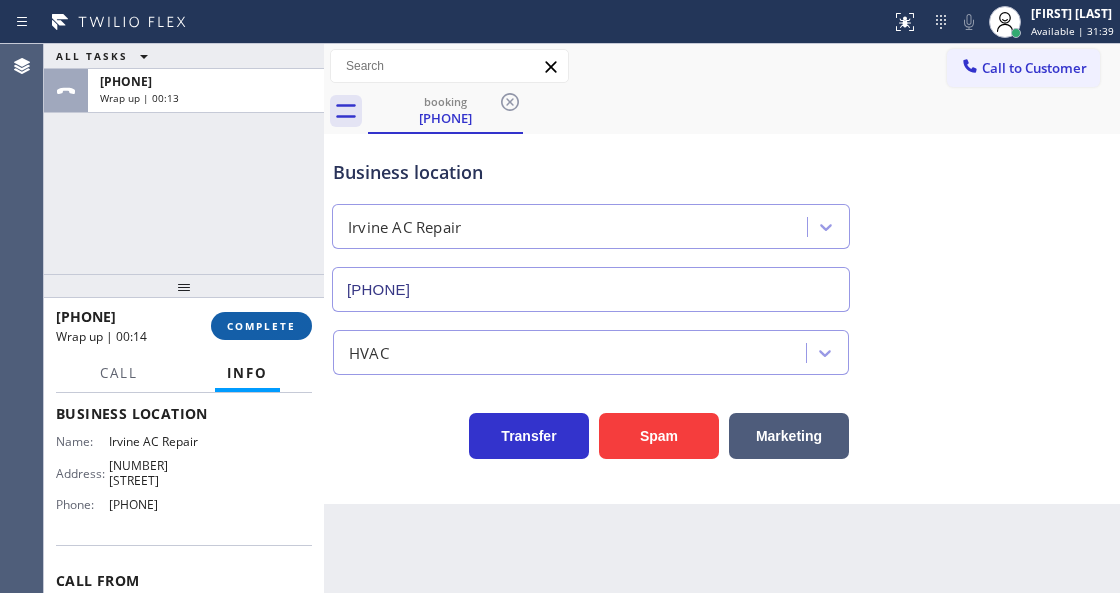 click on "COMPLETE" at bounding box center [261, 326] 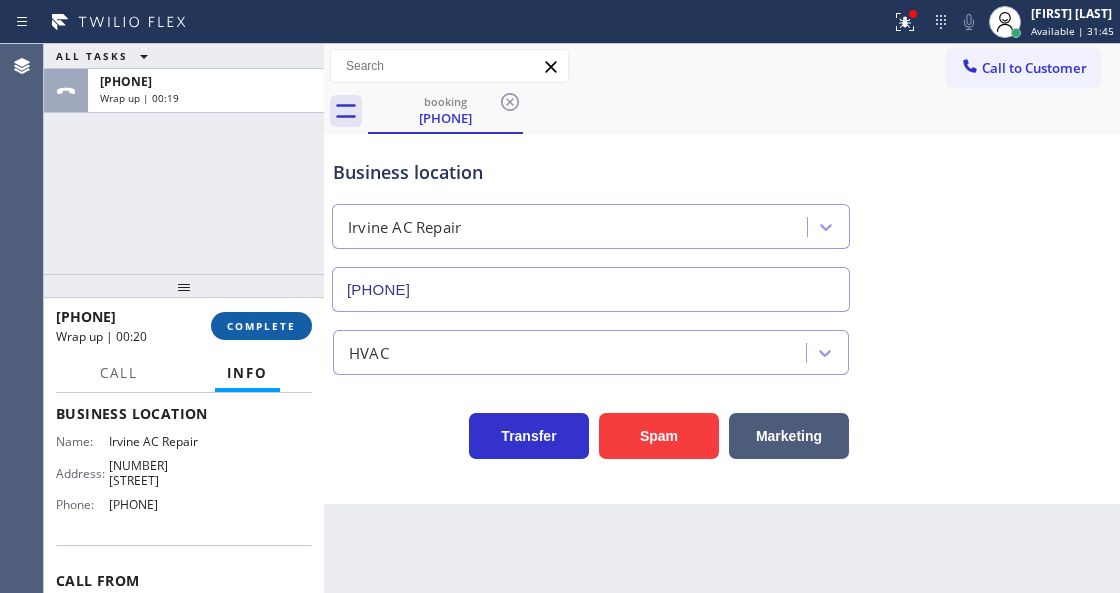 click on "COMPLETE" at bounding box center (261, 326) 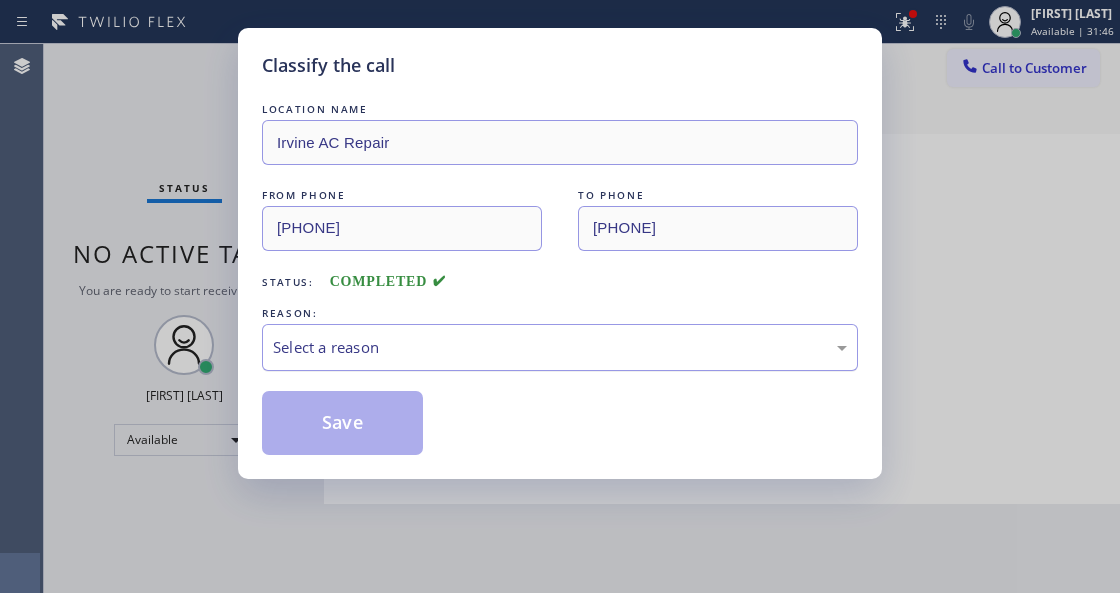 click on "Select a reason" at bounding box center [560, 347] 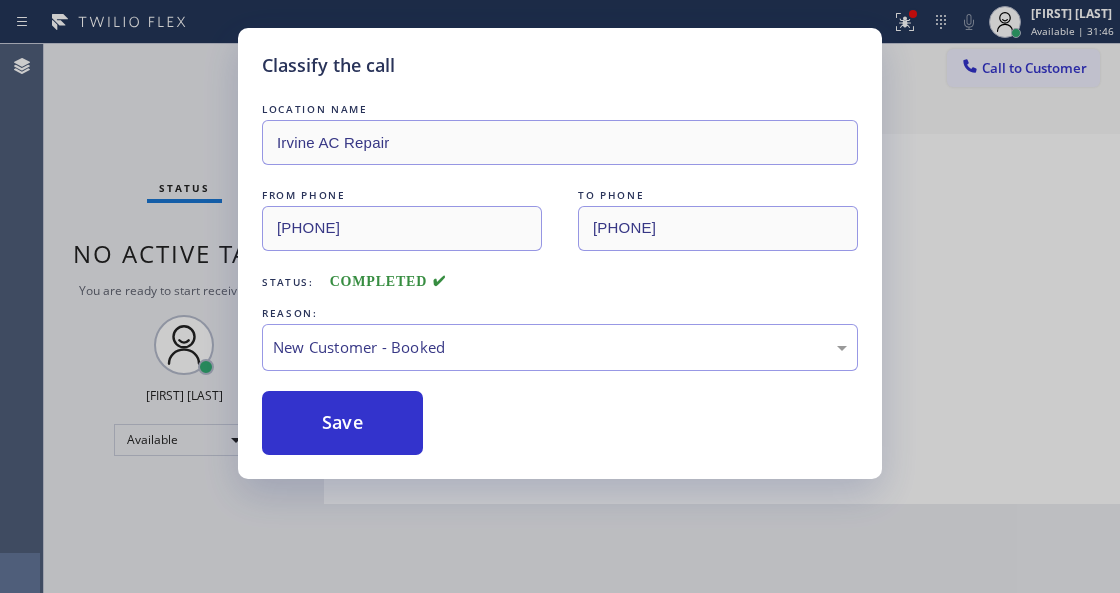 drag, startPoint x: 385, startPoint y: 406, endPoint x: 503, endPoint y: 316, distance: 148.40485 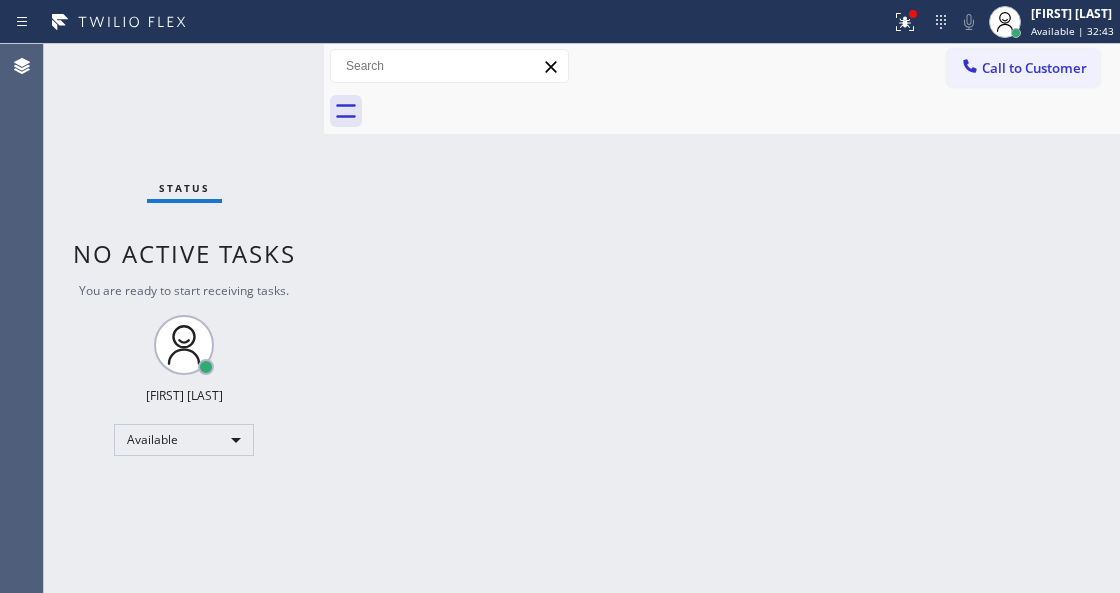 click on "Back to Dashboard Change Sender ID Customers Technicians Select a contact Outbound call Technician Search Technician Your caller id phone number Your caller id phone number Call Technician info Name   Phone none Address none Change Sender ID HVAC +18559994417 5 Star Appliance +18557314952 Appliance Repair +18554611149 Plumbing +18889090120 Air Duct Cleaning +18006865038  Electricians +18005688664 Cancel Change Check personal SMS Reset Change No tabs Call to Customer Outbound call Location Search location Your caller id phone number Customer number Call Outbound call Technician Search Technician Your caller id phone number Your caller id phone number Call" at bounding box center [722, 318] 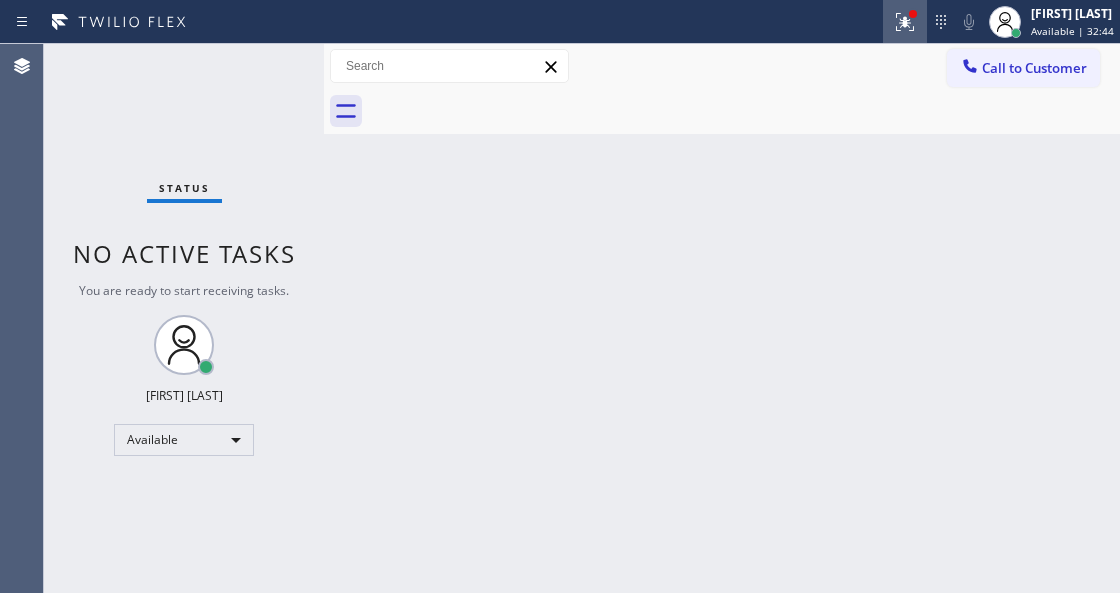 click 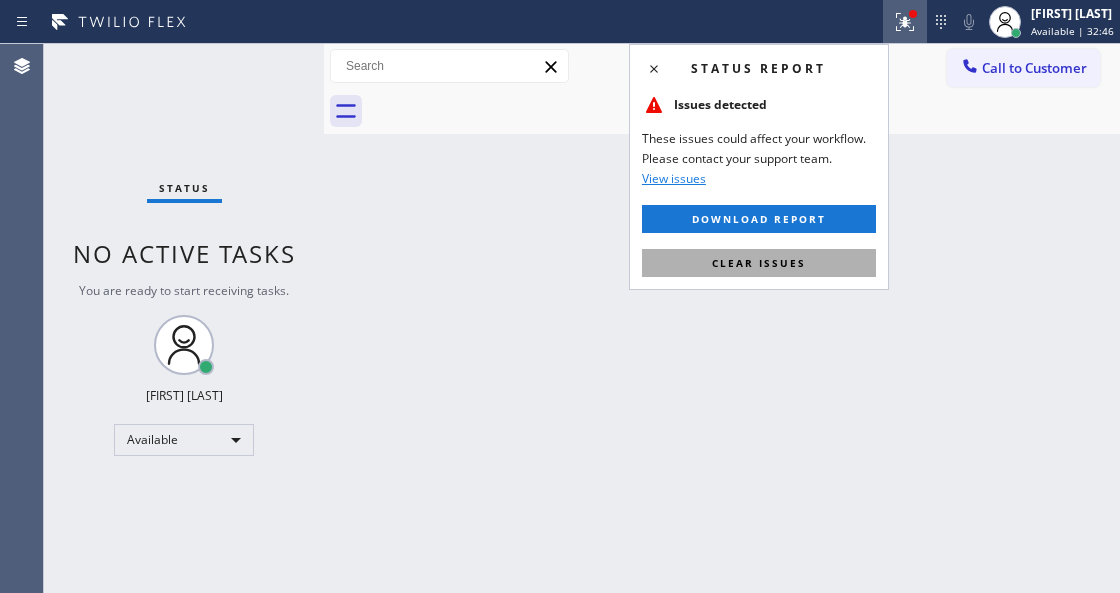 click on "Clear issues" at bounding box center (759, 263) 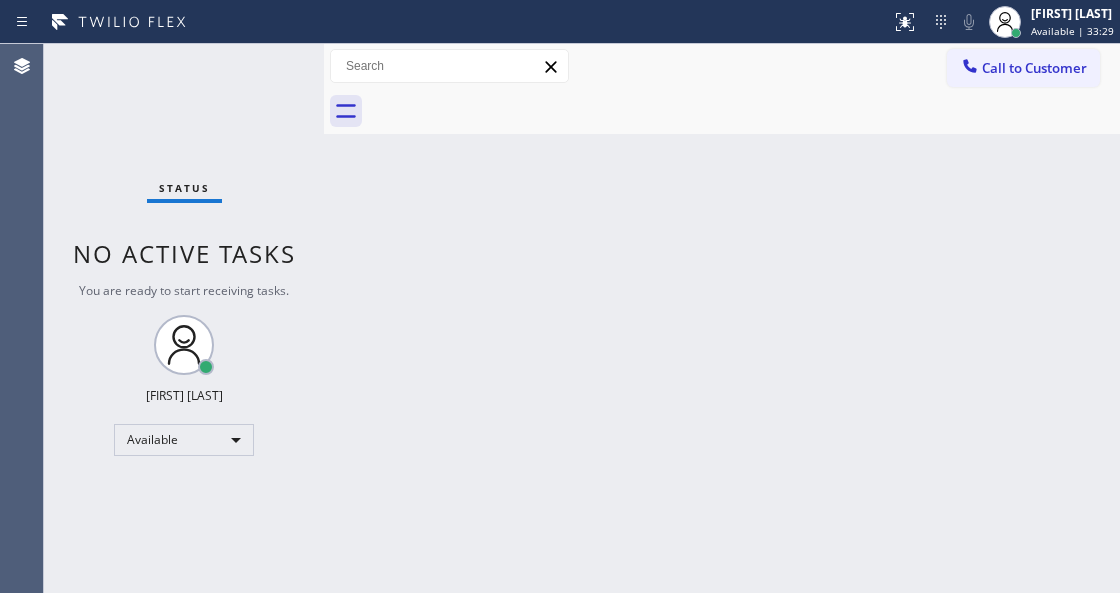 click on "Back to Dashboard Change Sender ID Customers Technicians Select a contact Outbound call Technician Search Technician Your caller id phone number Your caller id phone number Call Technician info Name   Phone none Address none Change Sender ID HVAC +18559994417 5 Star Appliance +18557314952 Appliance Repair +18554611149 Plumbing +18889090120 Air Duct Cleaning +18006865038  Electricians +18005688664 Cancel Change Check personal SMS Reset Change No tabs Call to Customer Outbound call Location Search location Your caller id phone number Customer number Call Outbound call Technician Search Technician Your caller id phone number Your caller id phone number Call" at bounding box center (722, 318) 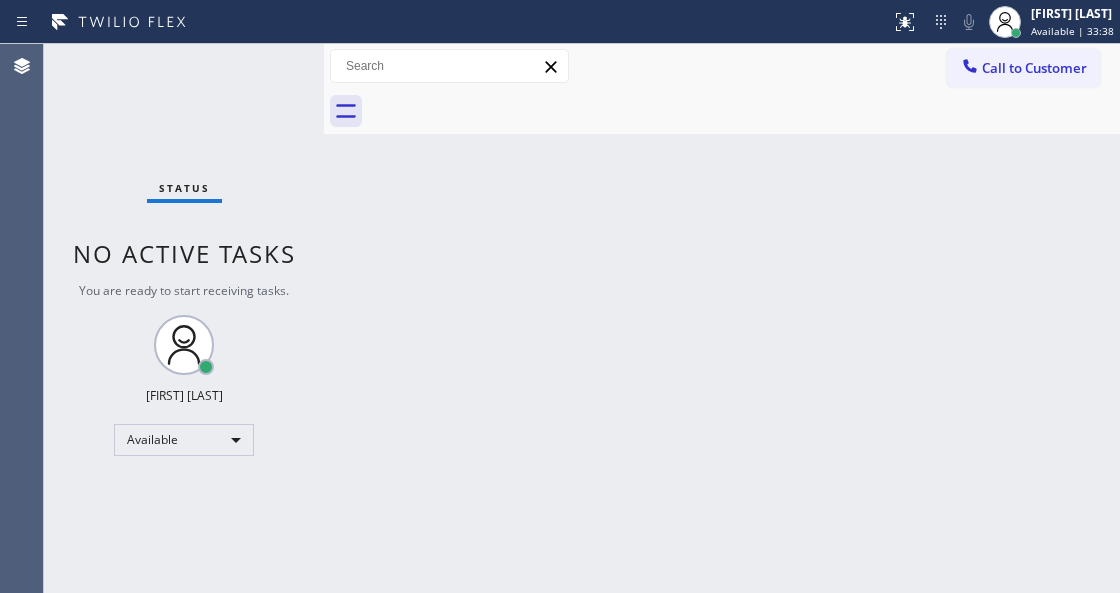 click on "Status   No active tasks     You are ready to start receiving tasks.   Venezza Koren Intas Available" at bounding box center [184, 318] 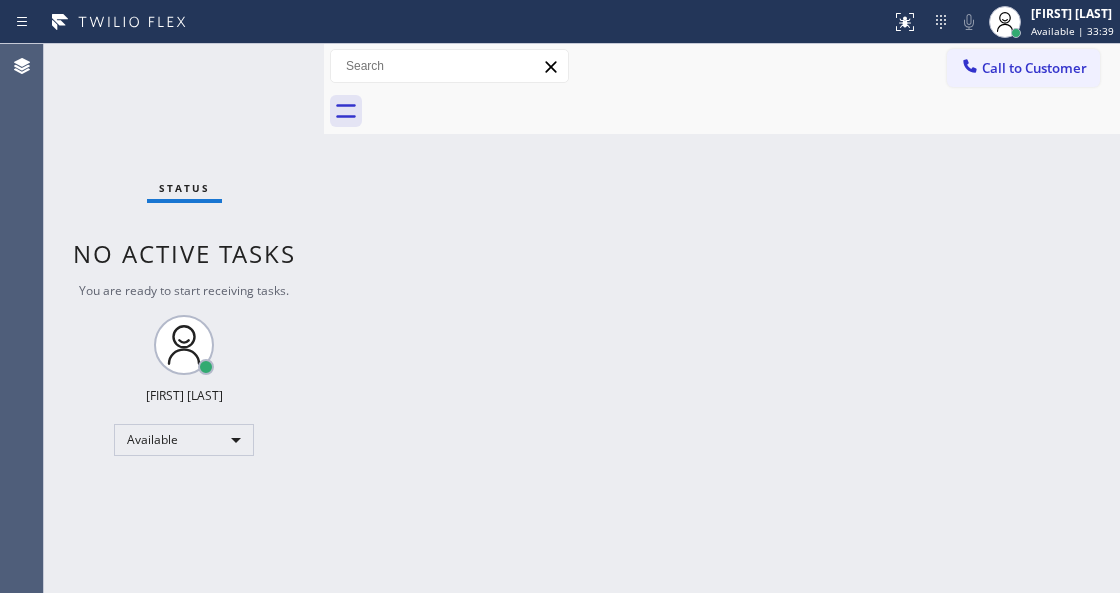click on "Status   No active tasks     You are ready to start receiving tasks.   Venezza Koren Intas Available" at bounding box center (184, 318) 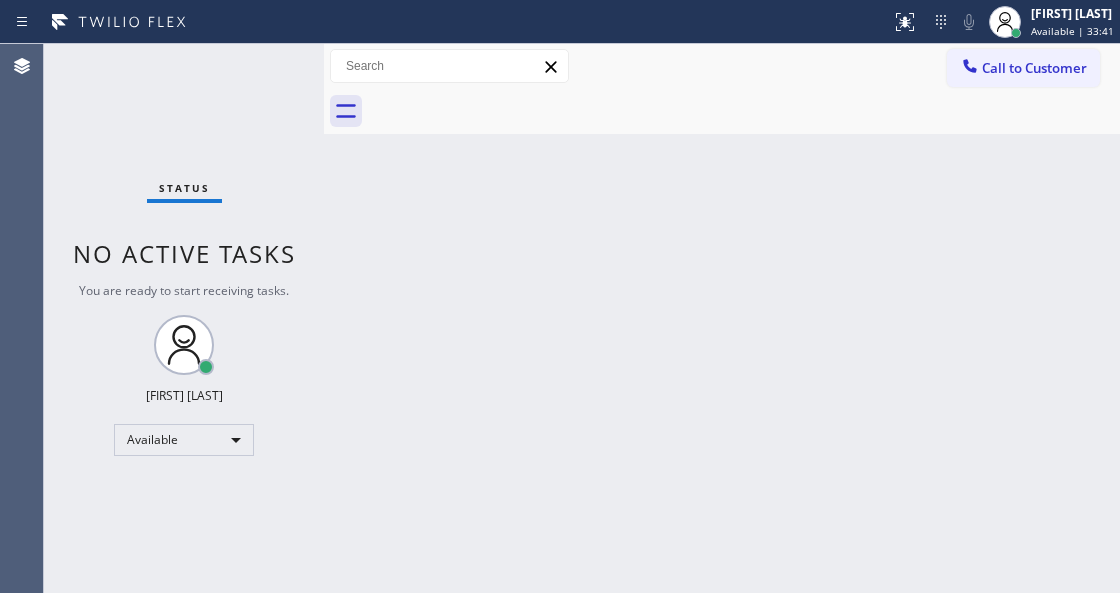 click on "Status   No active tasks     You are ready to start receiving tasks.   Venezza Koren Intas Available" at bounding box center [184, 318] 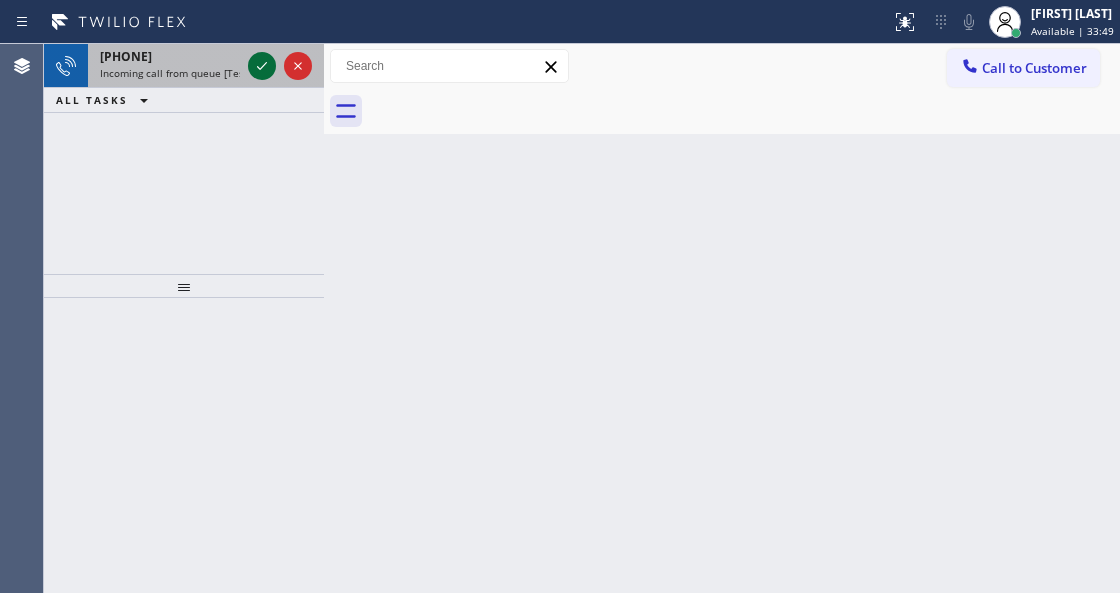 click 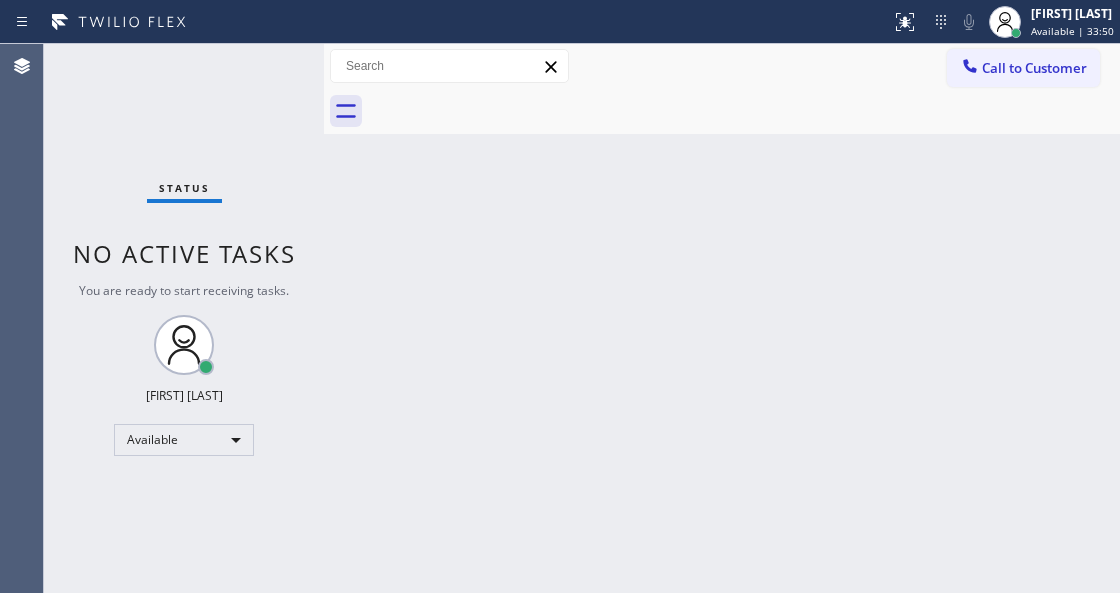 click on "Status   No active tasks     You are ready to start receiving tasks.   Venezza Koren Intas Available" at bounding box center (184, 318) 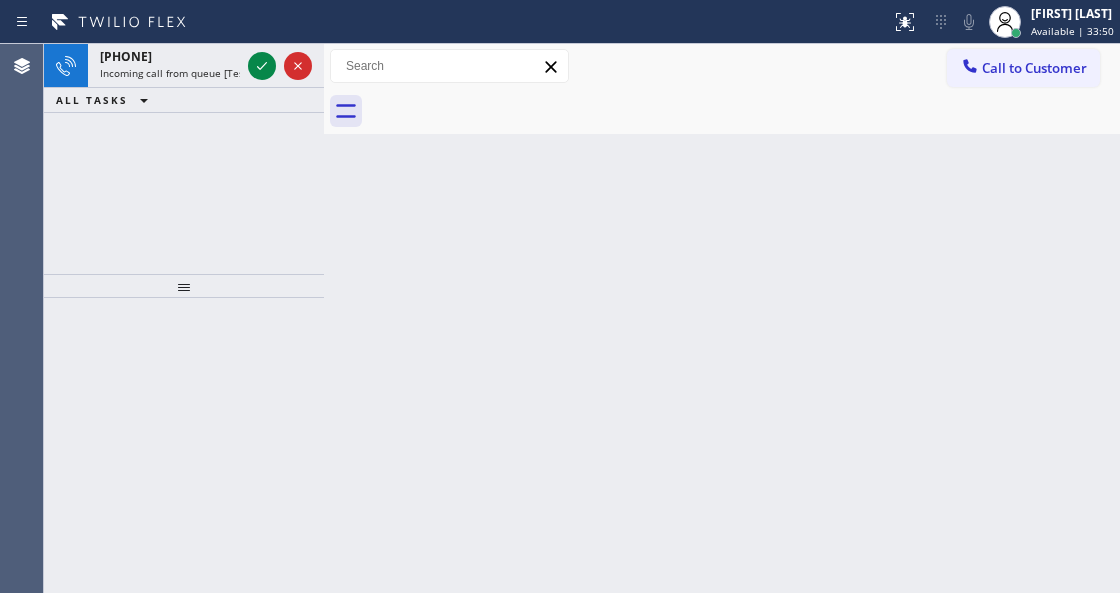 click 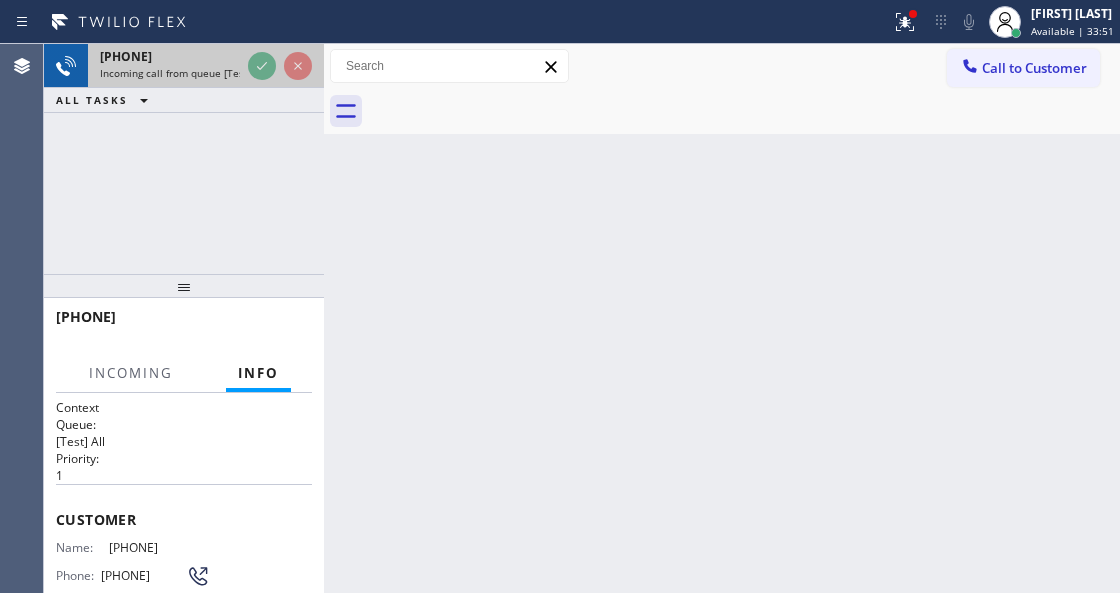 click at bounding box center (280, 66) 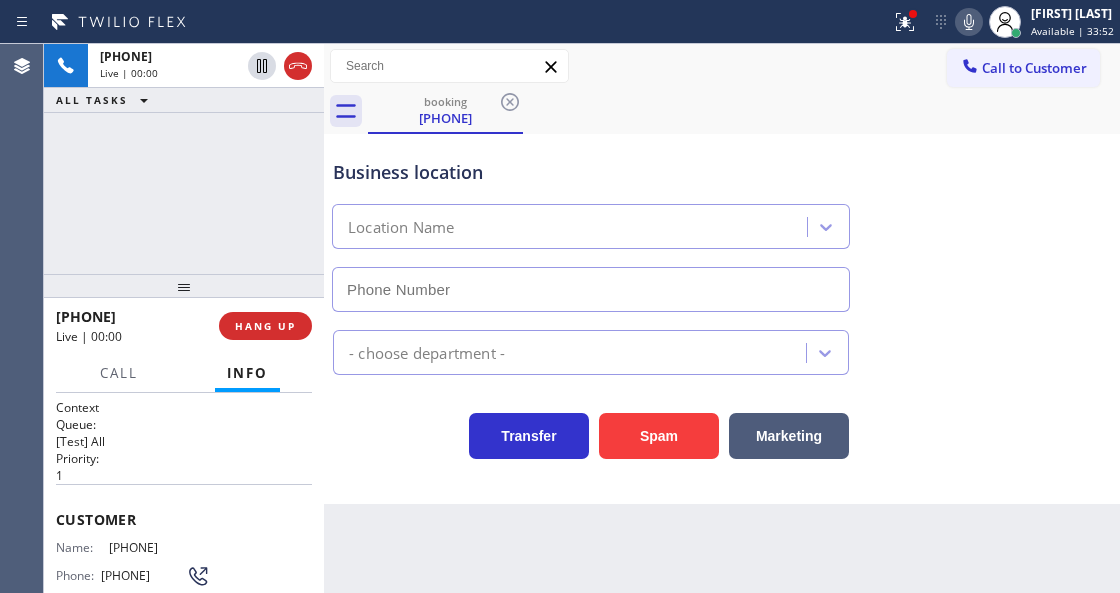 scroll, scrollTop: 200, scrollLeft: 0, axis: vertical 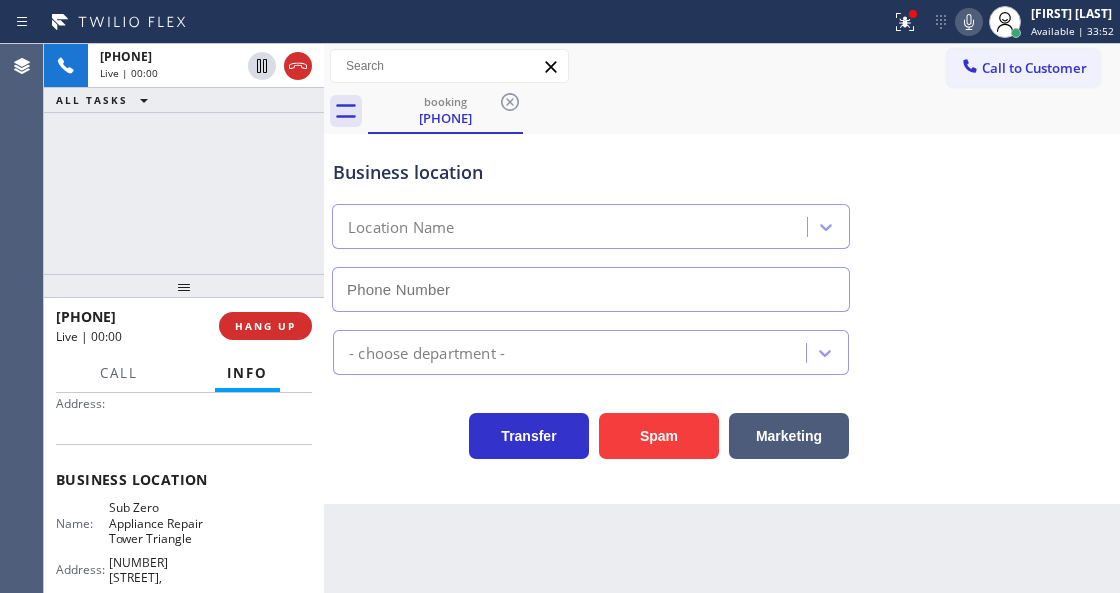 type on "[PHONE]" 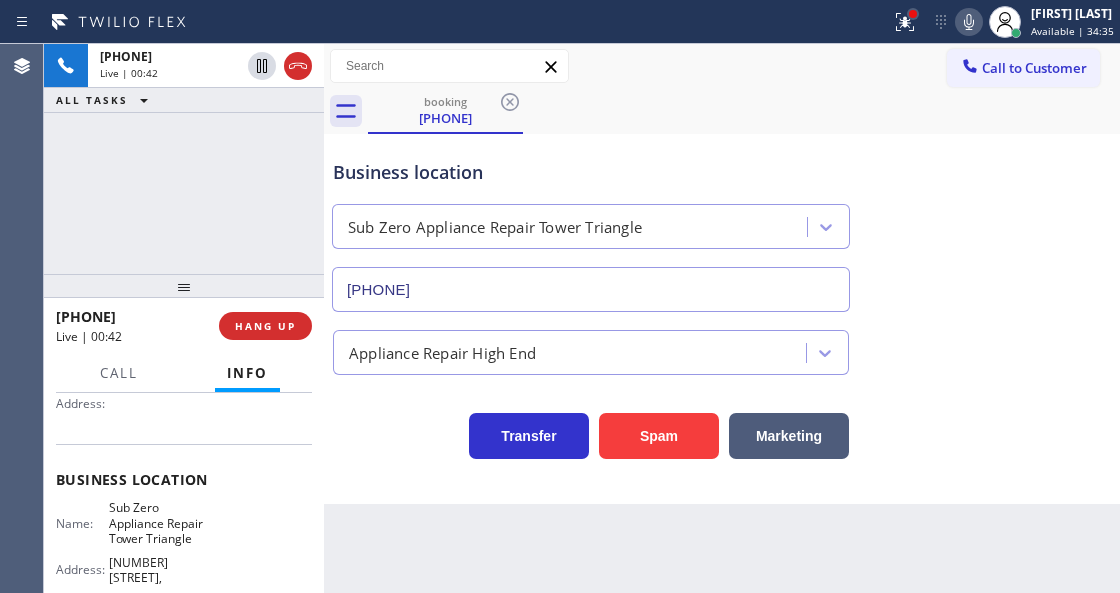 click at bounding box center (913, 14) 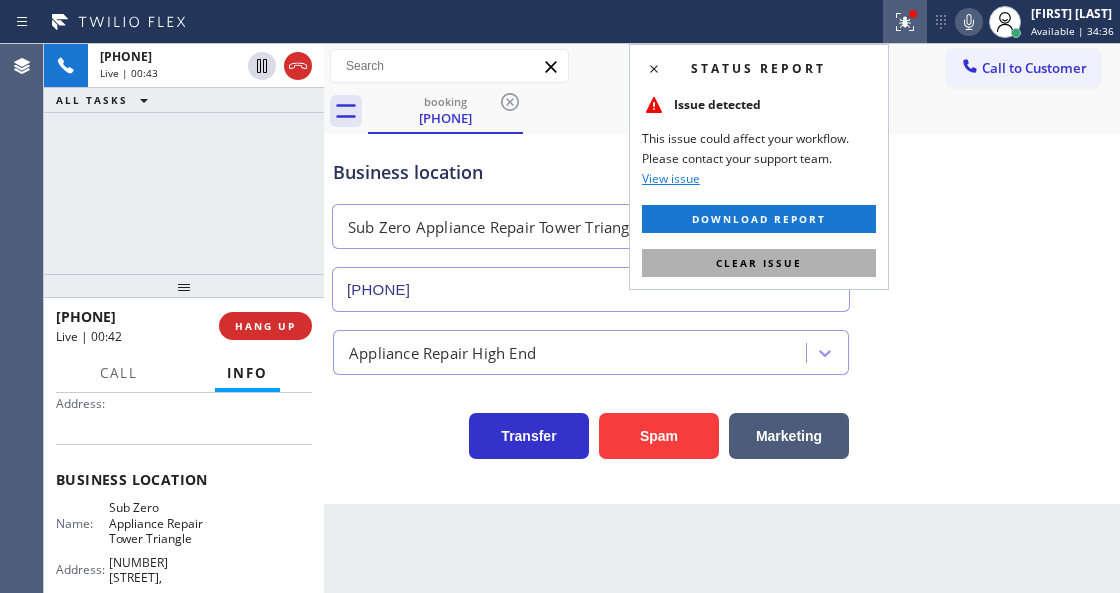 click on "Clear issue" at bounding box center (759, 263) 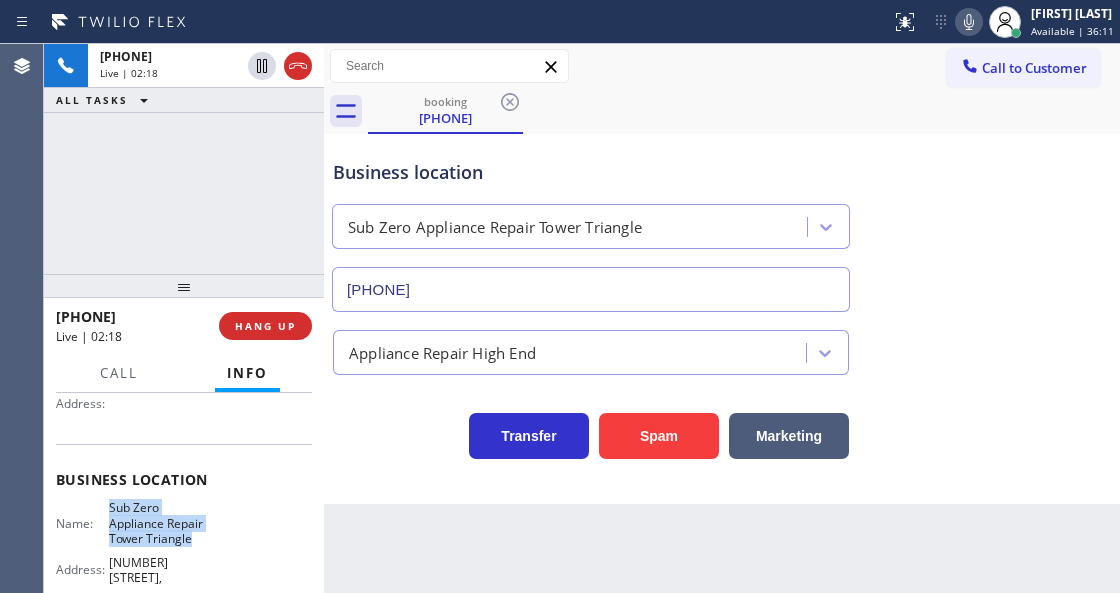 drag, startPoint x: 106, startPoint y: 501, endPoint x: 207, endPoint y: 540, distance: 108.26819 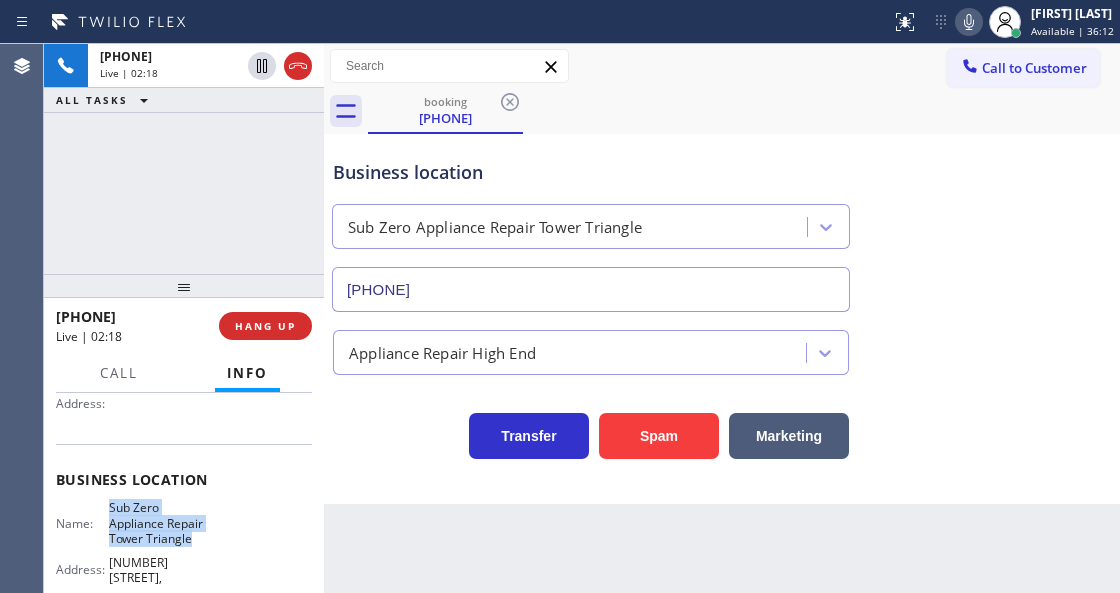 copy on "Sub Zero Appliance Repair Tower Triangle" 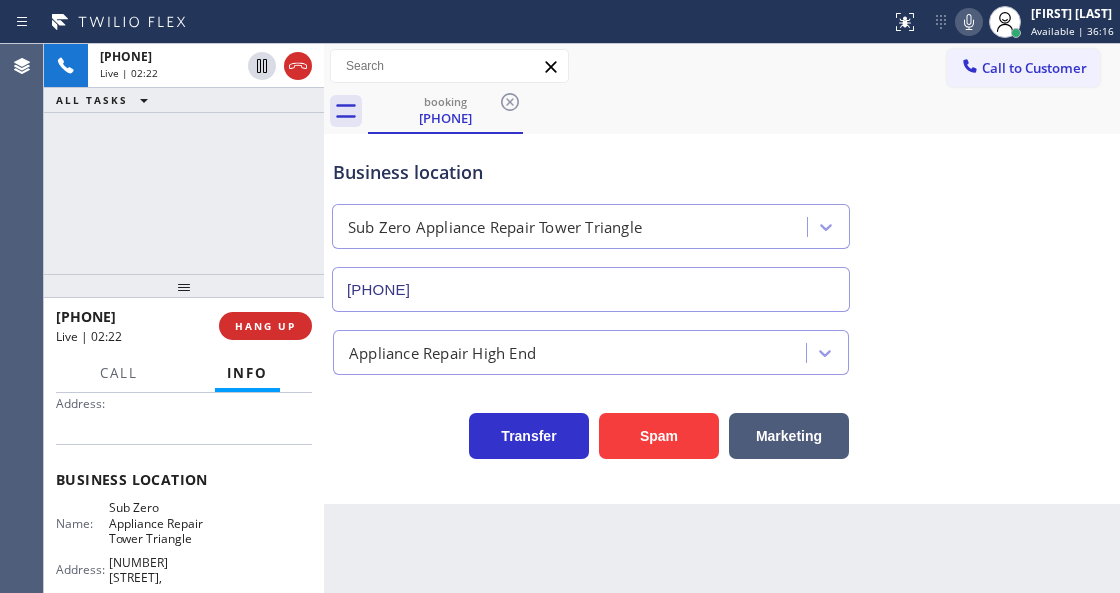 click on "booking [PHONE]" at bounding box center [744, 111] 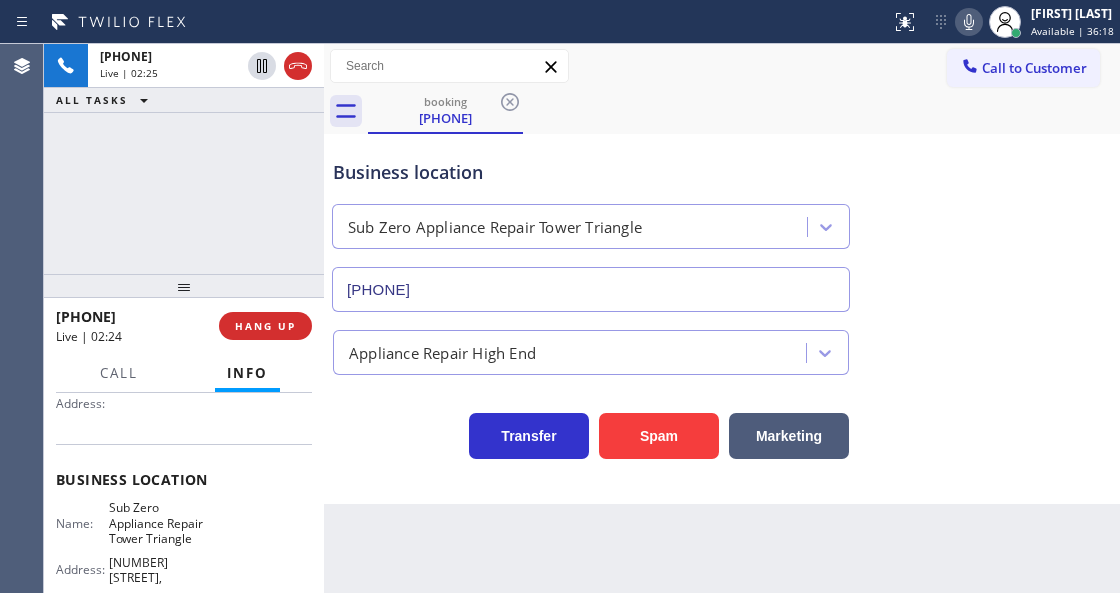 click 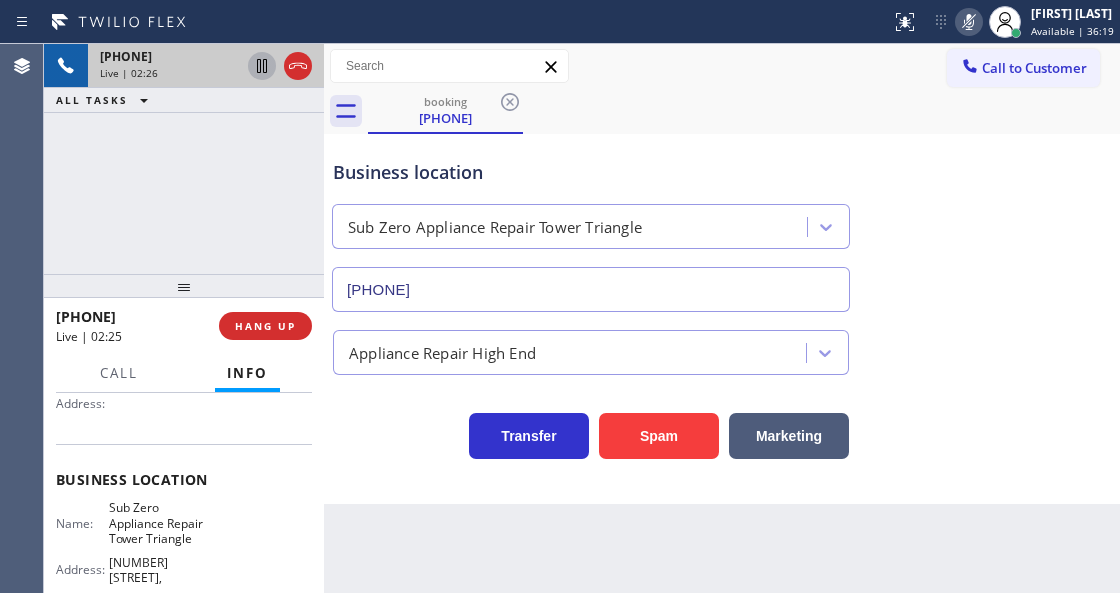 click 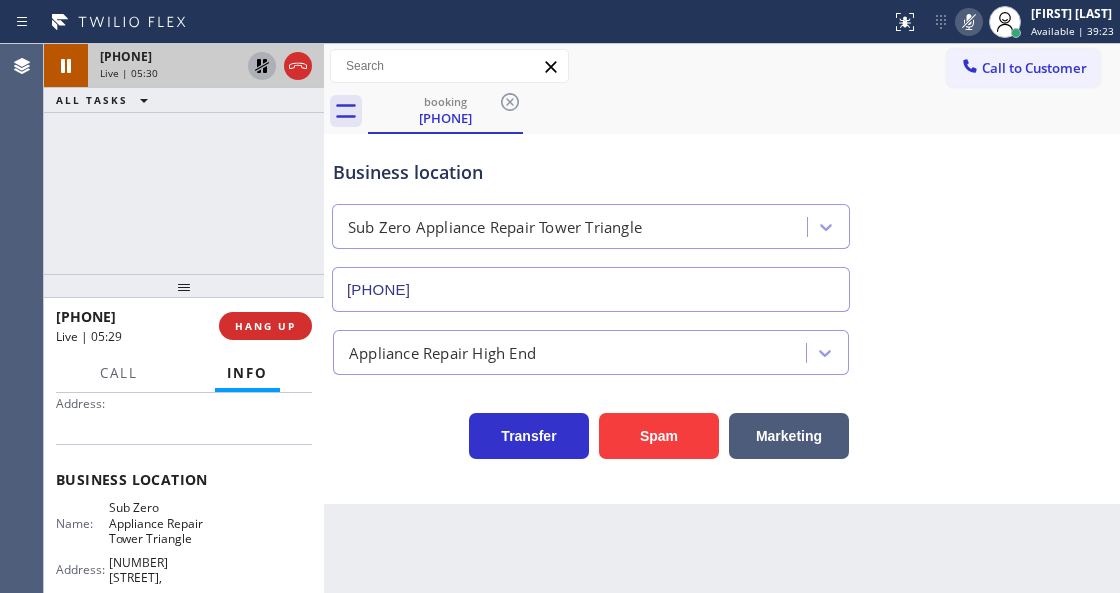 click 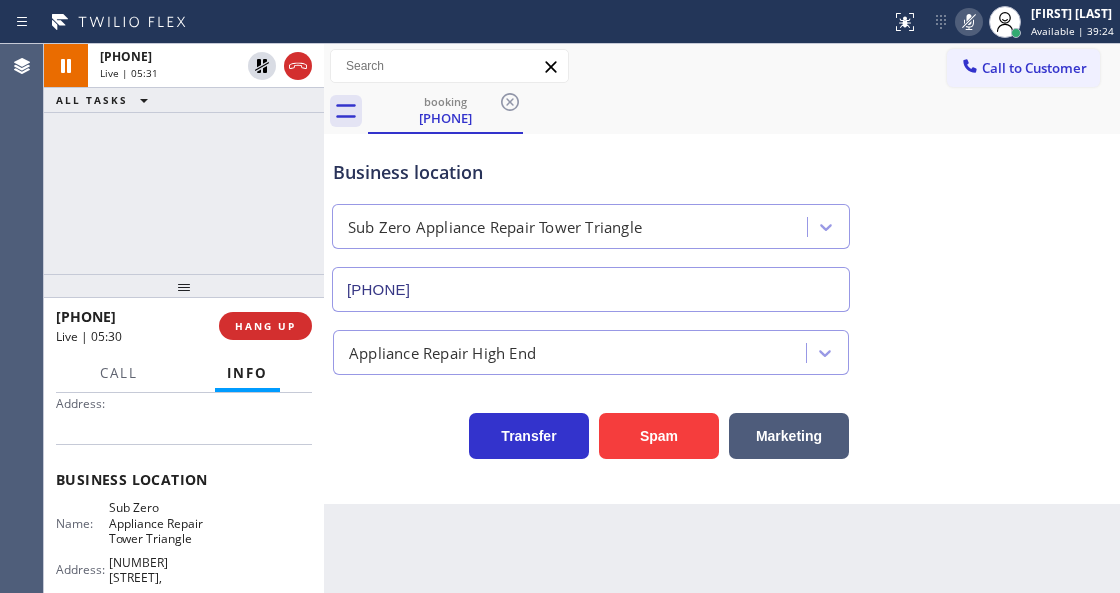 click 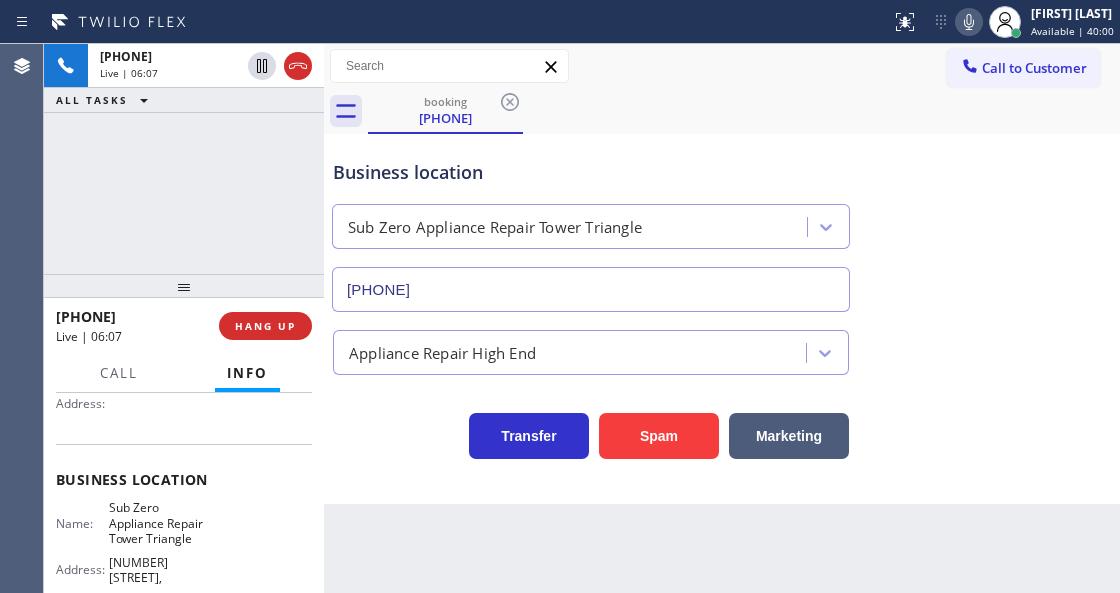 scroll, scrollTop: 0, scrollLeft: 0, axis: both 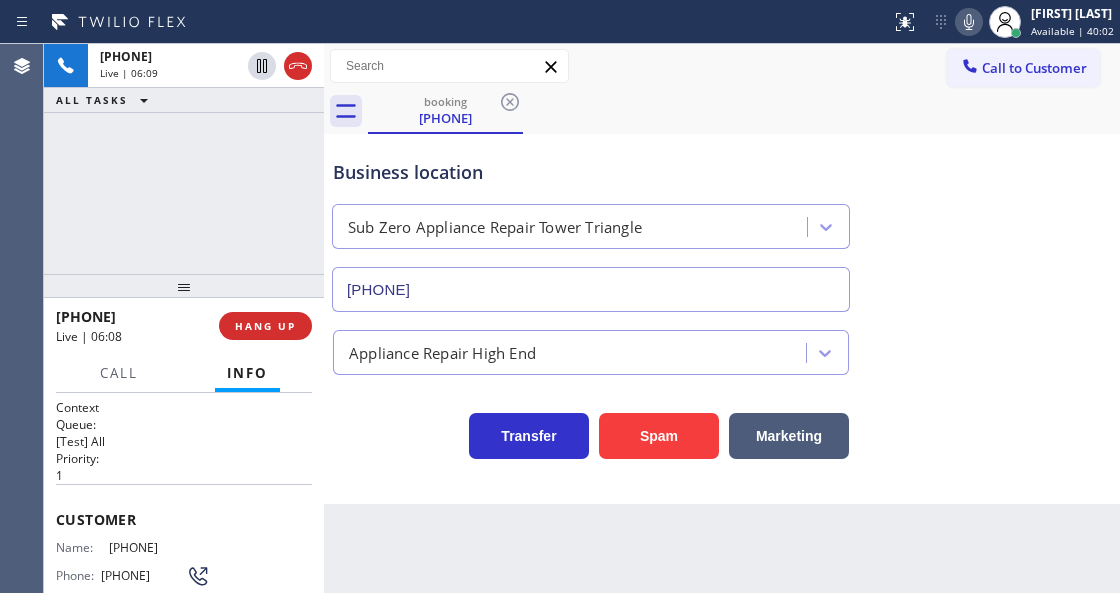 drag, startPoint x: 218, startPoint y: 536, endPoint x: 106, endPoint y: 550, distance: 112.871605 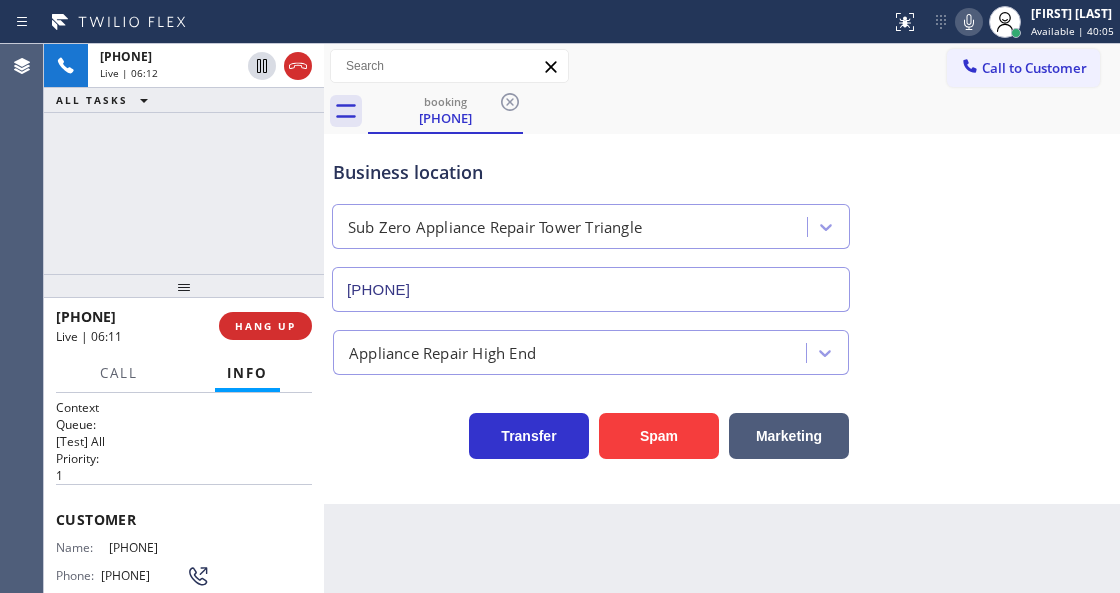 copy on "[PHONE]" 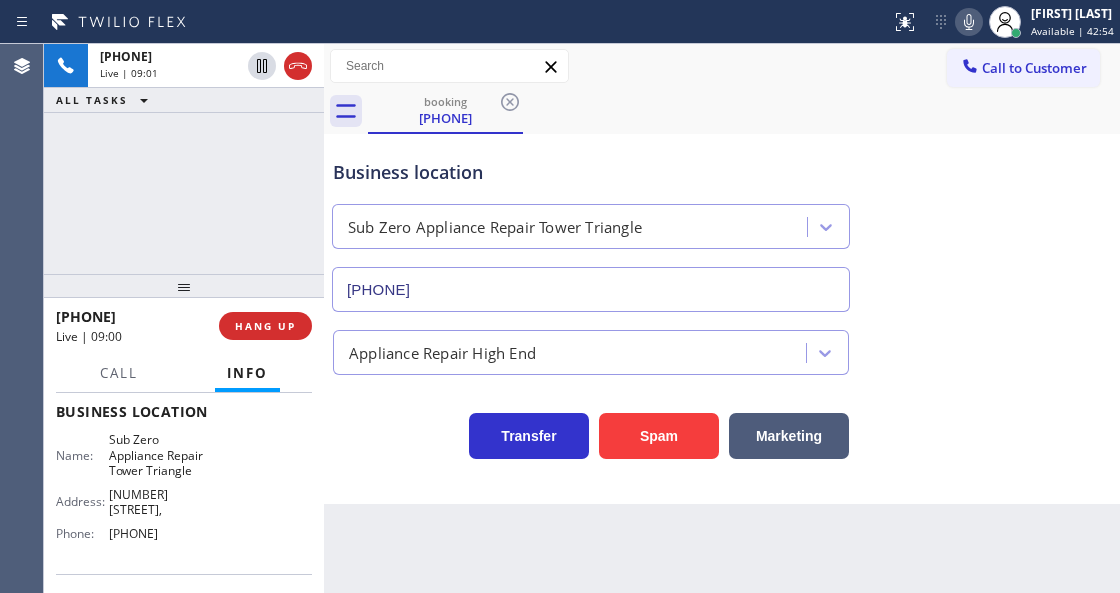 scroll, scrollTop: 333, scrollLeft: 0, axis: vertical 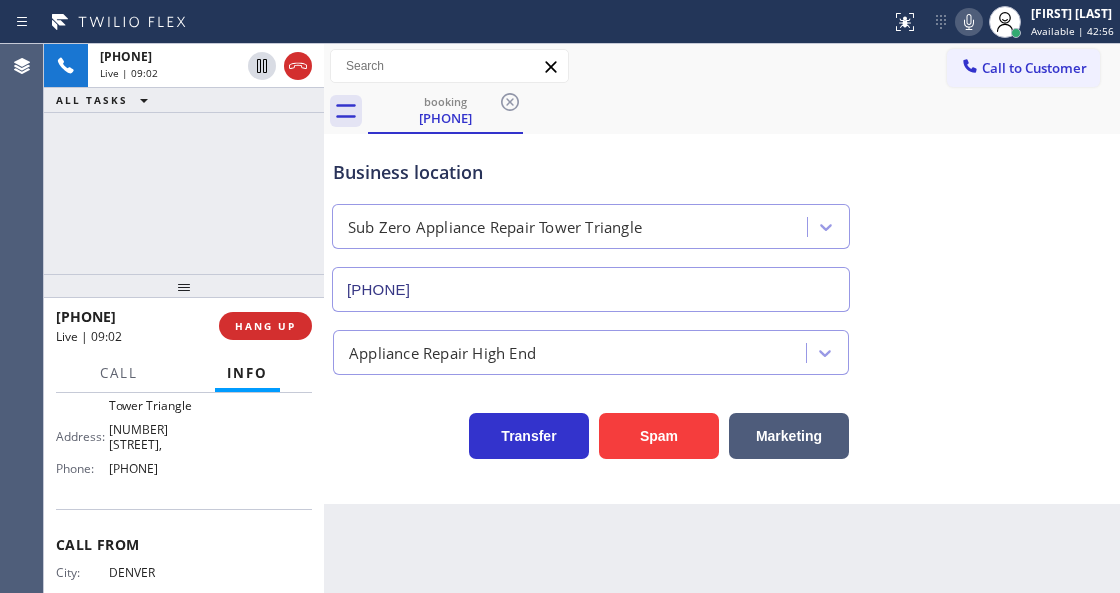 drag, startPoint x: 206, startPoint y: 472, endPoint x: 110, endPoint y: 476, distance: 96.0833 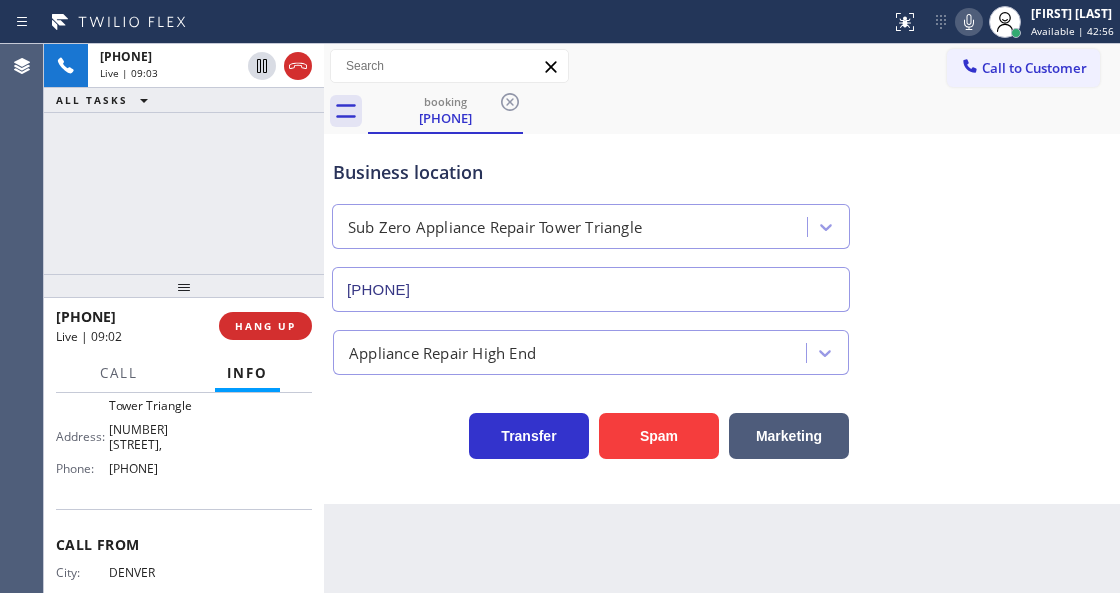 copy on "[PHONE]" 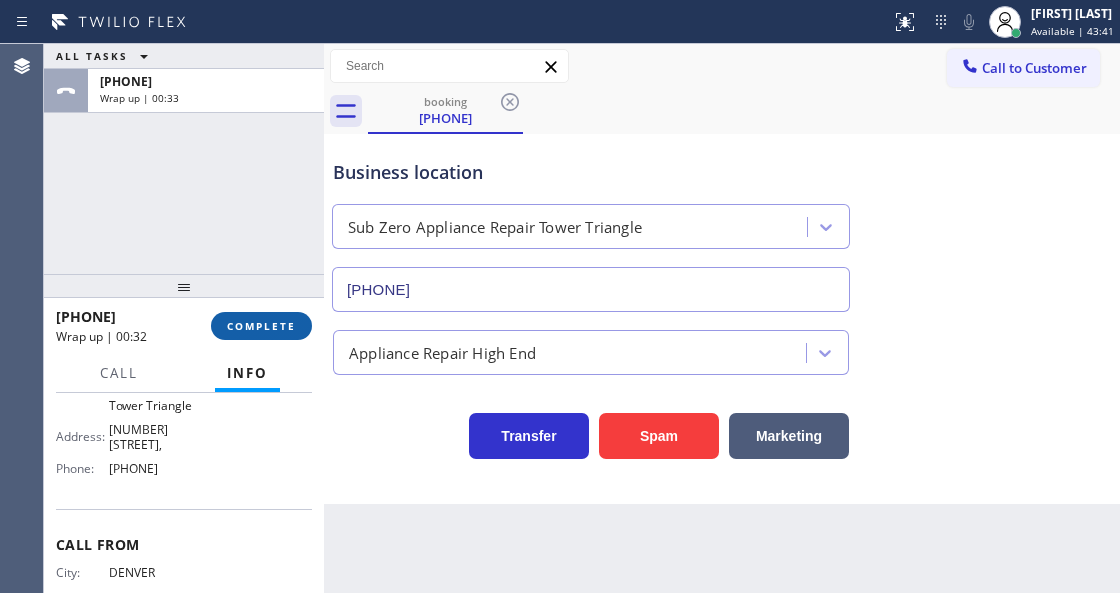 click on "COMPLETE" at bounding box center (261, 326) 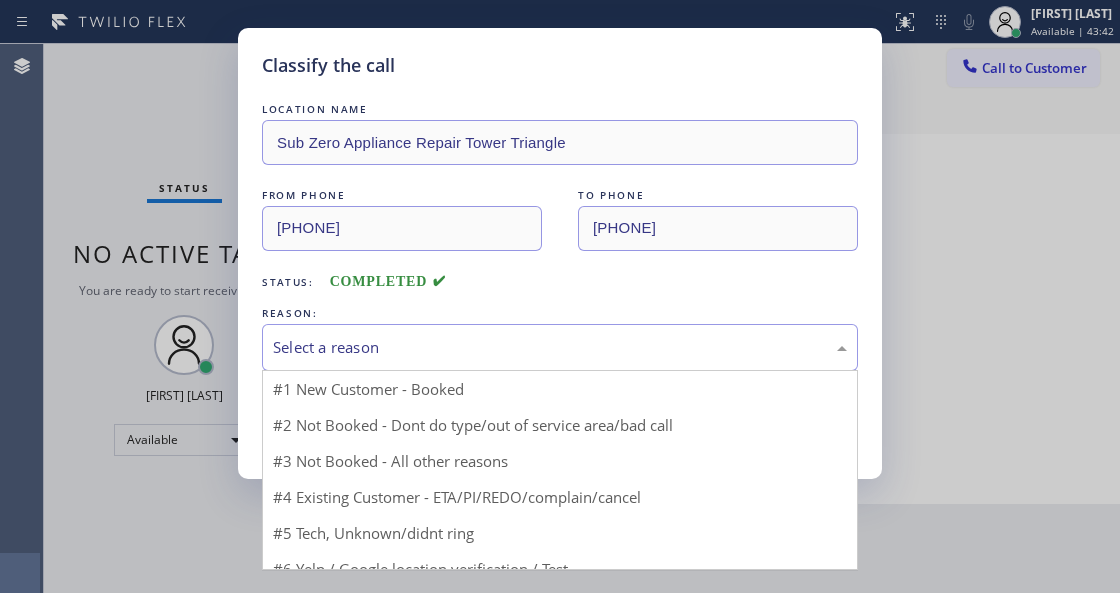 click on "Select a reason" at bounding box center [560, 347] 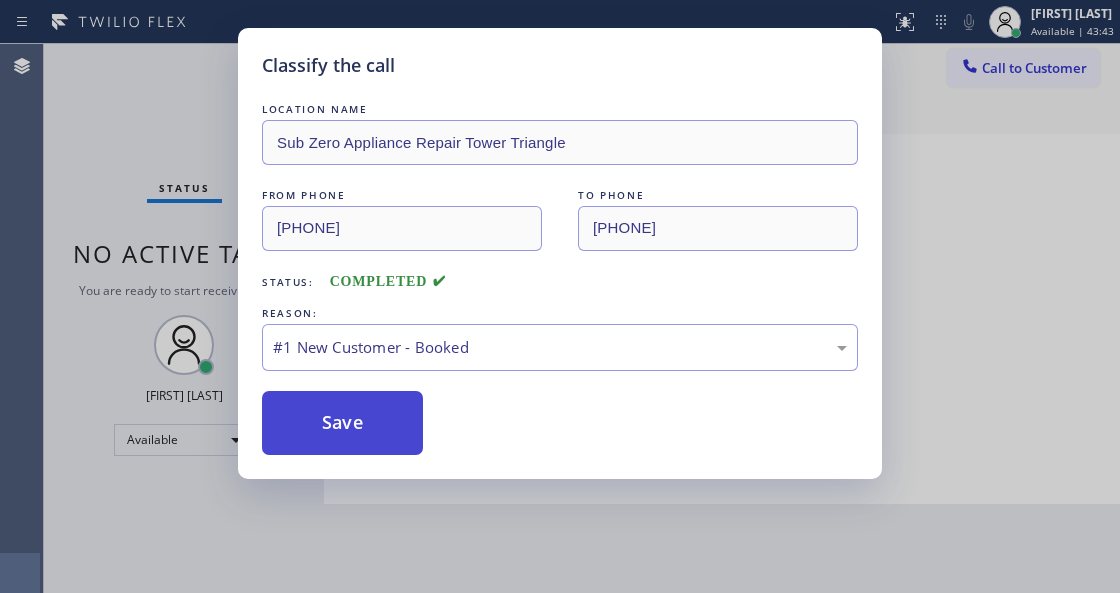 click on "Save" at bounding box center (342, 423) 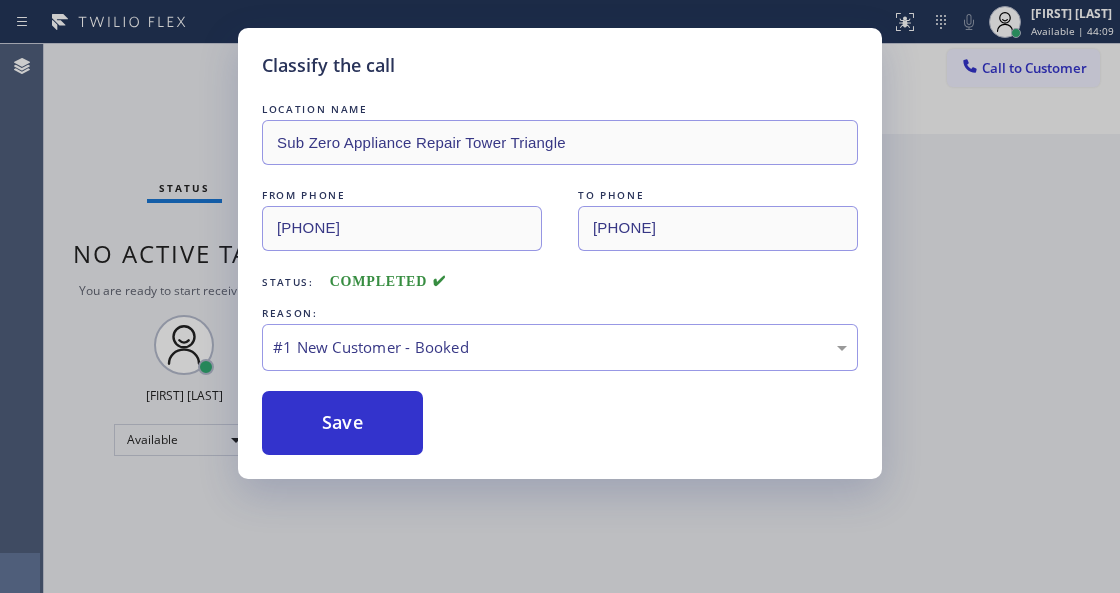 click on "TO PHONE" at bounding box center (718, 195) 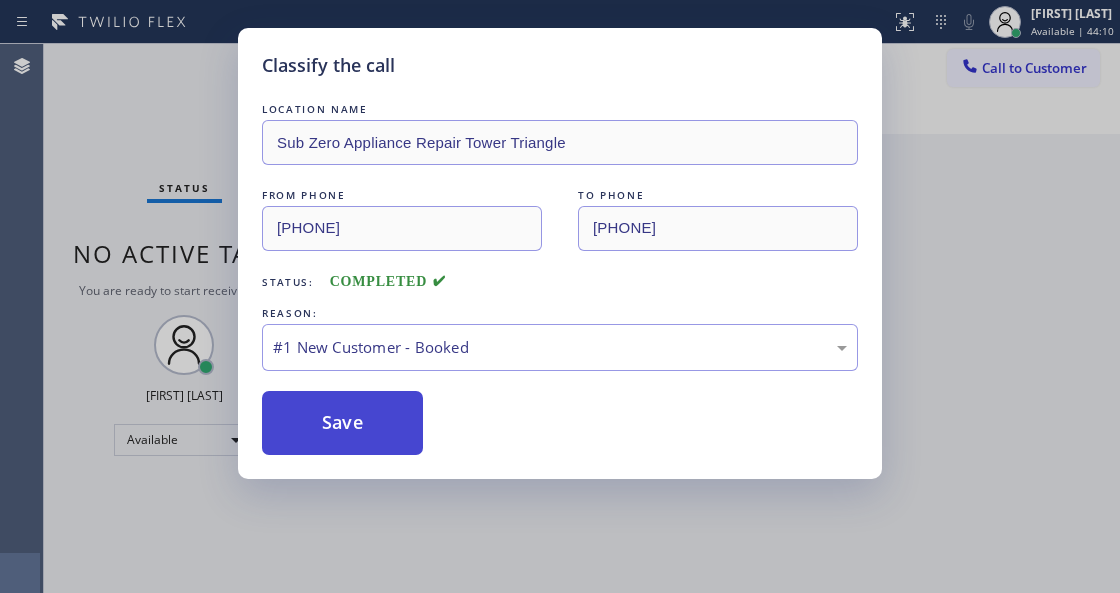 click on "Save" at bounding box center (342, 423) 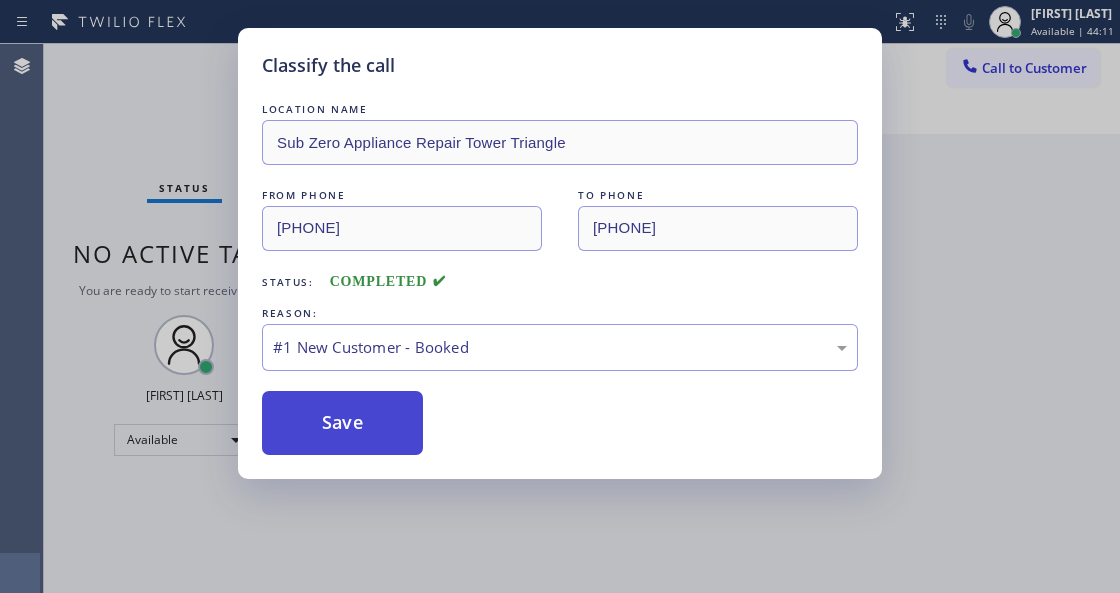 click on "Save" at bounding box center (342, 423) 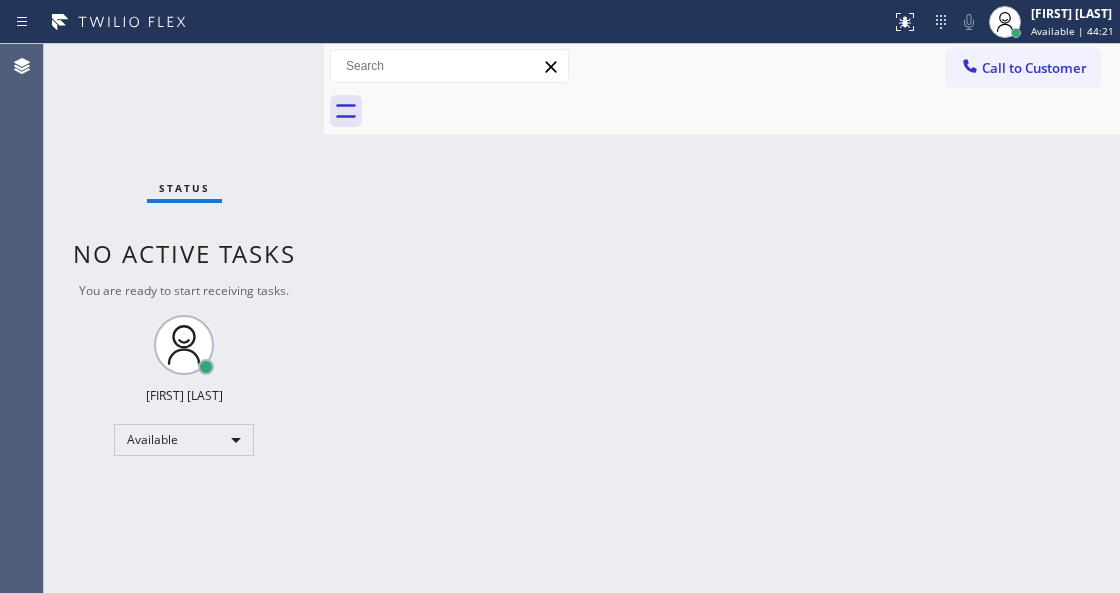 drag, startPoint x: 293, startPoint y: 75, endPoint x: 229, endPoint y: 114, distance: 74.94665 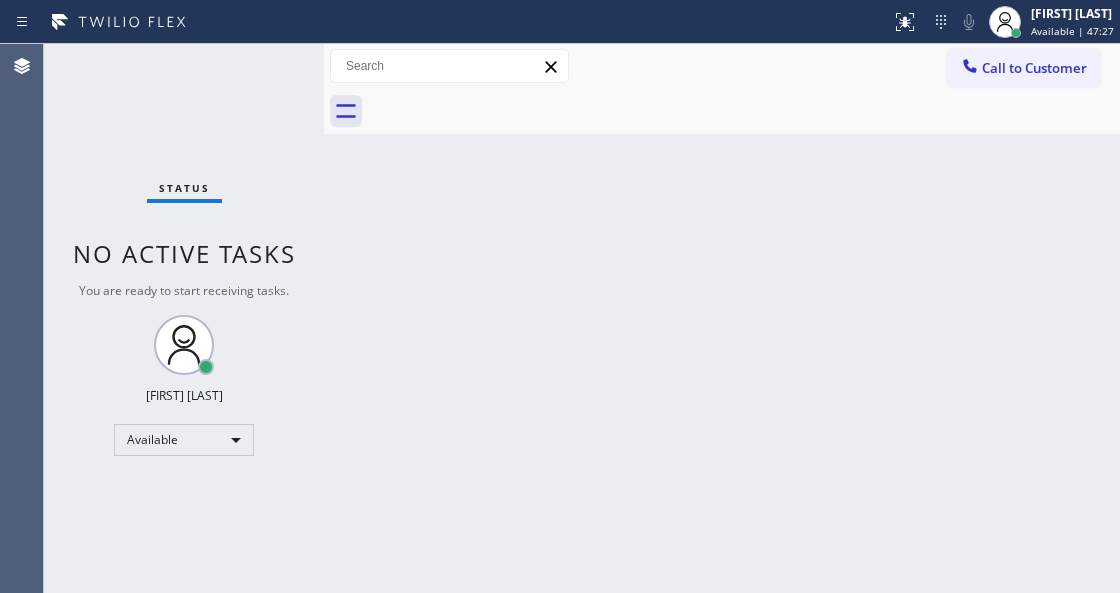 click on "Status   No active tasks     You are ready to start receiving tasks.   Venezza Koren Intas Available" at bounding box center (184, 318) 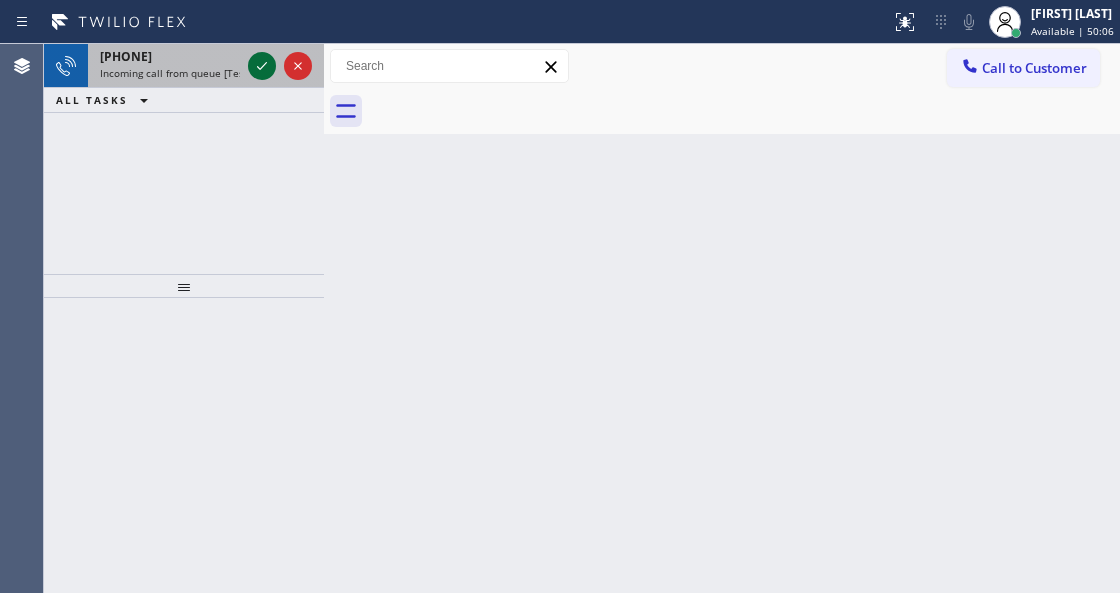 click 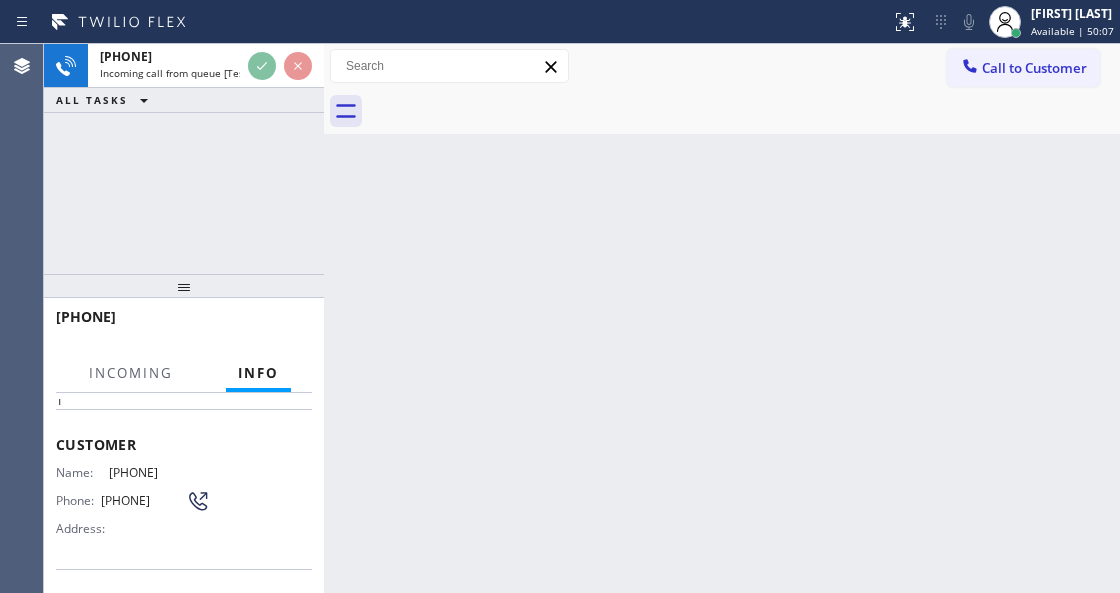 scroll, scrollTop: 200, scrollLeft: 0, axis: vertical 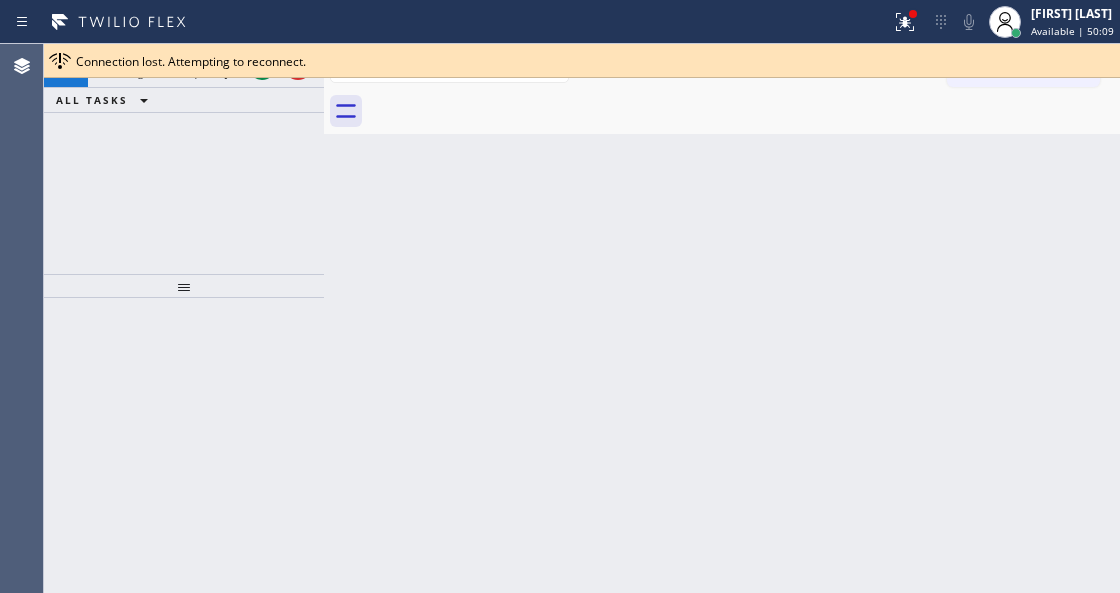 click on "Status report Issue detected This issue could affect your workflow. Please contact your support team. View issue Download report Clear issue [FIRST] [LAST] Available | 50:09 Set your status Offline Available Unavailable Break Log out" at bounding box center (560, 22) 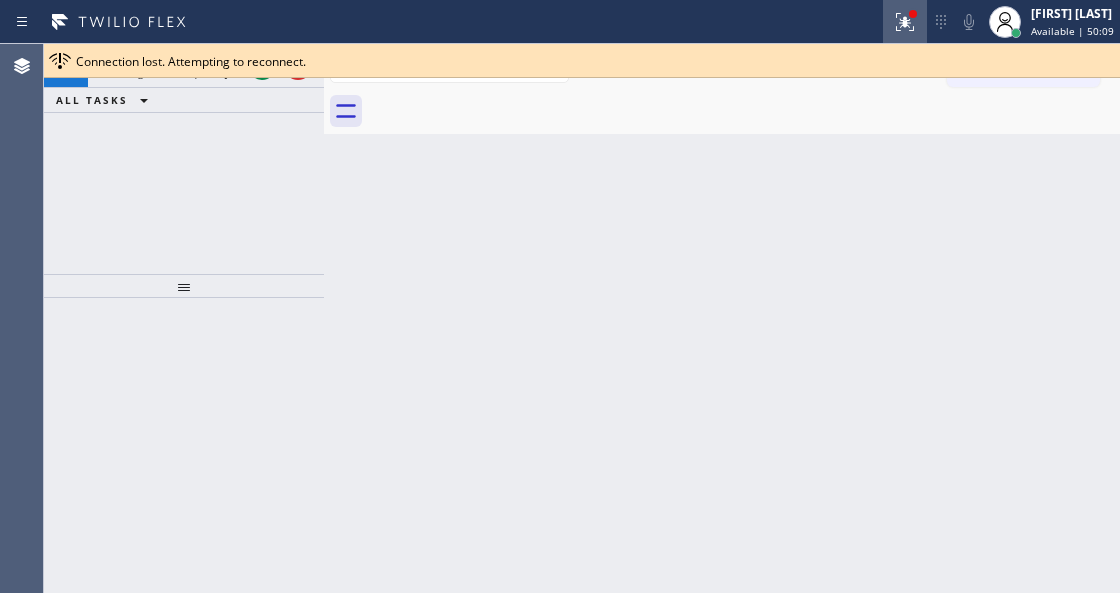 click 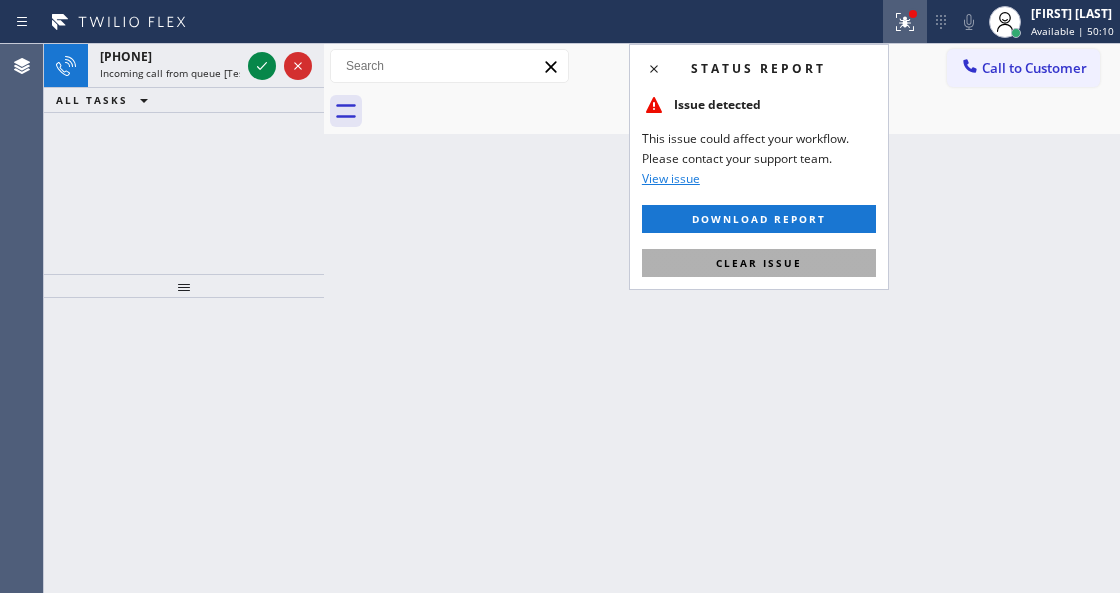 click on "Clear issue" at bounding box center (759, 263) 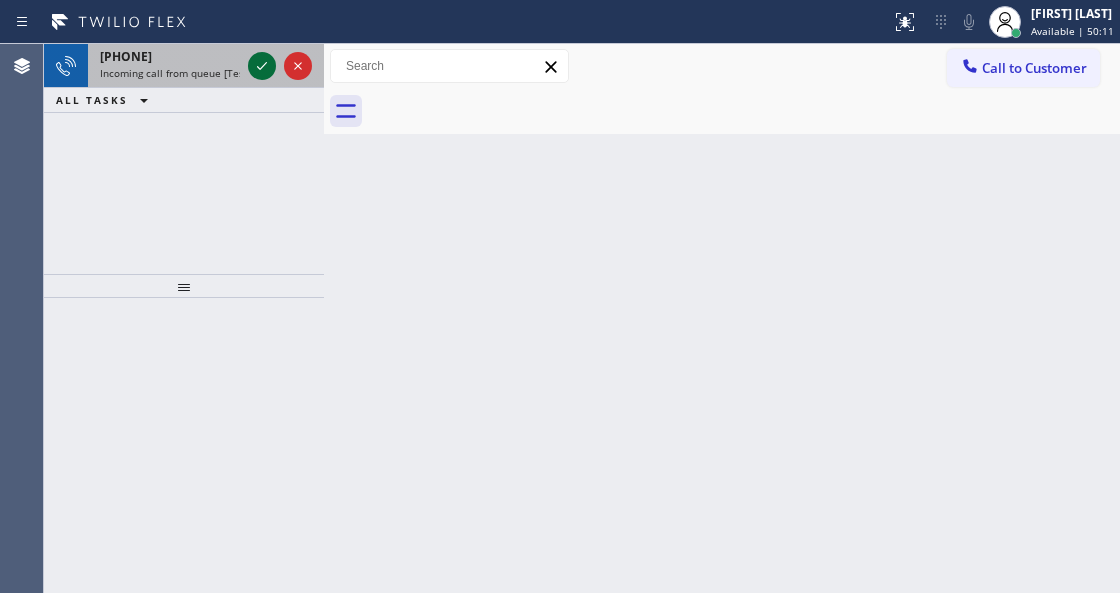 click 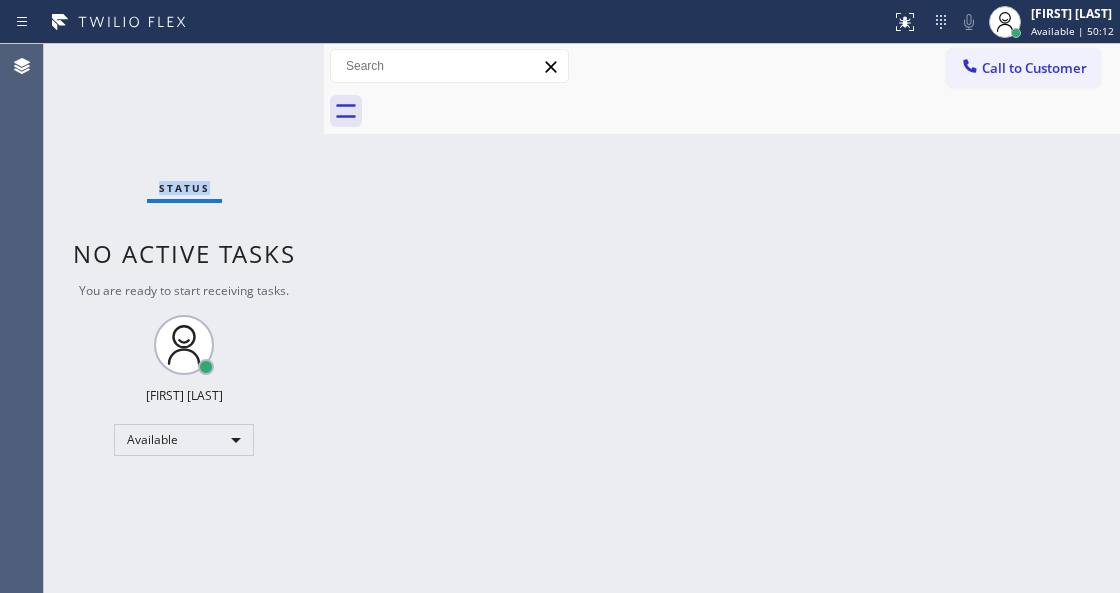 click on "Status   No active tasks     You are ready to start receiving tasks.   Venezza Koren Intas Available" at bounding box center [184, 318] 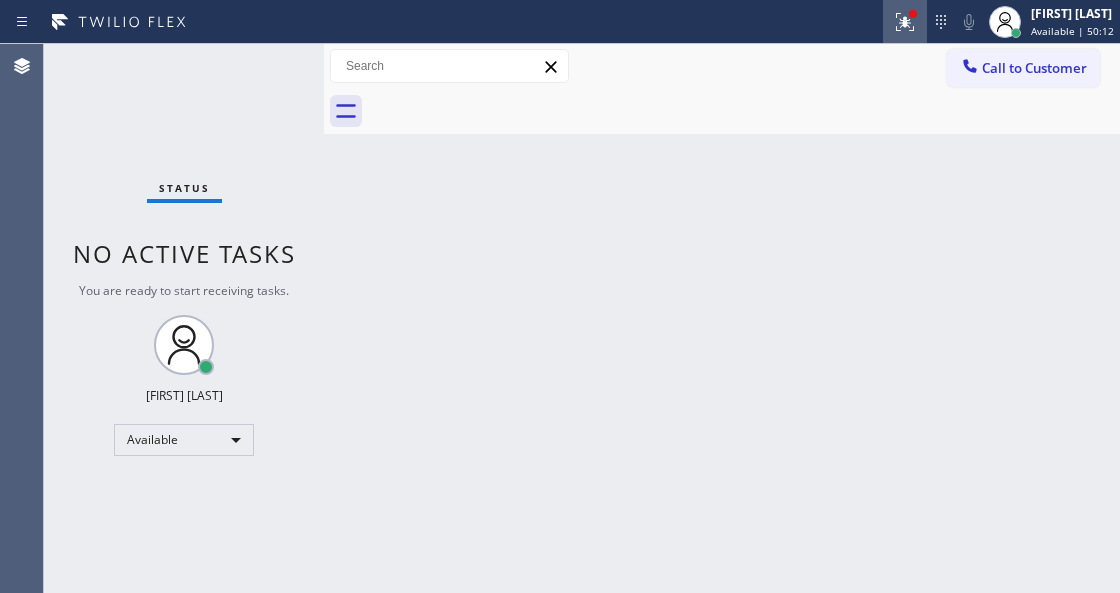 click at bounding box center (913, 14) 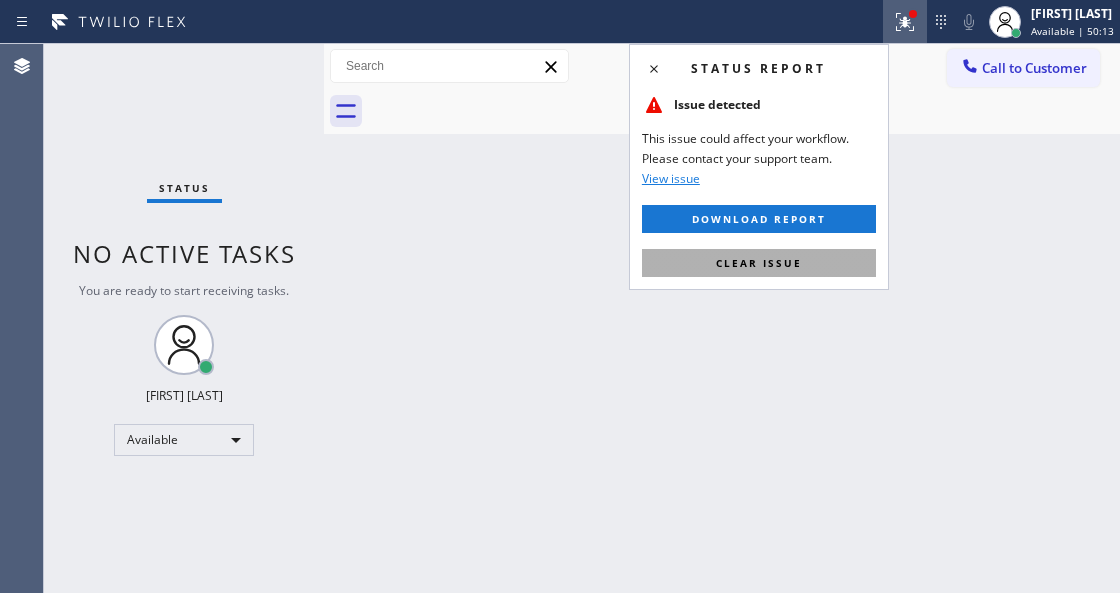click on "Clear issue" at bounding box center (759, 263) 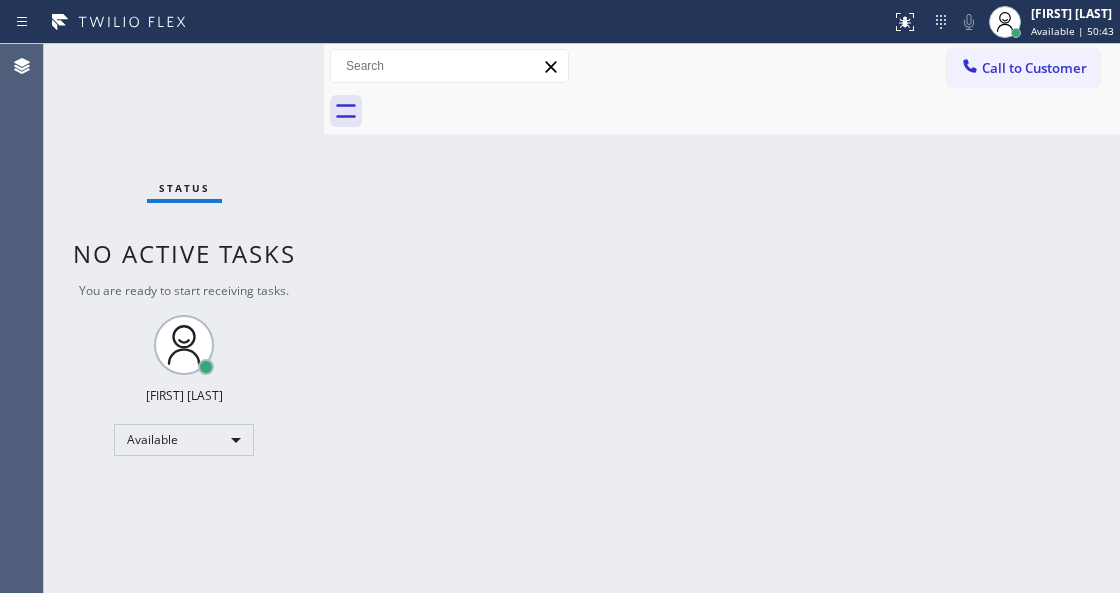 click on "Status   No active tasks     You are ready to start receiving tasks.   Venezza Koren Intas Available" at bounding box center [184, 318] 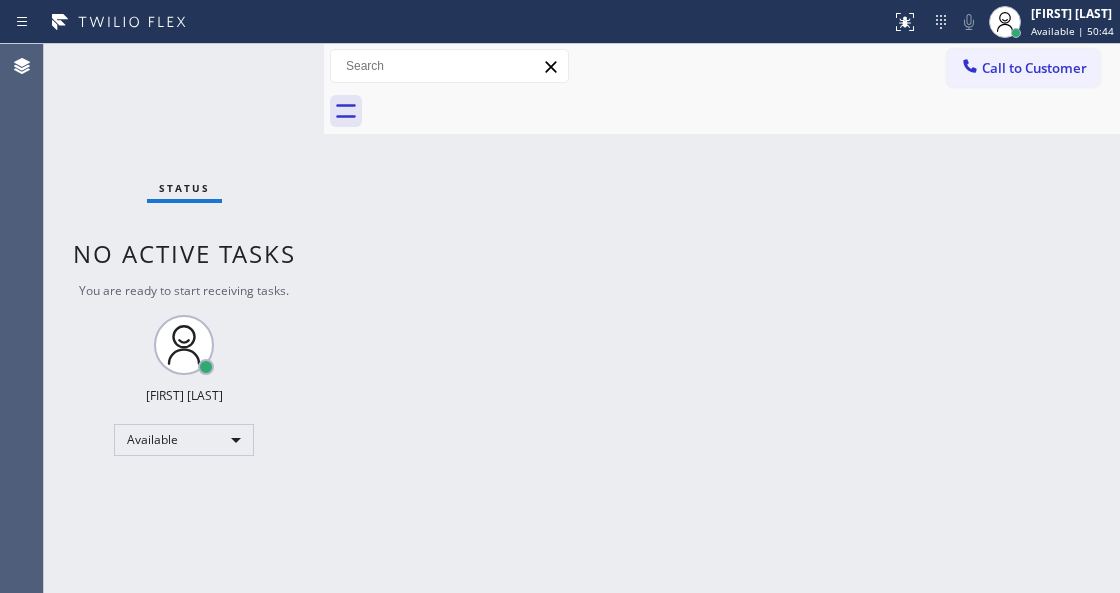 click on "Status   No active tasks     You are ready to start receiving tasks.   Venezza Koren Intas Available" at bounding box center [184, 318] 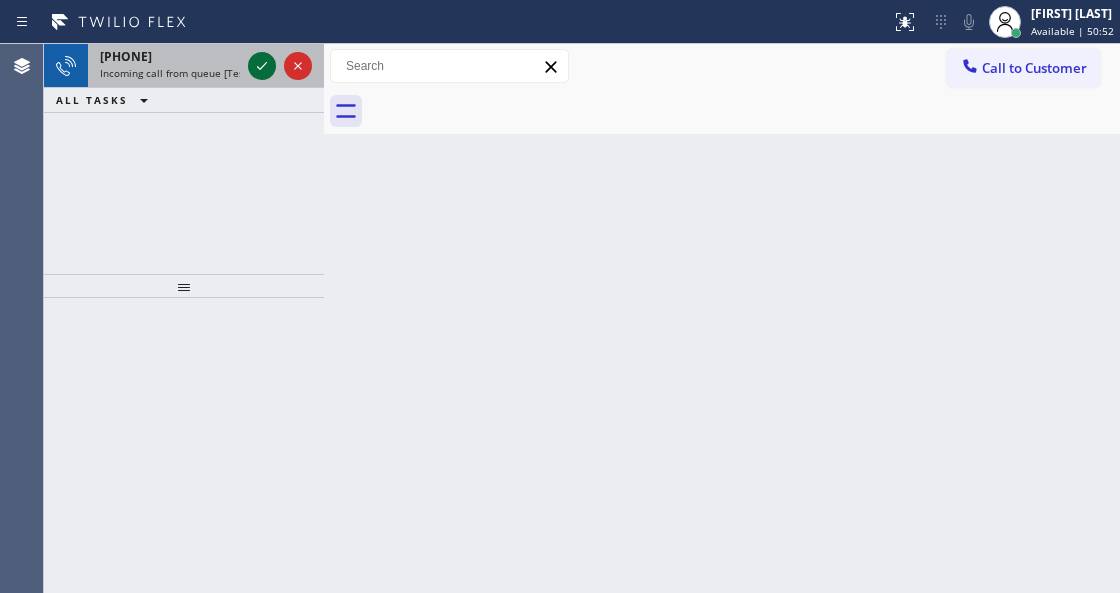 click 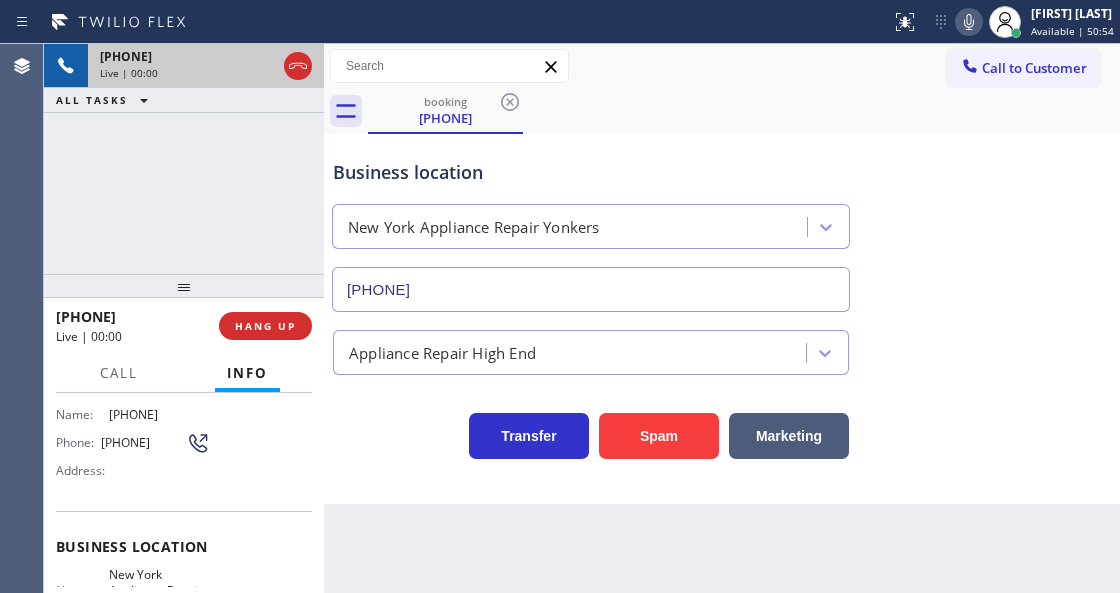 type on "[PHONE]" 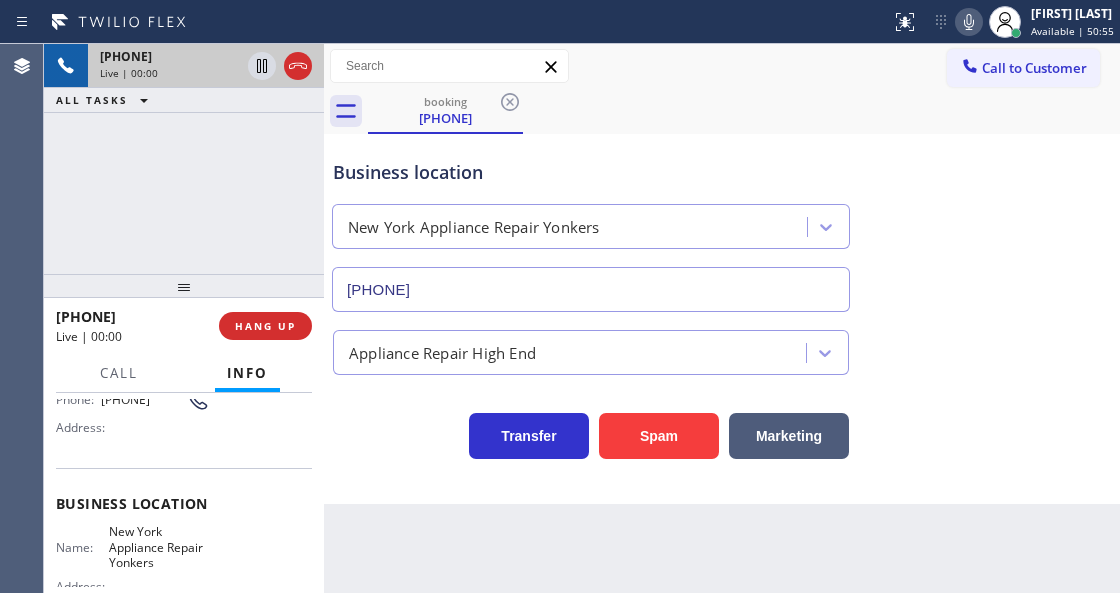 scroll, scrollTop: 200, scrollLeft: 0, axis: vertical 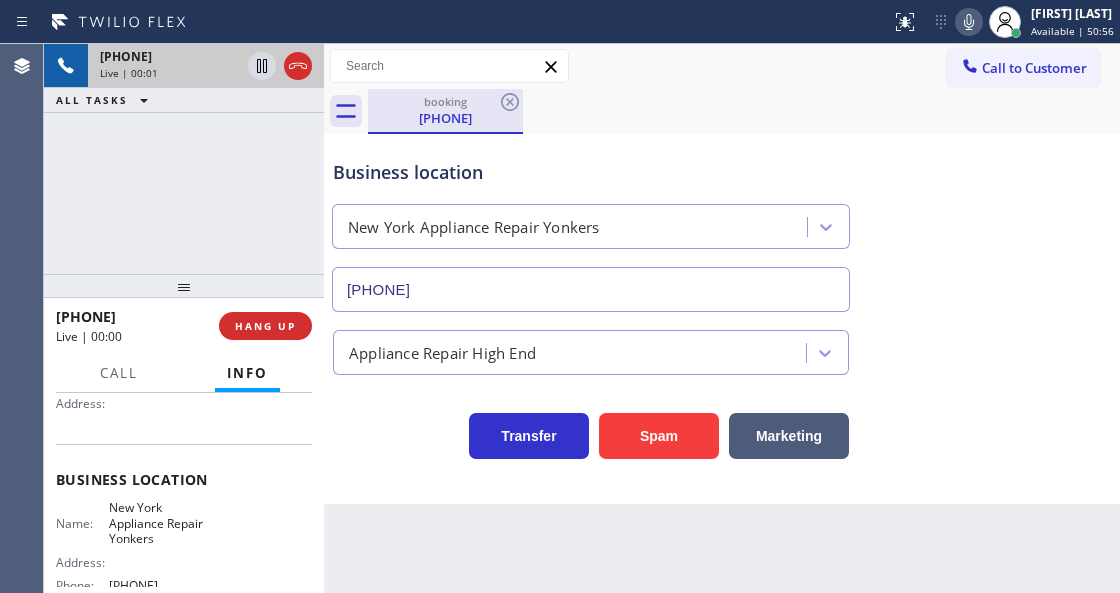 click on "[PHONE]" at bounding box center [445, 118] 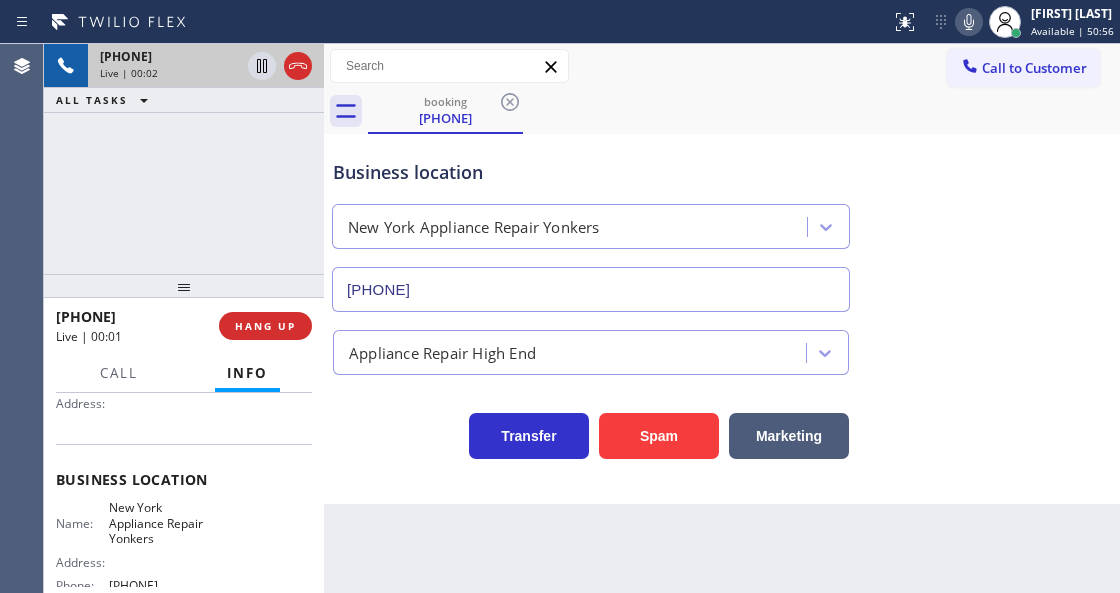 click on "booking [PHONE]" at bounding box center (744, 111) 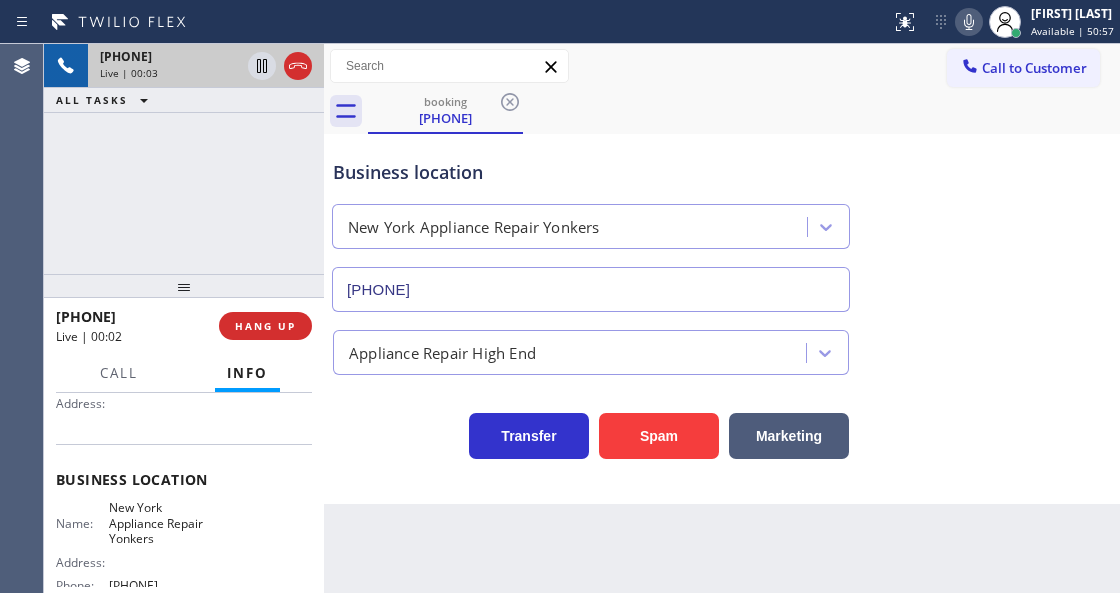 click on "Back to Dashboard Change Sender ID Customers Technicians Select a contact Outbound call Technician Search Technician Your caller id phone number Your caller id phone number Call Technician info Name   Phone none Address none Change Sender ID HVAC [PHONE] 5 Star Appliance [PHONE] Appliance Repair [PHONE] Plumbing [PHONE] Air Duct Cleaning [PHONE]  Electricians [PHONE] Cancel Change Check personal SMS Reset Change booking [PHONE] Call to Customer Outbound call Location Search location Your caller id phone number Customer number Call Outbound call Technician Search Technician Your caller id phone number Your caller id phone number Call booking [PHONE] Business location New York Appliance Repair Yonkers [PHONE] Appliance Repair High End Transfer Spam Marketing" at bounding box center [722, 318] 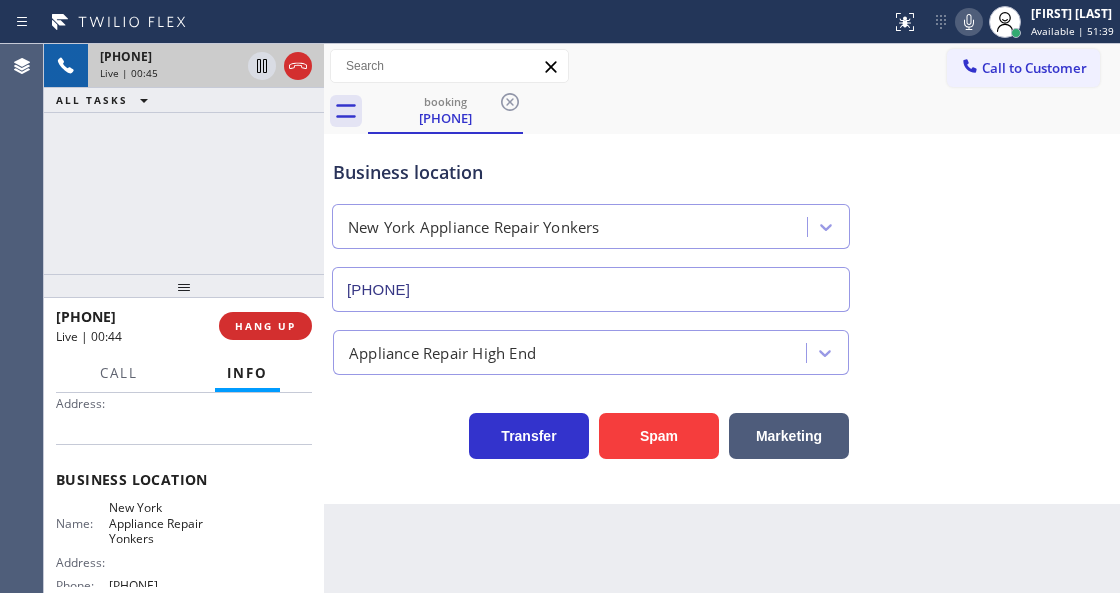 click on "Call to Customer Outbound call Location Search location Your caller id phone number Customer number Call Outbound call Technician Search Technician Your caller id phone number Your caller id phone number Call" at bounding box center [722, 66] 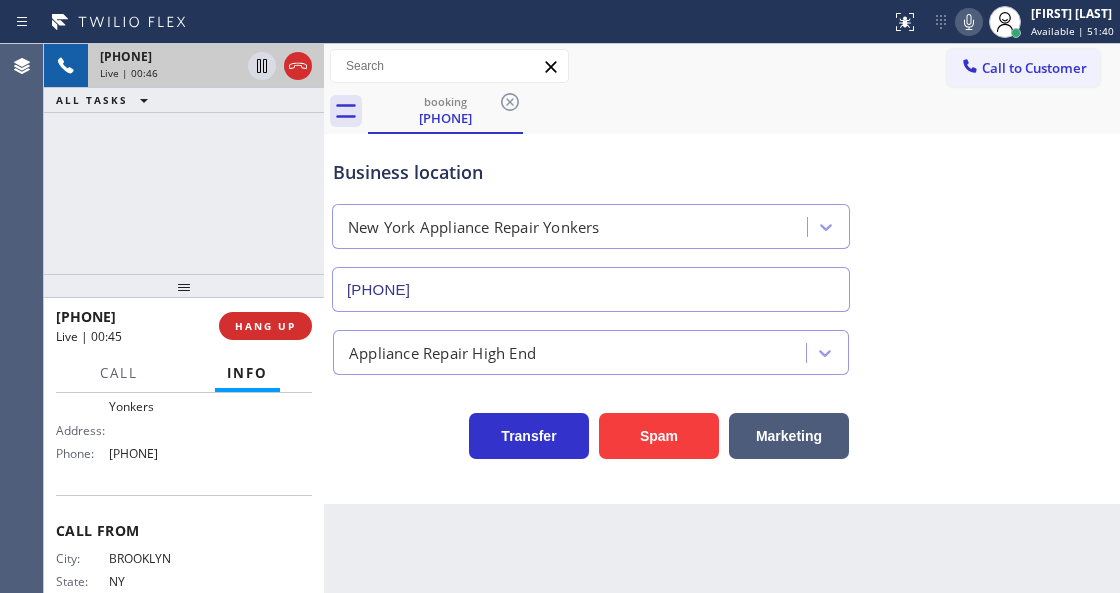 scroll, scrollTop: 333, scrollLeft: 0, axis: vertical 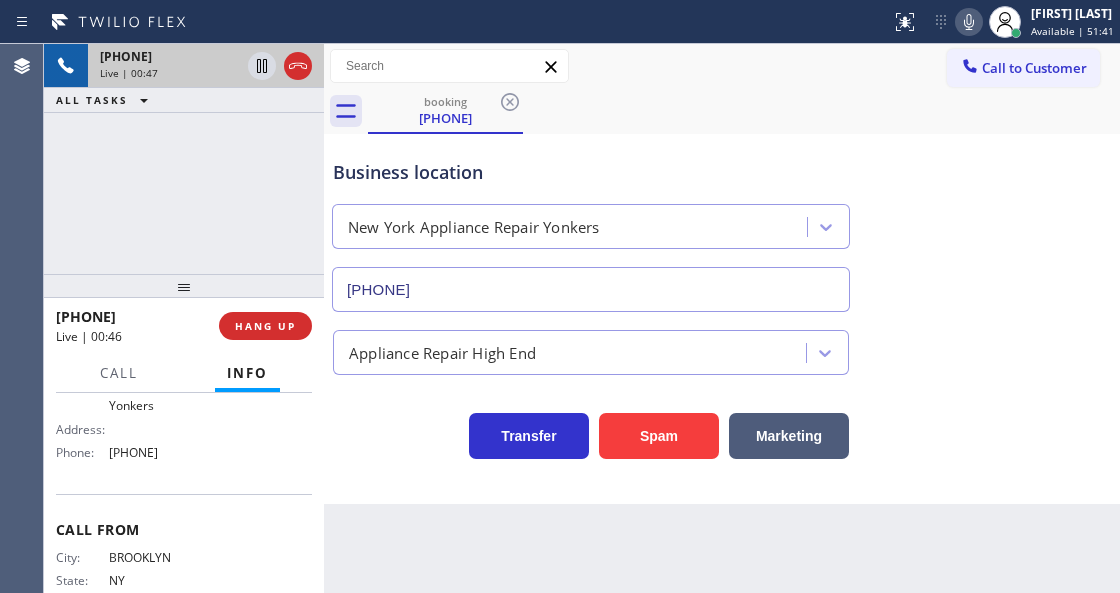 drag, startPoint x: 205, startPoint y: 455, endPoint x: 106, endPoint y: 456, distance: 99.00505 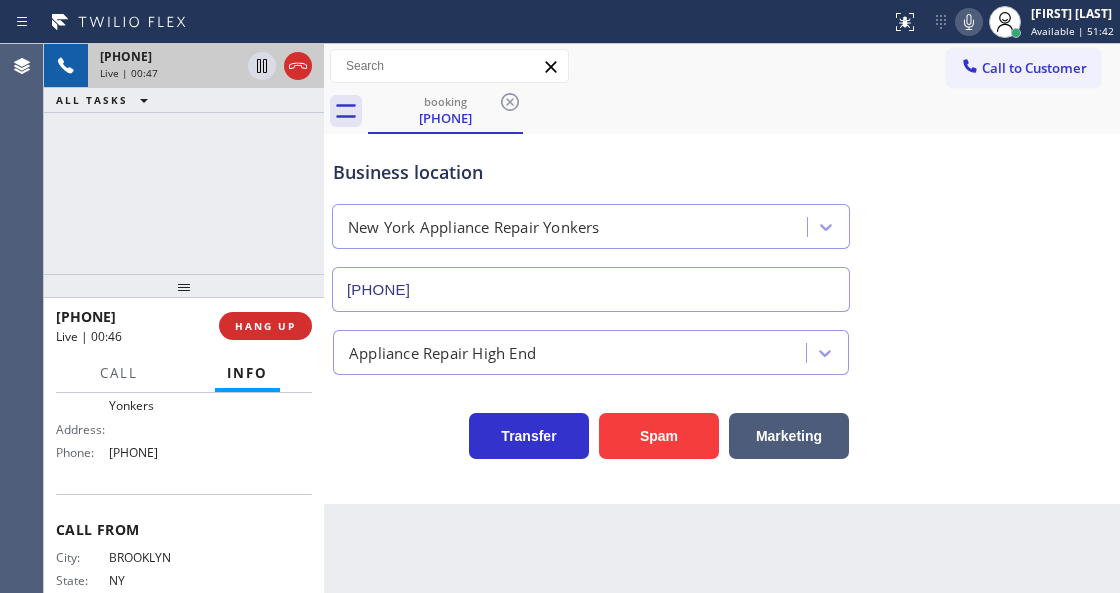 copy on "[PHONE]" 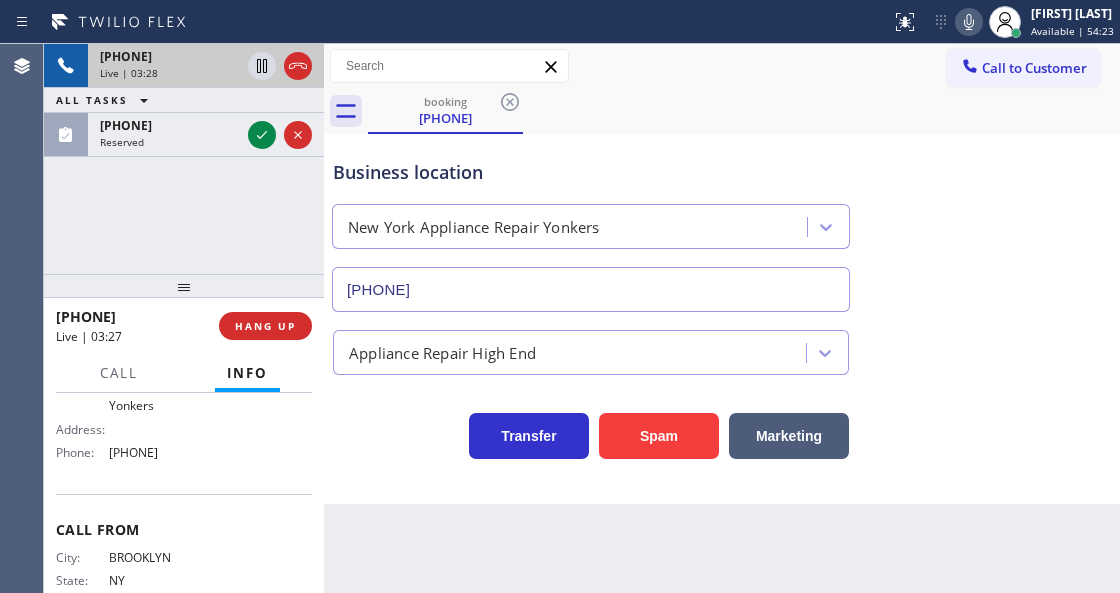 click on "Call to Customer Outbound call Location Search location Your caller id phone number Customer number Call Outbound call Technician Search Technician Your caller id phone number Your caller id phone number Call" at bounding box center [722, 66] 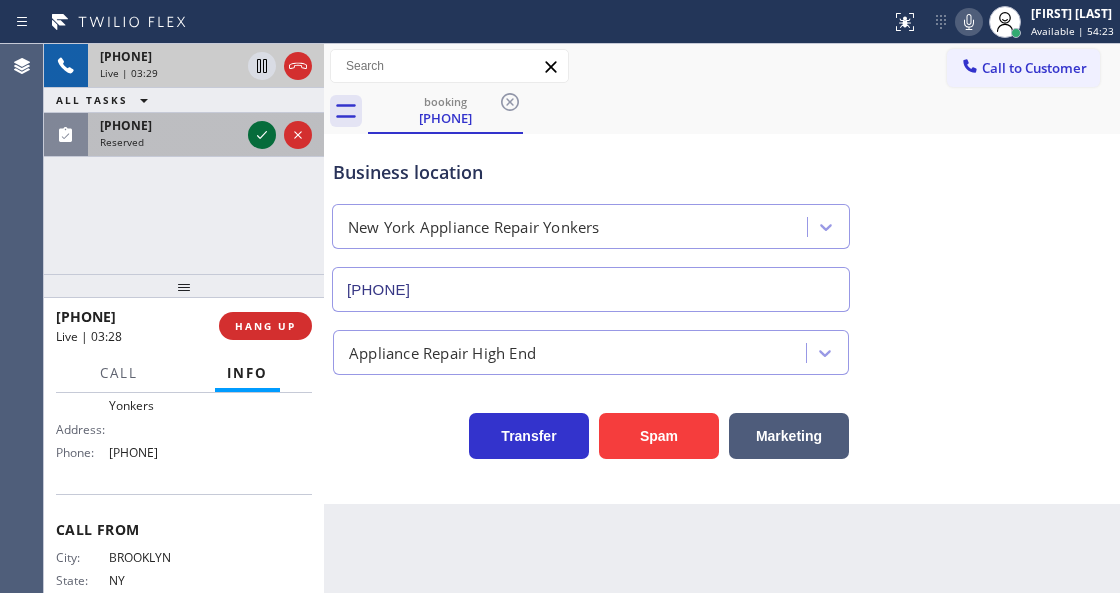 click 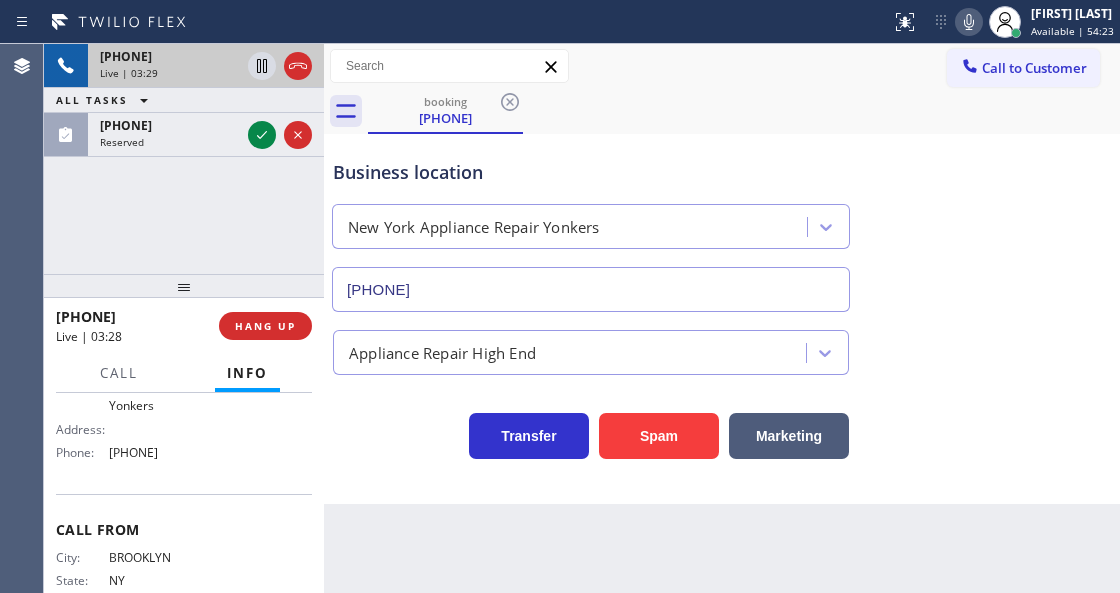 scroll, scrollTop: 365, scrollLeft: 0, axis: vertical 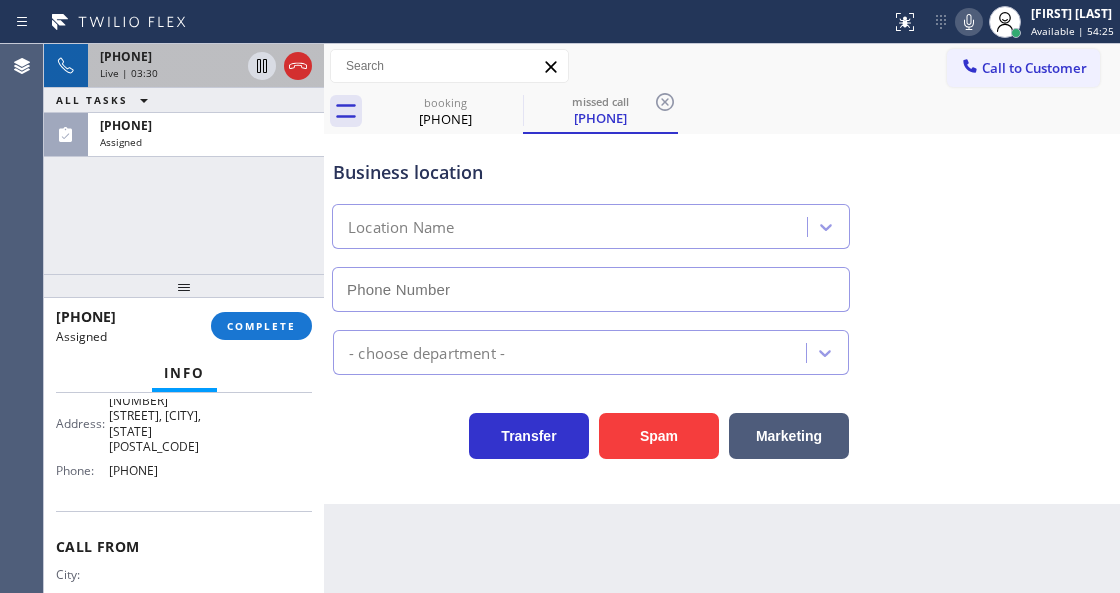 type on "[PHONE]" 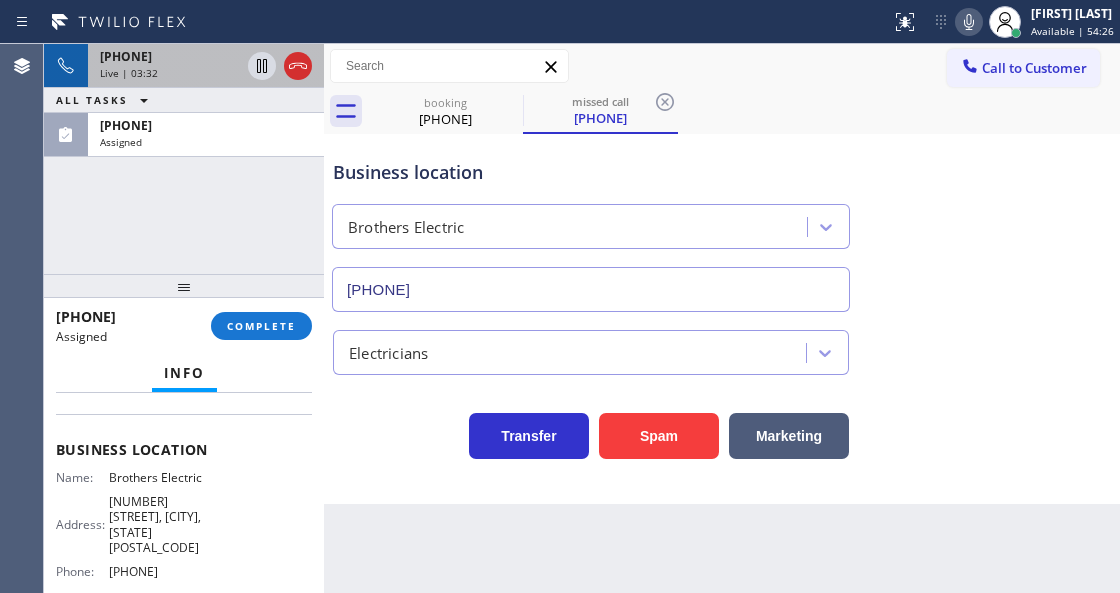 scroll, scrollTop: 232, scrollLeft: 0, axis: vertical 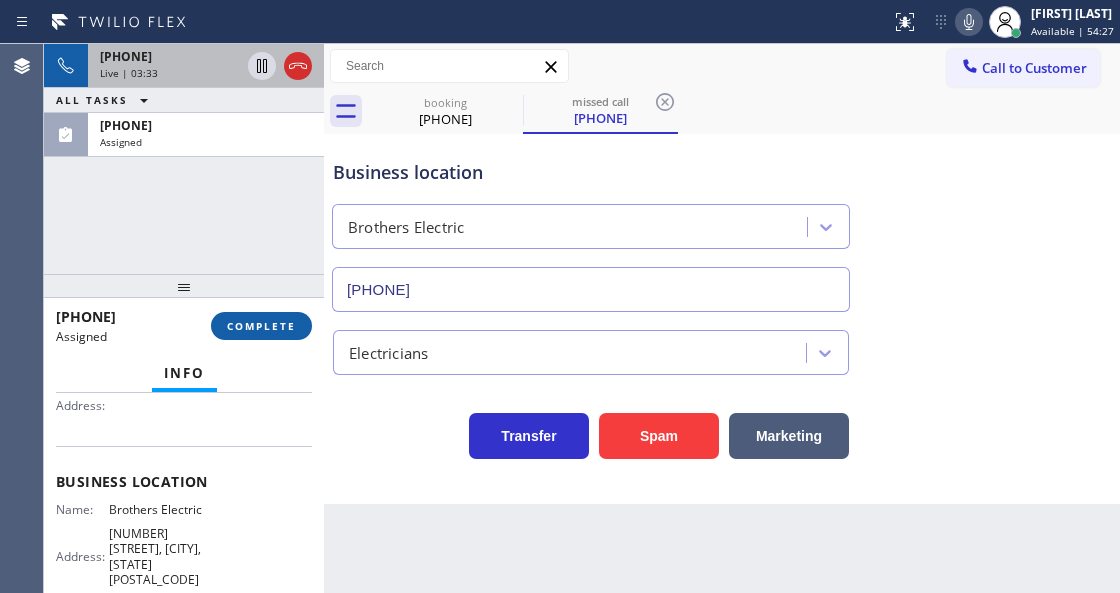 drag, startPoint x: 235, startPoint y: 146, endPoint x: 258, endPoint y: 332, distance: 187.41664 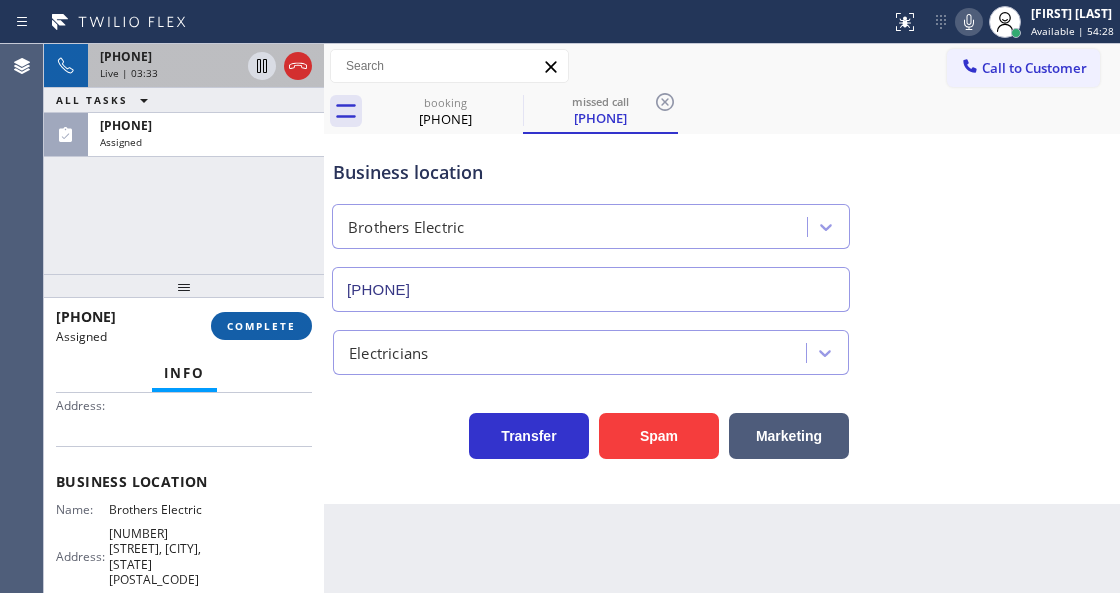click on "COMPLETE" at bounding box center [261, 326] 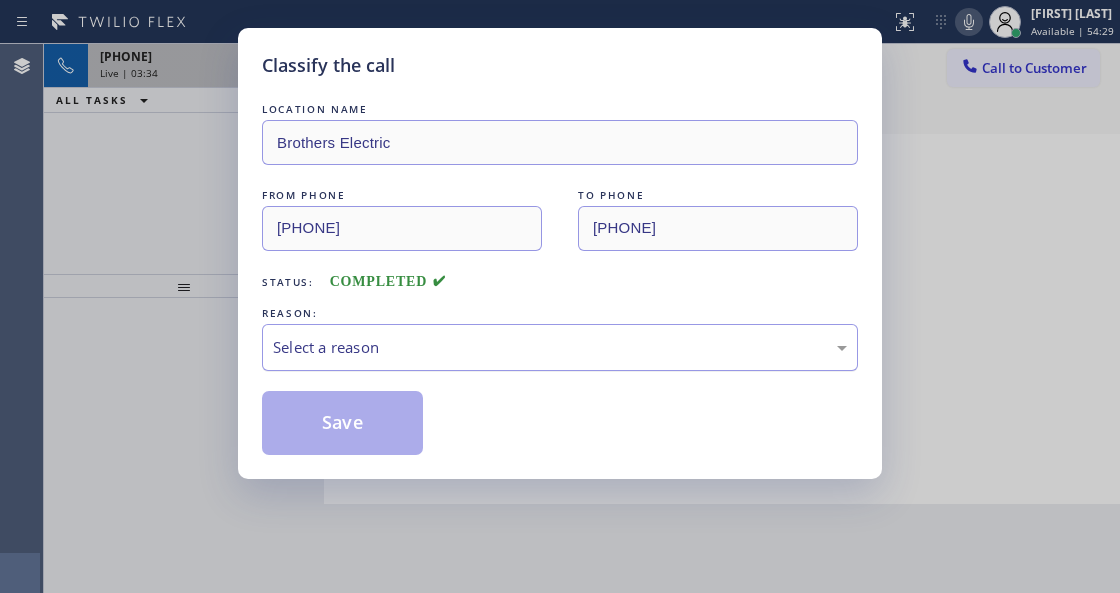 click on "Select a reason" at bounding box center (560, 347) 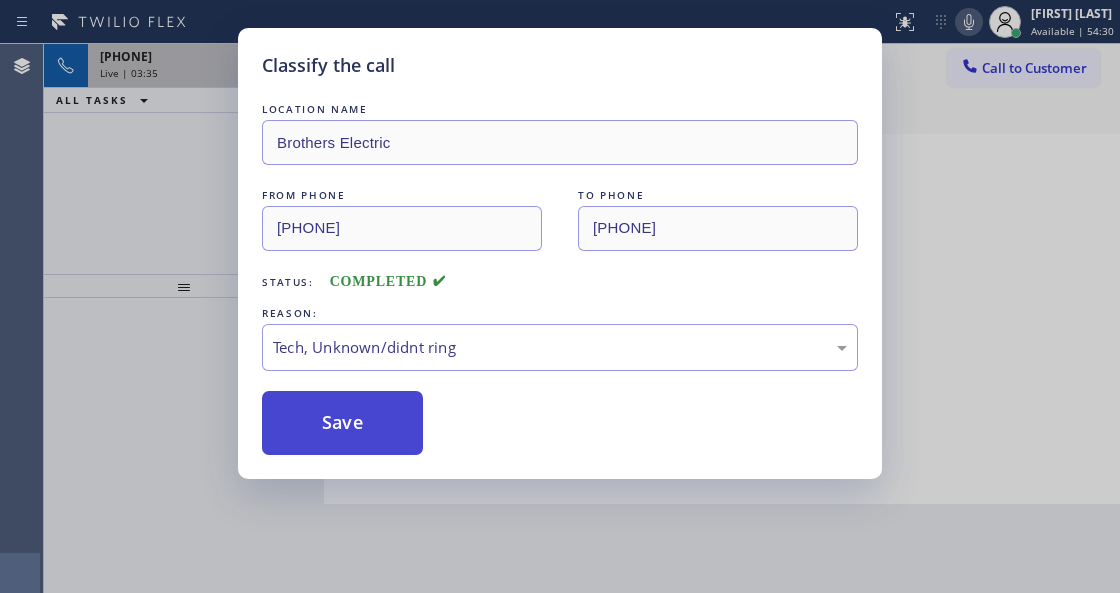 click on "Save" at bounding box center (342, 423) 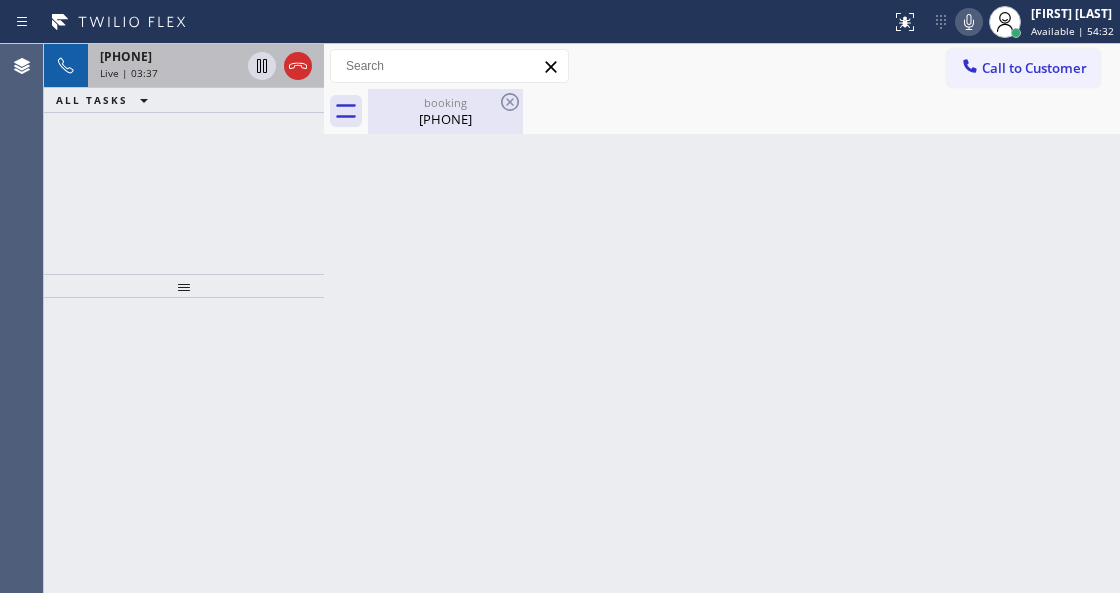 click on "booking" at bounding box center (445, 102) 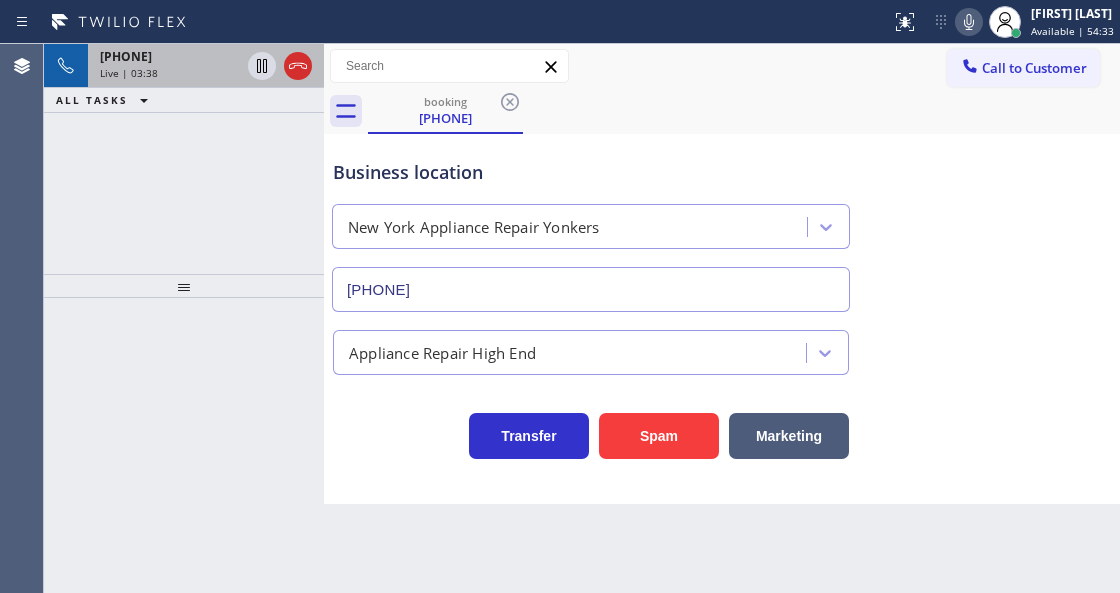click on "Live | 03:38" at bounding box center [170, 73] 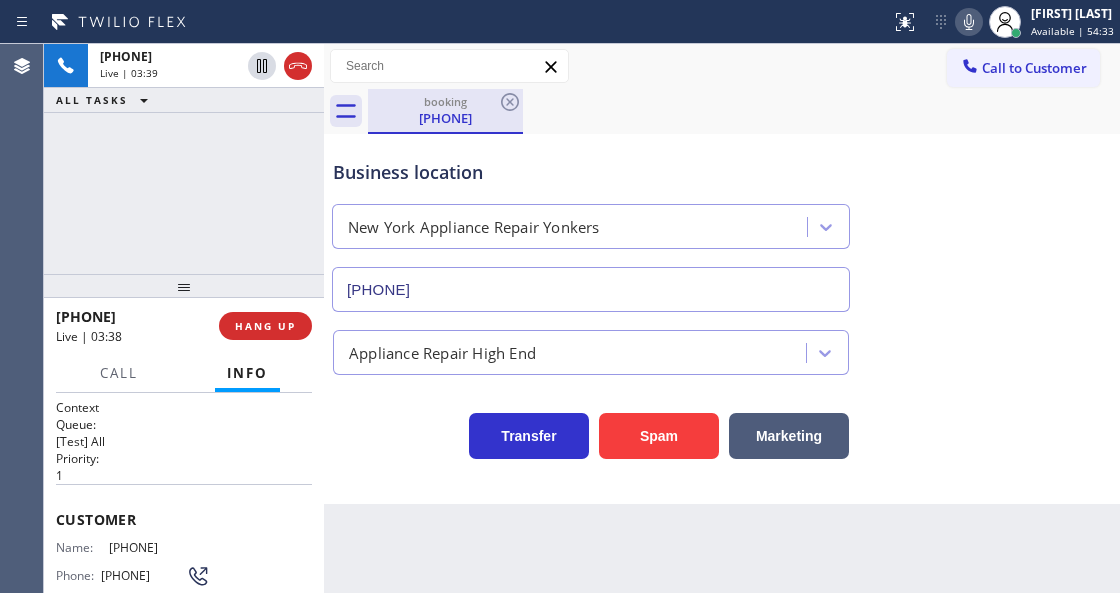 click on "[PHONE]" at bounding box center [445, 118] 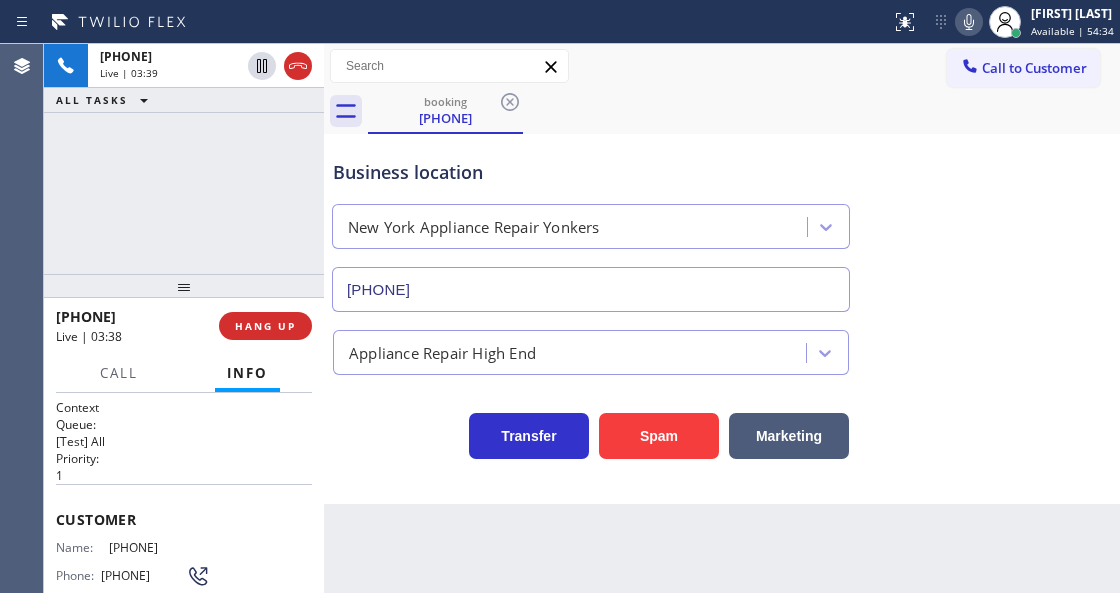 click on "booking [PHONE]" at bounding box center (744, 111) 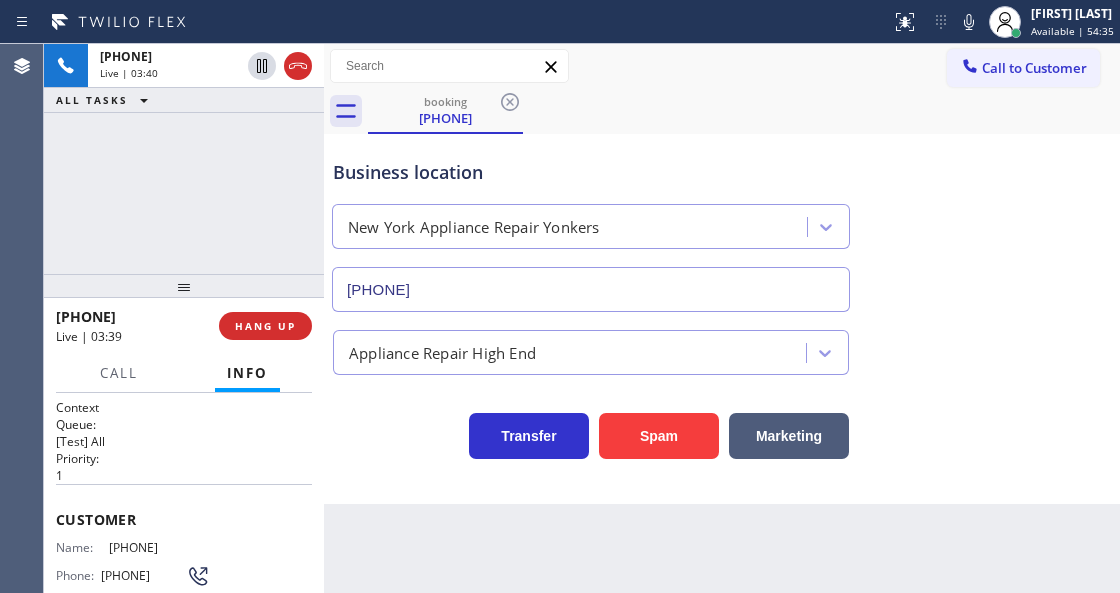 drag, startPoint x: 931, startPoint y: 22, endPoint x: 830, endPoint y: 170, distance: 179.17868 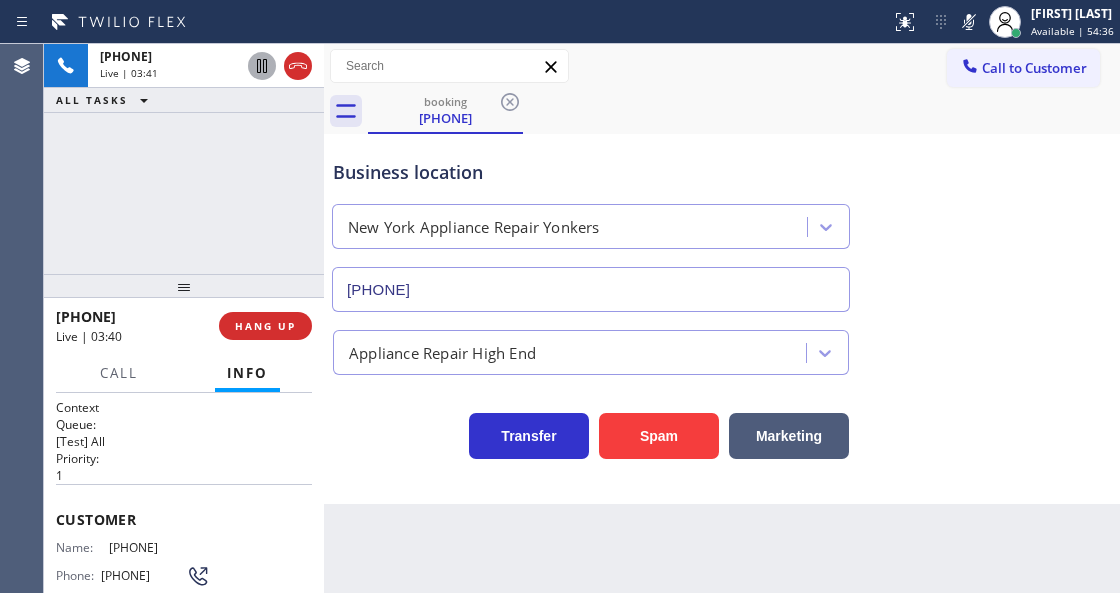 click 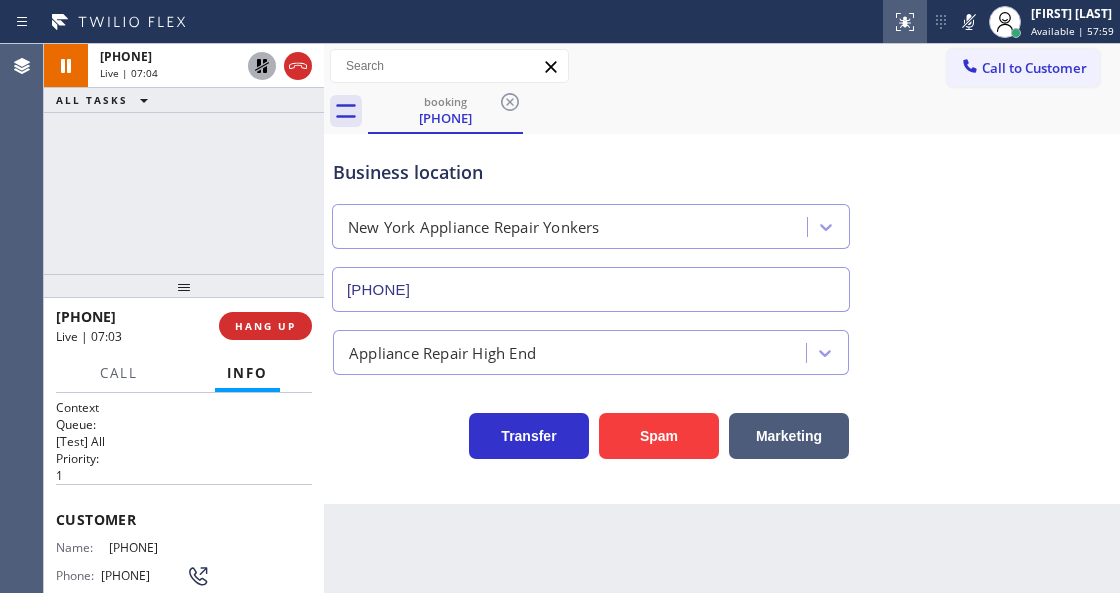 drag, startPoint x: 950, startPoint y: 22, endPoint x: 883, endPoint y: 30, distance: 67.47592 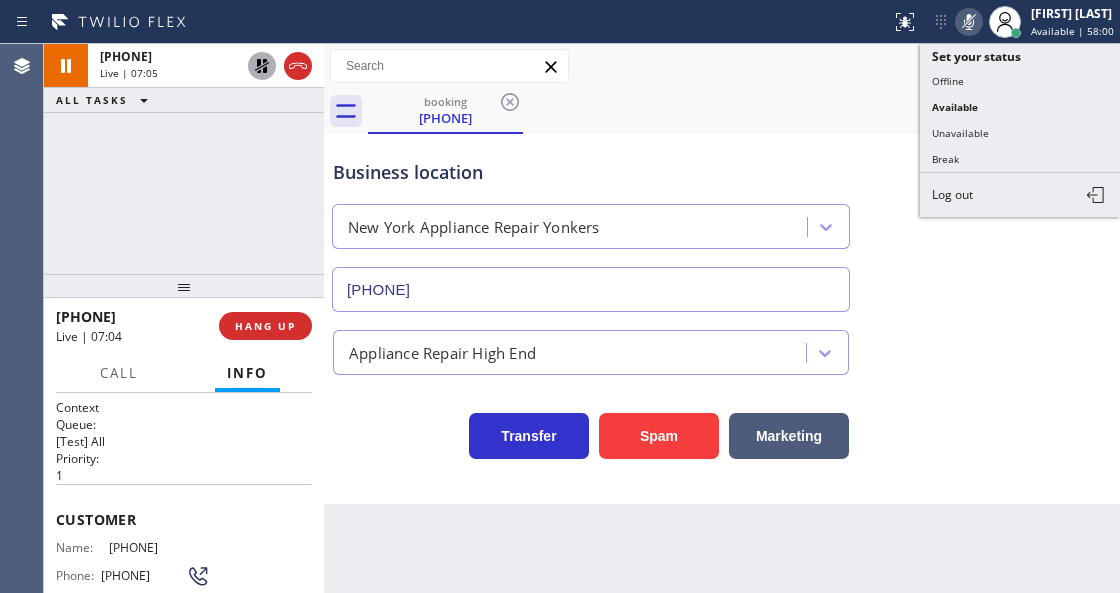 click 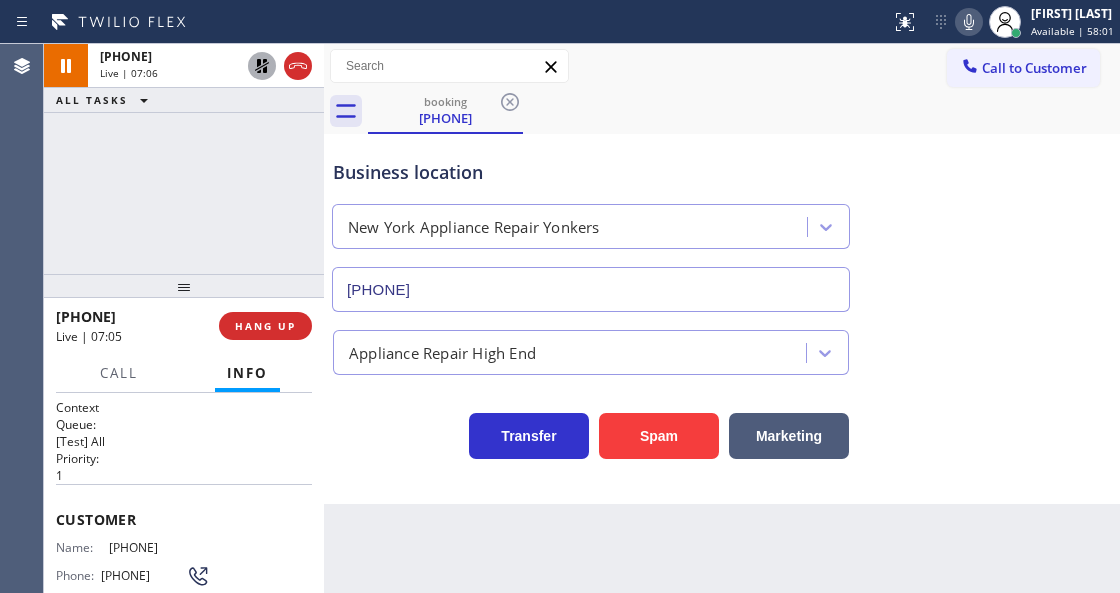 click 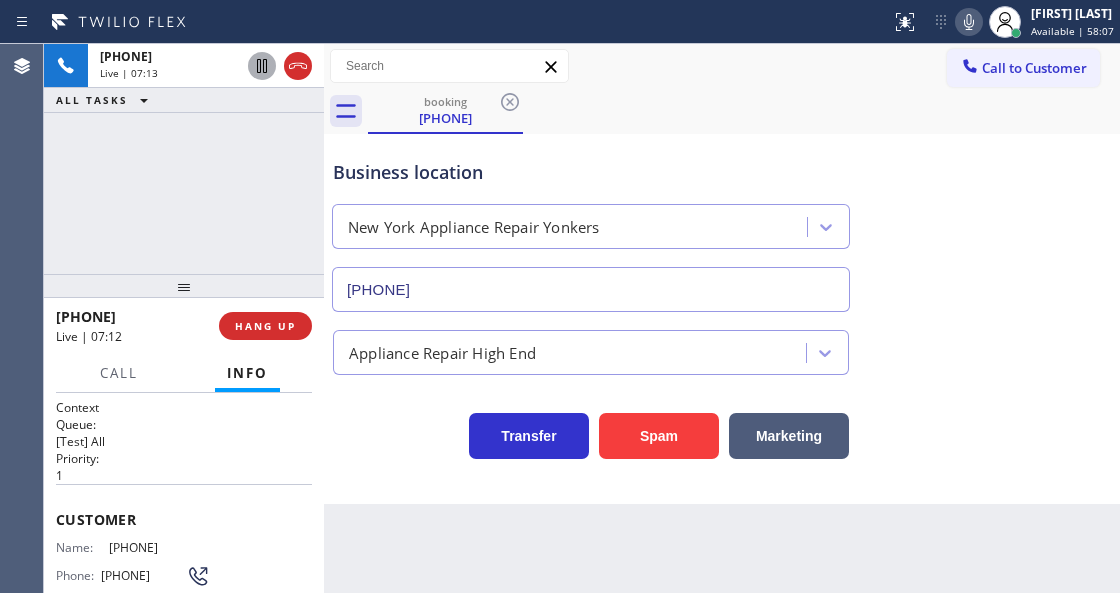 click on "Business location New York Appliance Repair Yonkers [PHONE] Appliance Repair High End Transfer Spam Marketing" at bounding box center (722, 319) 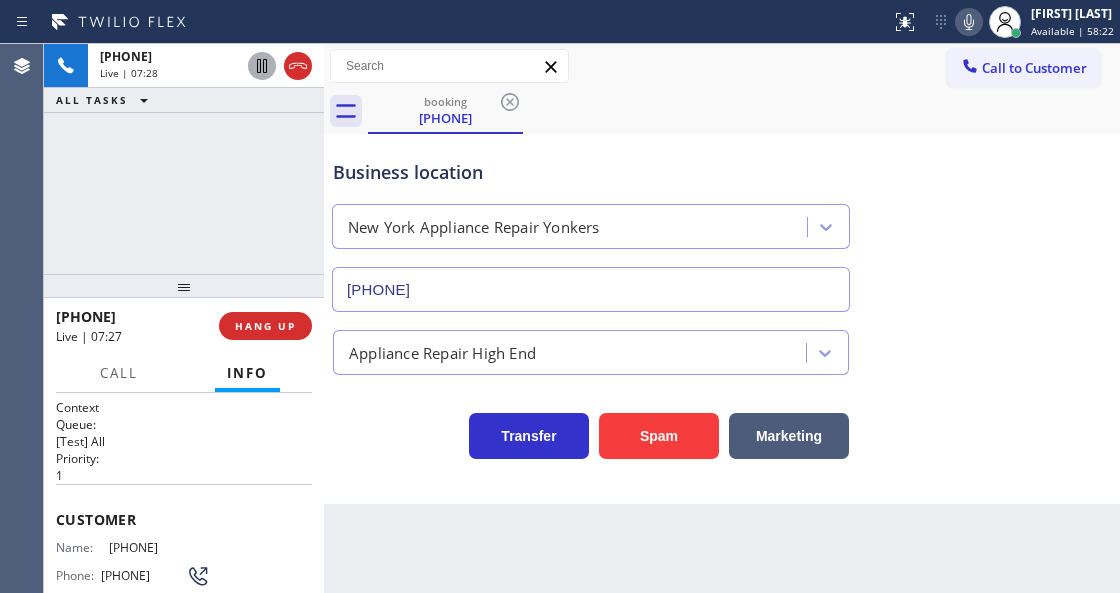 click on "Transfer Spam Marketing" at bounding box center (591, 431) 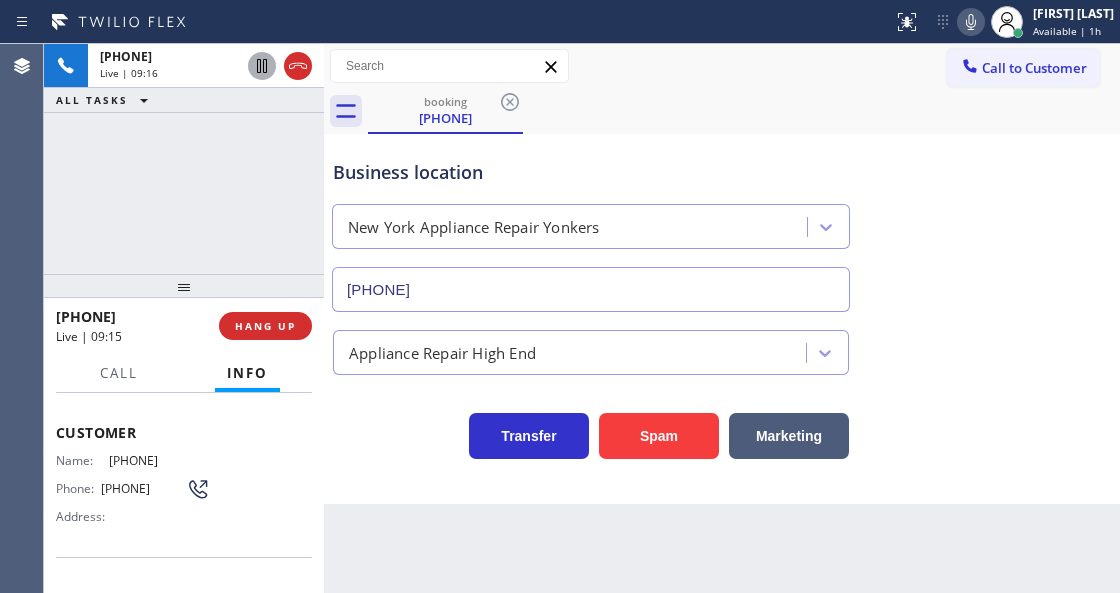 scroll, scrollTop: 200, scrollLeft: 0, axis: vertical 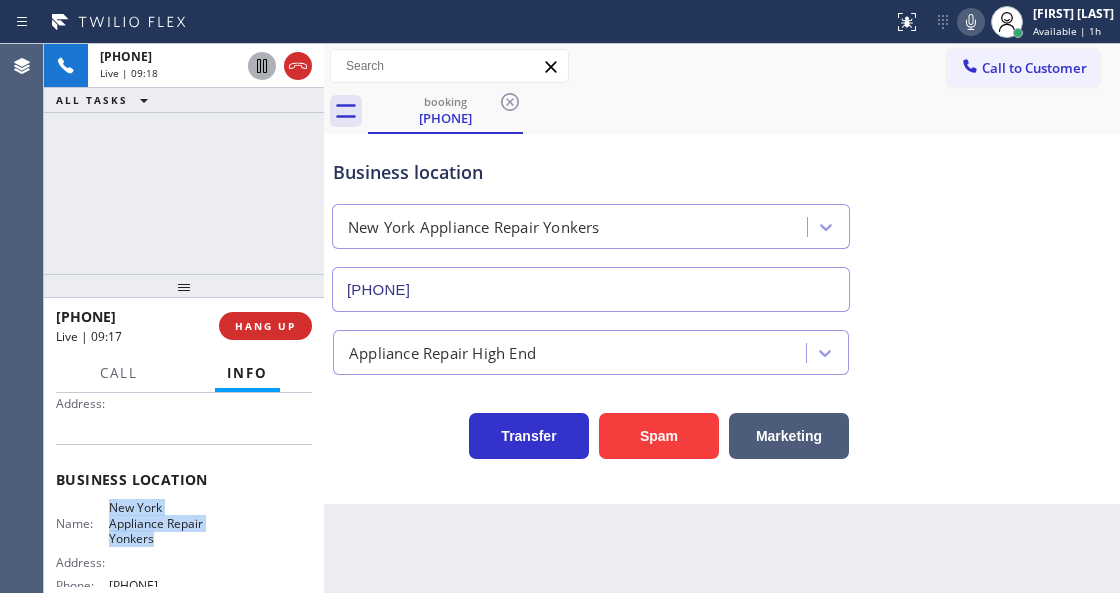 drag, startPoint x: 107, startPoint y: 505, endPoint x: 163, endPoint y: 542, distance: 67.11929 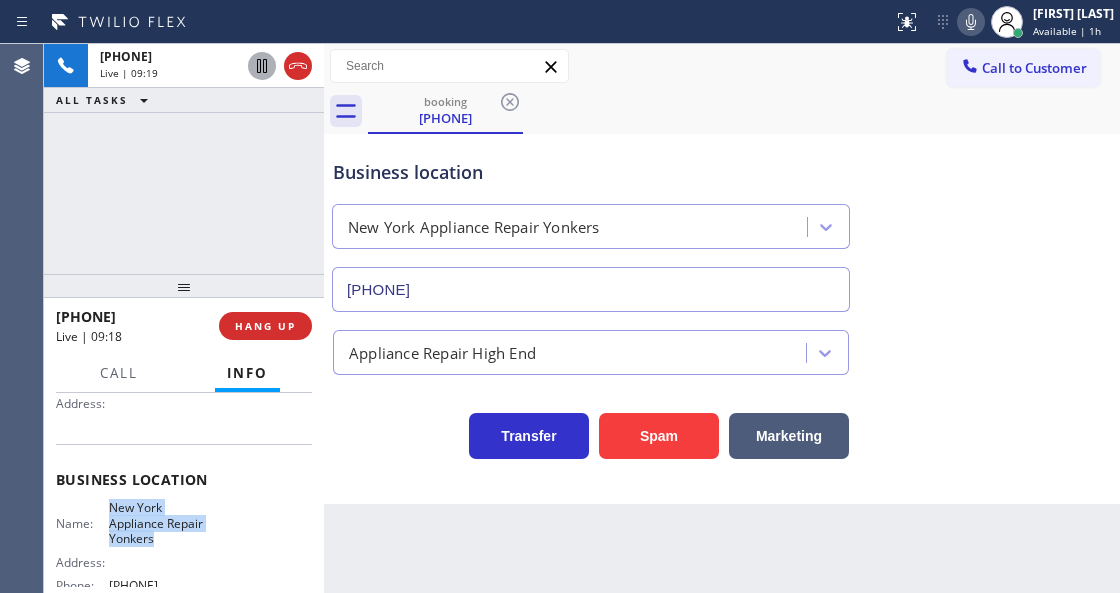 copy on "New York Appliance Repair Yonkers" 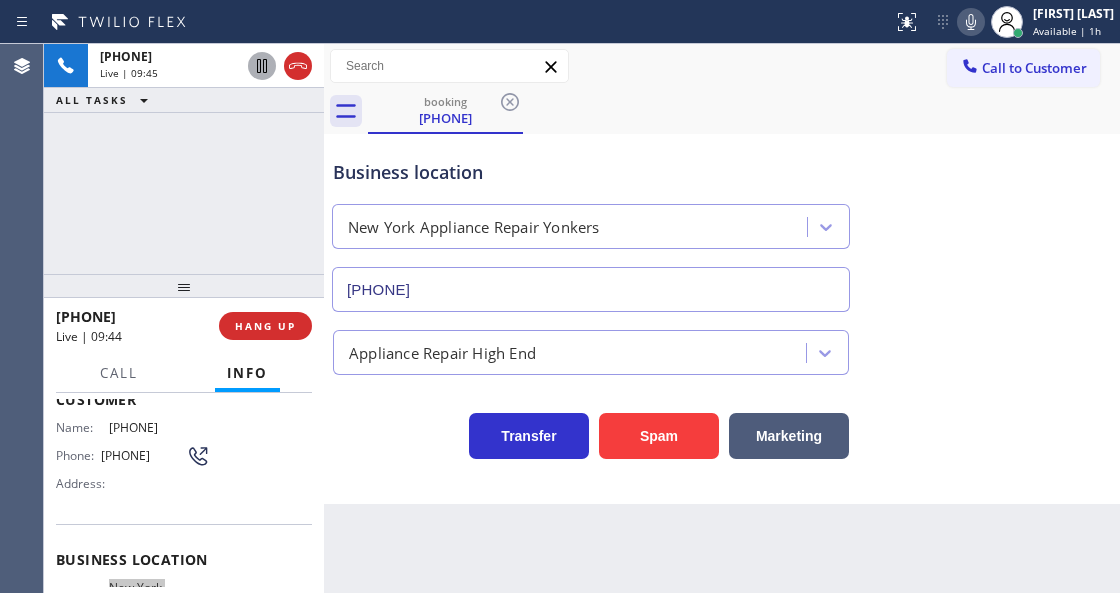 scroll, scrollTop: 0, scrollLeft: 0, axis: both 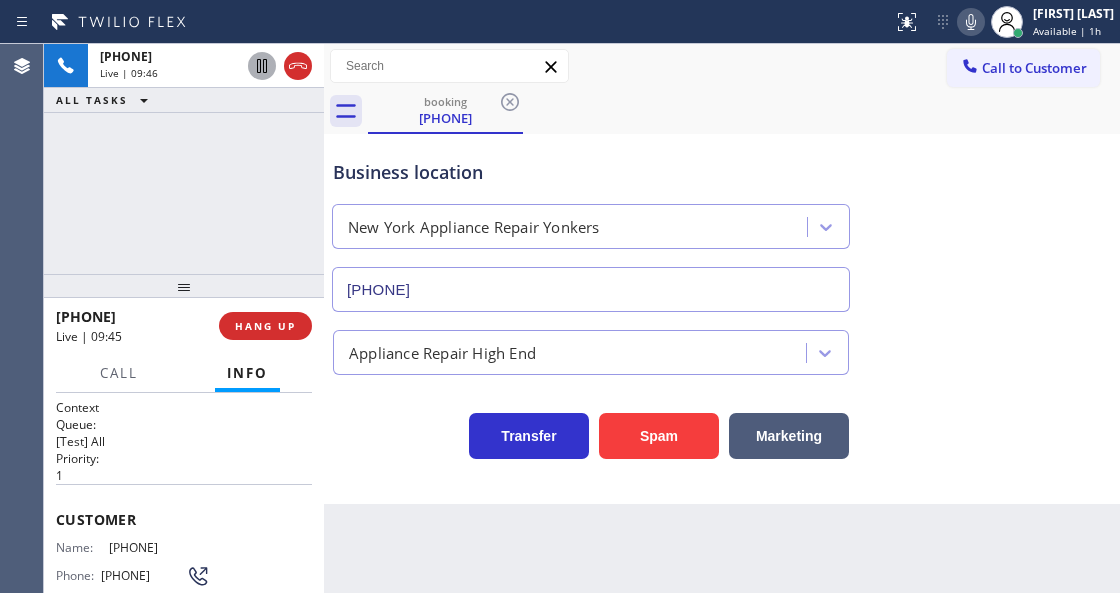drag, startPoint x: 208, startPoint y: 542, endPoint x: 102, endPoint y: 542, distance: 106 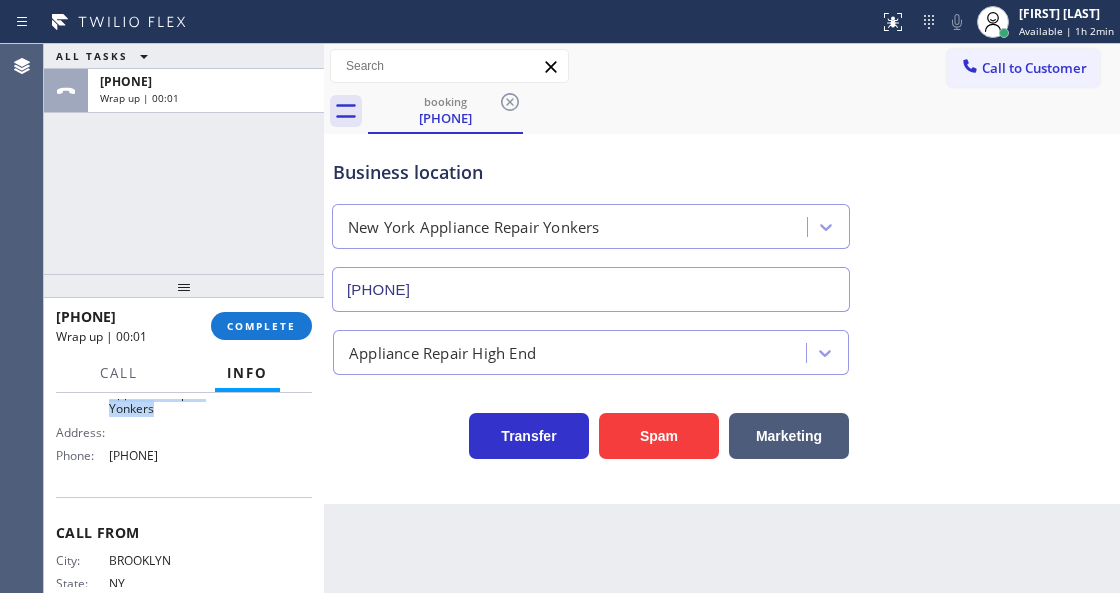 scroll, scrollTop: 333, scrollLeft: 0, axis: vertical 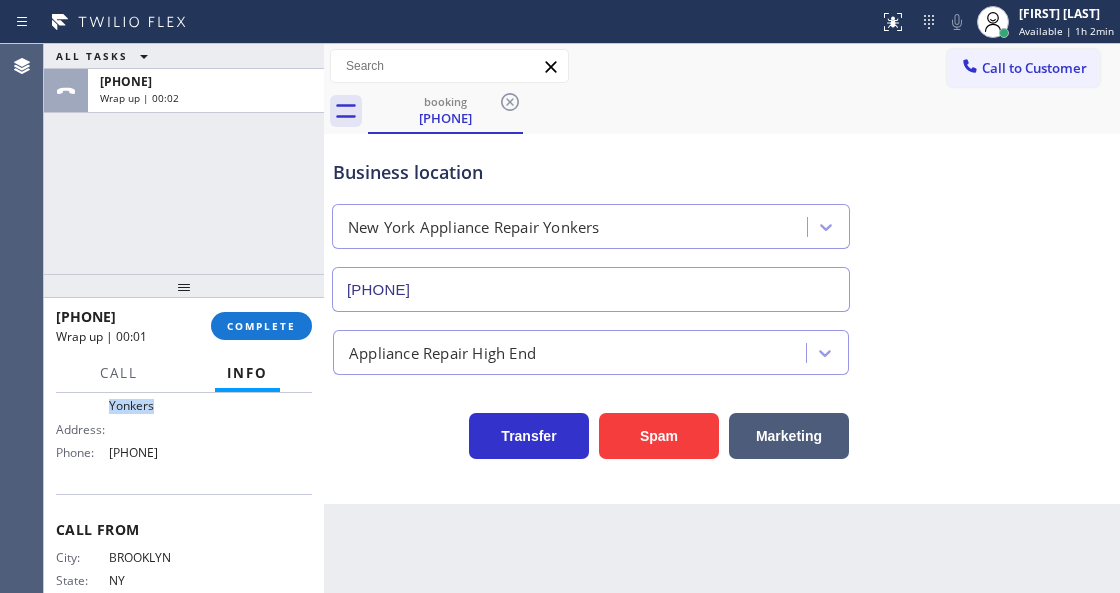 drag, startPoint x: 214, startPoint y: 459, endPoint x: 94, endPoint y: 459, distance: 120 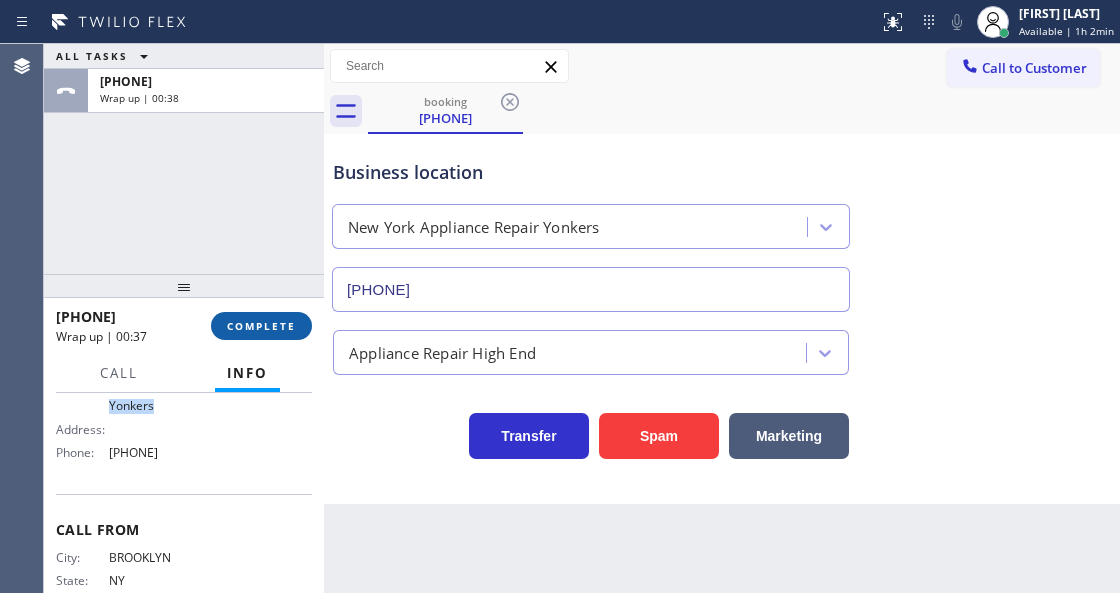 click on "COMPLETE" at bounding box center [261, 326] 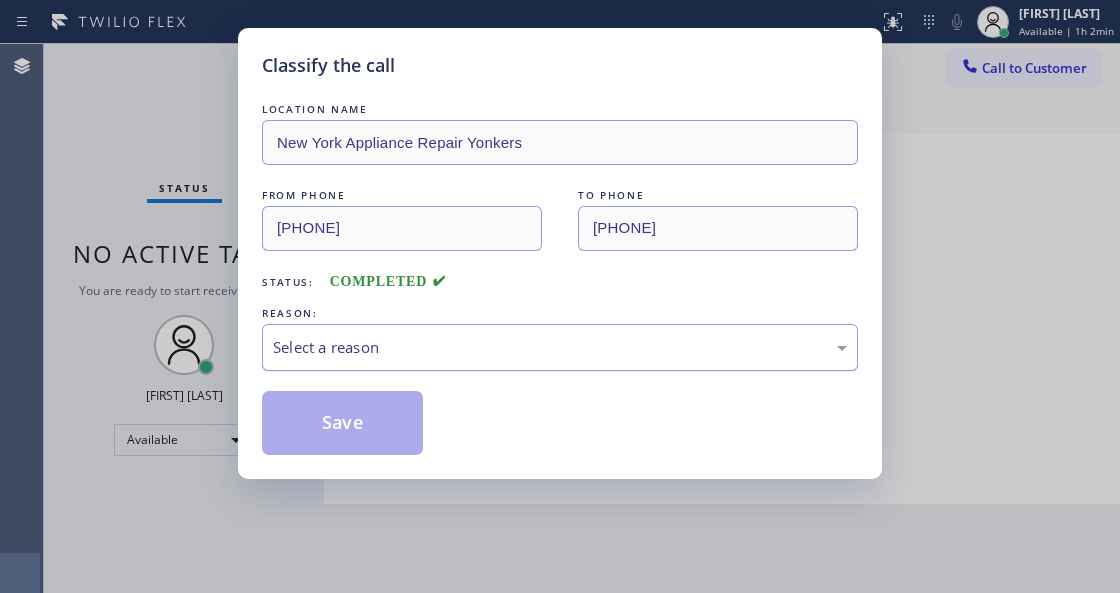 click on "Select a reason" at bounding box center (560, 347) 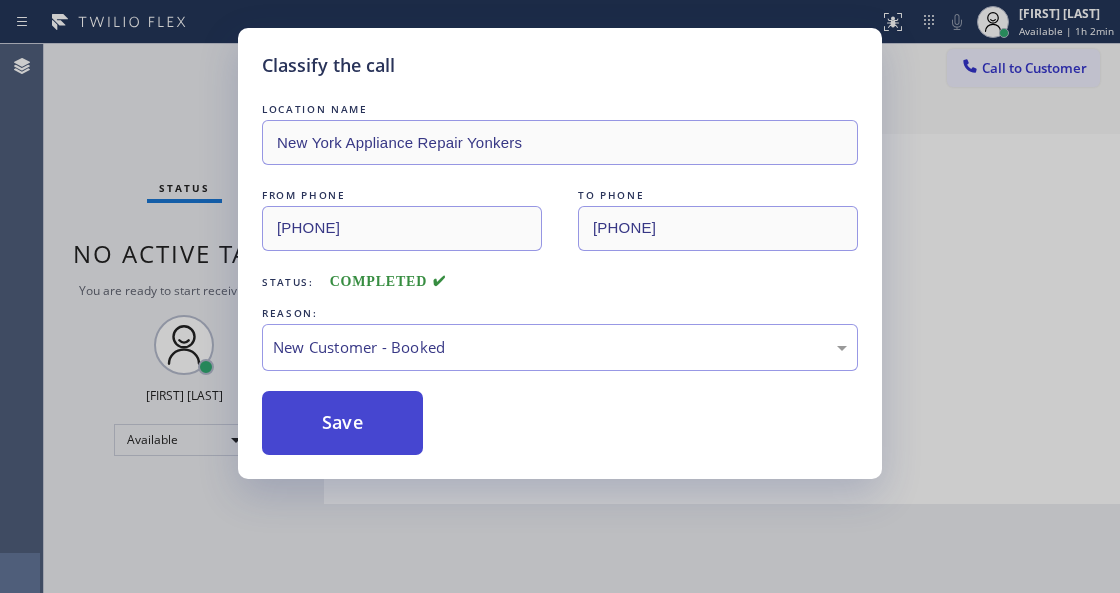 click on "Save" at bounding box center (342, 423) 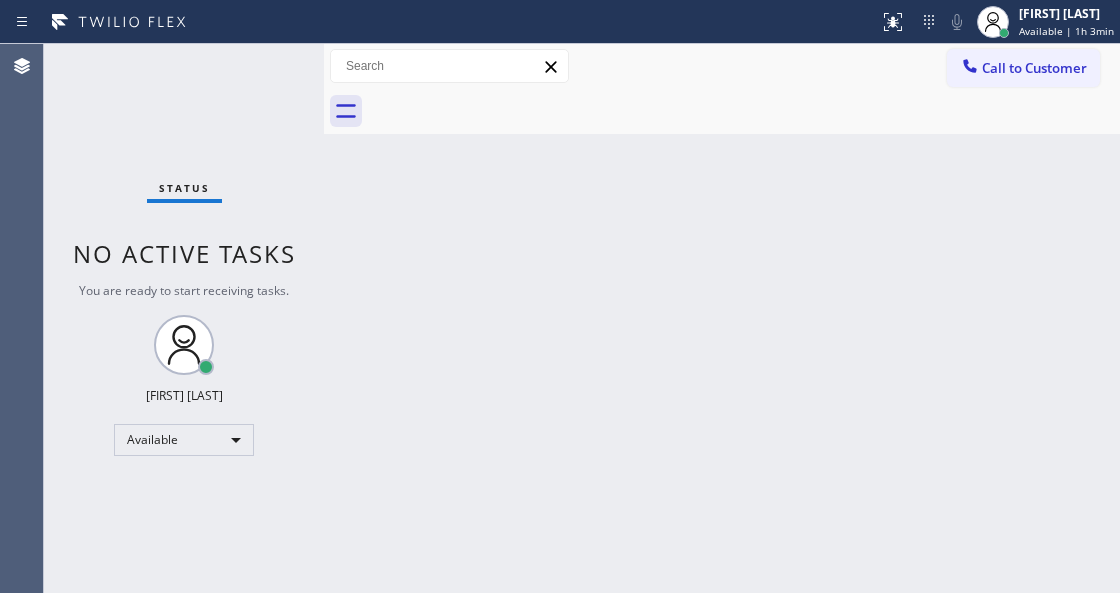 click on "Status   No active tasks     You are ready to start receiving tasks.   Venezza Koren Intas Available" at bounding box center [184, 318] 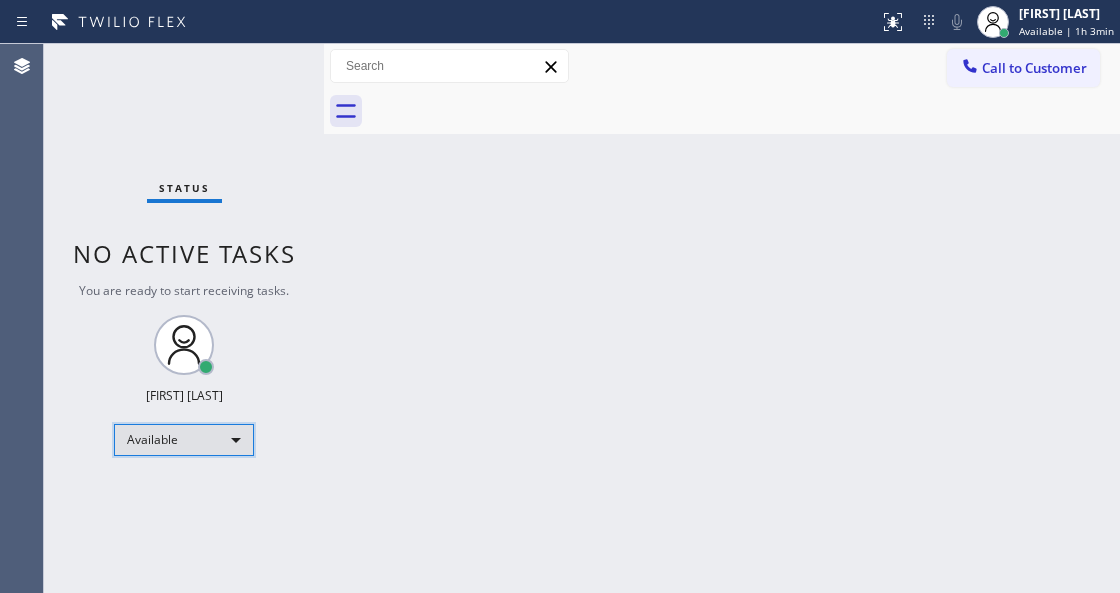 click on "Available" at bounding box center [184, 440] 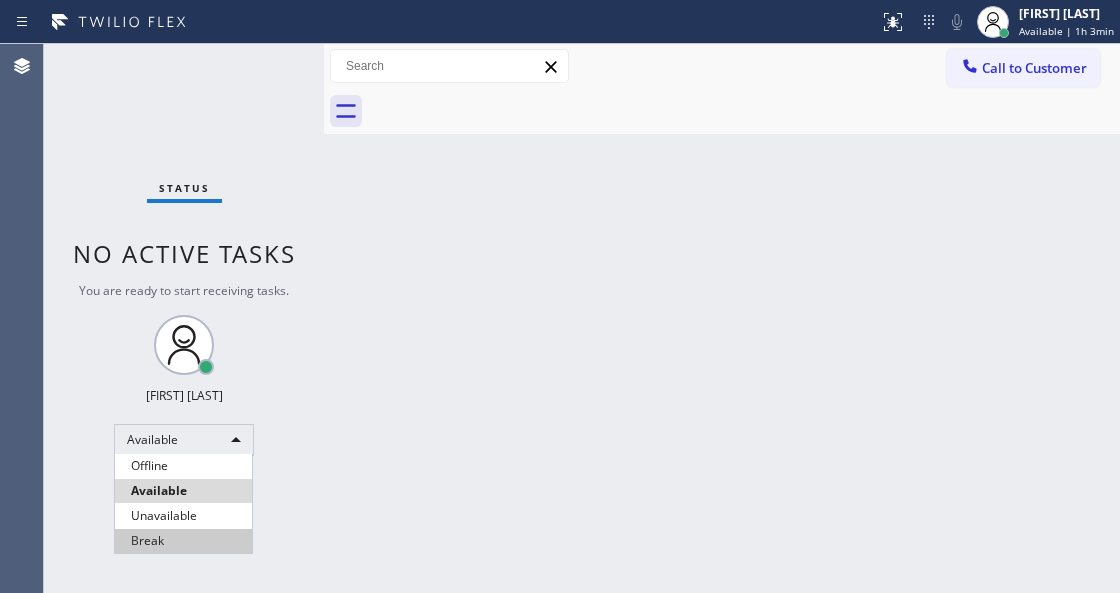 click on "Break" at bounding box center [183, 541] 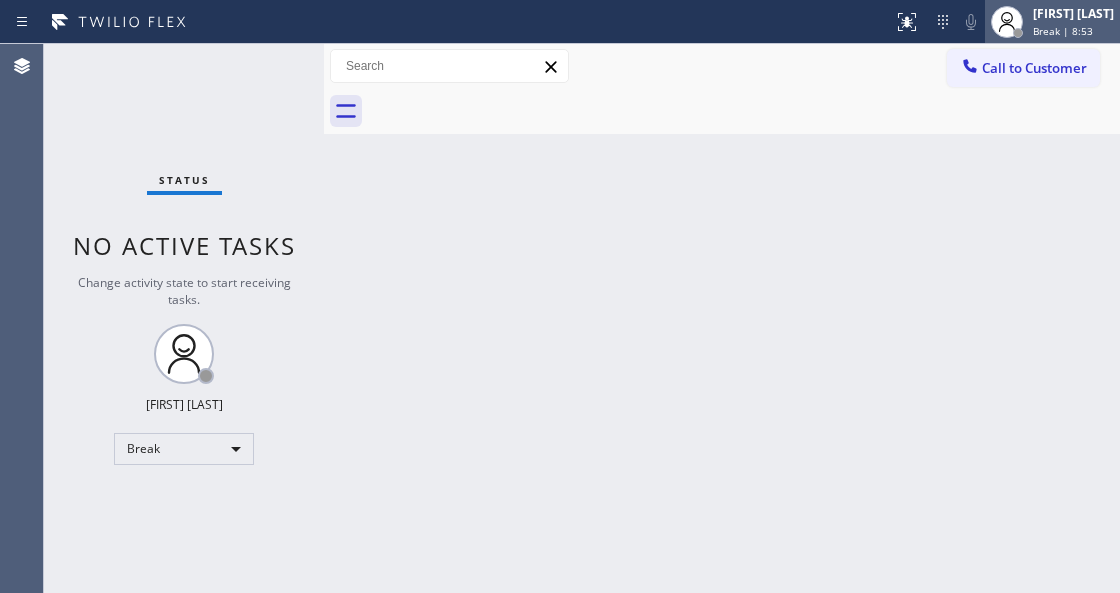 drag, startPoint x: 1022, startPoint y: 1, endPoint x: 1027, endPoint y: 24, distance: 23.537205 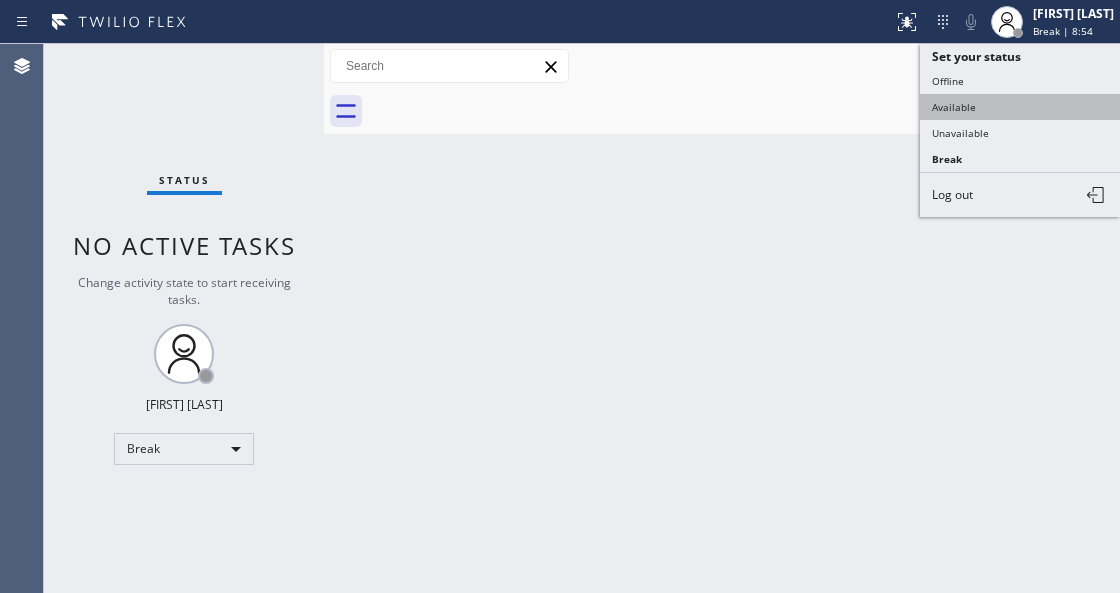 click on "Available" at bounding box center (1020, 107) 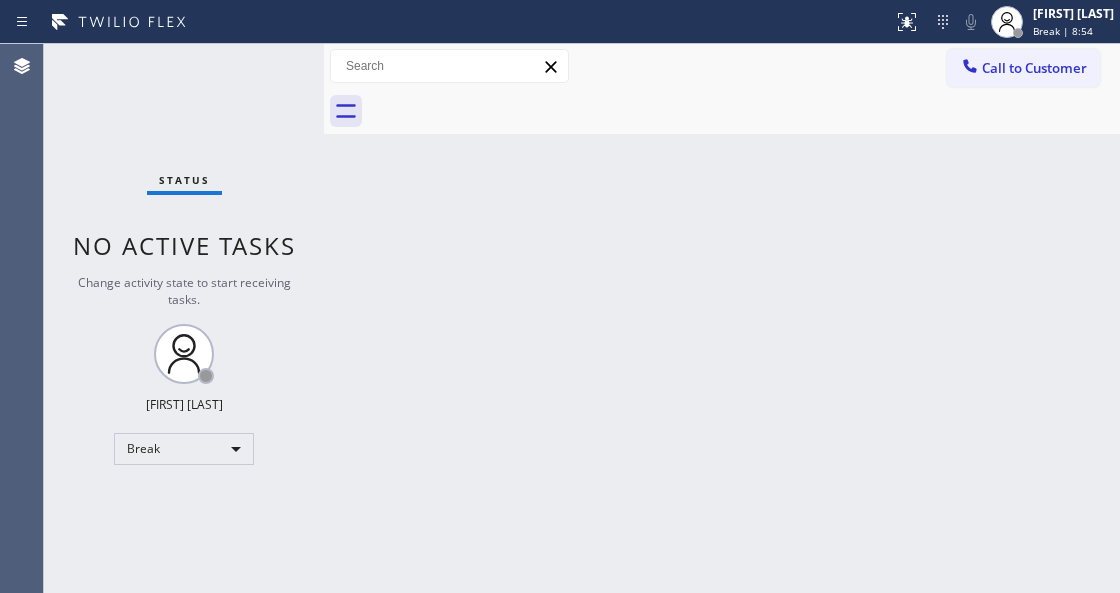click on "Status   No active tasks     Change activity state to start receiving tasks.   [FIRST] [LAST] Break" at bounding box center [184, 318] 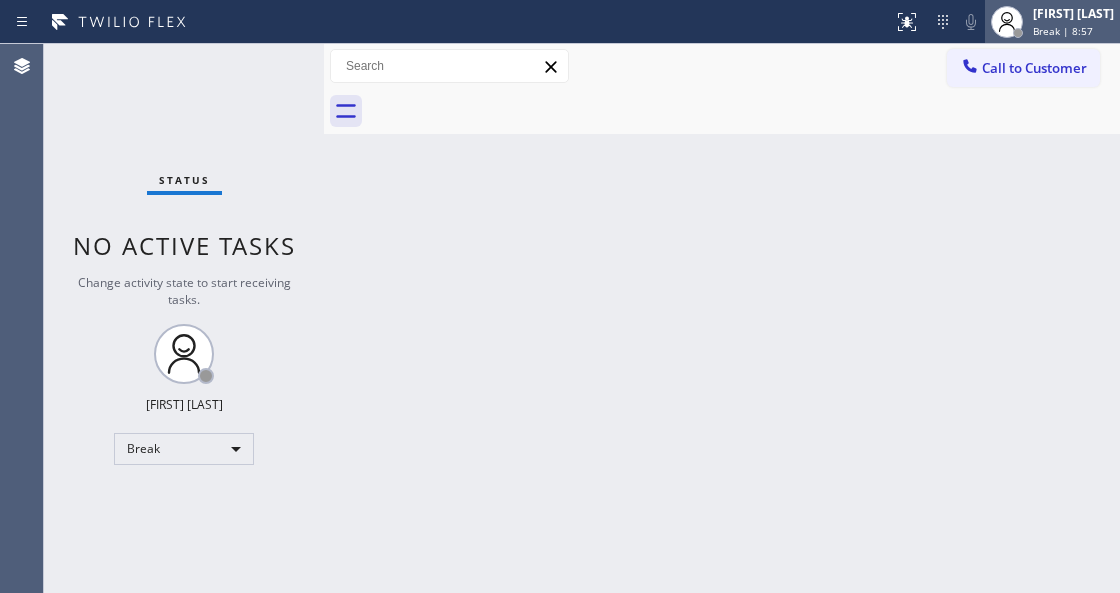 click on "Break | 8:57" at bounding box center [1063, 31] 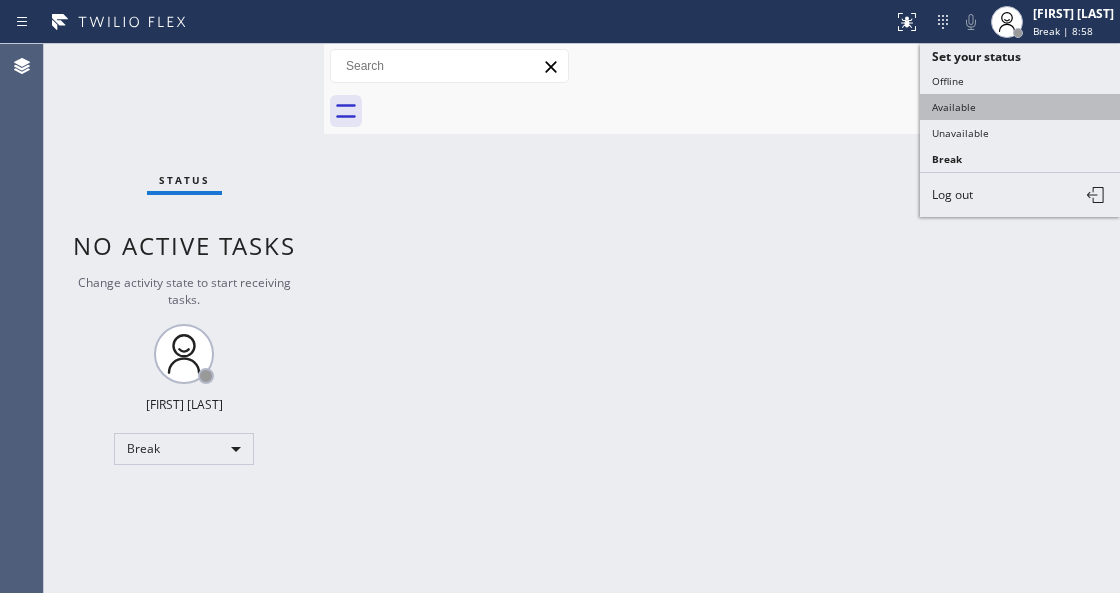 click on "Available" at bounding box center (1020, 107) 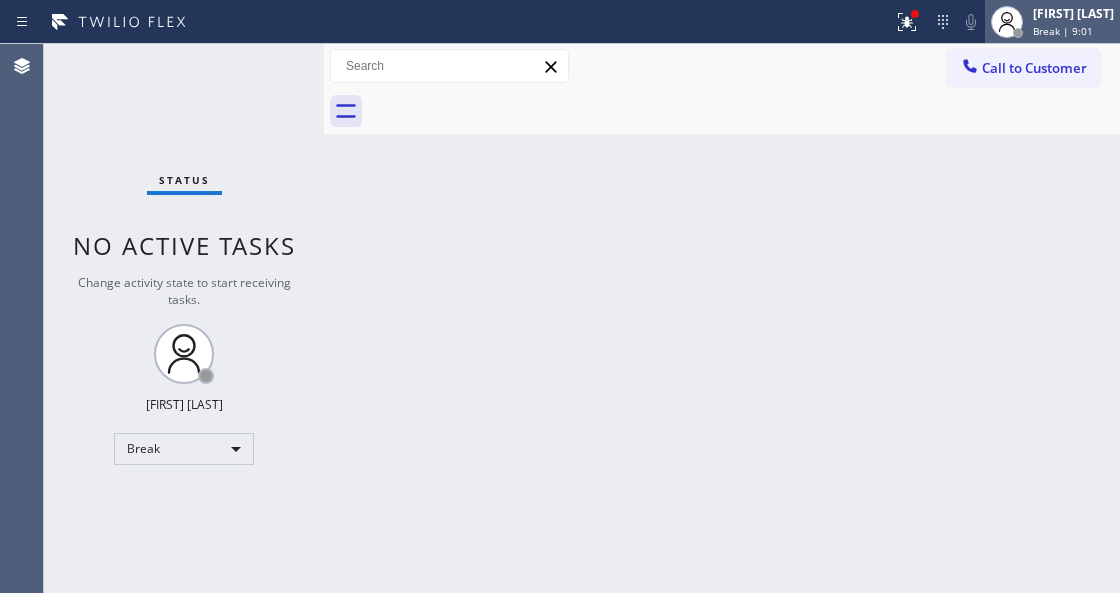 click on "Break | 9:01" at bounding box center [1063, 31] 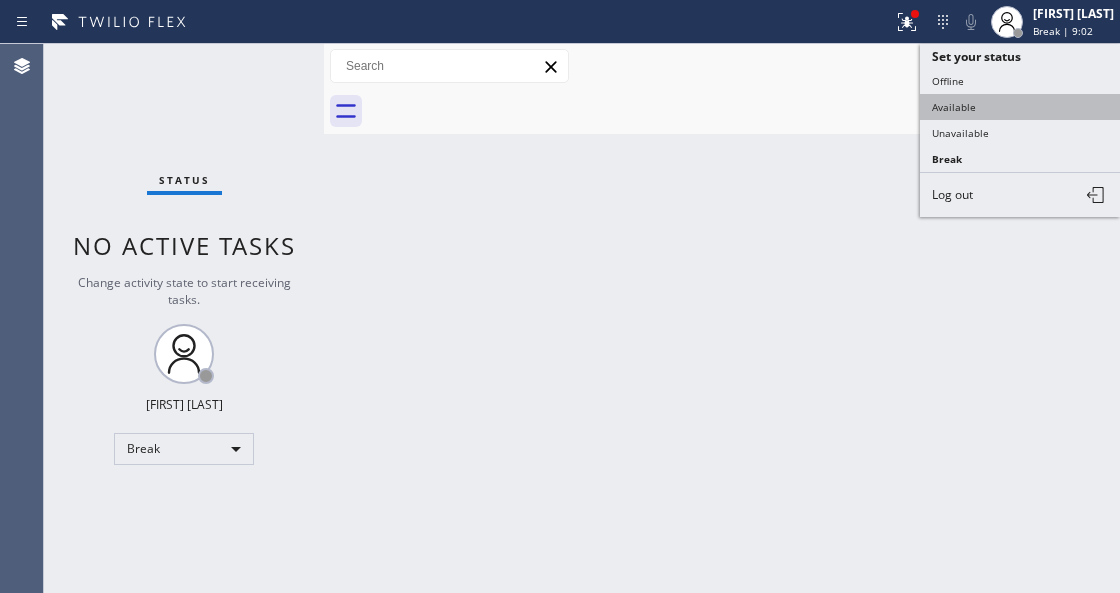 click on "Available" at bounding box center [1020, 107] 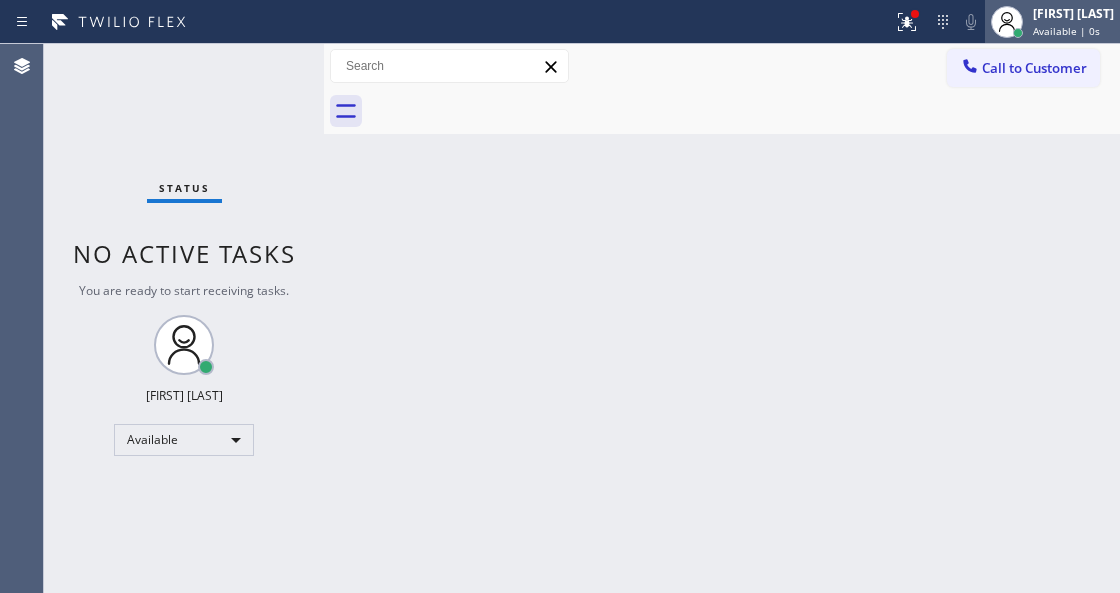 click on "[FIRST] [LAST]" at bounding box center (1073, 13) 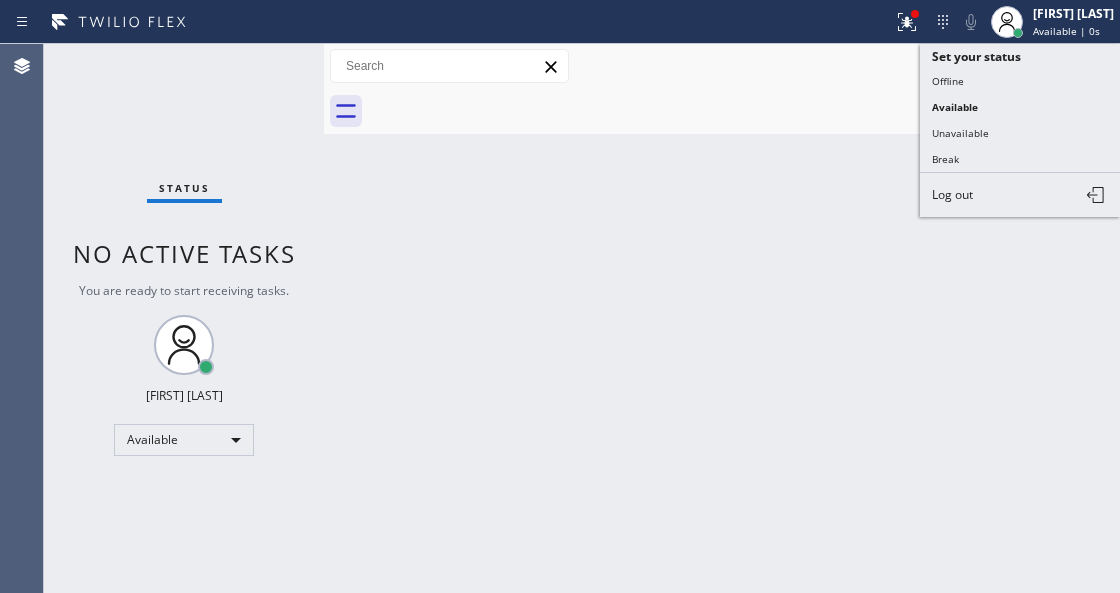click on "Back to Dashboard Change Sender ID Customers Technicians Select a contact Outbound call Technician Search Technician Your caller id phone number Your caller id phone number Call Technician info Name   Phone none Address none Change Sender ID HVAC +18559994417 5 Star Appliance +18557314952 Appliance Repair +18554611149 Plumbing +18889090120 Air Duct Cleaning +18006865038  Electricians +18005688664 Cancel Change Check personal SMS Reset Change No tabs Call to Customer Outbound call Location Search location Your caller id phone number Customer number Call Outbound call Technician Search Technician Your caller id phone number Your caller id phone number Call" at bounding box center [722, 318] 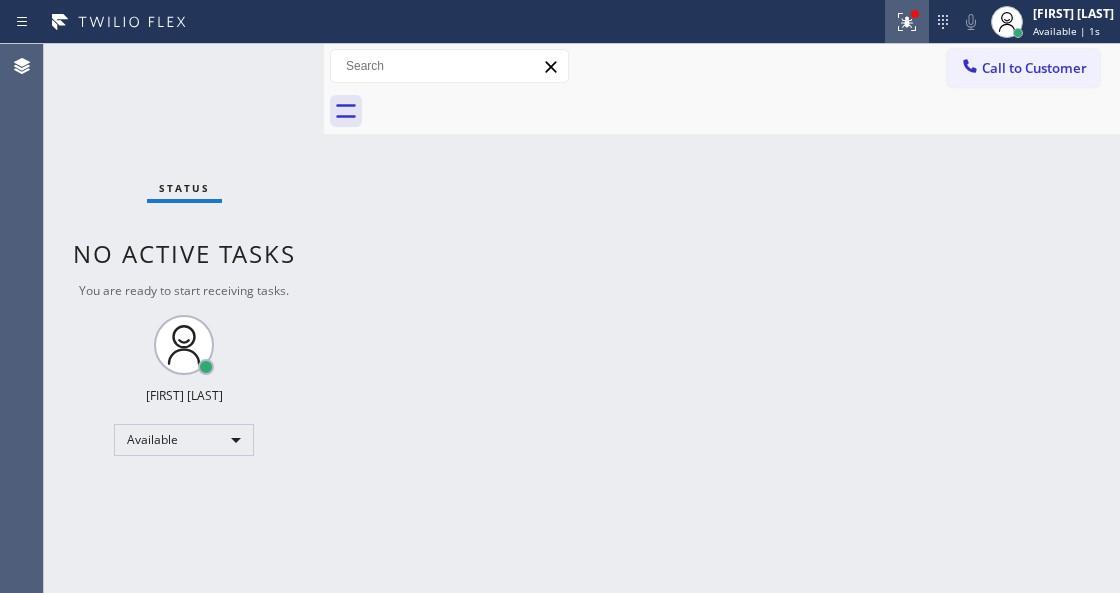 click 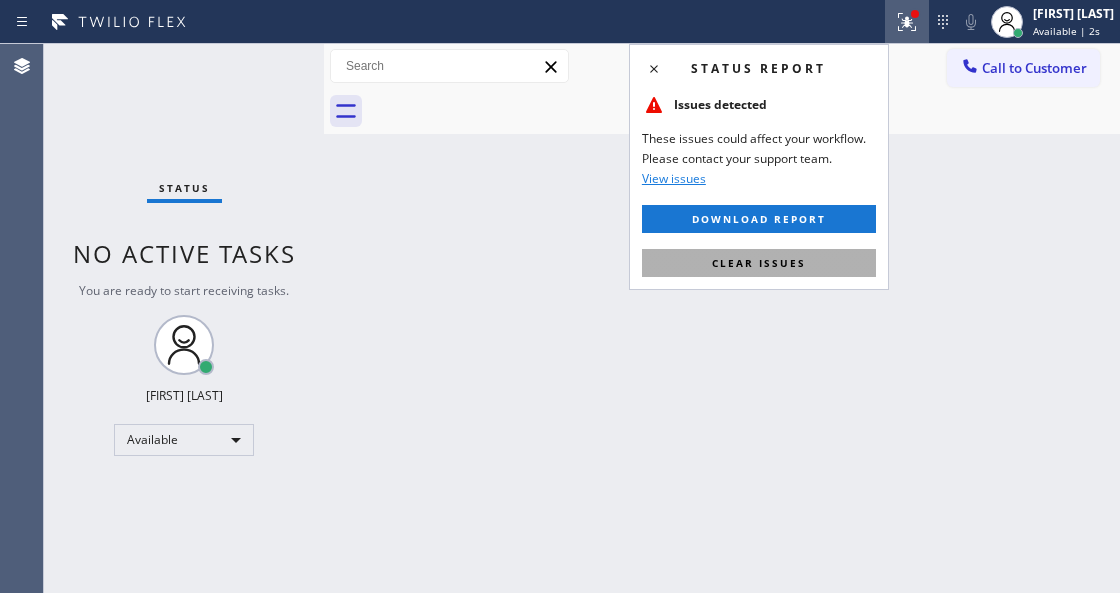 click on "Clear issues" at bounding box center [759, 263] 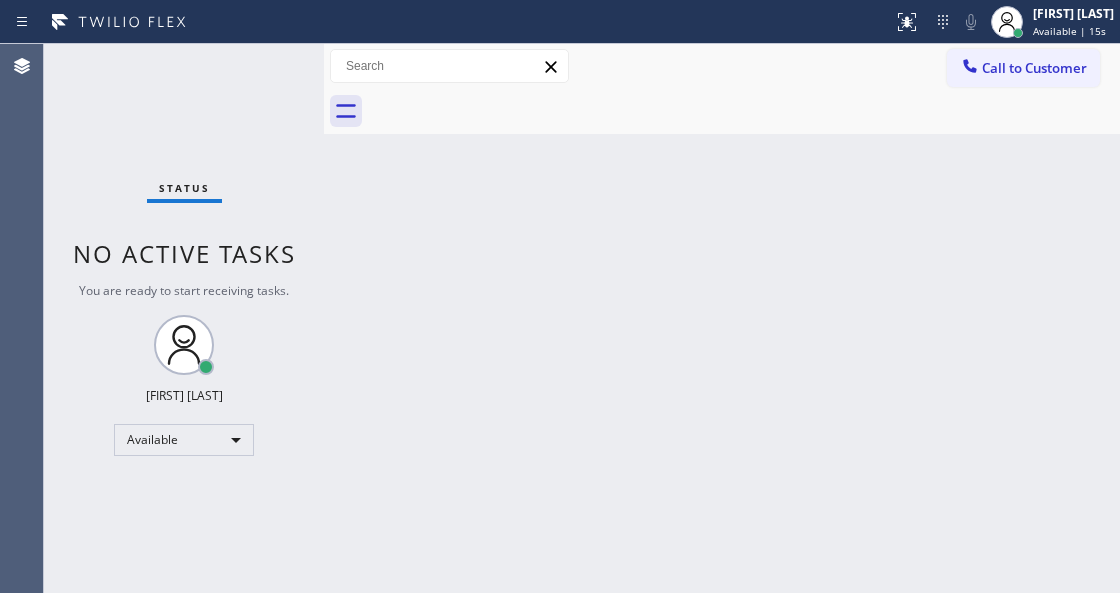click on "Back to Dashboard Change Sender ID Customers Technicians Select a contact Outbound call Technician Search Technician Your caller id phone number Your caller id phone number Call Technician info Name   Phone none Address none Change Sender ID HVAC +18559994417 5 Star Appliance +18557314952 Appliance Repair +18554611149 Plumbing +18889090120 Air Duct Cleaning +18006865038  Electricians +18005688664 Cancel Change Check personal SMS Reset Change No tabs Call to Customer Outbound call Location Search location Your caller id phone number Customer number Call Outbound call Technician Search Technician Your caller id phone number Your caller id phone number Call" at bounding box center (722, 318) 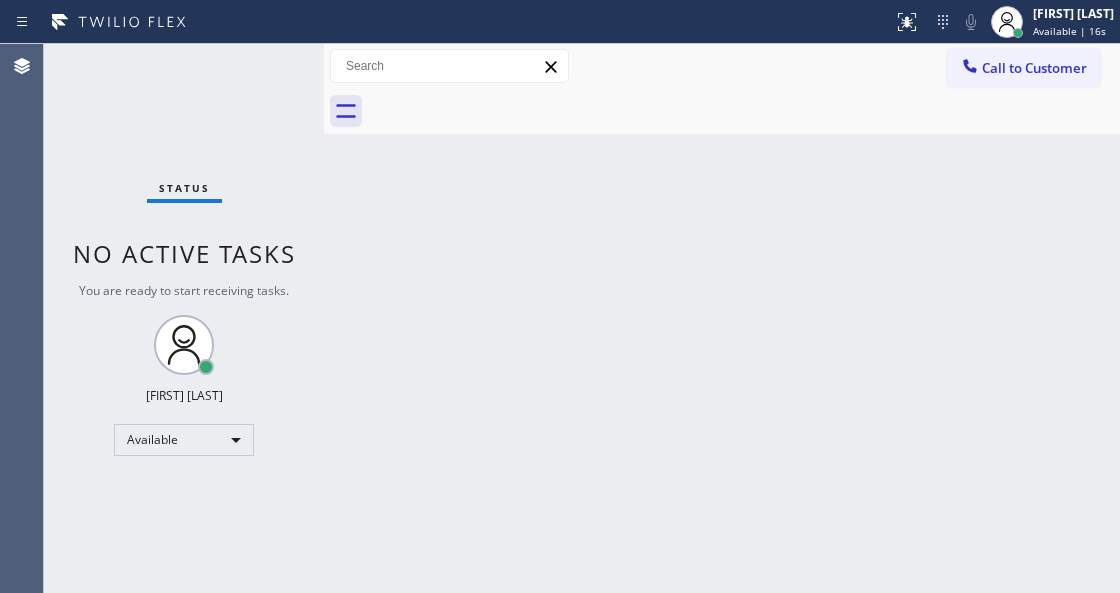 click on "Status   No active tasks     You are ready to start receiving tasks.   Venezza Koren Intas Available" at bounding box center [184, 318] 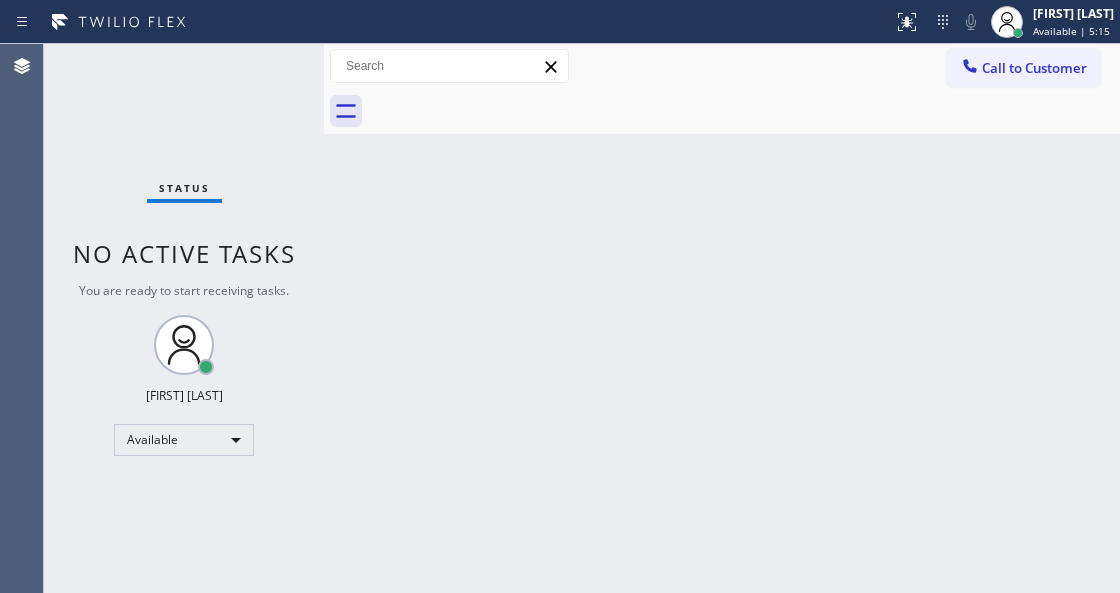 click on "Back to Dashboard Change Sender ID Customers Technicians Select a contact Outbound call Technician Search Technician Your caller id phone number Your caller id phone number Call Technician info Name   Phone none Address none Change Sender ID HVAC +18559994417 5 Star Appliance +18557314952 Appliance Repair +18554611149 Plumbing +18889090120 Air Duct Cleaning +18006865038  Electricians +18005688664 Cancel Change Check personal SMS Reset Change No tabs Call to Customer Outbound call Location Search location Your caller id phone number Customer number Call Outbound call Technician Search Technician Your caller id phone number Your caller id phone number Call" at bounding box center [722, 318] 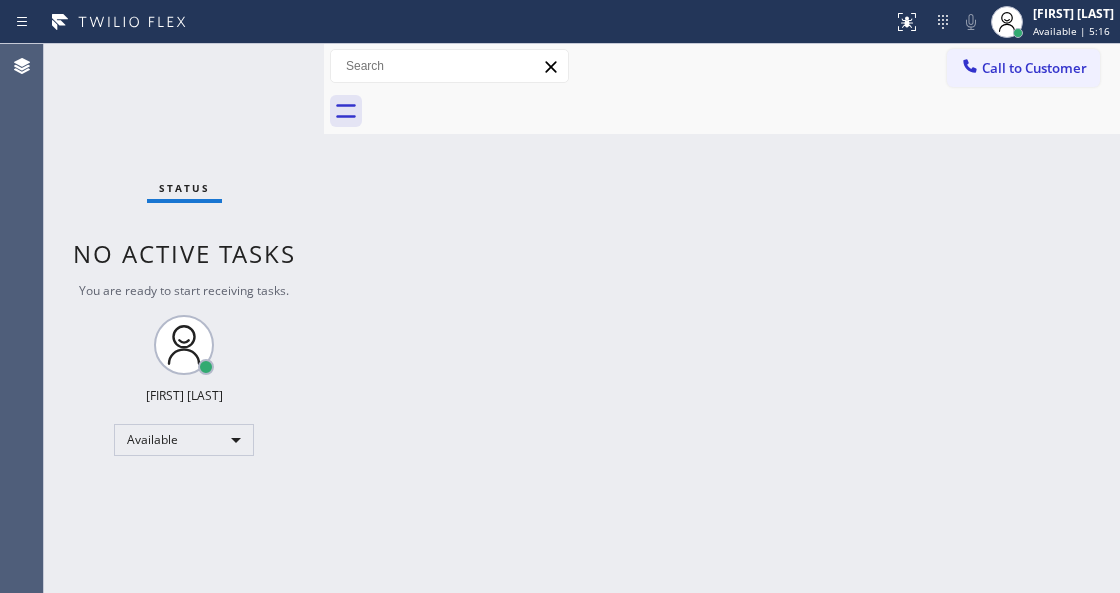 click on "Status   No active tasks     You are ready to start receiving tasks.   Venezza Koren Intas Available" at bounding box center [184, 318] 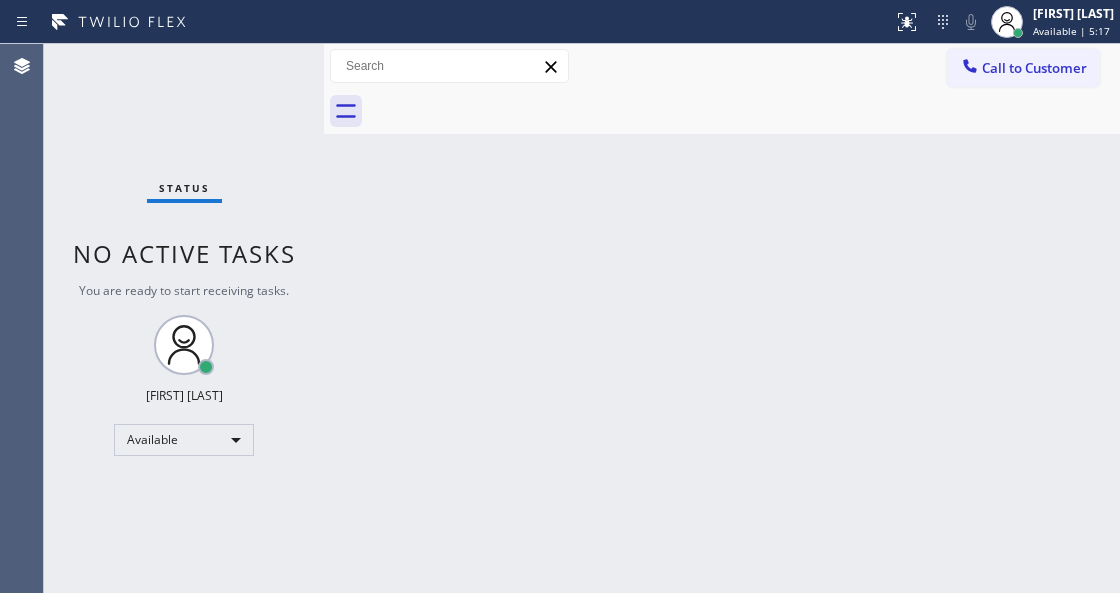 drag, startPoint x: 531, startPoint y: 282, endPoint x: 554, endPoint y: 276, distance: 23.769728 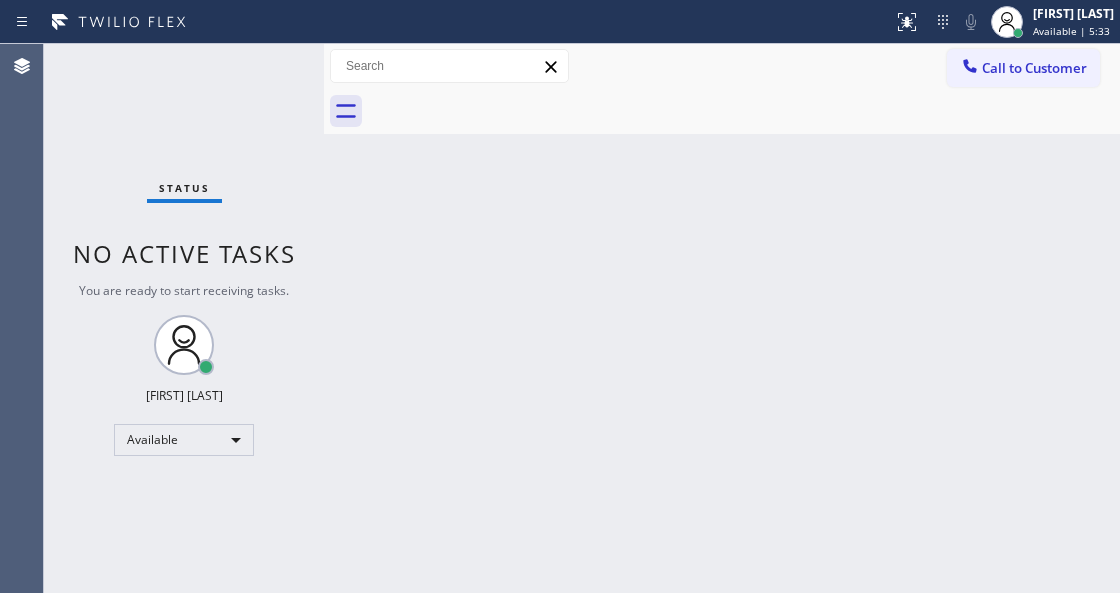click on "Status   No active tasks     You are ready to start receiving tasks.   Venezza Koren Intas Available" at bounding box center [184, 318] 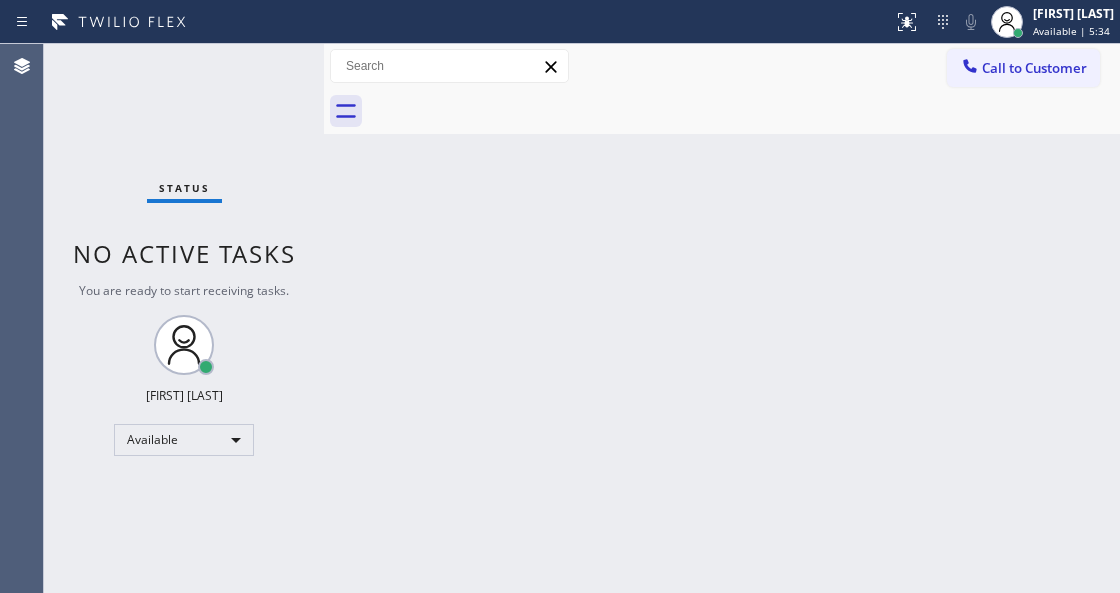 click on "Status   No active tasks     You are ready to start receiving tasks.   Venezza Koren Intas Available" at bounding box center [184, 318] 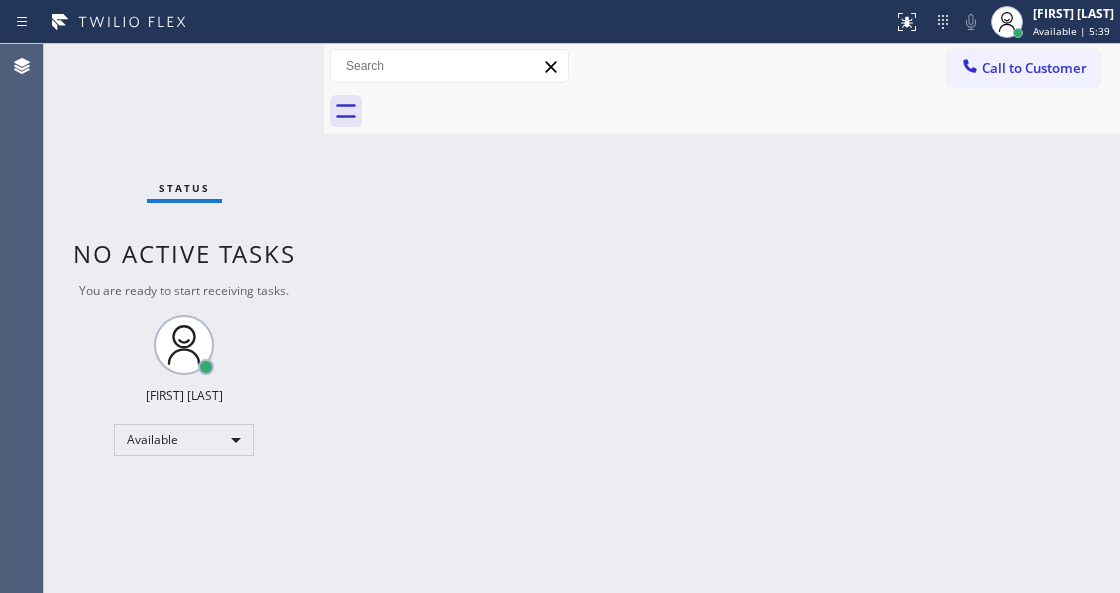 click on "Status   No active tasks     You are ready to start receiving tasks.   Venezza Koren Intas Available" at bounding box center (184, 318) 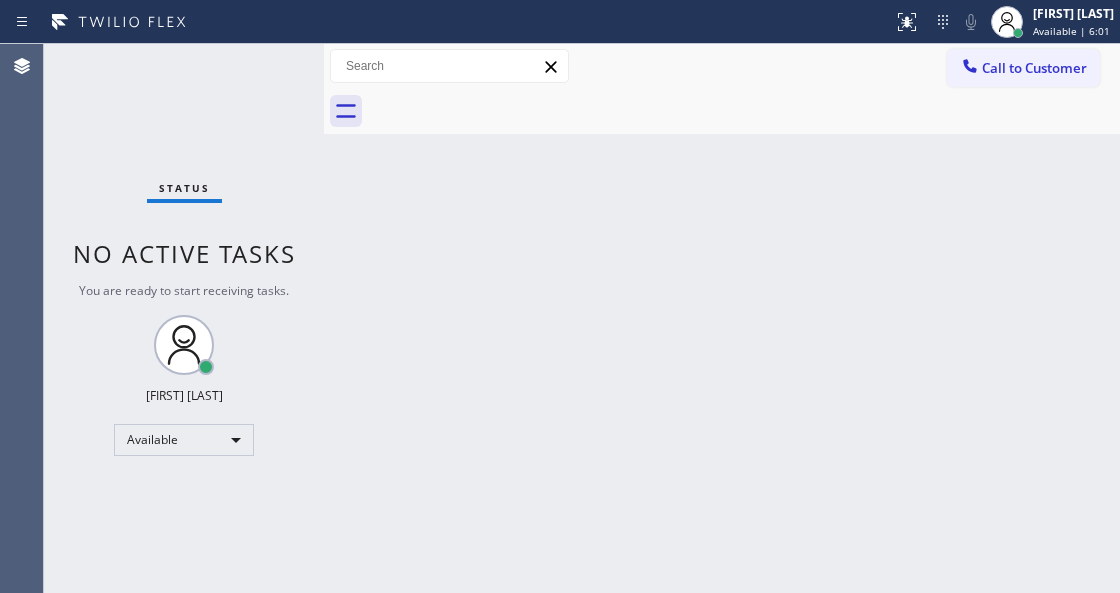click on "Status   No active tasks     You are ready to start receiving tasks.   Venezza Koren Intas Available" at bounding box center (184, 318) 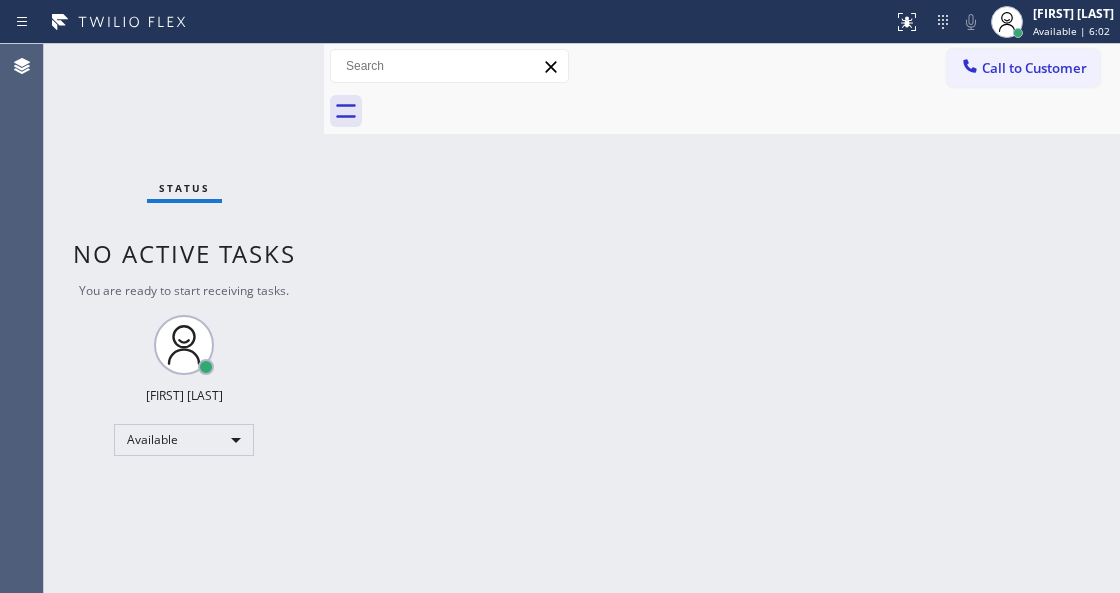 click on "Status   No active tasks     You are ready to start receiving tasks.   Venezza Koren Intas Available" at bounding box center (184, 318) 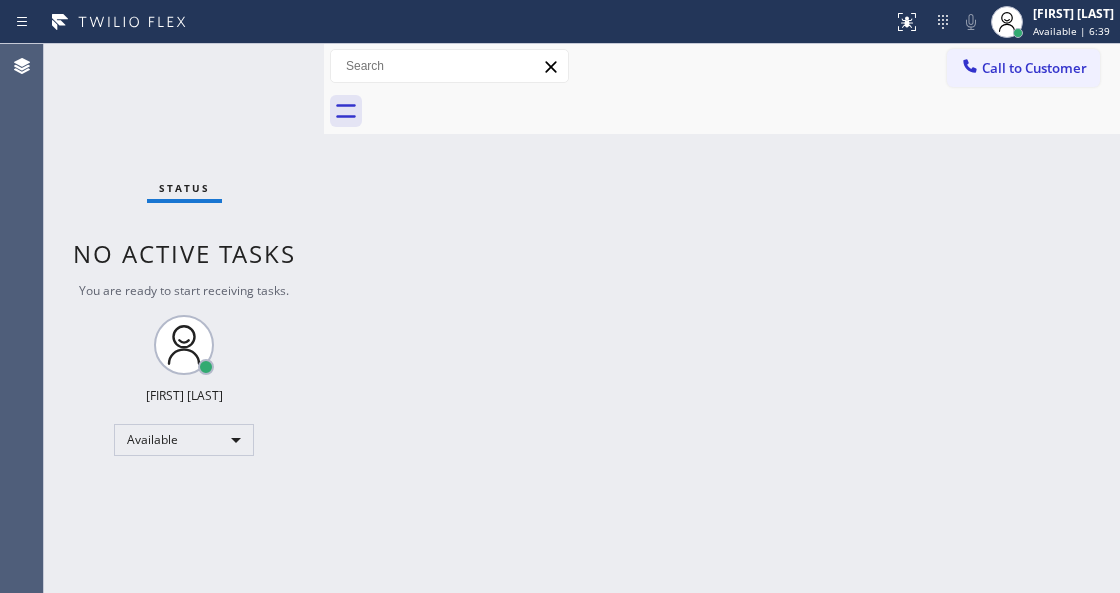 click on "Status   No active tasks     You are ready to start receiving tasks.   Venezza Koren Intas Available" at bounding box center (184, 318) 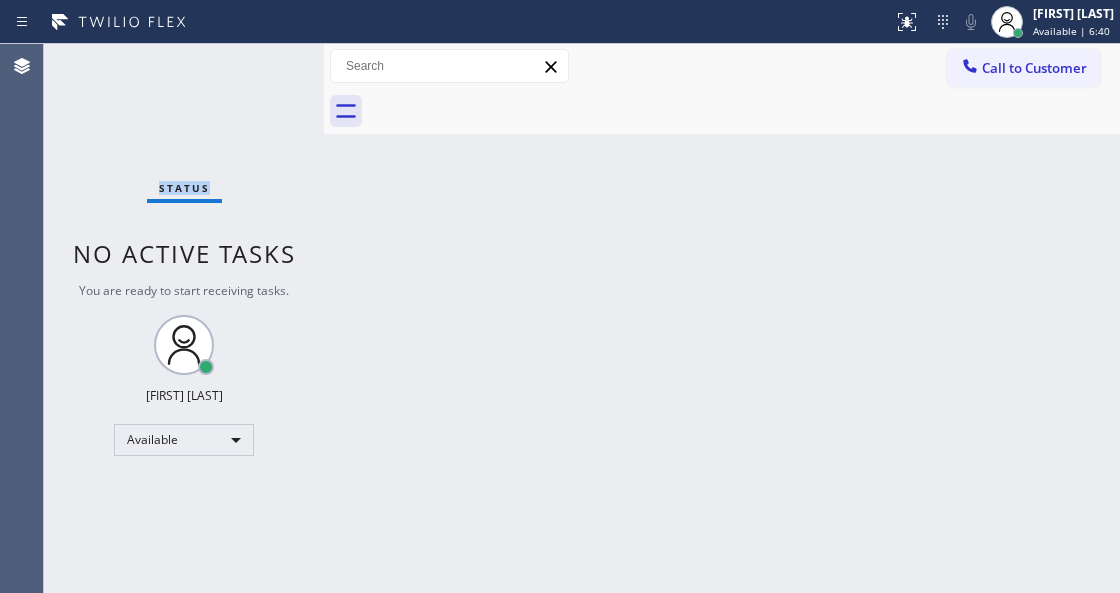 click on "Status   No active tasks     You are ready to start receiving tasks.   Venezza Koren Intas Available" at bounding box center (184, 318) 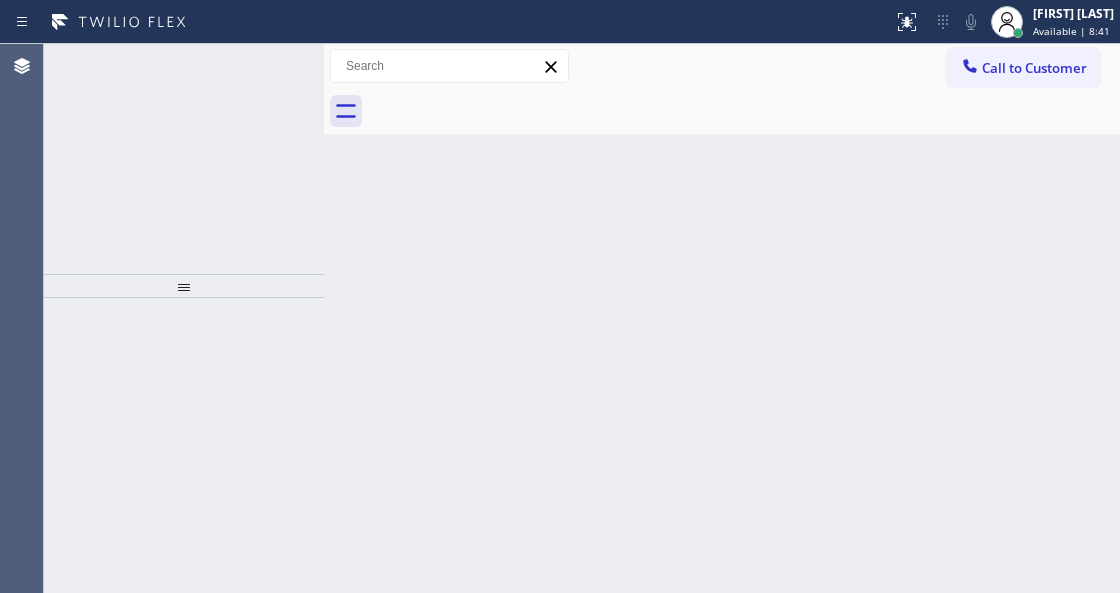 click 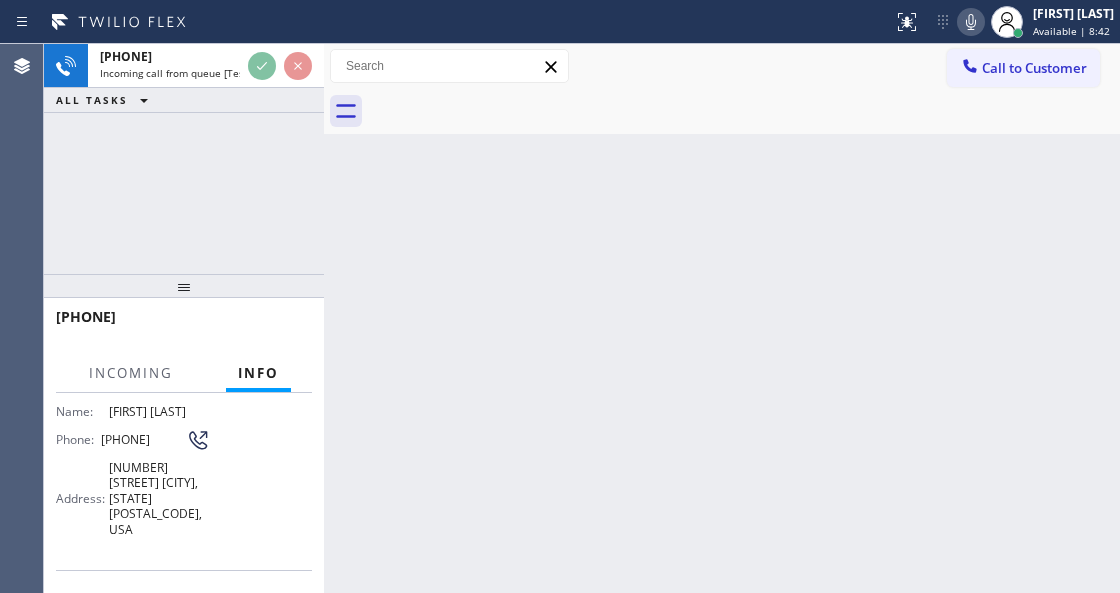 scroll, scrollTop: 266, scrollLeft: 0, axis: vertical 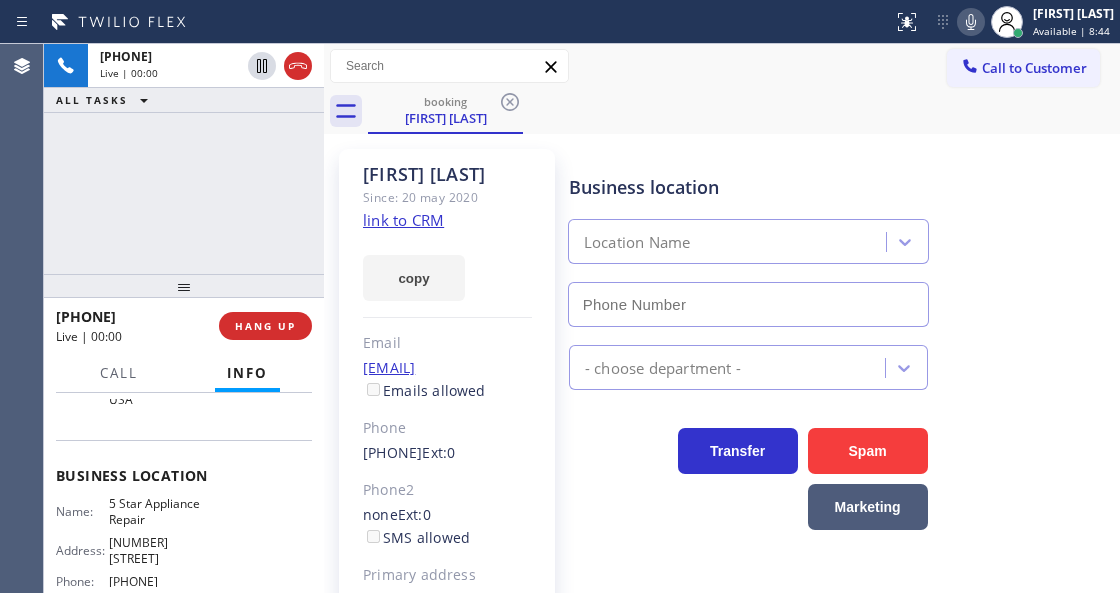 type on "[PHONE]" 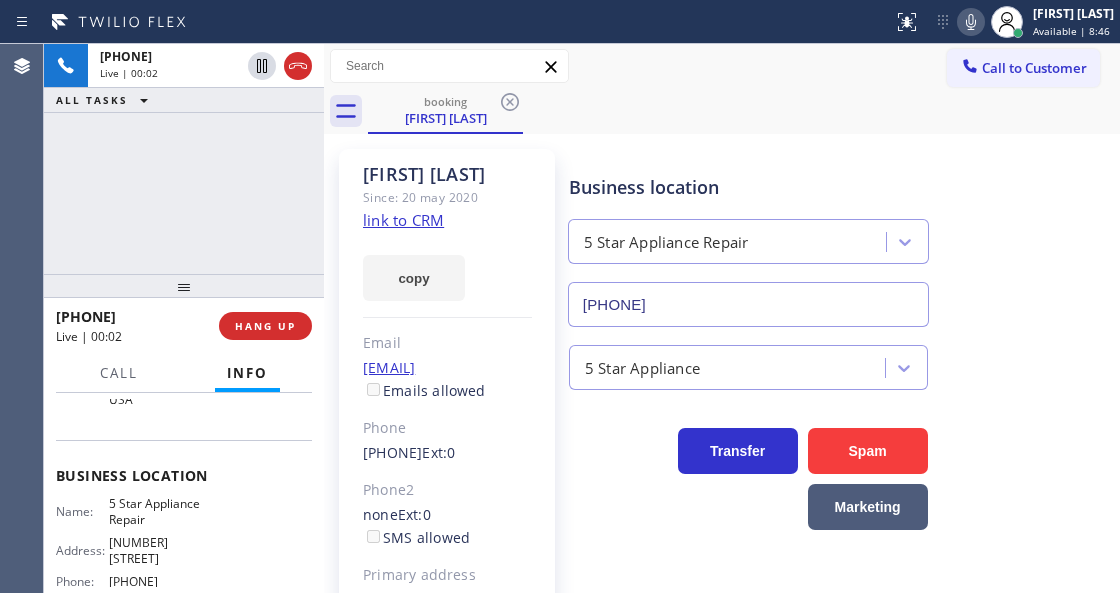 click on "link to CRM" 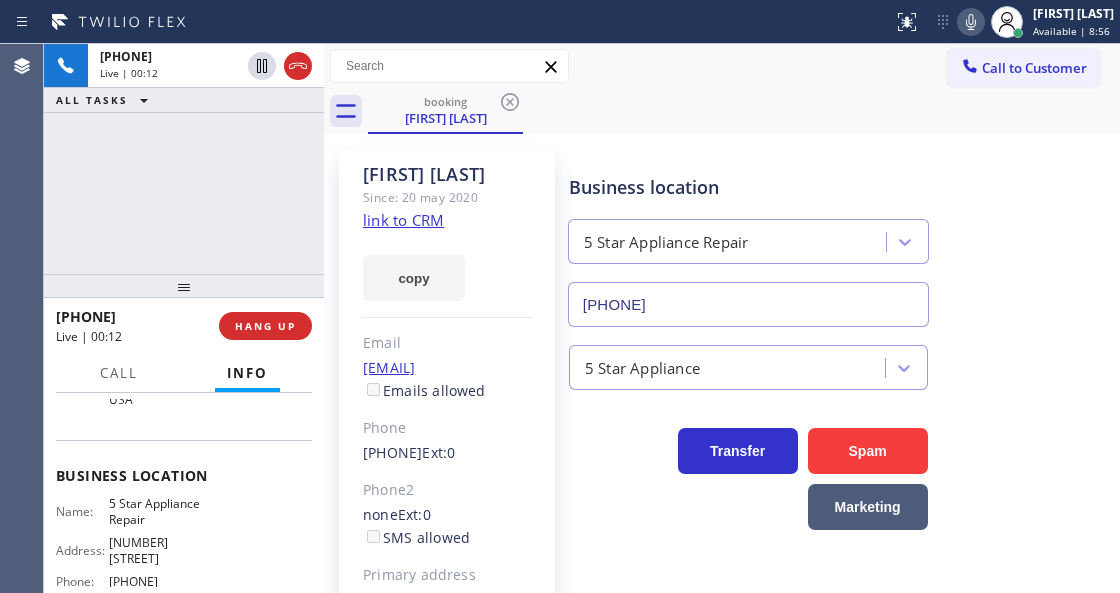 click on "link to CRM" 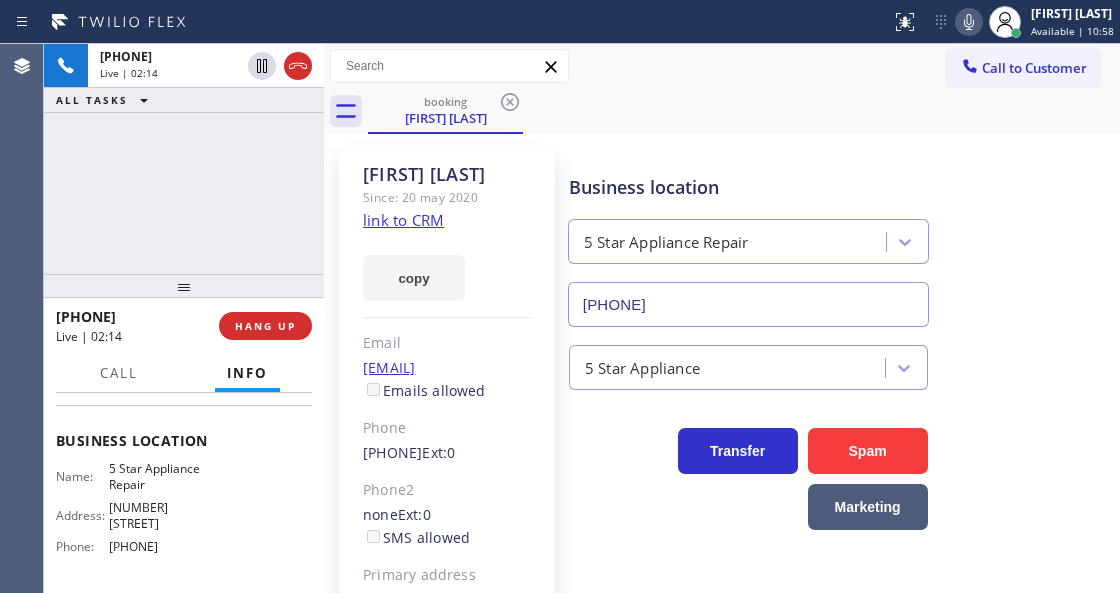 scroll, scrollTop: 333, scrollLeft: 0, axis: vertical 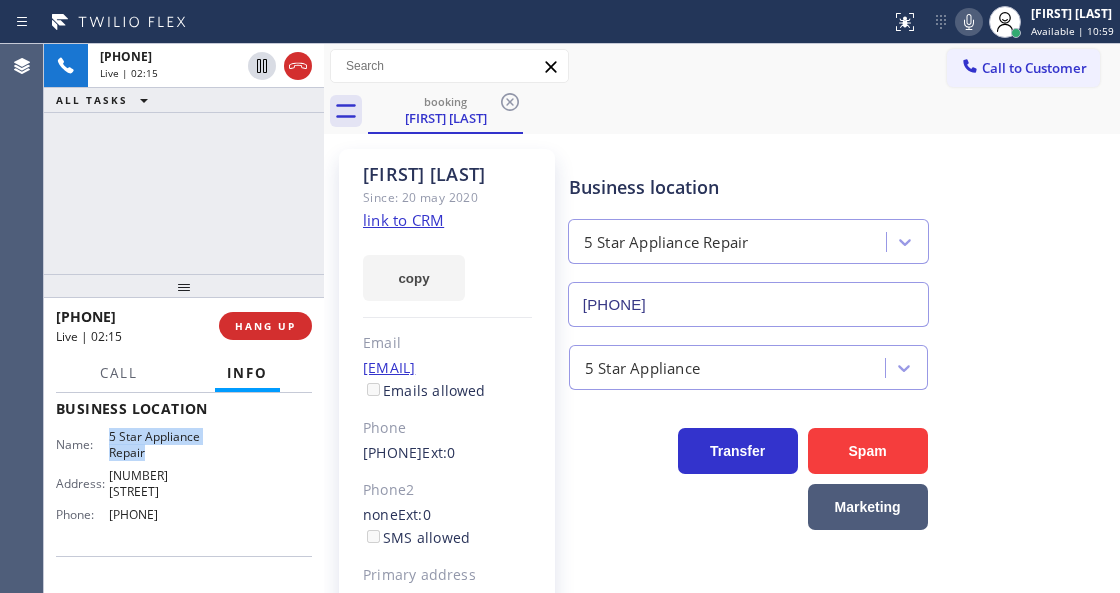 drag, startPoint x: 95, startPoint y: 417, endPoint x: 169, endPoint y: 437, distance: 76.655075 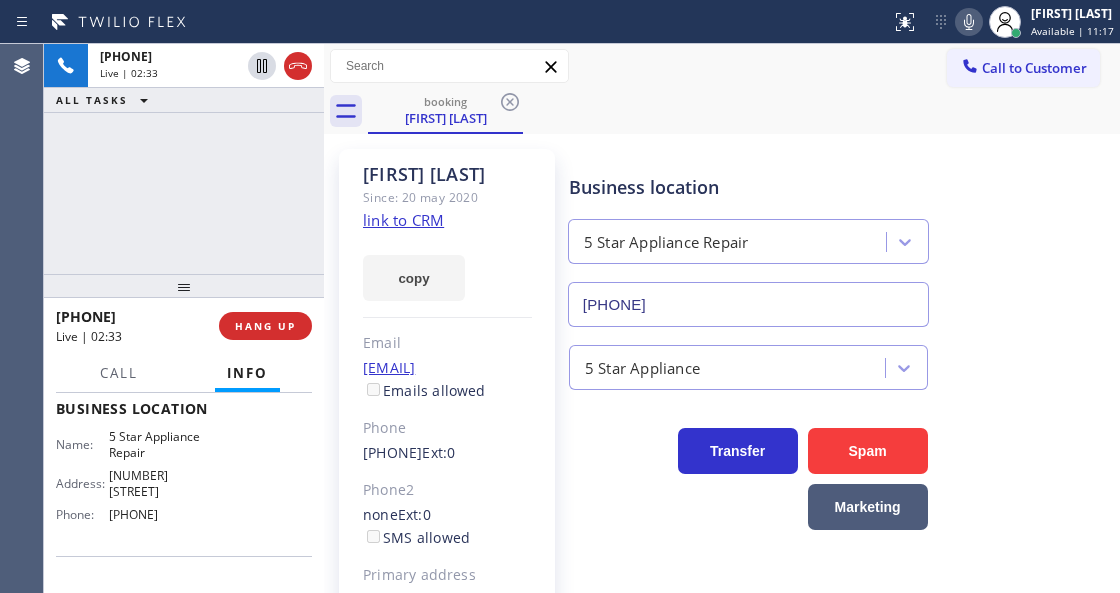 drag, startPoint x: 623, startPoint y: 18, endPoint x: 668, endPoint y: 26, distance: 45.705578 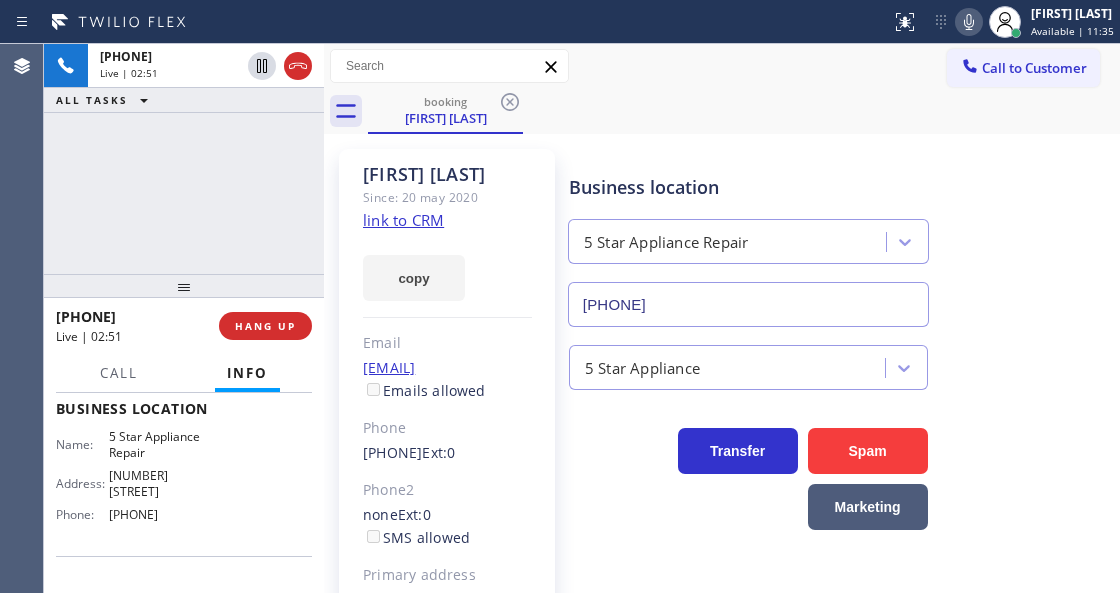 click 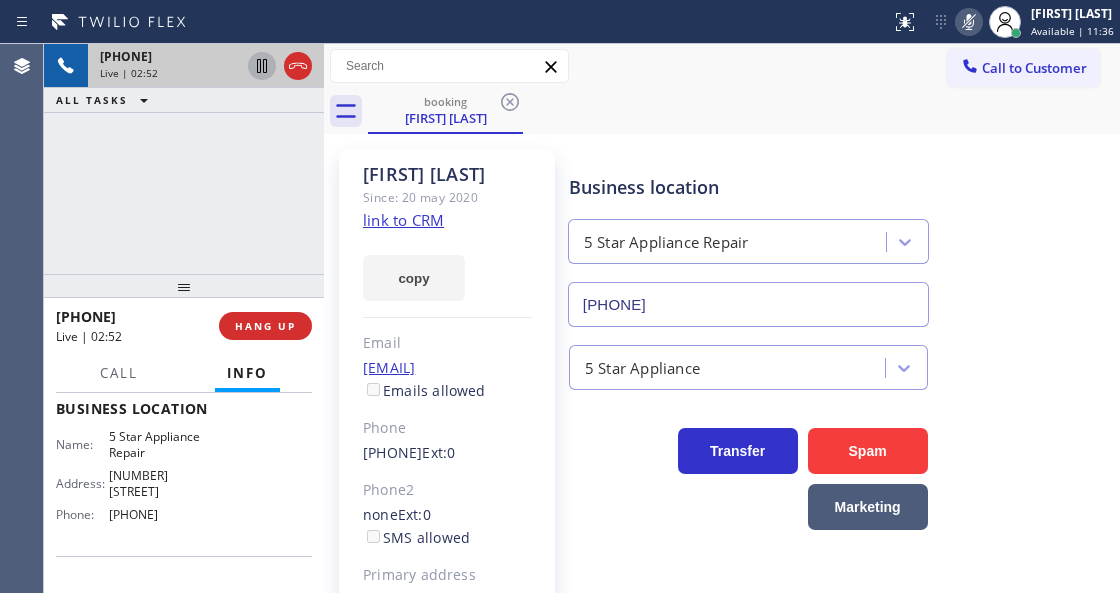 click 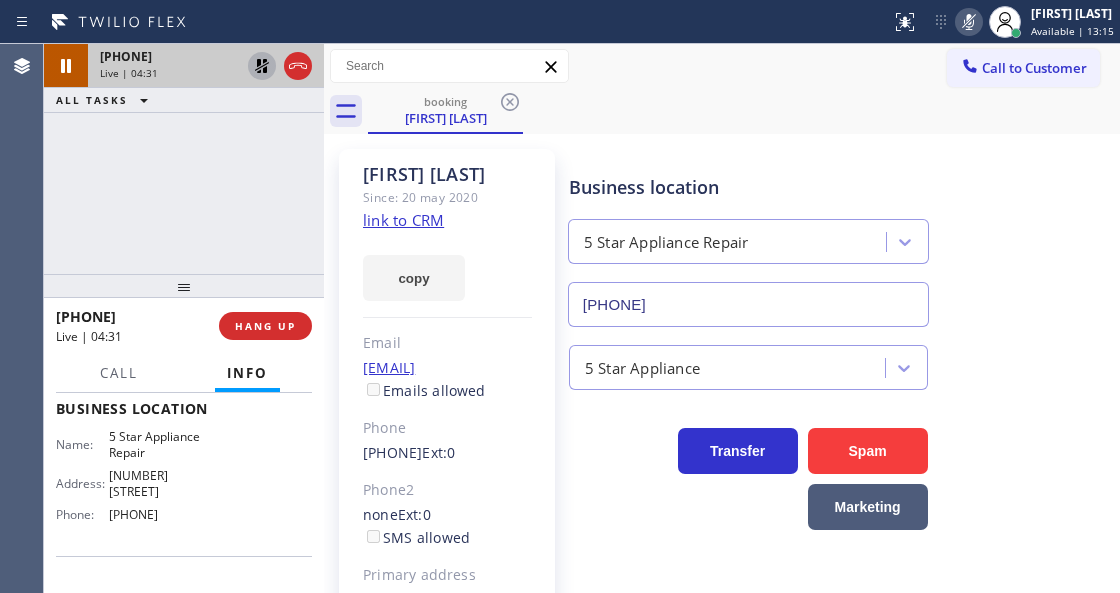 click 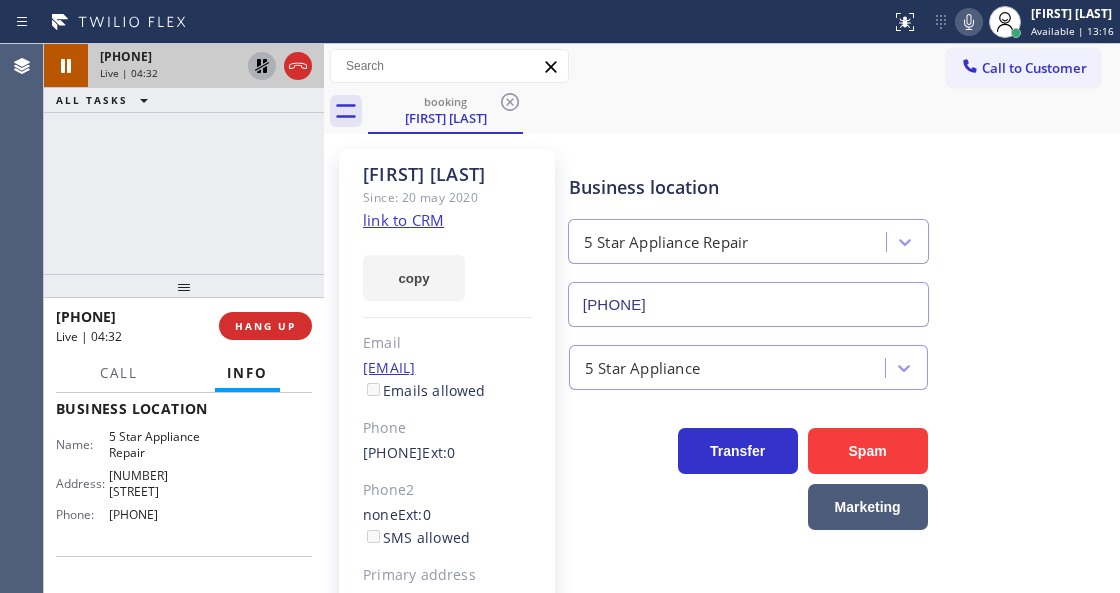 click 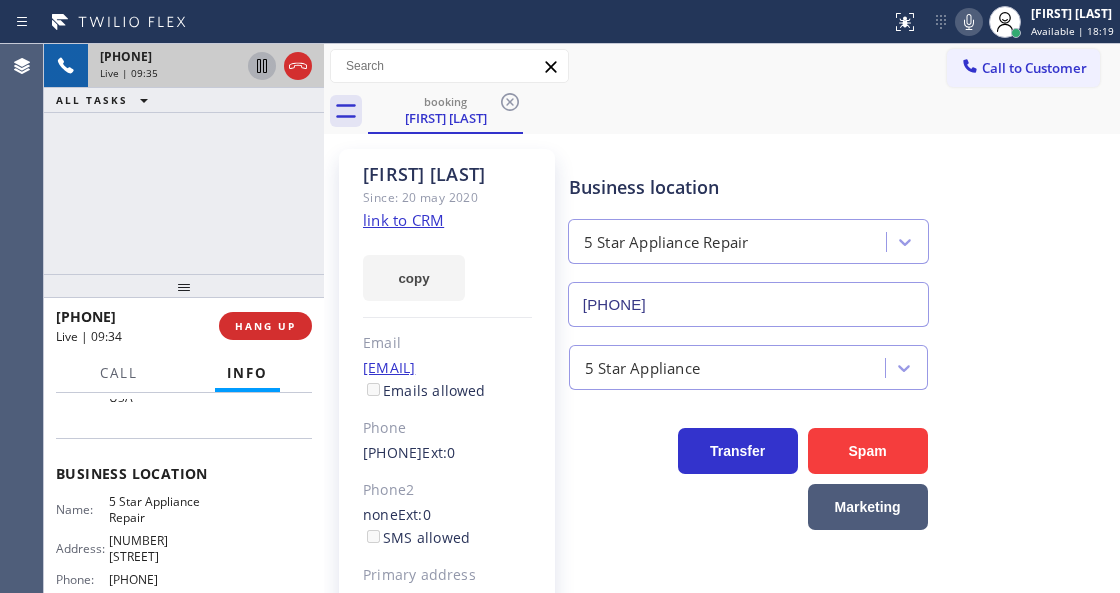 scroll, scrollTop: 333, scrollLeft: 0, axis: vertical 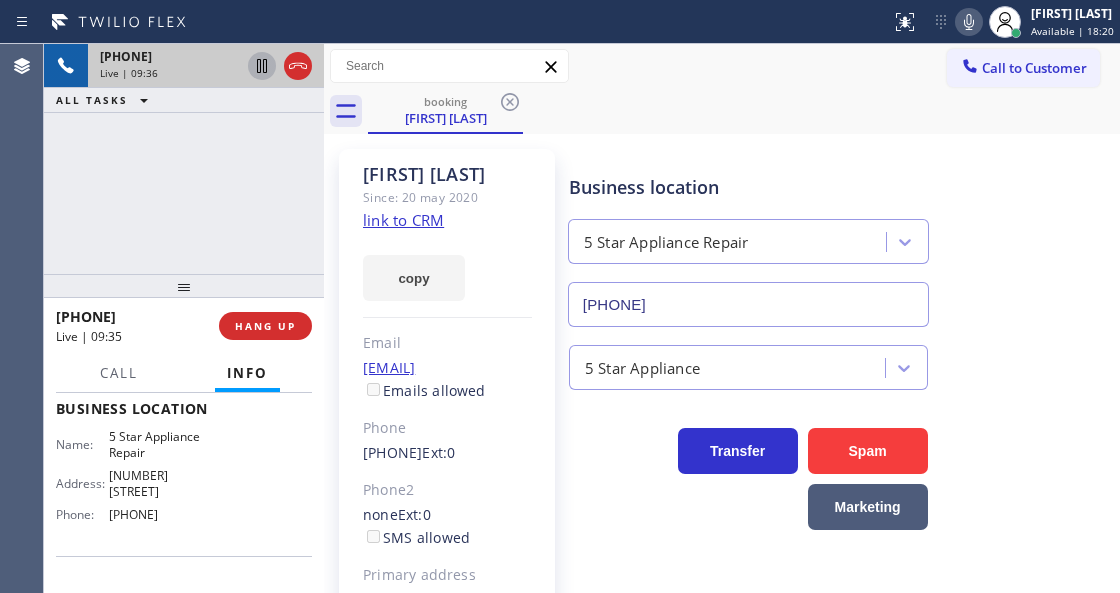drag, startPoint x: 202, startPoint y: 486, endPoint x: 91, endPoint y: 476, distance: 111.44954 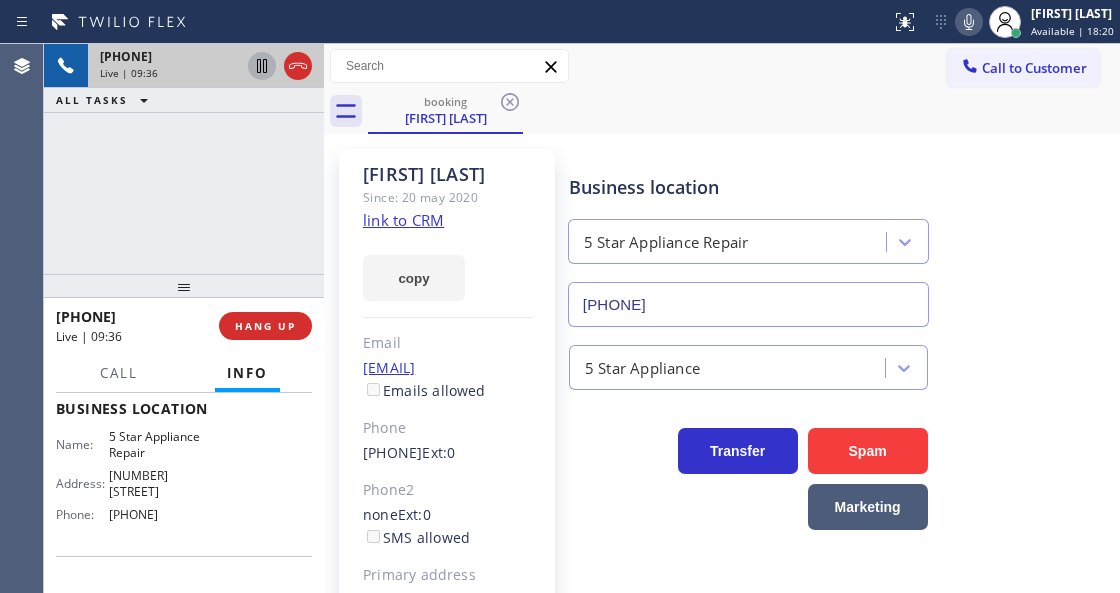click on "[PHONE]" at bounding box center [159, 514] 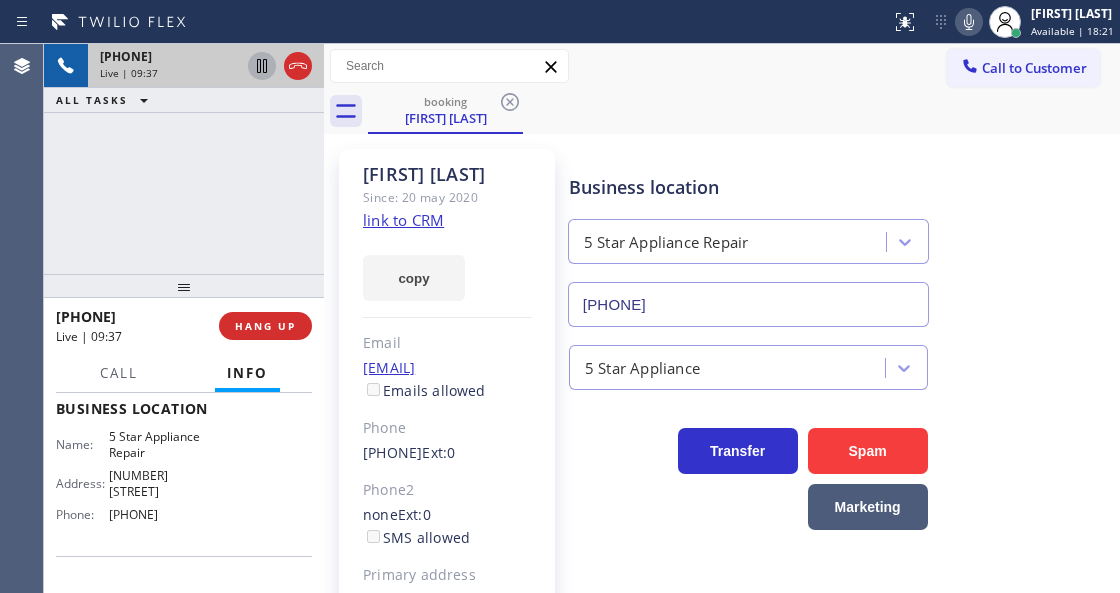 click on "[PHONE]" at bounding box center (159, 514) 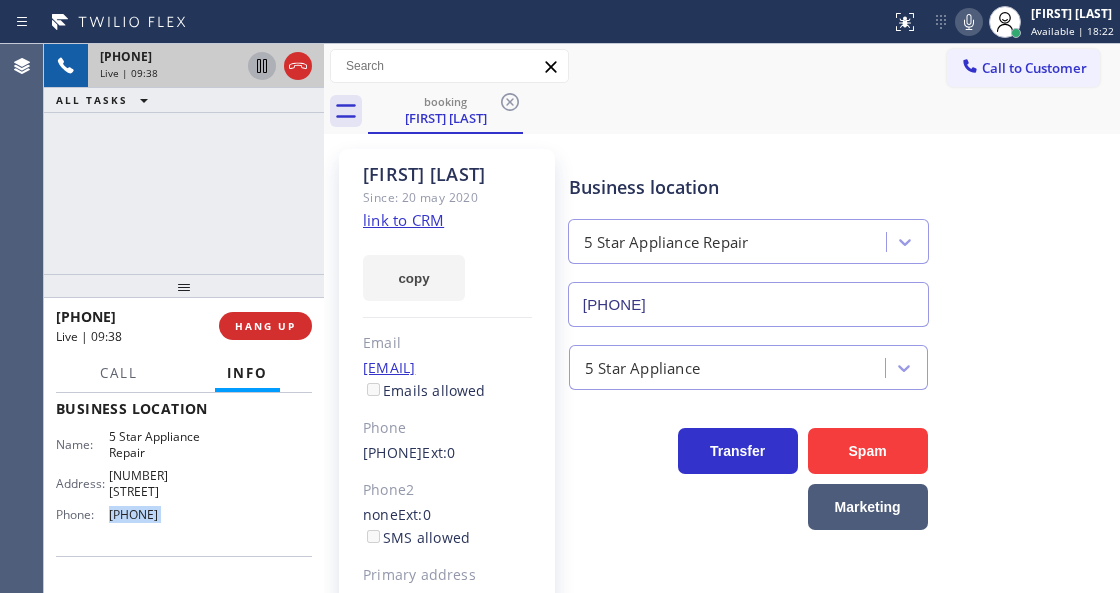 drag, startPoint x: 198, startPoint y: 484, endPoint x: 102, endPoint y: 482, distance: 96.02083 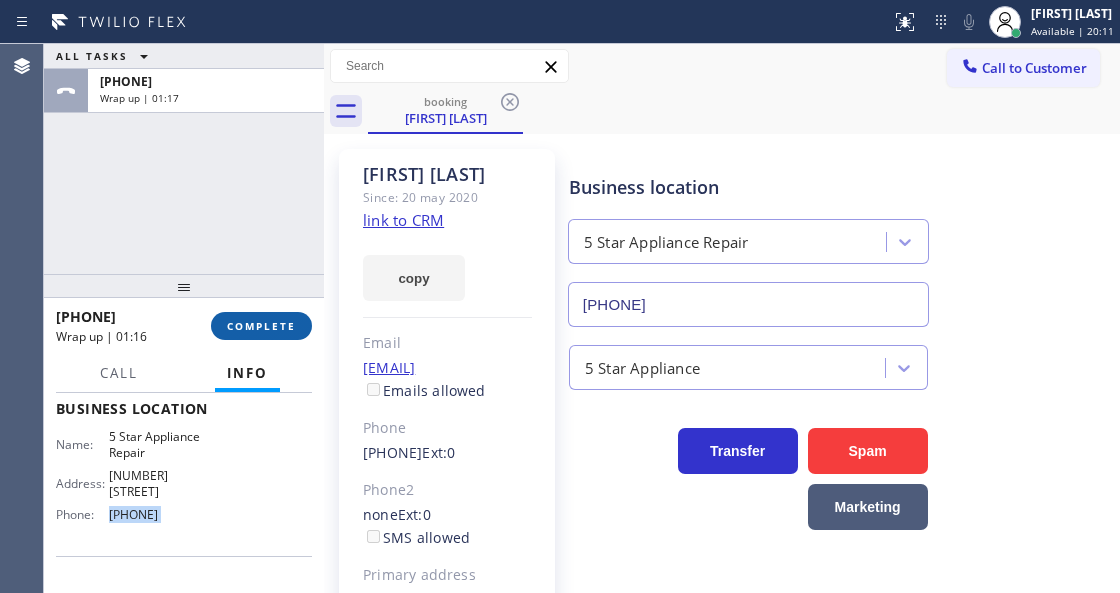 click on "COMPLETE" at bounding box center (261, 326) 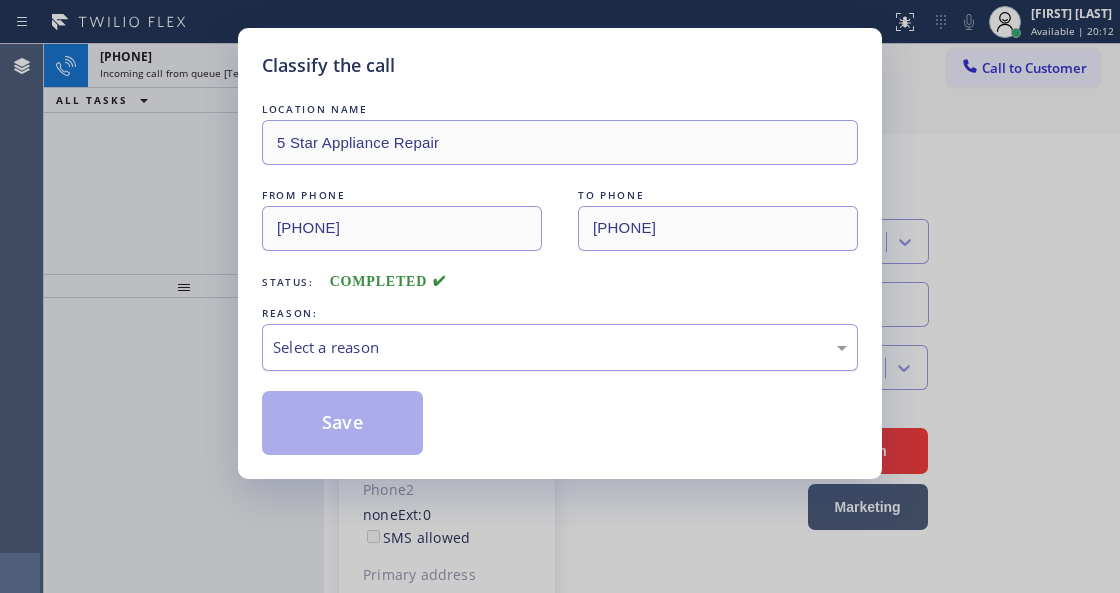 click on "Select a reason" at bounding box center (560, 347) 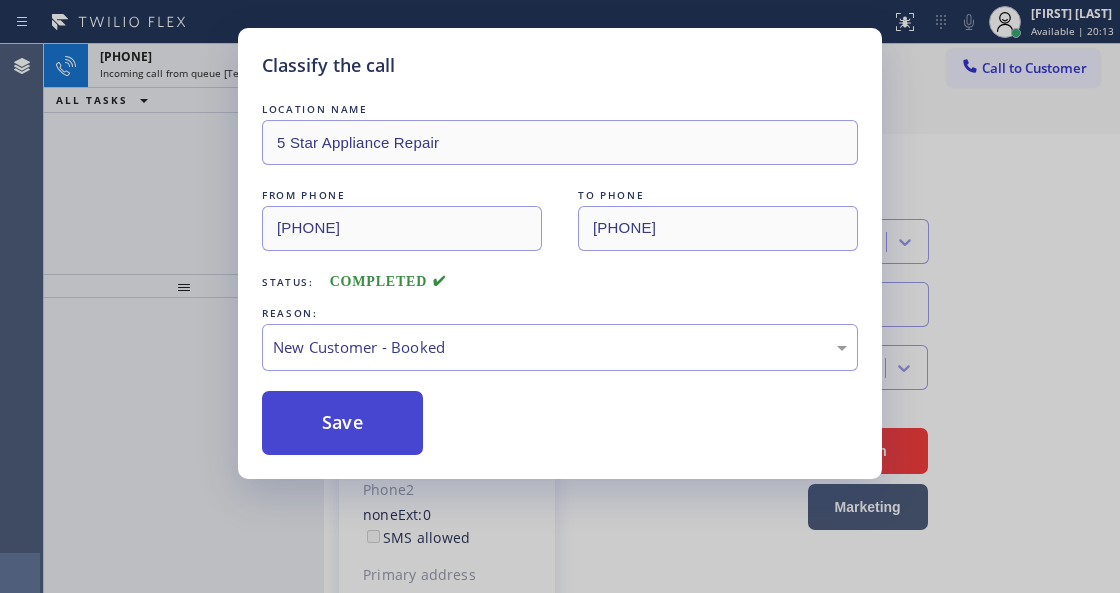click on "Save" at bounding box center [342, 423] 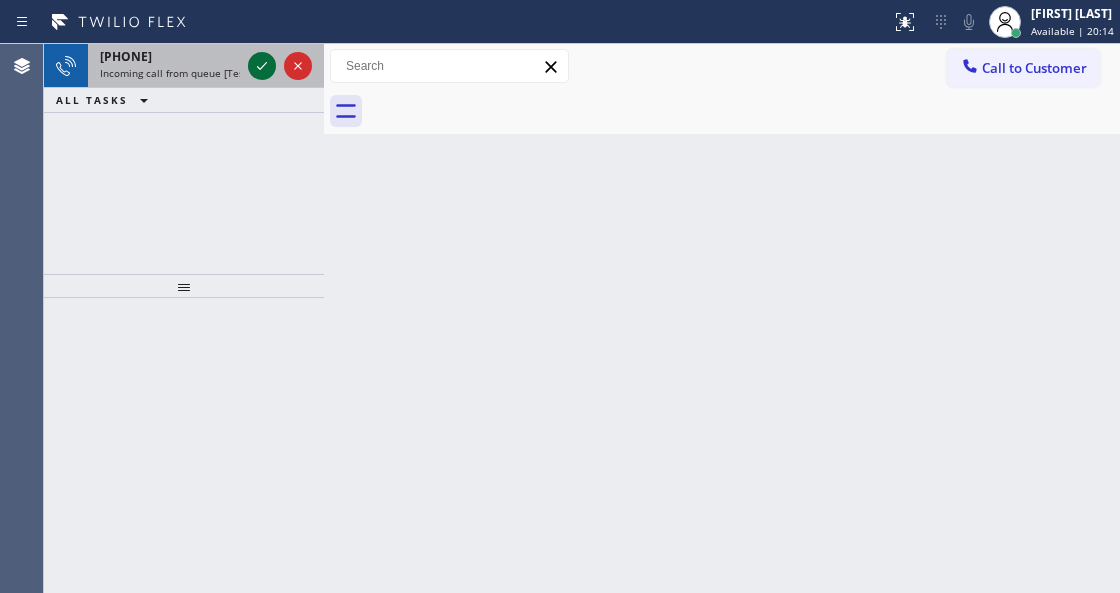 click 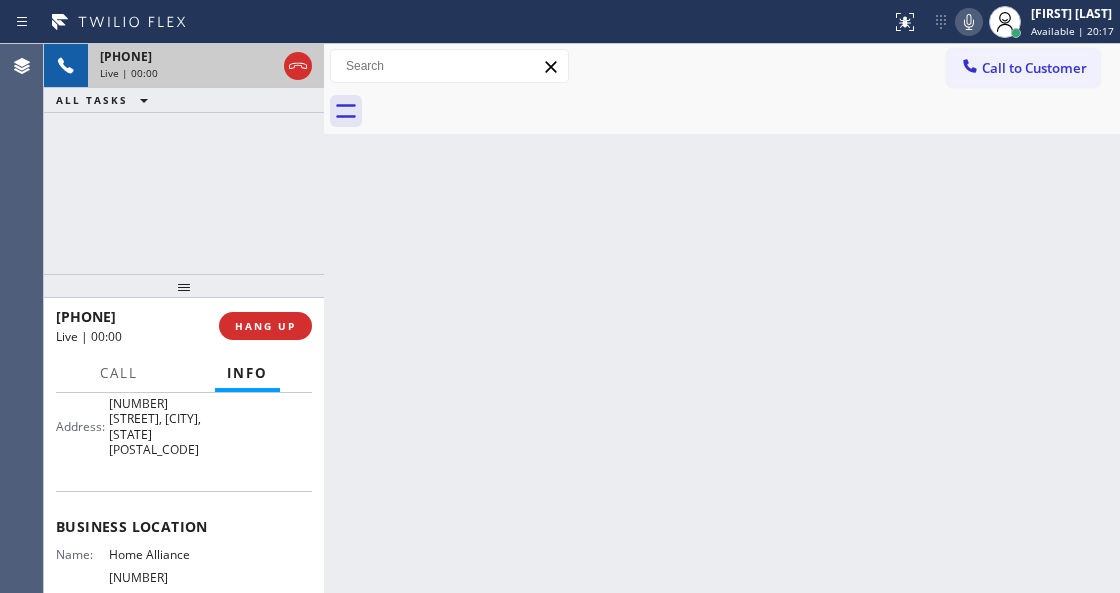 scroll, scrollTop: 266, scrollLeft: 0, axis: vertical 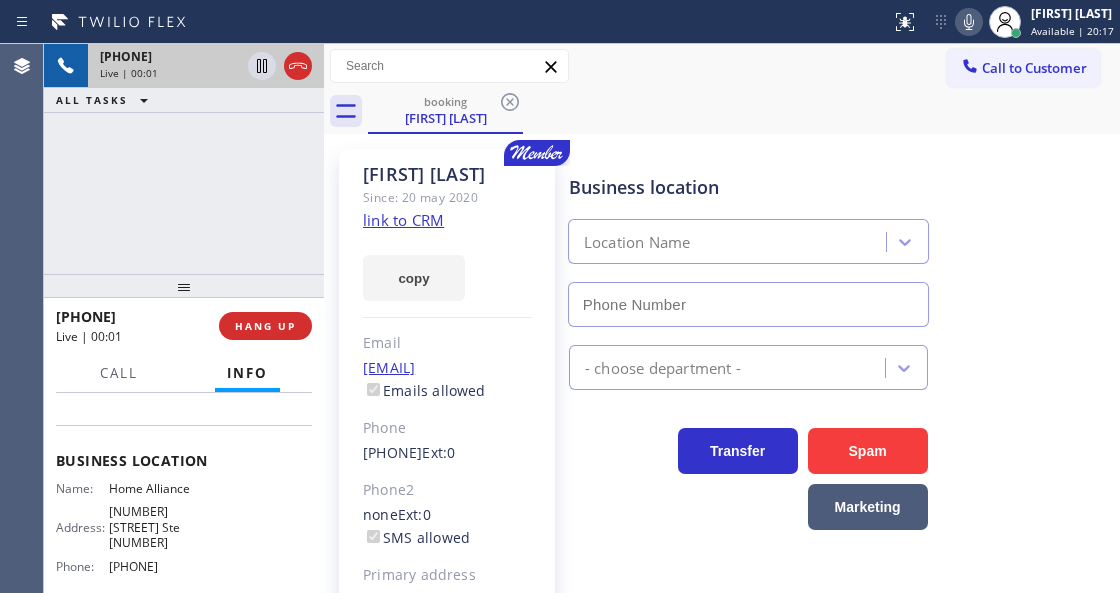 type on "[PHONE]" 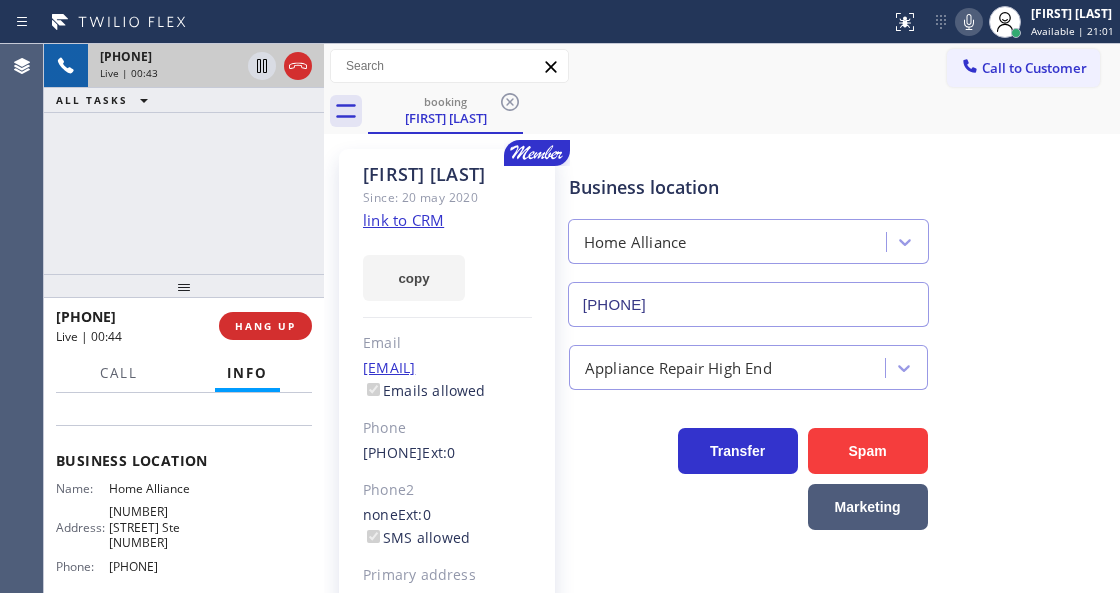click on "link to CRM" at bounding box center [403, 220] 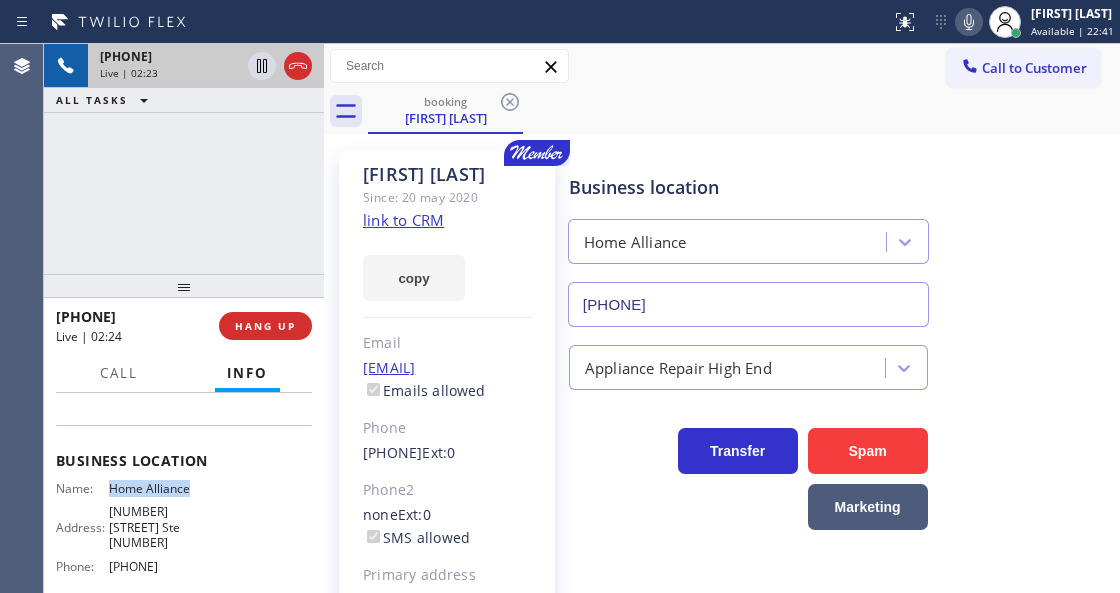 drag, startPoint x: 105, startPoint y: 504, endPoint x: 191, endPoint y: 506, distance: 86.023254 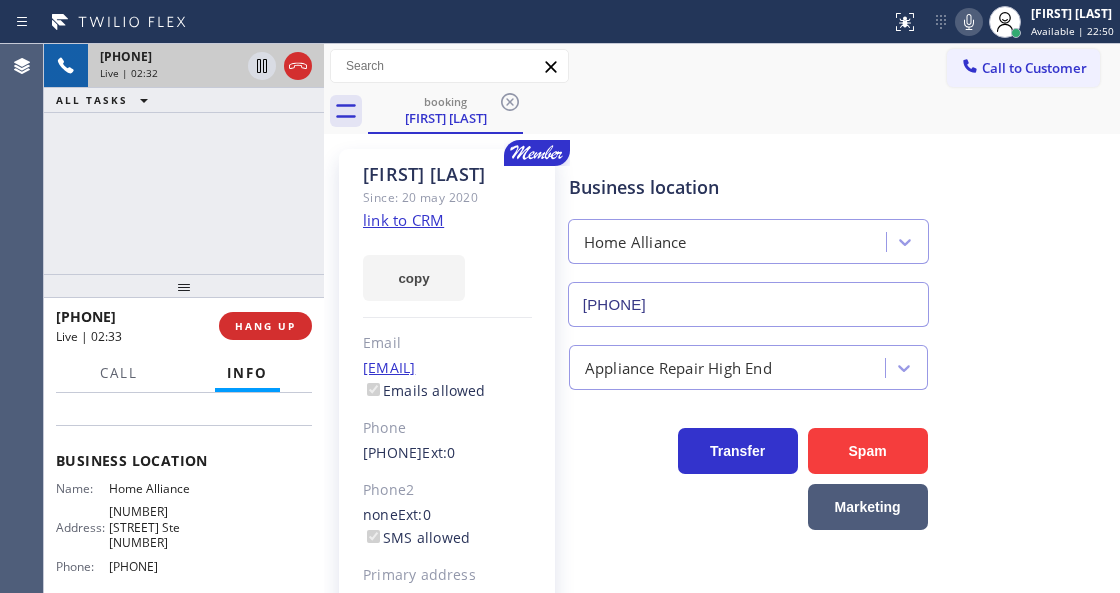 click on "Call to Customer Outbound call Location Search location Your caller id phone number Customer number Call Outbound call Technician Search Technician Your caller id phone number Your caller id phone number Call" at bounding box center (722, 66) 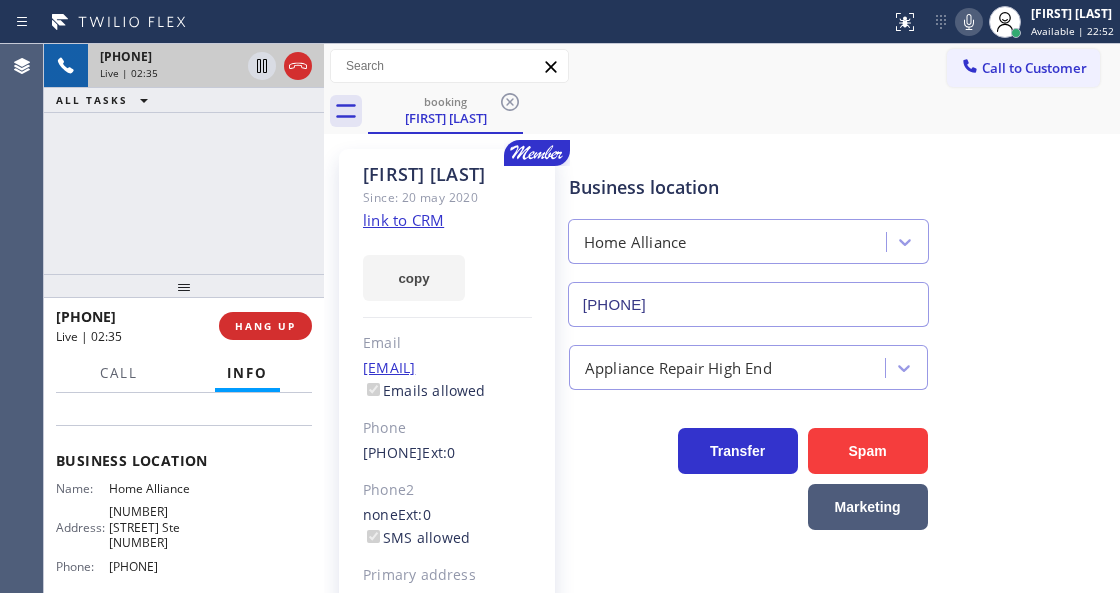 click 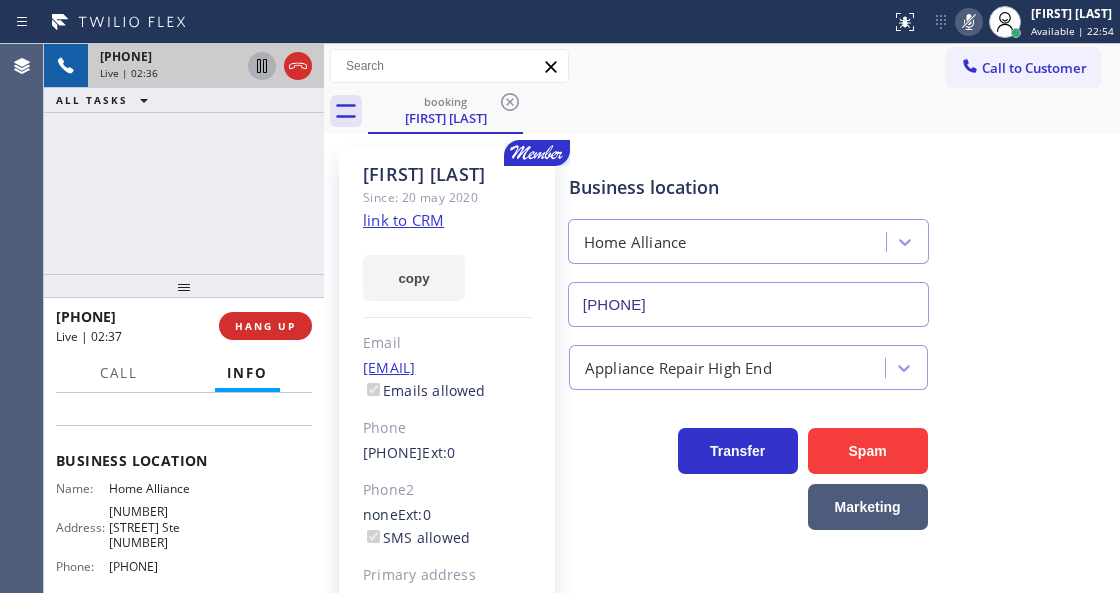 click 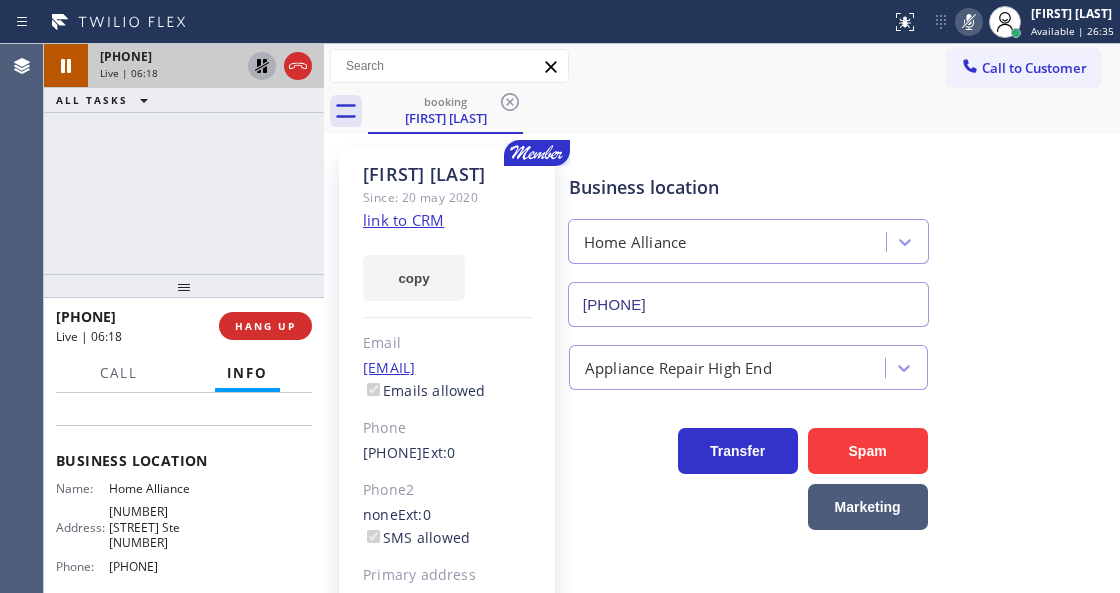 click 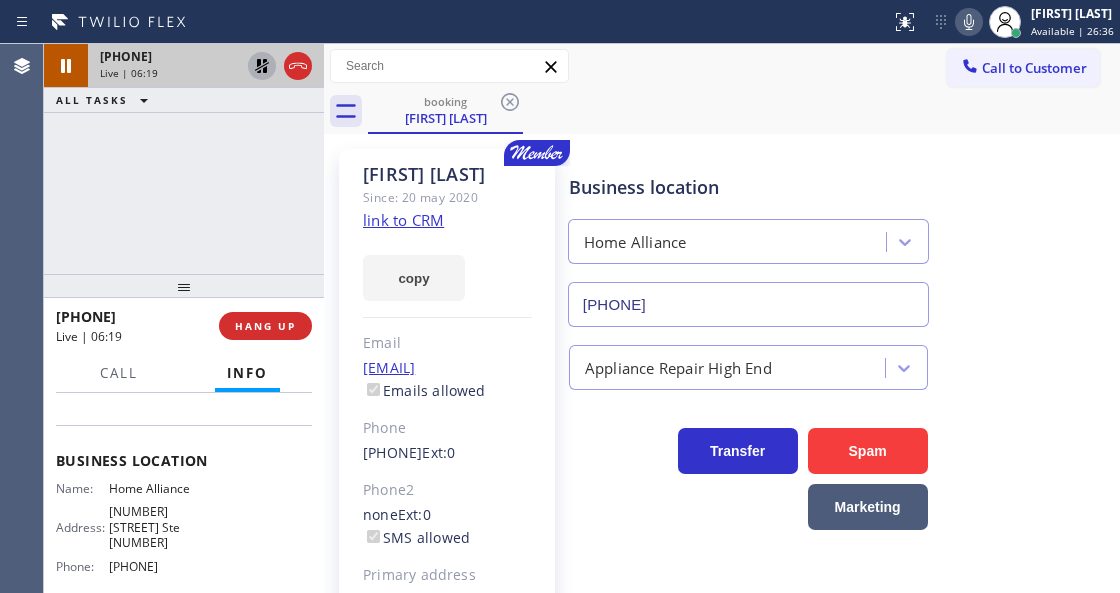click 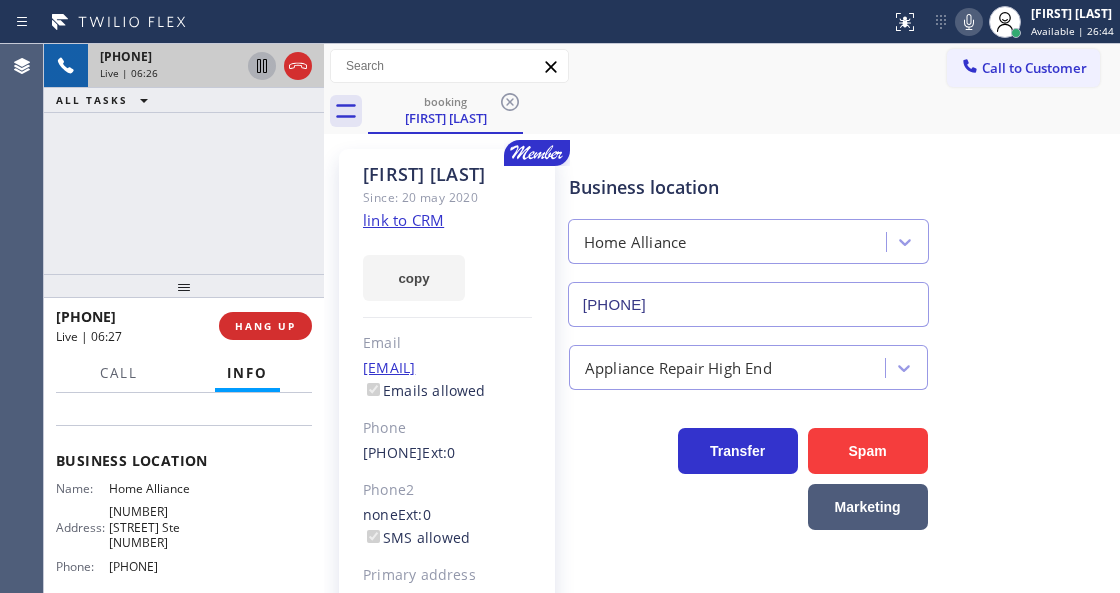click on "[FIRST] [LAST]" at bounding box center [447, 174] 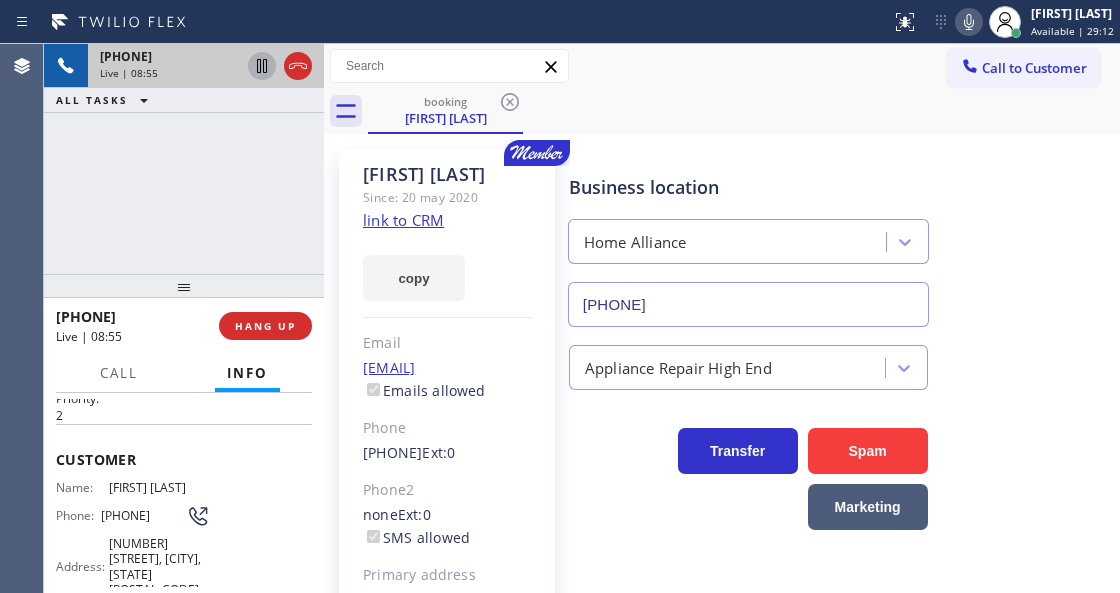 scroll, scrollTop: 0, scrollLeft: 0, axis: both 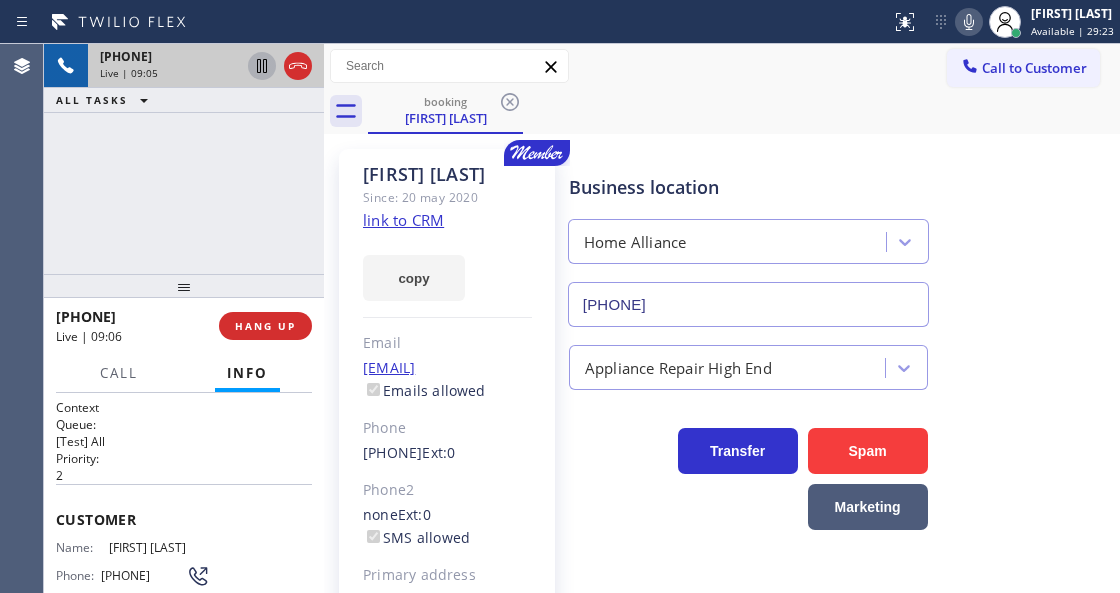 drag, startPoint x: 536, startPoint y: 370, endPoint x: 348, endPoint y: 371, distance: 188.00266 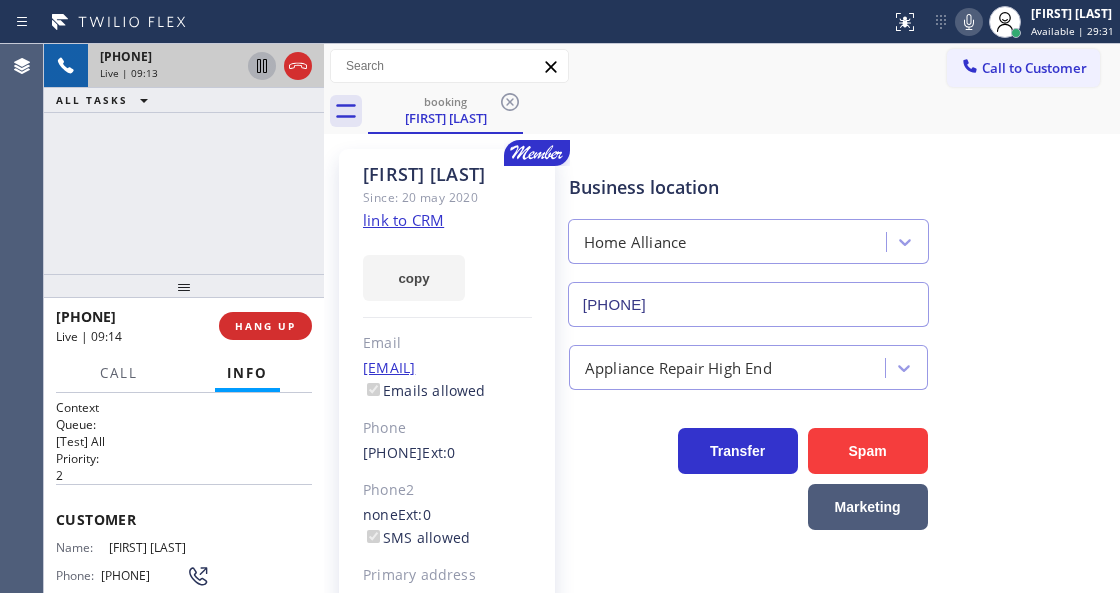 scroll, scrollTop: 66, scrollLeft: 0, axis: vertical 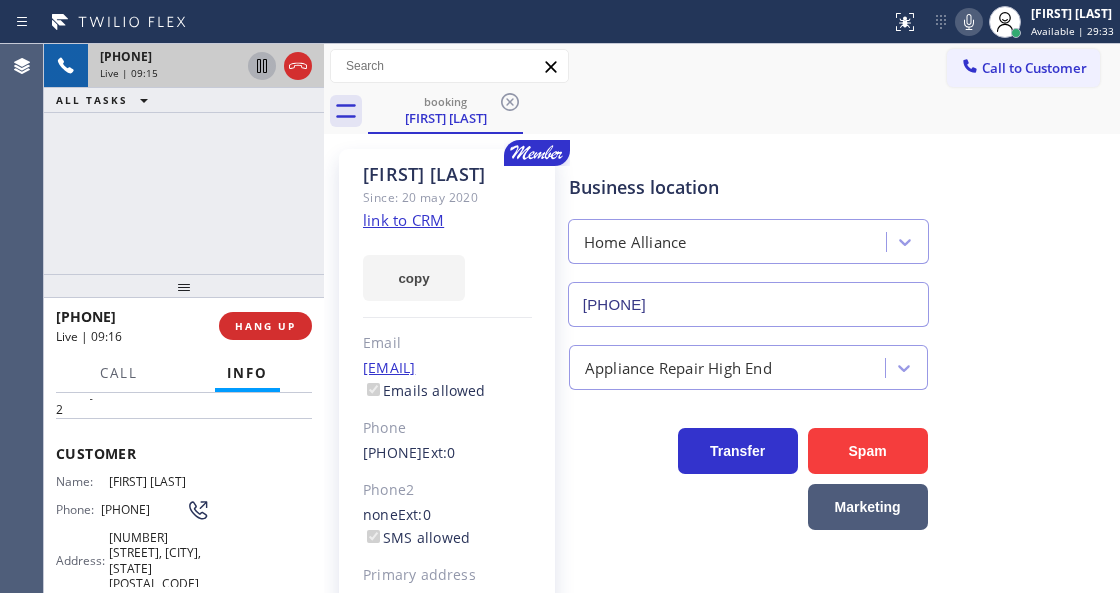 drag, startPoint x: 138, startPoint y: 514, endPoint x: 99, endPoint y: 494, distance: 43.829212 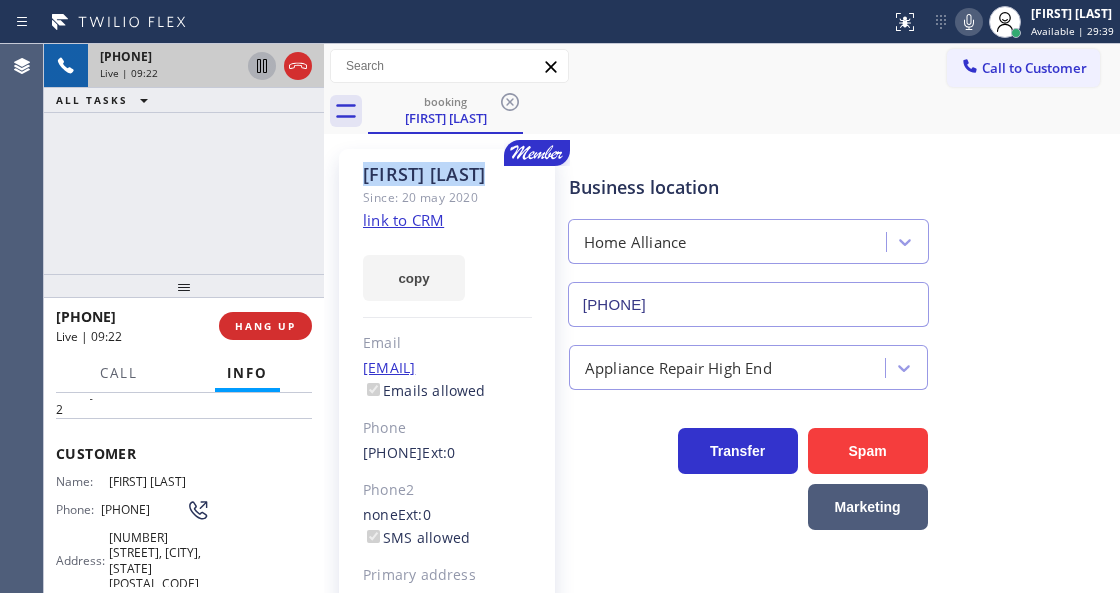 drag, startPoint x: 482, startPoint y: 184, endPoint x: 364, endPoint y: 182, distance: 118.016945 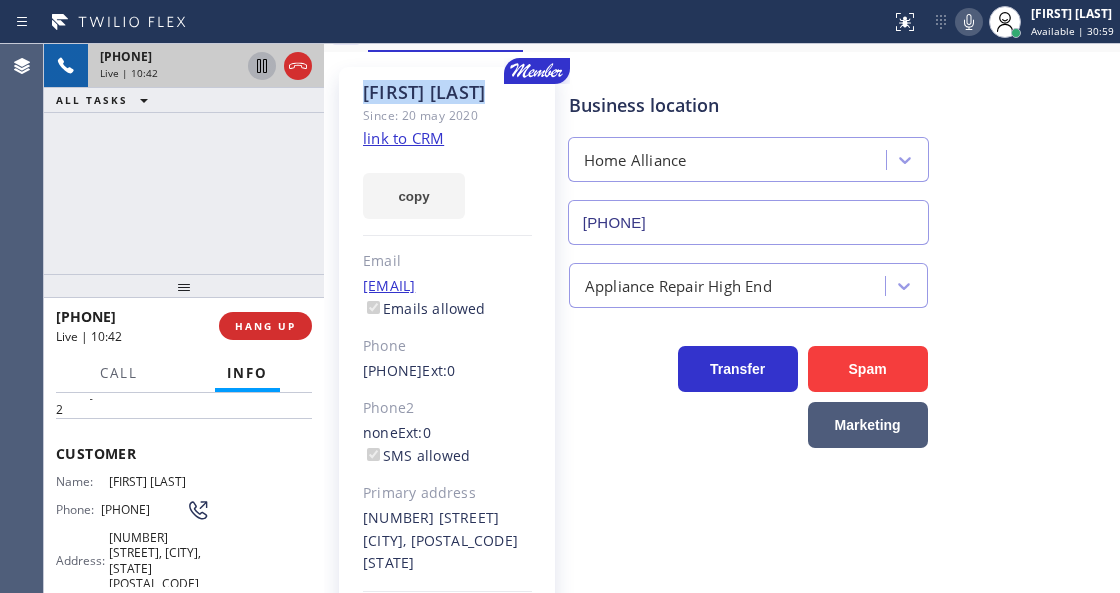 scroll, scrollTop: 0, scrollLeft: 0, axis: both 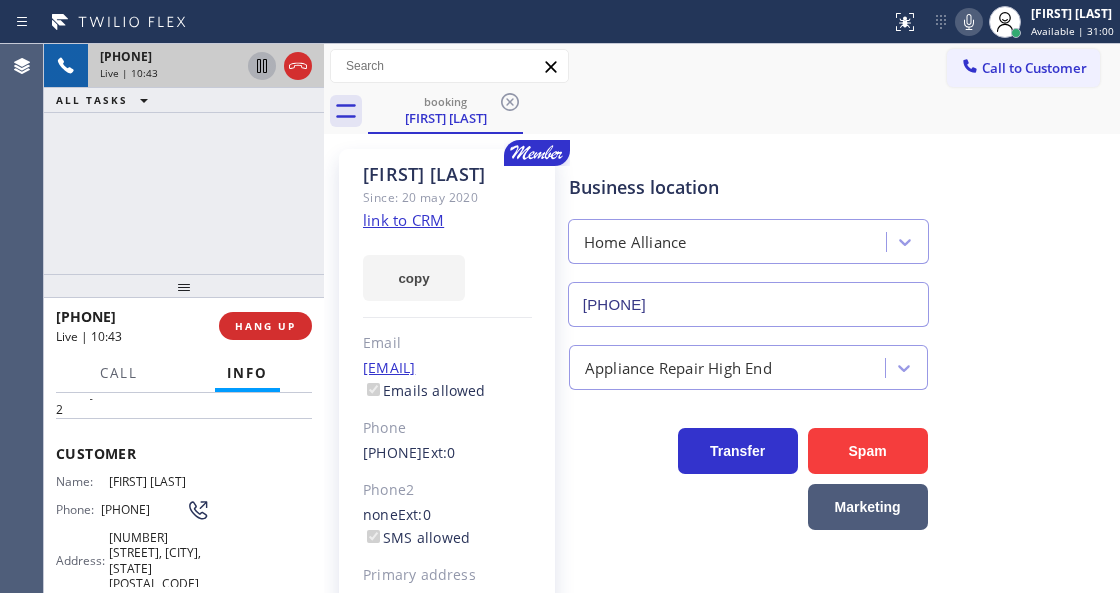 click on "booking [FIRST] [LAST]" at bounding box center [744, 111] 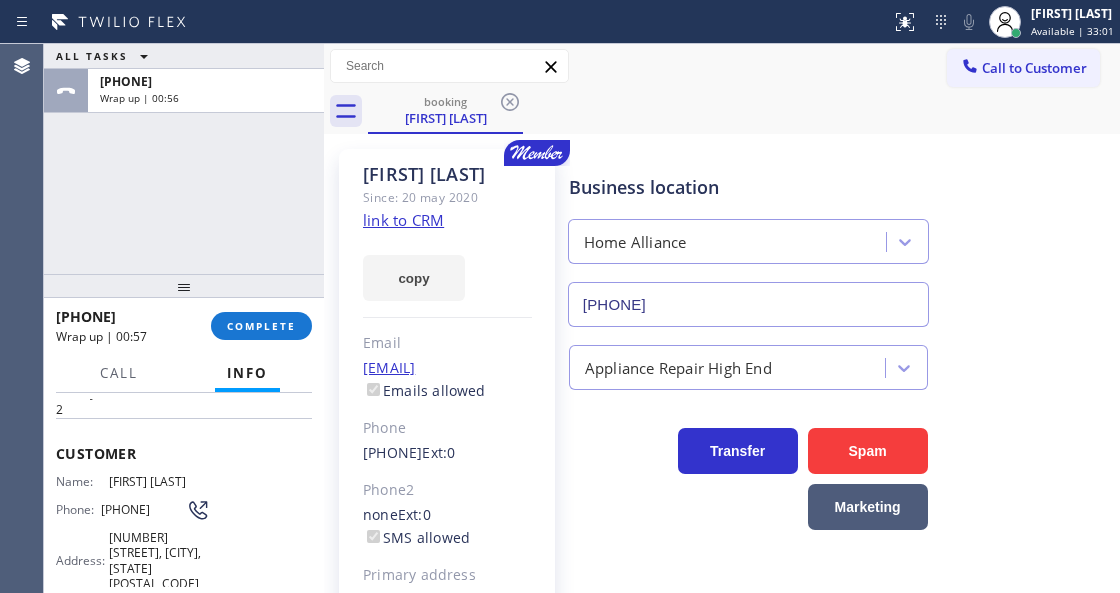 click on "Call to Customer Outbound call Location Search location Your caller id phone number Customer number Call Outbound call Technician Search Technician Your caller id phone number Your caller id phone number Call" at bounding box center (722, 66) 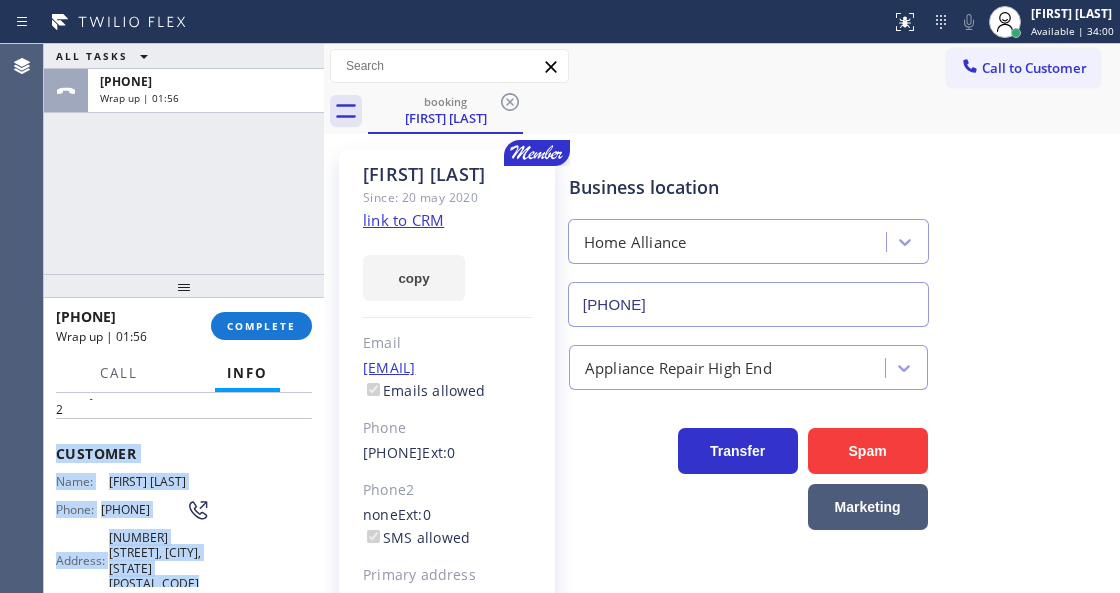 scroll, scrollTop: 438, scrollLeft: 0, axis: vertical 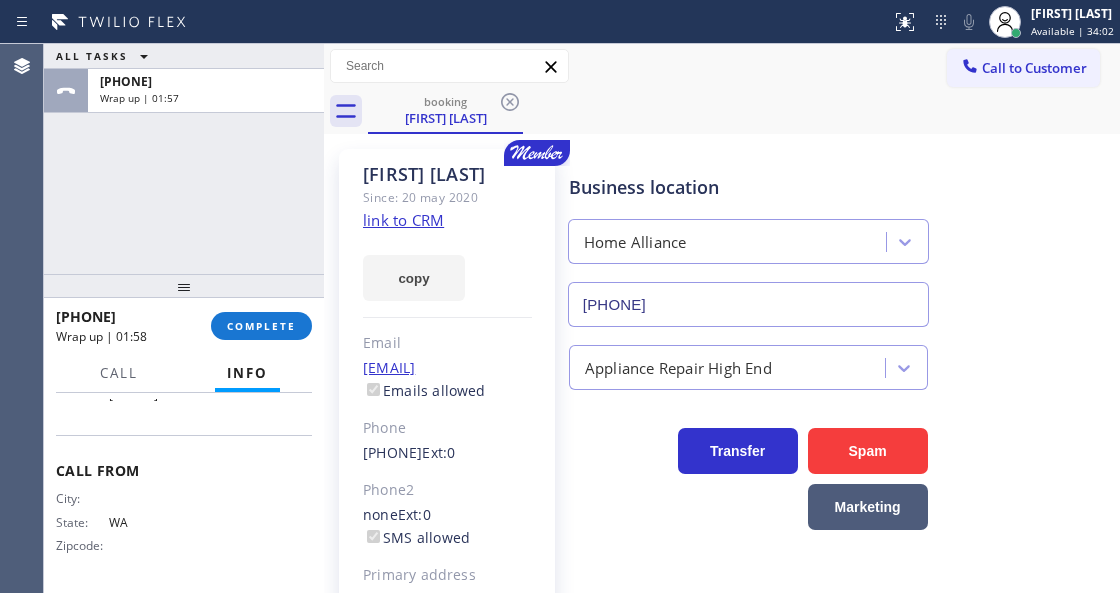 drag, startPoint x: 53, startPoint y: 451, endPoint x: 268, endPoint y: 430, distance: 216.02315 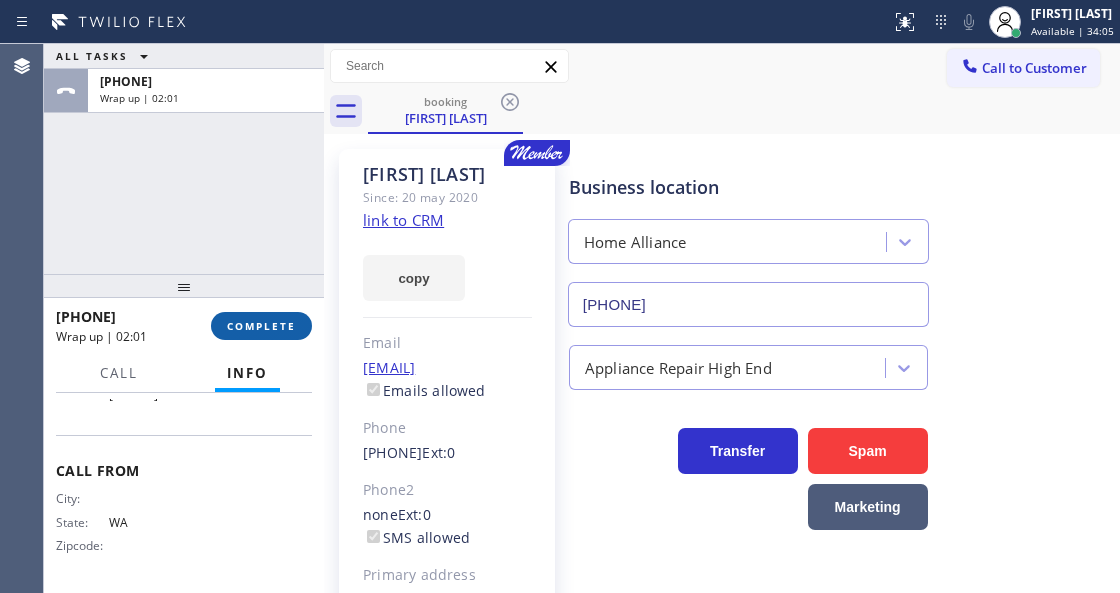 click on "COMPLETE" at bounding box center [261, 326] 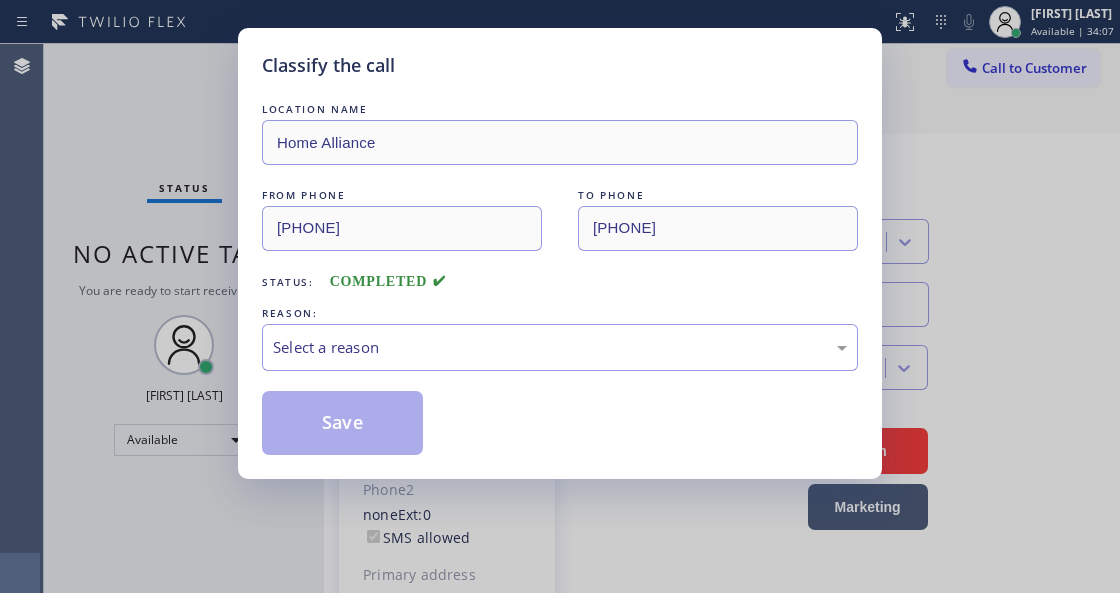 click on "Select a reason" at bounding box center [560, 347] 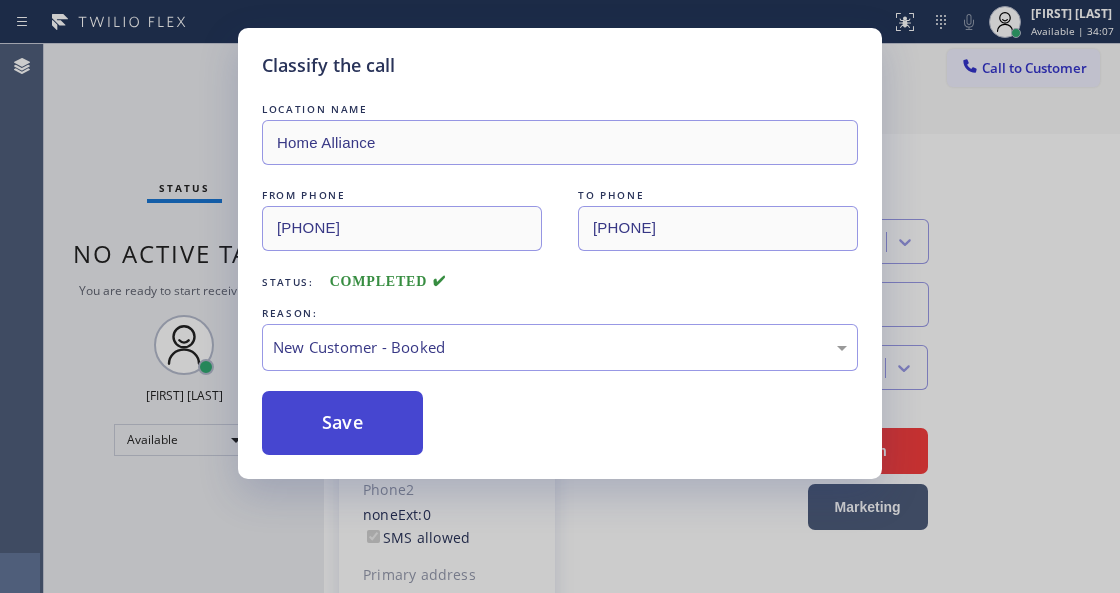 click on "Save" at bounding box center [342, 423] 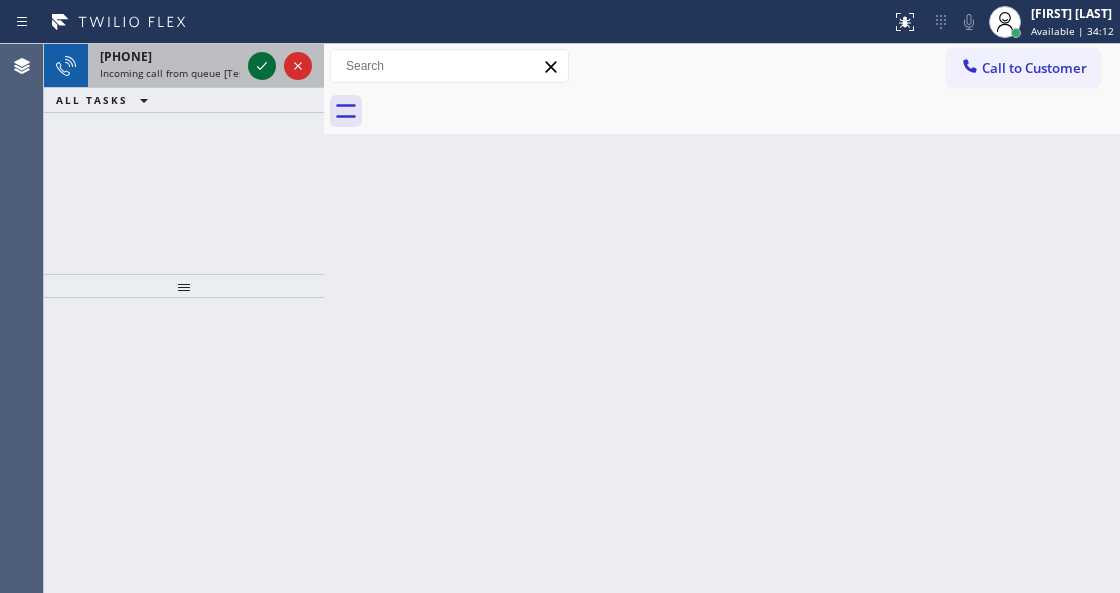 click 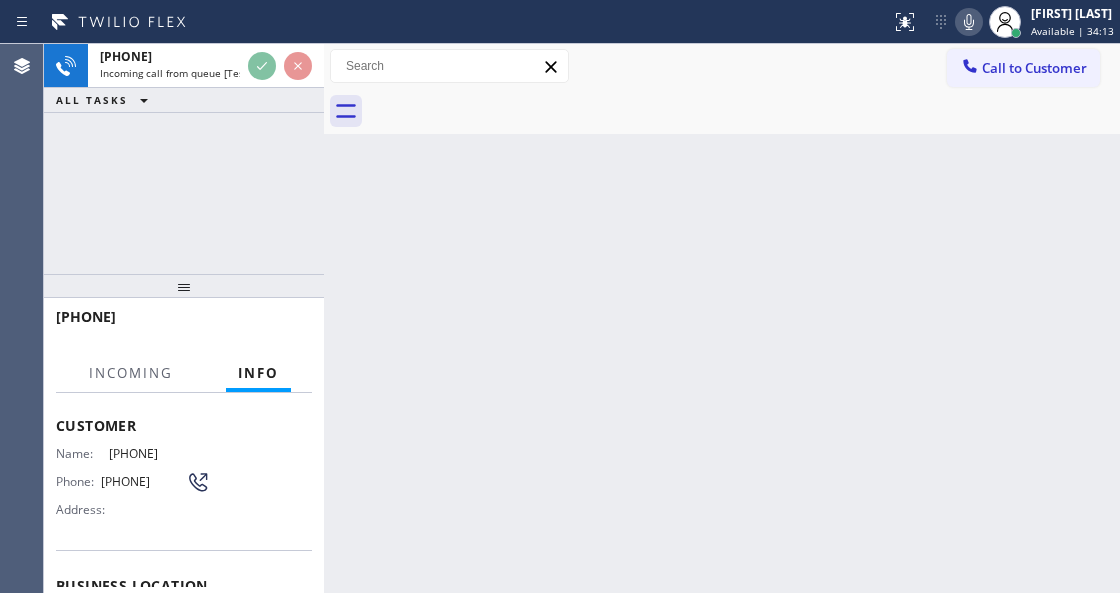 scroll, scrollTop: 200, scrollLeft: 0, axis: vertical 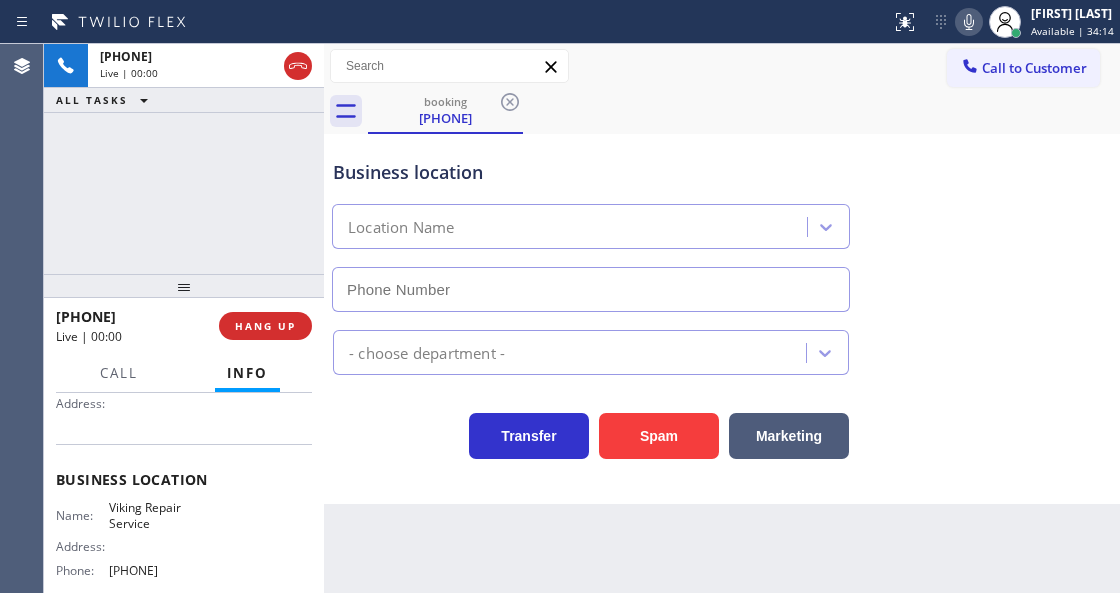 type on "[PHONE]" 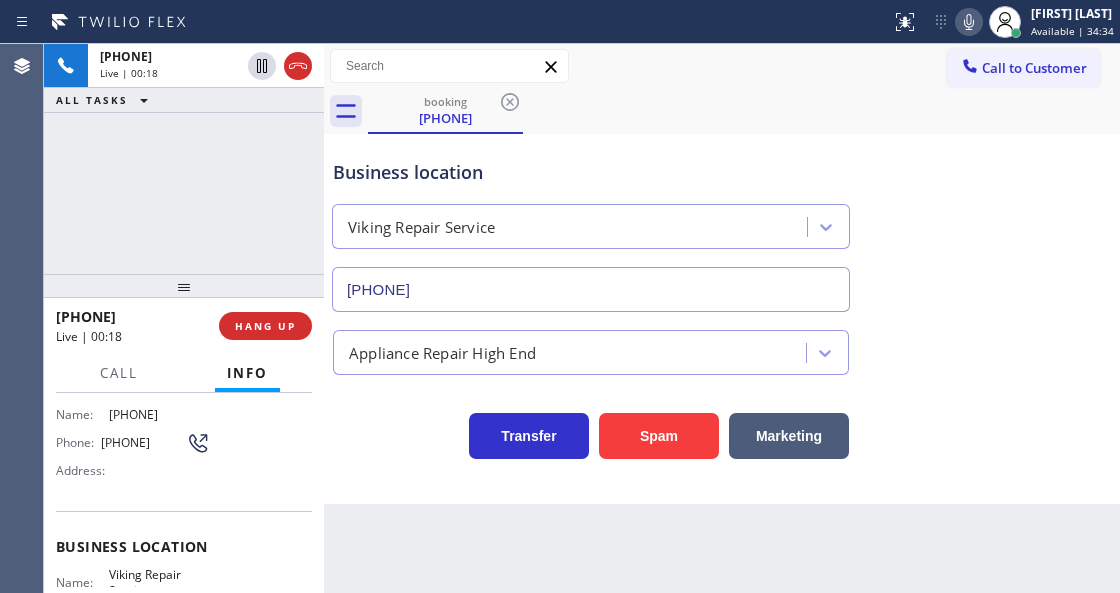 scroll, scrollTop: 66, scrollLeft: 0, axis: vertical 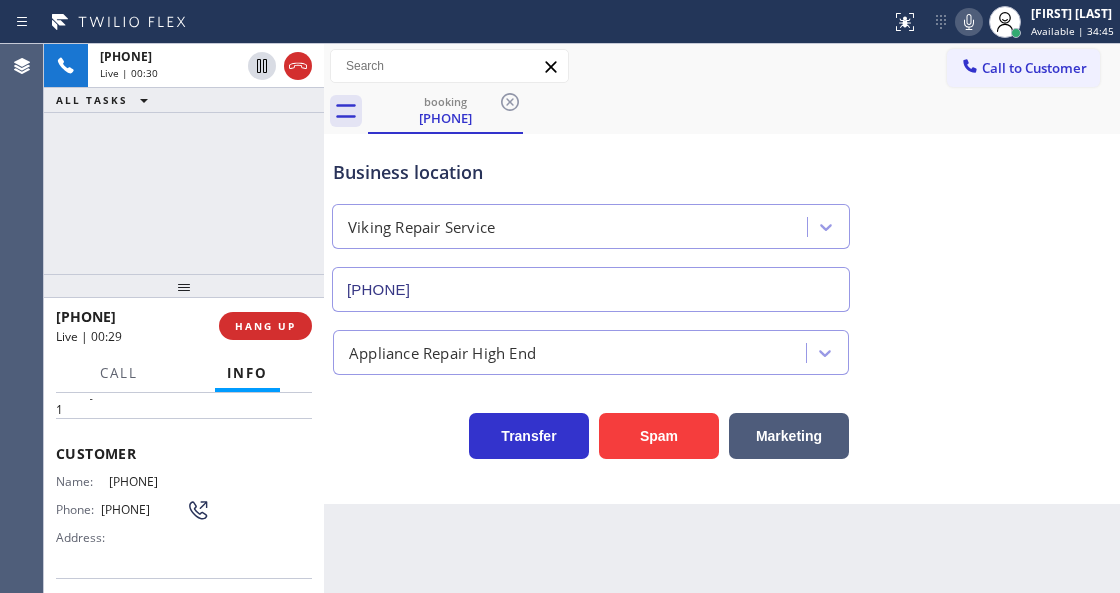 click at bounding box center [445, 22] 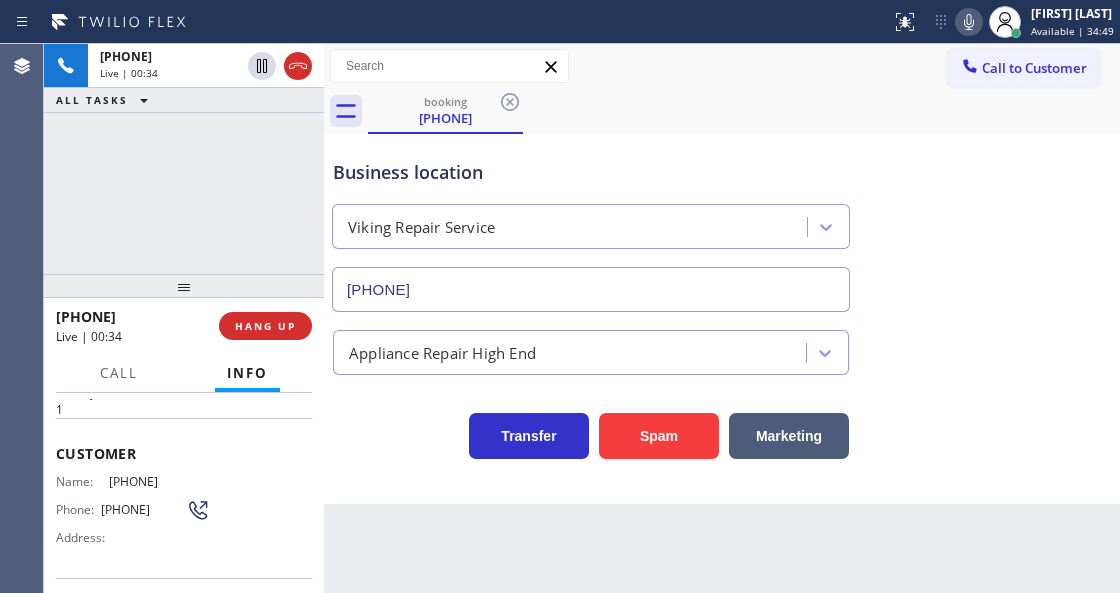 click on "booking [PHONE]" at bounding box center (744, 111) 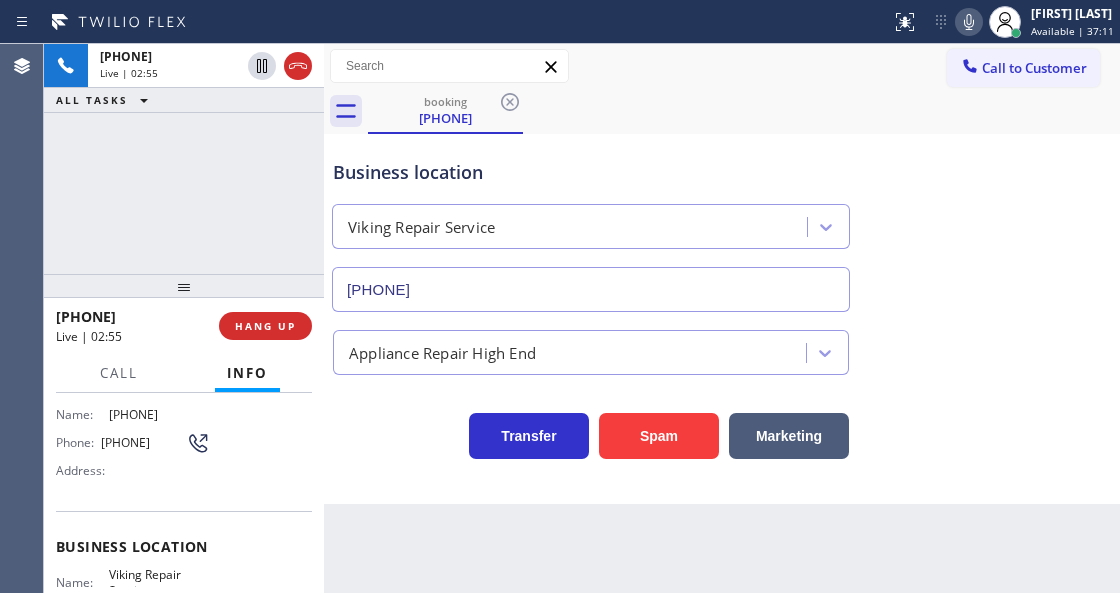 scroll, scrollTop: 266, scrollLeft: 0, axis: vertical 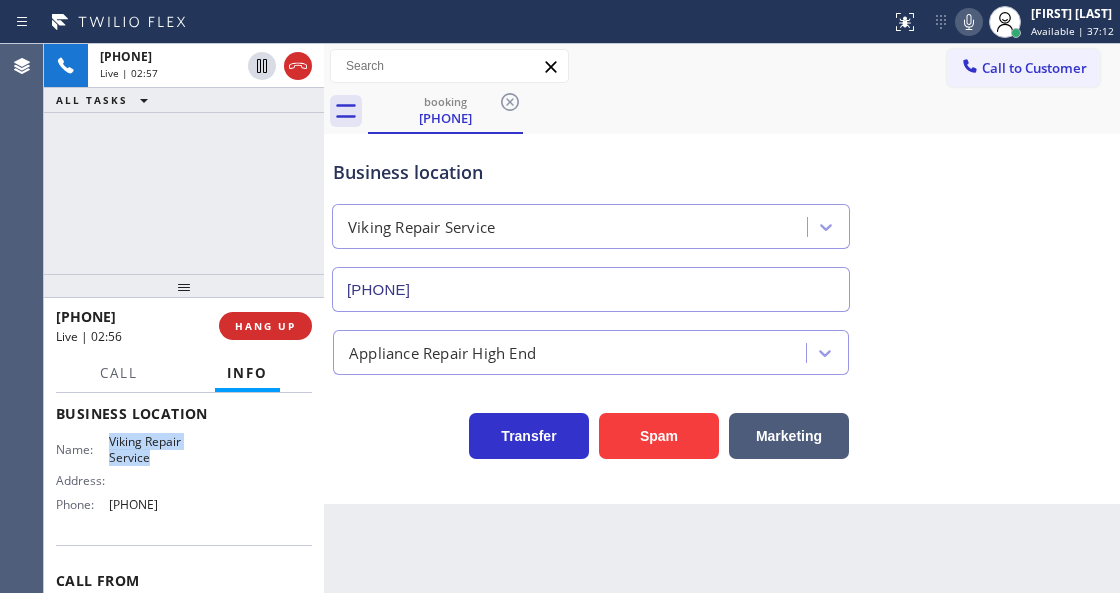 drag, startPoint x: 100, startPoint y: 434, endPoint x: 174, endPoint y: 467, distance: 81.02469 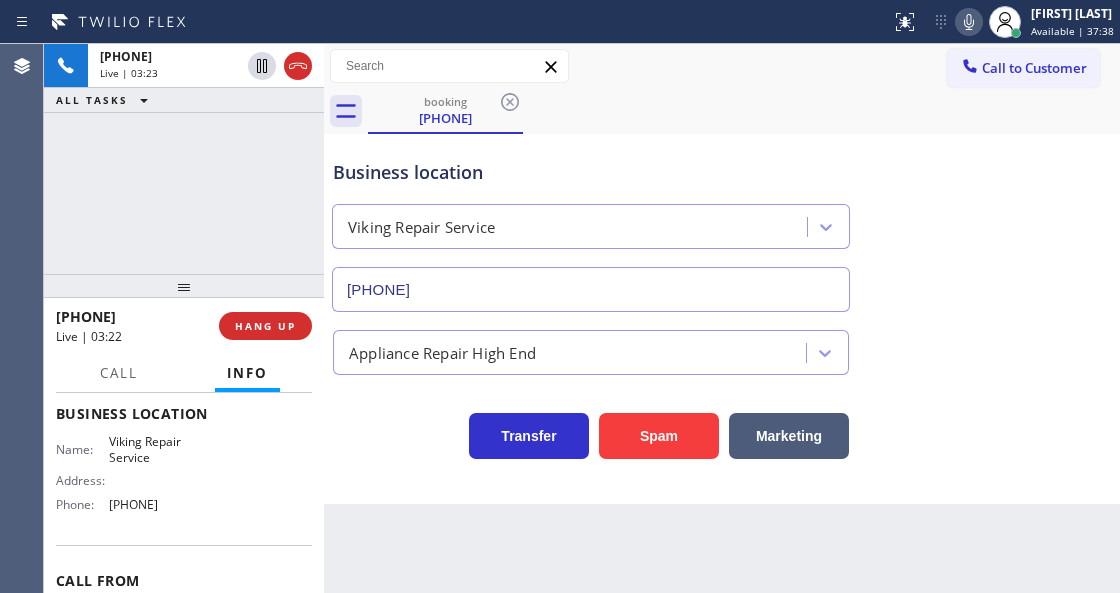 click on "Context Queue: [Test] All Priority: 1 Customer Name: [PHONE] Phone: [PHONE] Address: Business location Name: Viking Repair Service Address: Phone: [PHONE] Call From City: [STATE] Zipcode: [ZIPCODE] Outbound call Location Viking Repair Service Your caller id phone number [PHONE] Customer number [PHONE] Call" at bounding box center (184, 492) 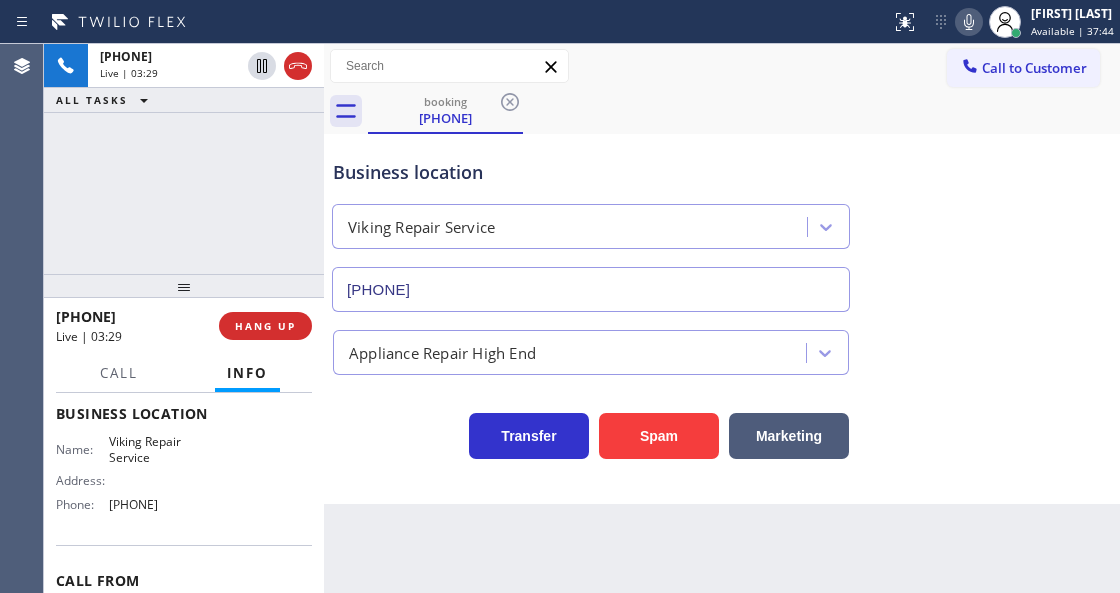 click on "Business location" at bounding box center (591, 172) 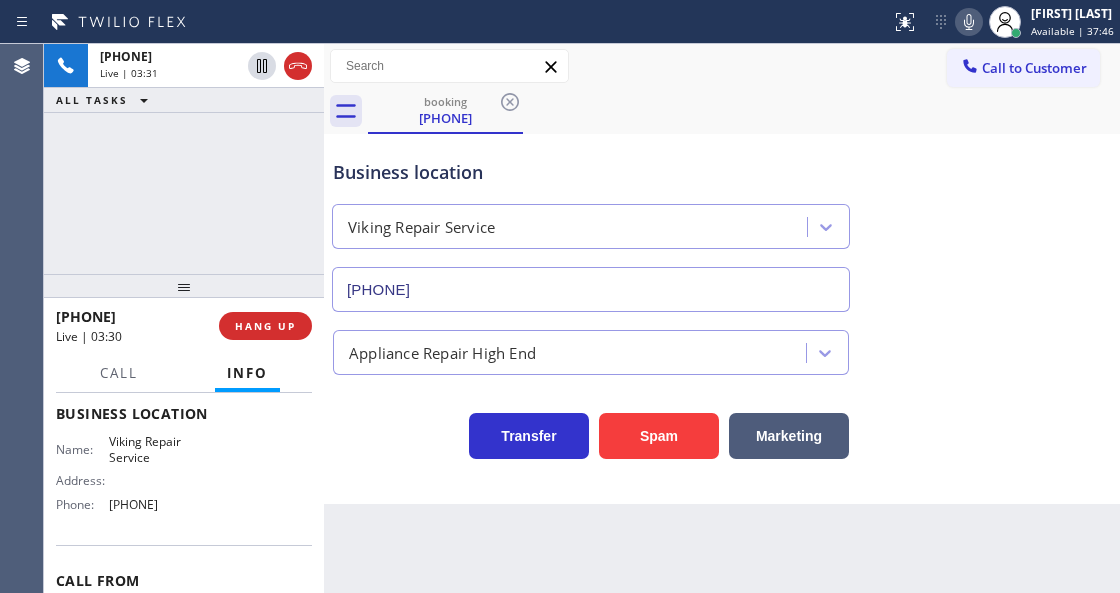 click on "Business location Viking Repair Service [PHONE]" at bounding box center (722, 221) 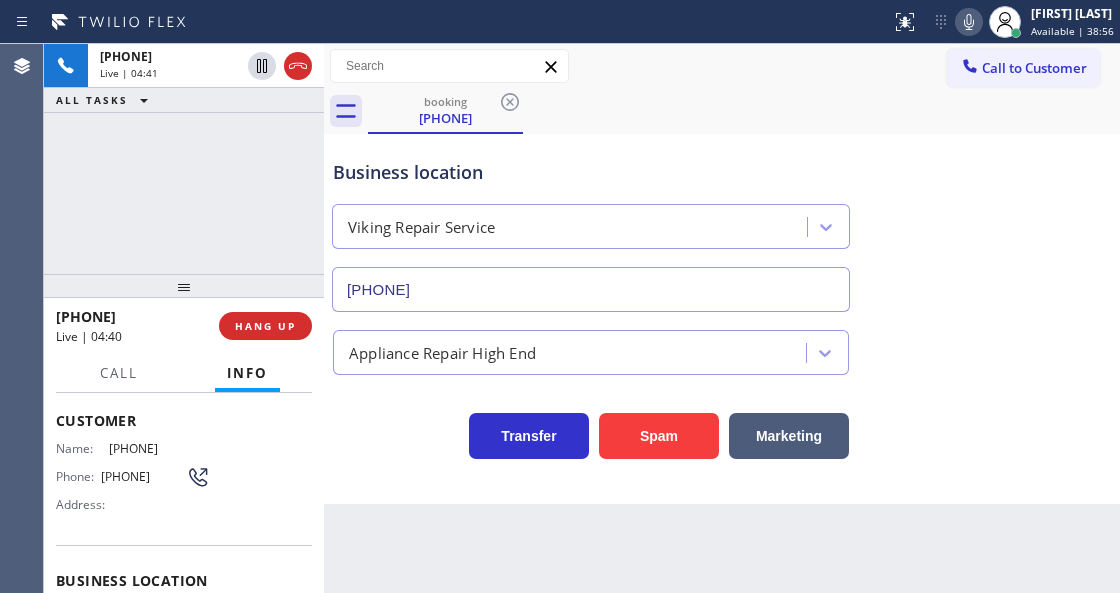 scroll, scrollTop: 66, scrollLeft: 0, axis: vertical 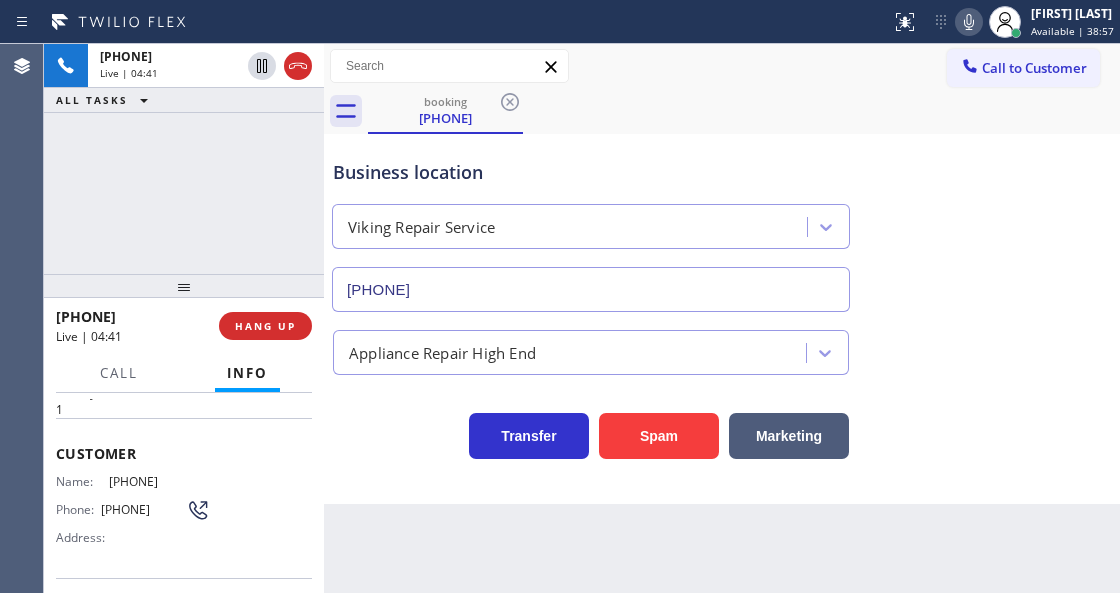drag, startPoint x: 210, startPoint y: 480, endPoint x: 100, endPoint y: 481, distance: 110.00455 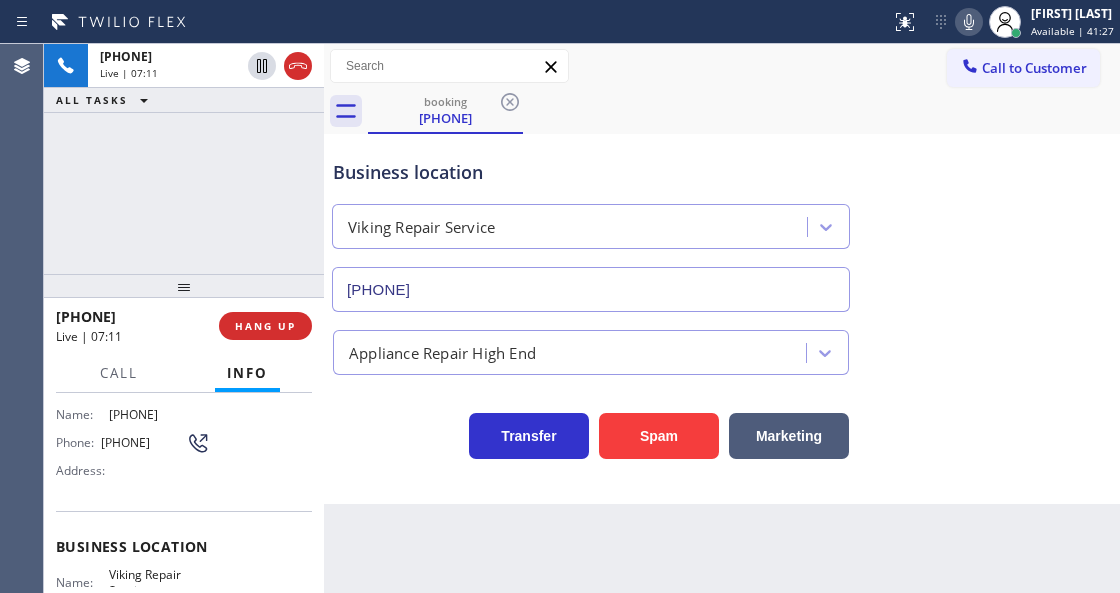 scroll, scrollTop: 266, scrollLeft: 0, axis: vertical 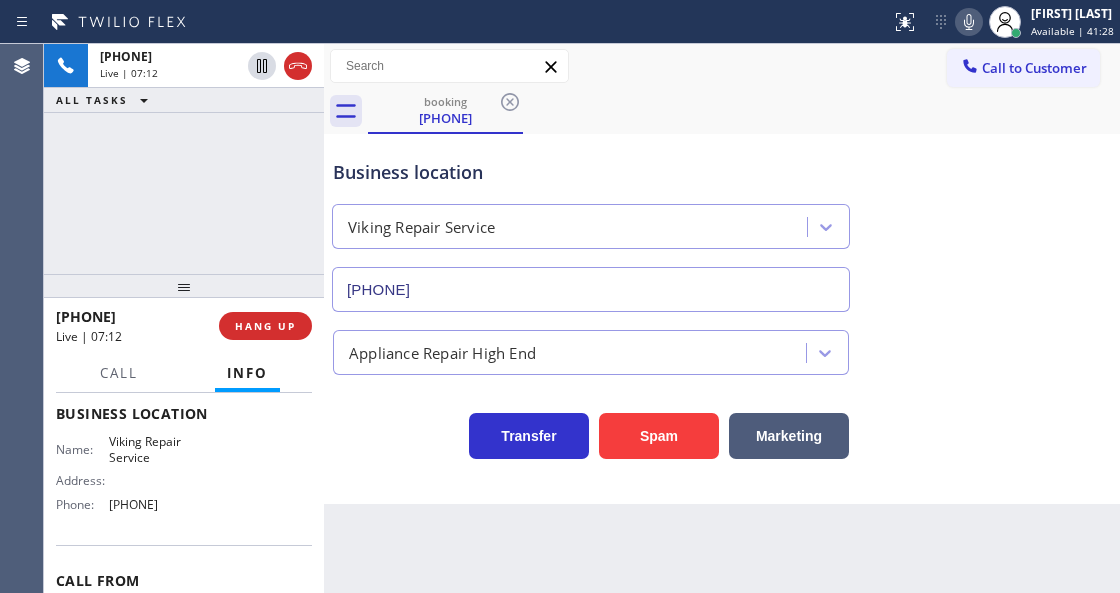 drag, startPoint x: 207, startPoint y: 503, endPoint x: 111, endPoint y: 504, distance: 96.00521 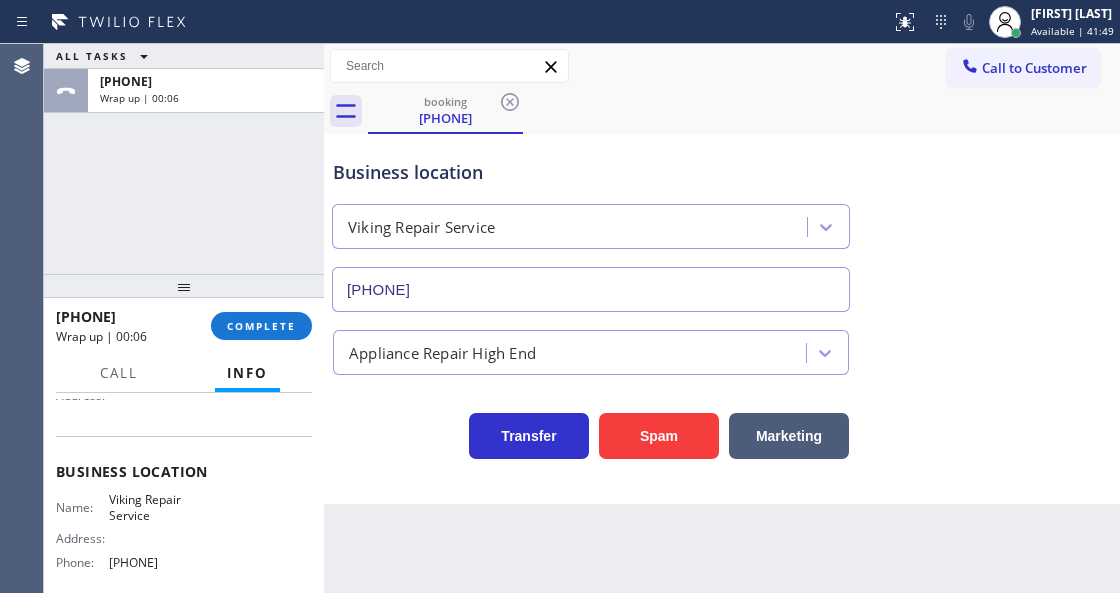 scroll, scrollTop: 133, scrollLeft: 0, axis: vertical 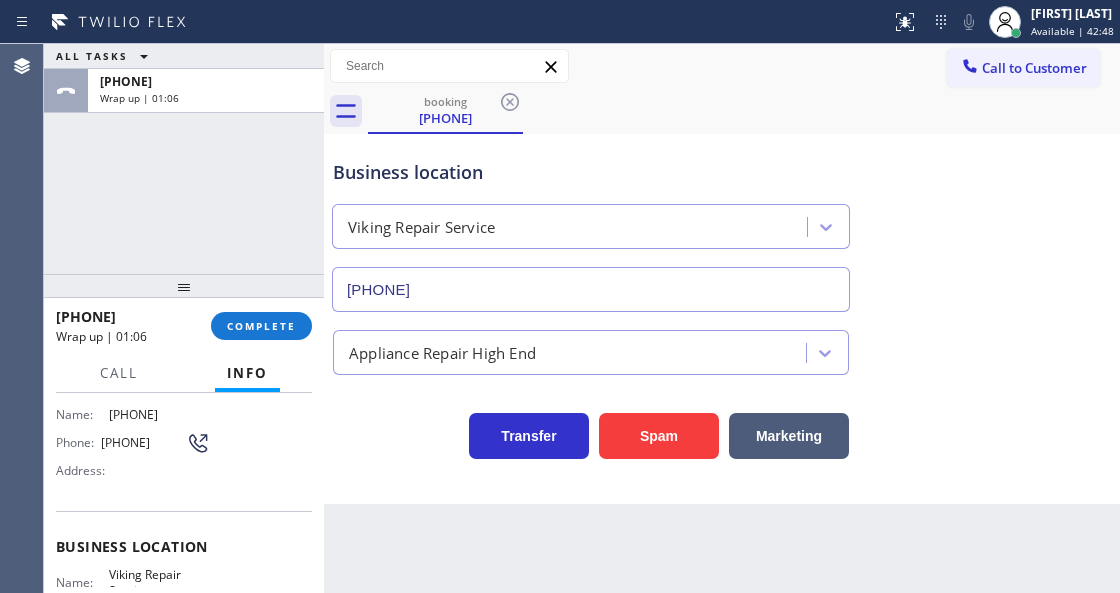 click on "Business location" at bounding box center (591, 172) 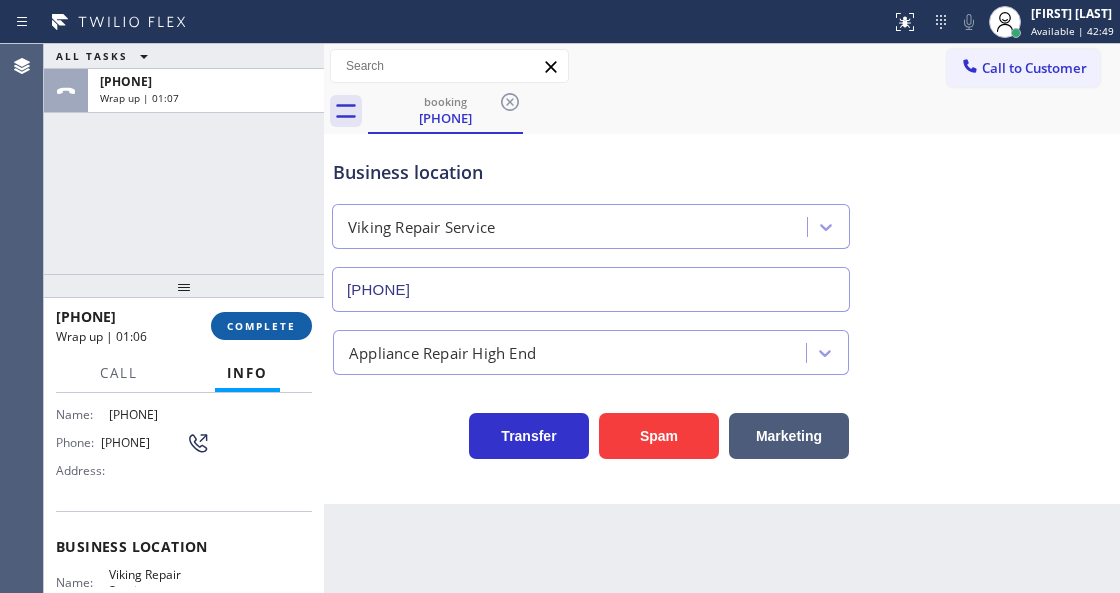 click on "COMPLETE" at bounding box center (261, 326) 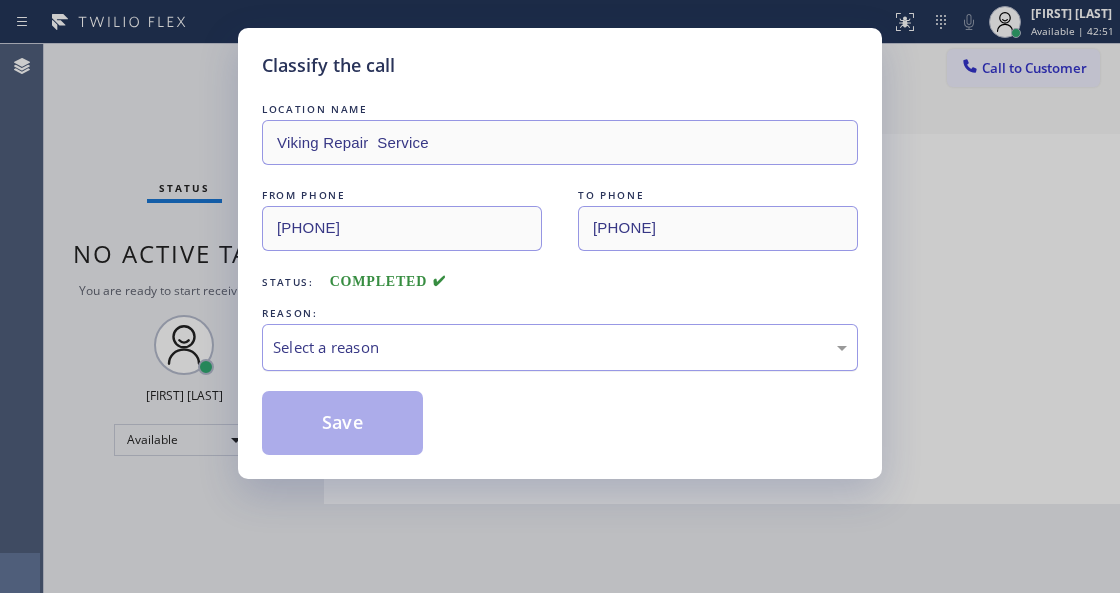 click on "Select a reason" at bounding box center (560, 347) 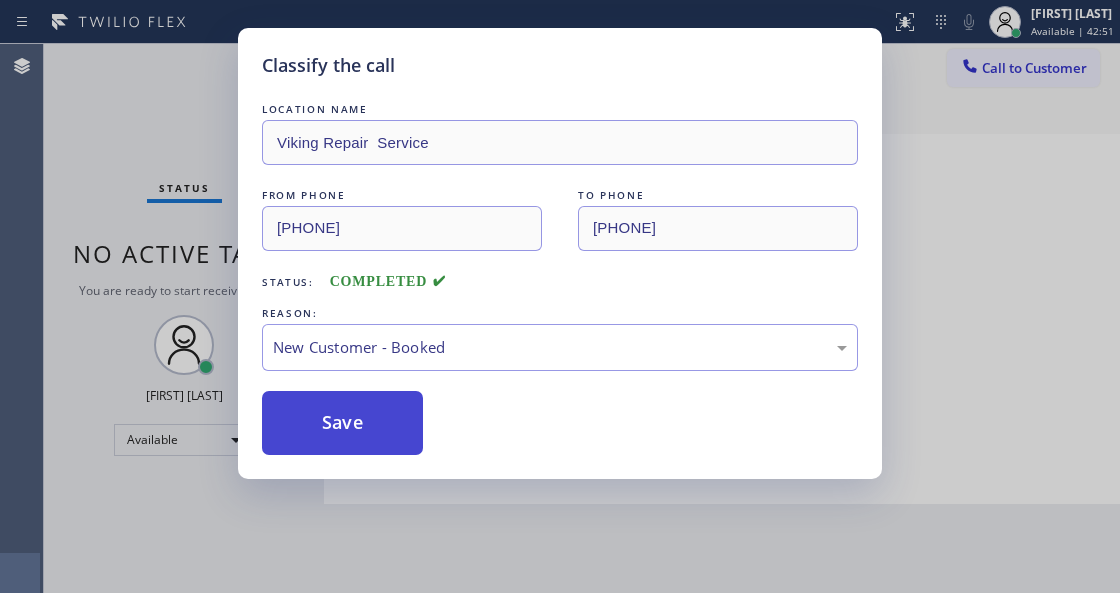 click on "Save" at bounding box center (342, 423) 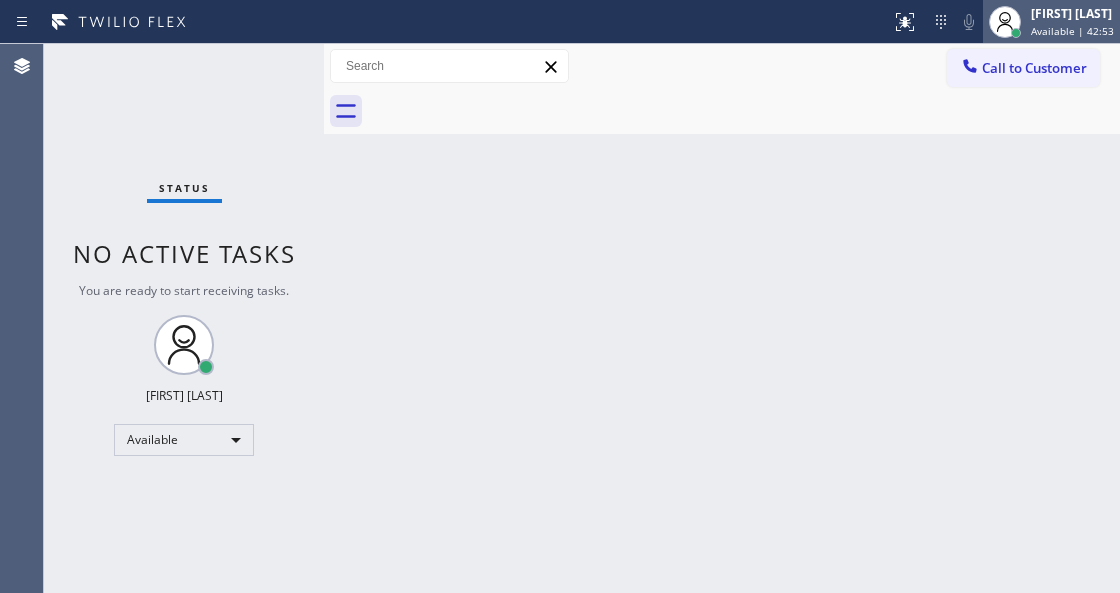click on "[FIRST] [LAST]" at bounding box center (1072, 13) 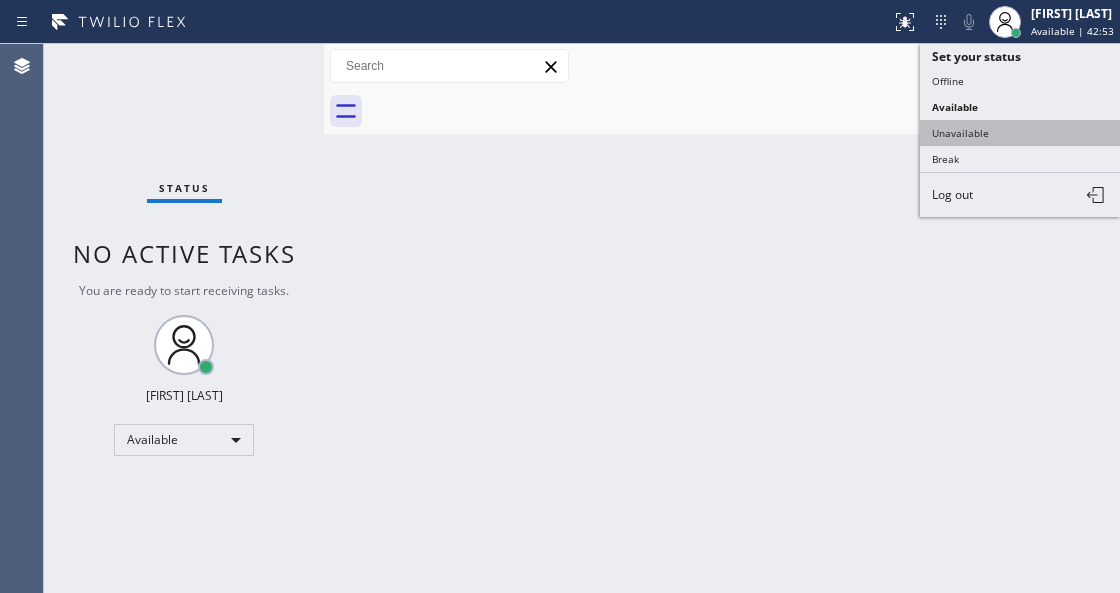 click on "Unavailable" at bounding box center (1020, 133) 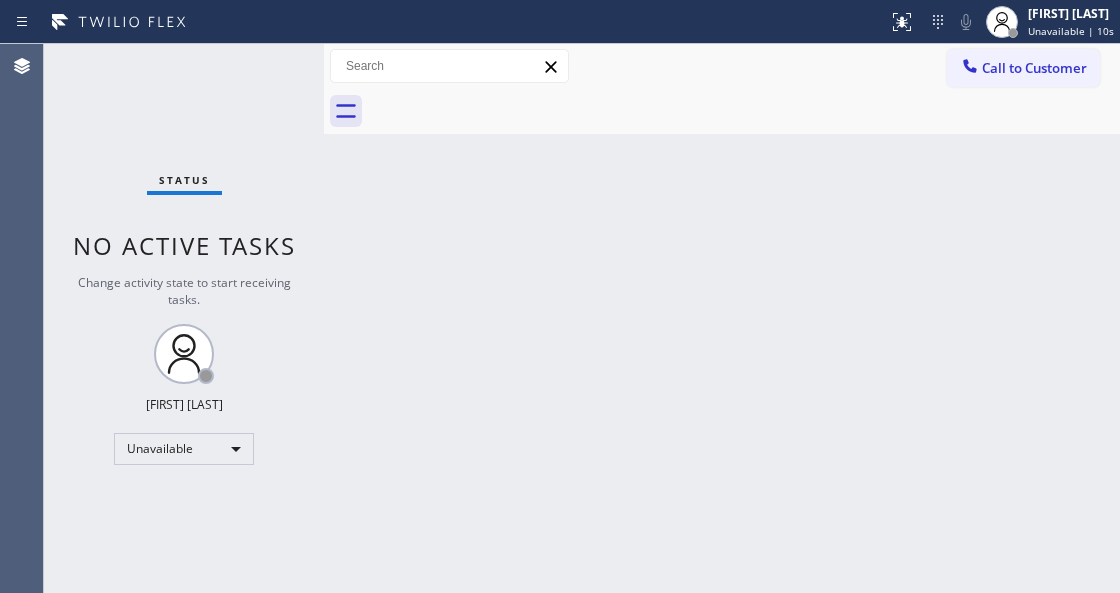 click on "Back to Dashboard Change Sender ID Customers Technicians Select a contact Outbound call Technician Search Technician Your caller id phone number Your caller id phone number Call Technician info Name   Phone none Address none Change Sender ID HVAC +18559994417 5 Star Appliance +18557314952 Appliance Repair +18554611149 Plumbing +18889090120 Air Duct Cleaning +18006865038  Electricians +18005688664 Cancel Change Check personal SMS Reset Change No tabs Call to Customer Outbound call Location Search location Your caller id phone number Customer number Call Outbound call Technician Search Technician Your caller id phone number Your caller id phone number Call" at bounding box center [722, 318] 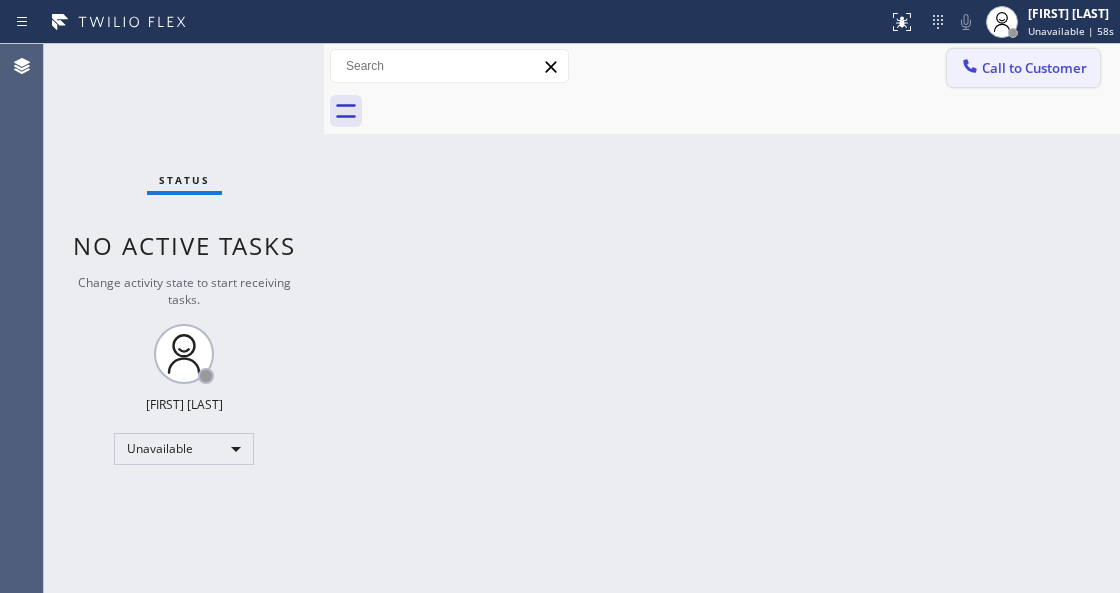 click on "Call to Customer" at bounding box center (1034, 68) 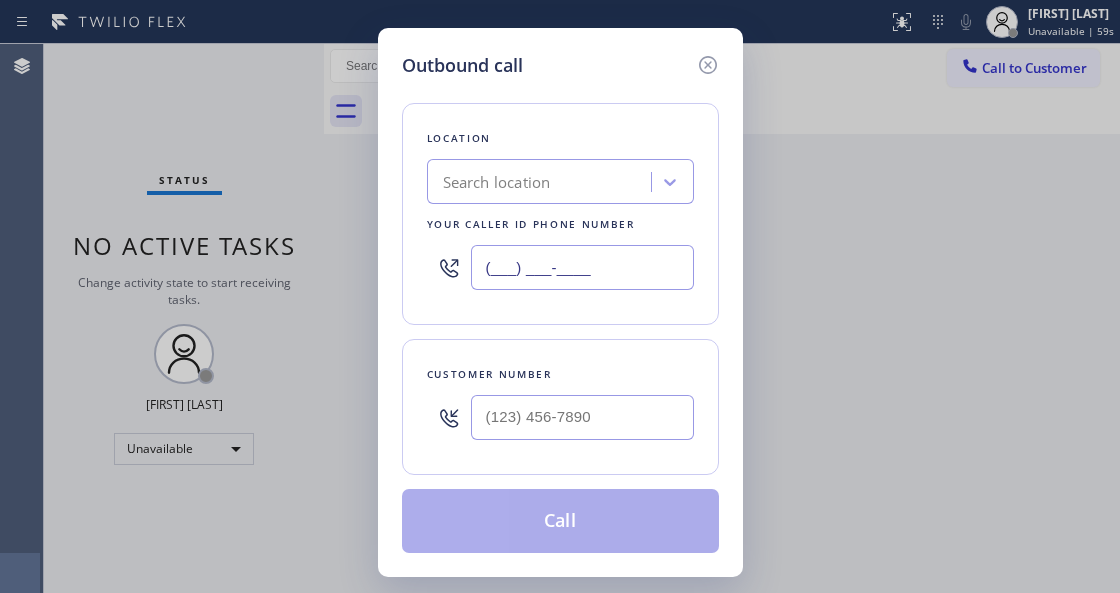 drag, startPoint x: 645, startPoint y: 264, endPoint x: 620, endPoint y: 264, distance: 25 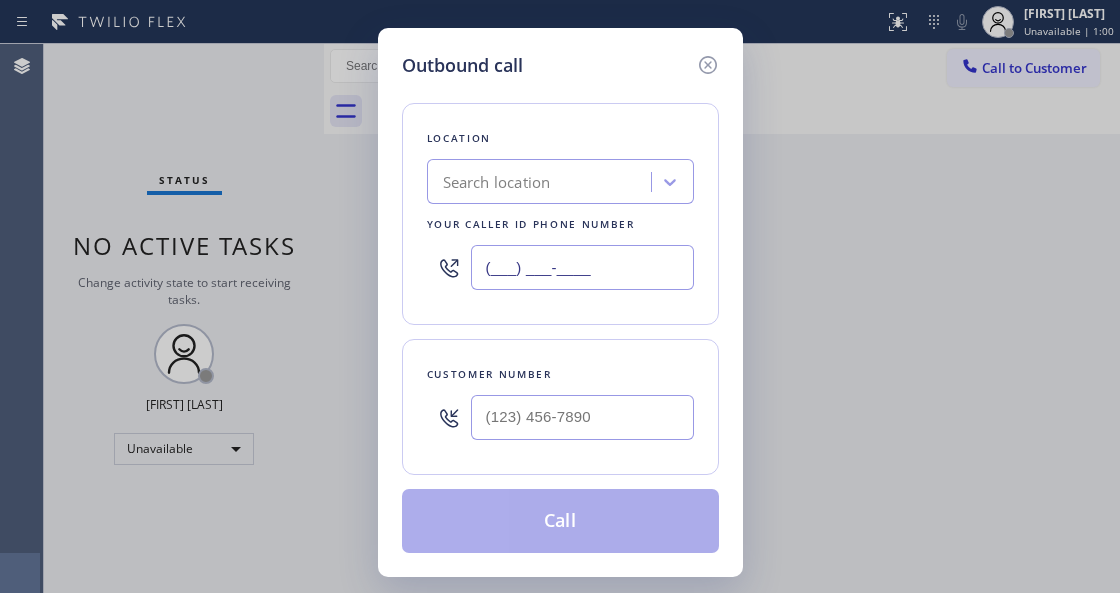 paste 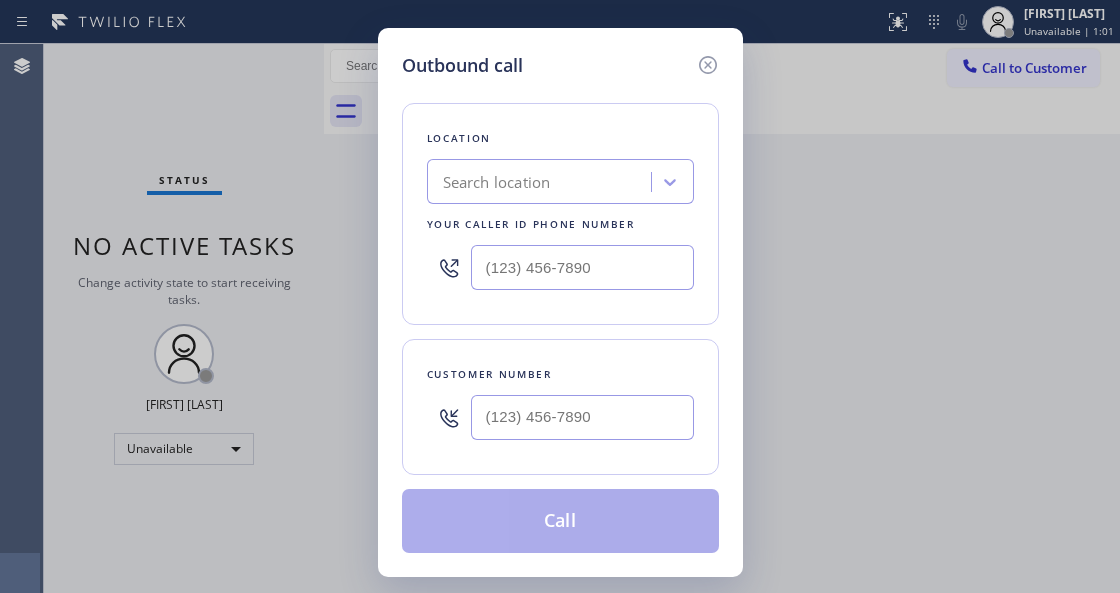 click at bounding box center (449, 267) 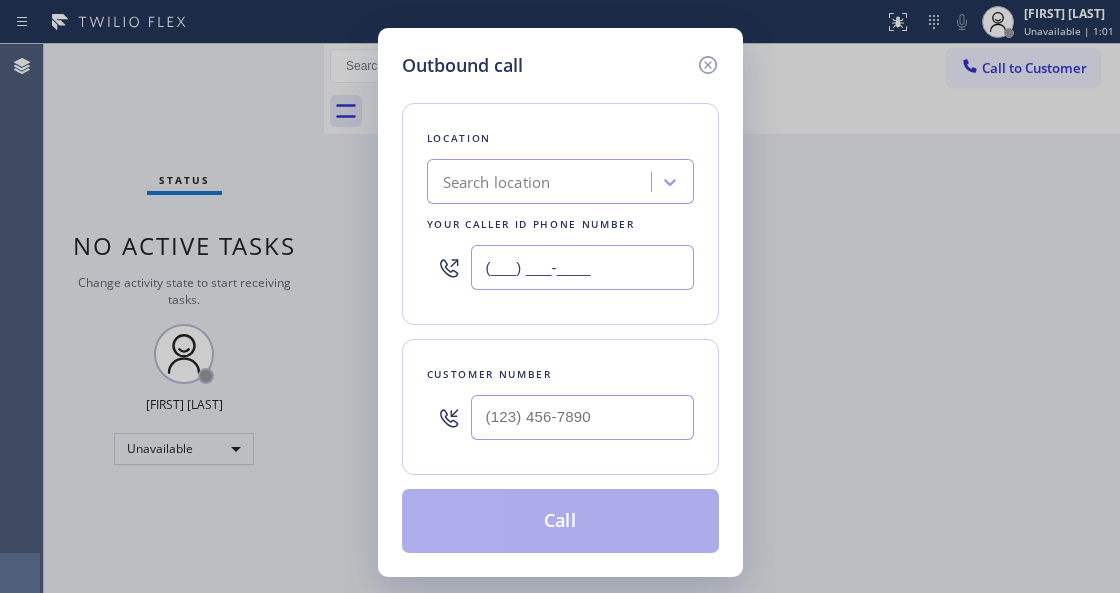 click on "(___) ___-____" at bounding box center (582, 267) 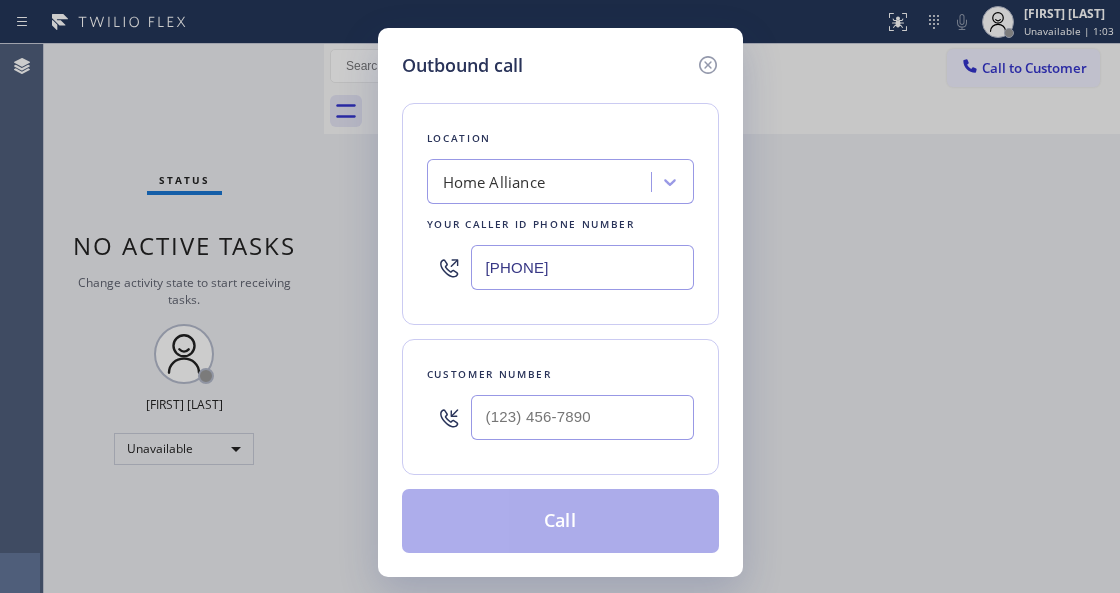 type on "[PHONE]" 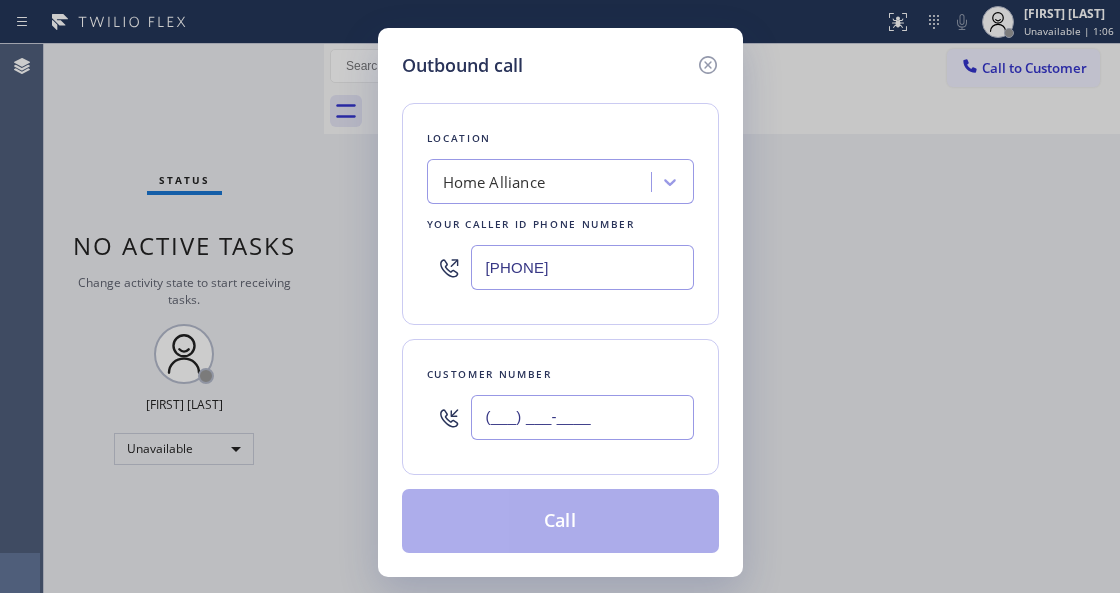 click on "(___) ___-____" at bounding box center (582, 417) 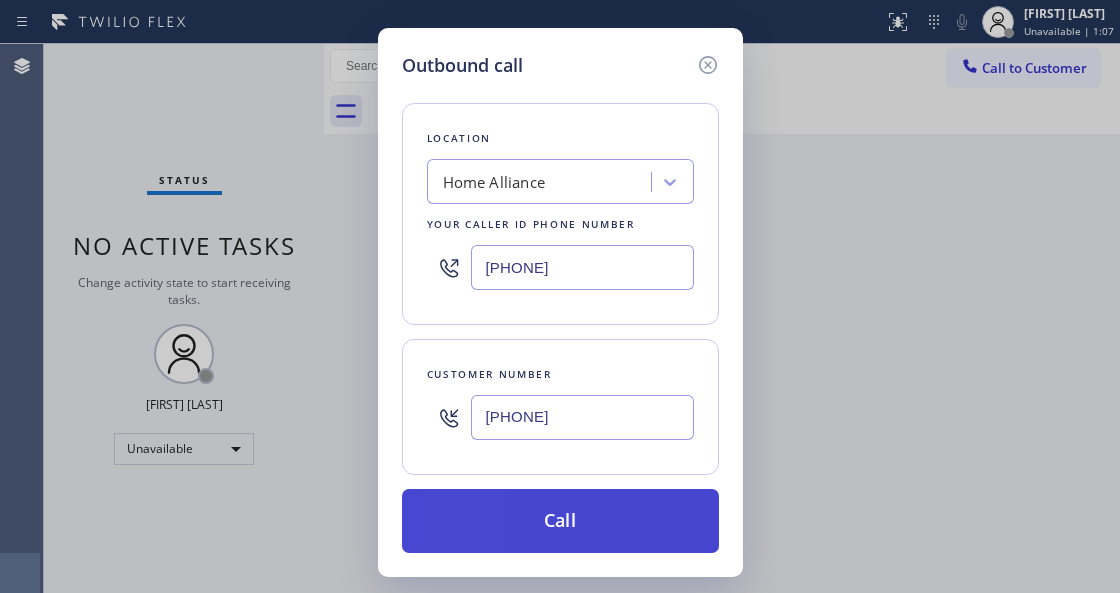 type on "[PHONE]" 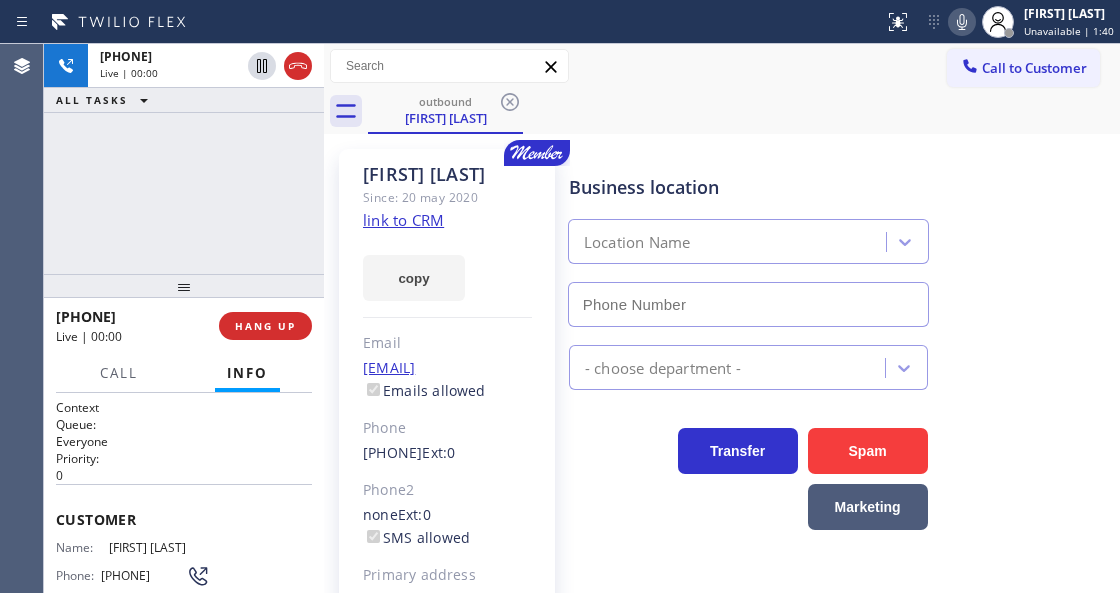 type on "[PHONE]" 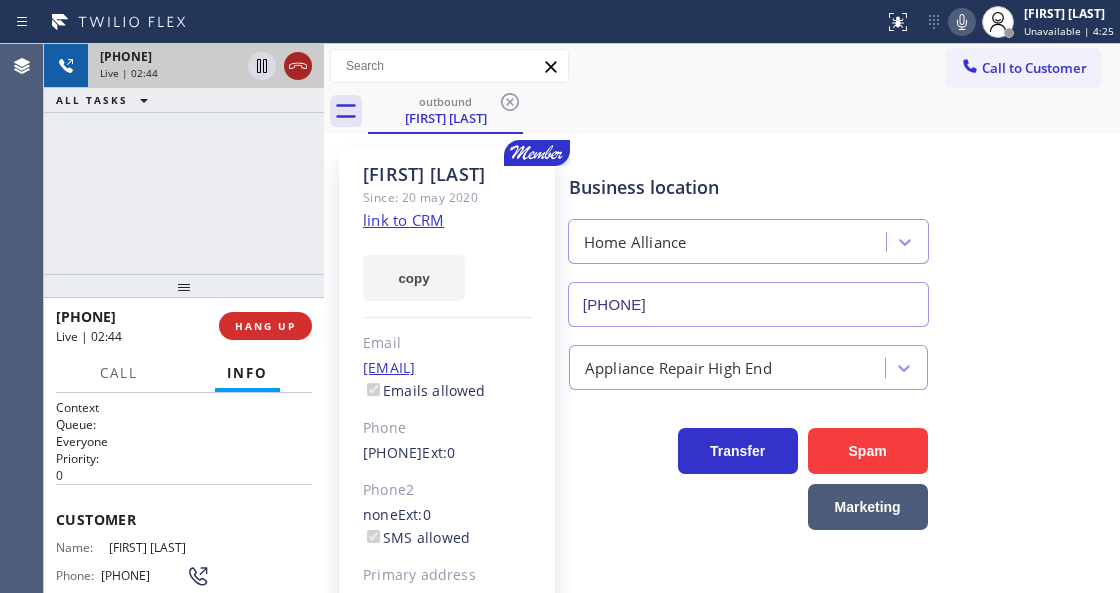 click 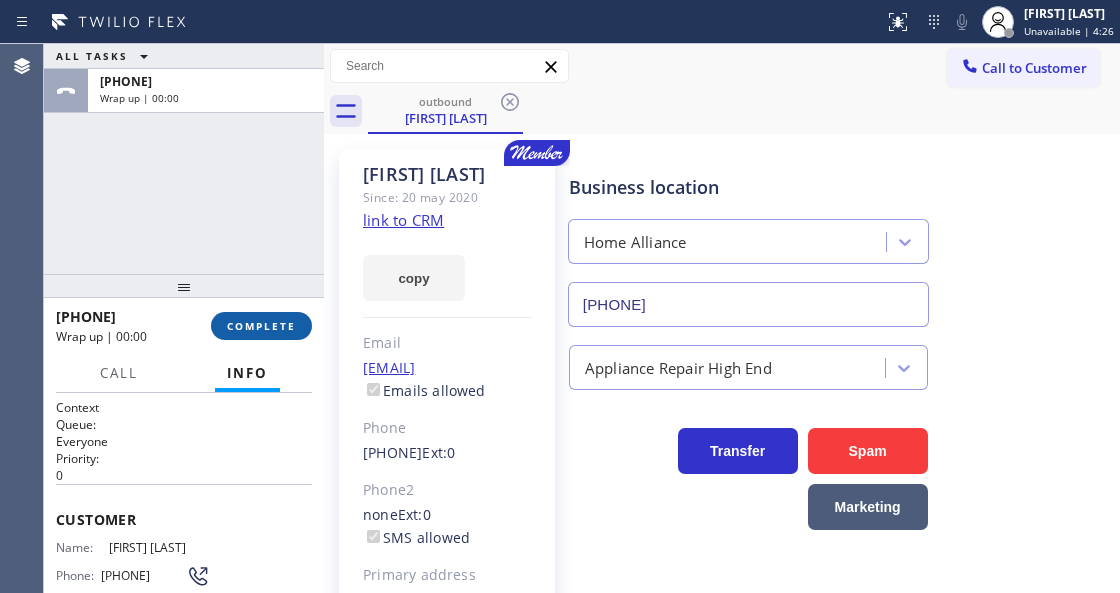 click on "COMPLETE" at bounding box center (261, 326) 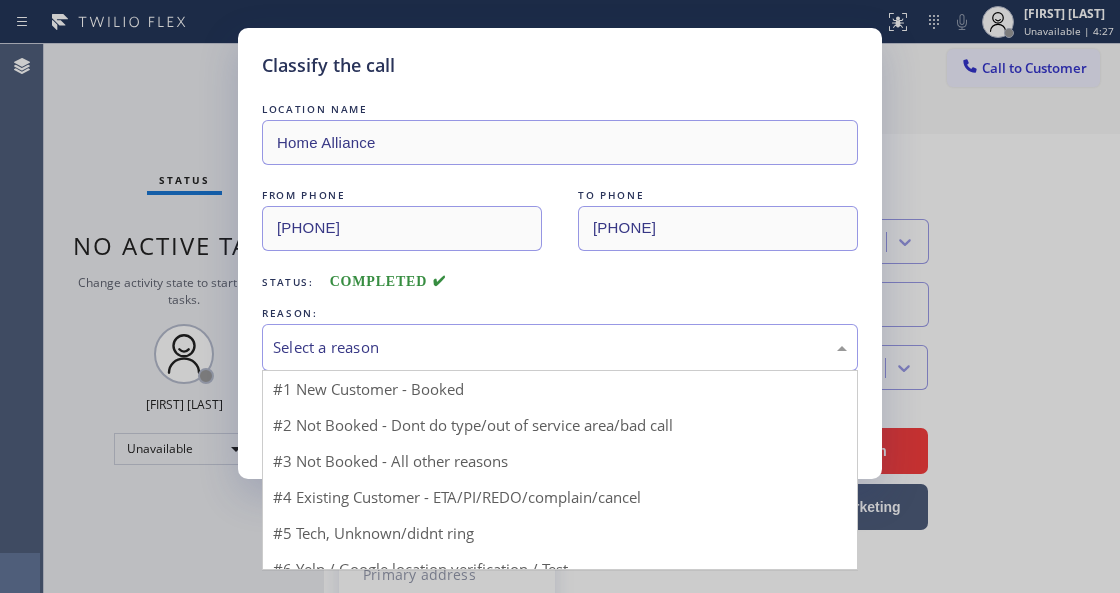 click on "Select a reason" at bounding box center [560, 347] 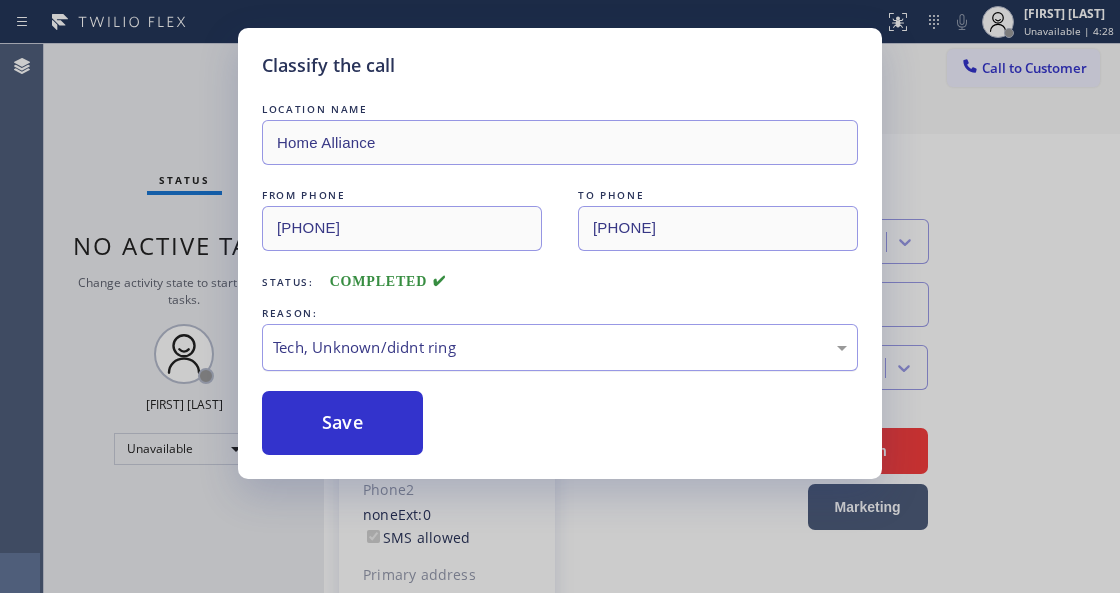 click on "Tech, Unknown/didnt ring" at bounding box center [560, 347] 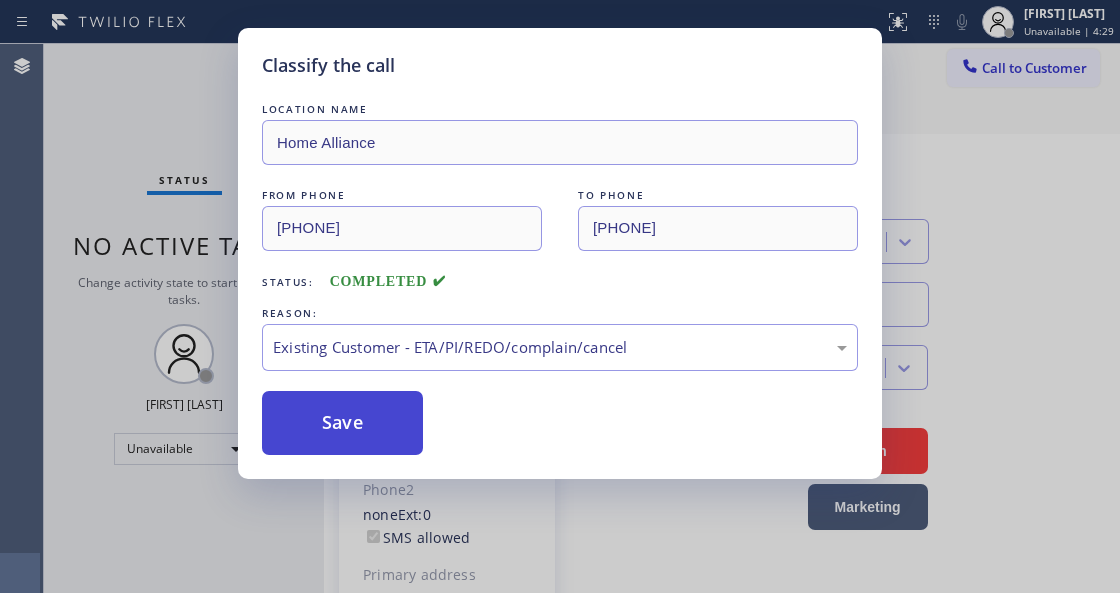 click on "Save" at bounding box center (342, 423) 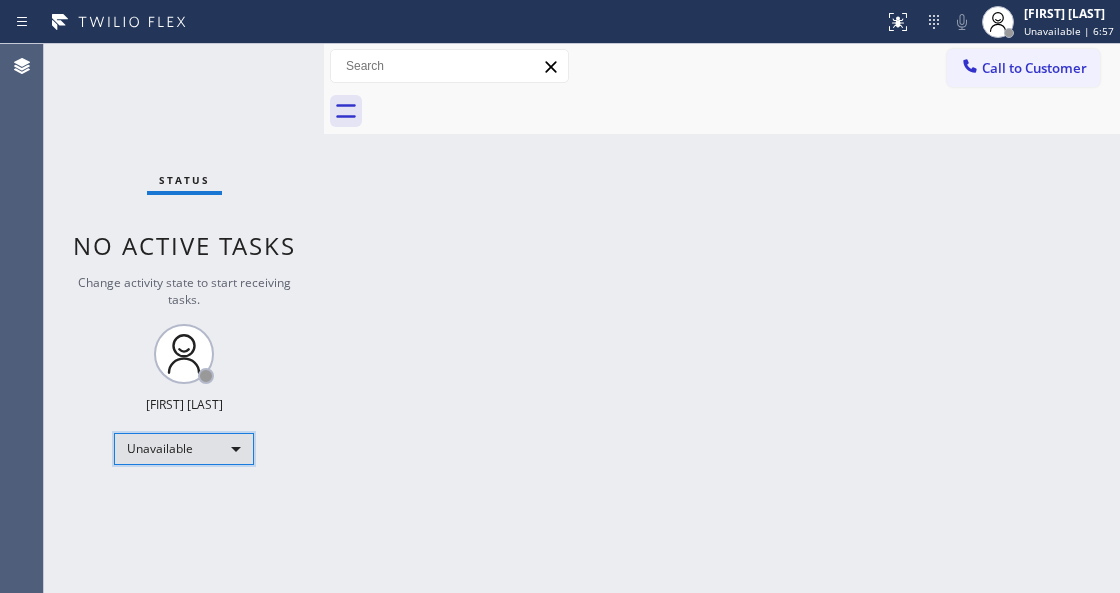 click on "Unavailable" at bounding box center [184, 449] 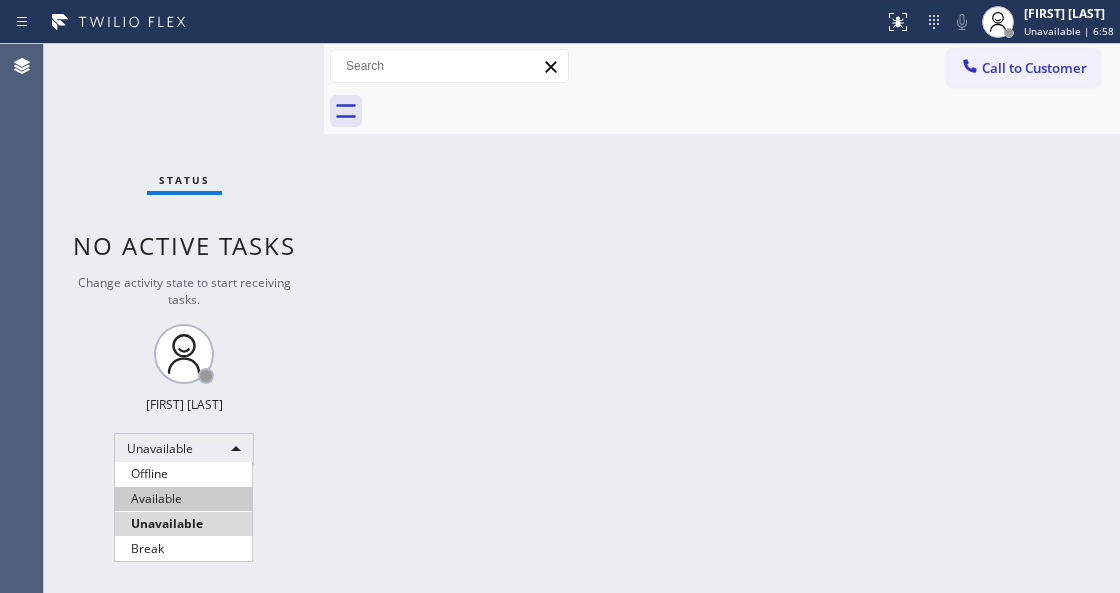 click on "Available" at bounding box center (183, 499) 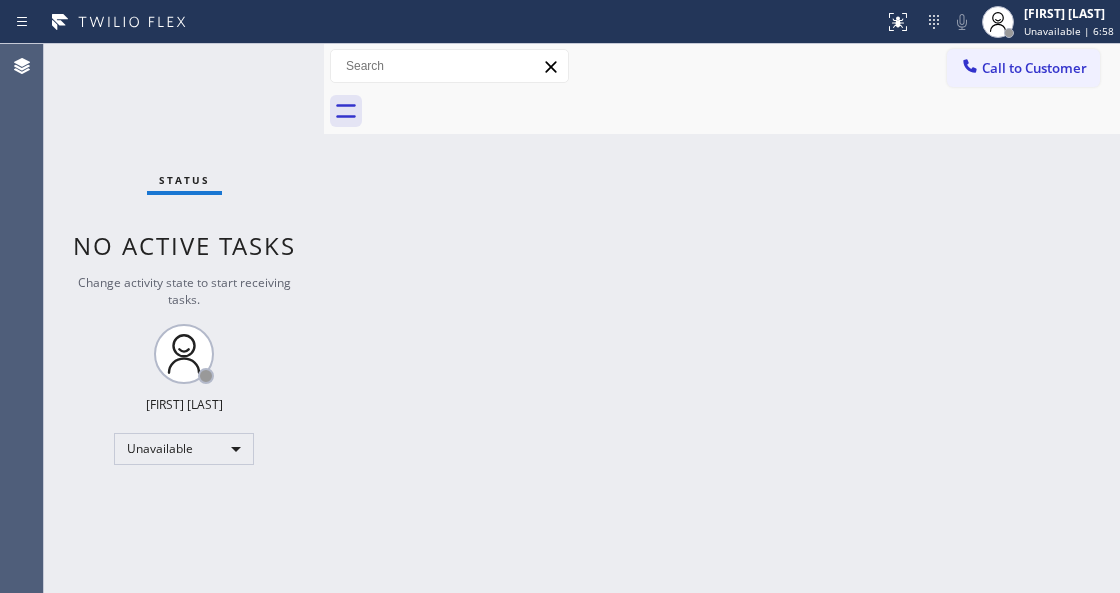 click on "Back to Dashboard Change Sender ID Customers Technicians Select a contact Outbound call Technician Search Technician Your caller id phone number Your caller id phone number Call Technician info Name   Phone none Address none Change Sender ID HVAC [PHONE] 5 Star Appliance [PHONE] Appliance Repair [PHONE] Plumbing [PHONE] Air Duct Cleaning [PHONE]  Electricians [PHONE] Cancel Change Check personal SMS Reset Change No tabs Call to Customer Outbound call Location Home Alliance Your caller id phone number [PHONE] Customer number Call Outbound call Technician Search Technician Your caller id phone number Your caller id phone number Call" at bounding box center (722, 318) 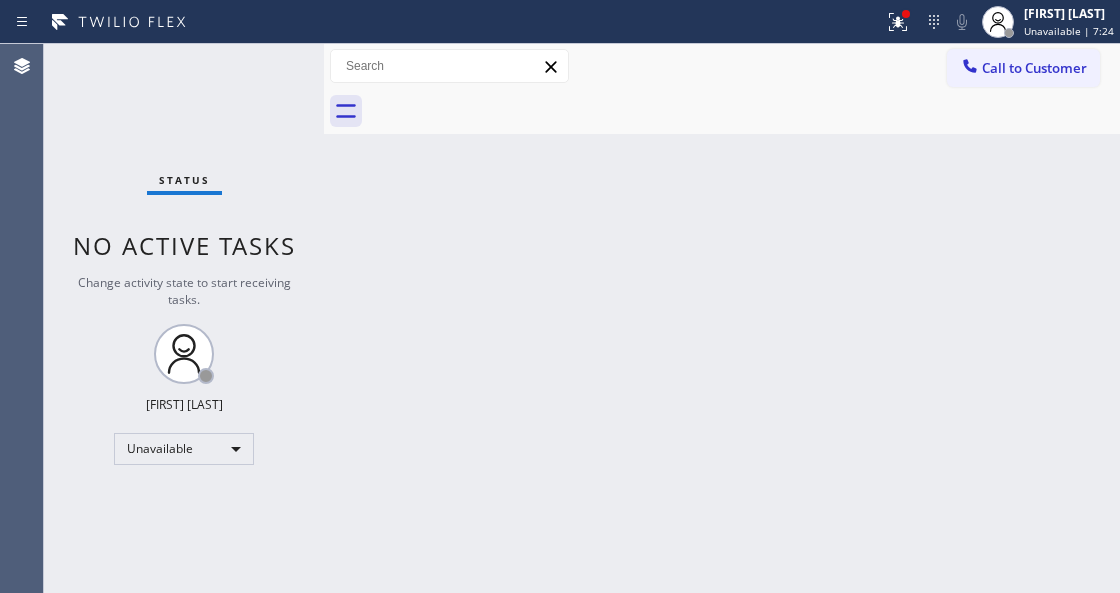 drag, startPoint x: 872, startPoint y: 29, endPoint x: 814, endPoint y: 336, distance: 312.4308 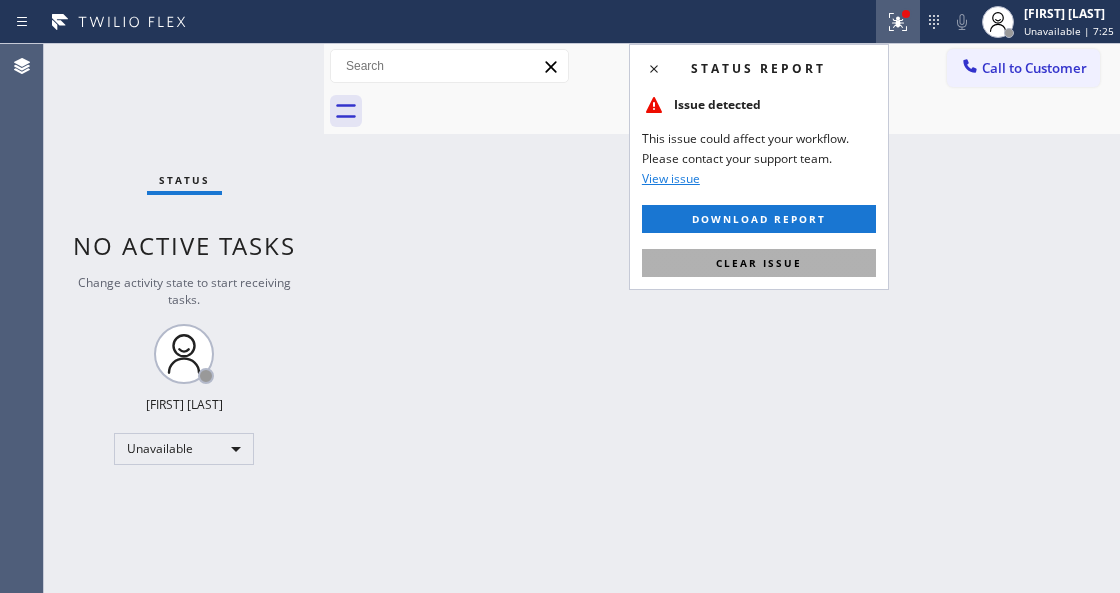 click on "Clear issue" at bounding box center [759, 263] 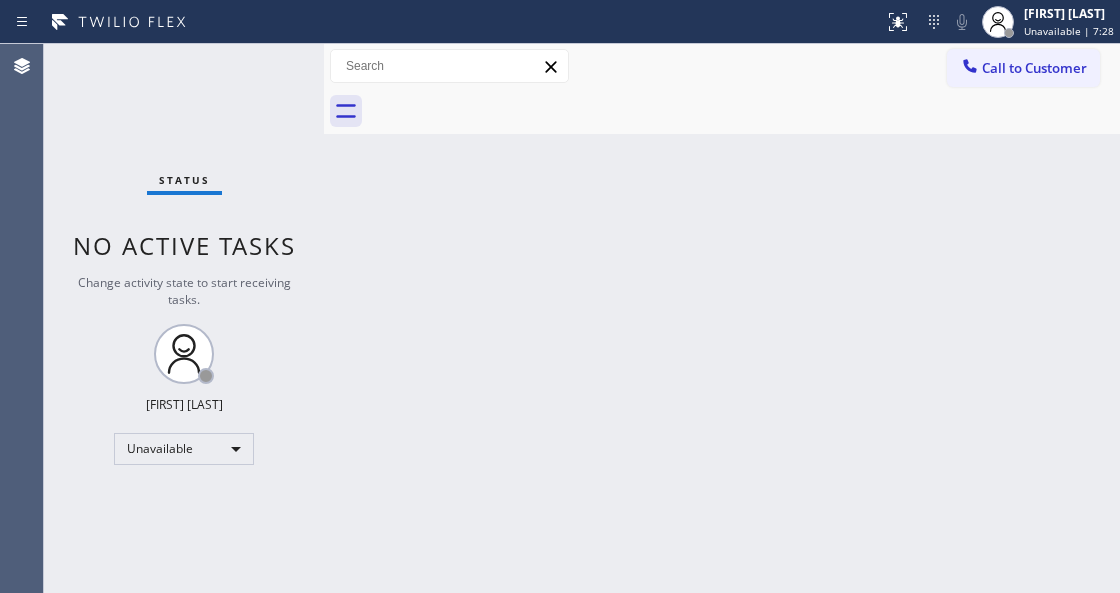 click on "Back to Dashboard Change Sender ID Customers Technicians Select a contact Outbound call Technician Search Technician Your caller id phone number Your caller id phone number Call Technician info Name   Phone none Address none Change Sender ID HVAC [PHONE] 5 Star Appliance [PHONE] Appliance Repair [PHONE] Plumbing [PHONE] Air Duct Cleaning [PHONE]  Electricians [PHONE] Cancel Change Check personal SMS Reset Change No tabs Call to Customer Outbound call Location Home Alliance Your caller id phone number [PHONE] Customer number Call Outbound call Technician Search Technician Your caller id phone number Your caller id phone number Call" at bounding box center (722, 318) 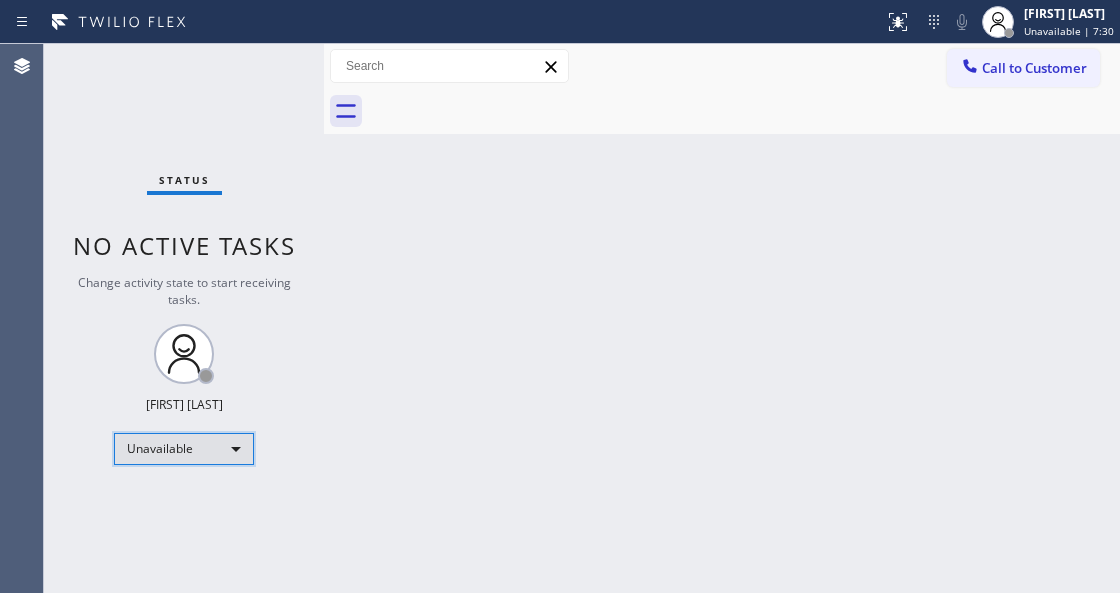 click on "Unavailable" at bounding box center (184, 449) 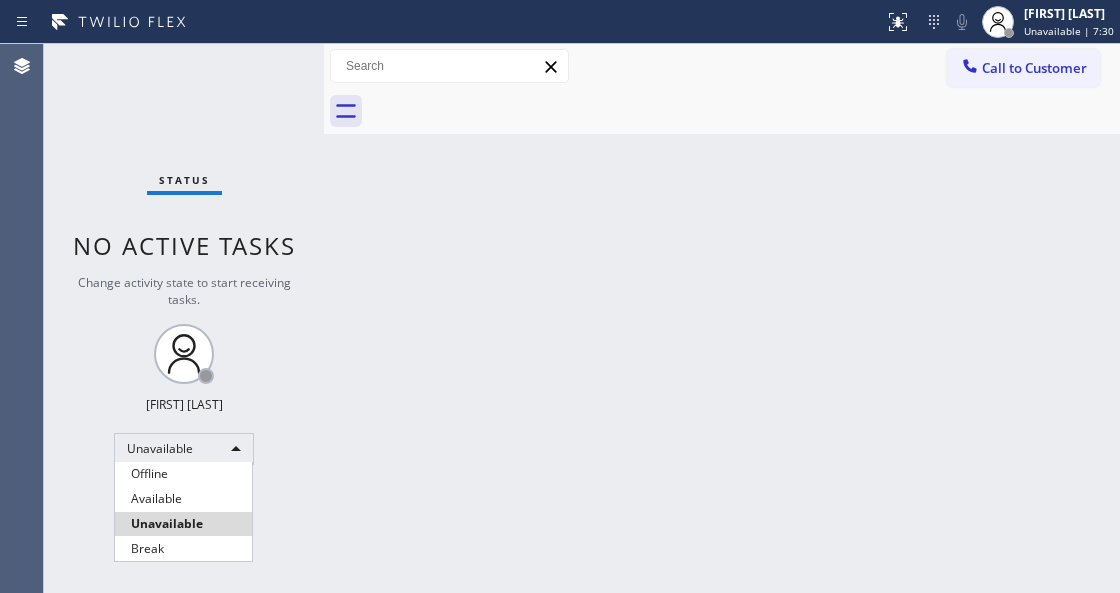 drag, startPoint x: 190, startPoint y: 496, endPoint x: 312, endPoint y: 429, distance: 139.18692 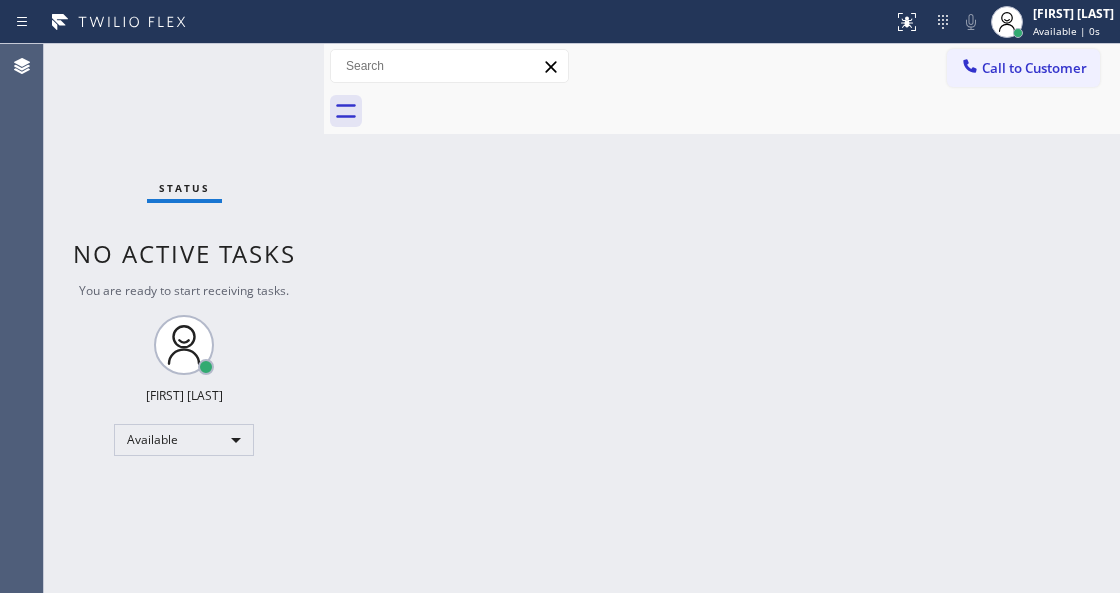 click on "Back to Dashboard Change Sender ID Customers Technicians Select a contact Outbound call Technician Search Technician Your caller id phone number Your caller id phone number Call Technician info Name   Phone none Address none Change Sender ID HVAC [PHONE] 5 Star Appliance [PHONE] Appliance Repair [PHONE] Plumbing [PHONE] Air Duct Cleaning [PHONE]  Electricians [PHONE] Cancel Change Check personal SMS Reset Change No tabs Call to Customer Outbound call Location Home Alliance Your caller id phone number [PHONE] Customer number Call Outbound call Technician Search Technician Your caller id phone number Your caller id phone number Call" at bounding box center (722, 318) 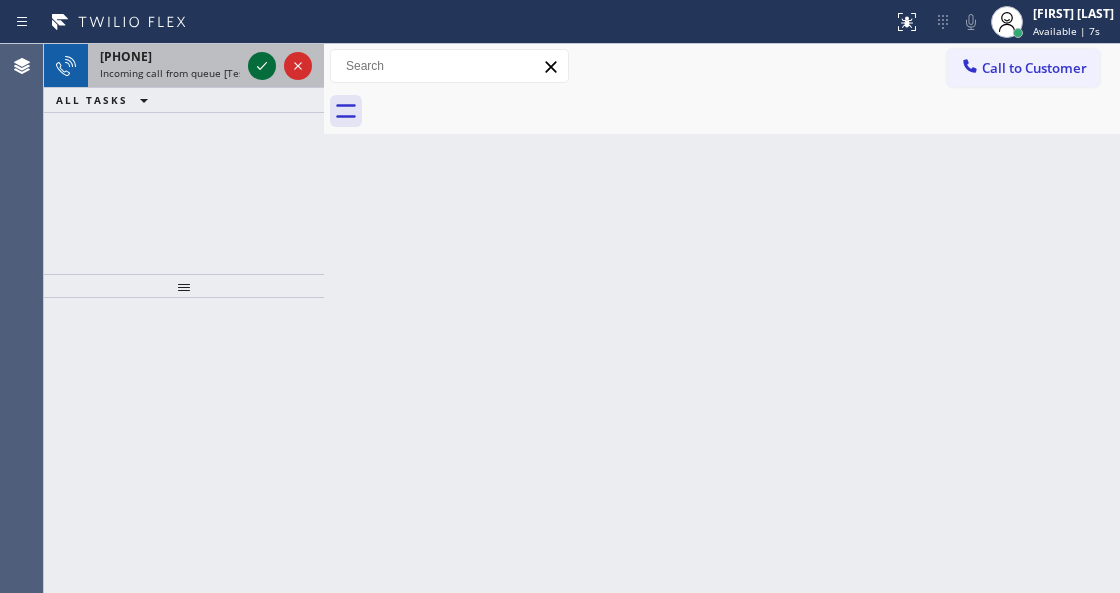 click 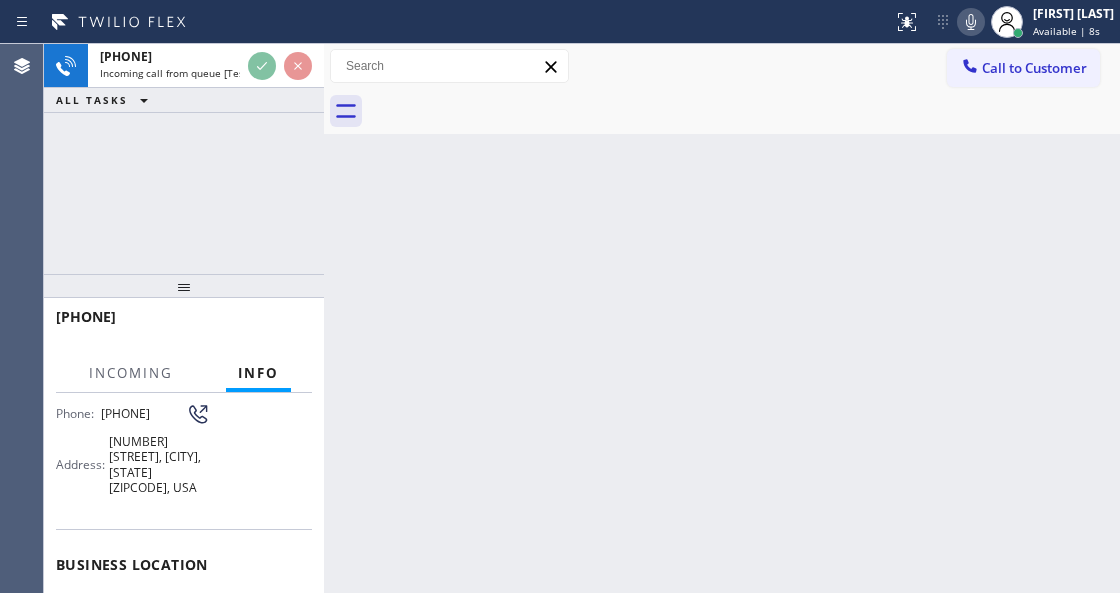 scroll, scrollTop: 200, scrollLeft: 0, axis: vertical 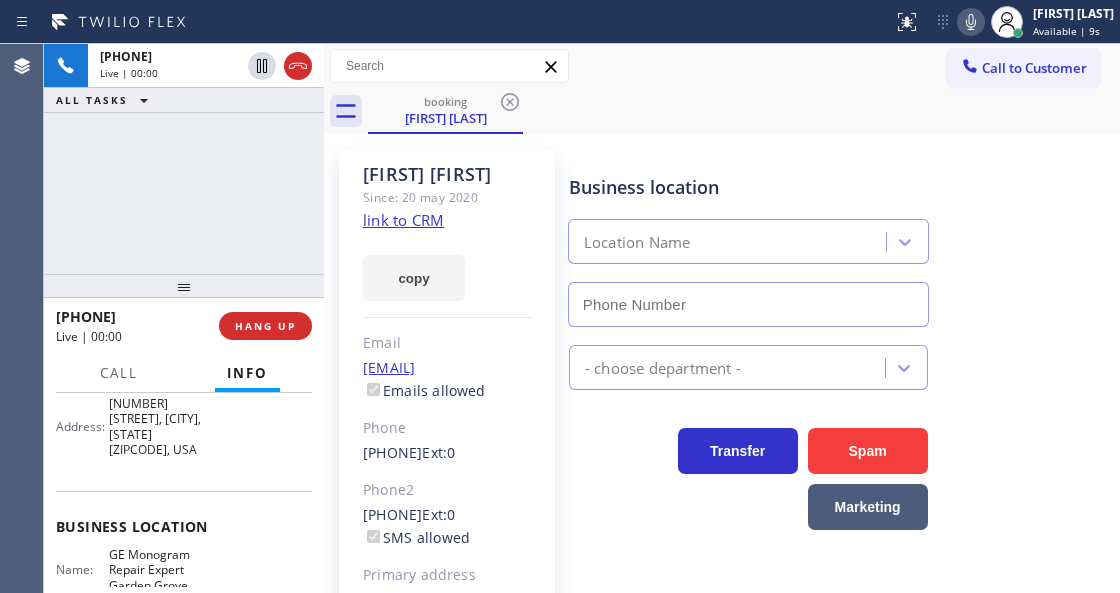type on "[PHONE]" 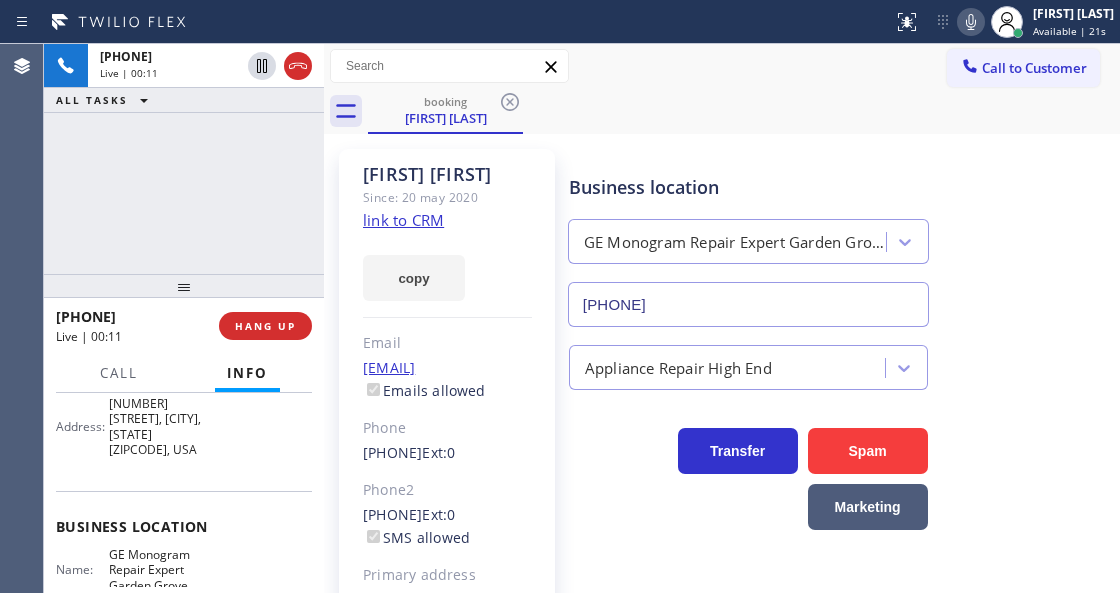 click on "link to CRM" 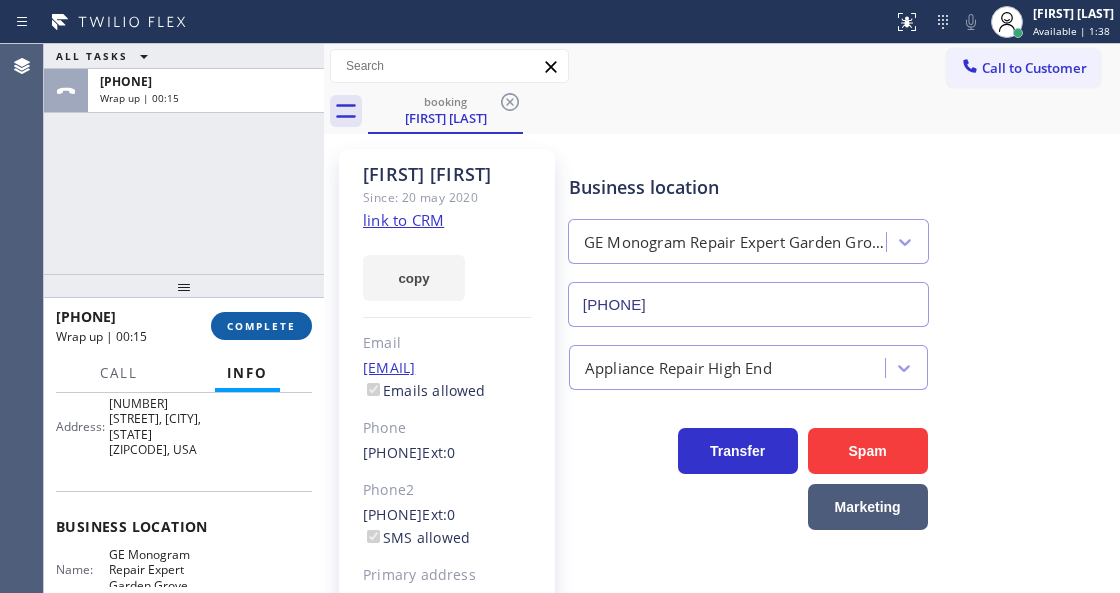 click on "COMPLETE" at bounding box center (261, 326) 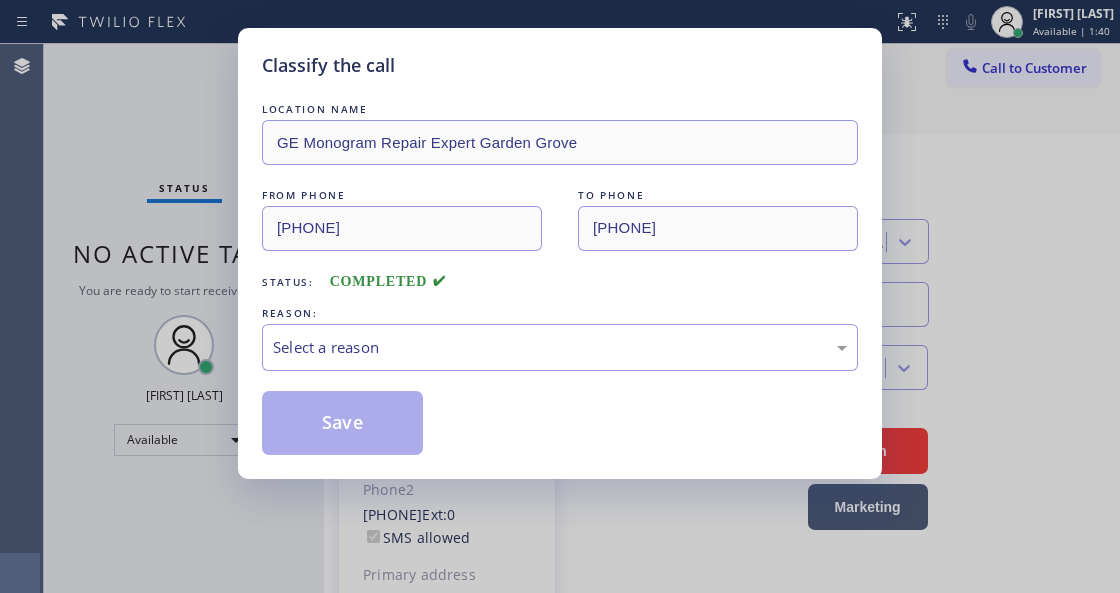 click on "Select a reason" at bounding box center (560, 347) 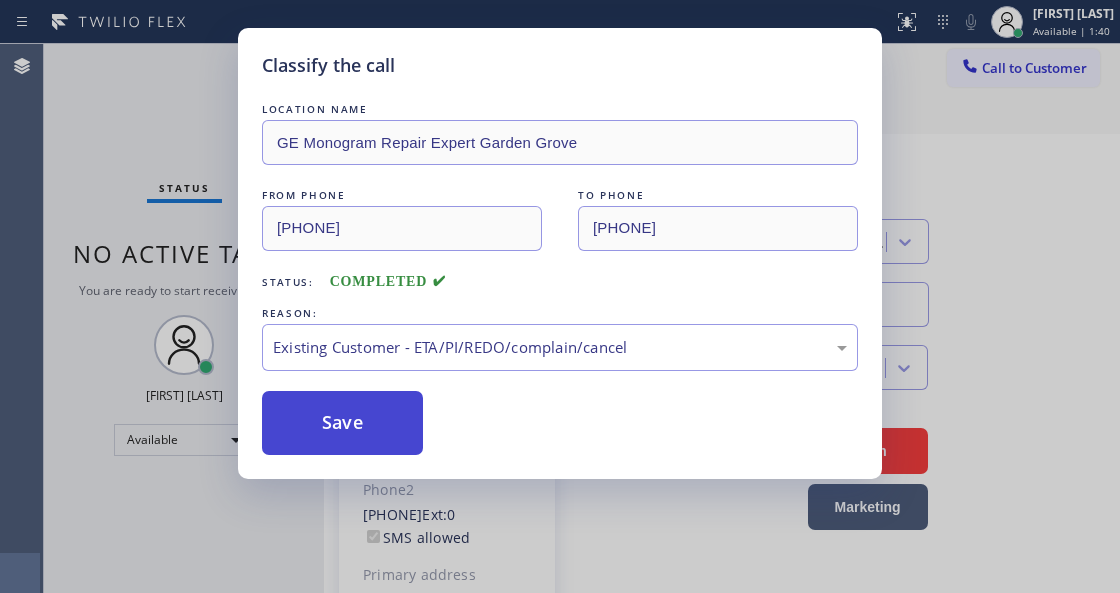 click on "Save" at bounding box center [342, 423] 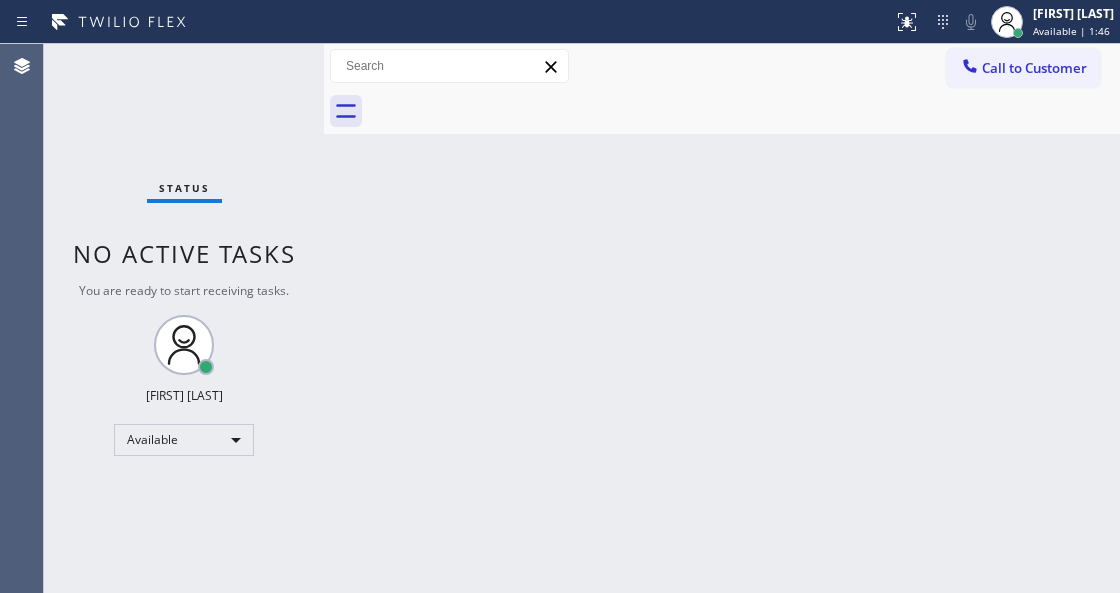 click on "Back to Dashboard Change Sender ID Customers Technicians Select a contact Outbound call Technician Search Technician Your caller id phone number Your caller id phone number Call Technician info Name   Phone none Address none Change Sender ID HVAC [PHONE] 5 Star Appliance [PHONE] Appliance Repair [PHONE] Plumbing [PHONE] Air Duct Cleaning [PHONE]  Electricians [PHONE] Cancel Change Check personal SMS Reset Change No tabs Call to Customer Outbound call Location Home Alliance Your caller id phone number [PHONE] Customer number Call Outbound call Technician Search Technician Your caller id phone number Your caller id phone number Call" at bounding box center [722, 318] 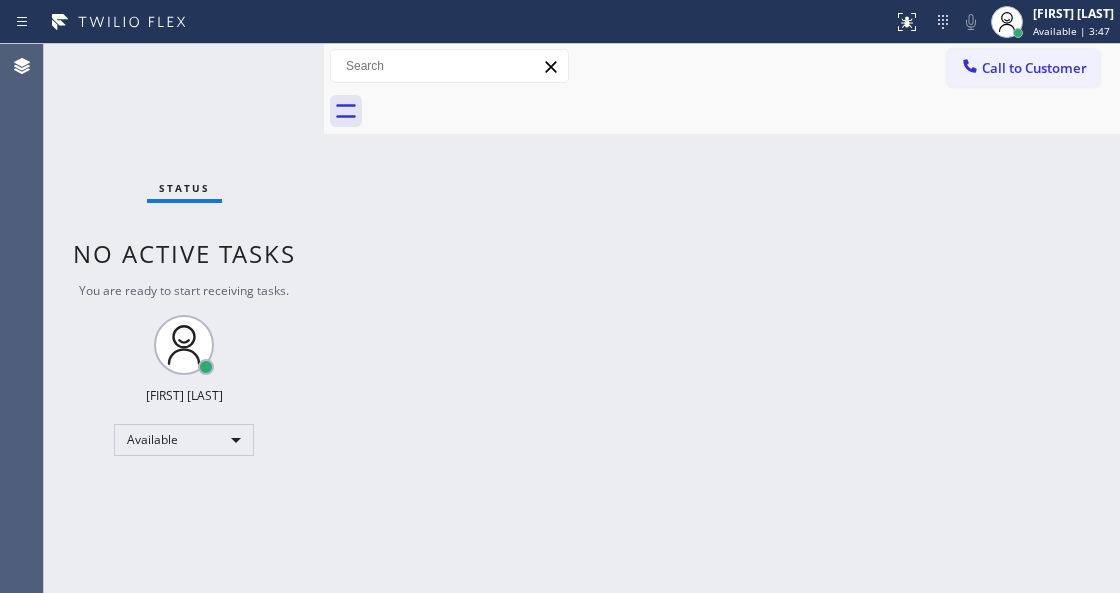 drag, startPoint x: 370, startPoint y: 374, endPoint x: 462, endPoint y: 360, distance: 93.05912 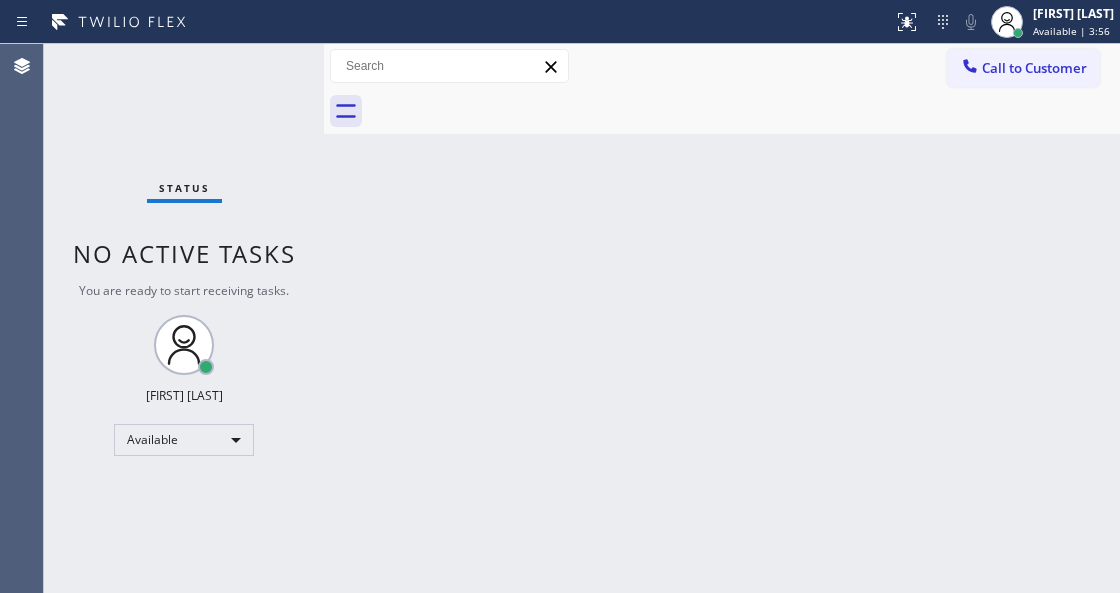 click on "Status   No active tasks     You are ready to start receiving tasks.   Venezza Koren Intas Available" at bounding box center (184, 318) 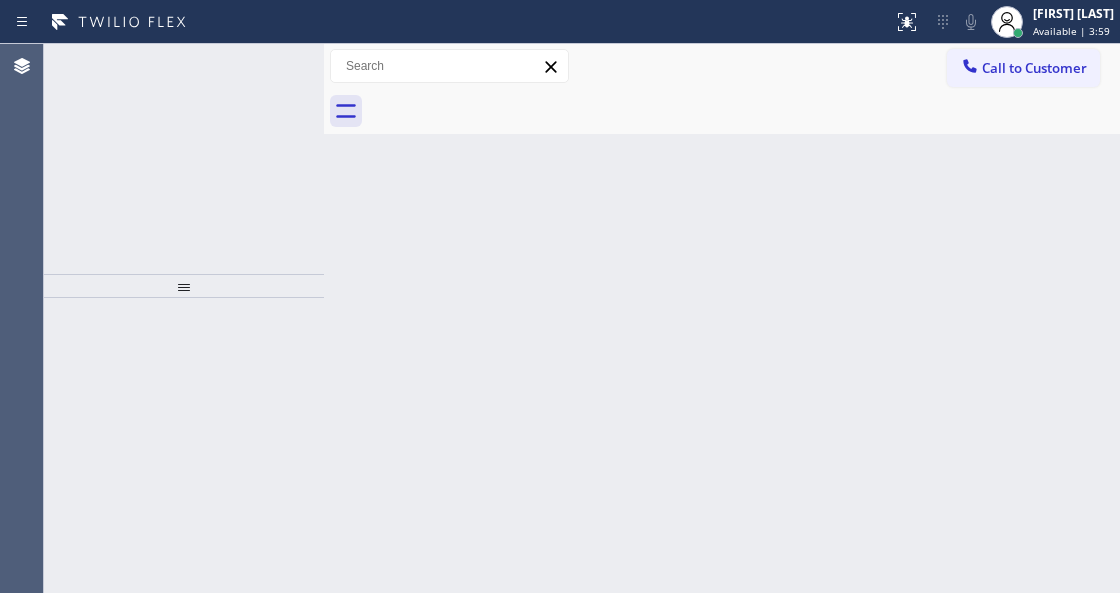 click on "ALL TASKS ALL TASKS ACTIVE TASKS TASKS IN WRAP UP" at bounding box center (184, 100) 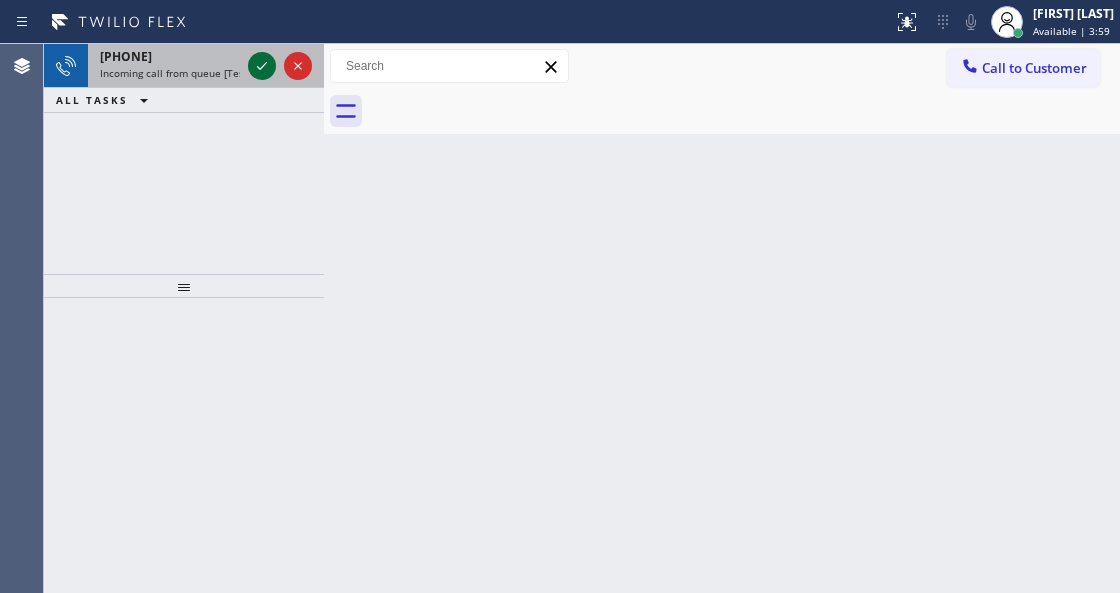 click 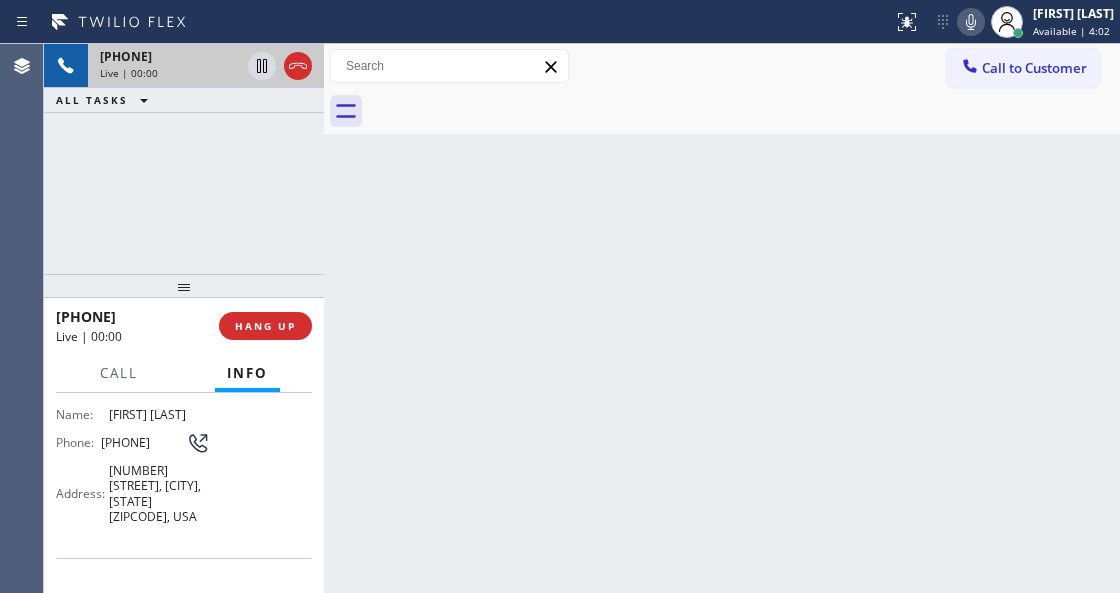 scroll, scrollTop: 266, scrollLeft: 0, axis: vertical 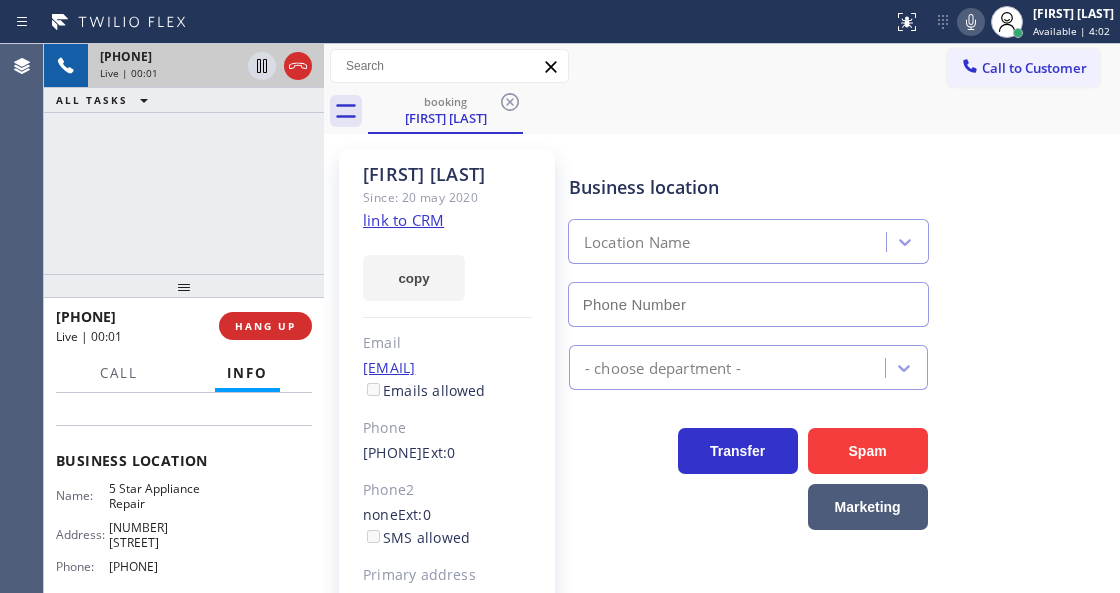 type on "[PHONE]" 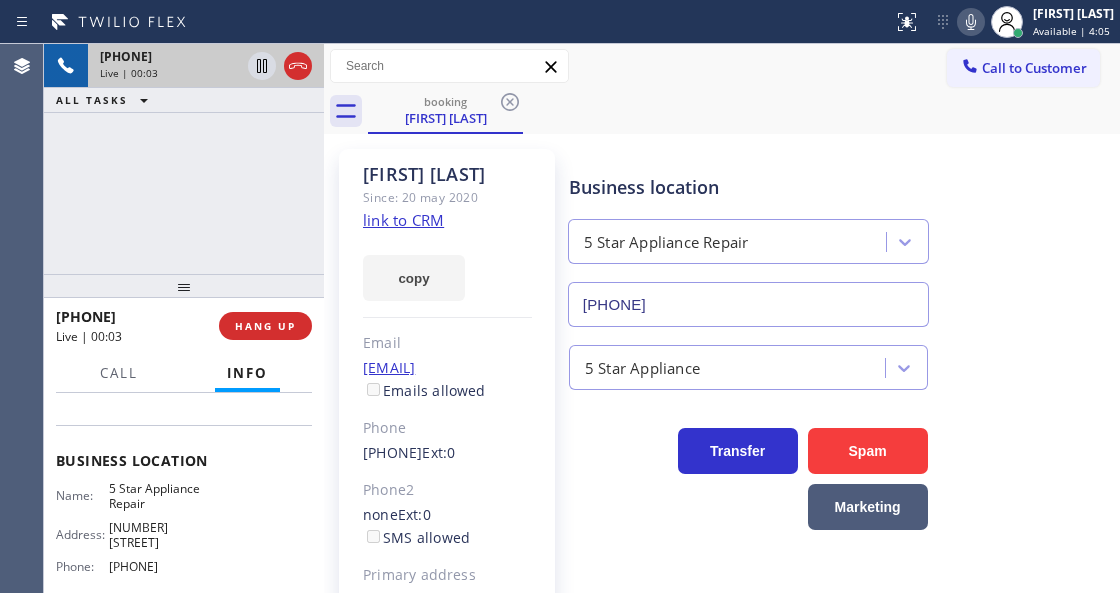 click on "booking [FIRST] [LAST]" at bounding box center (744, 111) 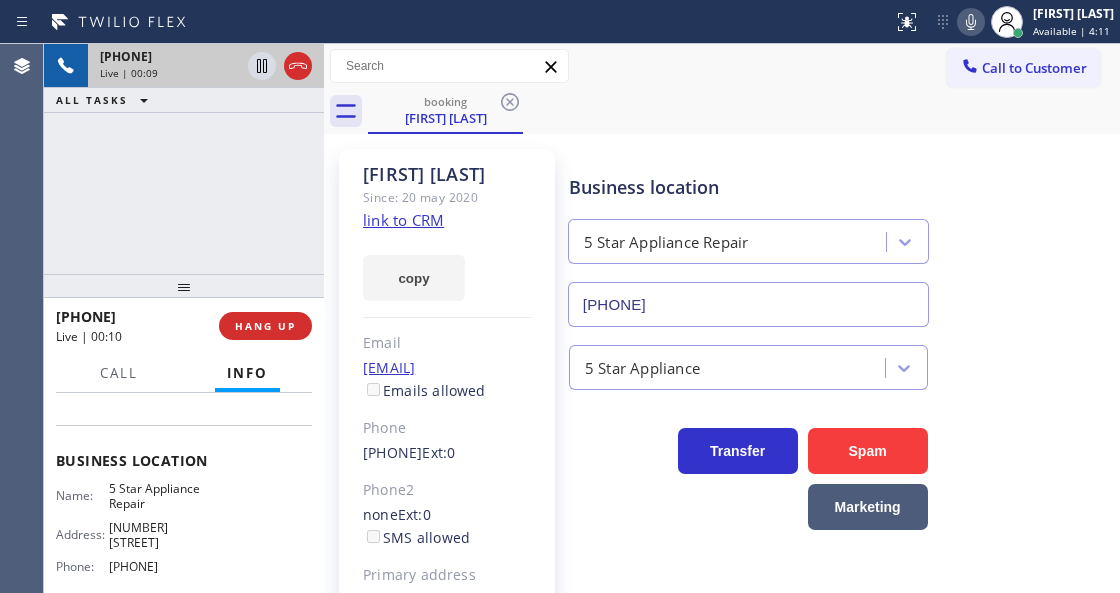 click on "link to CRM" 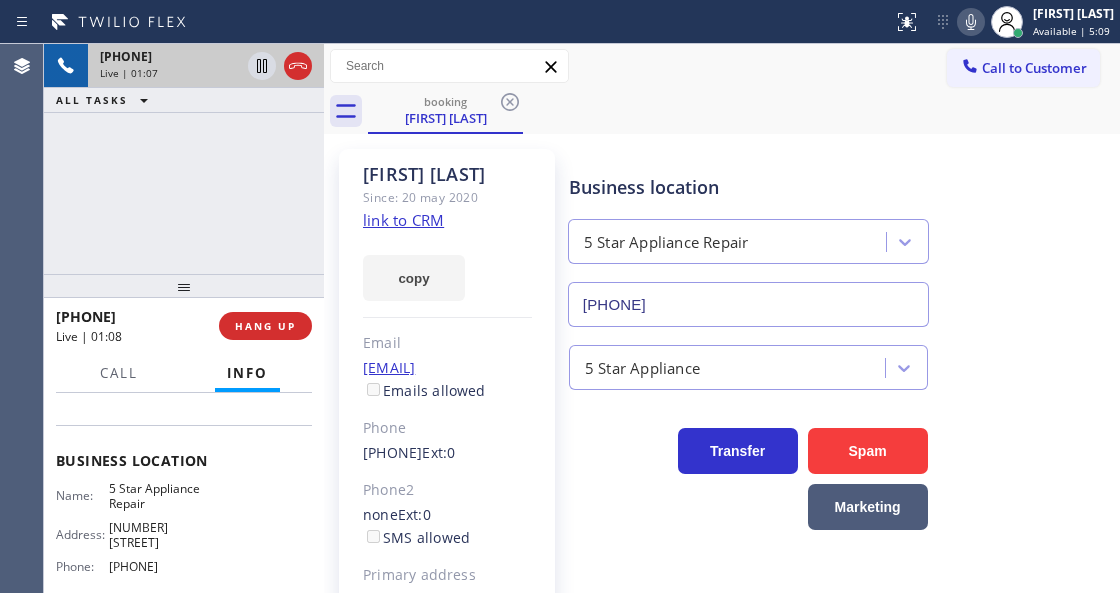 click on "5 Star Appliance Repair" at bounding box center (748, 241) 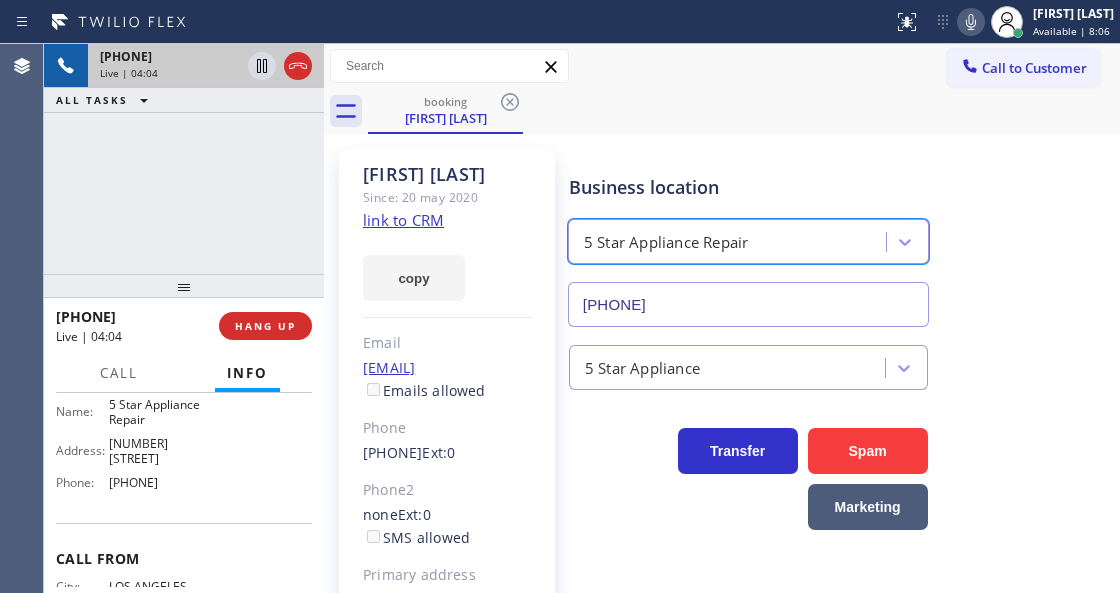 scroll, scrollTop: 266, scrollLeft: 0, axis: vertical 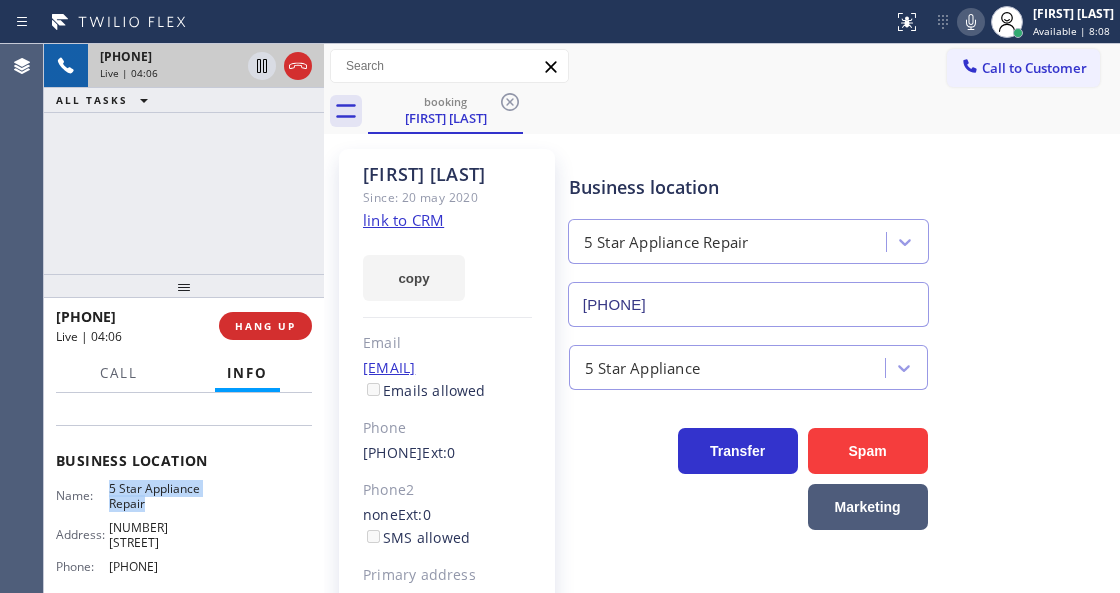 drag, startPoint x: 102, startPoint y: 463, endPoint x: 157, endPoint y: 486, distance: 59.615433 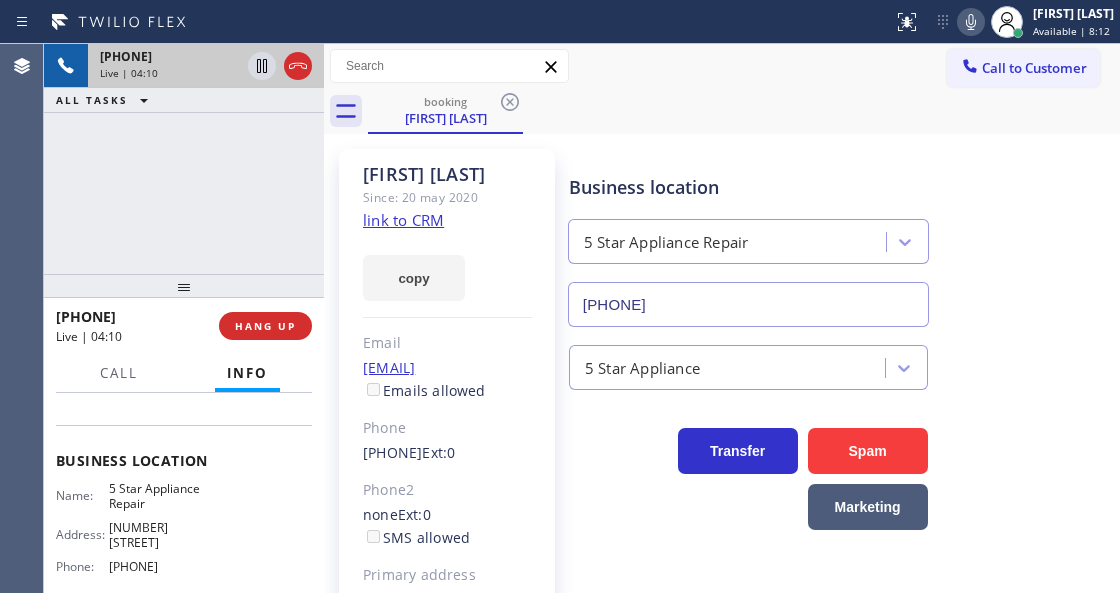 click on "Business location 5 Star Appliance Repair [PHONE]" at bounding box center (748, 240) 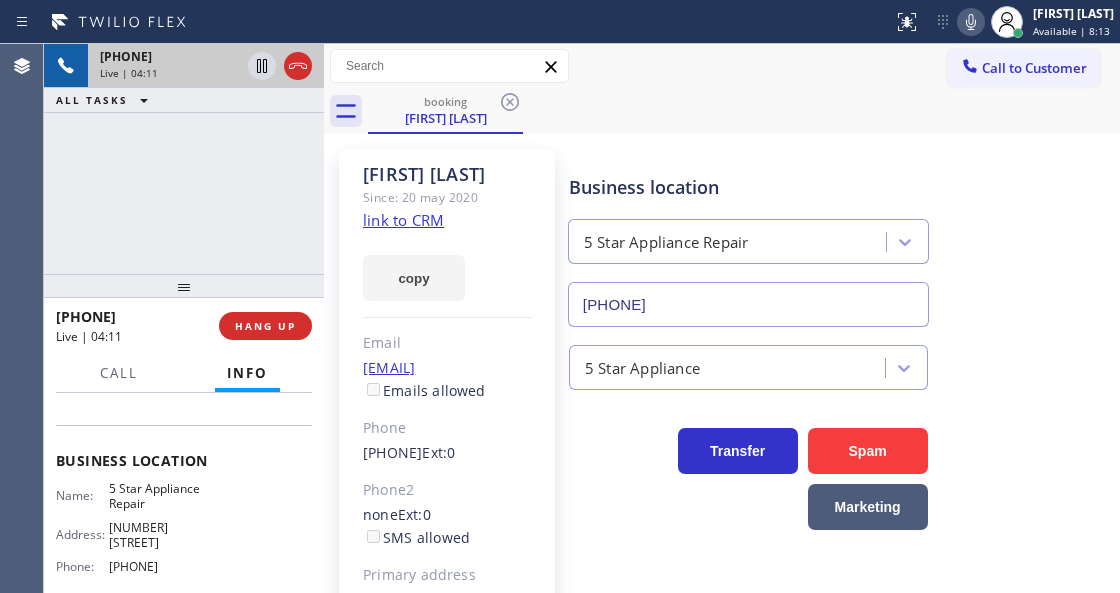 click 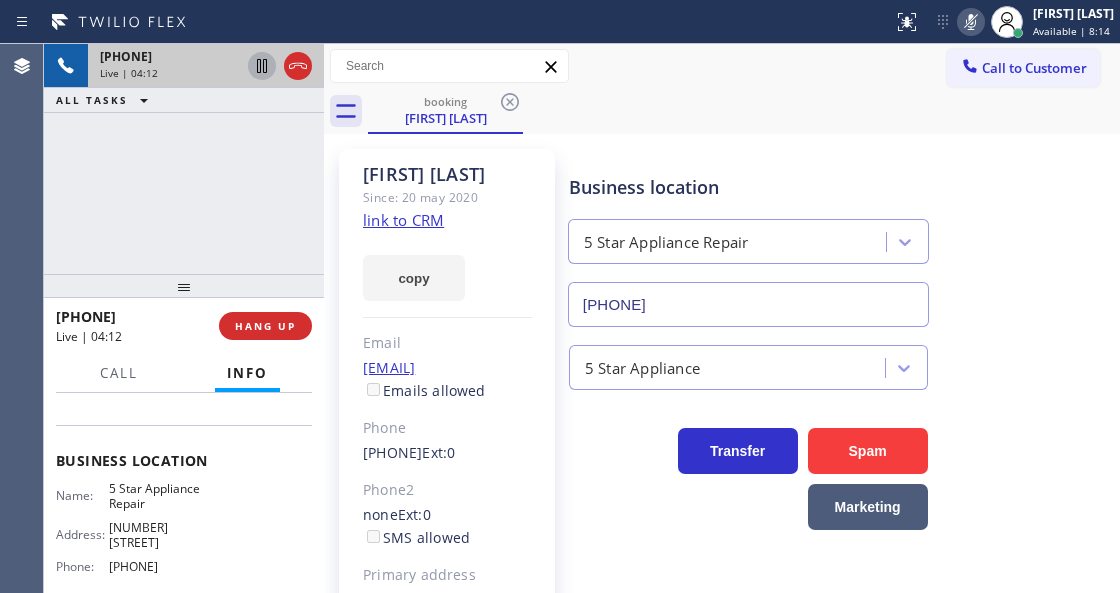 click 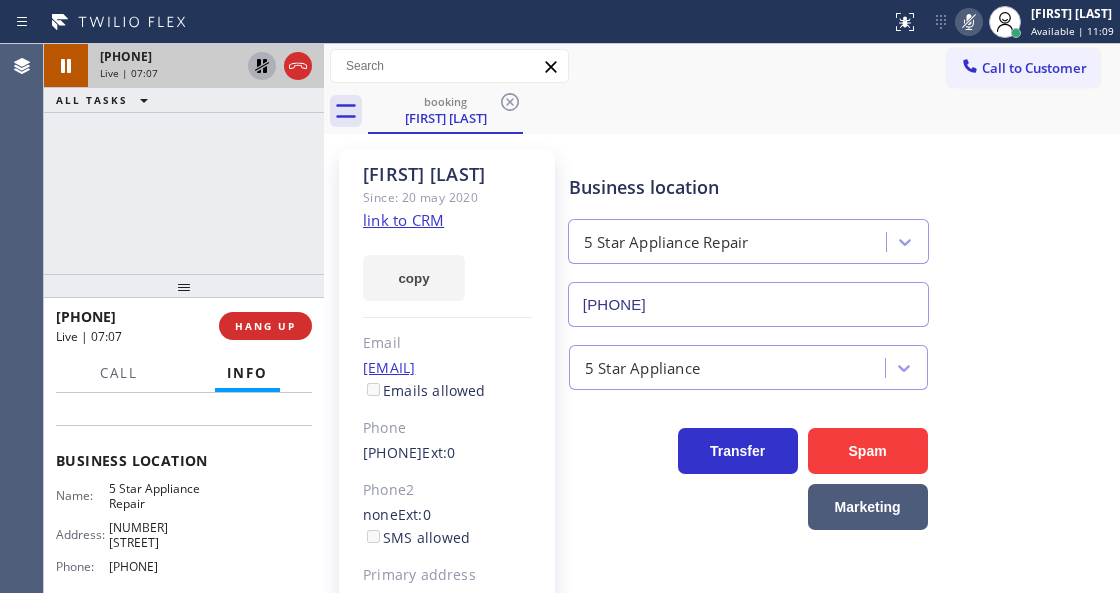 click on "Status report No issues detected If you experience an issue, please download the report and send it to your support team. Download report [FIRST] [LAST] Available | 11:09 Set your status Offline Available Unavailable Break Log out" at bounding box center [1001, 22] 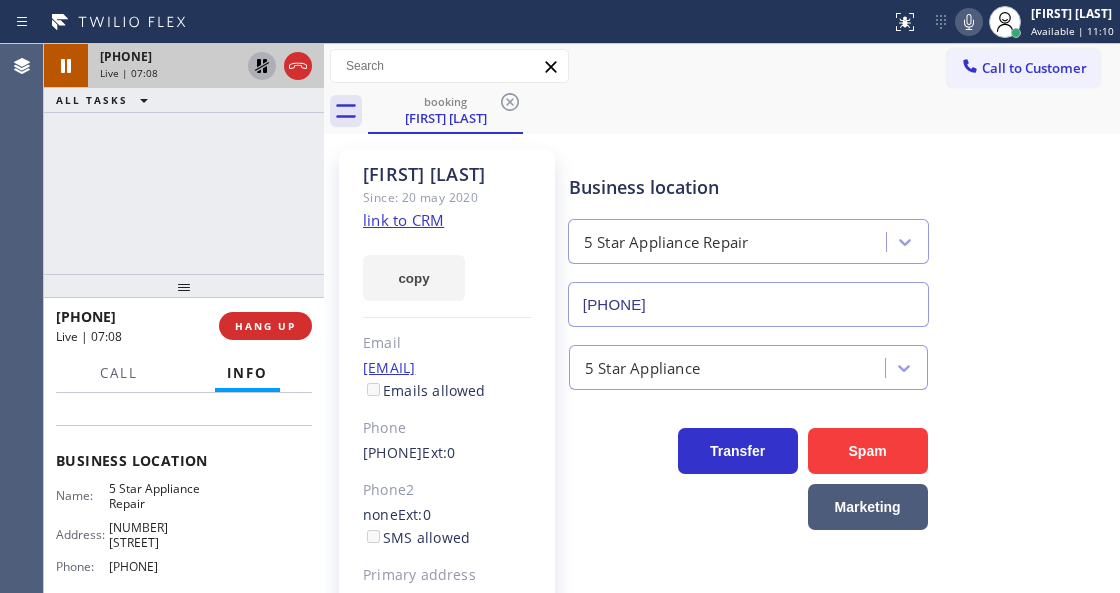 click 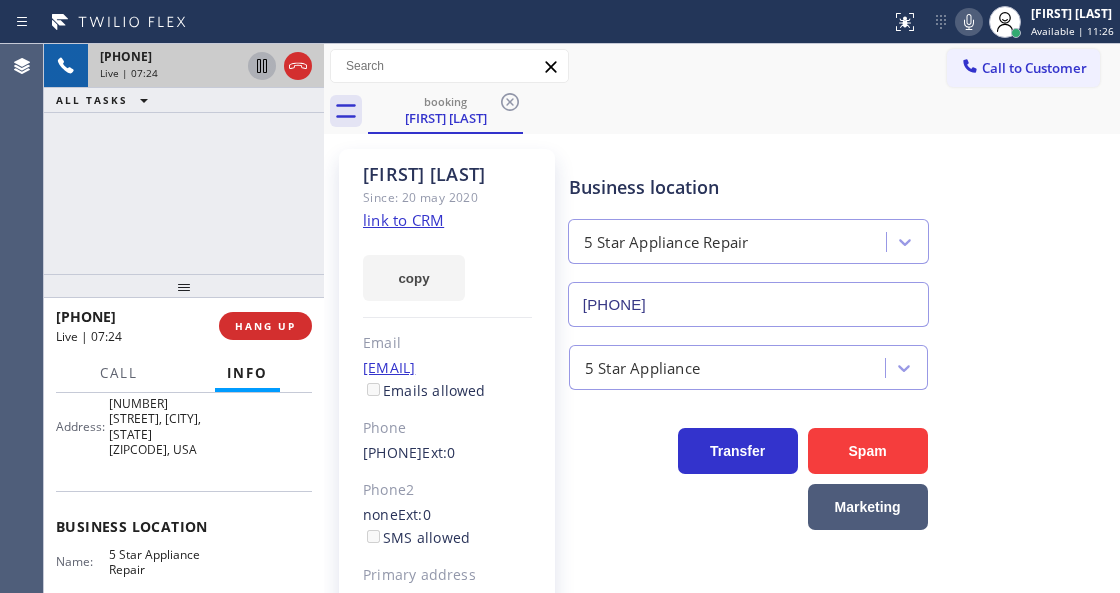 scroll, scrollTop: 66, scrollLeft: 0, axis: vertical 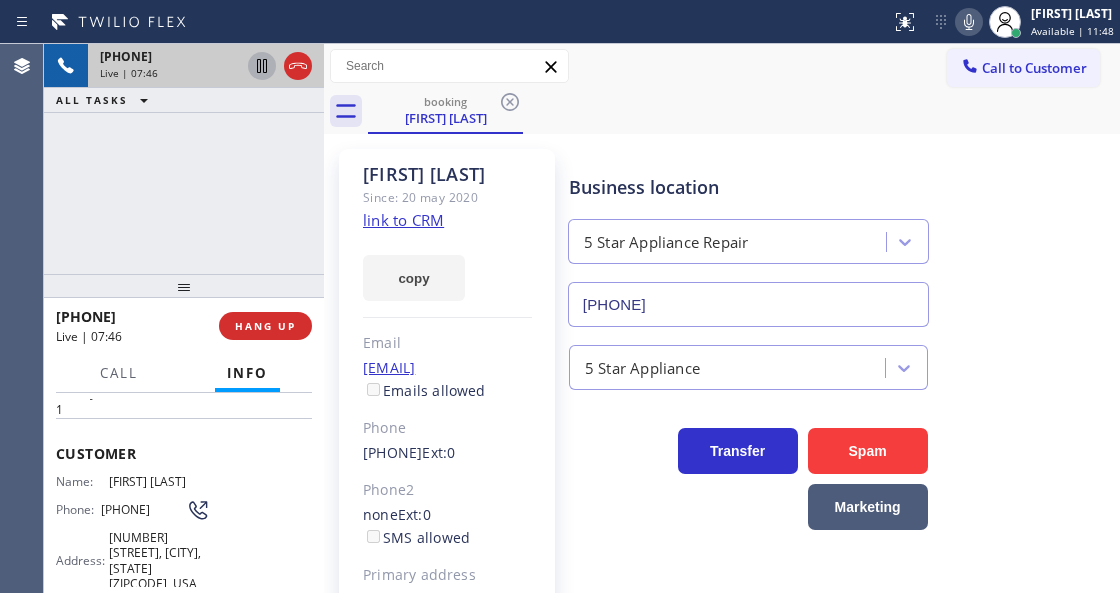 click 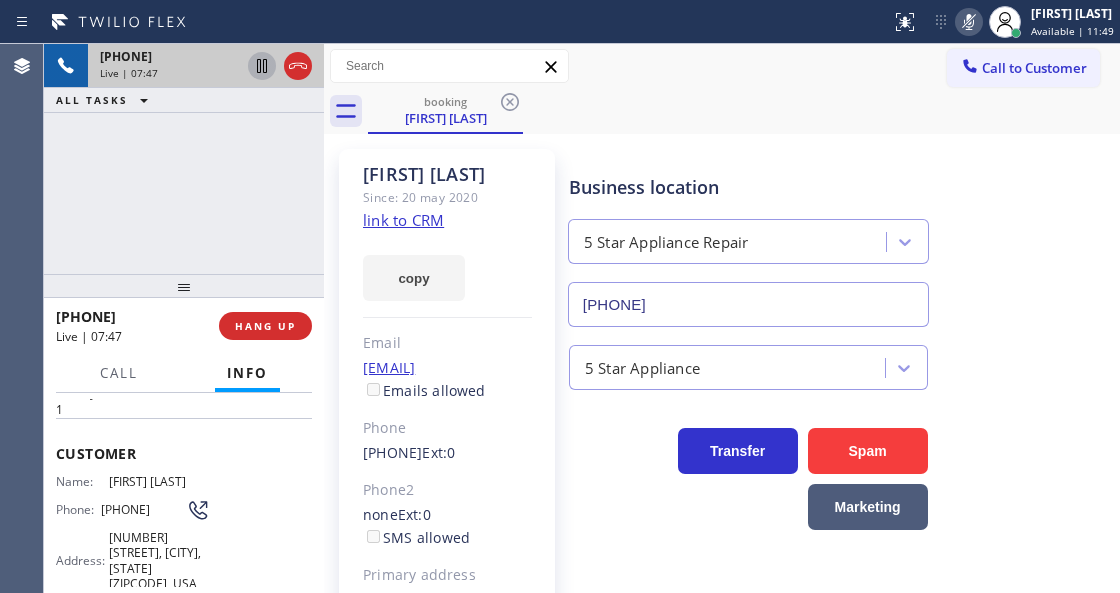 click 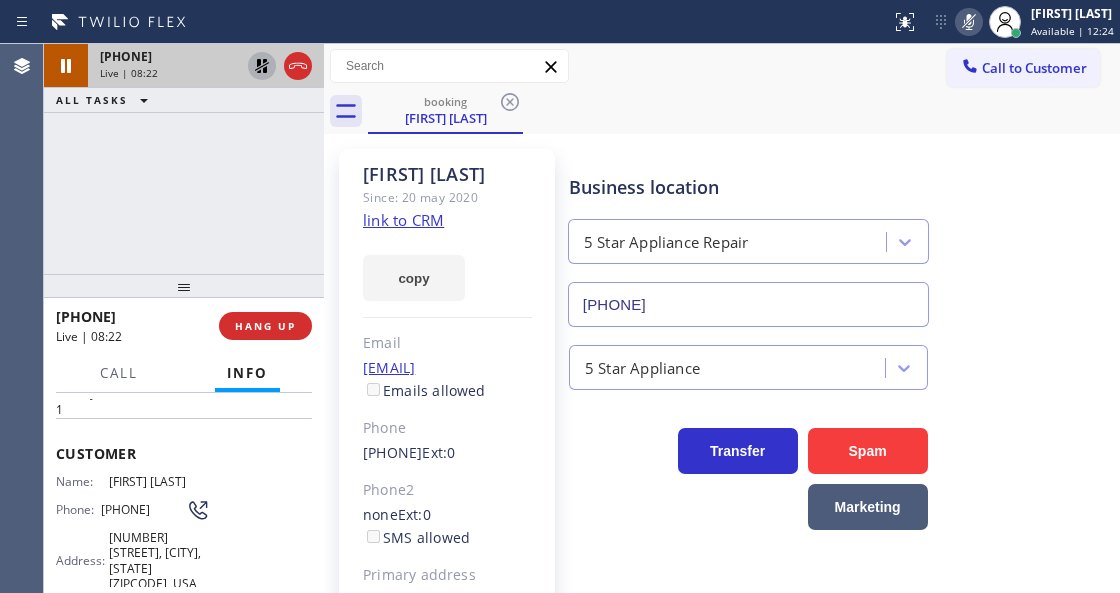 click on "Call to Customer Outbound call Location Home Alliance Your caller id phone number [PHONE] Customer number Call Outbound call Technician Search Technician Your caller id phone number Your caller id phone number Call" at bounding box center [722, 66] 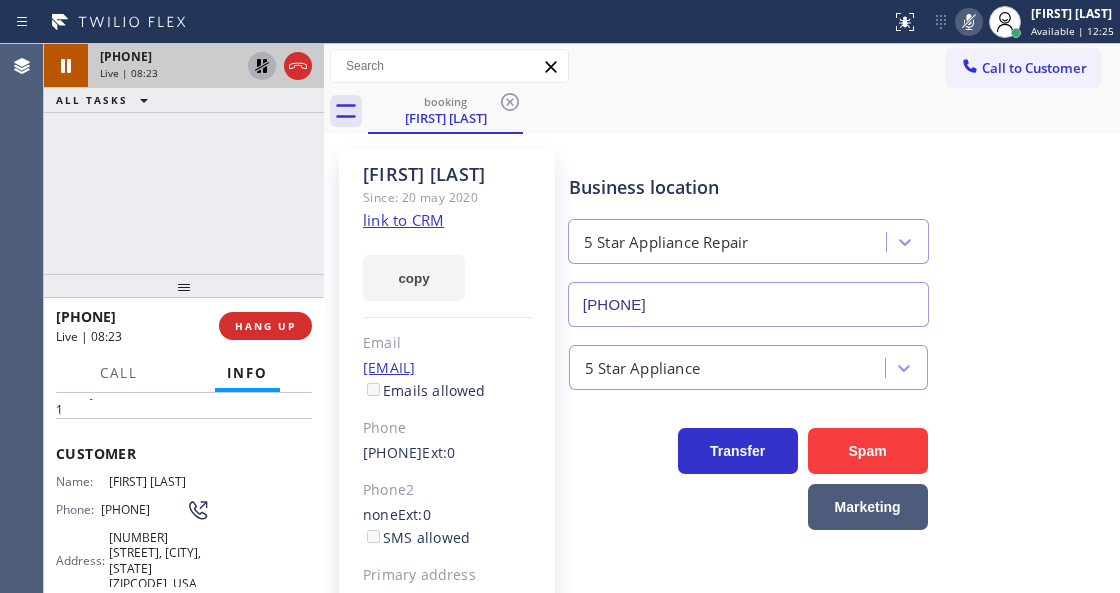 click 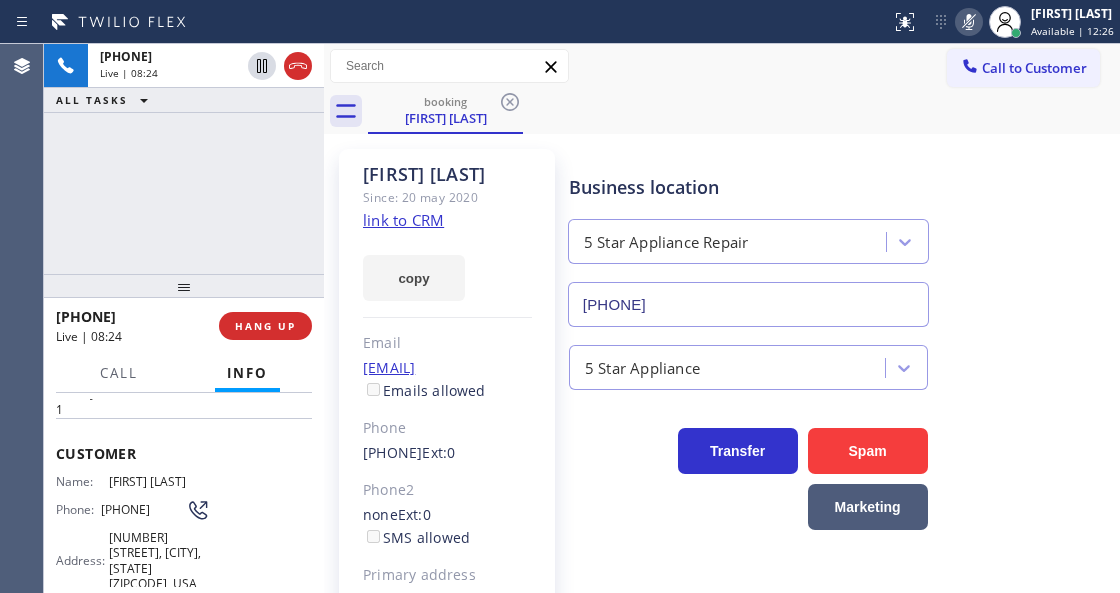 click 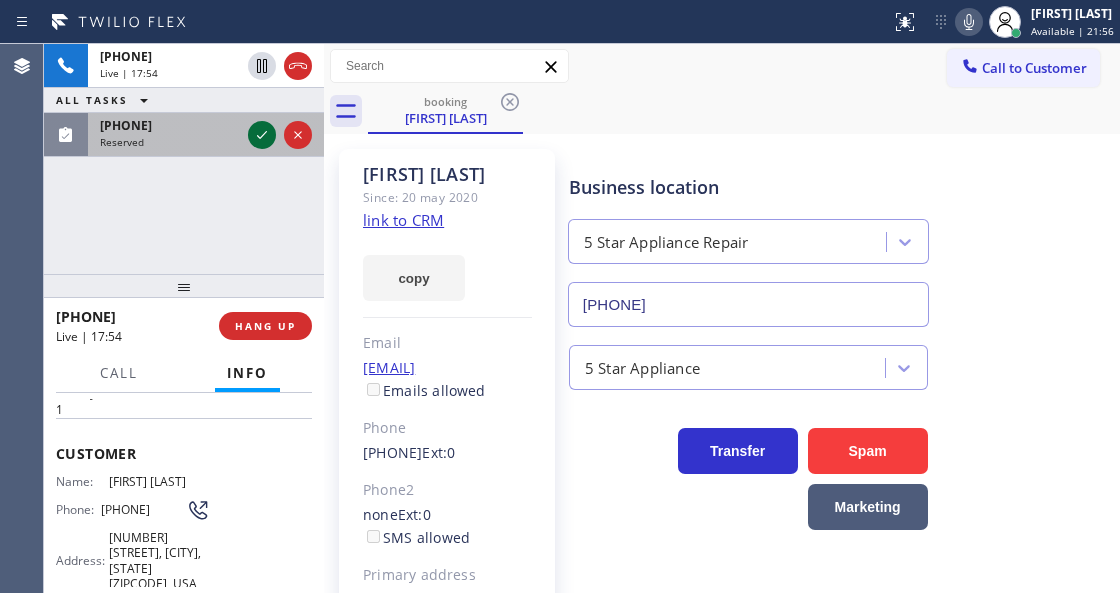 click 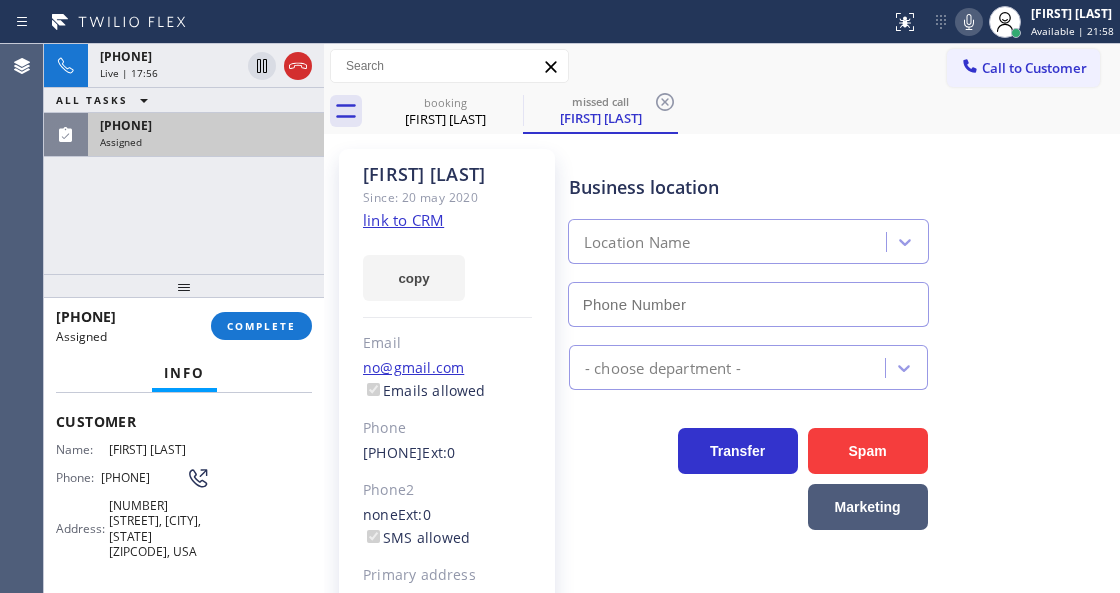 scroll, scrollTop: 0, scrollLeft: 0, axis: both 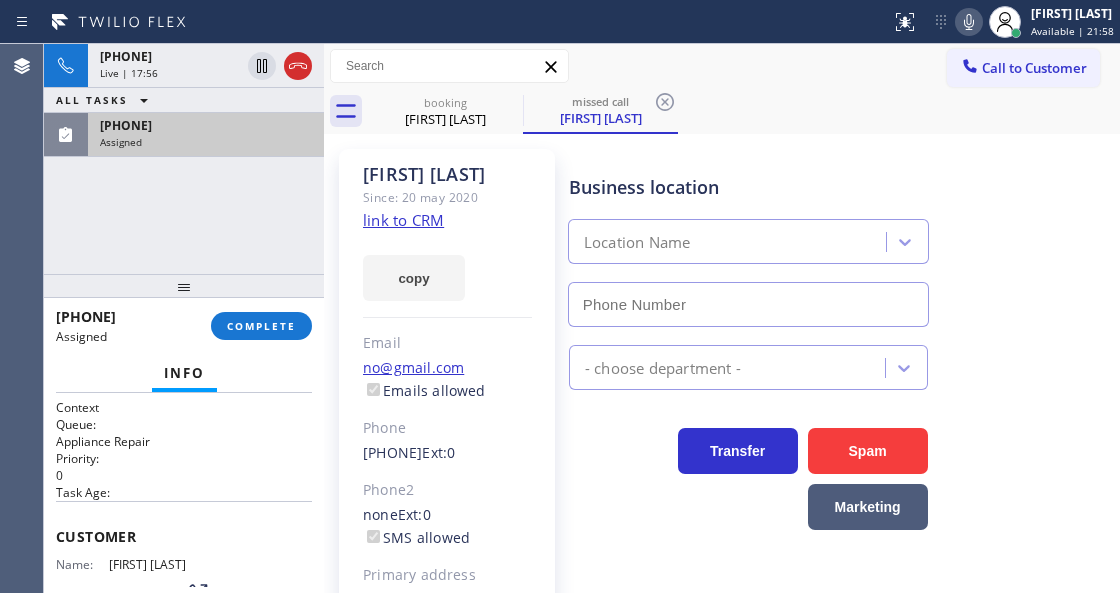 type on "[PHONE]" 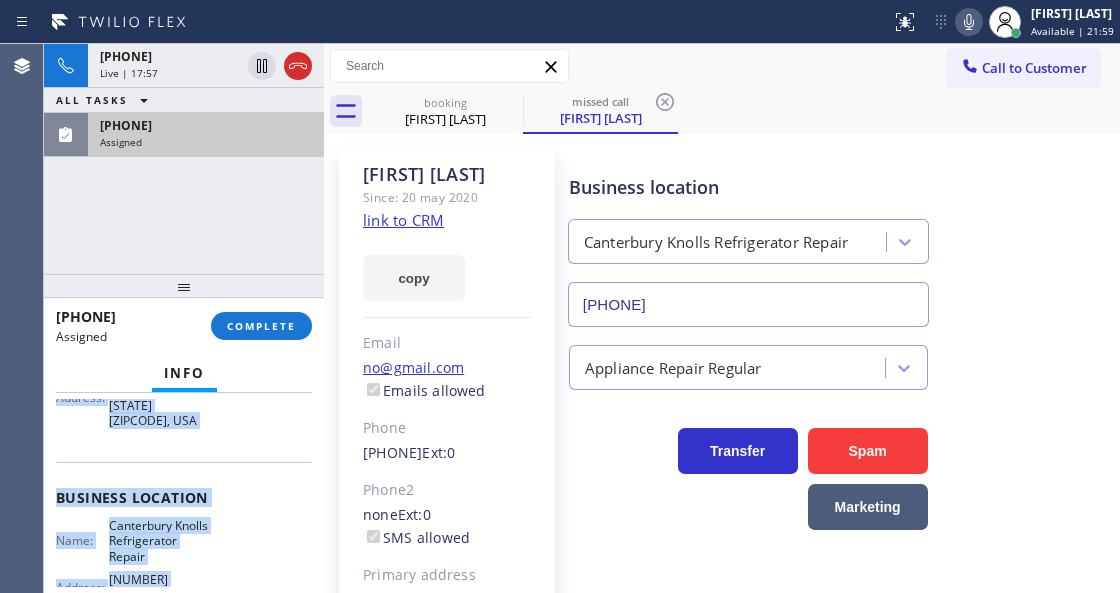 scroll, scrollTop: 469, scrollLeft: 0, axis: vertical 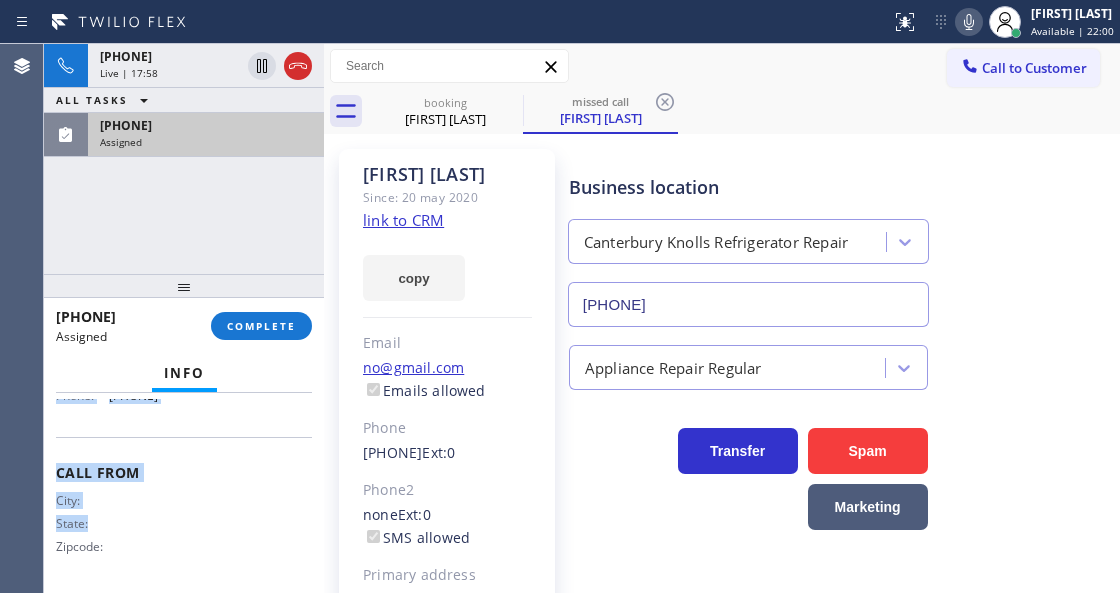 drag, startPoint x: 55, startPoint y: 520, endPoint x: 264, endPoint y: 426, distance: 229.16588 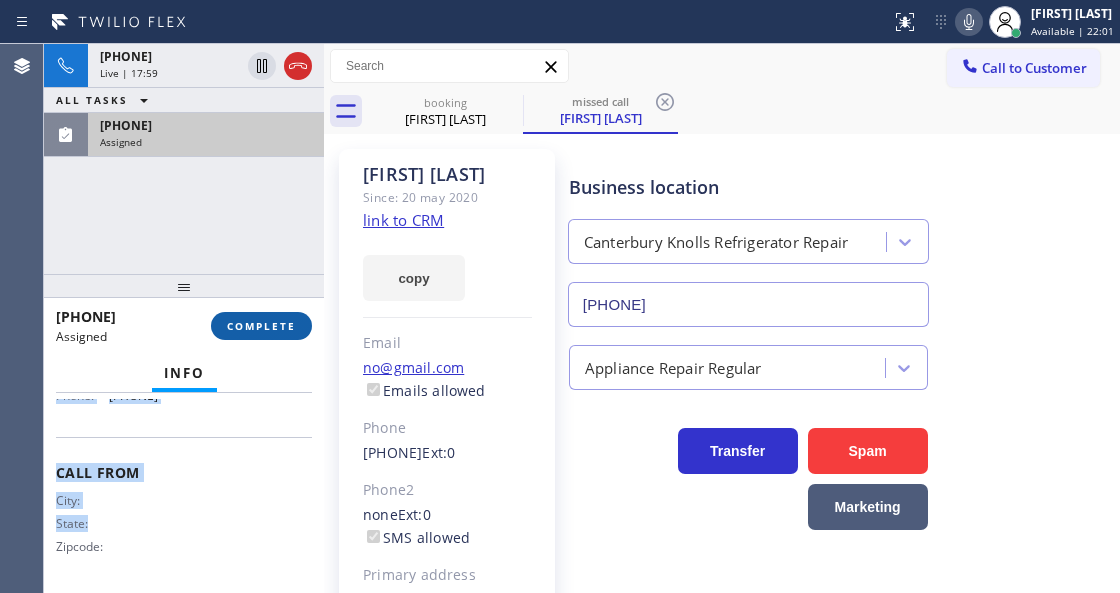 click on "COMPLETE" at bounding box center (261, 326) 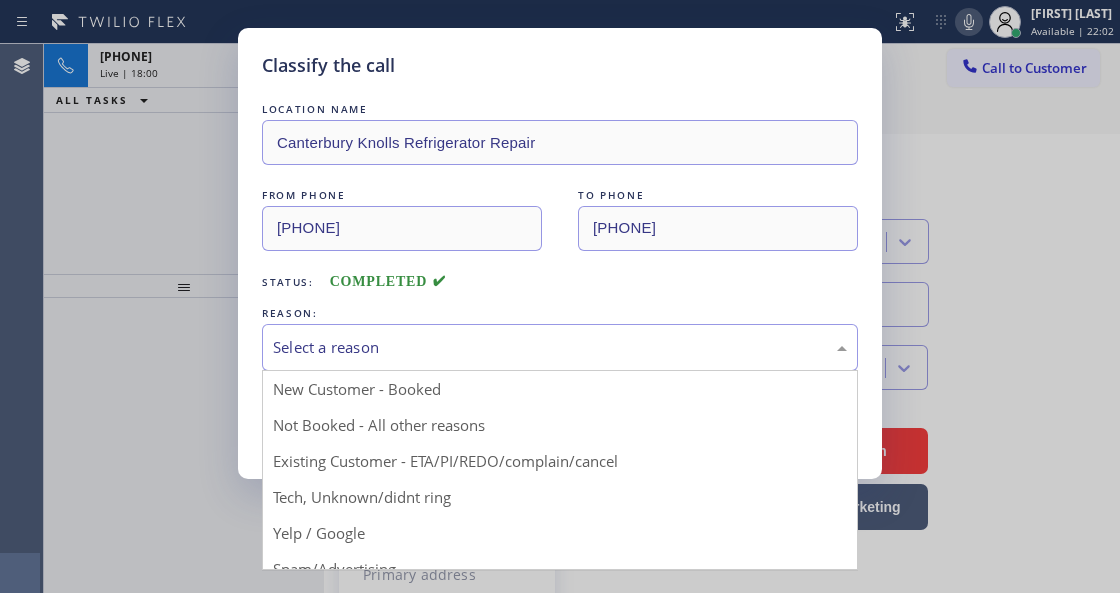 click on "Select a reason" at bounding box center [560, 347] 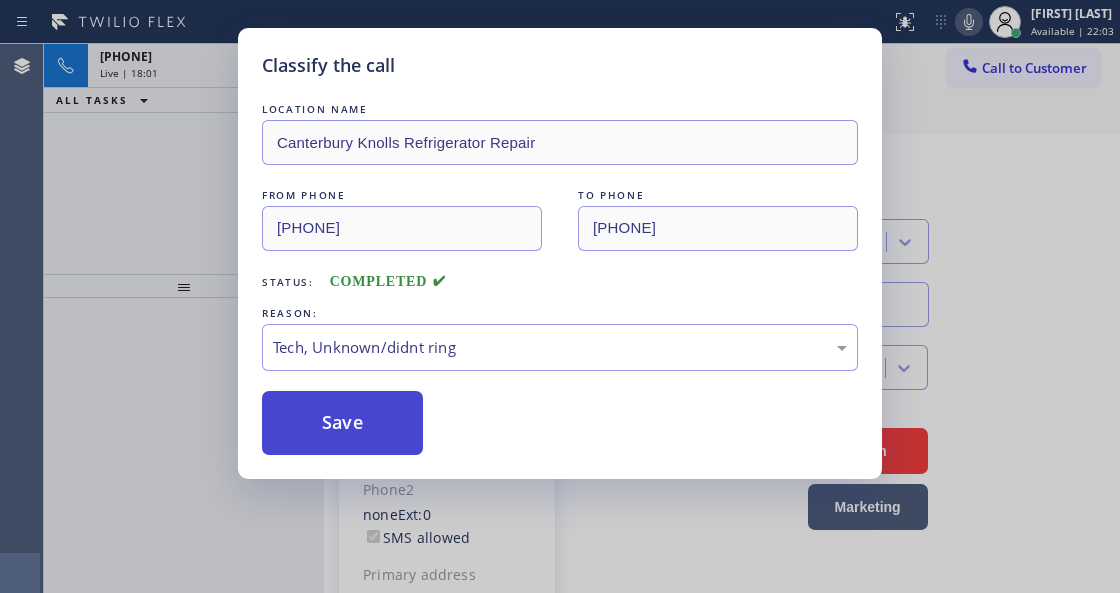 click on "Save" at bounding box center [342, 423] 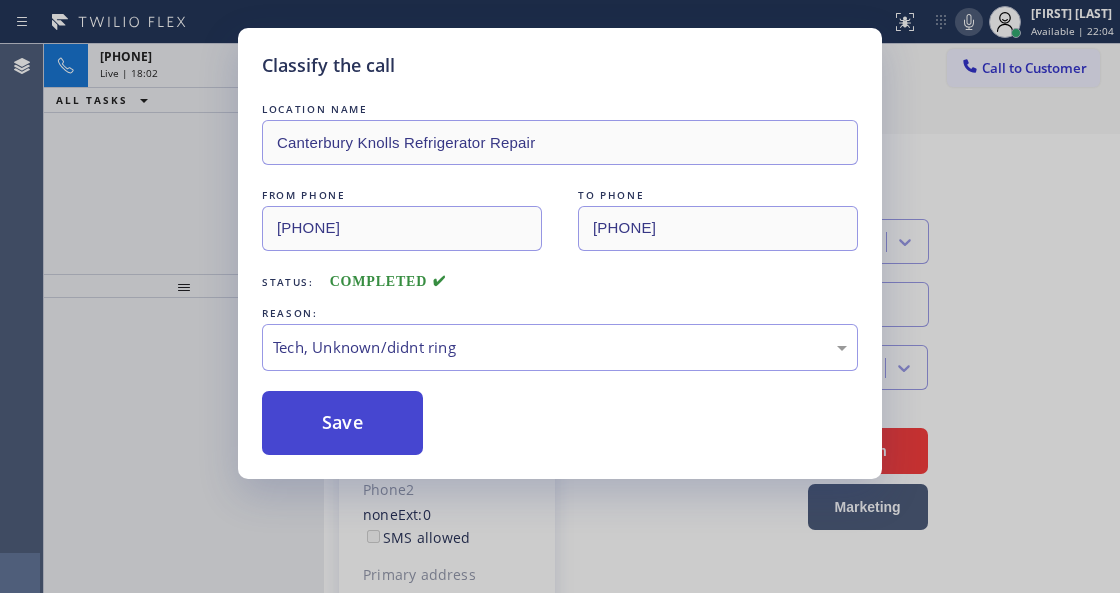 click on "Save" at bounding box center (342, 423) 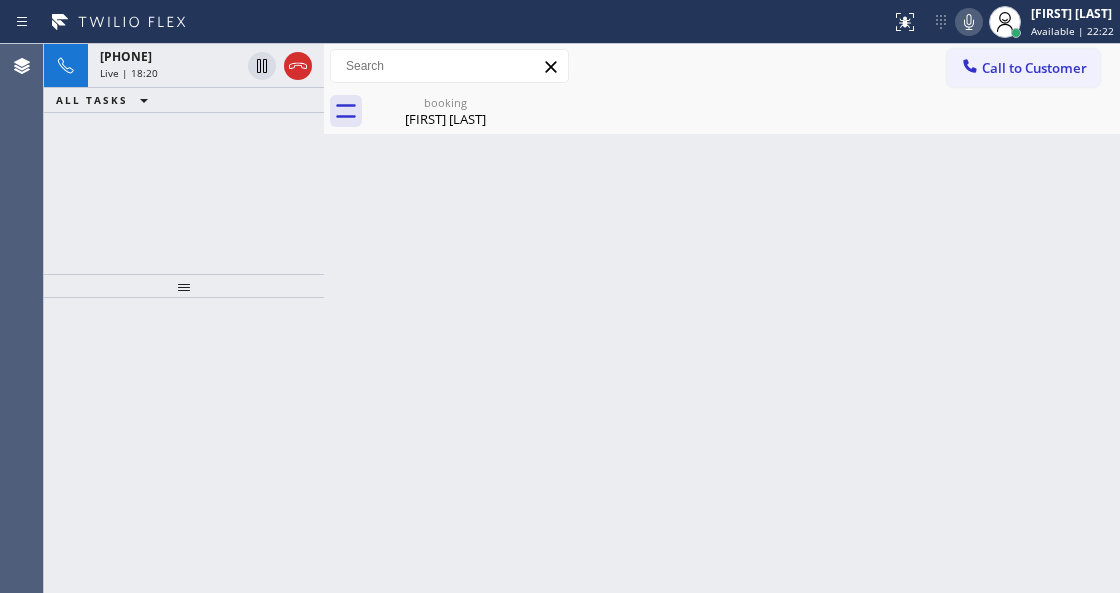 click at bounding box center (184, 445) 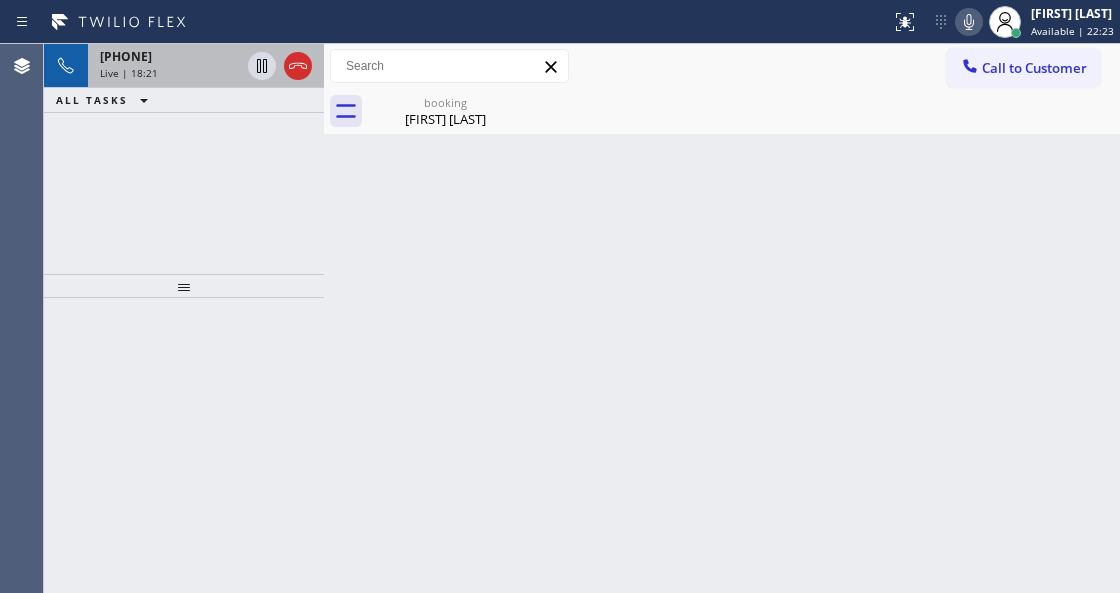 click on "Live | 18:21" at bounding box center (170, 73) 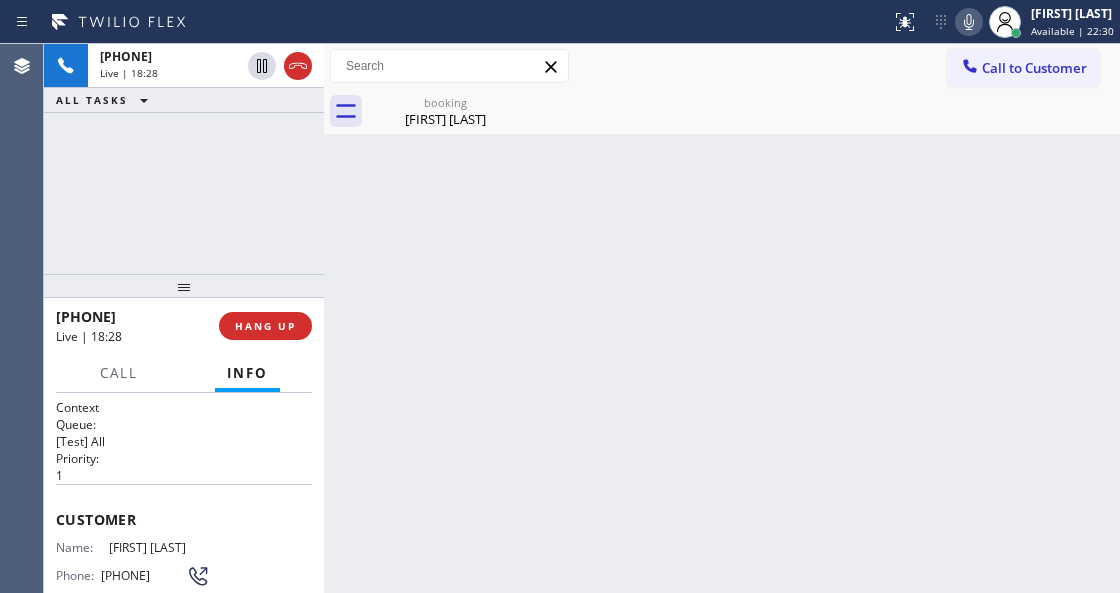 click on "booking [FIRST] [LAST]" at bounding box center (744, 111) 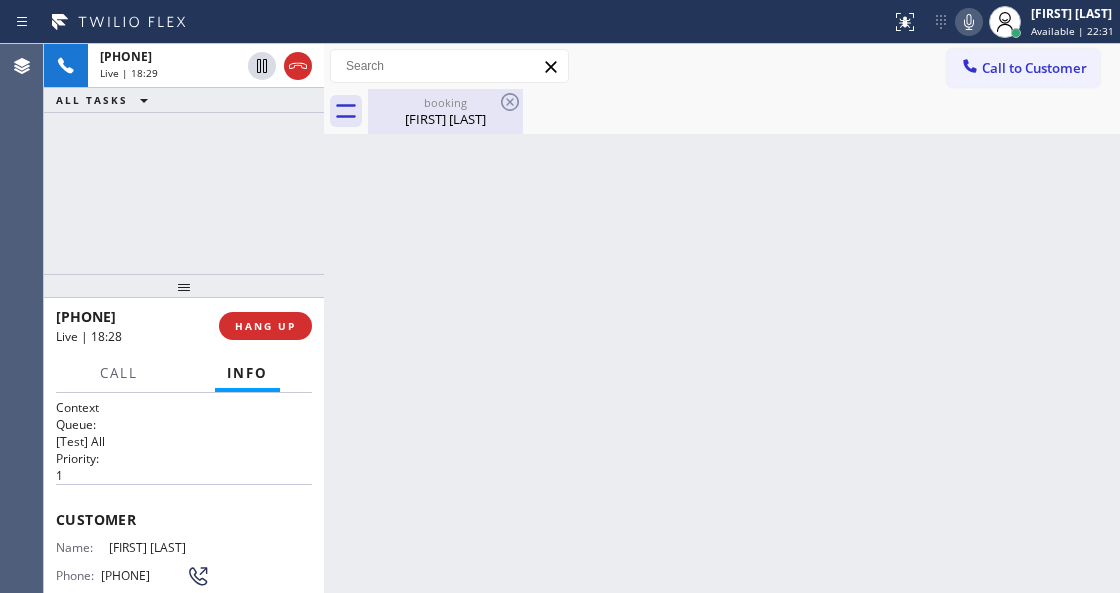 click on "[FIRST] [LAST]" at bounding box center (445, 119) 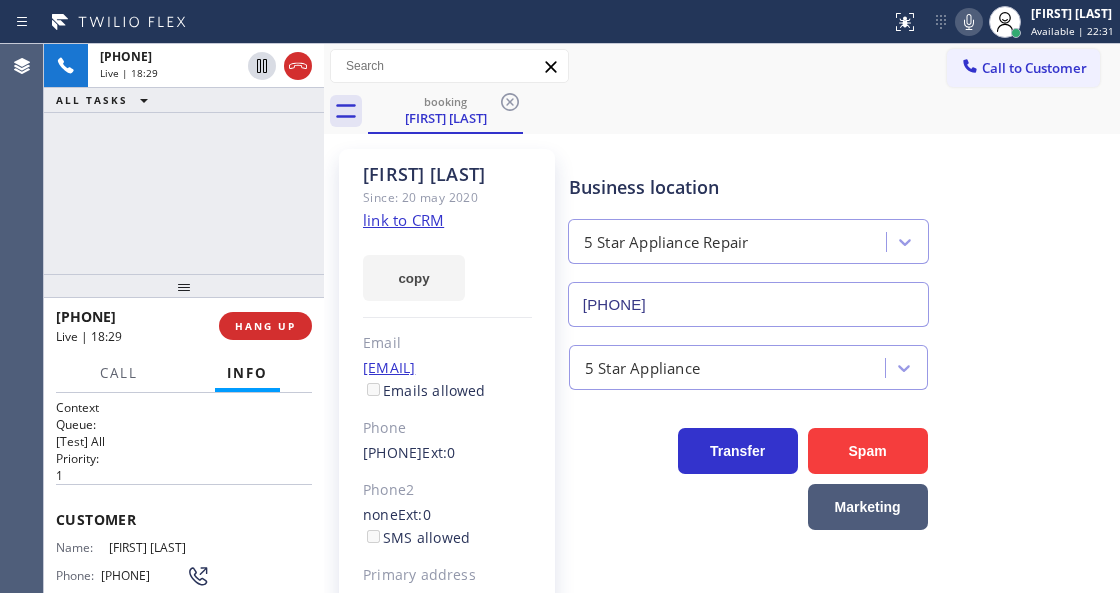 click on "Business location 5 Star Appliance Repair [PHONE]" at bounding box center (748, 240) 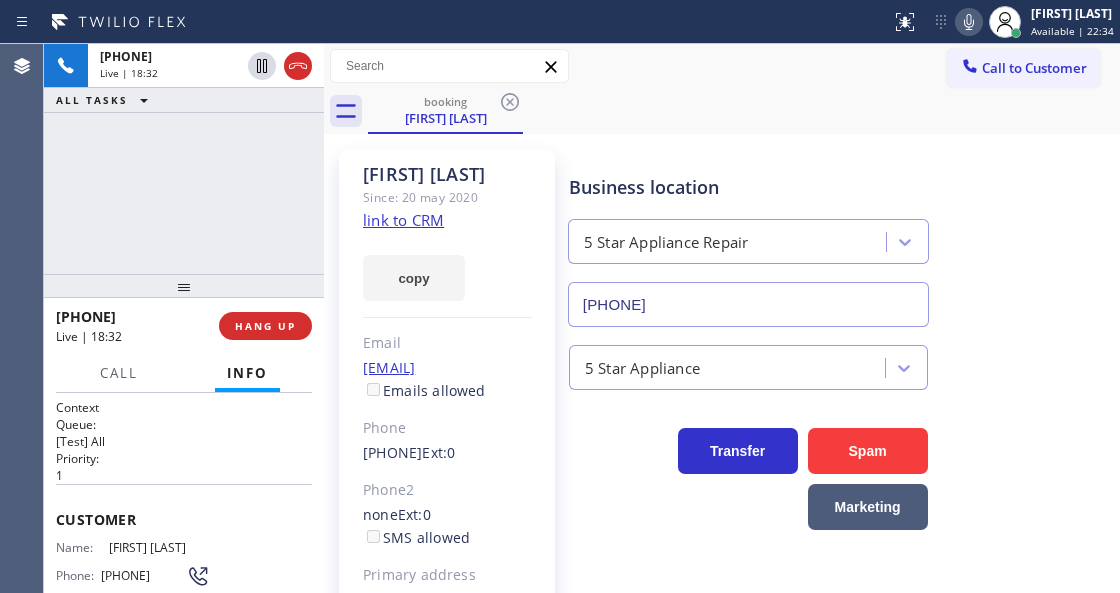 click on "booking [FIRST] [LAST]" at bounding box center [744, 111] 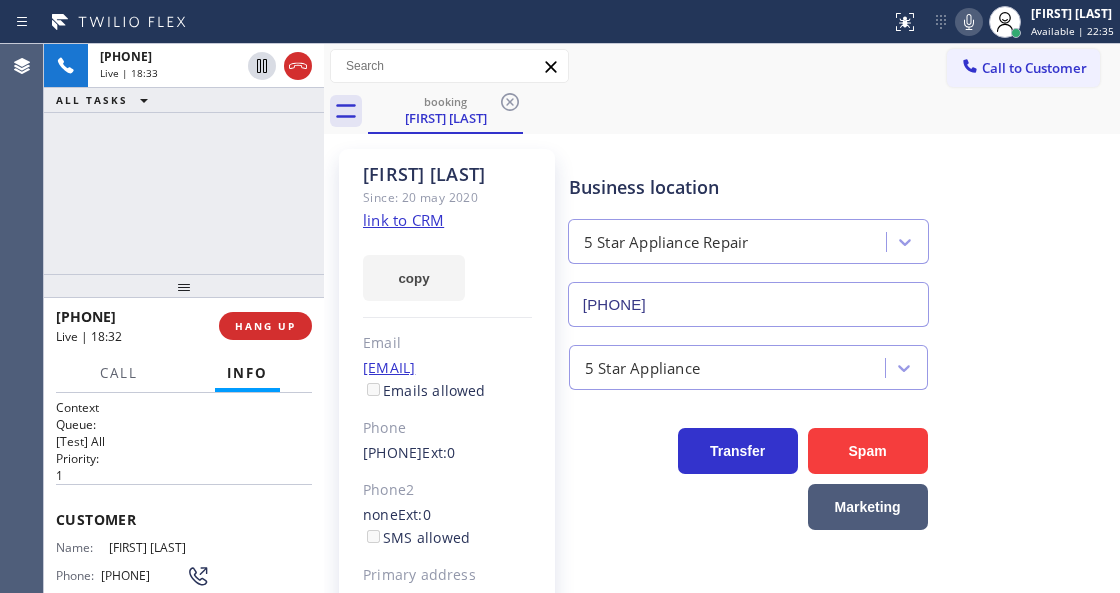 click on "Business location 5 Star Appliance Repair [PHONE]" at bounding box center (748, 240) 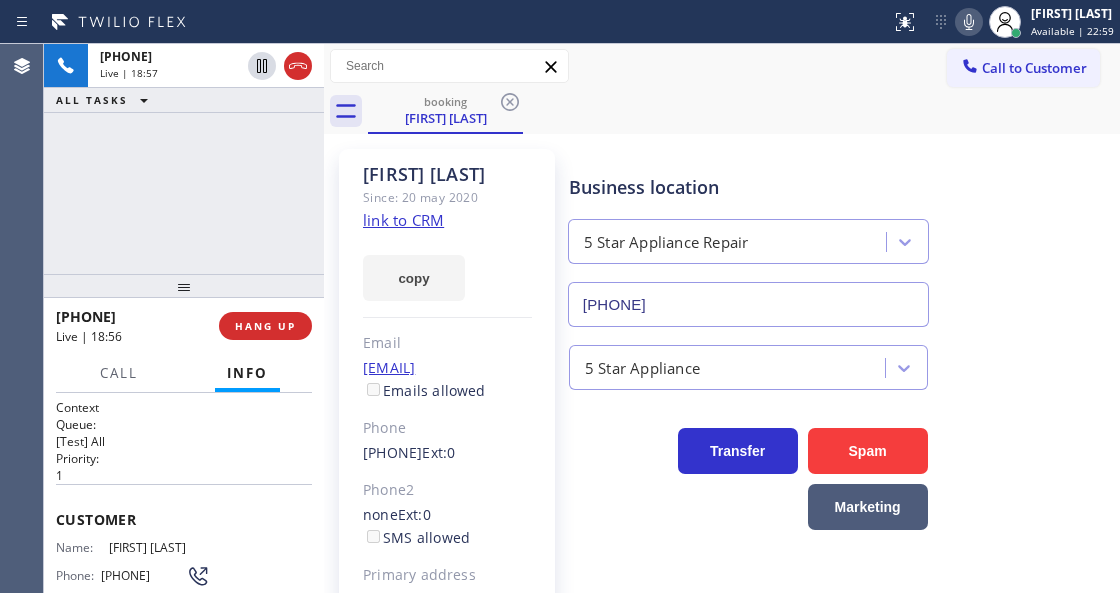 click at bounding box center (445, 22) 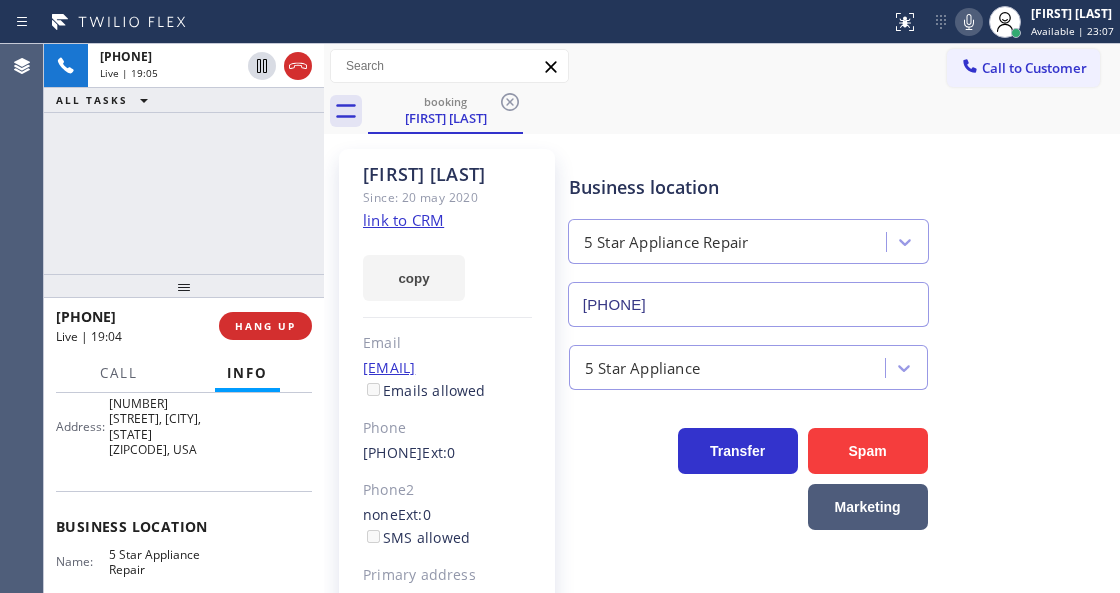 scroll, scrollTop: 333, scrollLeft: 0, axis: vertical 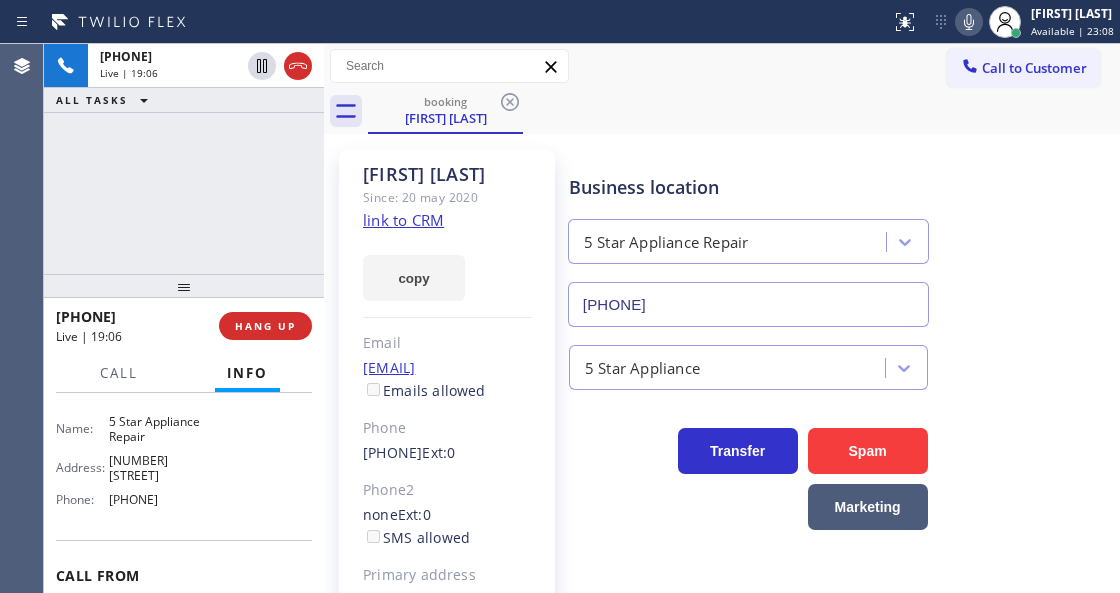 drag, startPoint x: 198, startPoint y: 472, endPoint x: 101, endPoint y: 478, distance: 97.18539 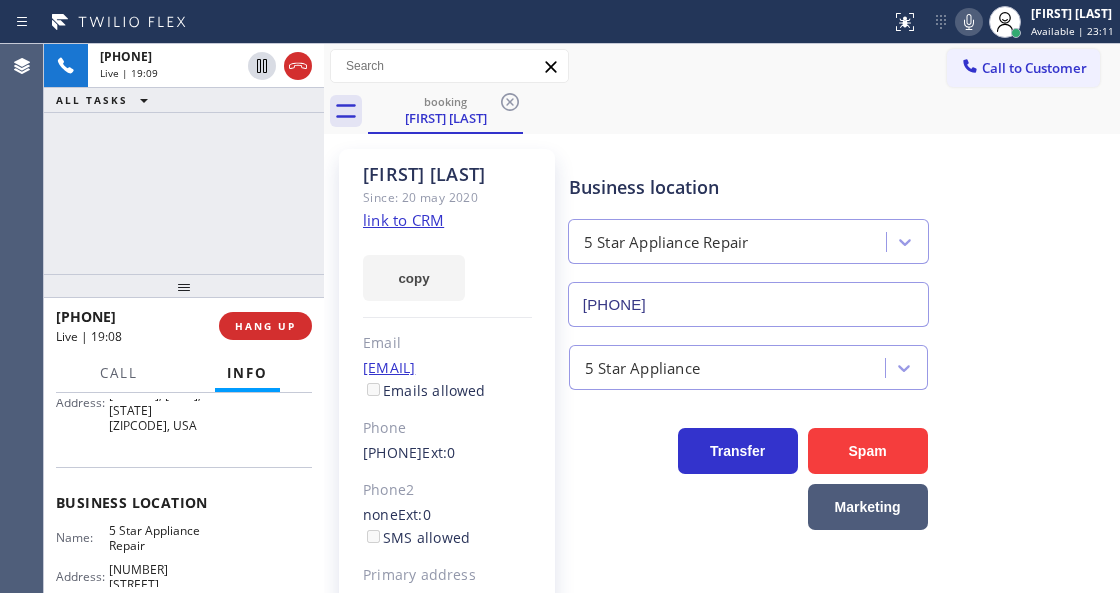 scroll, scrollTop: 266, scrollLeft: 0, axis: vertical 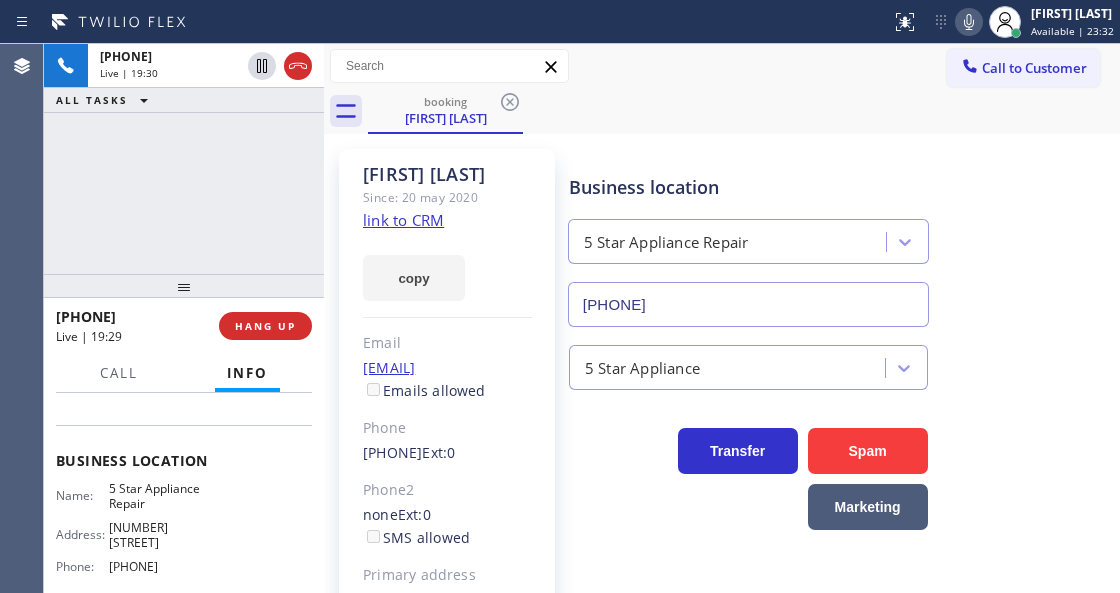 click on "booking [FIRST] [LAST]" at bounding box center [744, 111] 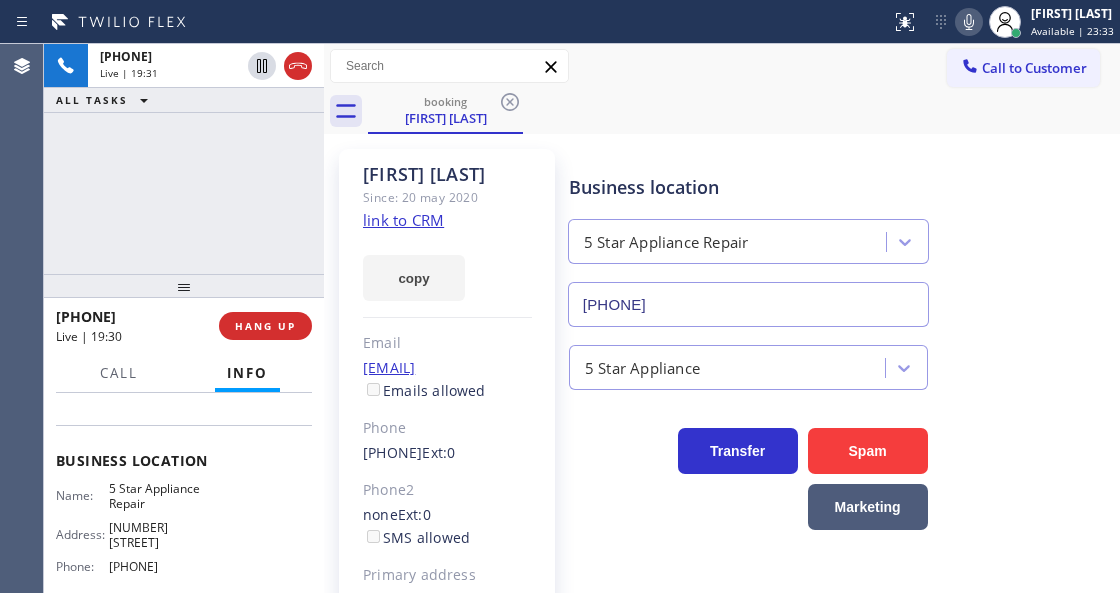 click 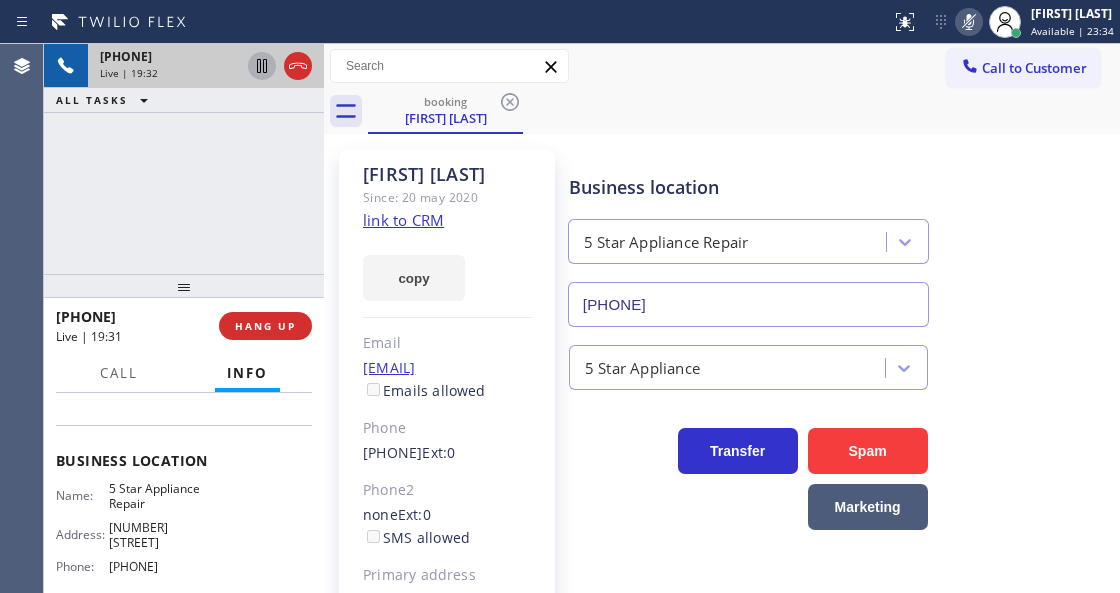 click 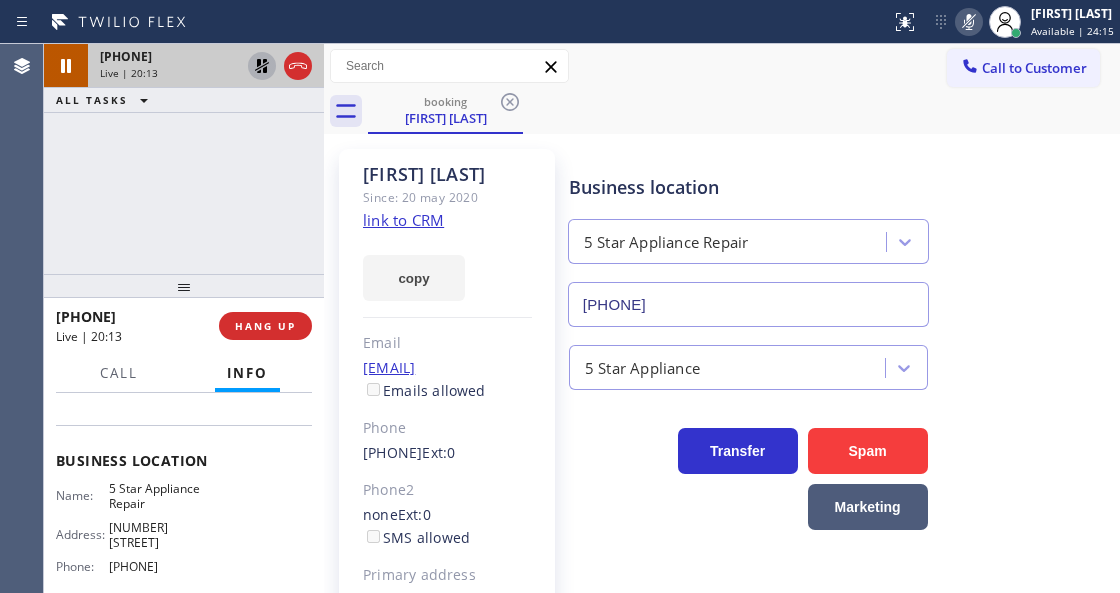 click 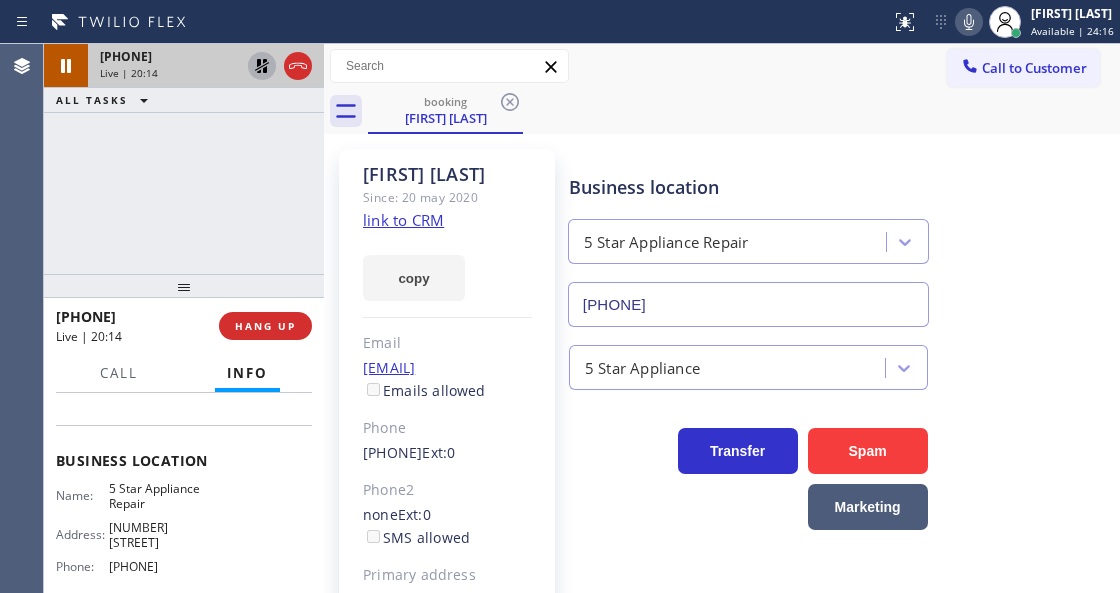 click 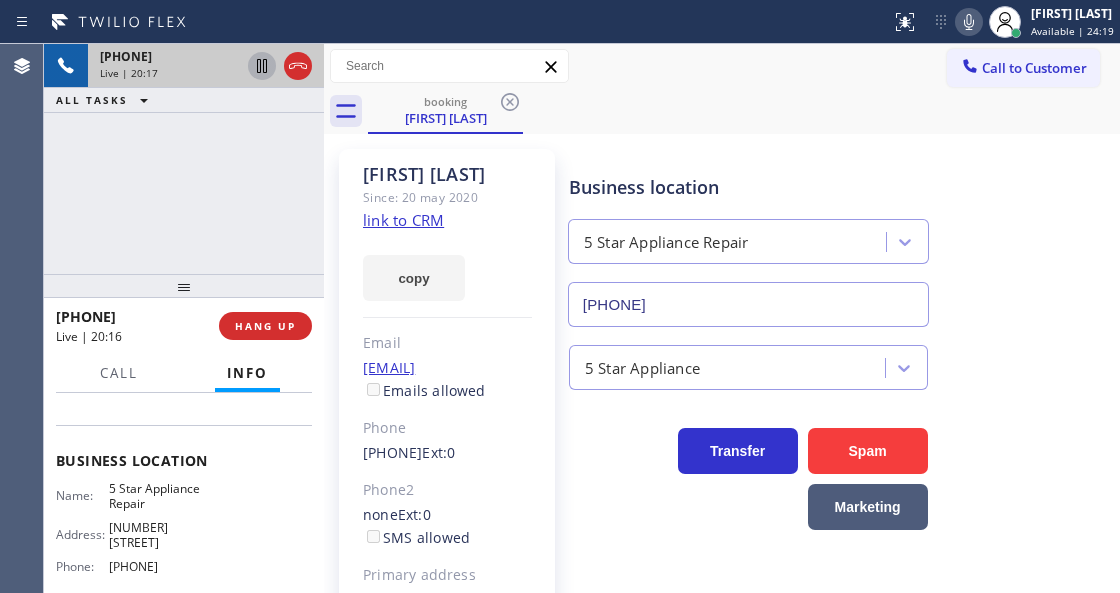 click on "Business location 5 Star Appliance Repair [PHONE]" at bounding box center (748, 240) 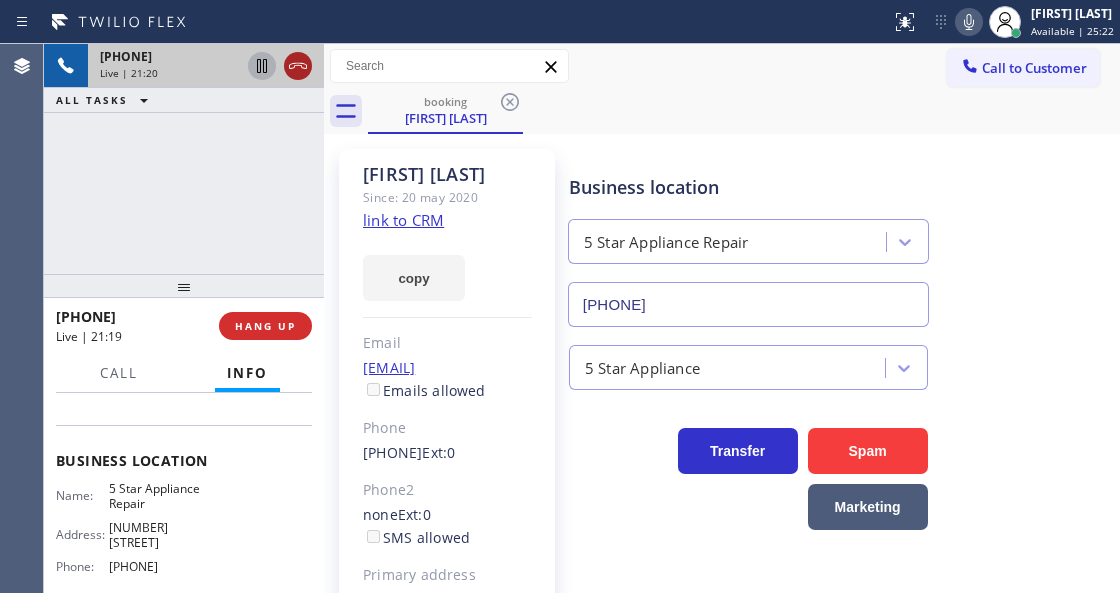 click 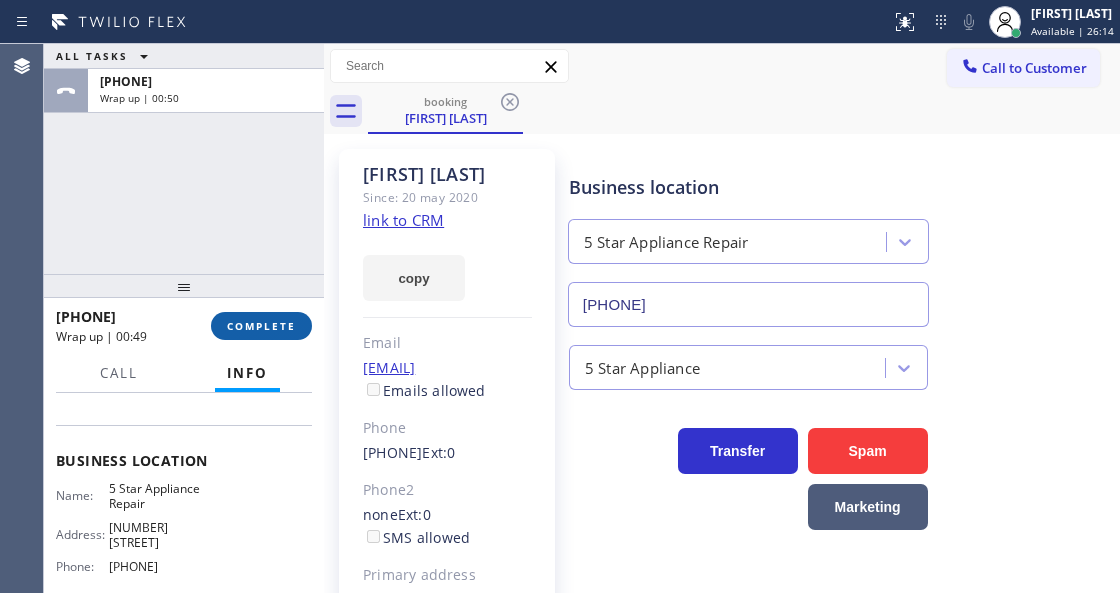 click on "COMPLETE" at bounding box center [261, 326] 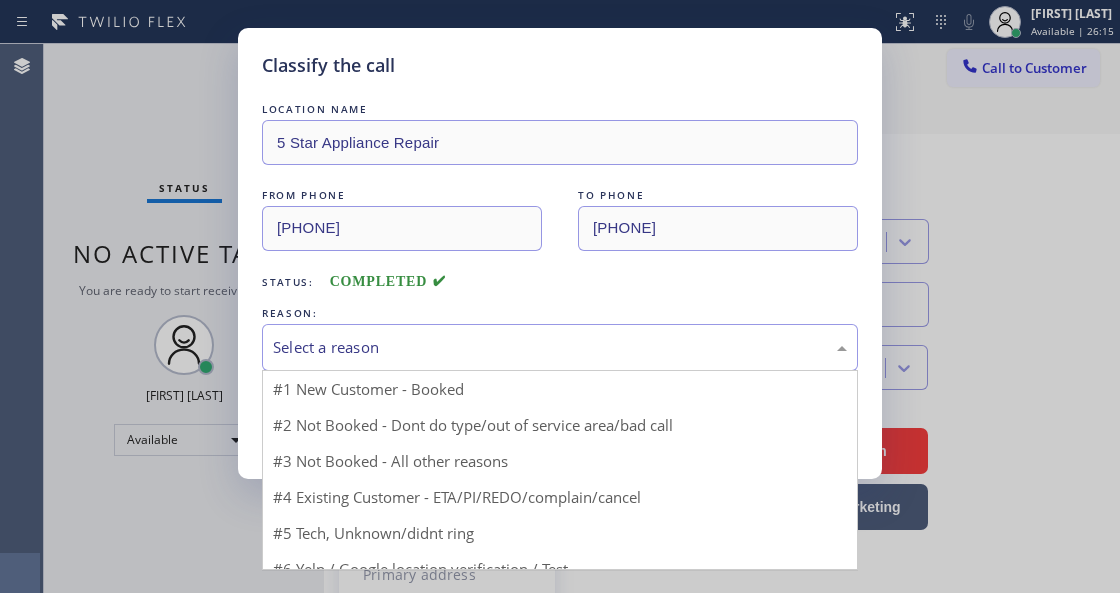 click on "Select a reason" at bounding box center (560, 347) 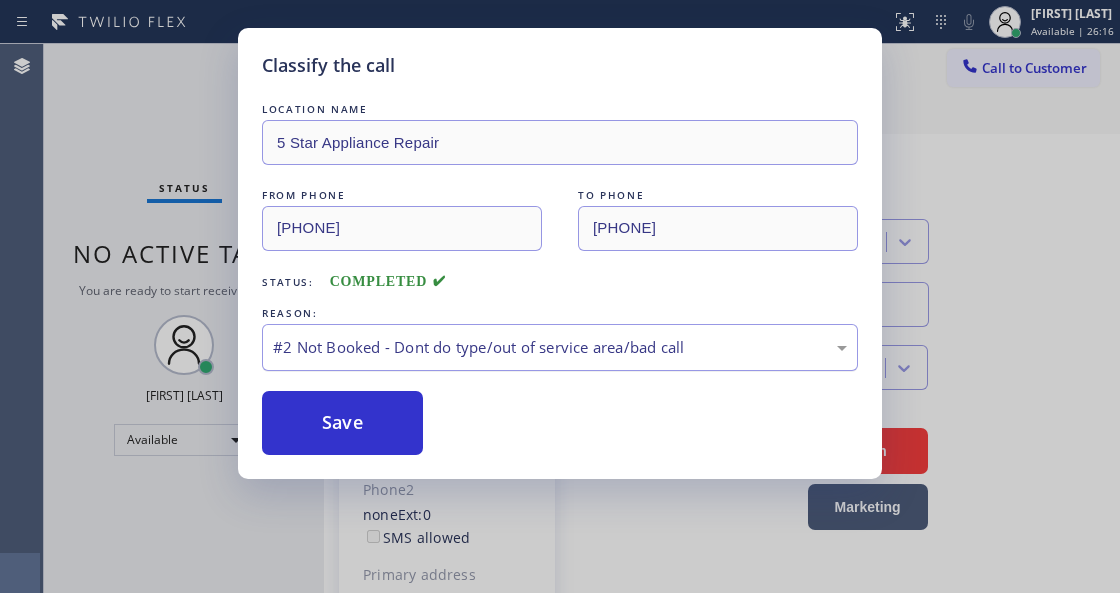 click on "#2 Not Booked - Dont do type/out of service area/bad call" at bounding box center [560, 347] 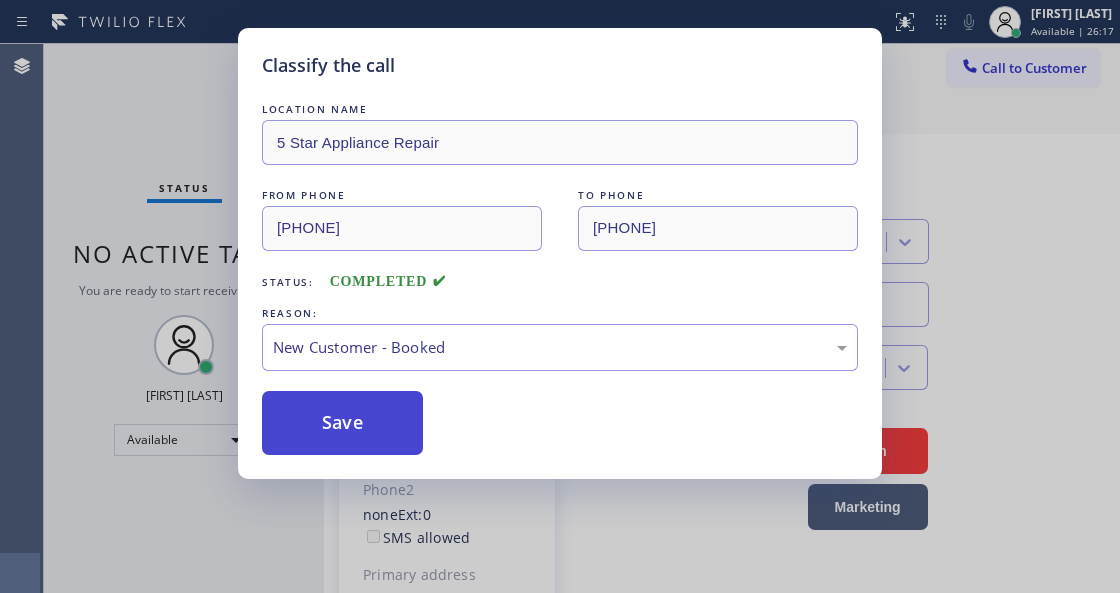 click on "Save" at bounding box center [342, 423] 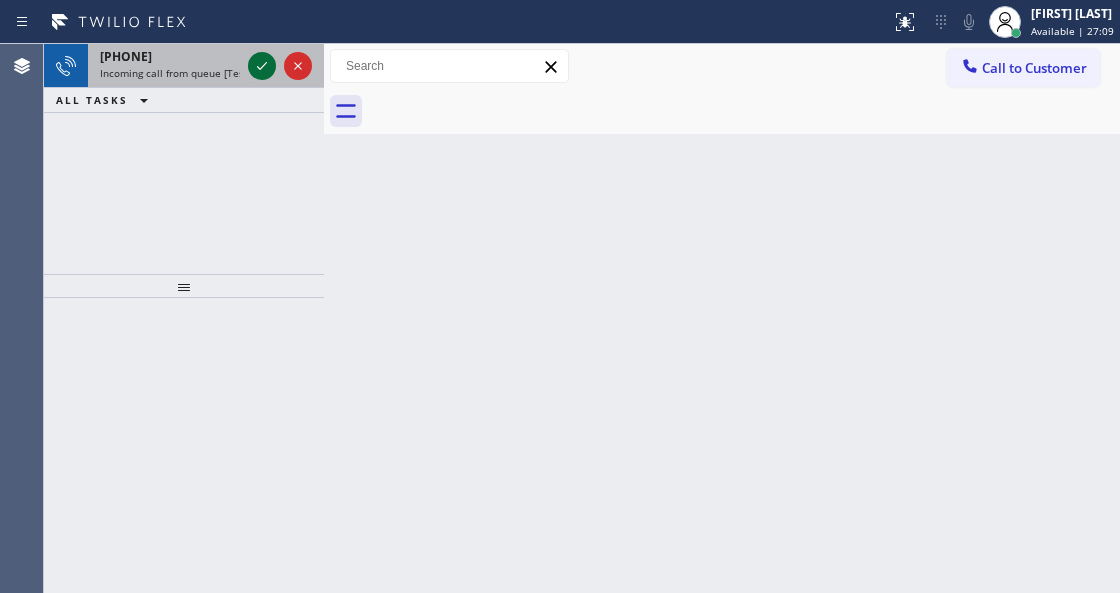 click 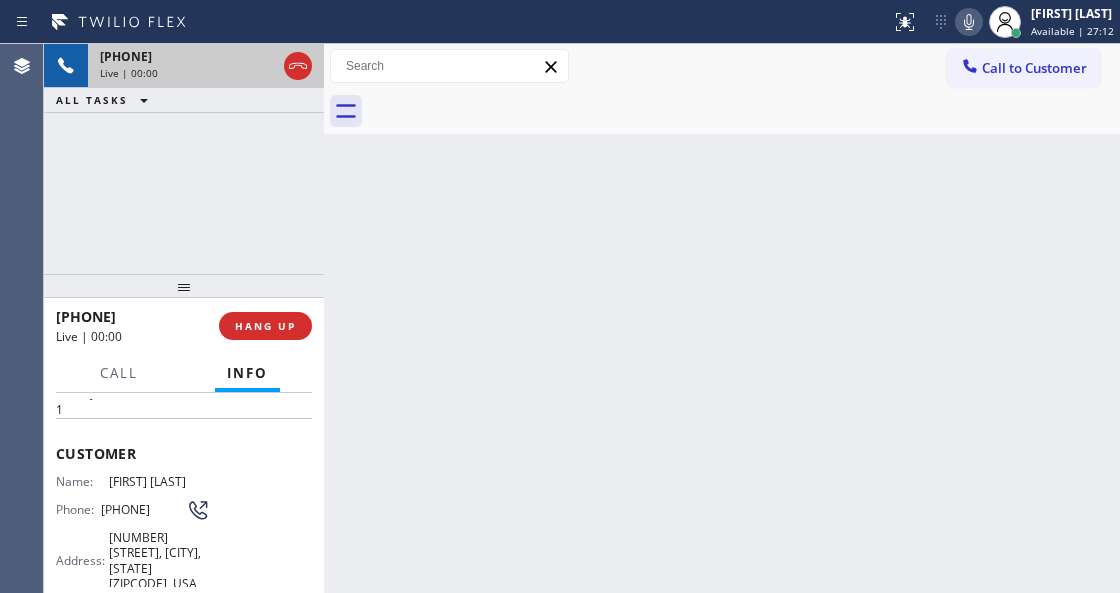 scroll, scrollTop: 333, scrollLeft: 0, axis: vertical 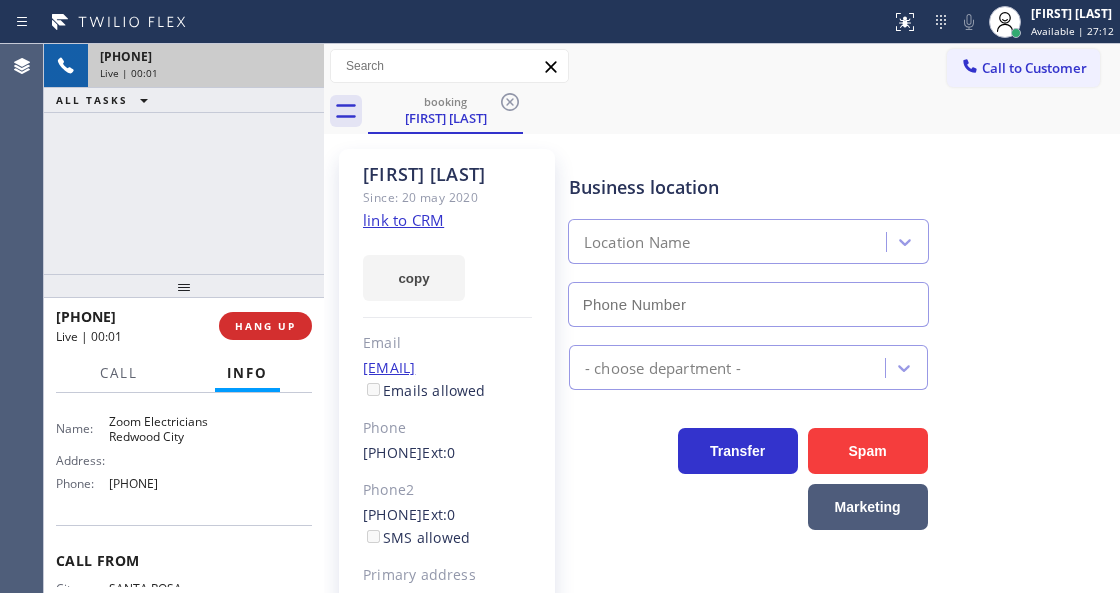 type on "[PHONE]" 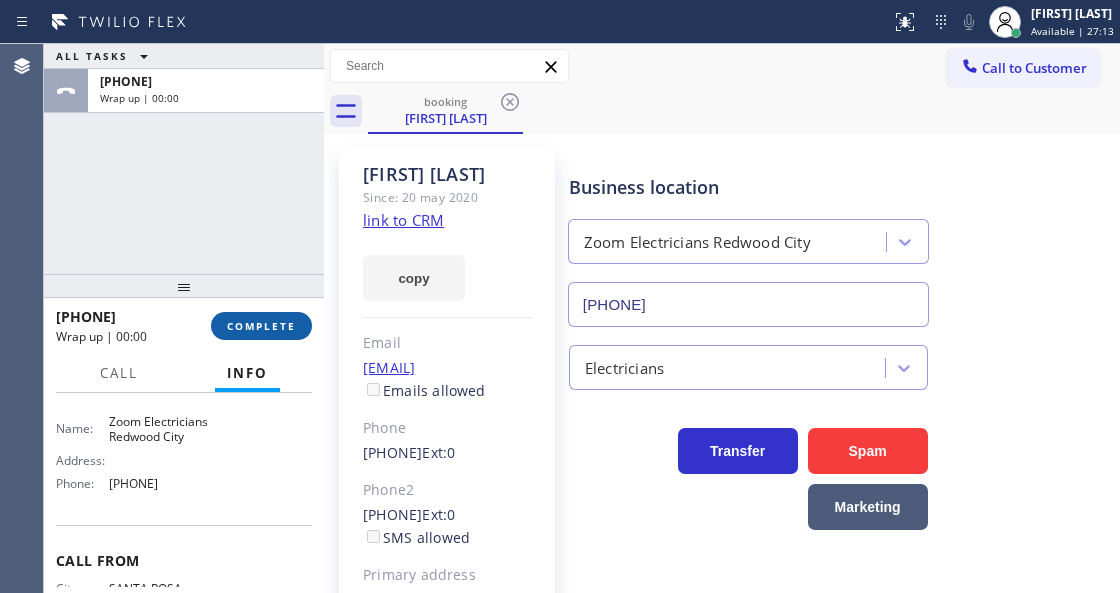 click on "COMPLETE" at bounding box center [261, 326] 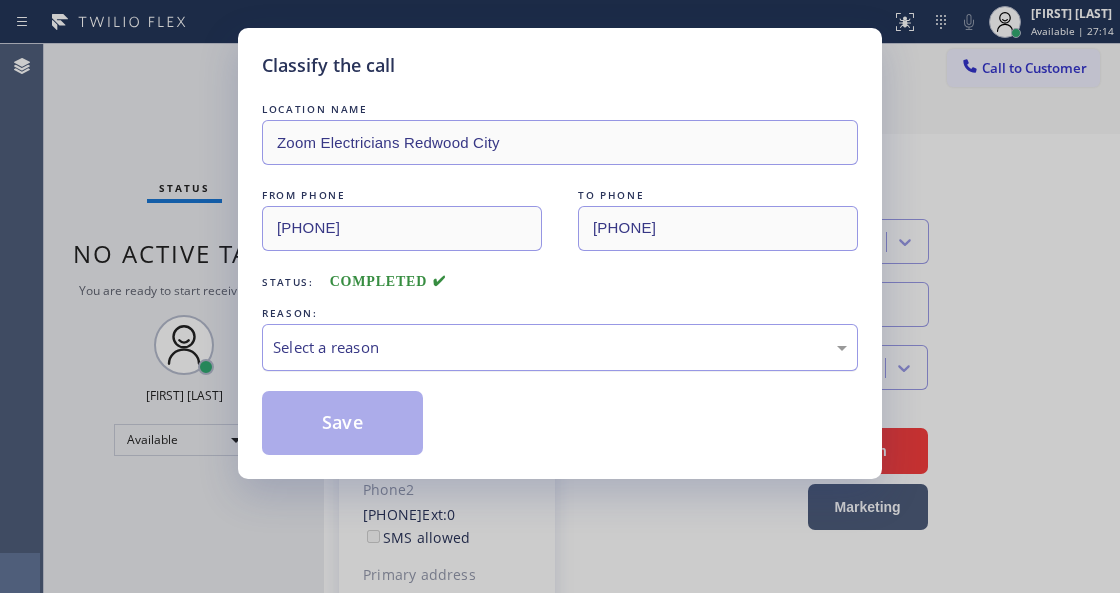 click on "Select a reason" at bounding box center (560, 347) 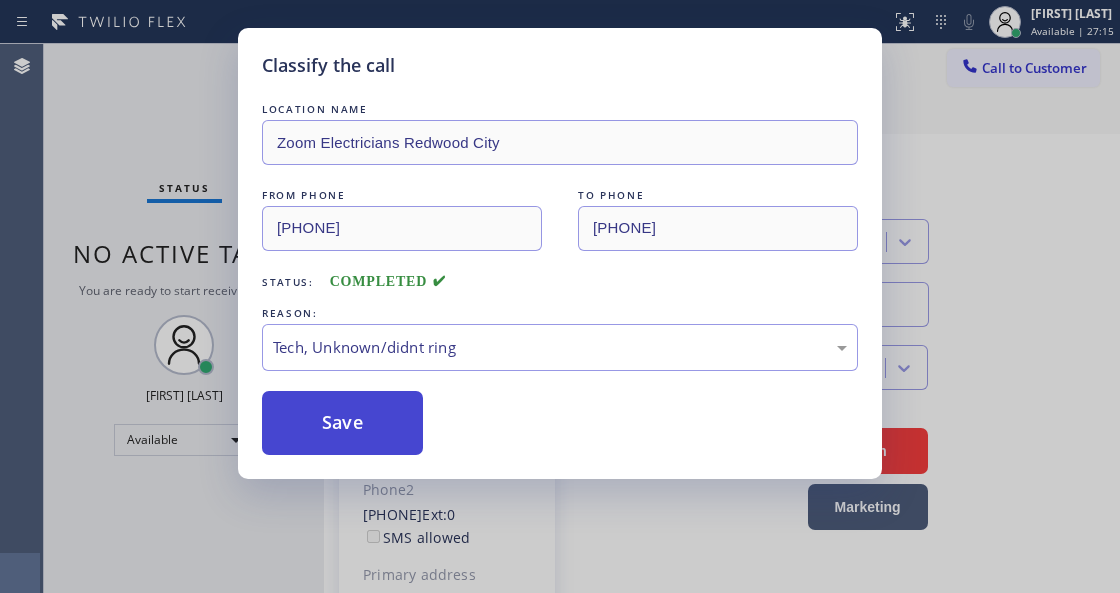 click on "Save" at bounding box center (342, 423) 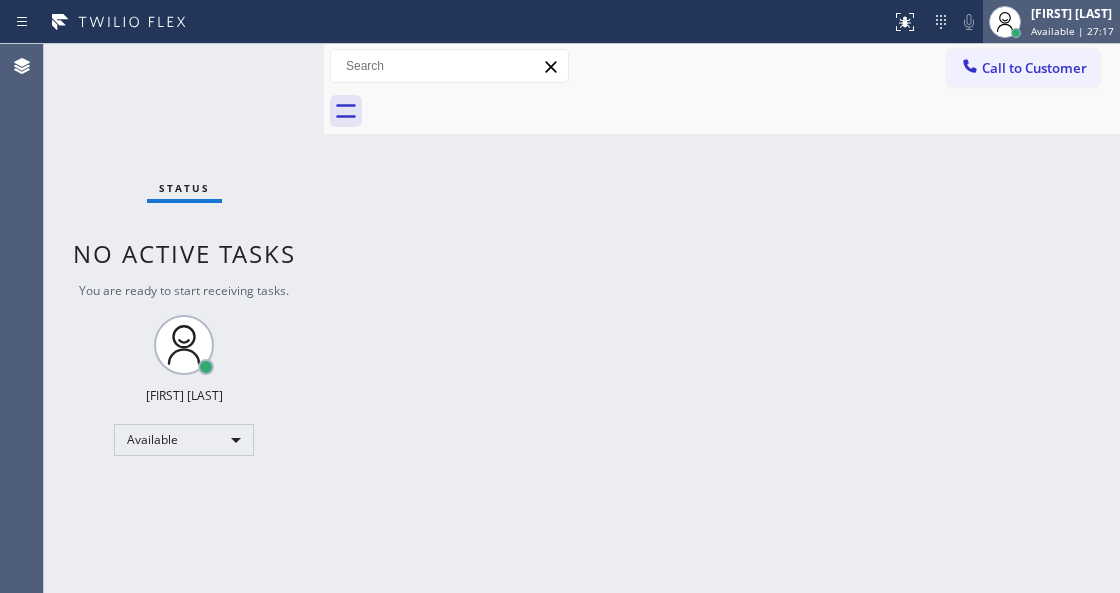 click on "Available | 27:17" at bounding box center [1072, 31] 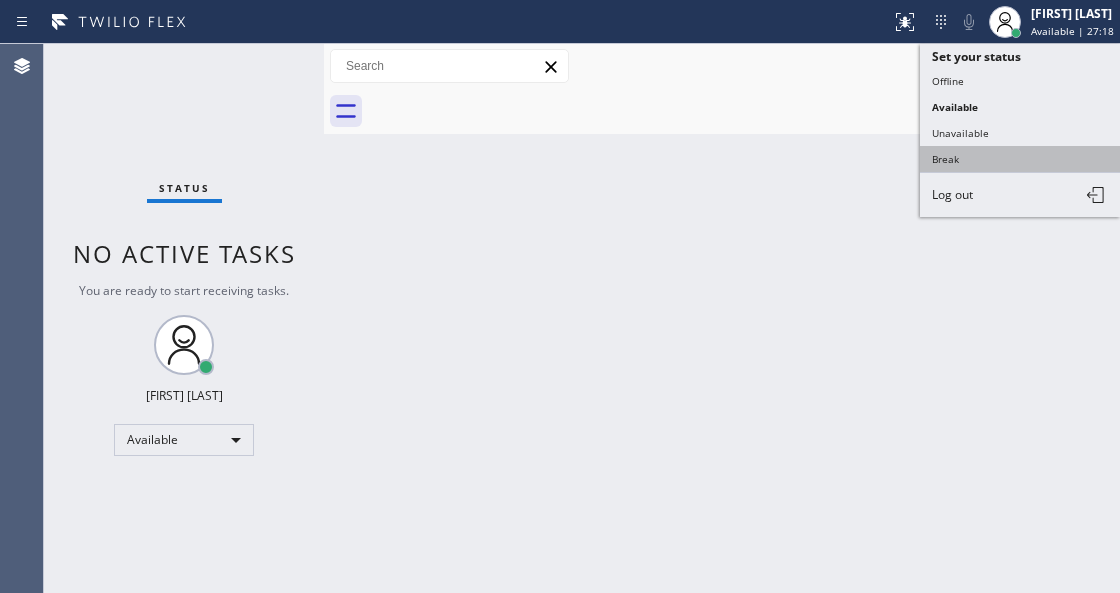 click on "Break" at bounding box center [1020, 159] 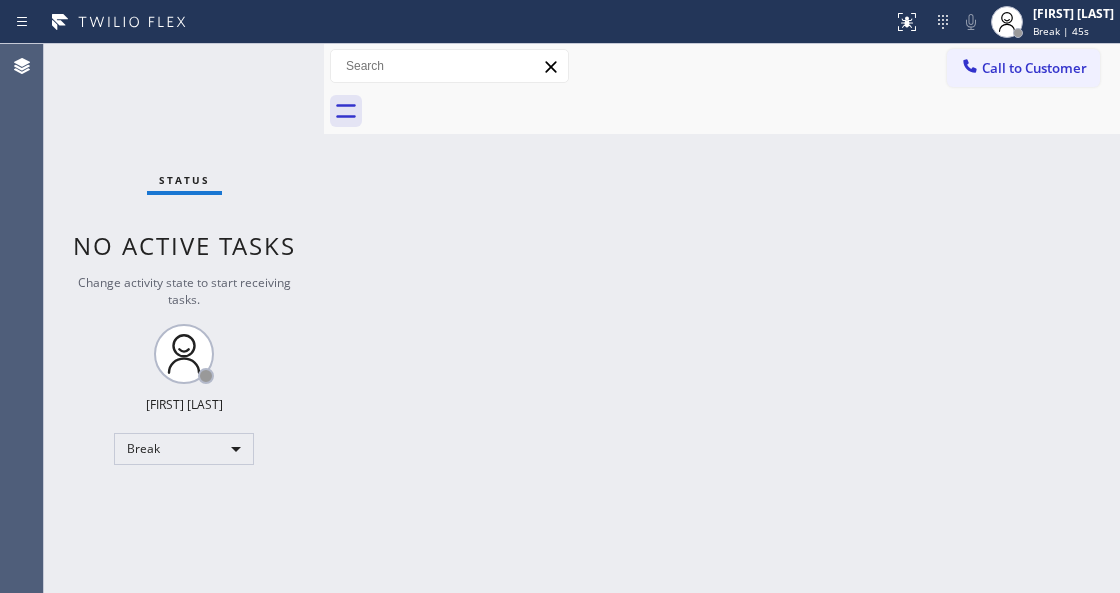 drag, startPoint x: 620, startPoint y: 210, endPoint x: 616, endPoint y: 246, distance: 36.221542 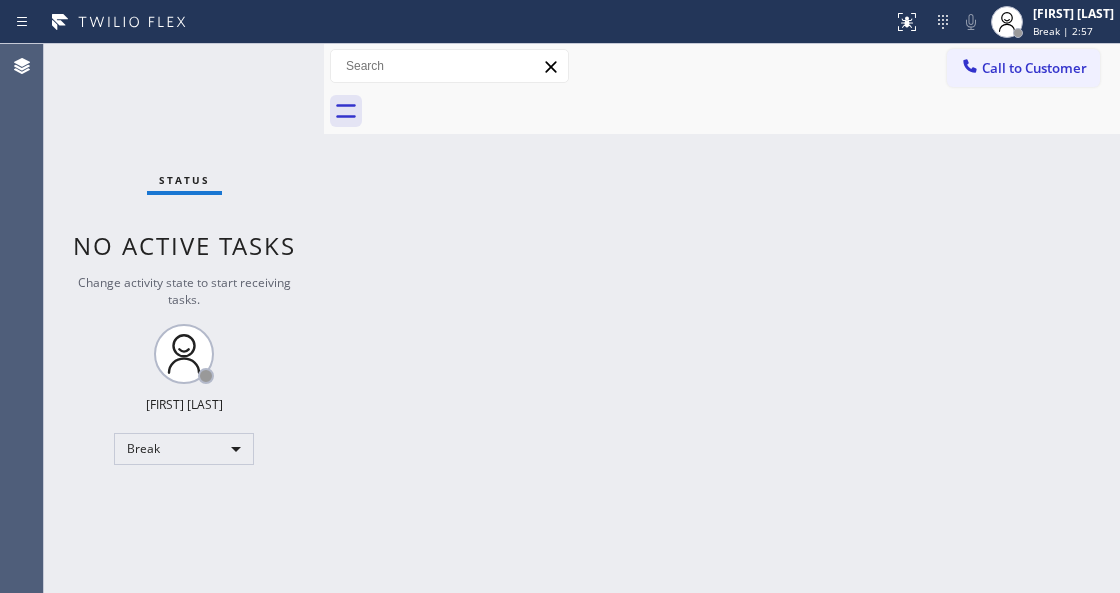 click on "Status   No active tasks     Change activity state to start receiving tasks.   [FIRST] [LAST] Break" at bounding box center (184, 318) 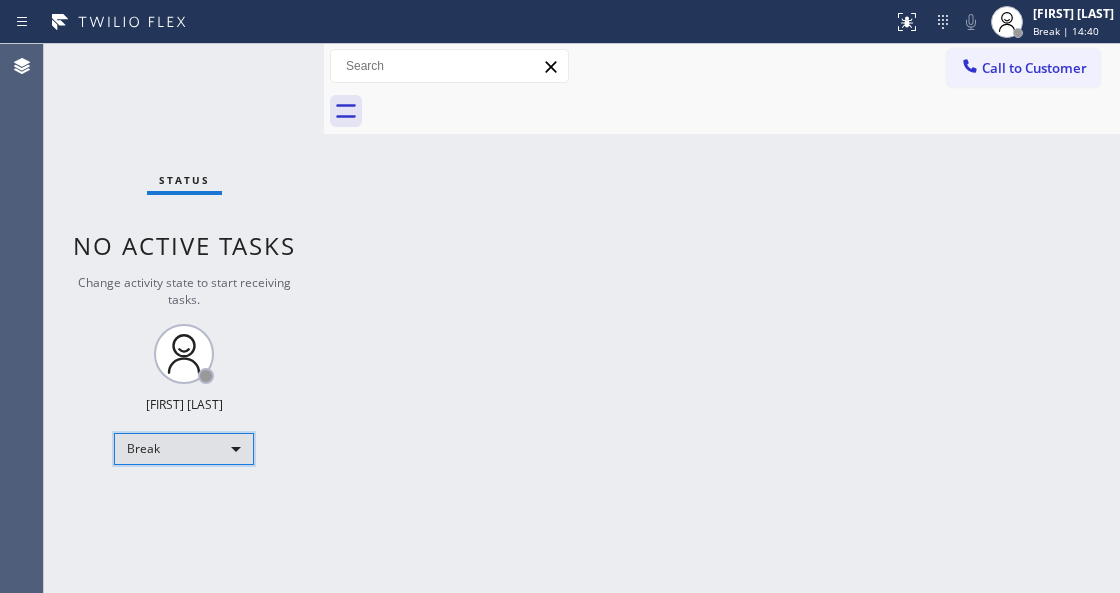 click on "Break" at bounding box center (184, 449) 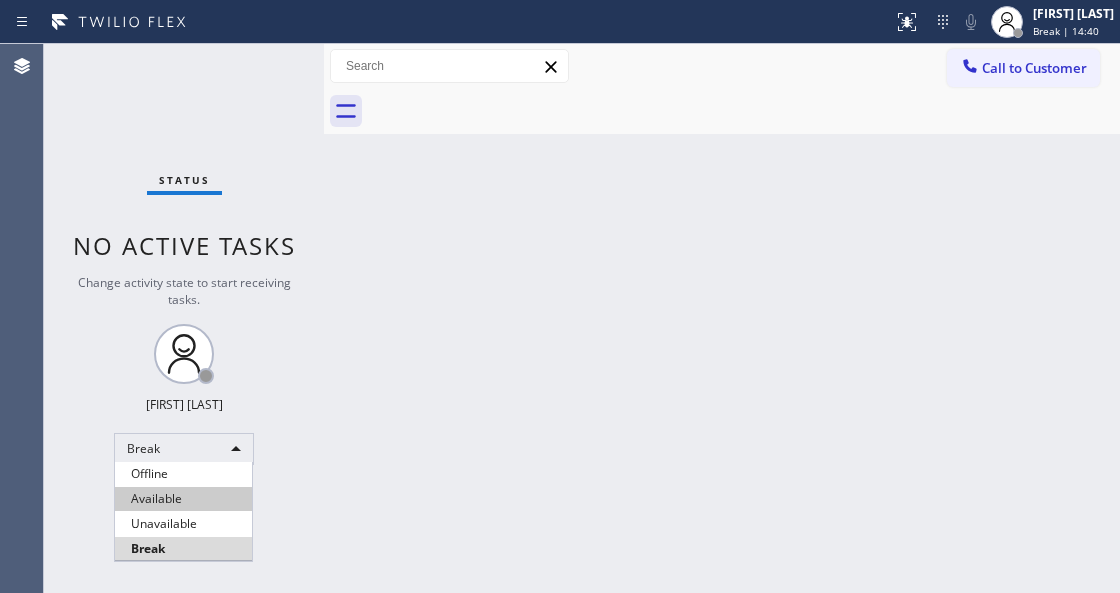 click on "Available" at bounding box center (183, 499) 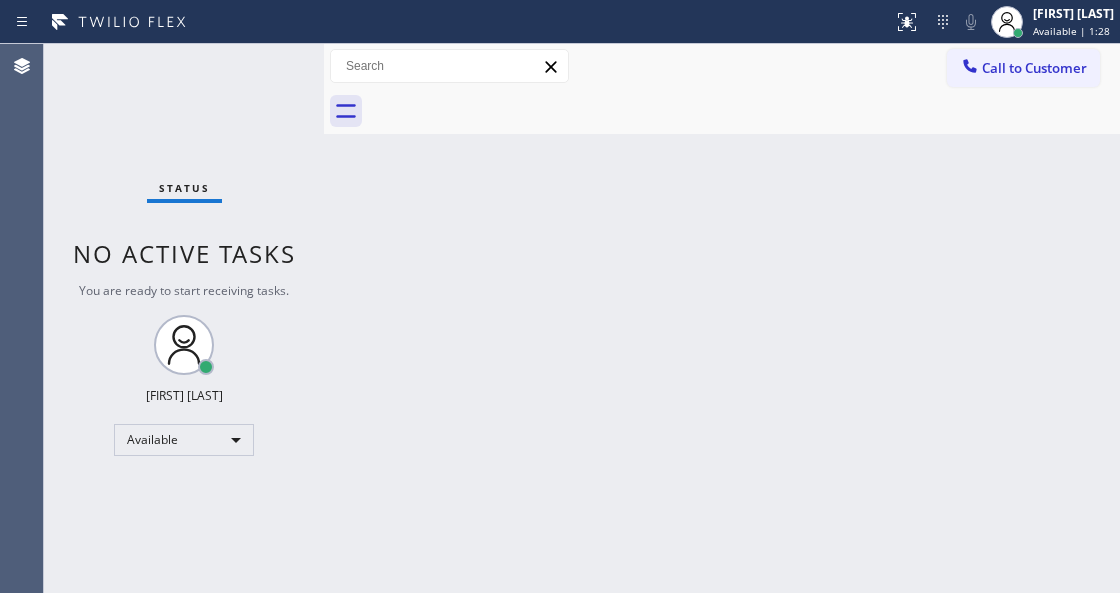 click on "Status   No active tasks     You are ready to start receiving tasks.   Venezza Koren Intas Available" at bounding box center (184, 318) 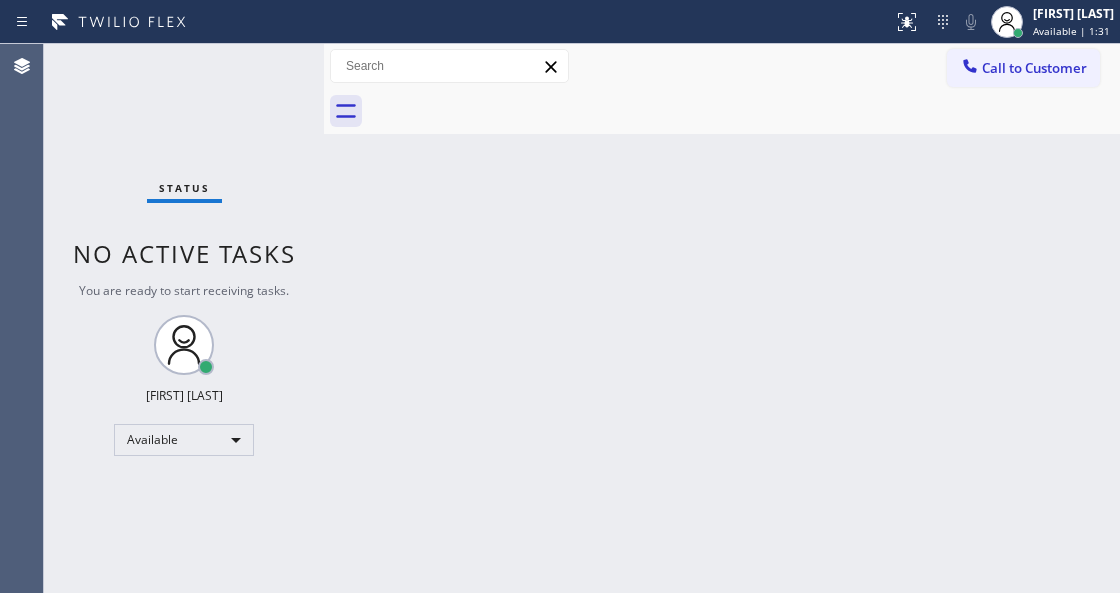 click on "Status   No active tasks     You are ready to start receiving tasks.   Venezza Koren Intas Available" at bounding box center (184, 318) 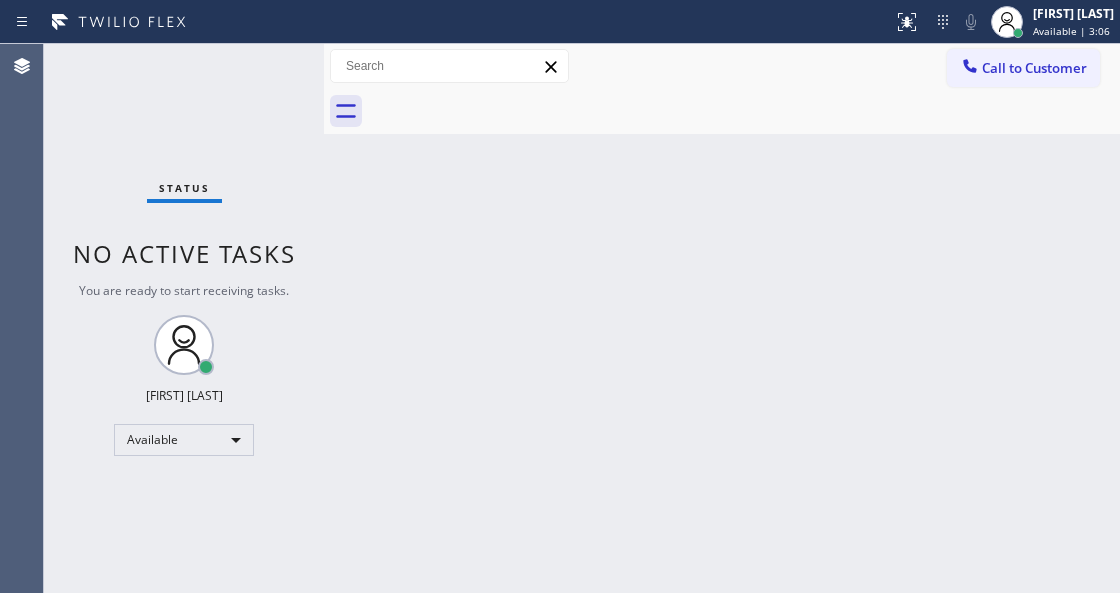 click on "Status   No active tasks     You are ready to start receiving tasks.   Venezza Koren Intas Available" at bounding box center [184, 318] 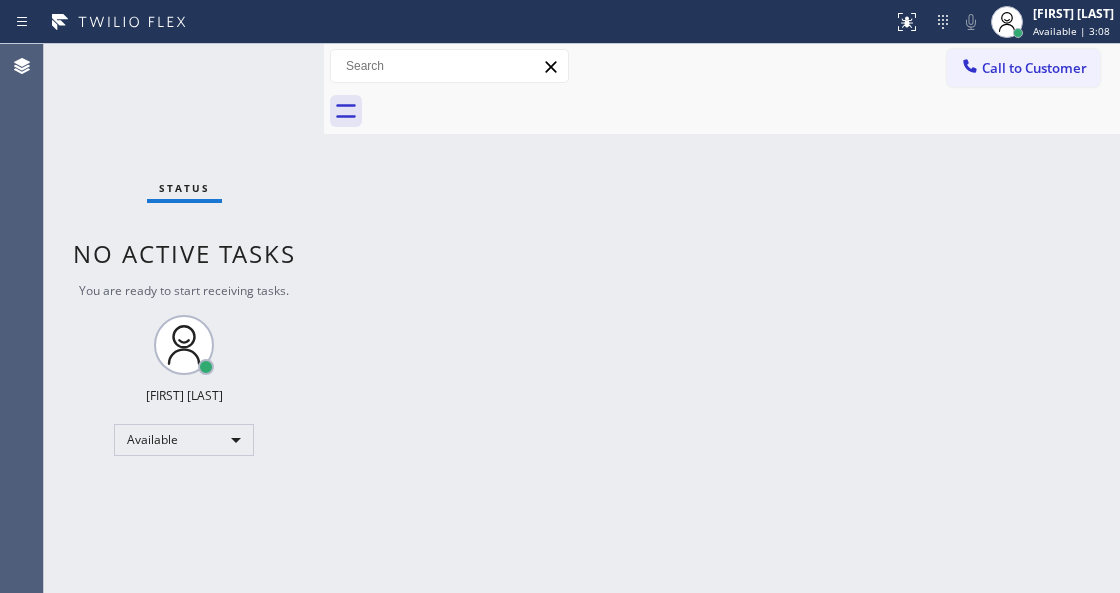 click on "Status   No active tasks     You are ready to start receiving tasks.   Venezza Koren Intas Available" at bounding box center (184, 318) 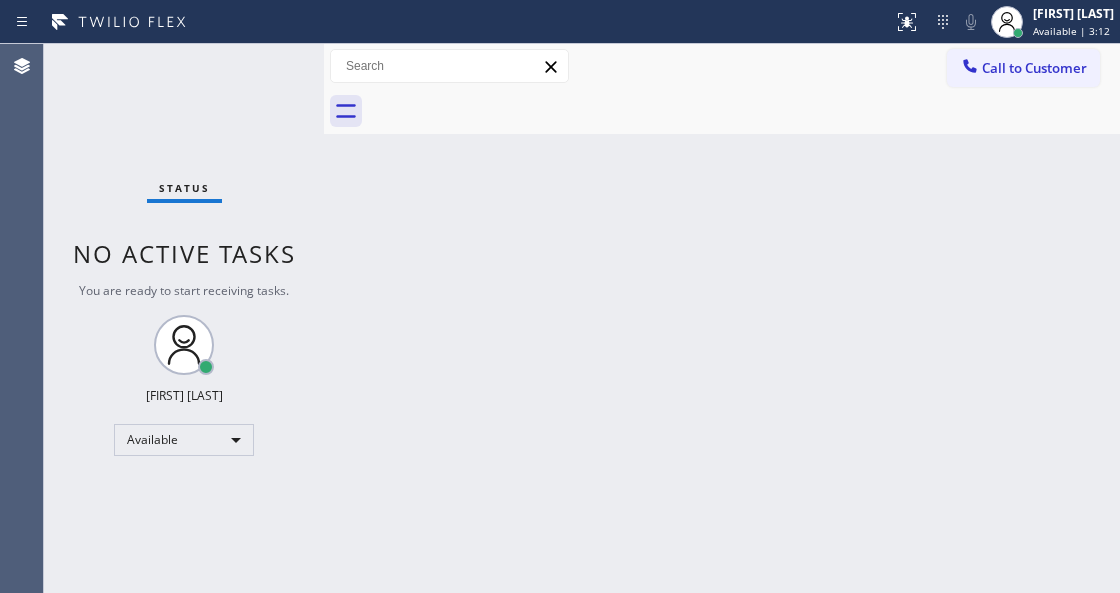 click on "Status   No active tasks     You are ready to start receiving tasks.   Venezza Koren Intas Available" at bounding box center [184, 318] 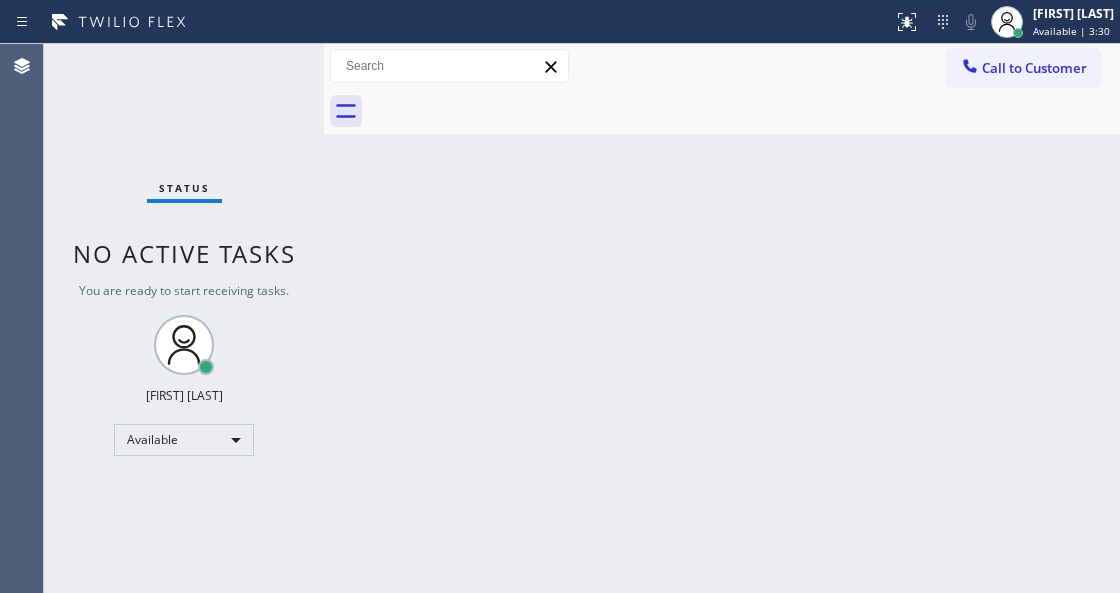 click on "Status   No active tasks     You are ready to start receiving tasks.   Venezza Koren Intas Available" at bounding box center [184, 318] 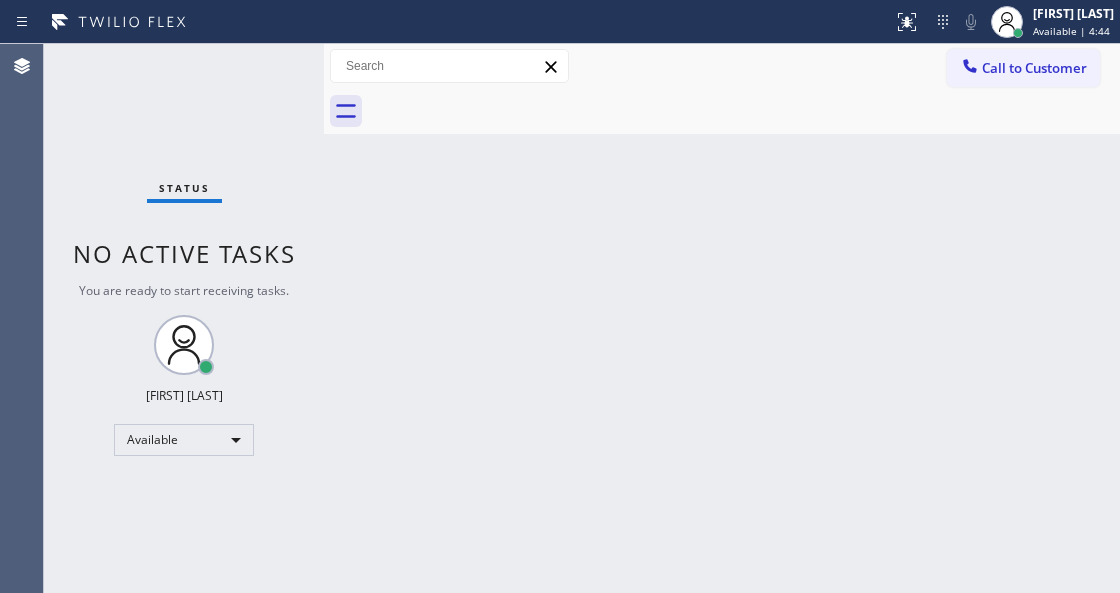 click on "Status   No active tasks     You are ready to start receiving tasks.   Venezza Koren Intas Available" at bounding box center (184, 318) 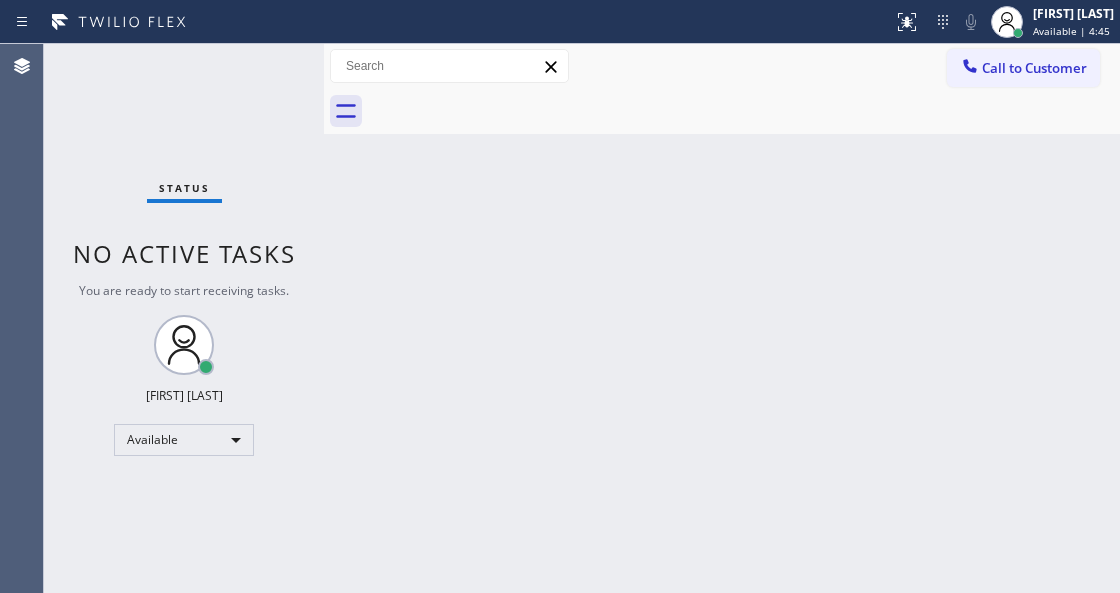 click on "Status   No active tasks     You are ready to start receiving tasks.   Venezza Koren Intas Available" at bounding box center (184, 318) 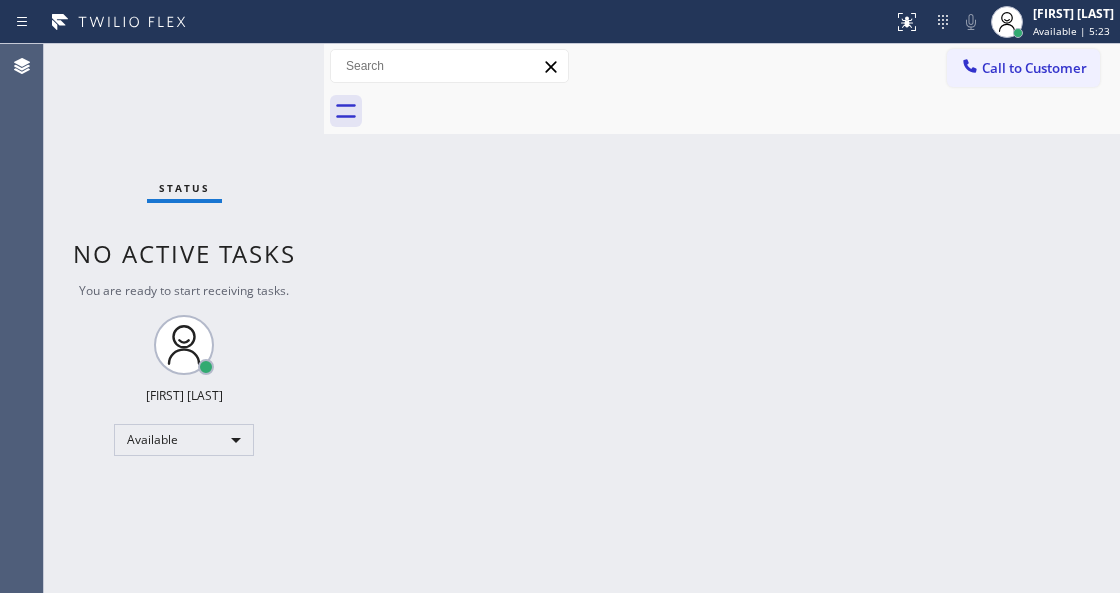 click on "Status   No active tasks     You are ready to start receiving tasks.   Venezza Koren Intas Available" at bounding box center (184, 318) 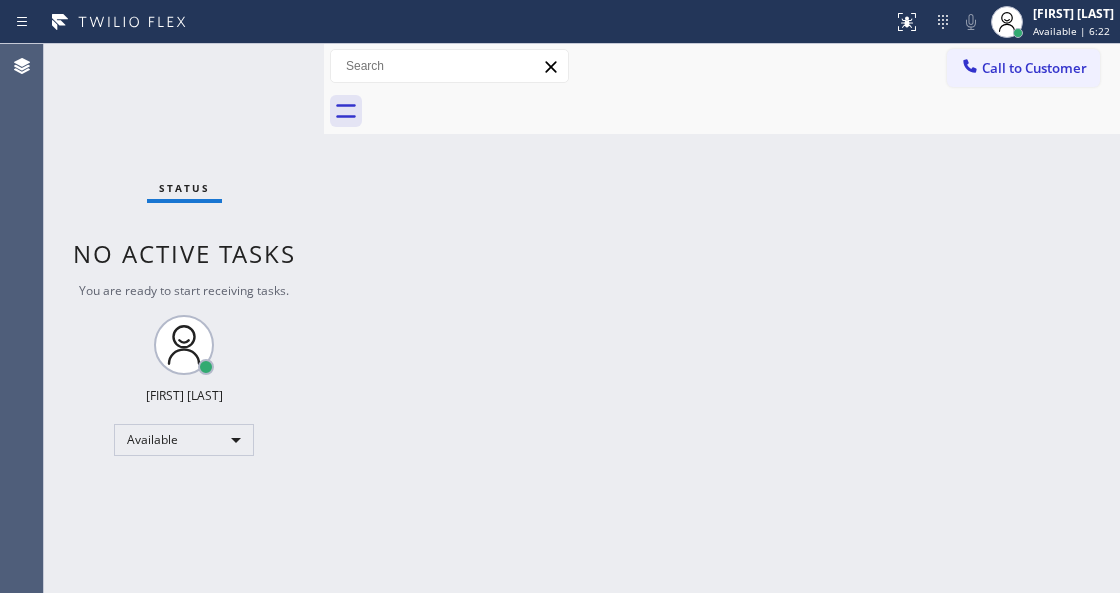 click on "Status   No active tasks     You are ready to start receiving tasks.   Venezza Koren Intas Available" at bounding box center [184, 318] 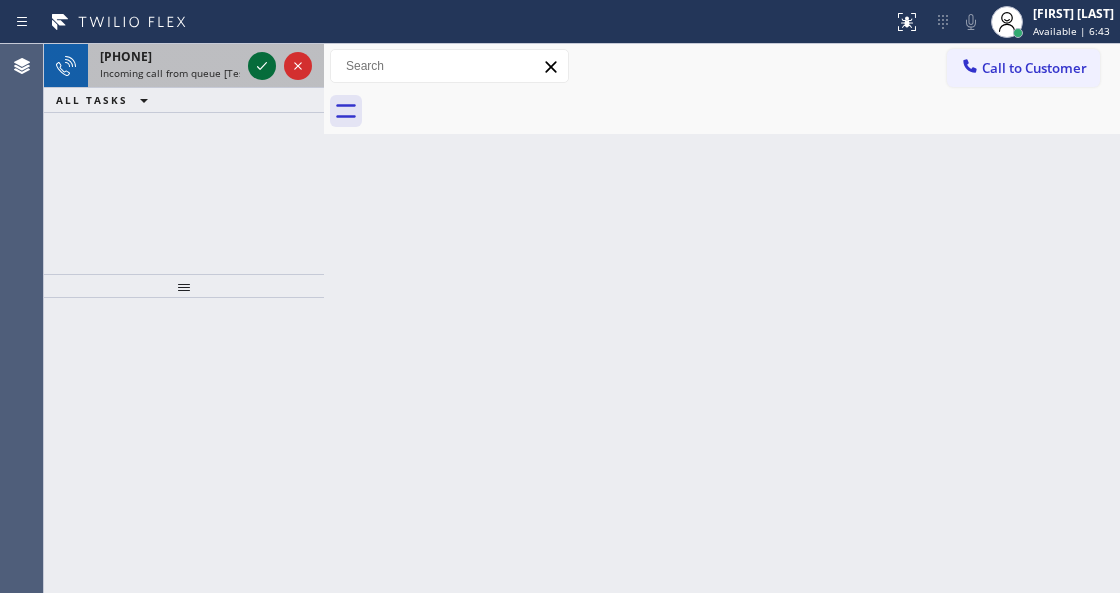 click 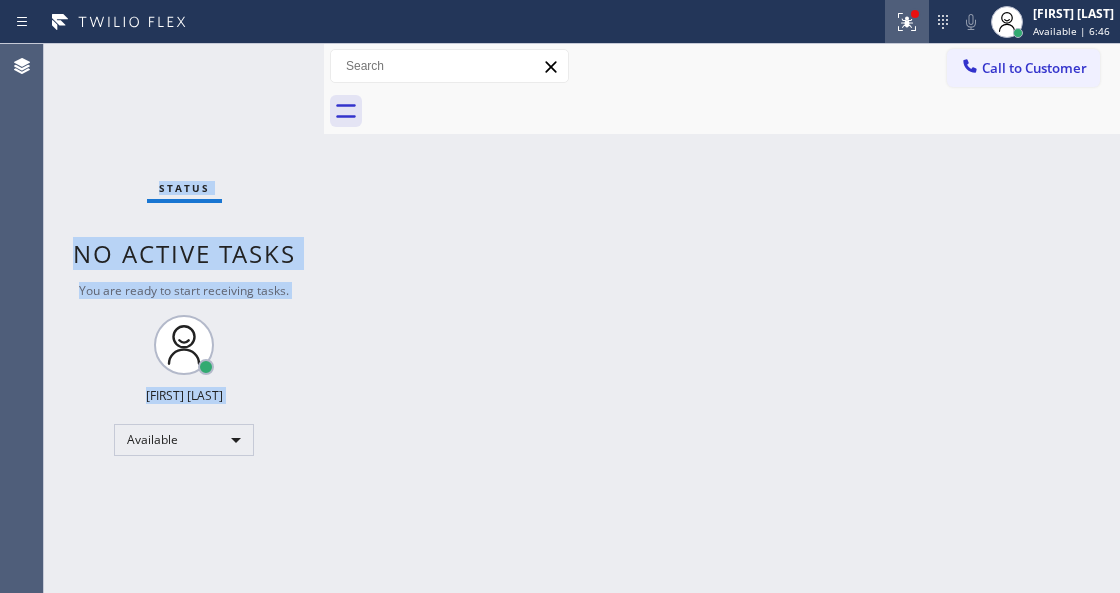 click 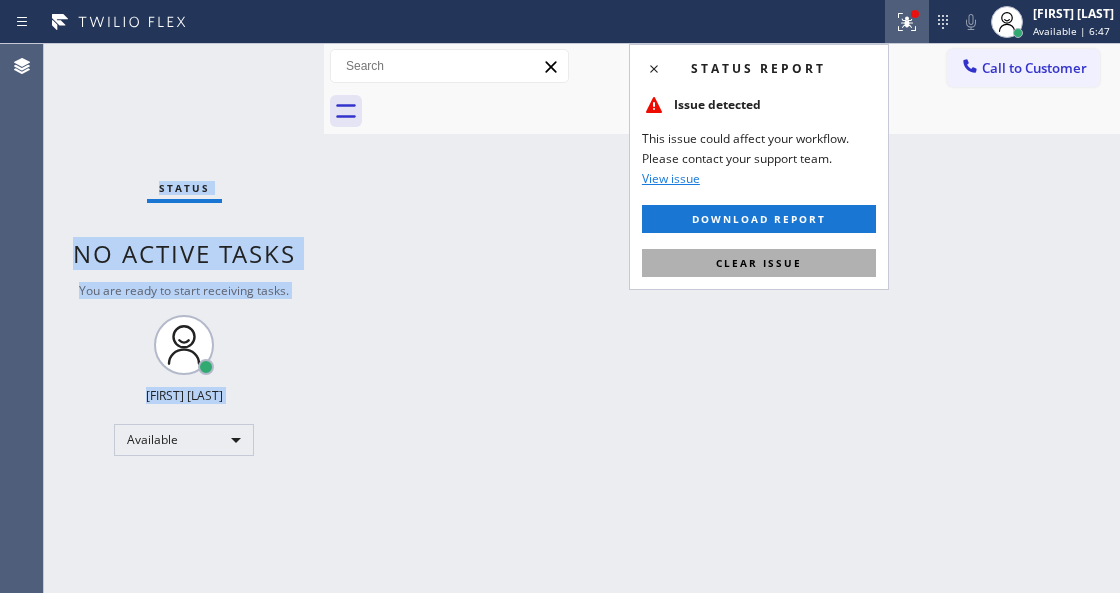 click on "Clear issue" at bounding box center [759, 263] 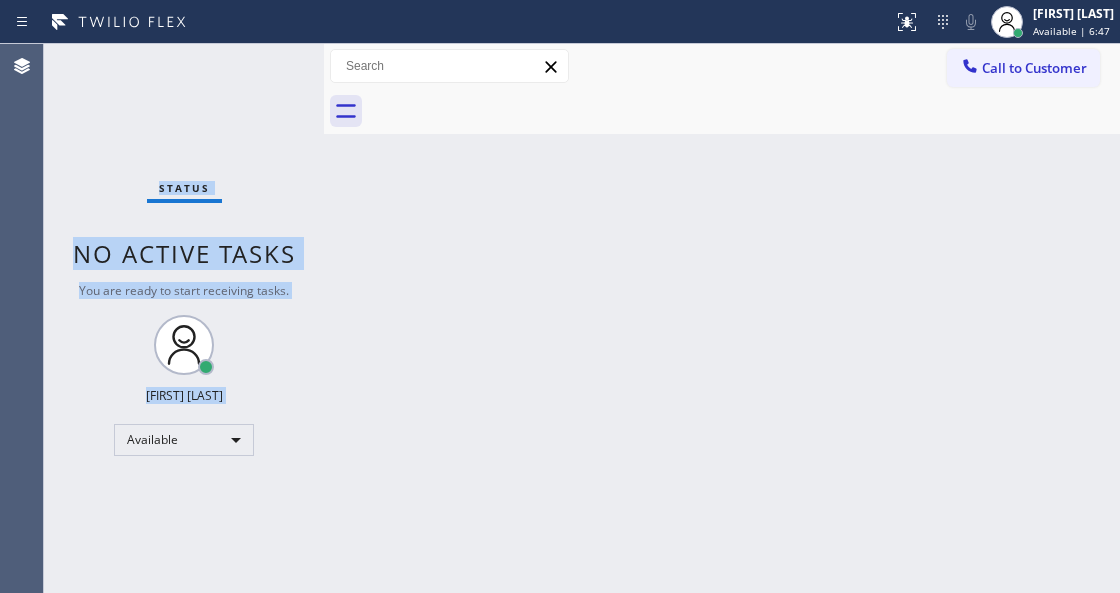 click on "Status   No active tasks     You are ready to start receiving tasks.   Venezza Koren Intas Available" at bounding box center (184, 318) 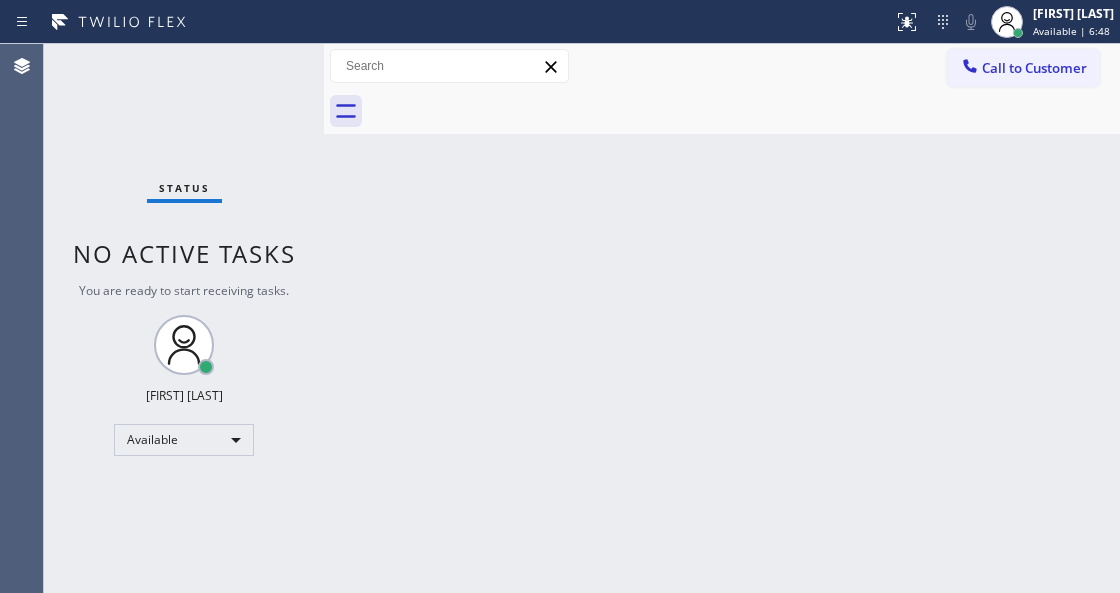 click on "Status   No active tasks     You are ready to start receiving tasks.   Venezza Koren Intas Available" at bounding box center (184, 318) 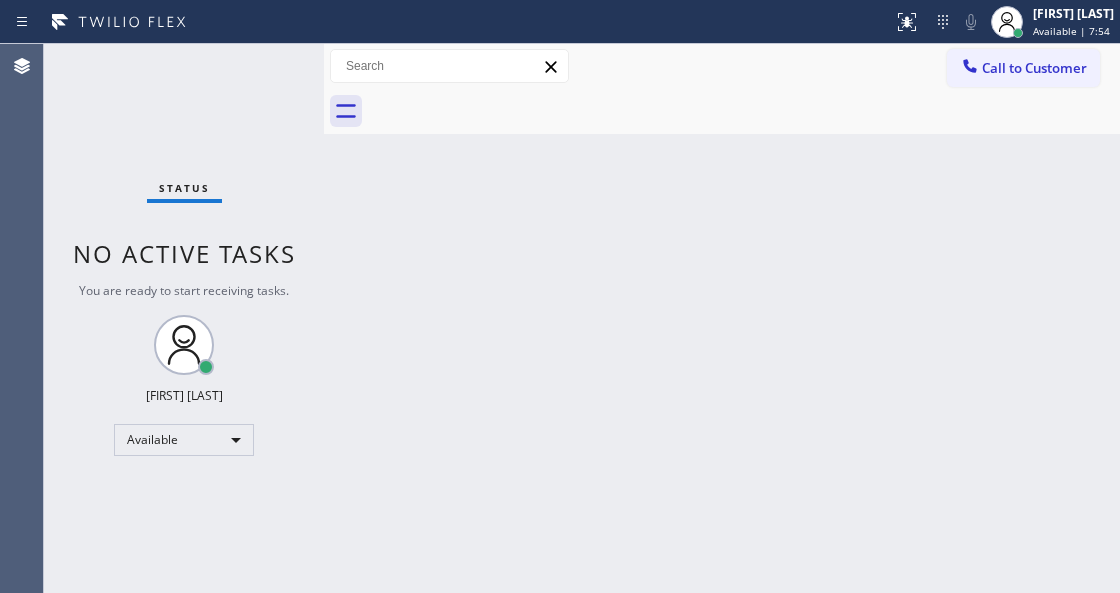 click on "Status   No active tasks     You are ready to start receiving tasks.   Venezza Koren Intas Available" at bounding box center (184, 318) 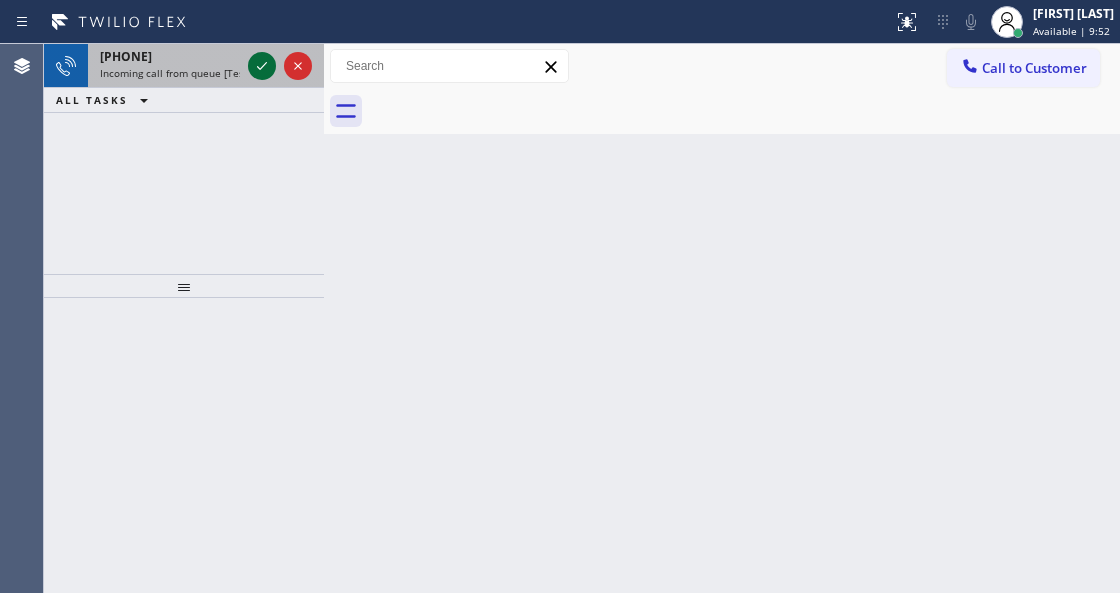 click 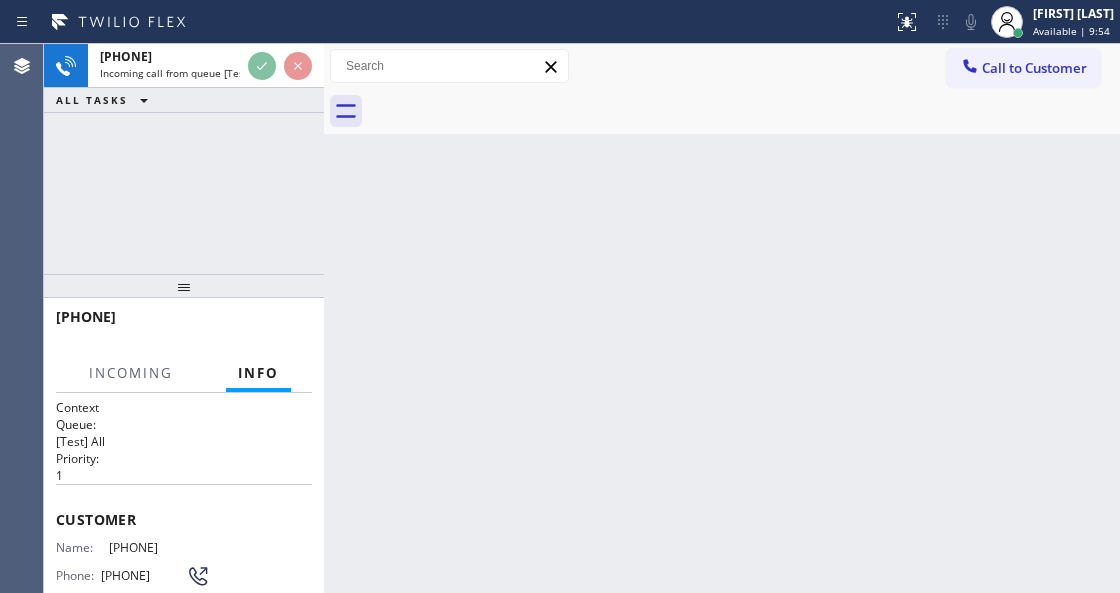 scroll, scrollTop: 133, scrollLeft: 0, axis: vertical 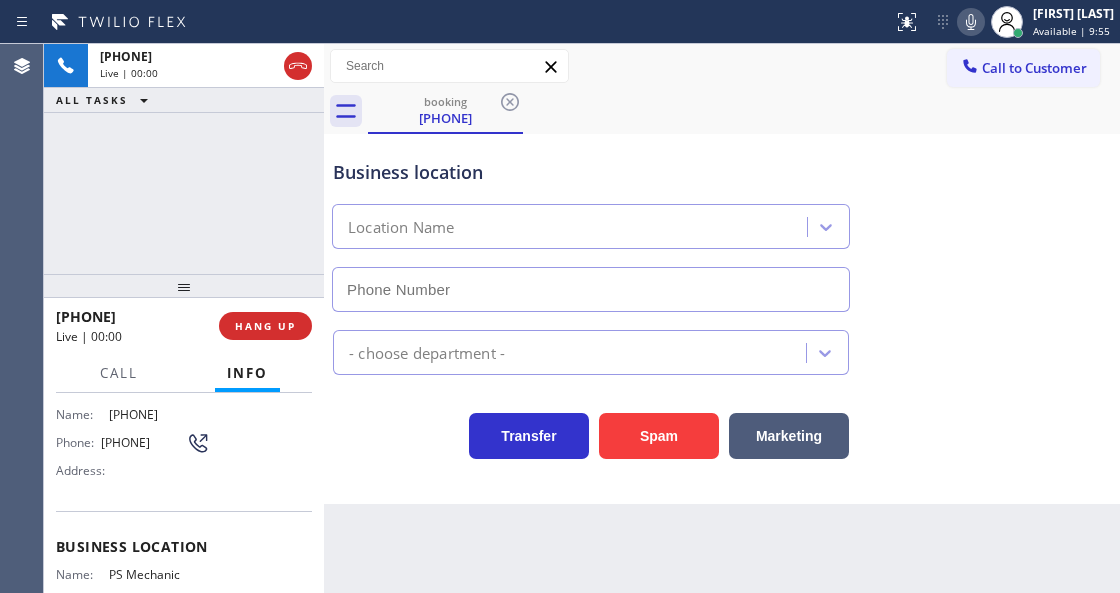 type on "[PHONE]" 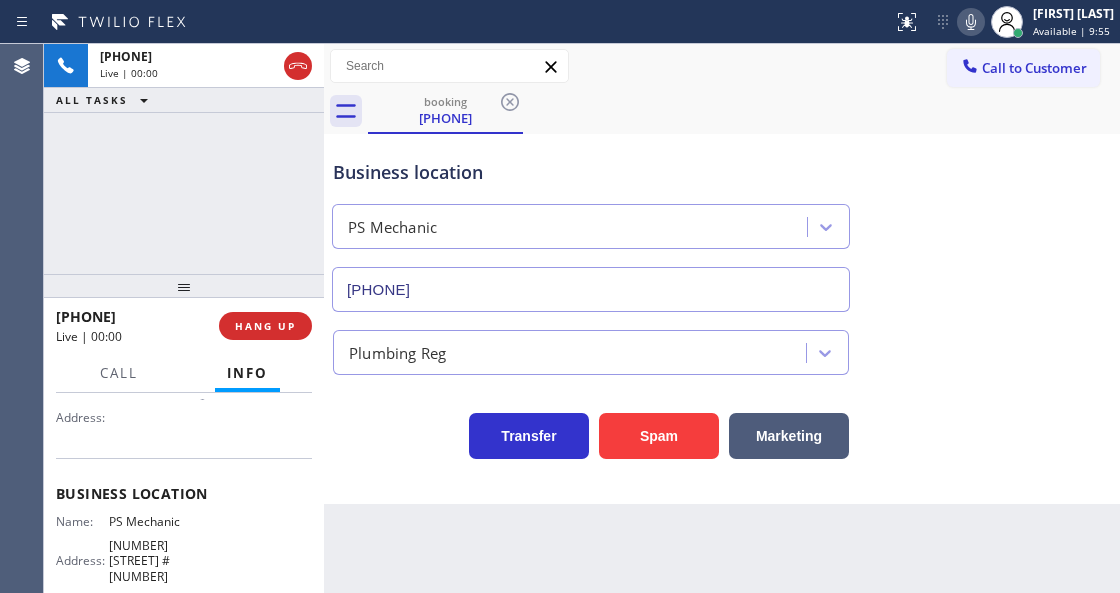 scroll, scrollTop: 200, scrollLeft: 0, axis: vertical 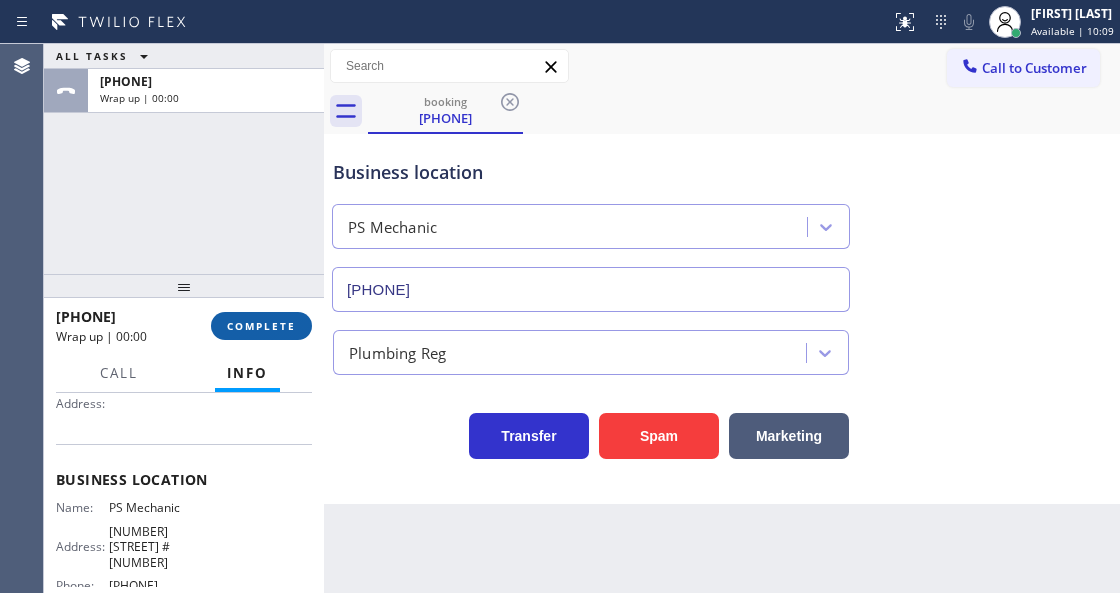 click on "COMPLETE" at bounding box center (261, 326) 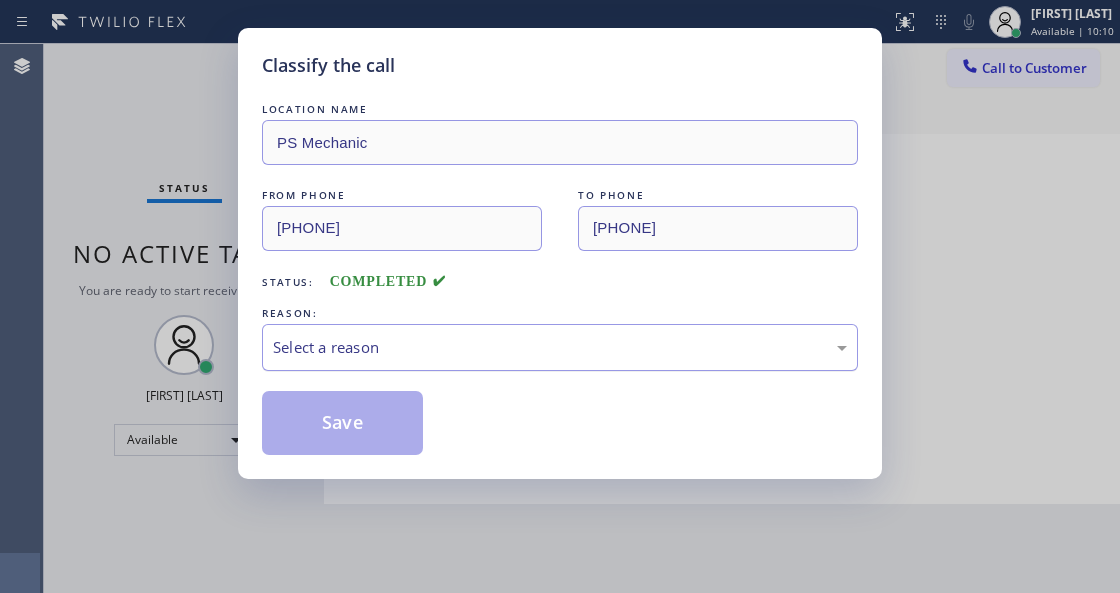 click on "Select a reason" at bounding box center [560, 347] 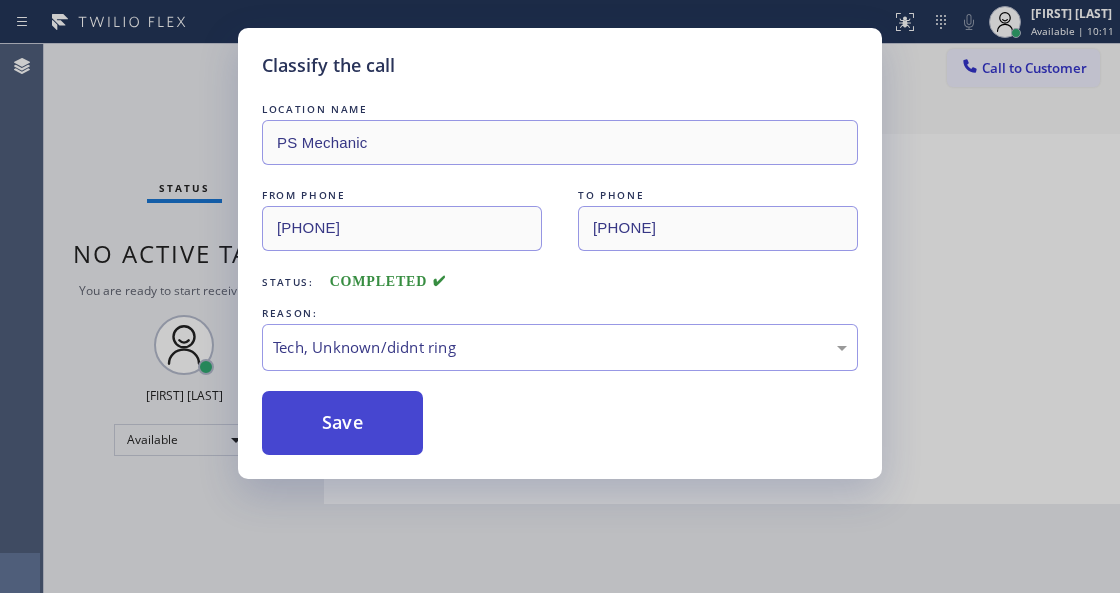 click on "Save" at bounding box center [342, 423] 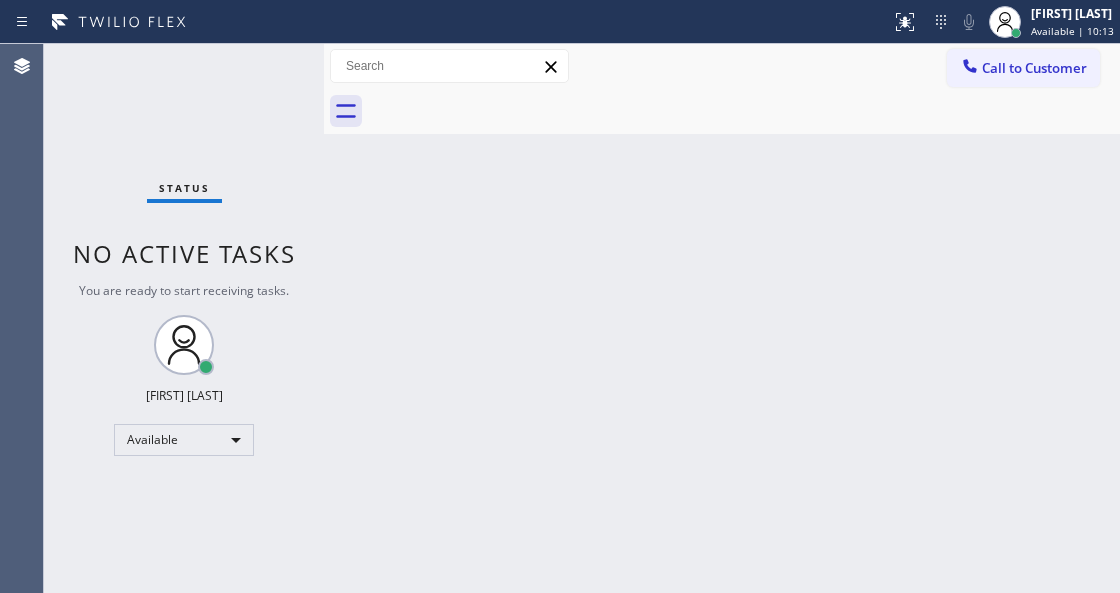 click on "Status   No active tasks     You are ready to start receiving tasks.   Venezza Koren Intas Available" at bounding box center (184, 318) 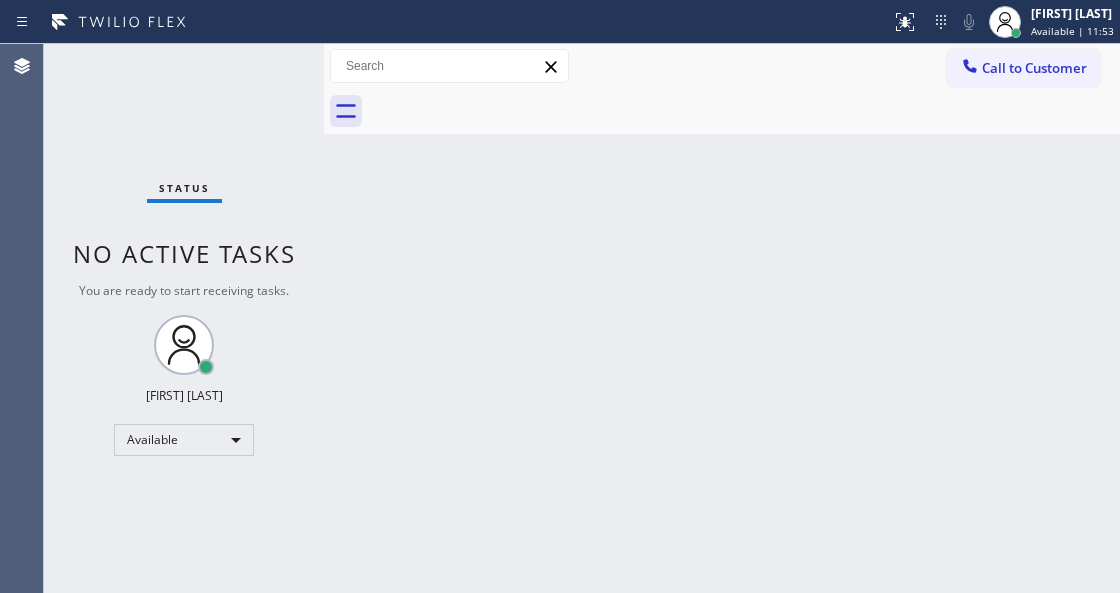 click on "Status   No active tasks     You are ready to start receiving tasks.   Venezza Koren Intas Available" at bounding box center (184, 318) 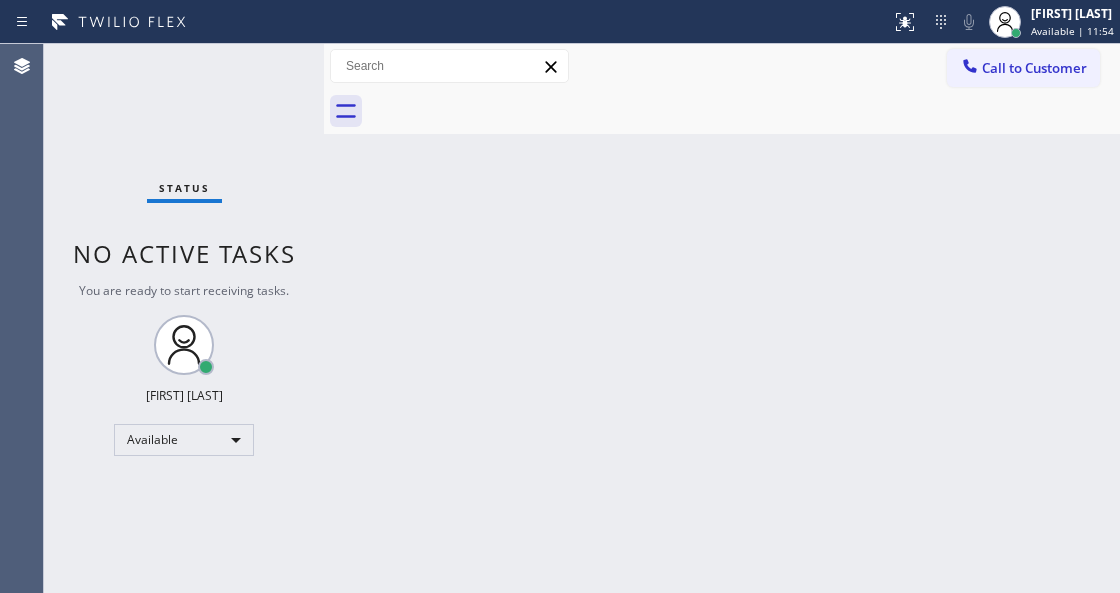 click on "Status   No active tasks     You are ready to start receiving tasks.   Venezza Koren Intas Available" at bounding box center [184, 318] 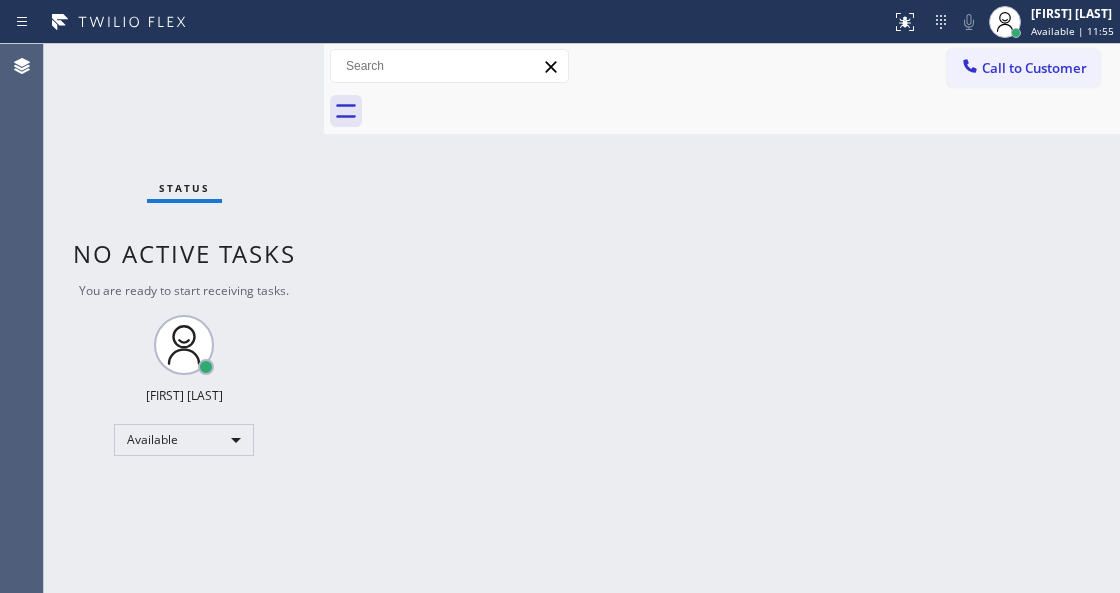 click on "Status   No active tasks     You are ready to start receiving tasks.   Venezza Koren Intas Available" at bounding box center (184, 318) 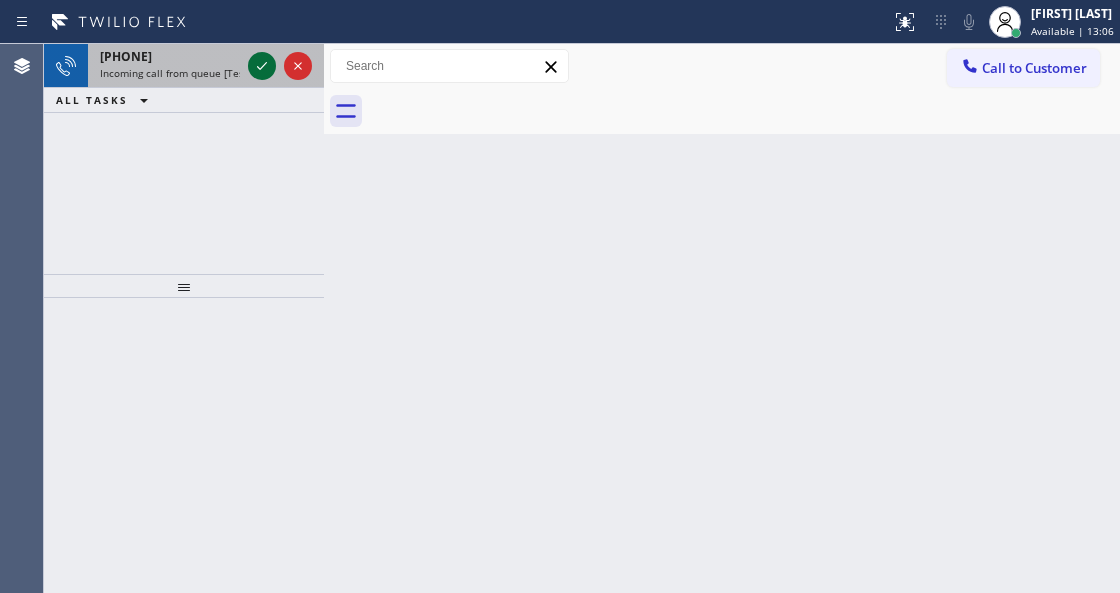 click 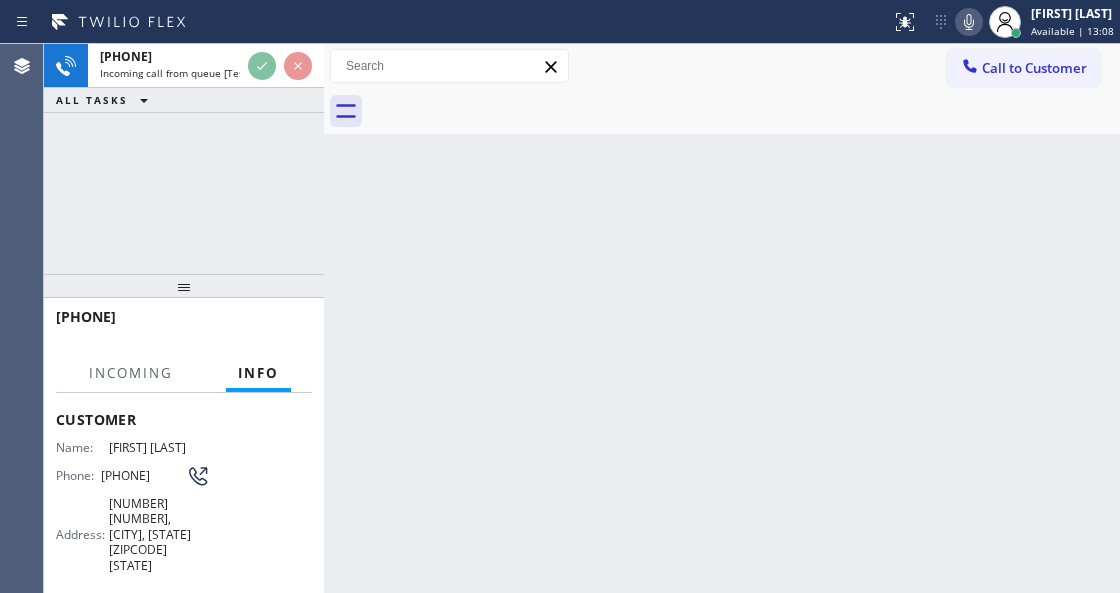 scroll, scrollTop: 200, scrollLeft: 0, axis: vertical 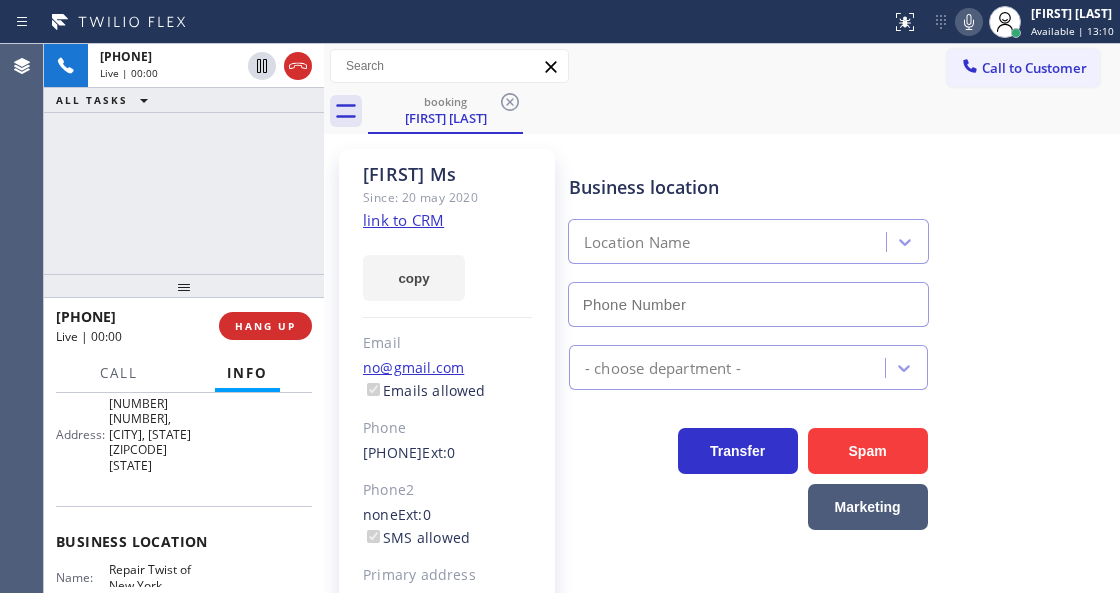 type on "[PHONE]" 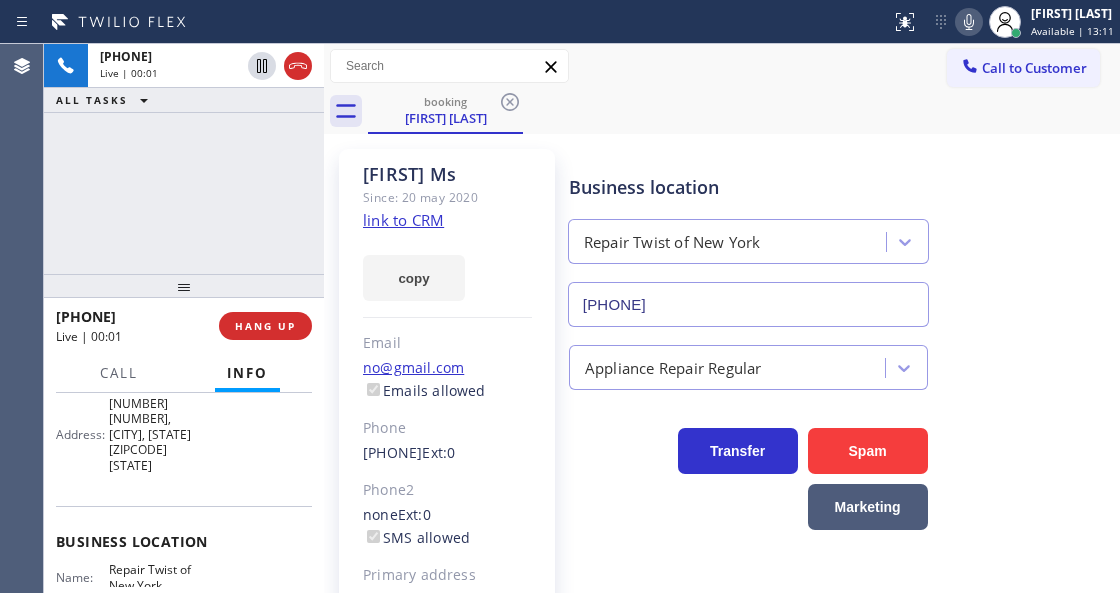 click on "link to CRM" 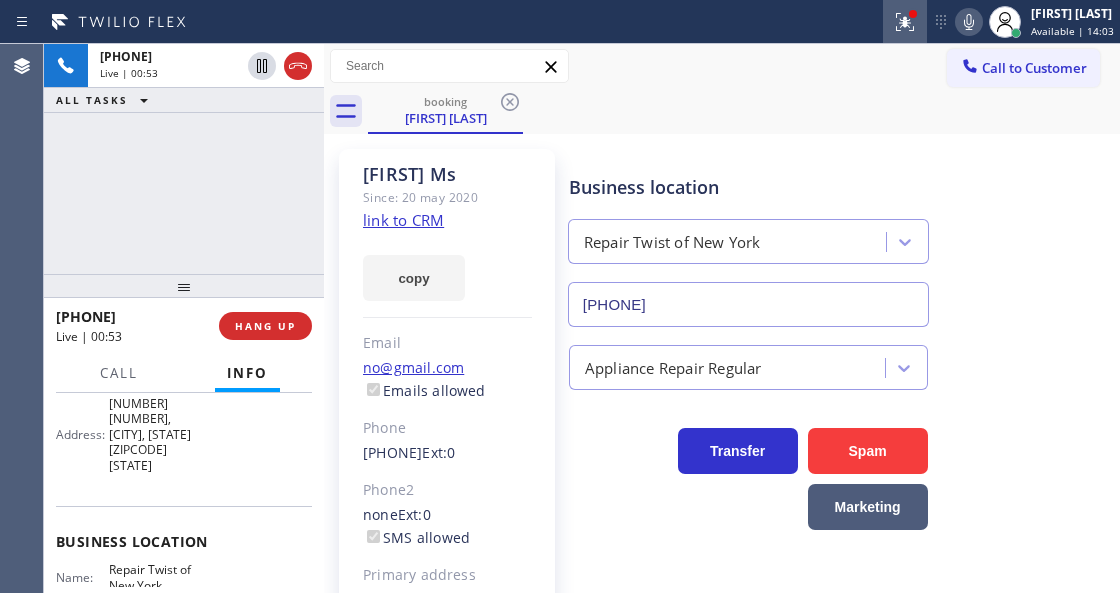 click at bounding box center [905, 22] 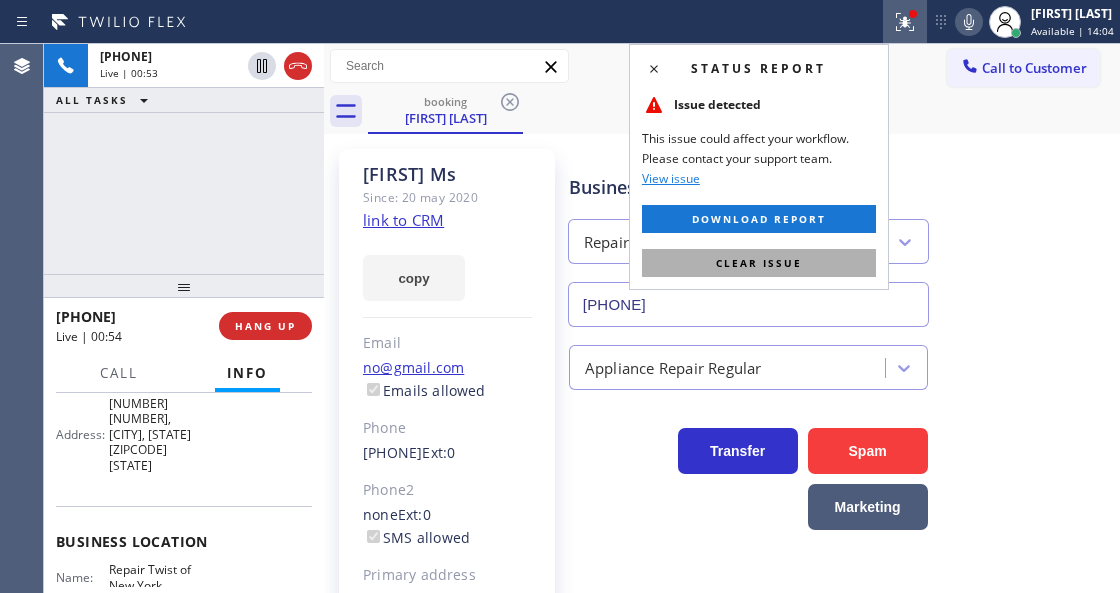 click on "Clear issue" at bounding box center [759, 263] 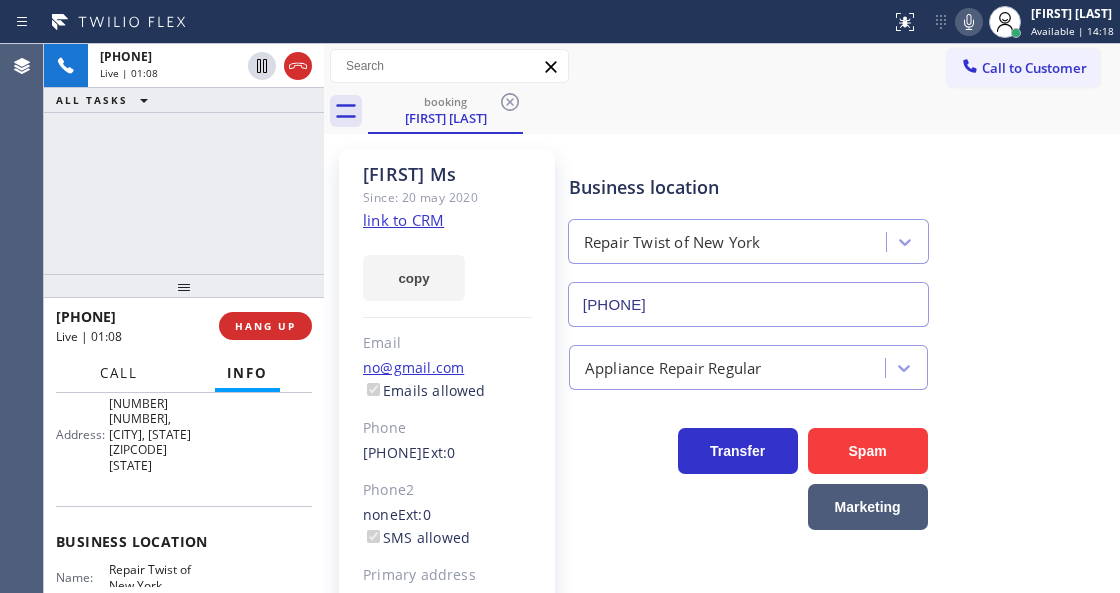 drag, startPoint x: 133, startPoint y: 368, endPoint x: 138, endPoint y: 392, distance: 24.5153 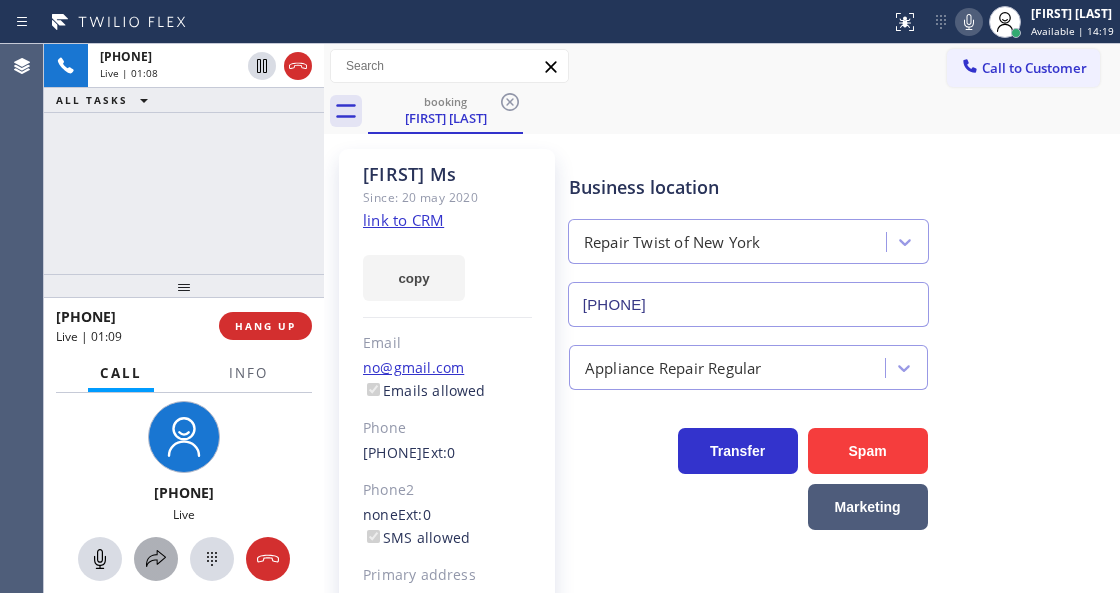click 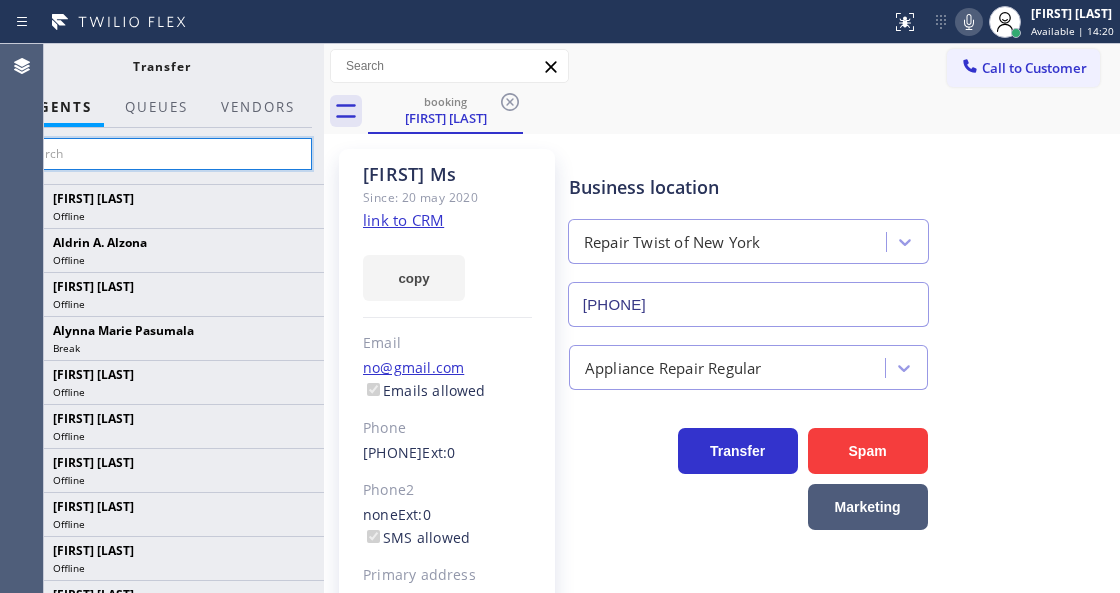 click at bounding box center (161, 154) 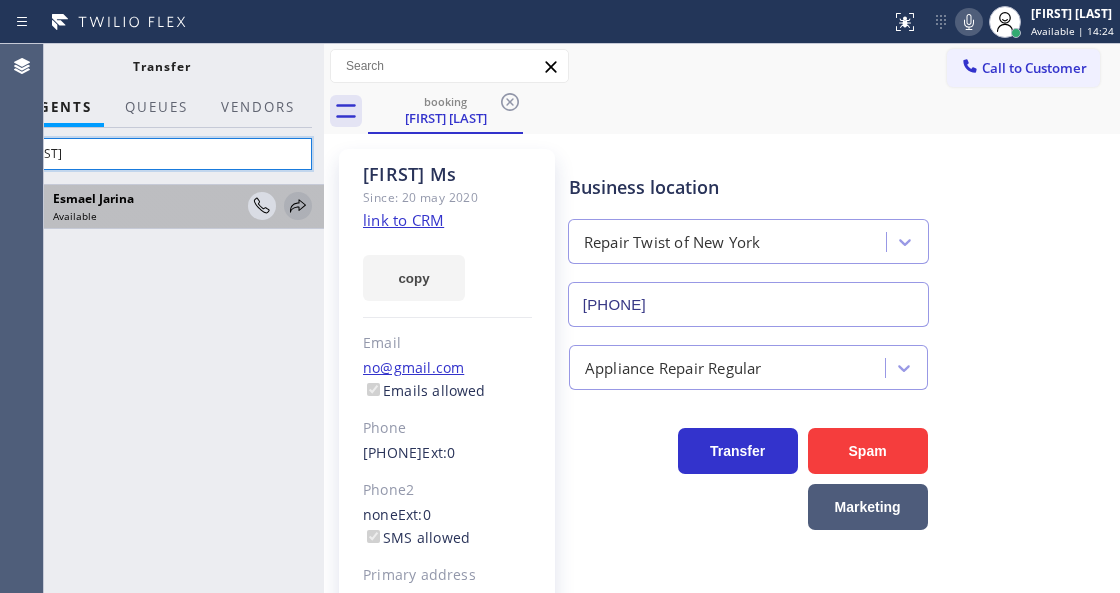type on "[FIRST]" 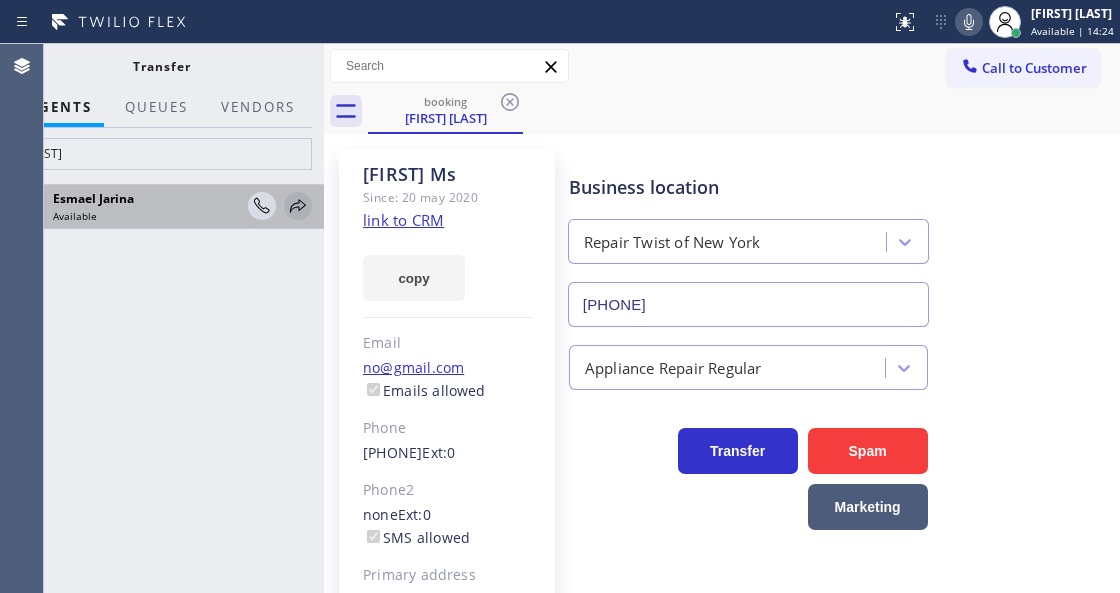 click 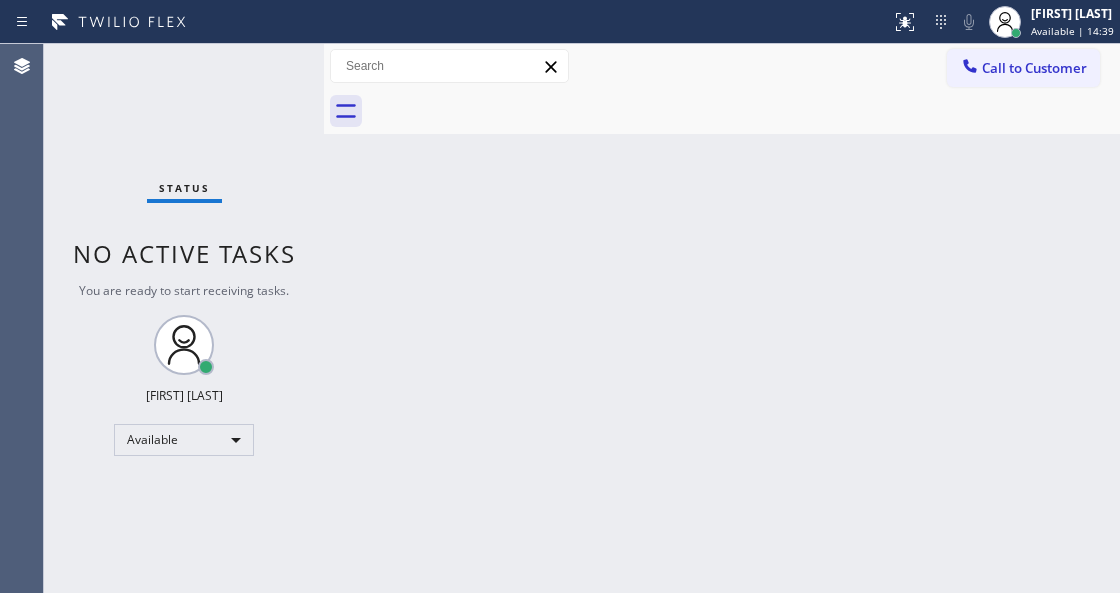 click on "Status   No active tasks     You are ready to start receiving tasks.   Venezza Koren Intas Available" at bounding box center [184, 318] 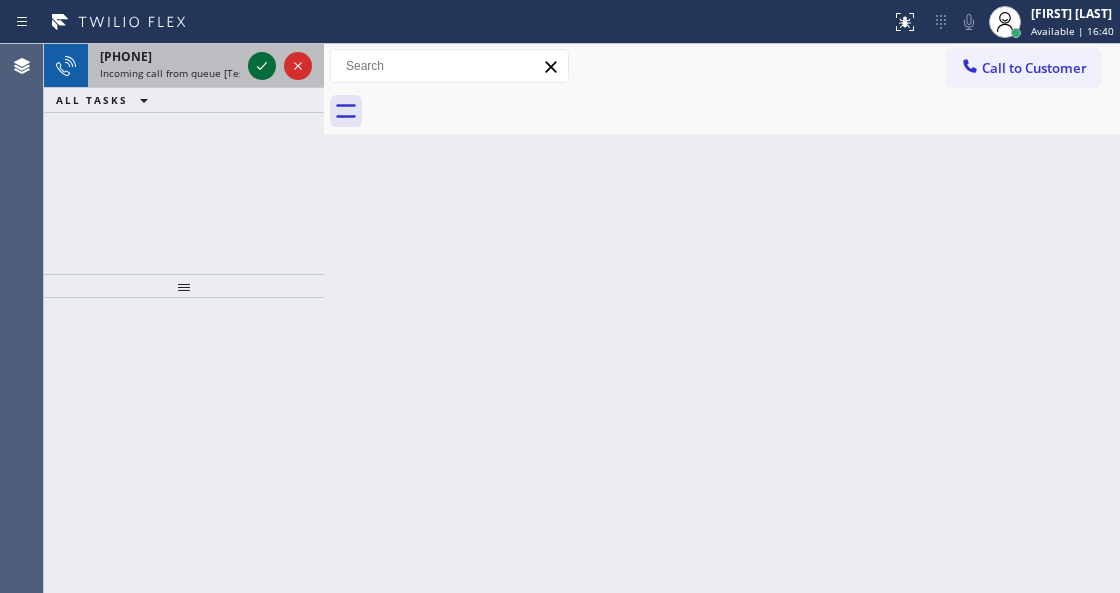 click 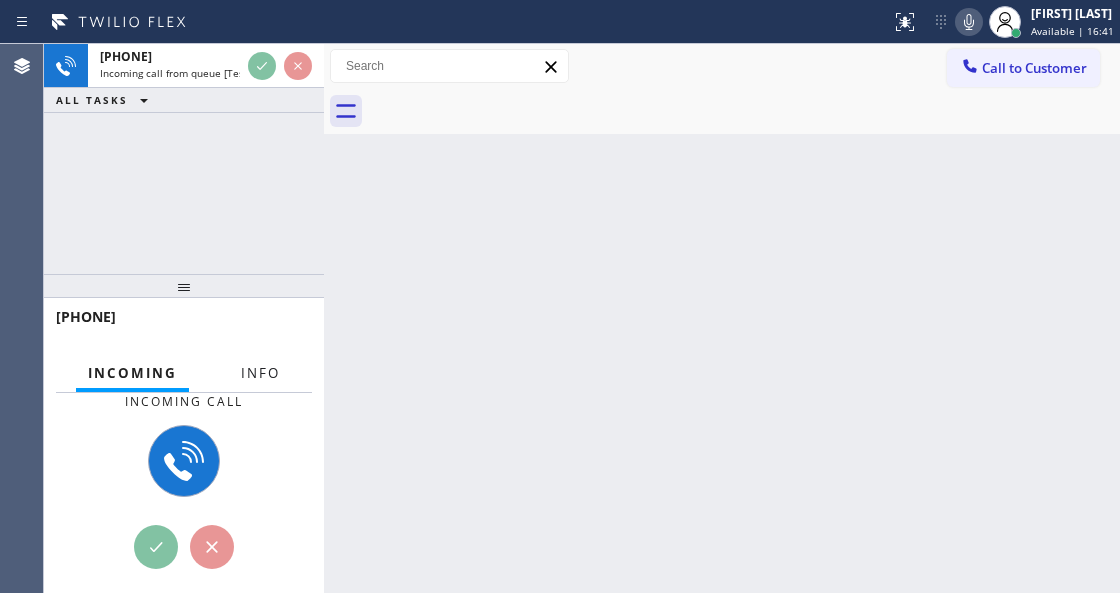 click on "Info" at bounding box center (260, 373) 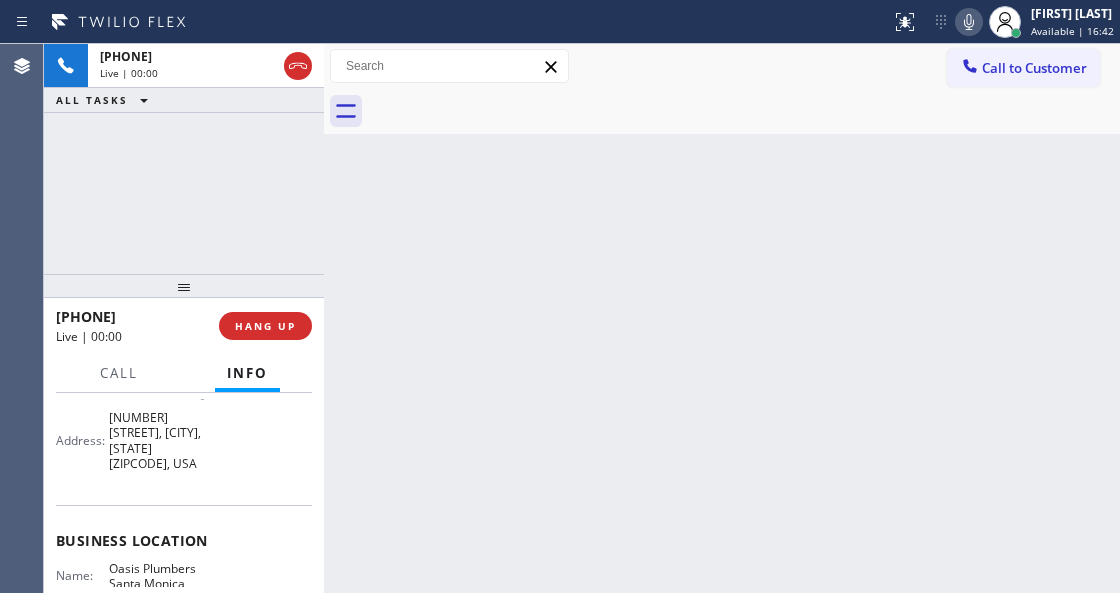 scroll, scrollTop: 200, scrollLeft: 0, axis: vertical 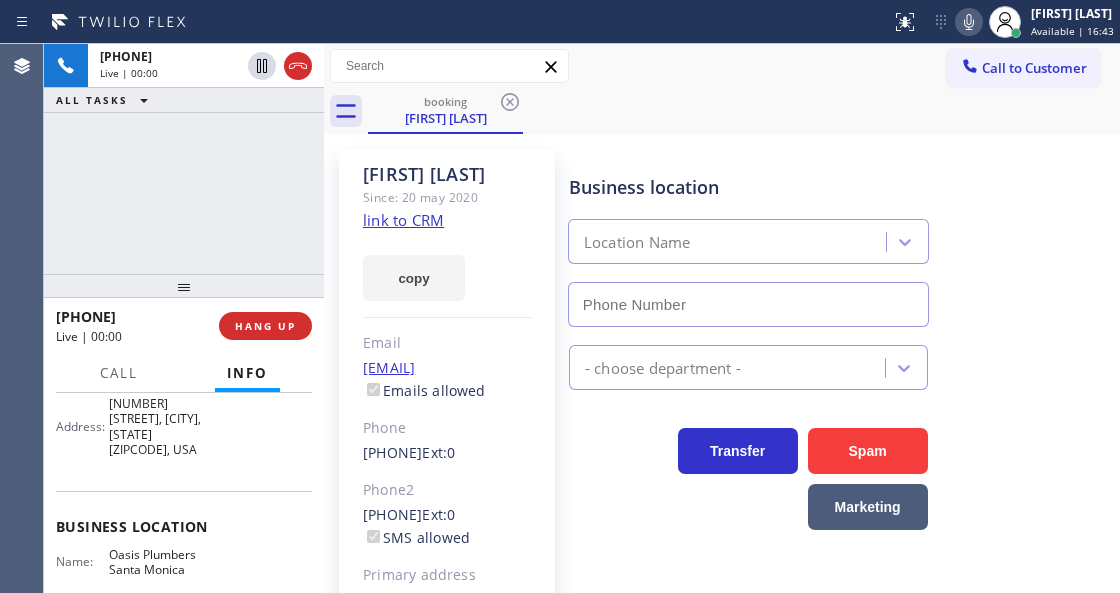 type on "[PHONE]" 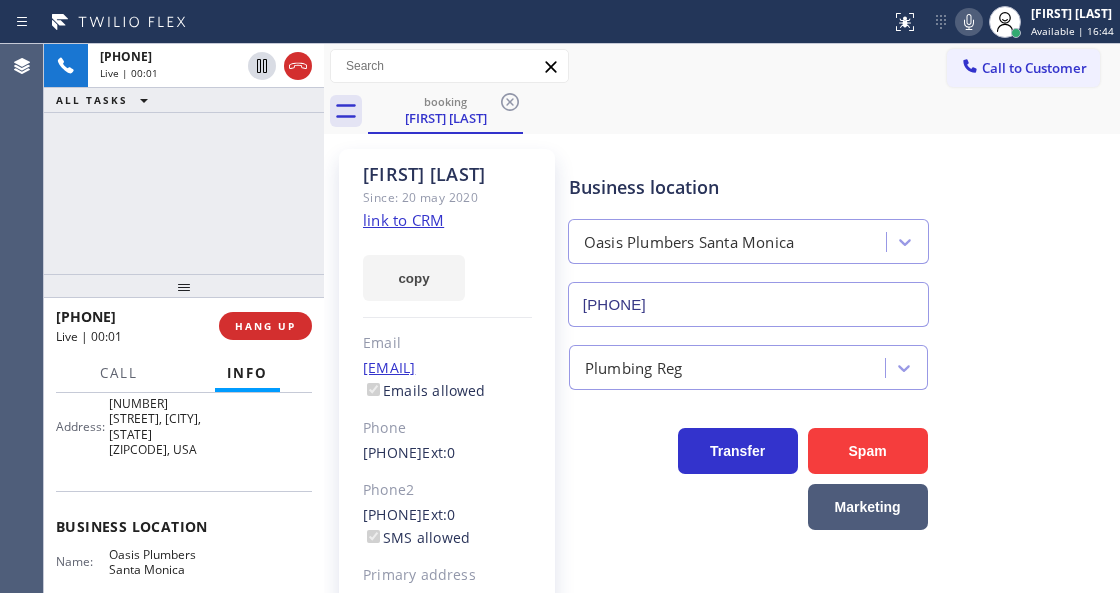 click on "link to CRM" 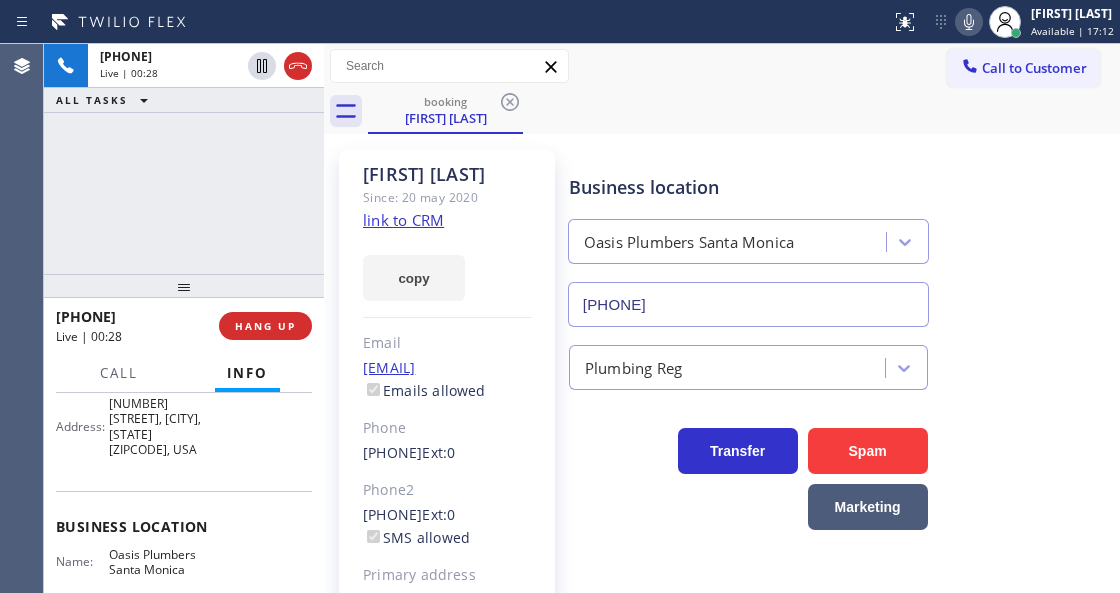 click 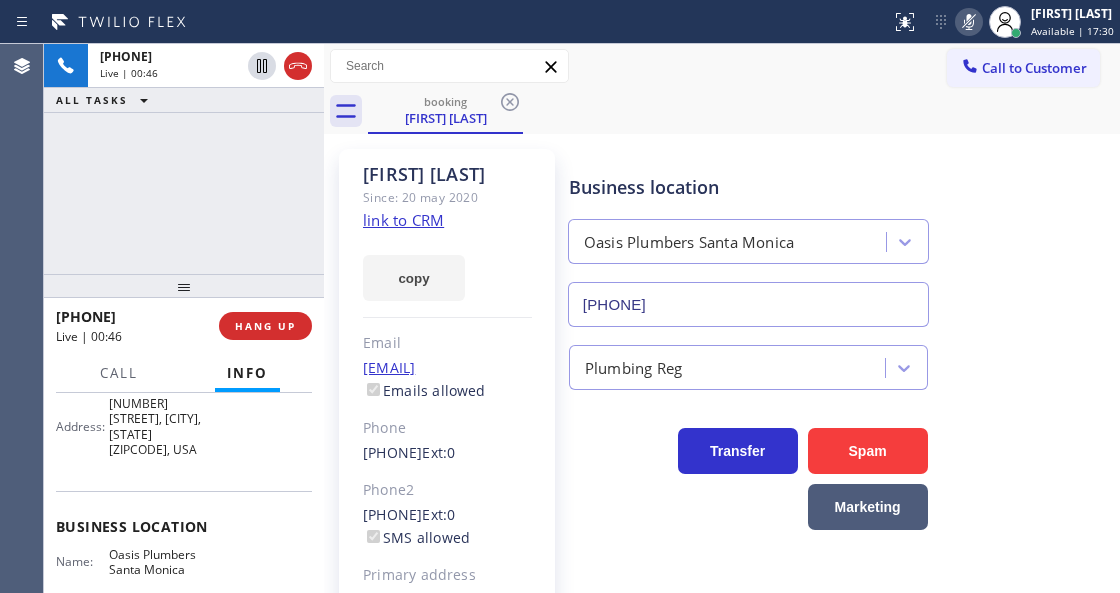 click 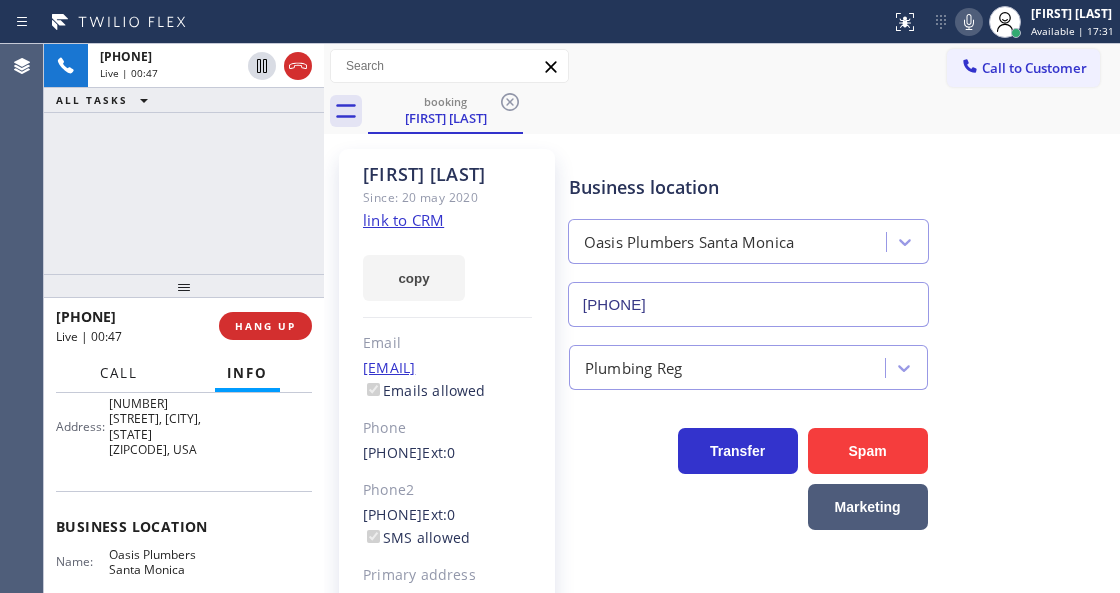 click on "Call" at bounding box center (119, 373) 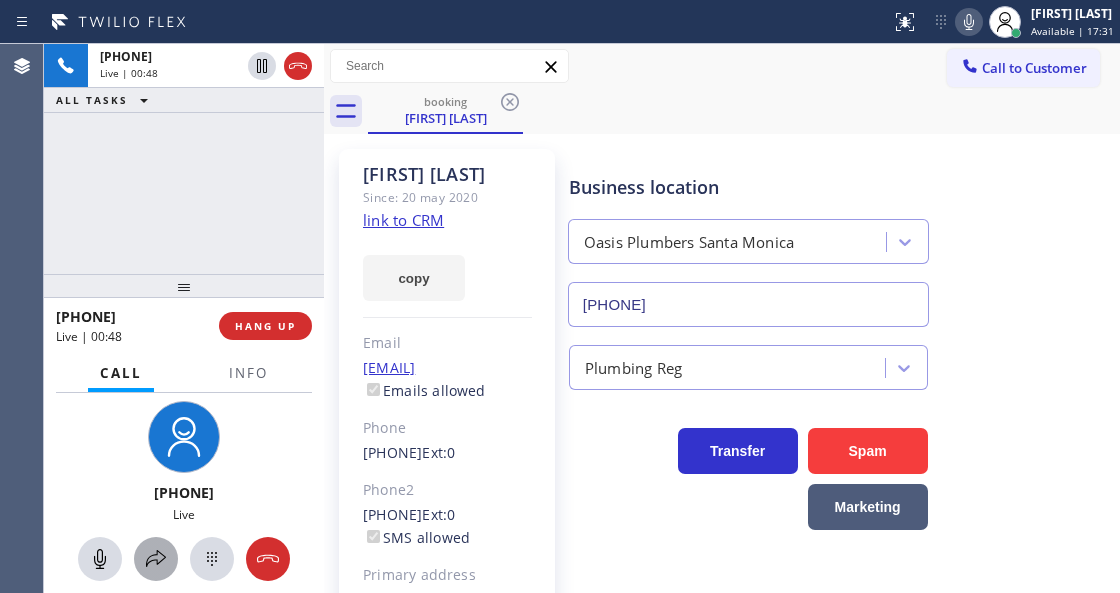 click 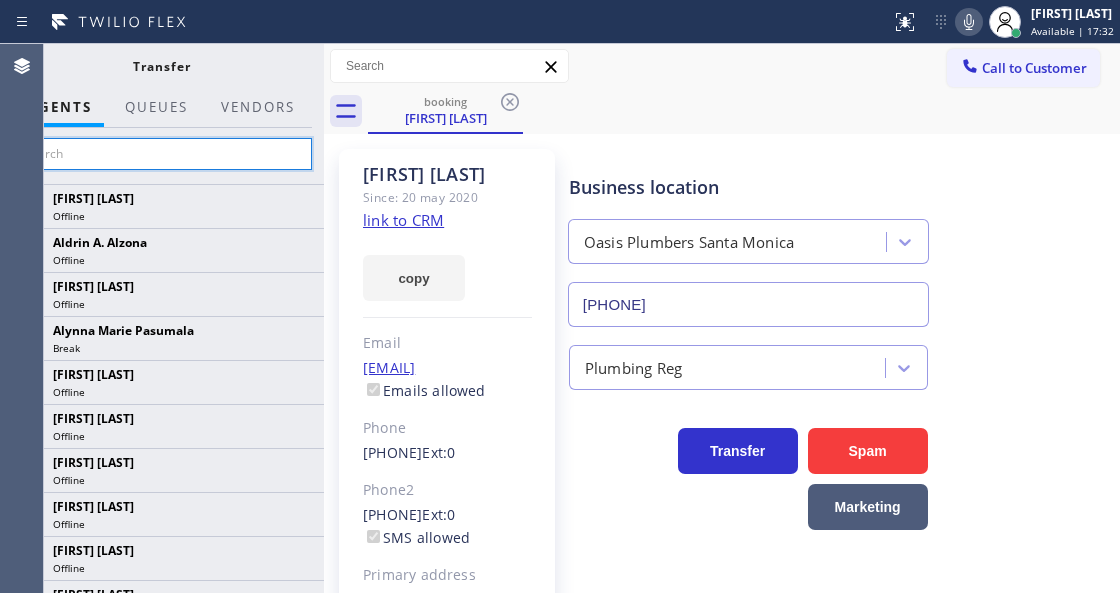 click at bounding box center (161, 154) 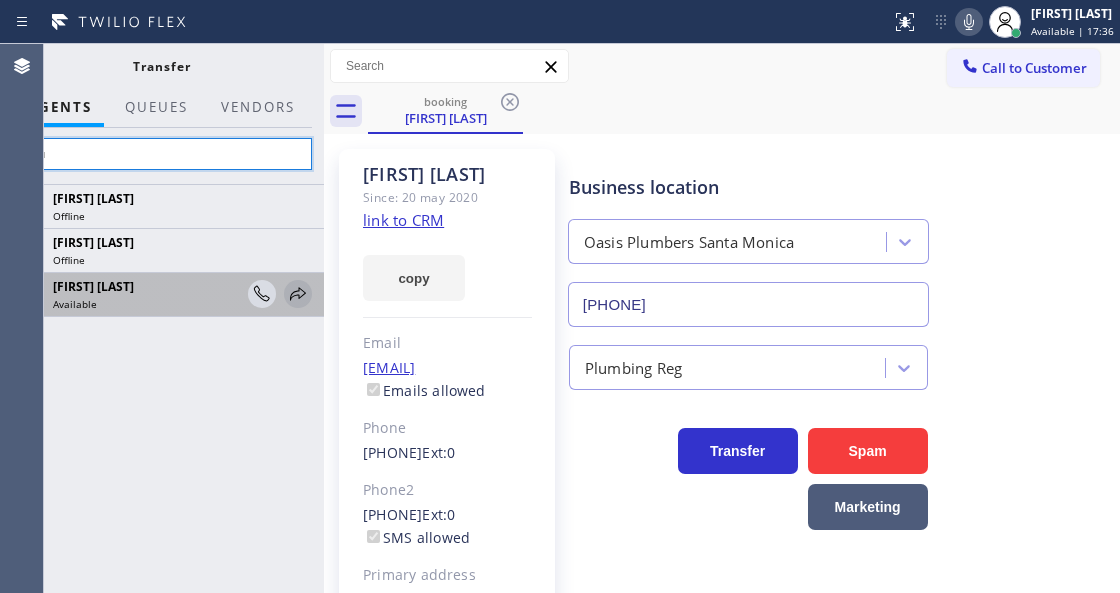type on "pau" 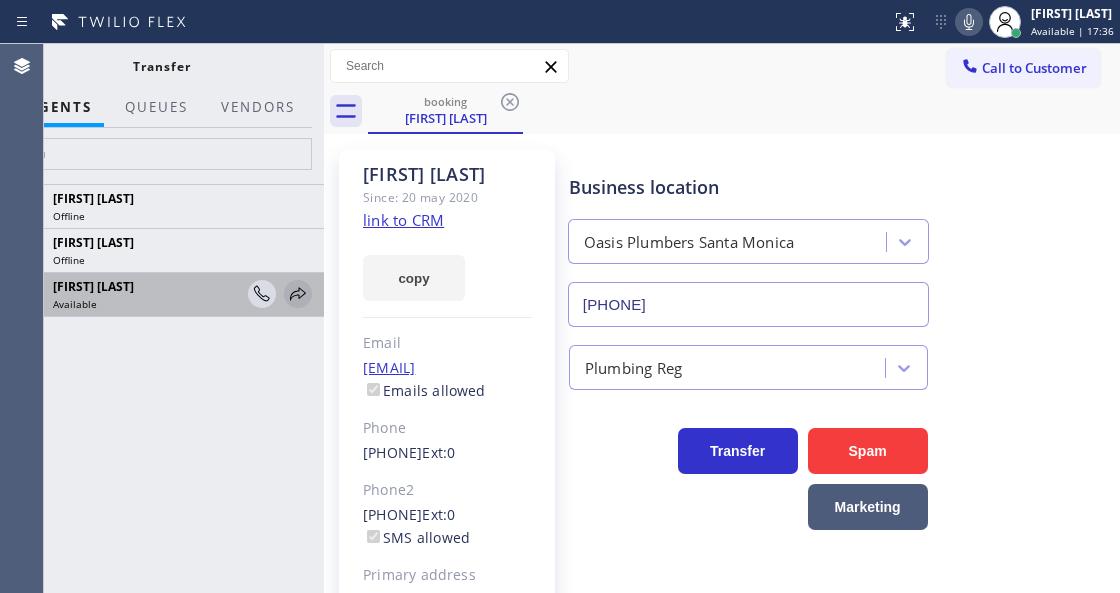 click 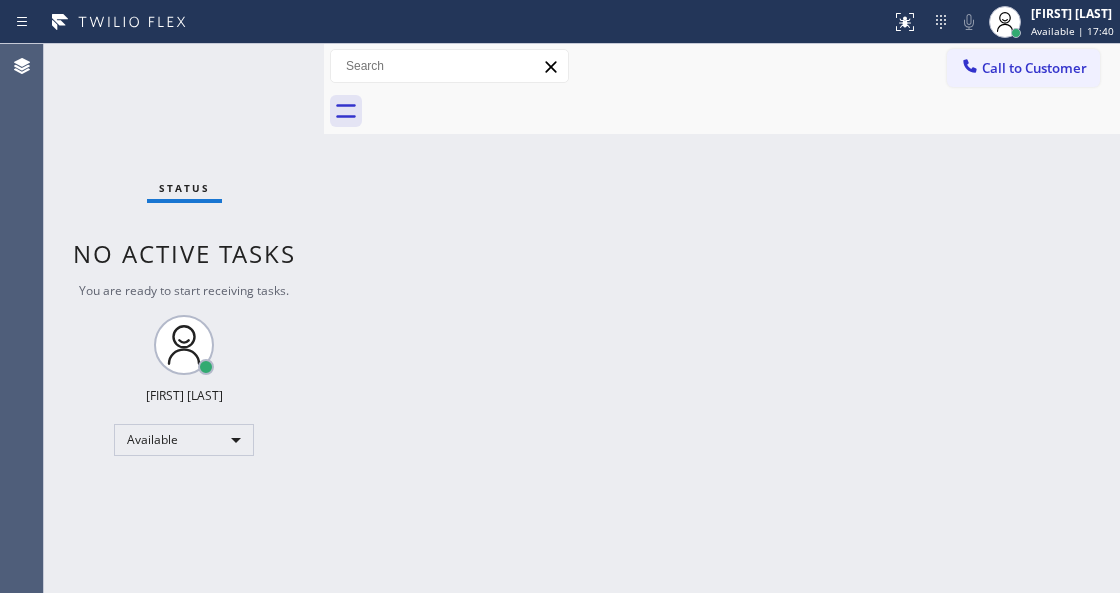 click on "Status   No active tasks     You are ready to start receiving tasks.   Venezza Koren Intas Available" at bounding box center (184, 318) 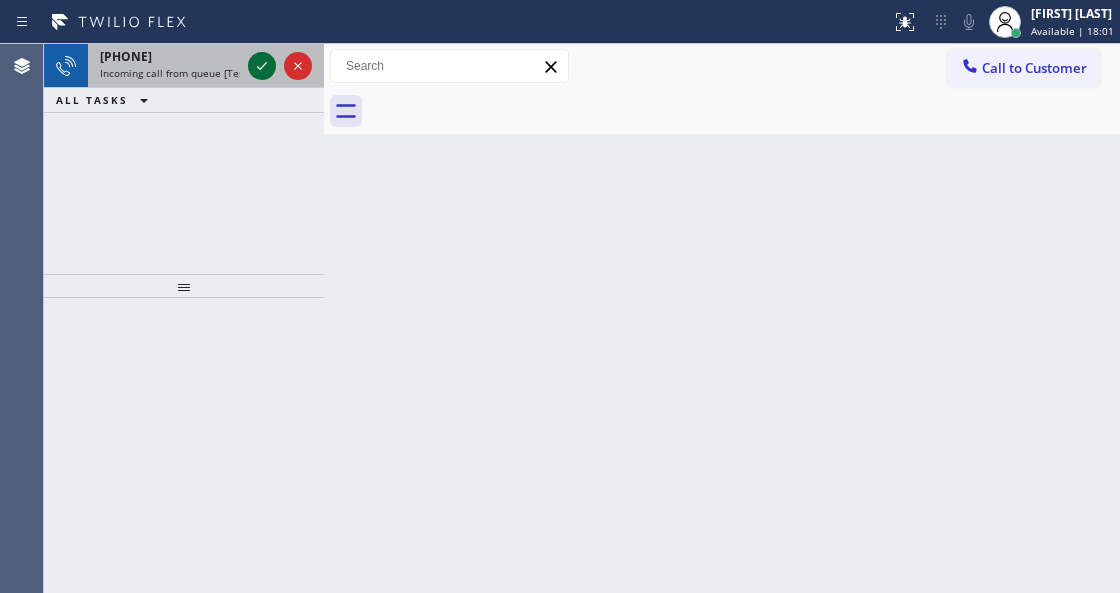 click 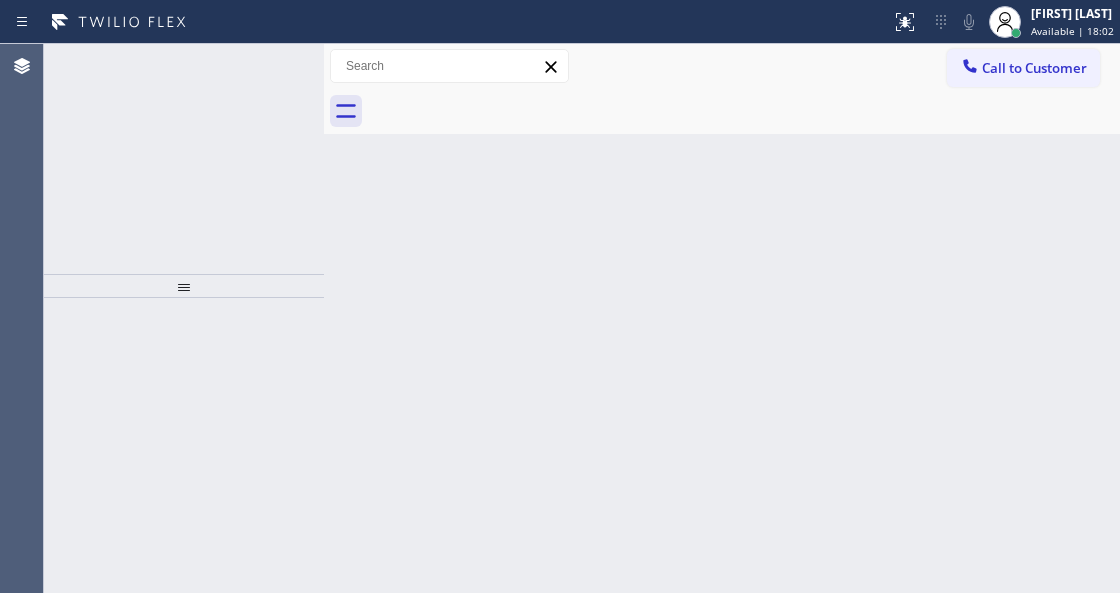 click 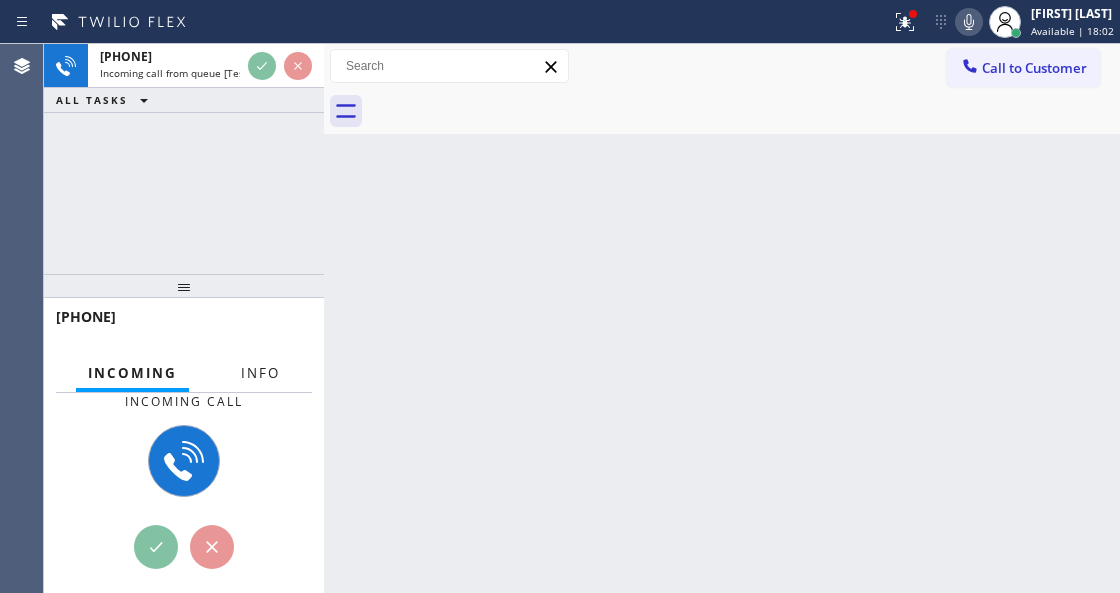 click on "Info" at bounding box center (260, 373) 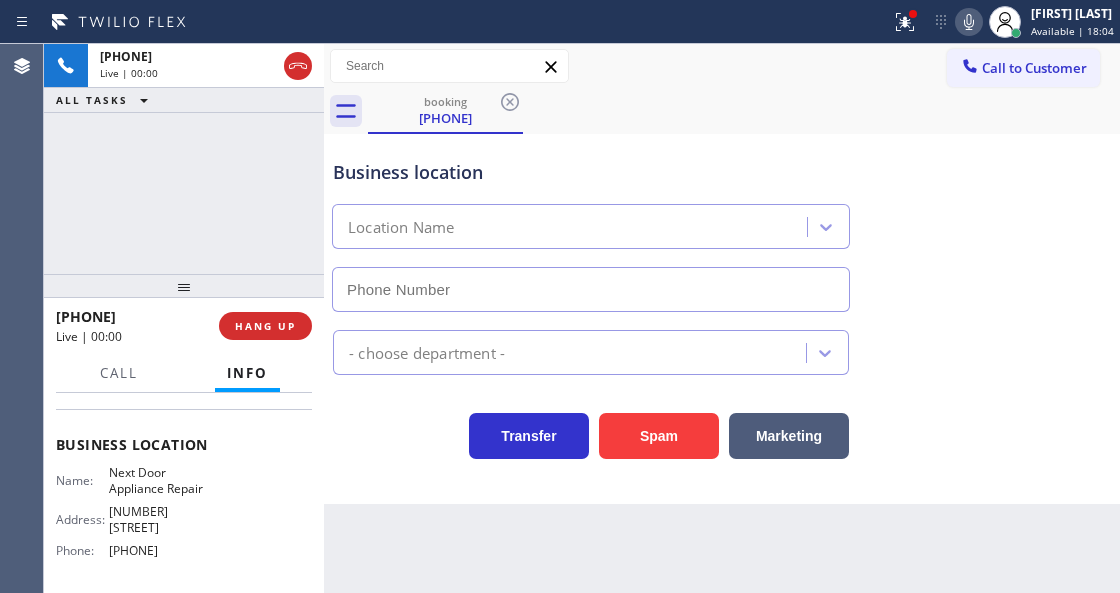 type on "[PHONE]" 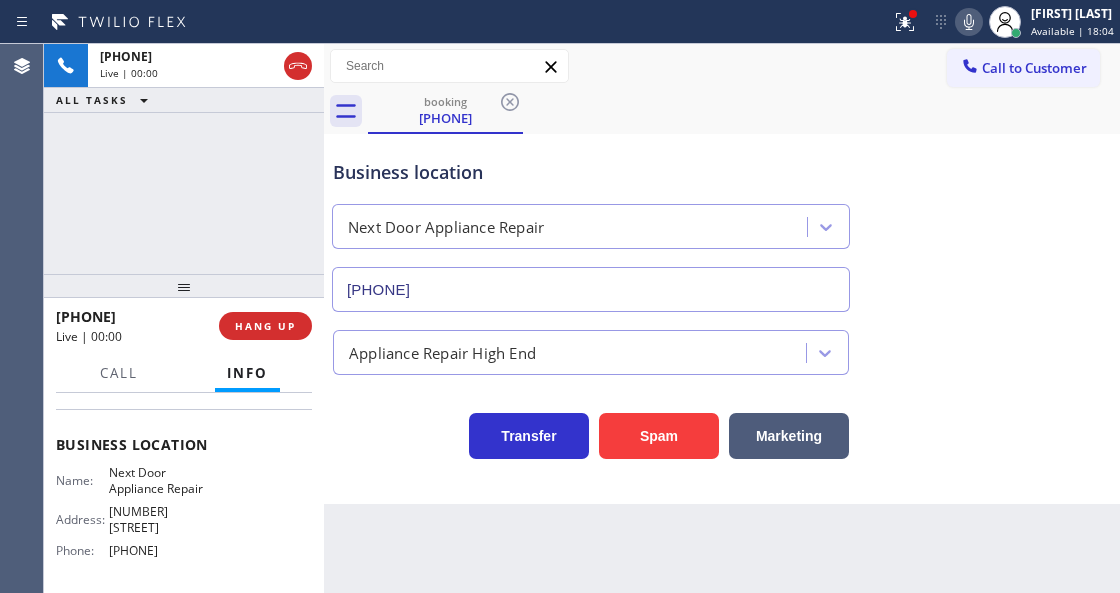 scroll, scrollTop: 266, scrollLeft: 0, axis: vertical 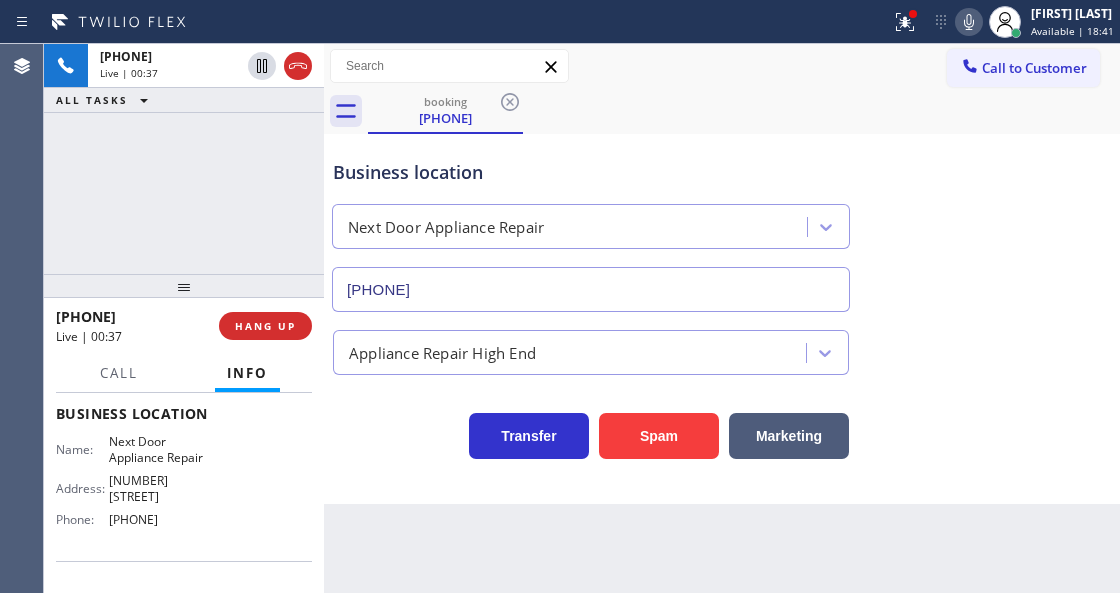 drag, startPoint x: 880, startPoint y: 15, endPoint x: 864, endPoint y: 121, distance: 107.200745 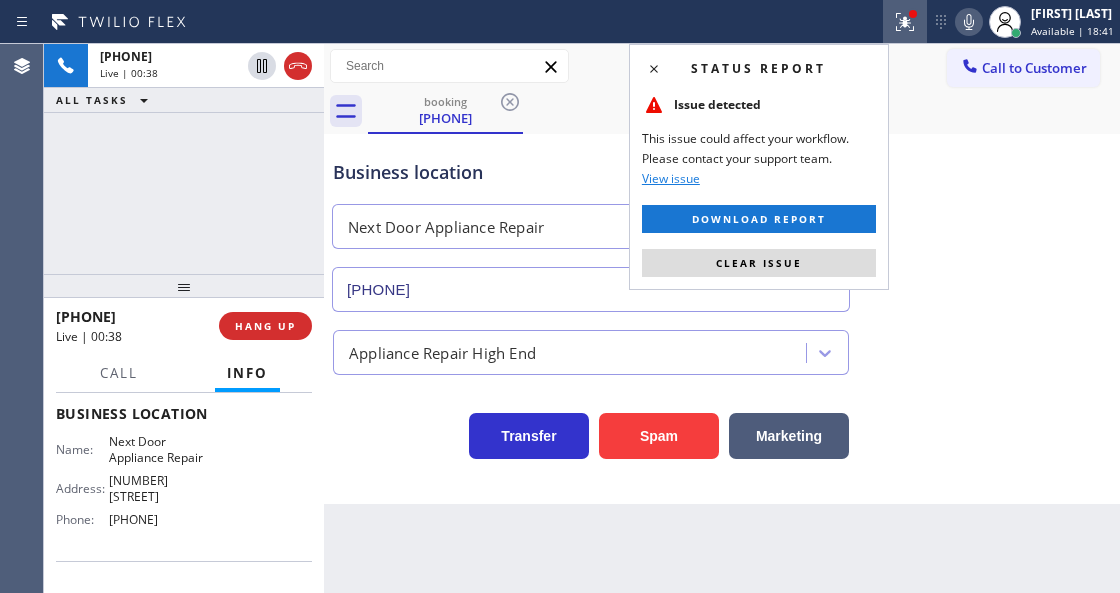 drag, startPoint x: 796, startPoint y: 262, endPoint x: 886, endPoint y: 10, distance: 267.58923 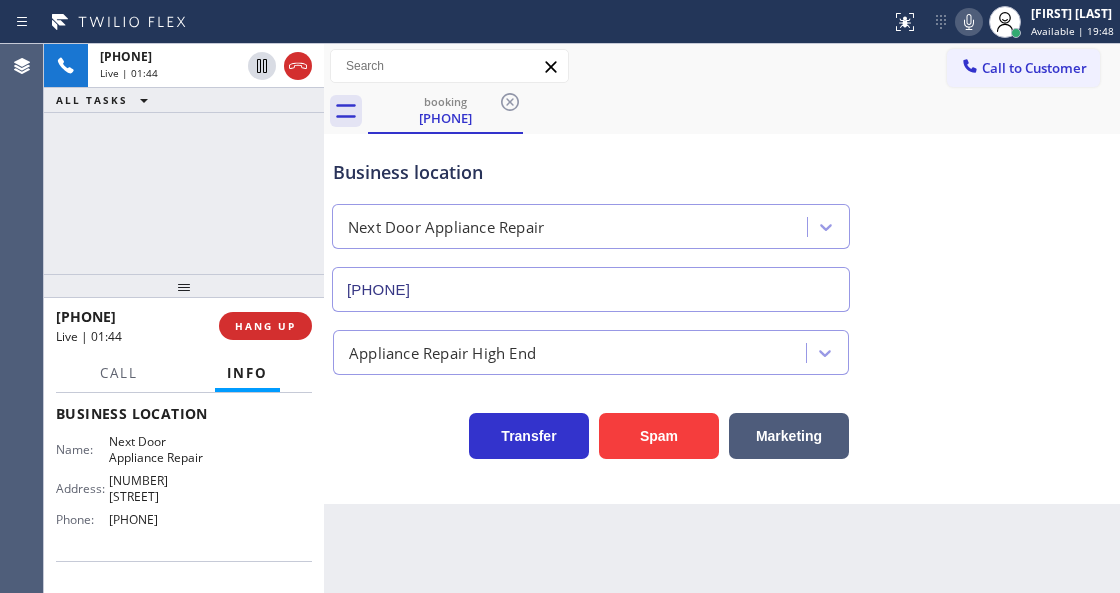 click 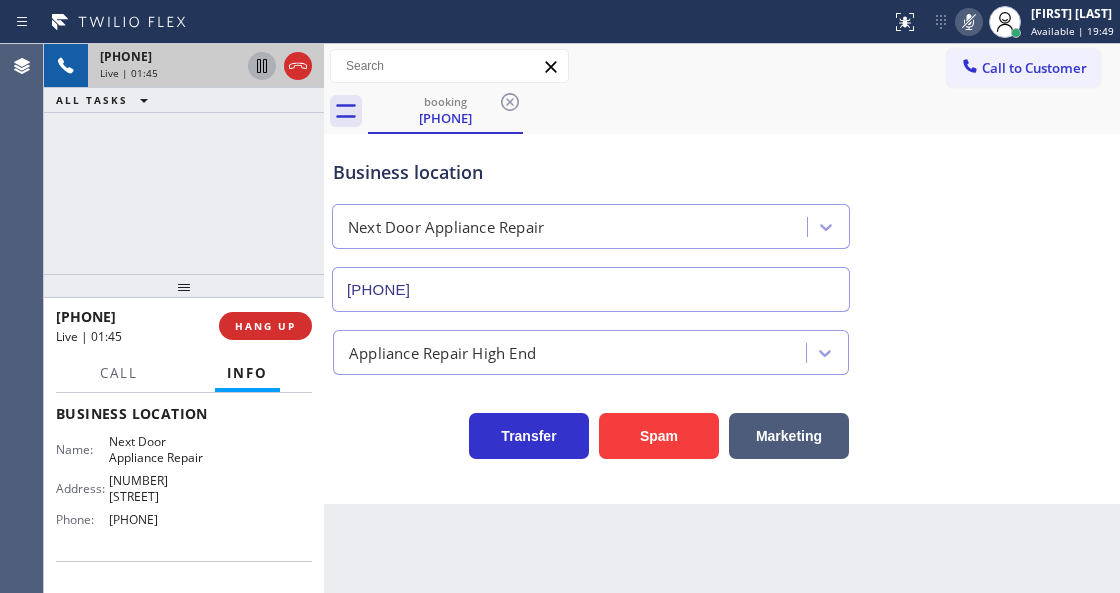 click 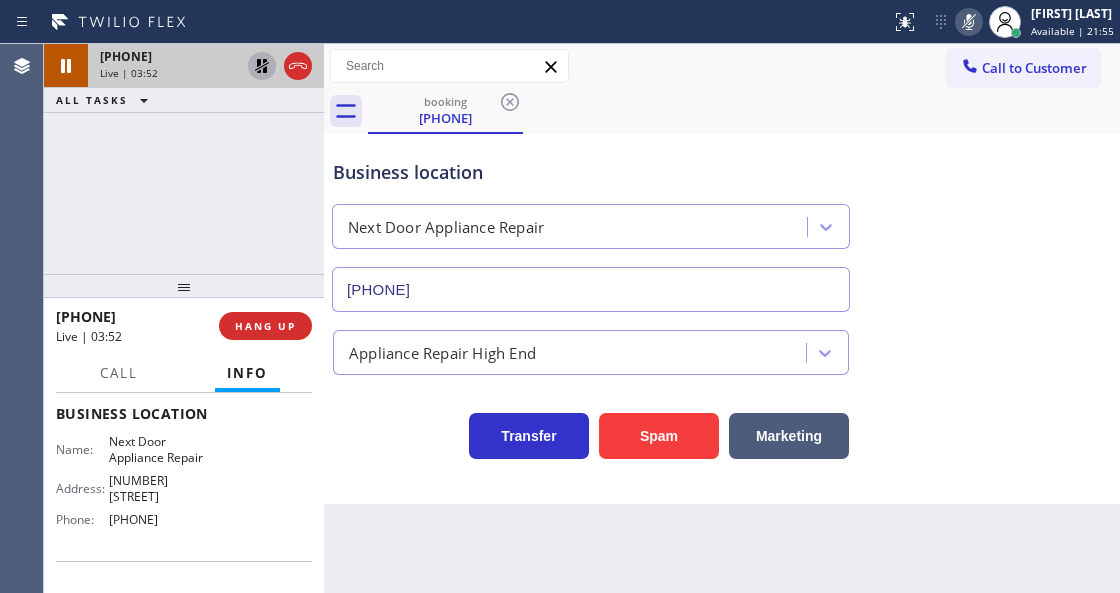 click 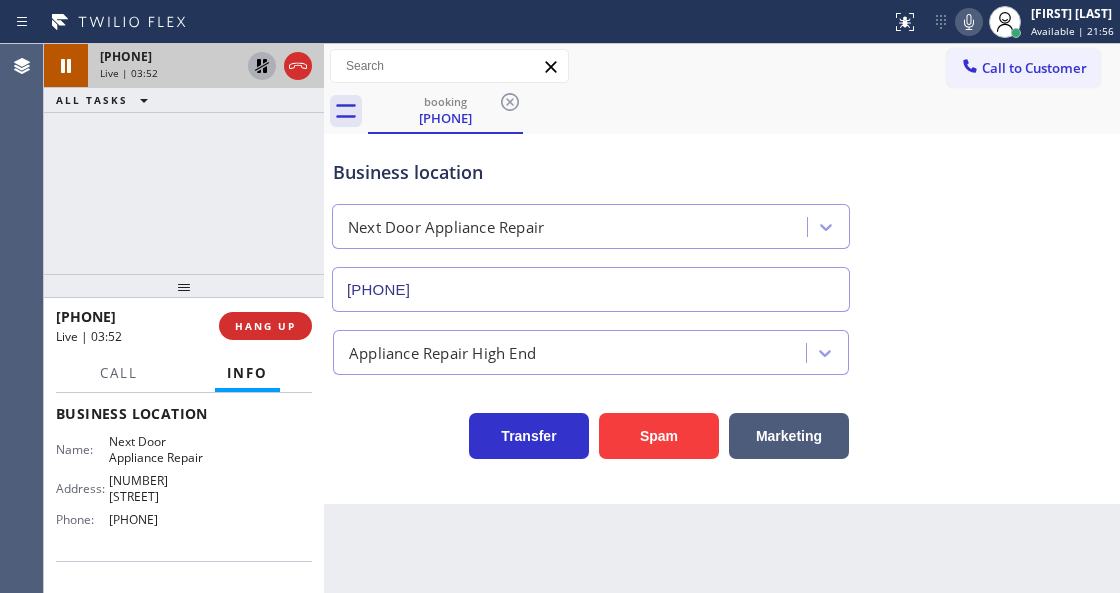 click 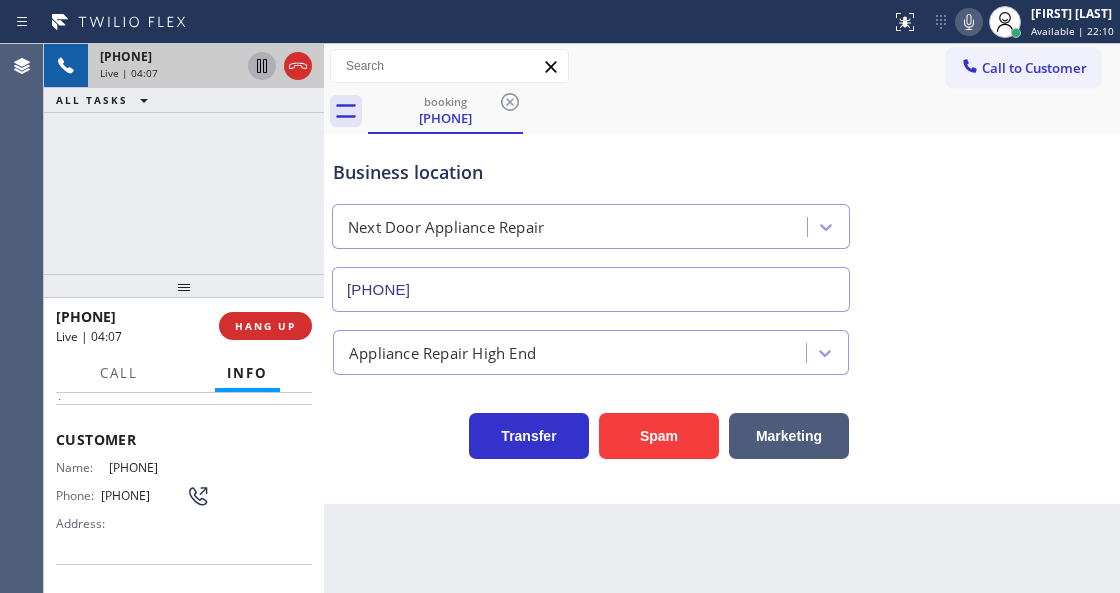 scroll, scrollTop: 0, scrollLeft: 0, axis: both 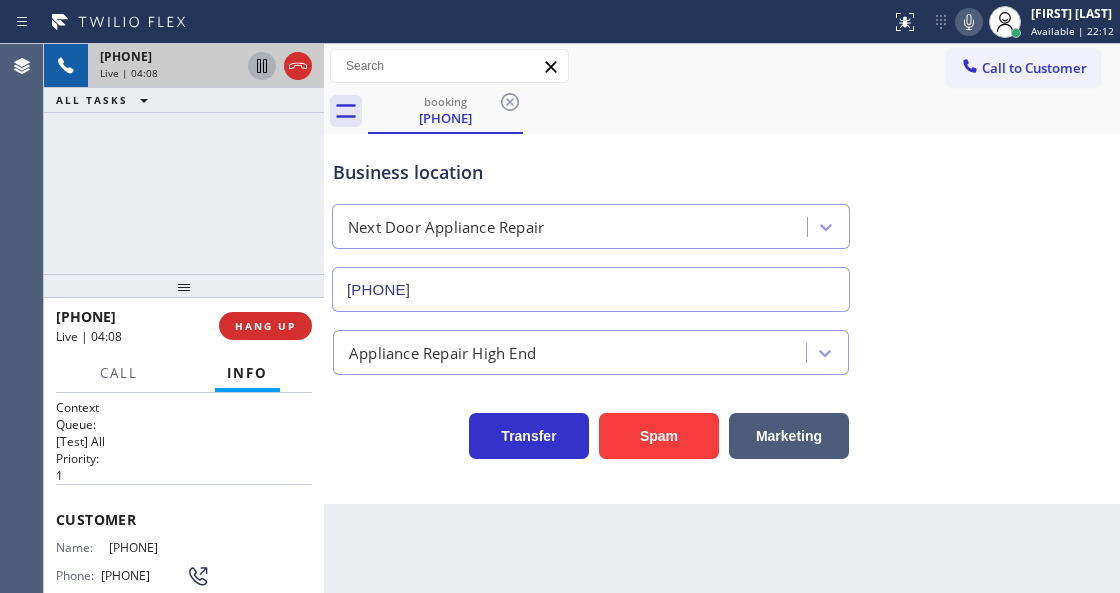 drag, startPoint x: 206, startPoint y: 534, endPoint x: 106, endPoint y: 542, distance: 100.31949 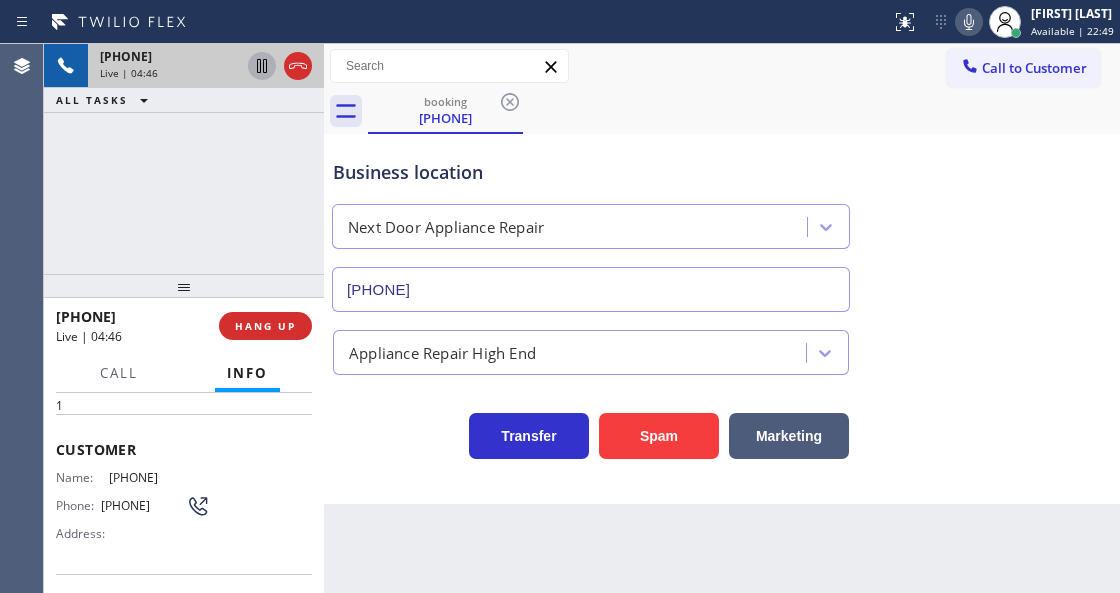scroll, scrollTop: 200, scrollLeft: 0, axis: vertical 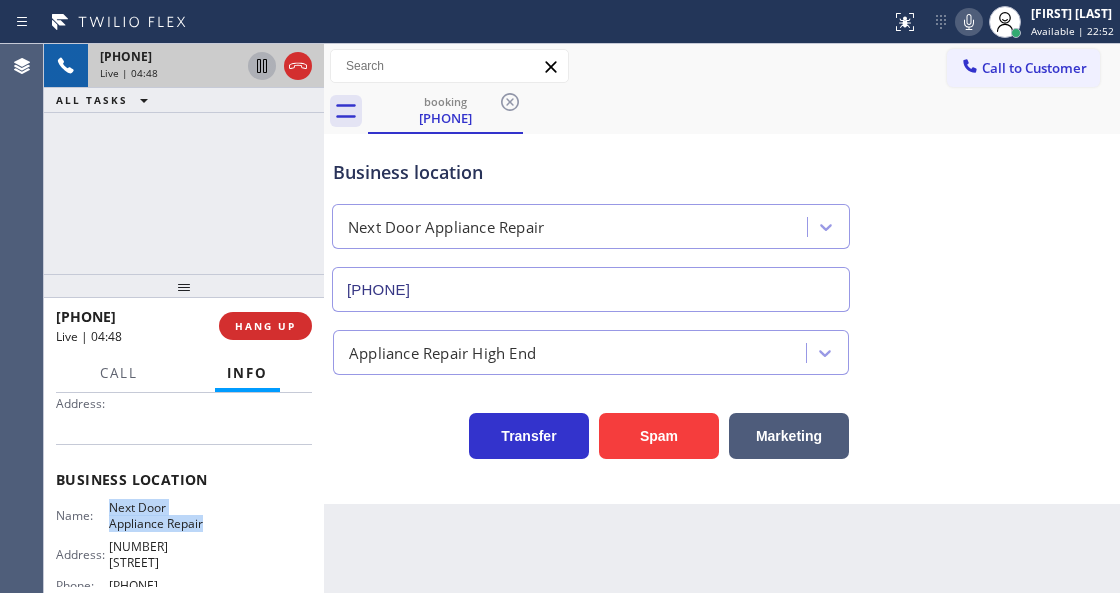drag, startPoint x: 106, startPoint y: 501, endPoint x: 201, endPoint y: 523, distance: 97.5141 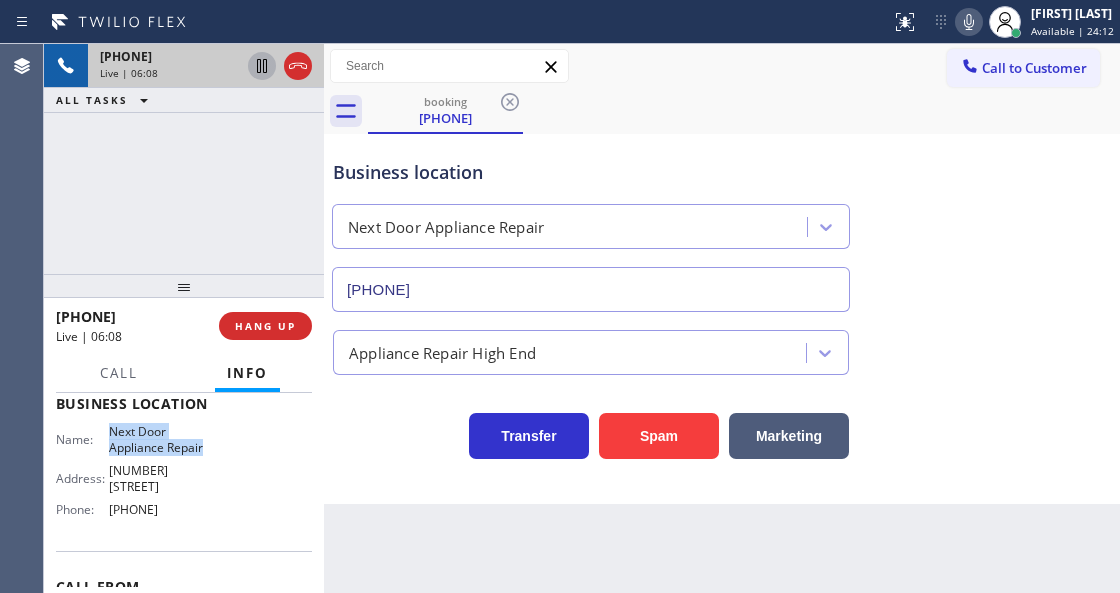 scroll, scrollTop: 333, scrollLeft: 0, axis: vertical 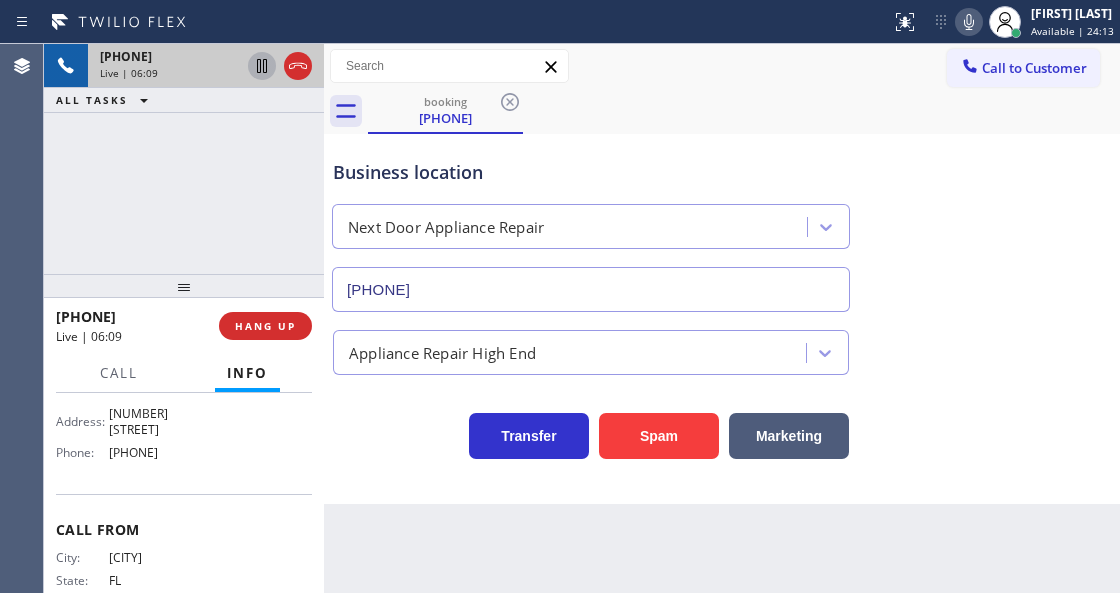 drag, startPoint x: 201, startPoint y: 435, endPoint x: 108, endPoint y: 439, distance: 93.08598 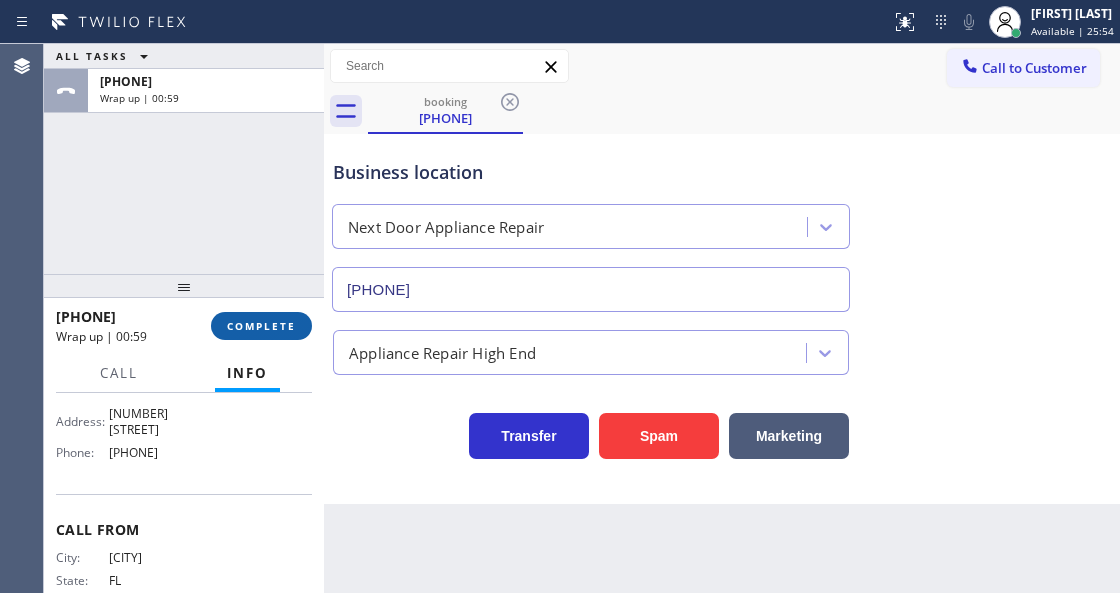 click on "COMPLETE" at bounding box center [261, 326] 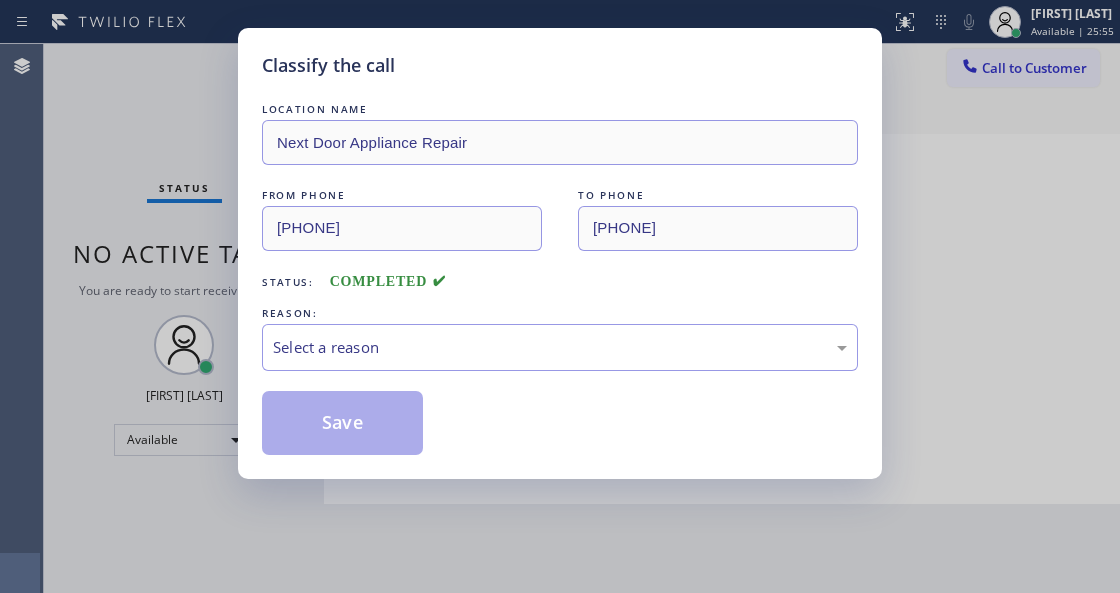 click on "Select a reason" at bounding box center [560, 347] 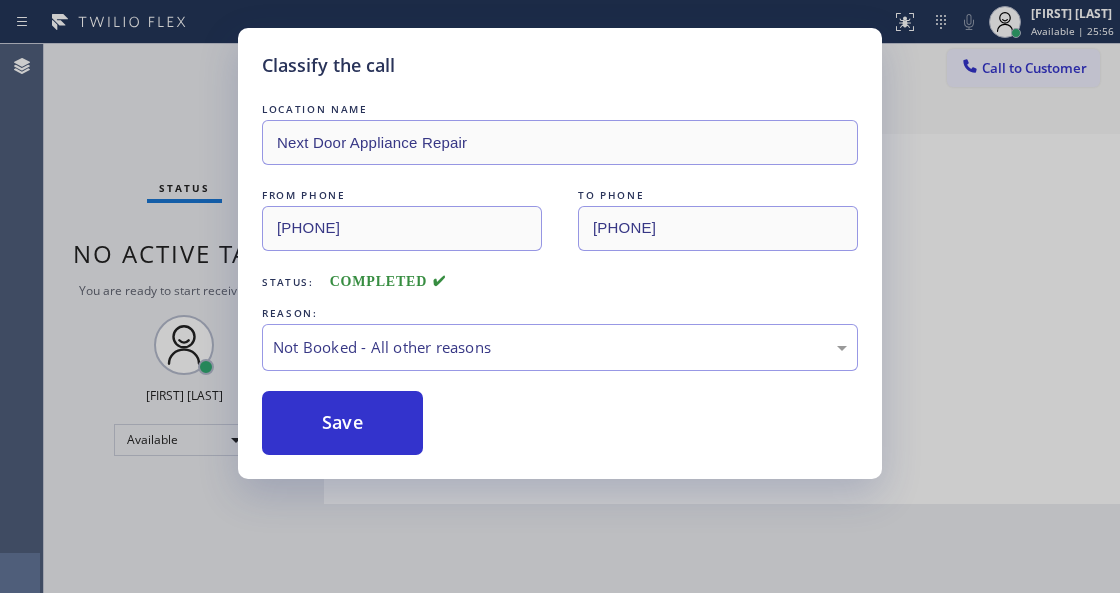 click on "Save" at bounding box center (342, 423) 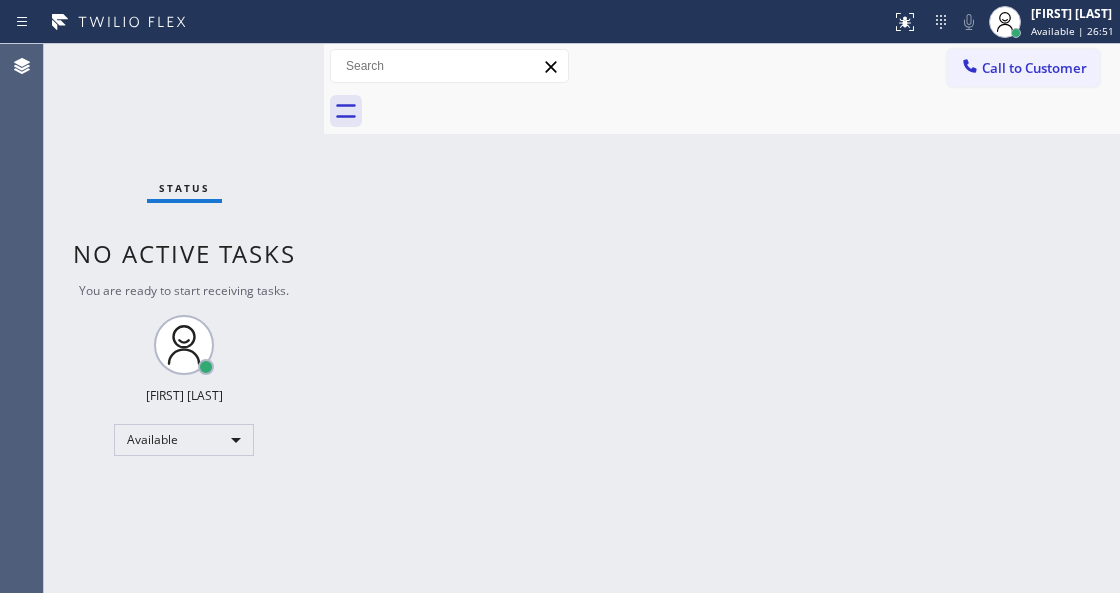 drag, startPoint x: 451, startPoint y: 328, endPoint x: 446, endPoint y: 384, distance: 56.22277 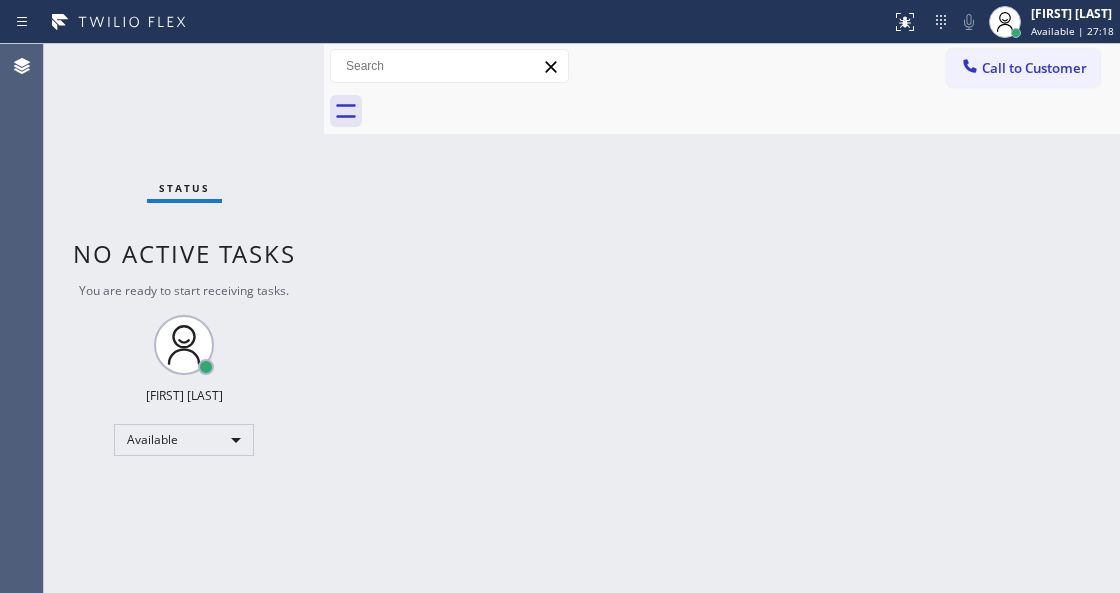 drag, startPoint x: 346, startPoint y: 290, endPoint x: 278, endPoint y: 164, distance: 143.1782 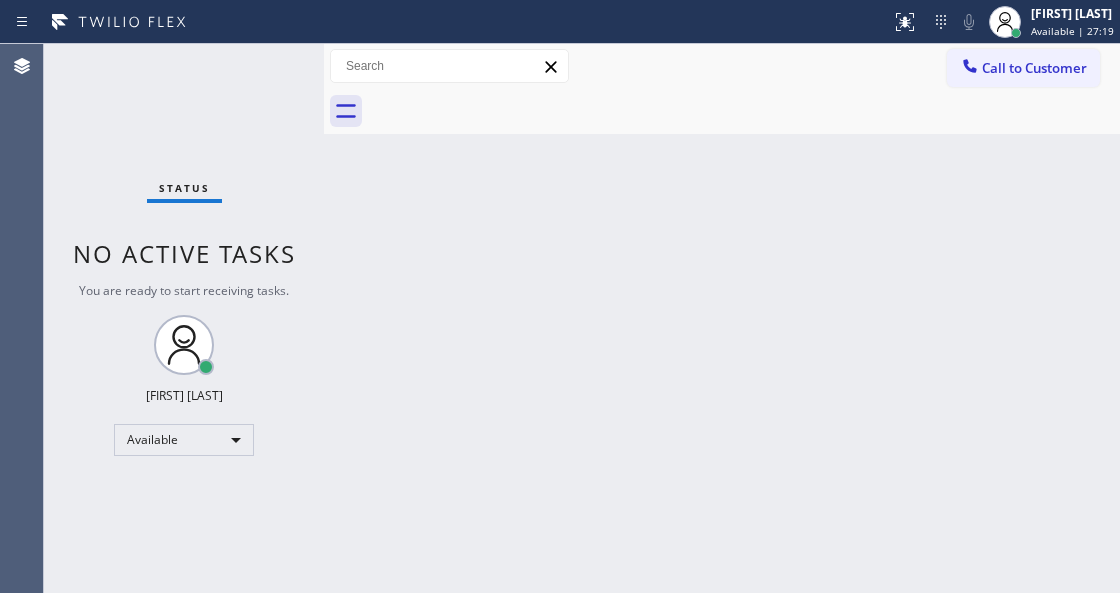 click on "Status   No active tasks     You are ready to start receiving tasks.   Venezza Koren Intas Available" at bounding box center [184, 318] 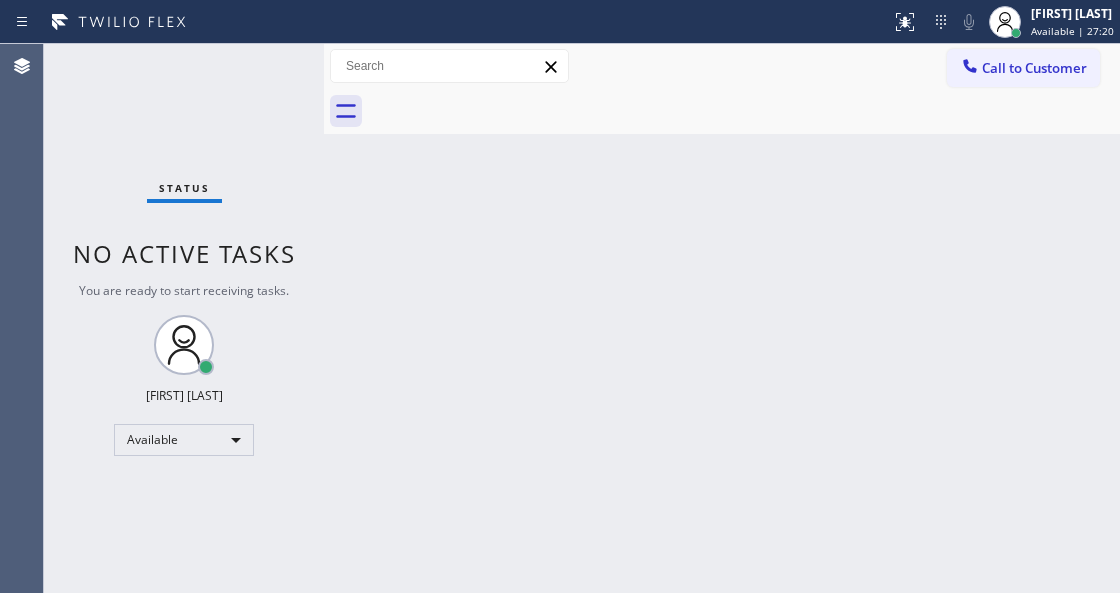 click on "Status   No active tasks     You are ready to start receiving tasks.   Venezza Koren Intas Available" at bounding box center [184, 318] 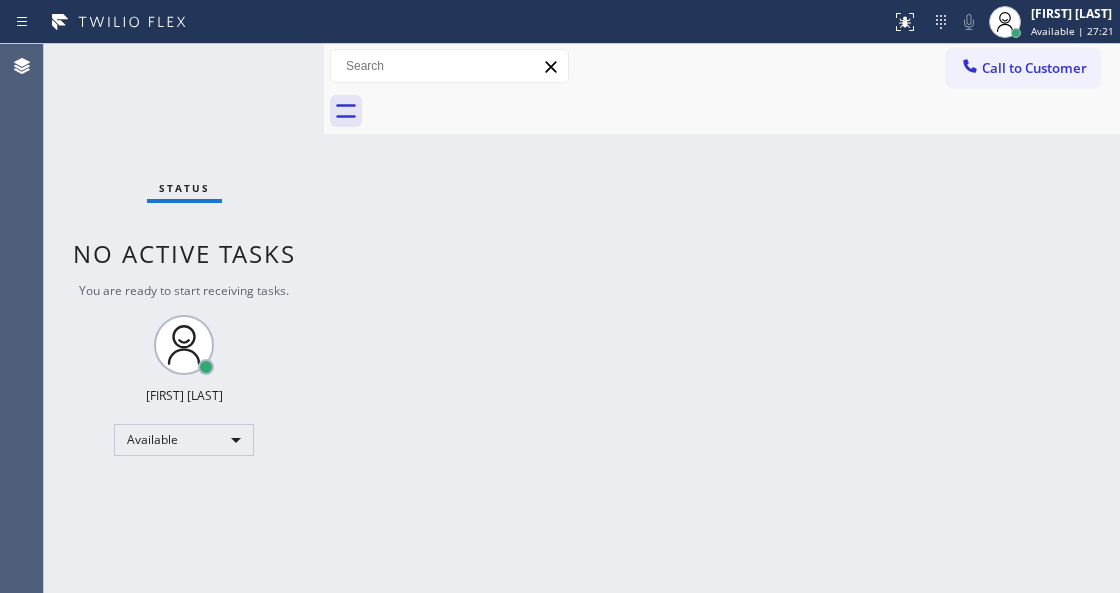 click on "Status   No active tasks     You are ready to start receiving tasks.   Venezza Koren Intas Available" at bounding box center [184, 318] 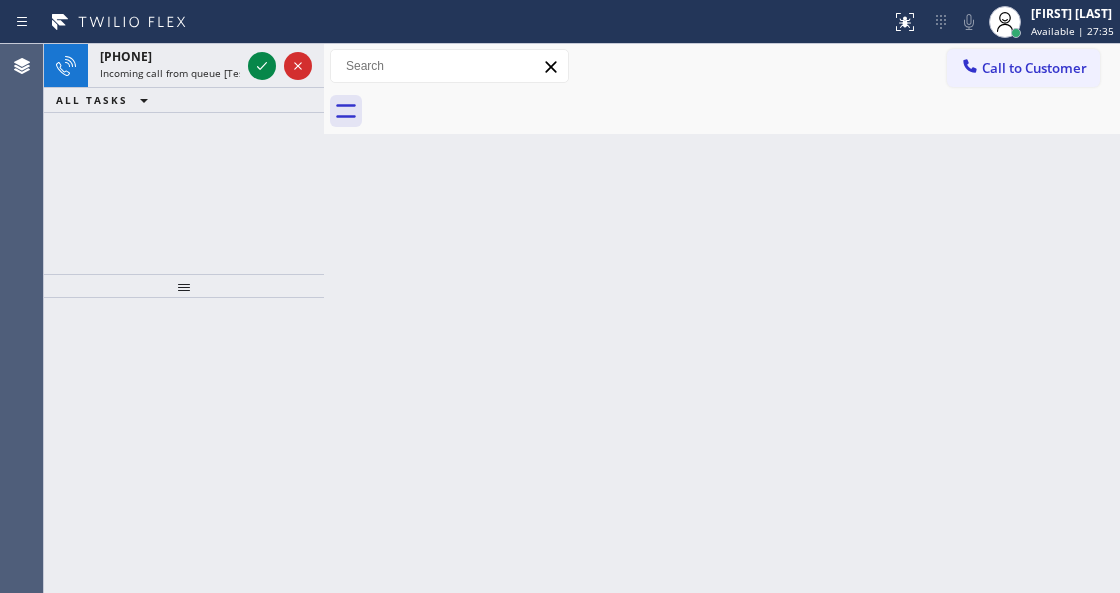 click 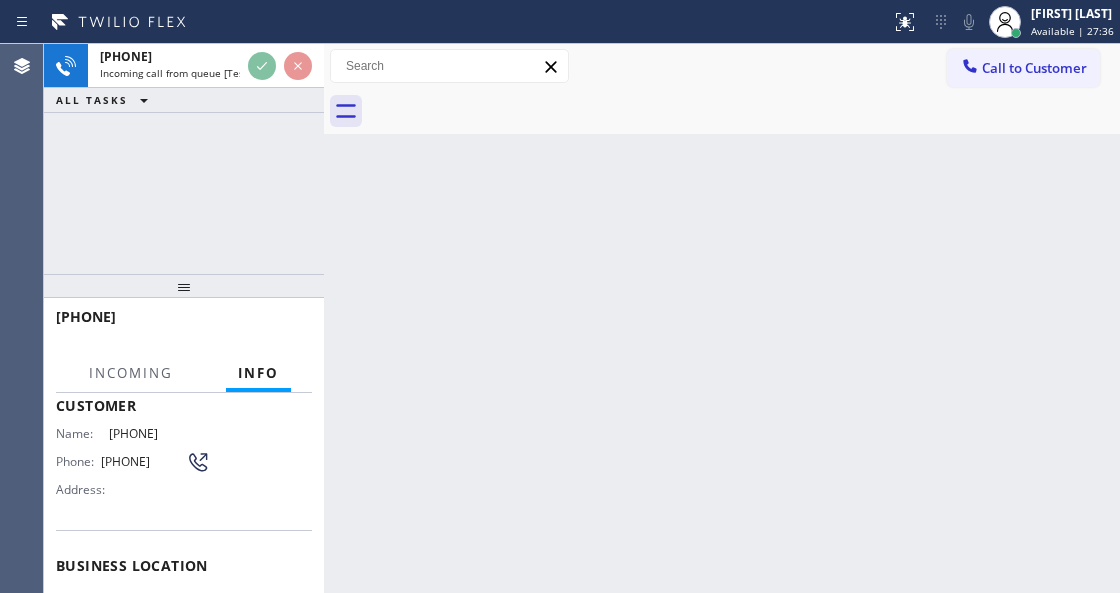 scroll, scrollTop: 266, scrollLeft: 0, axis: vertical 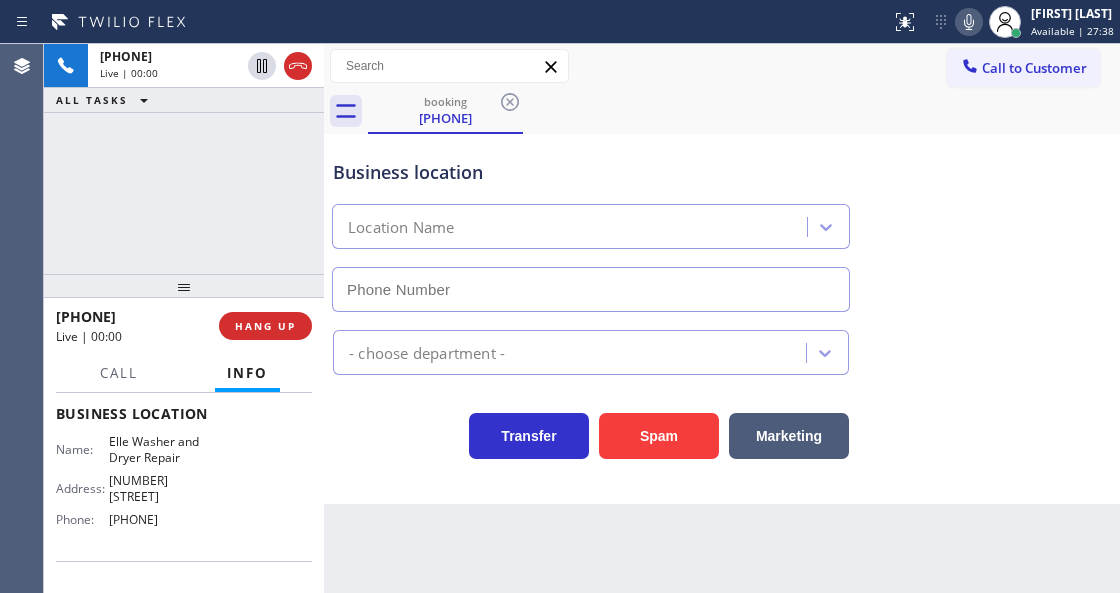 type on "[PHONE]" 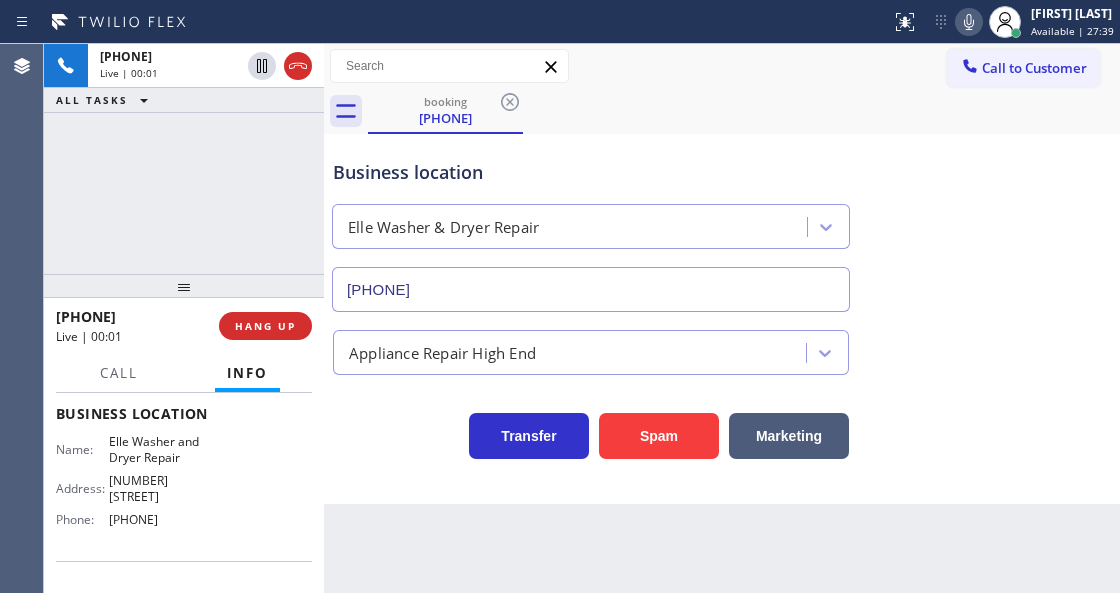 click on "Business location Elle Washer & Dryer Repair [PHONE]" at bounding box center [722, 221] 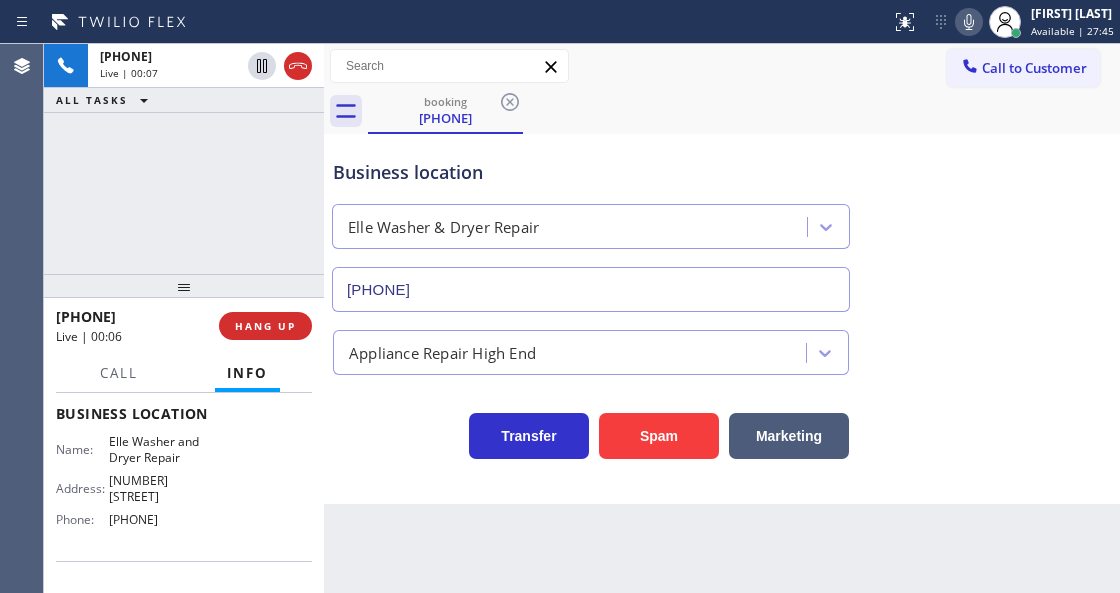 click on "[PHONE]" at bounding box center (591, 285) 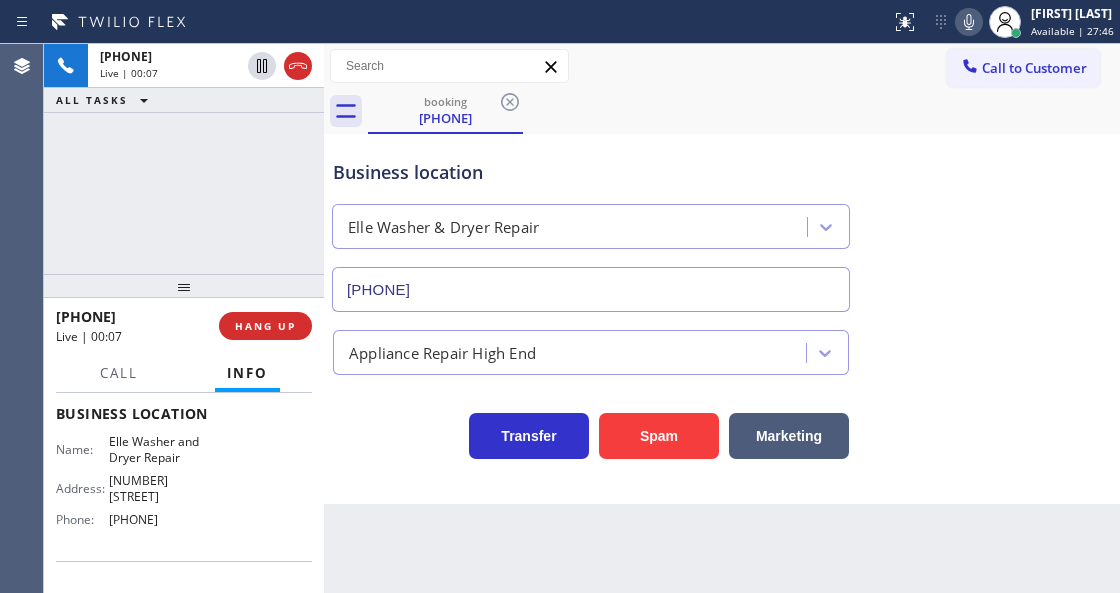 click on "Business location" at bounding box center [591, 172] 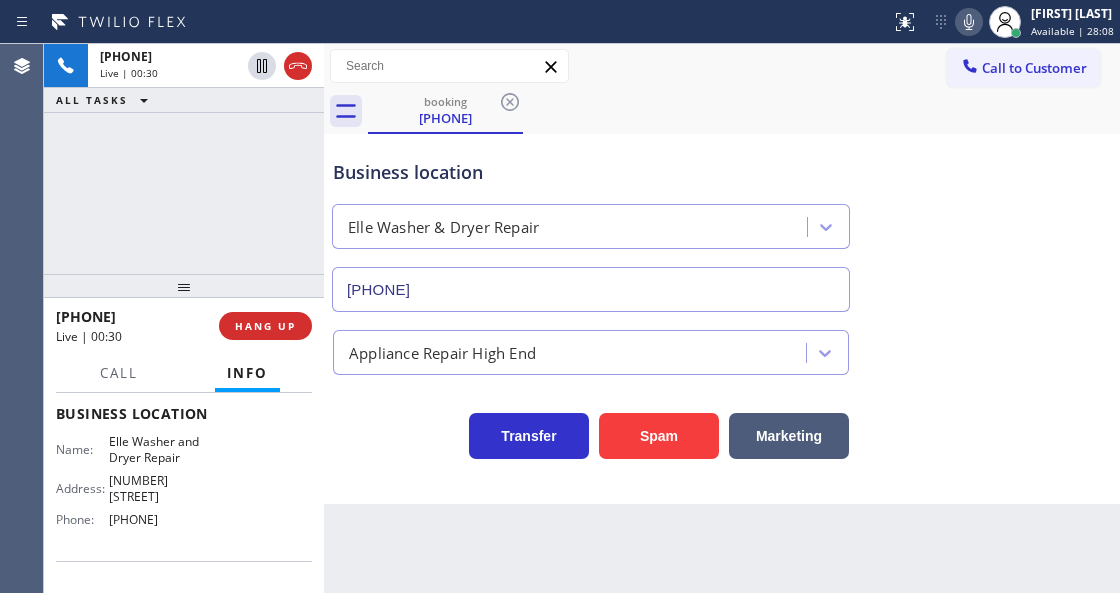 click on "Back to Dashboard Change Sender ID Customers Technicians Select a contact Outbound call Technician Search Technician Your caller id phone number Your caller id phone number Call Technician info Name Phone none Address none Change Sender ID HVAC [PHONE] 5 Star Appliance [PHONE] Appliance Repair [PHONE] Plumbing [PHONE] Air Duct Cleaning [PHONE] Electricians [PHONE] Cancel Change Check personal SMS Reset Change booking [PHONE] Call to Customer Outbound call Location Home Alliance Your caller id phone number [PHONE] Customer number Call Outbound call Technician Search Technician Your caller id phone number Your caller id phone number Call booking [PHONE] Business location Elle Washer & Dryer Repair [PHONE] Appliance Repair High End Transfer Spam Marketing" at bounding box center [722, 318] 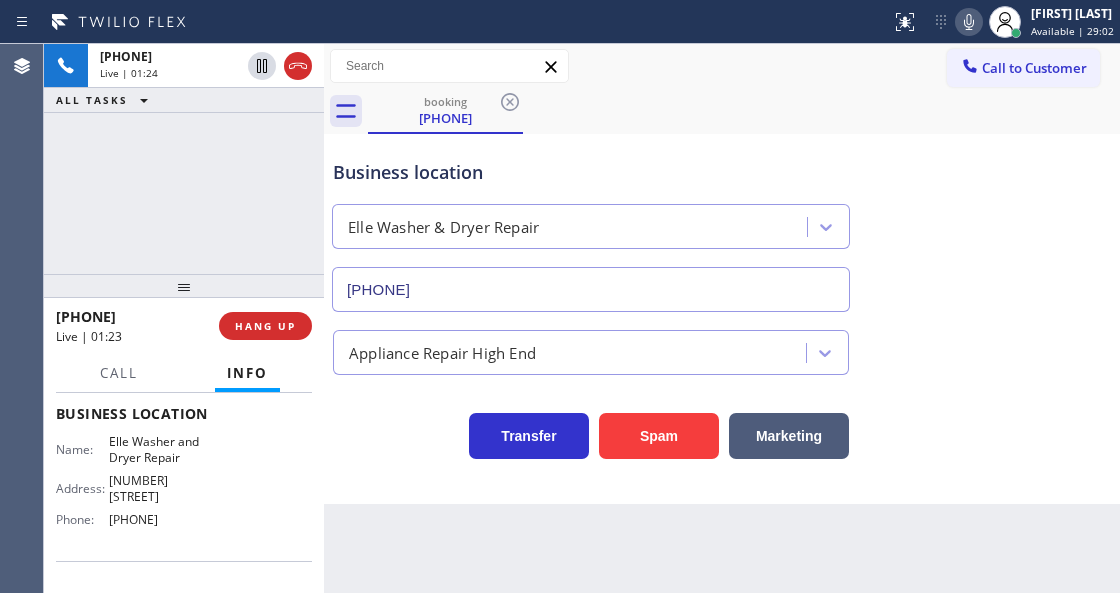 click 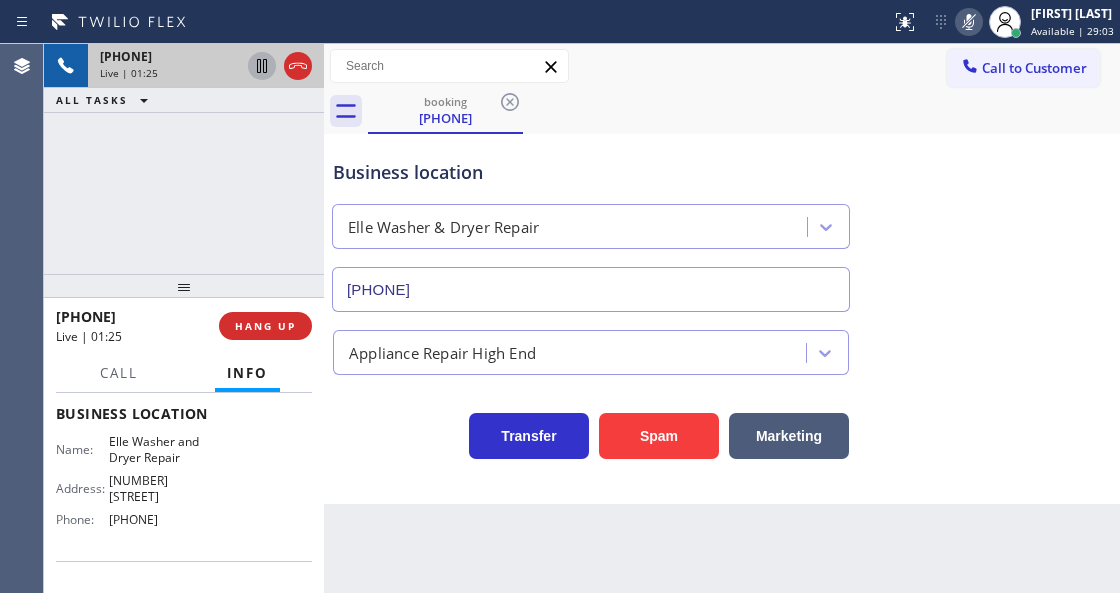click 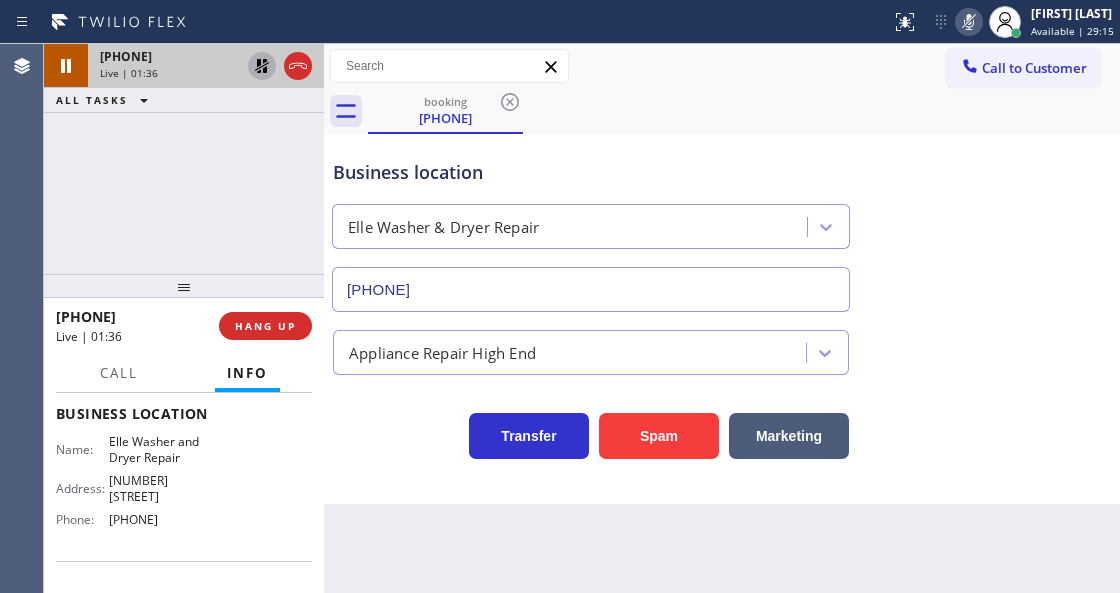 scroll, scrollTop: 0, scrollLeft: 0, axis: both 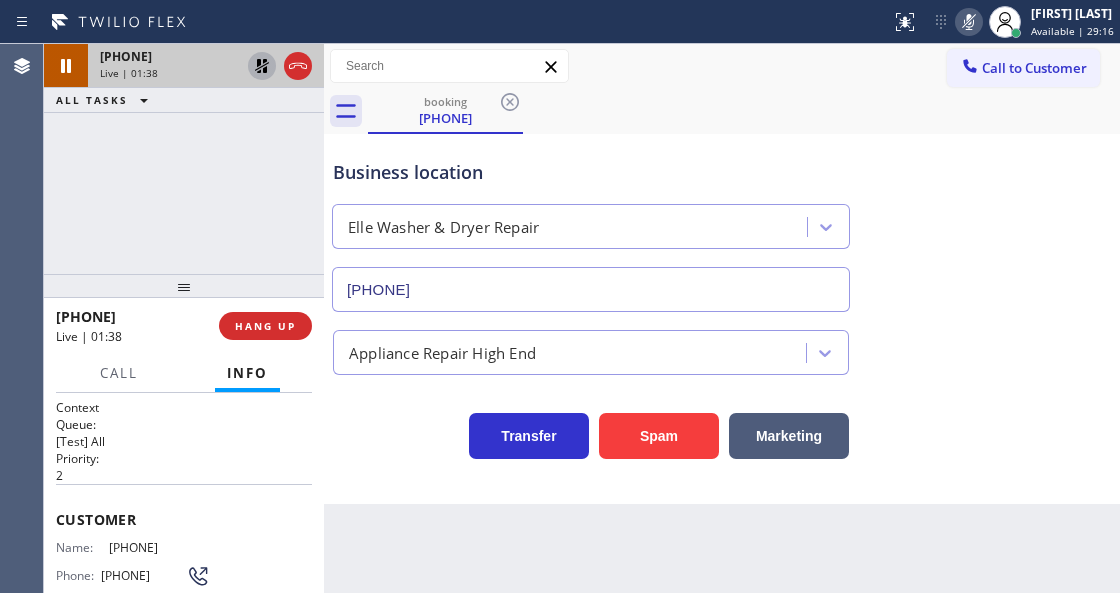 drag, startPoint x: 200, startPoint y: 550, endPoint x: 108, endPoint y: 545, distance: 92.13577 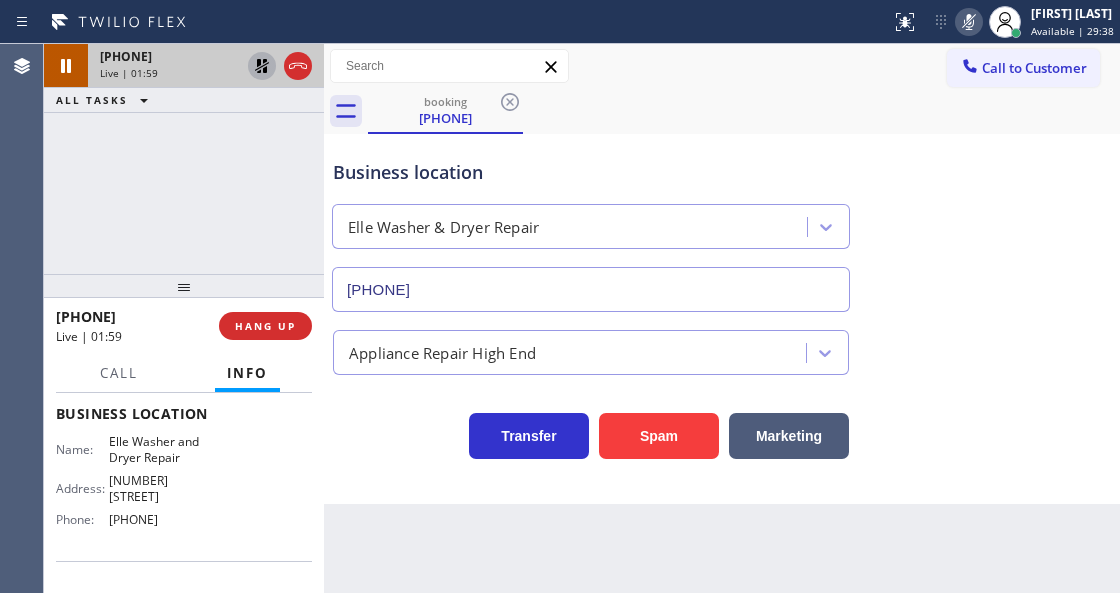 scroll, scrollTop: 266, scrollLeft: 0, axis: vertical 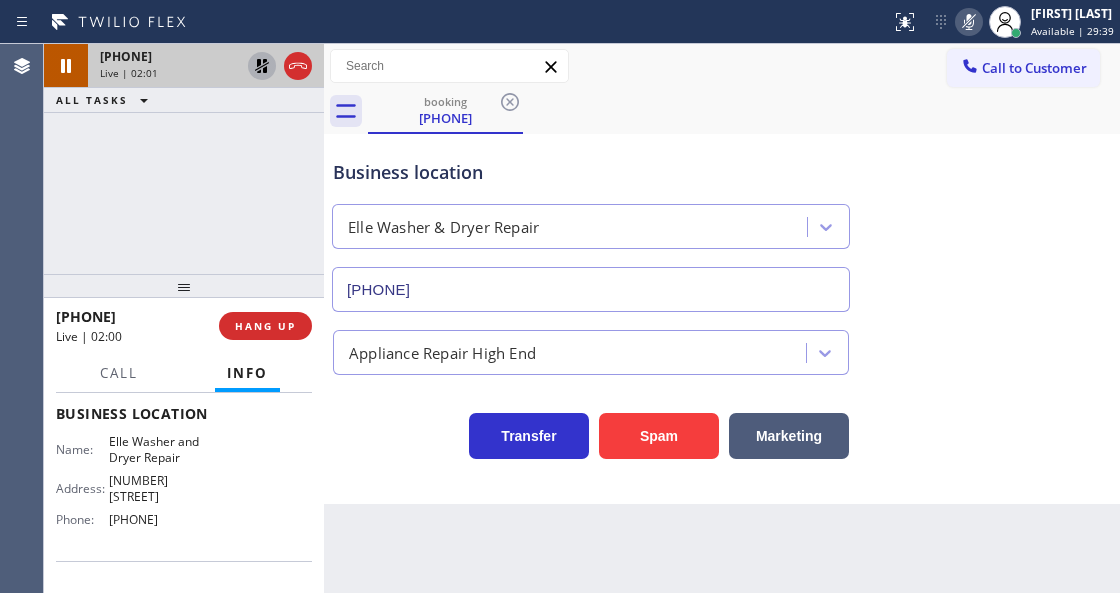 drag, startPoint x: 191, startPoint y: 458, endPoint x: 105, endPoint y: 444, distance: 87.13208 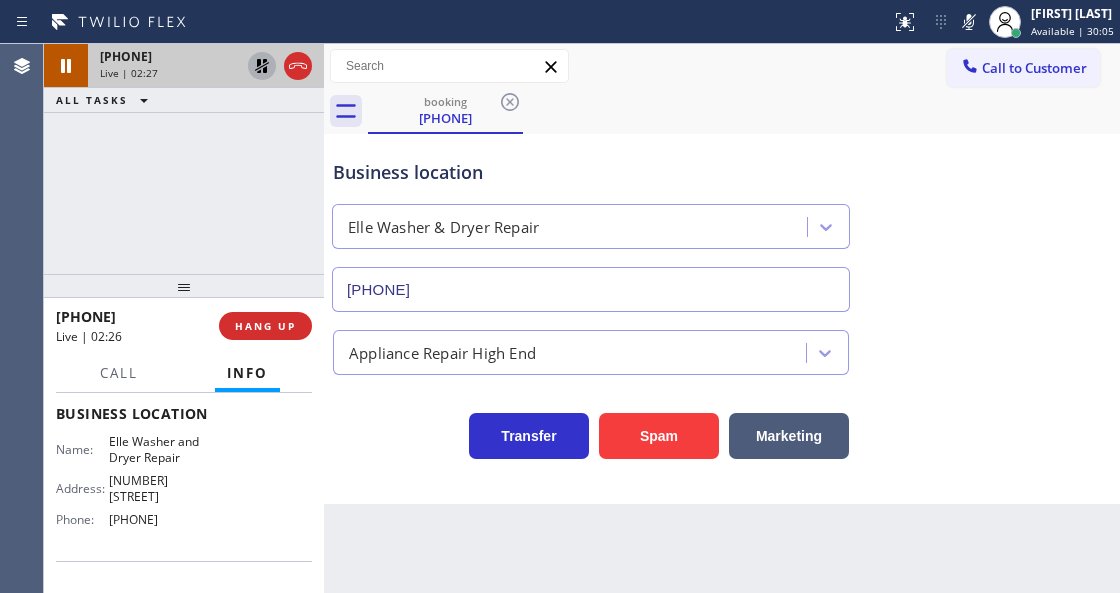 drag, startPoint x: 938, startPoint y: 24, endPoint x: 739, endPoint y: 150, distance: 235.53555 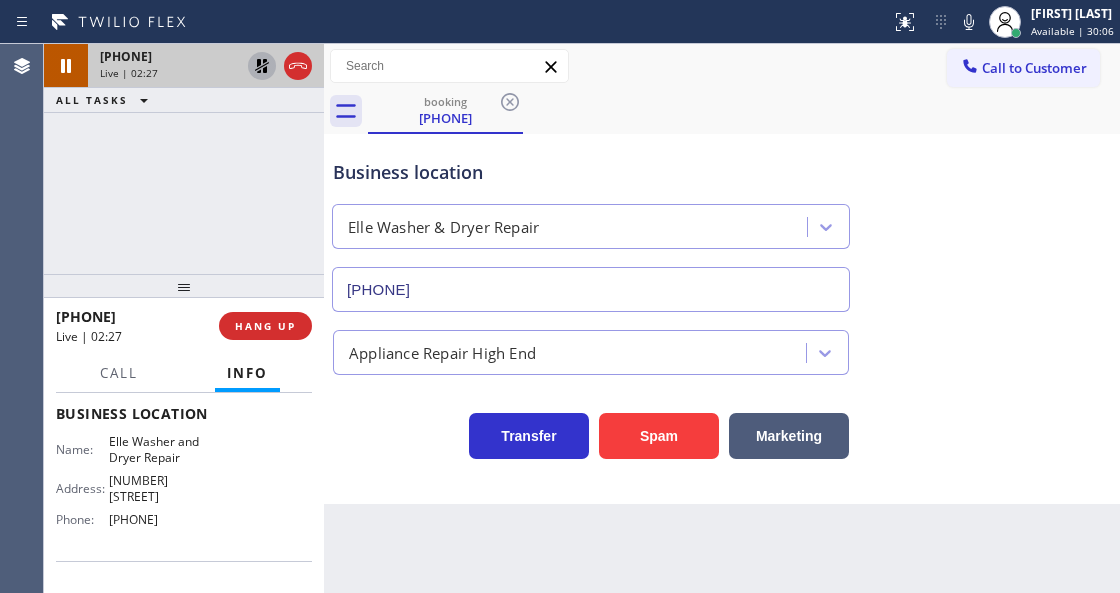 click 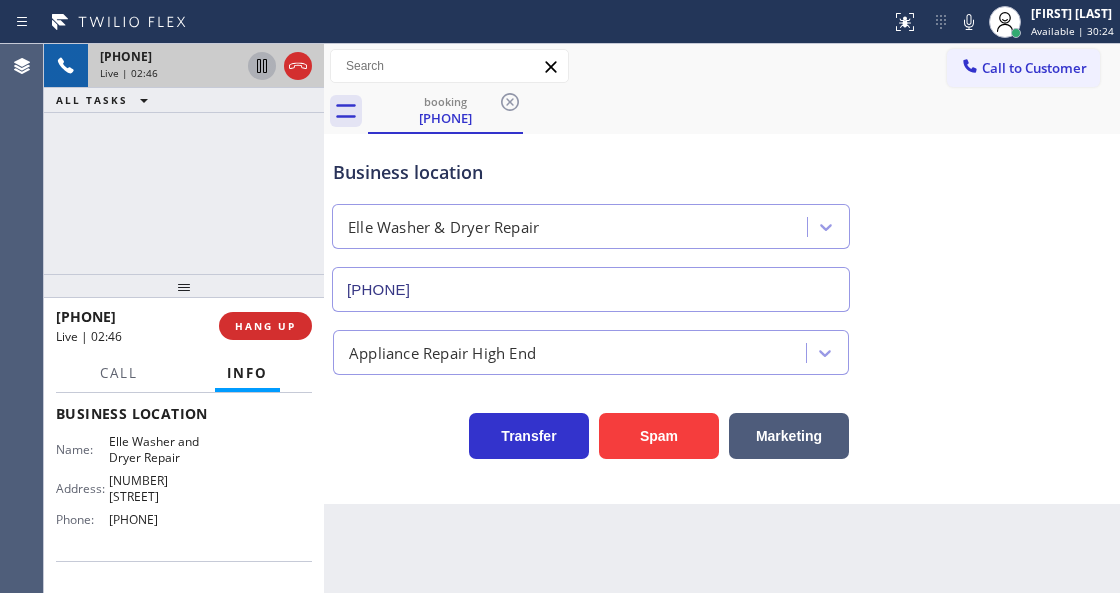 drag, startPoint x: 208, startPoint y: 504, endPoint x: 109, endPoint y: 509, distance: 99.12618 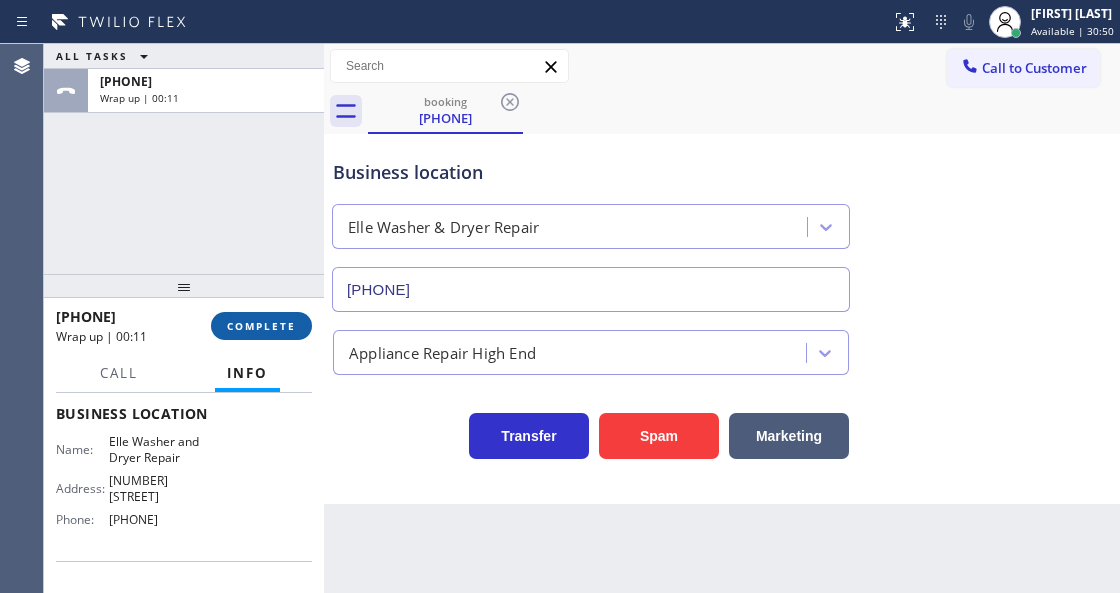 click on "COMPLETE" at bounding box center [261, 326] 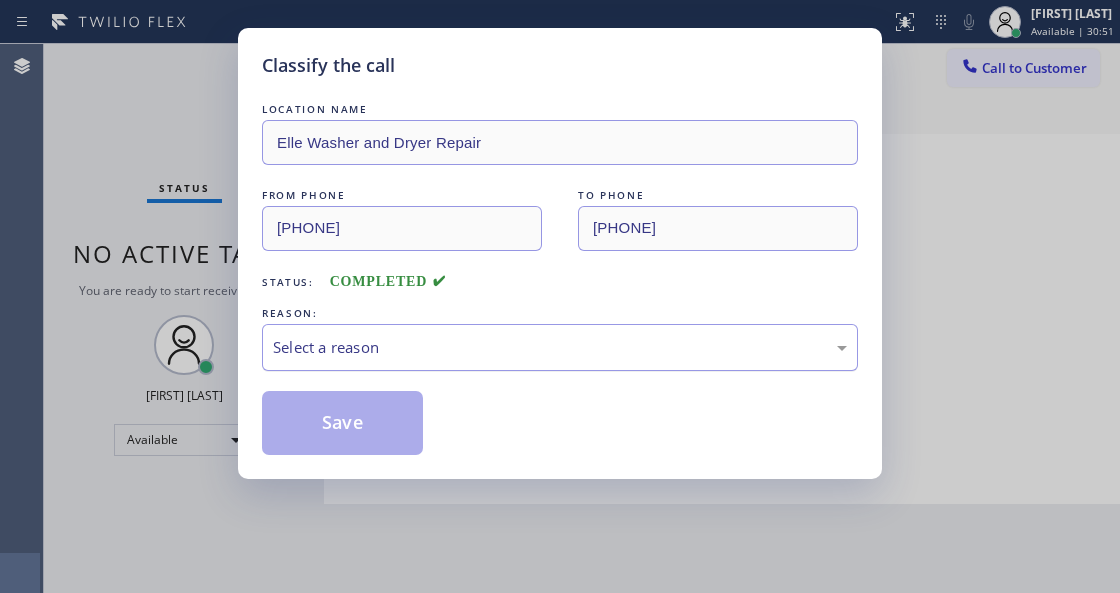 click on "Select a reason" at bounding box center [560, 347] 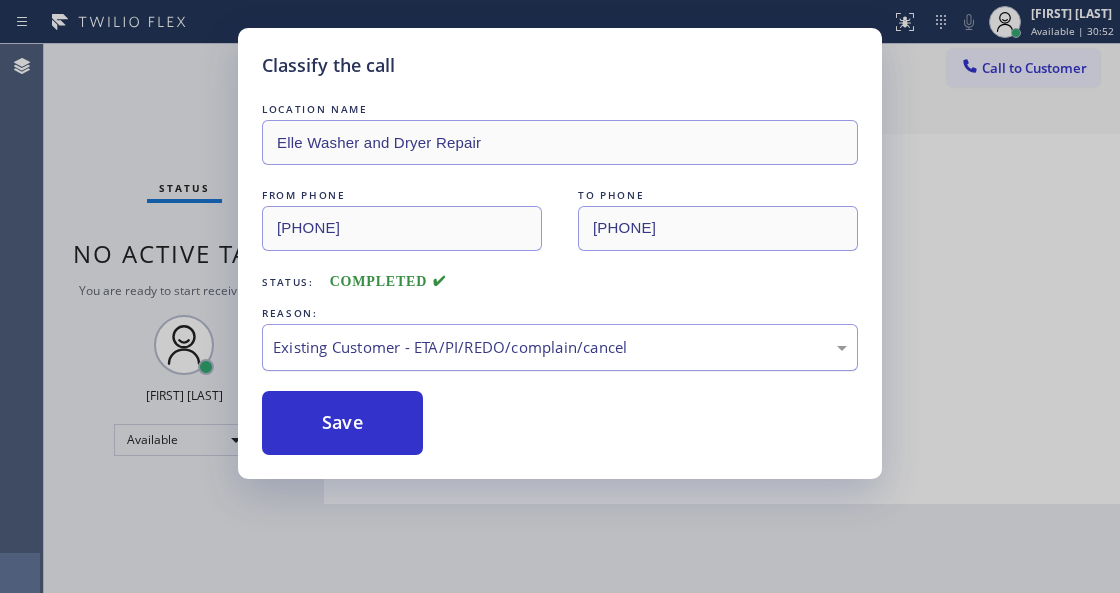 click on "Existing Customer - ETA/PI/REDO/complain/cancel" at bounding box center (560, 347) 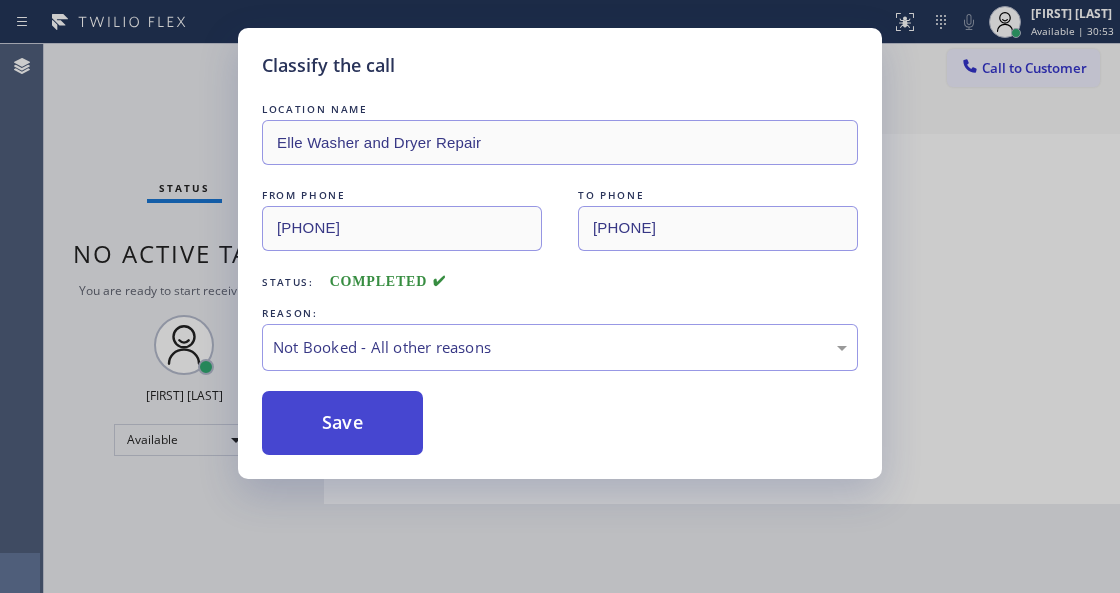 click on "Save" at bounding box center (342, 423) 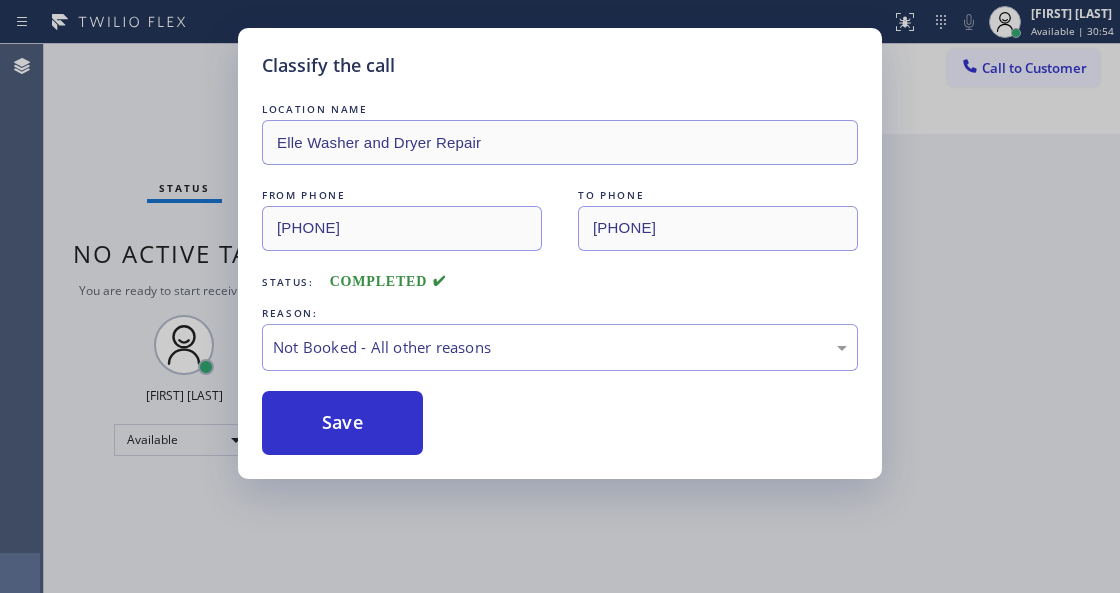 click on "Classify the call LOCATION NAME Elle Washer  and  Dryer Repair FROM PHONE [PHONE] TO PHONE [PHONE] Status: COMPLETED REASON: Not Booked - All other reasons Save" at bounding box center (560, 296) 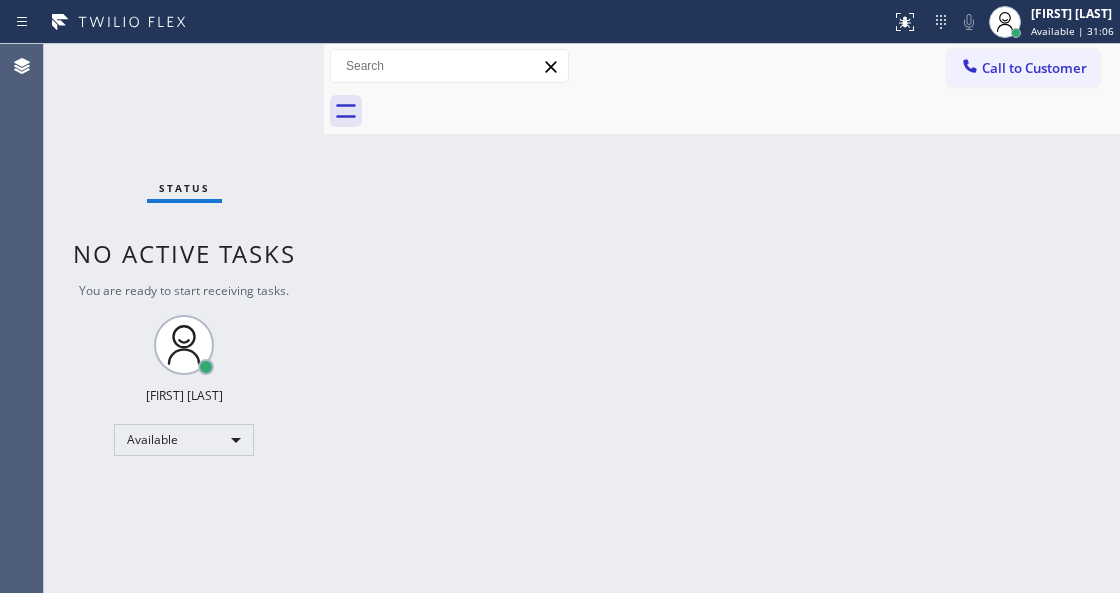 click on "Back to Dashboard Change Sender ID Customers Technicians Select a contact Outbound call Technician Search Technician Your caller id phone number Your caller id phone number Call Technician info Name   Phone none Address none Change Sender ID HVAC [PHONE] 5 Star Appliance [PHONE] Appliance Repair [PHONE] Plumbing [PHONE] Air Duct Cleaning [PHONE]  Electricians [PHONE] Cancel Change Check personal SMS Reset Change No tabs Call to Customer Outbound call Location Home Alliance Your caller id phone number [PHONE] Customer number Call Outbound call Technician Search Technician Your caller id phone number Your caller id phone number Call" at bounding box center (722, 318) 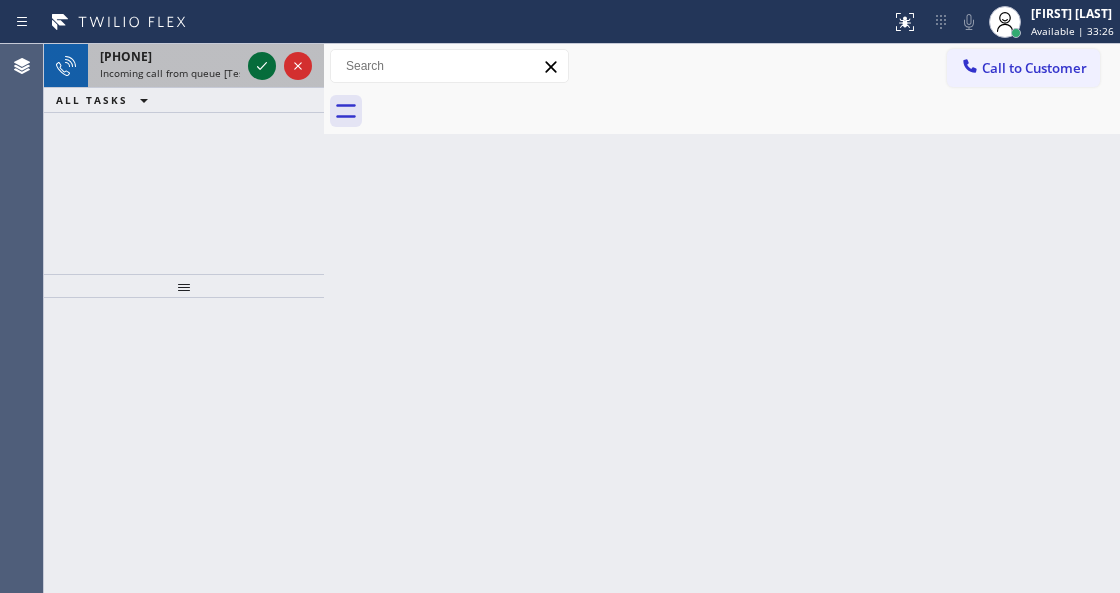 click 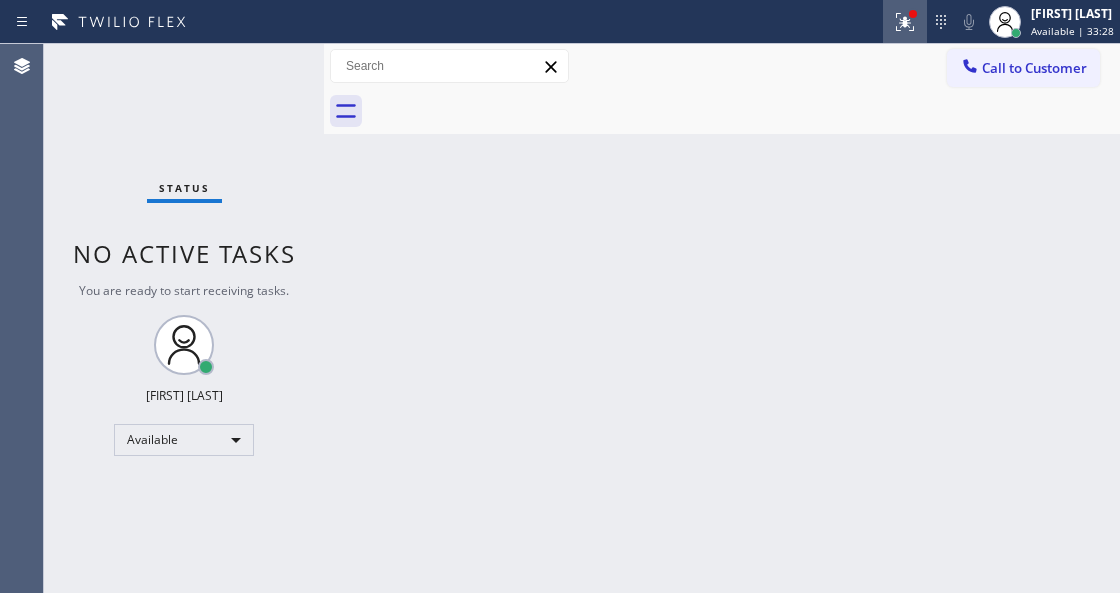 click 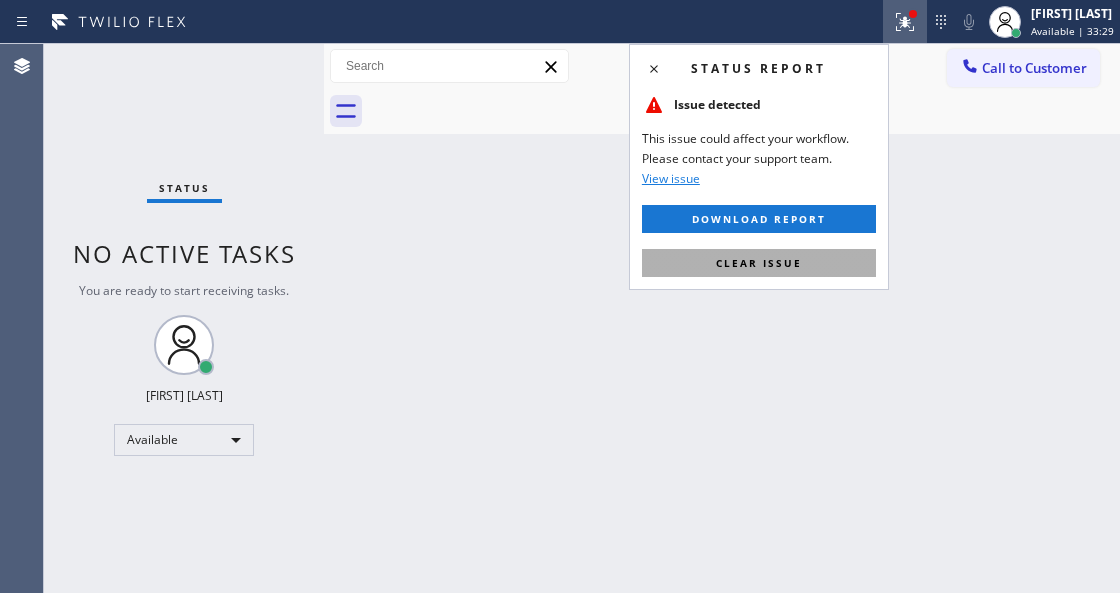 click on "Clear issue" at bounding box center (759, 263) 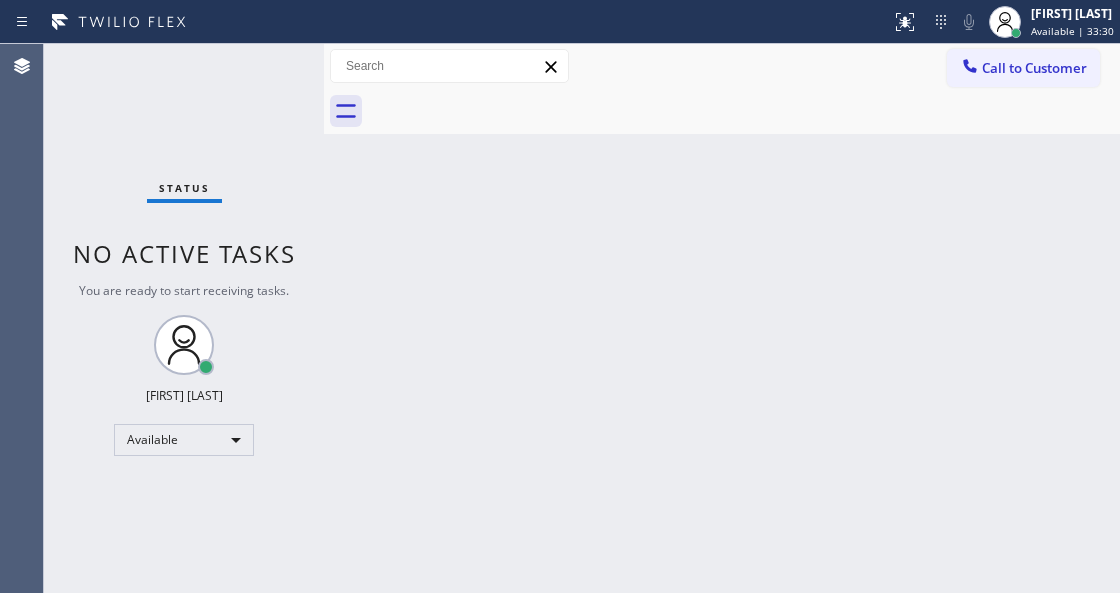 click on "Status   No active tasks     You are ready to start receiving tasks.   Venezza Koren Intas Available" at bounding box center [184, 318] 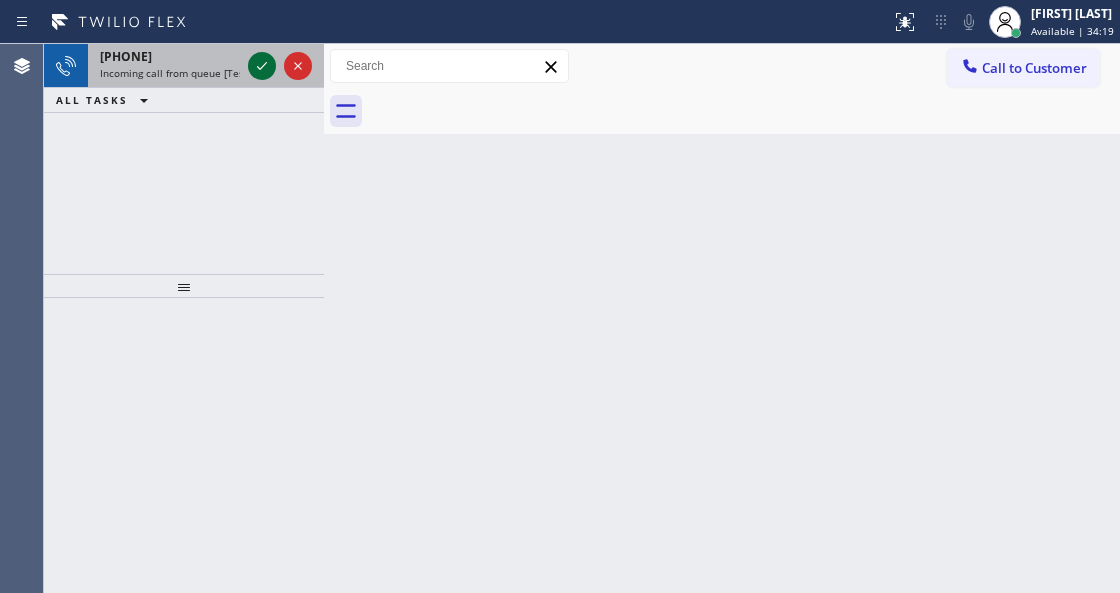 click 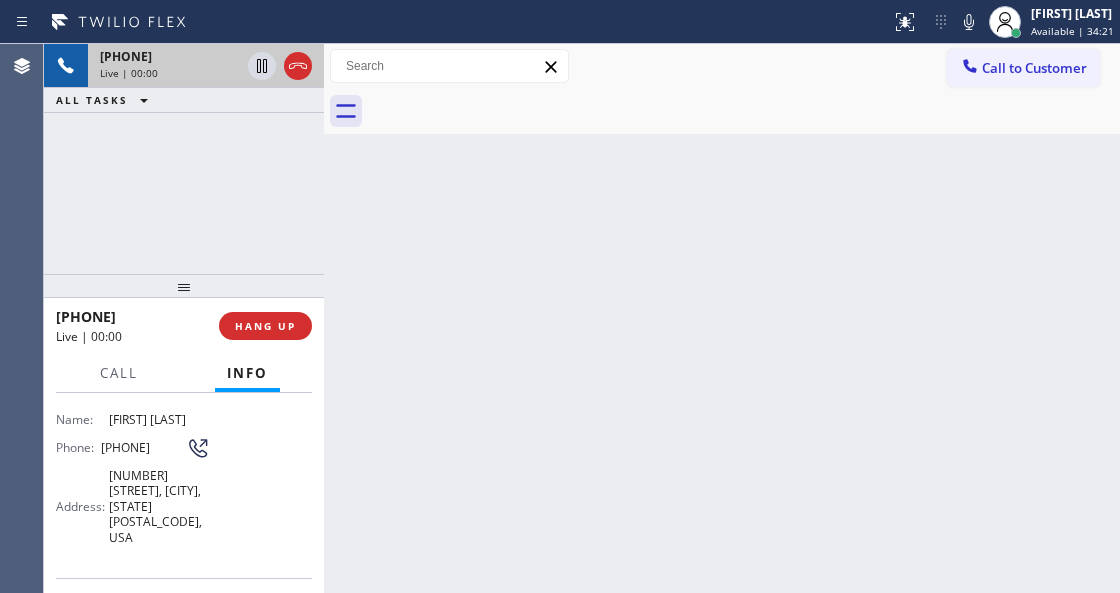 scroll, scrollTop: 200, scrollLeft: 0, axis: vertical 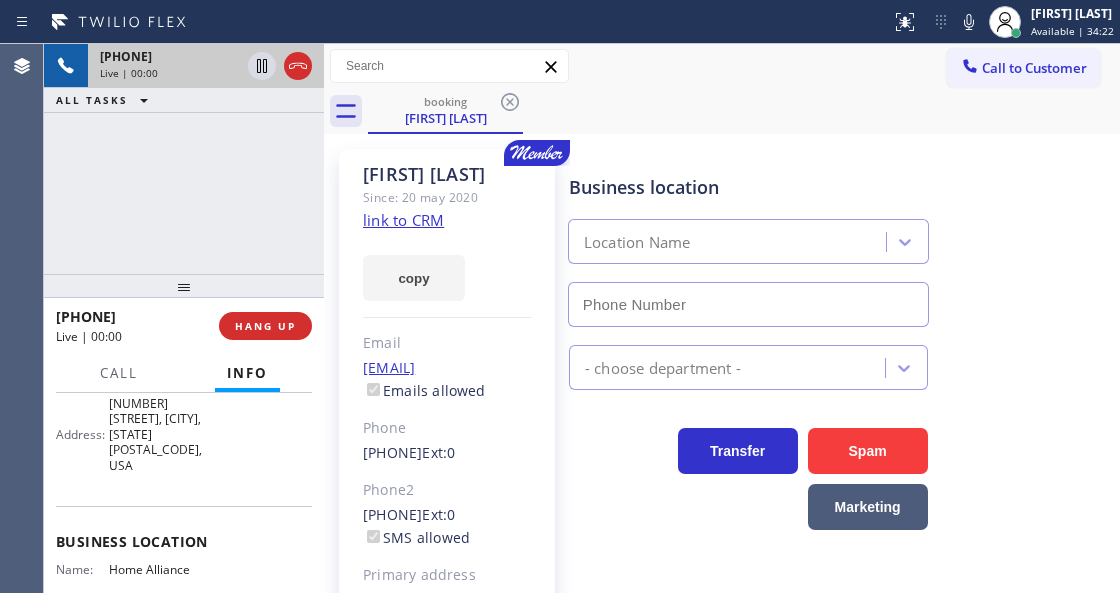 type on "[PHONE]" 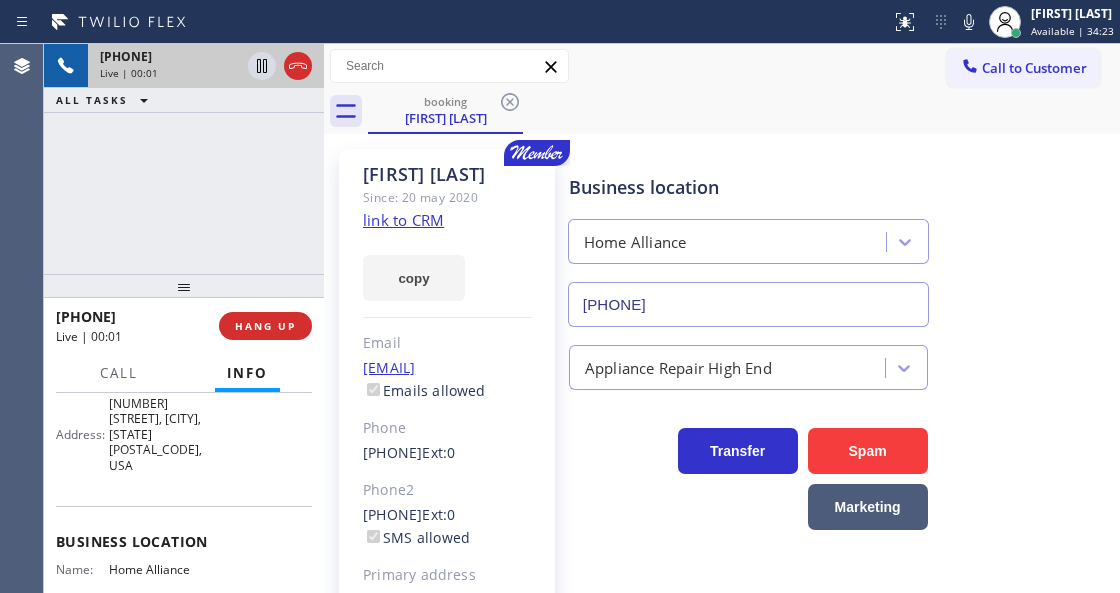 click on "link to CRM" at bounding box center [403, 220] 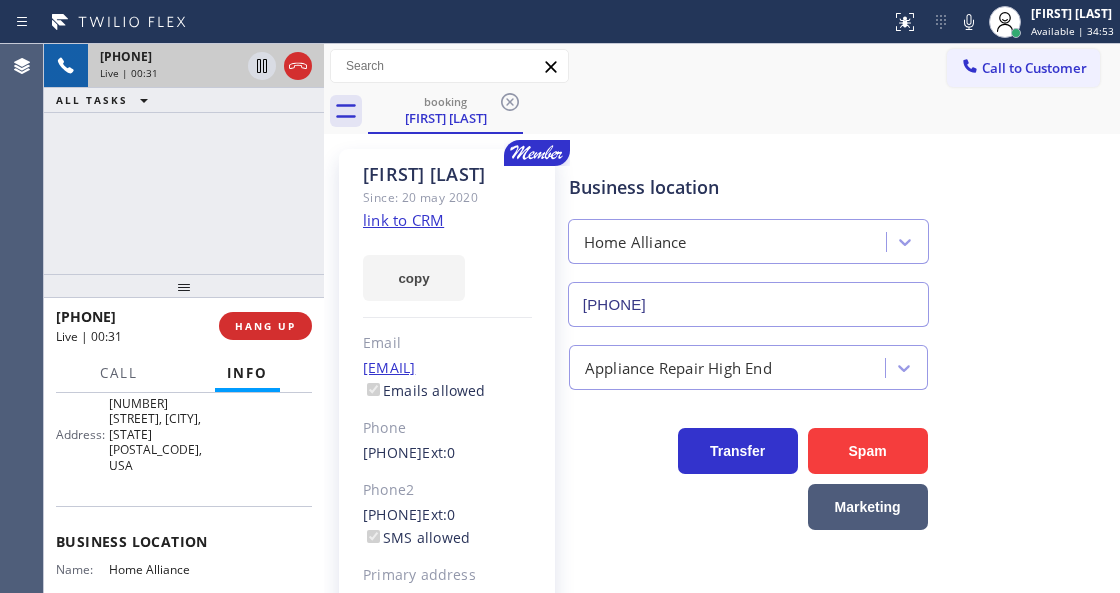 click on "Status report No issues detected If you experience an issue, please download the report and send it to your support team. Download report [FIRST] [LAST] Available | 34:53 Set your status Offline Available Unavailable Break Log out" at bounding box center (560, 22) 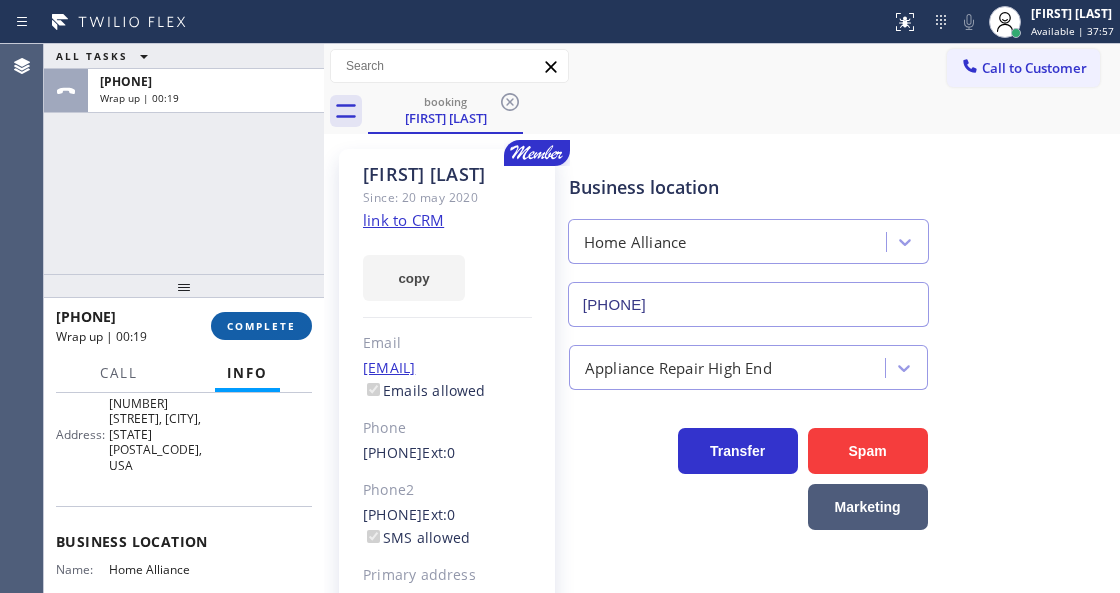 click on "COMPLETE" at bounding box center (261, 326) 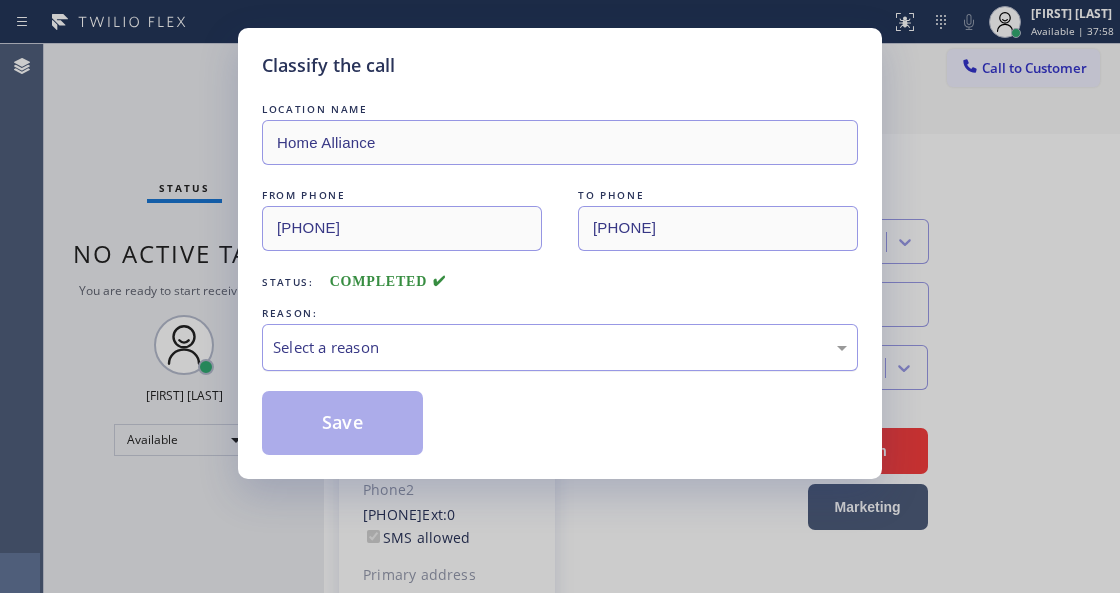 click on "Select a reason" at bounding box center (560, 347) 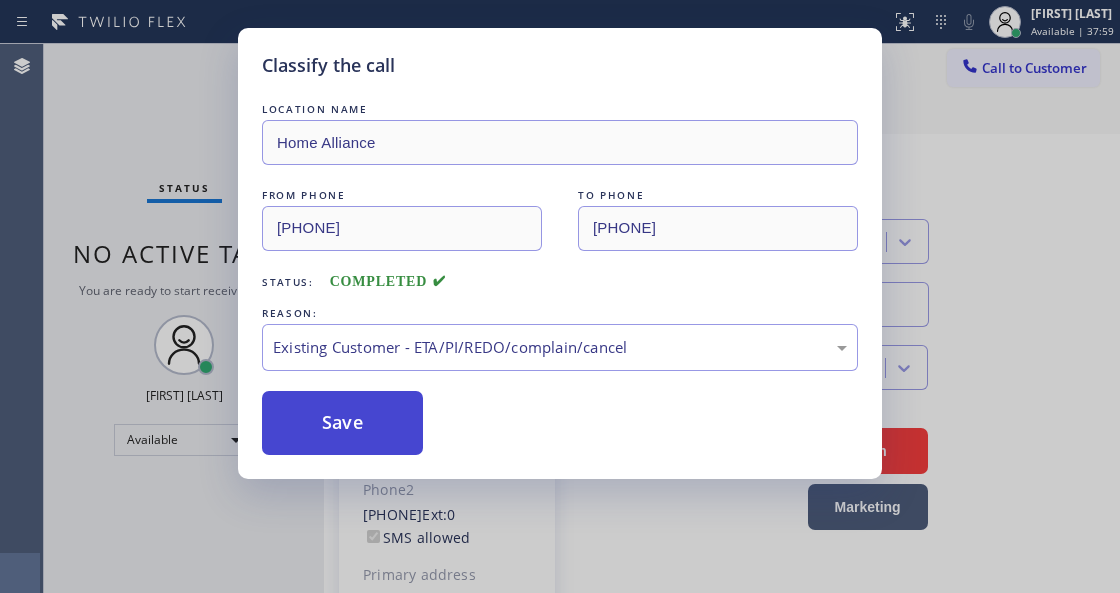 click on "Save" at bounding box center (342, 423) 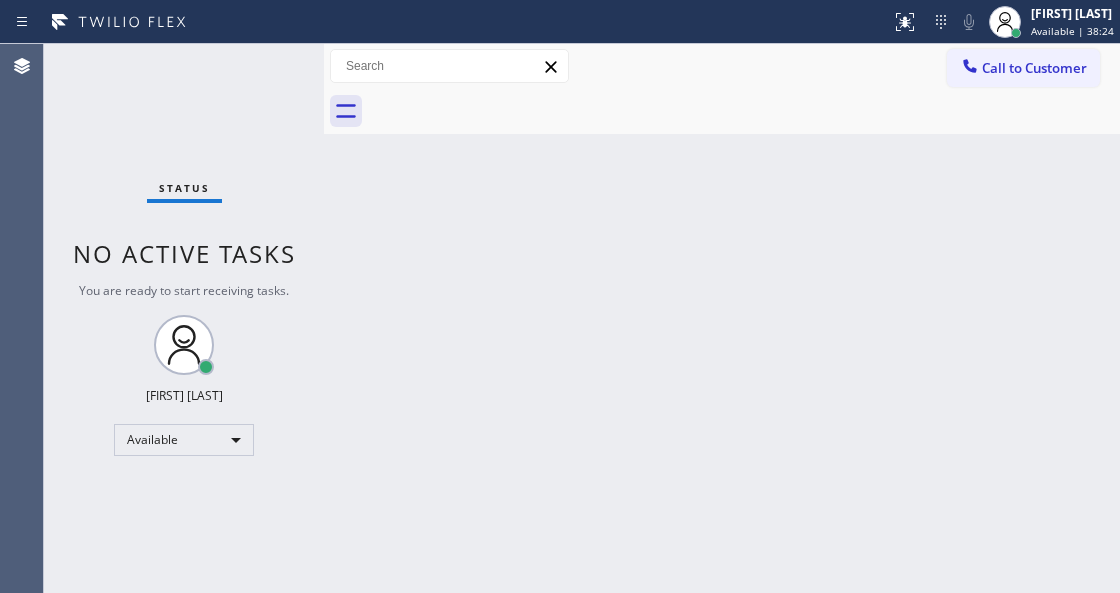 click on "Status   No active tasks     You are ready to start receiving tasks.   Venezza Koren Intas Available" at bounding box center [184, 318] 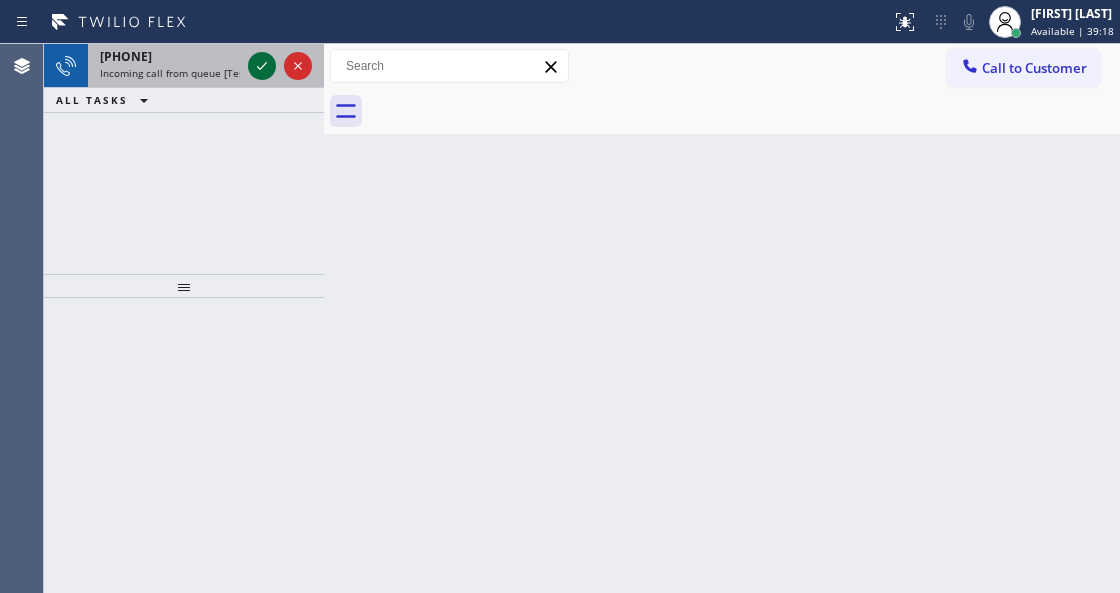 click 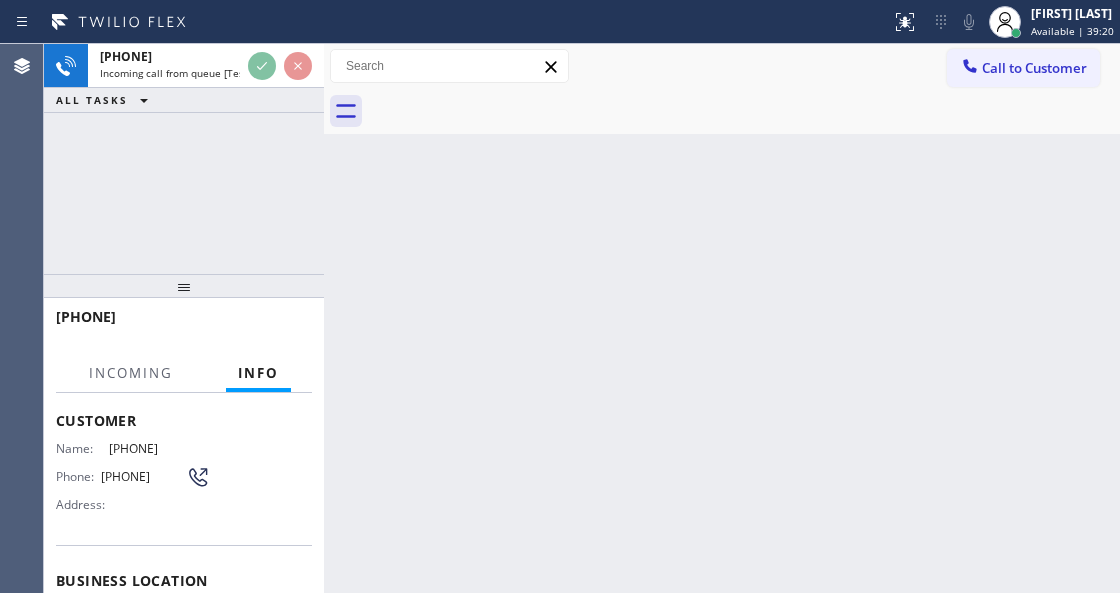 scroll, scrollTop: 200, scrollLeft: 0, axis: vertical 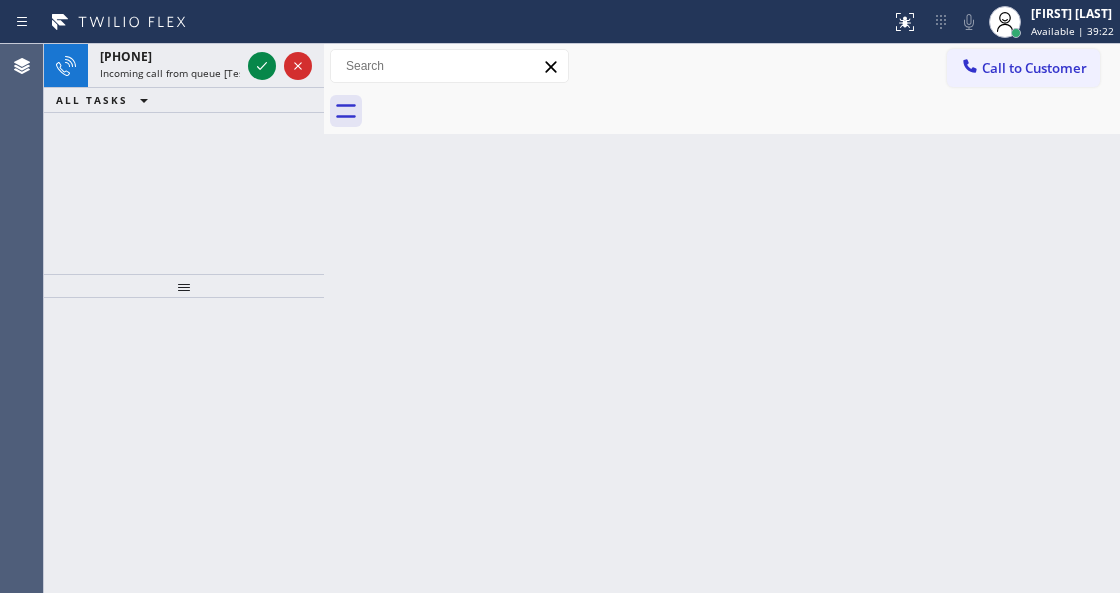 click on "Back to Dashboard Change Sender ID Customers Technicians Select a contact Outbound call Technician Search Technician Your caller id phone number Your caller id phone number Call Technician info Name   Phone none Address none Change Sender ID HVAC [PHONE] 5 Star Appliance [PHONE] Appliance Repair [PHONE] Plumbing [PHONE] Air Duct Cleaning [PHONE]  Electricians [PHONE] Cancel Change Check personal SMS Reset Change No tabs Call to Customer Outbound call Location Home Alliance Your caller id phone number [PHONE] Customer number Call Outbound call Technician Search Technician Your caller id phone number Your caller id phone number Call" at bounding box center (722, 318) 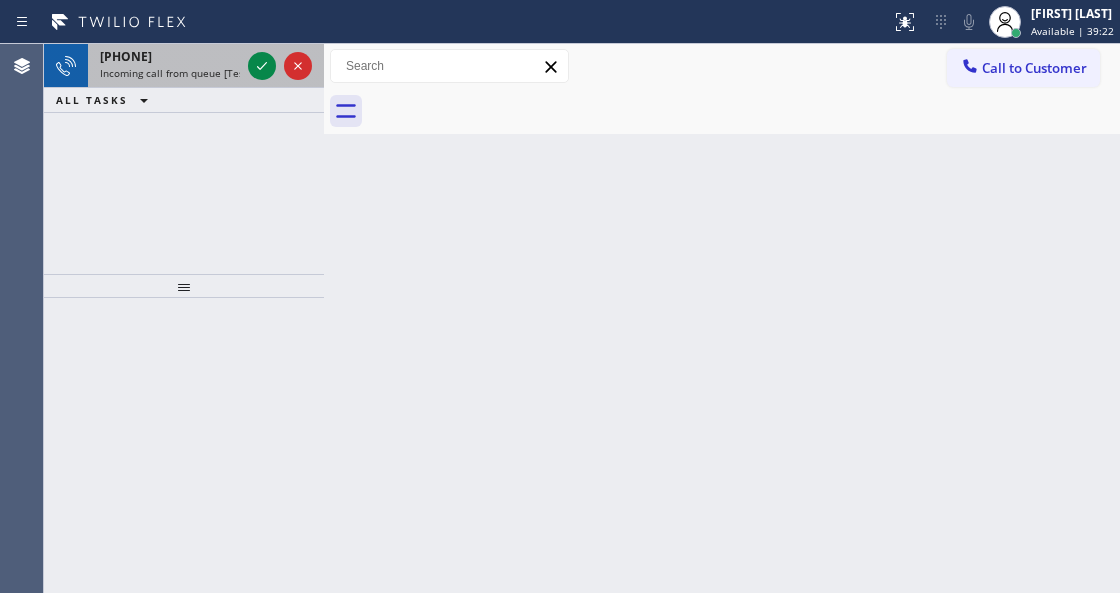 click on "[PHONE]" at bounding box center (126, 56) 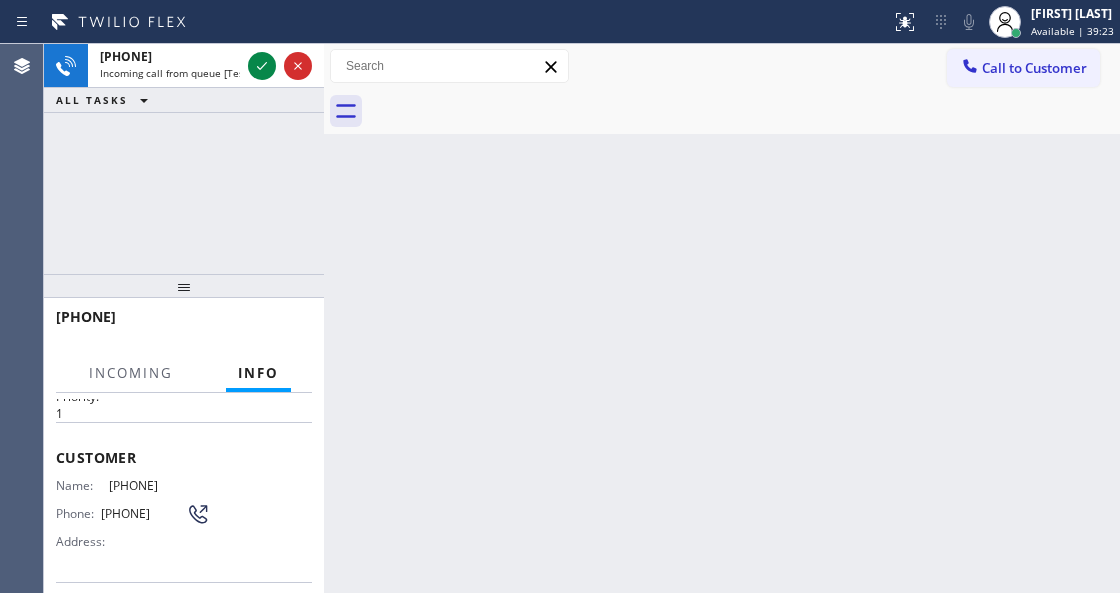 scroll, scrollTop: 266, scrollLeft: 0, axis: vertical 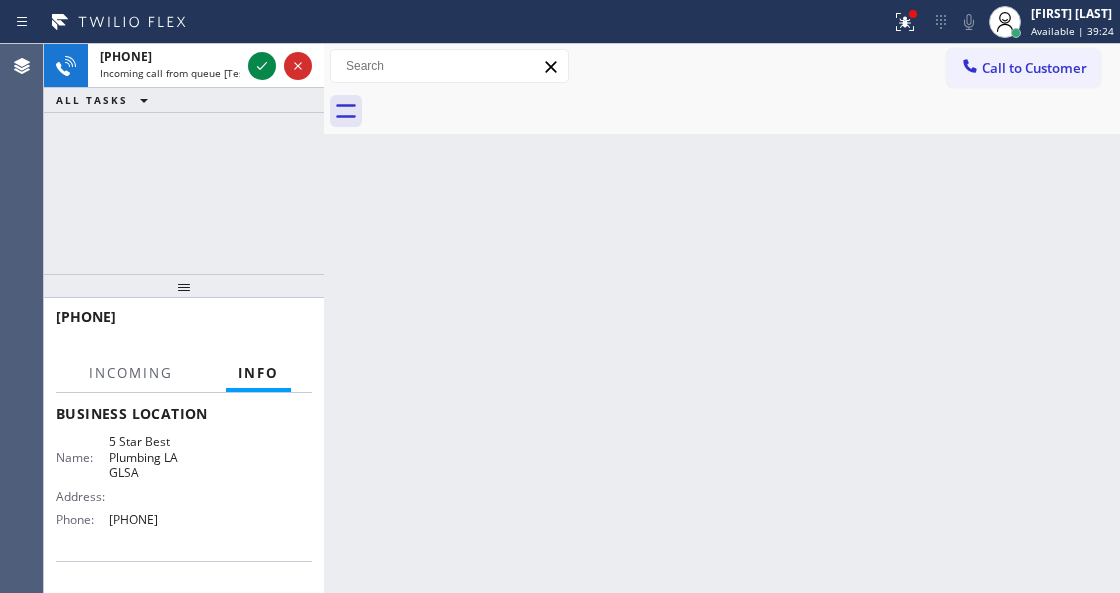 drag, startPoint x: 262, startPoint y: 62, endPoint x: 262, endPoint y: 107, distance: 45 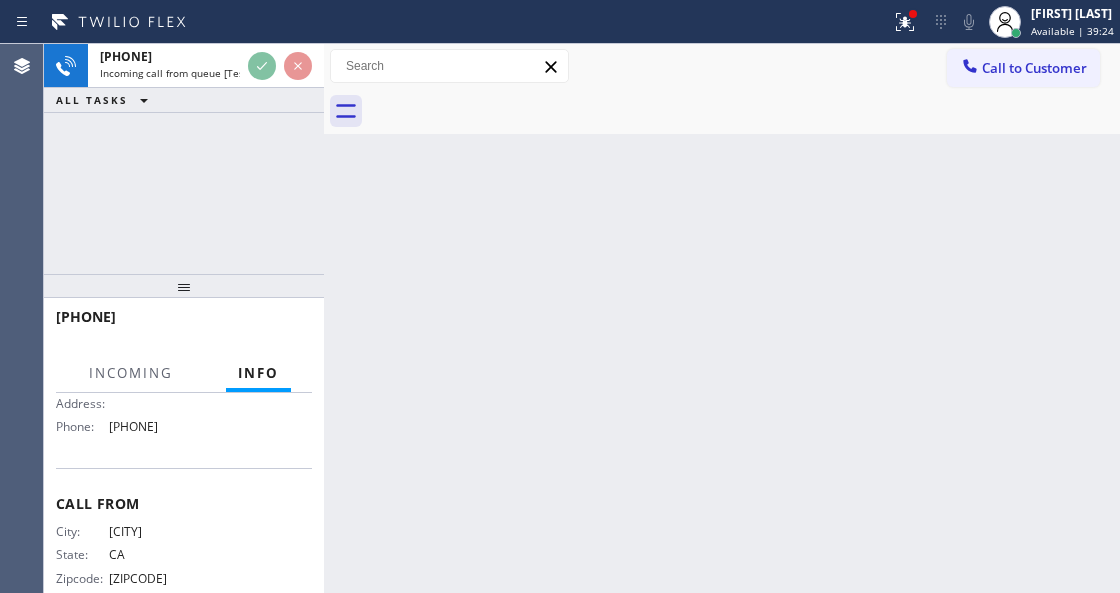 scroll, scrollTop: 391, scrollLeft: 0, axis: vertical 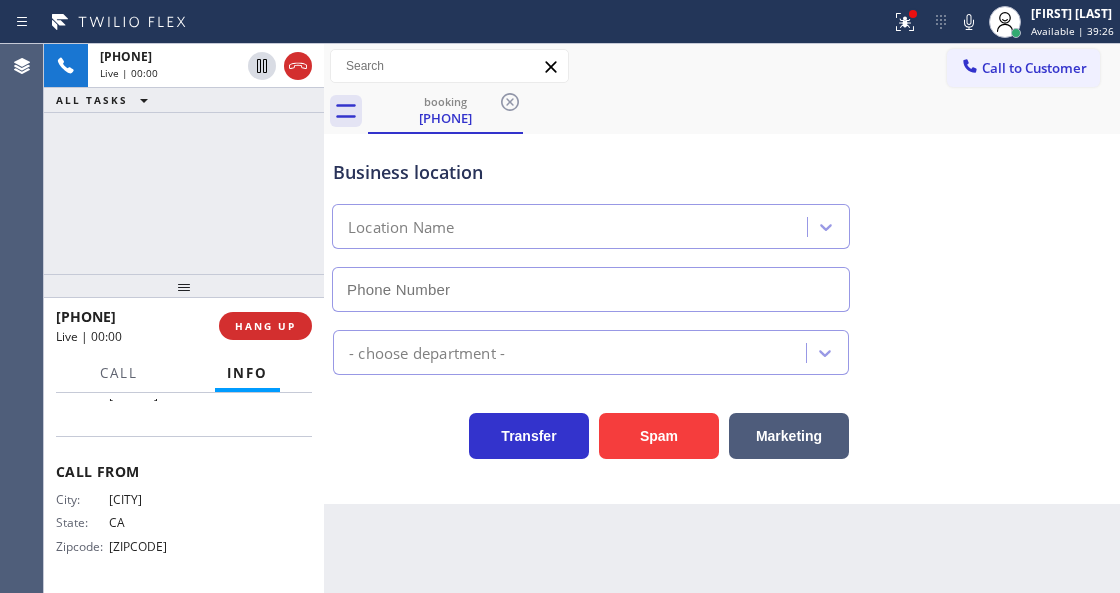 type on "[PHONE]" 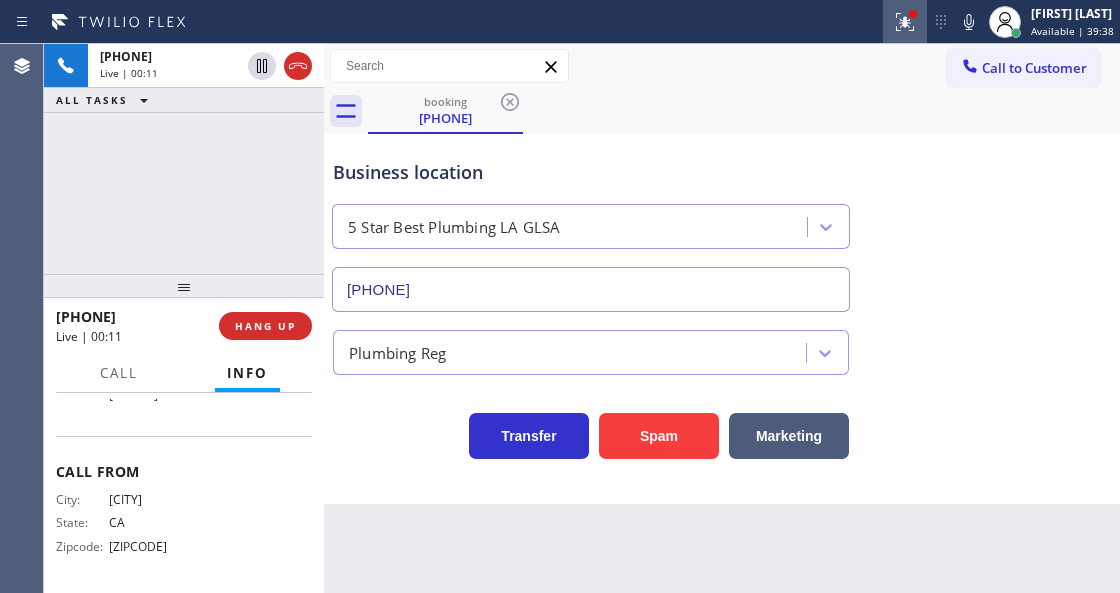 click 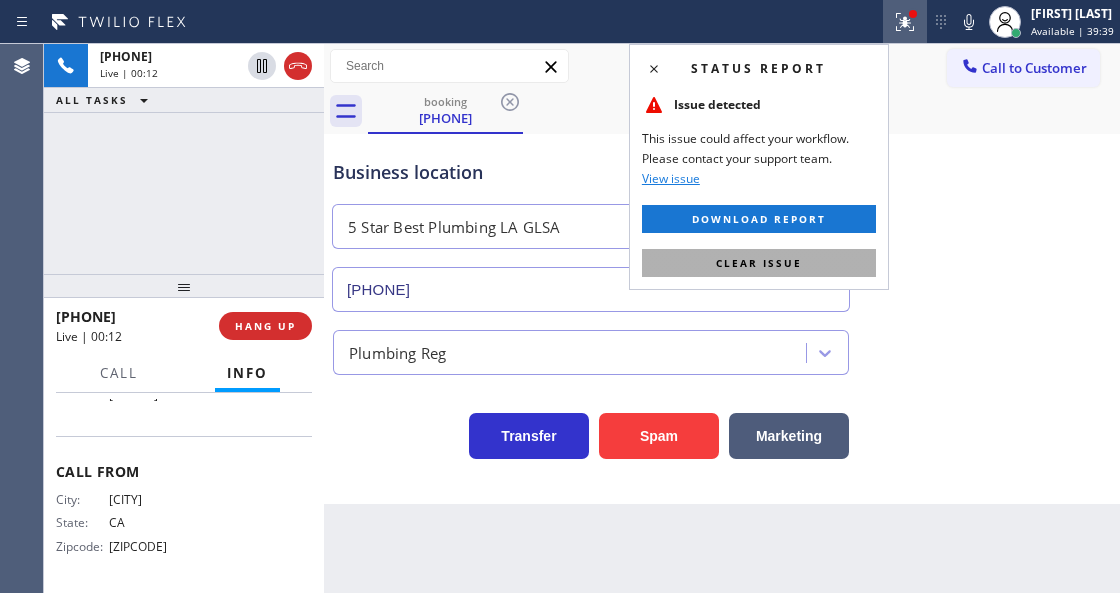click on "Clear issue" at bounding box center [759, 263] 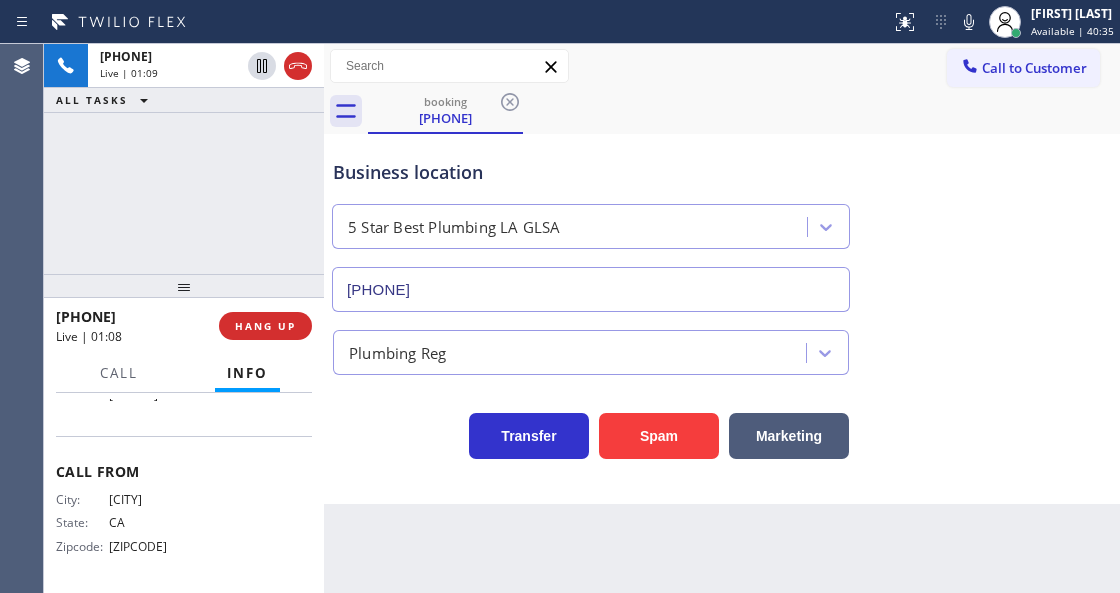 drag, startPoint x: 294, startPoint y: 71, endPoint x: 328, endPoint y: 170, distance: 104.67569 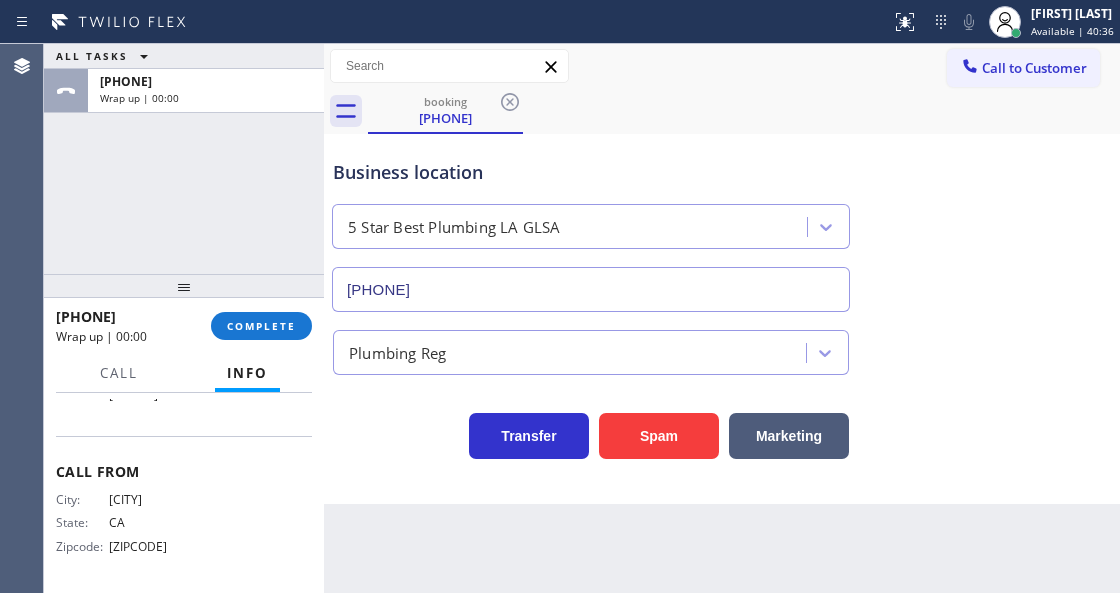 click on "ALL TASKS ALL TASKS ACTIVE TASKS TASKS IN WRAP UP [PHONE] Wrap up | 00:00" at bounding box center [184, 159] 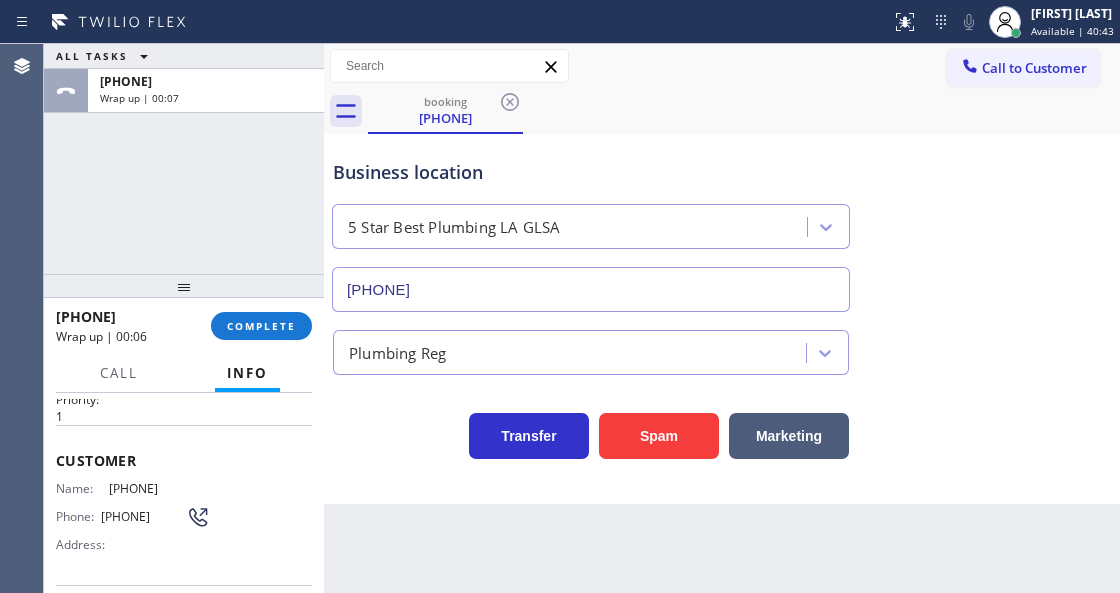 scroll, scrollTop: 58, scrollLeft: 0, axis: vertical 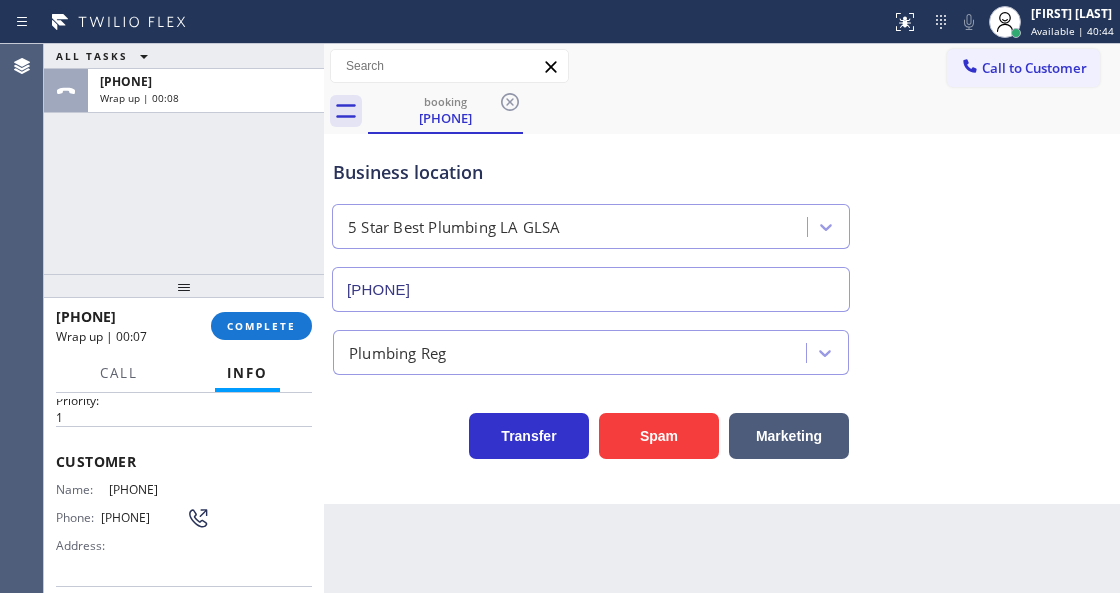 drag, startPoint x: 194, startPoint y: 483, endPoint x: 103, endPoint y: 490, distance: 91.26884 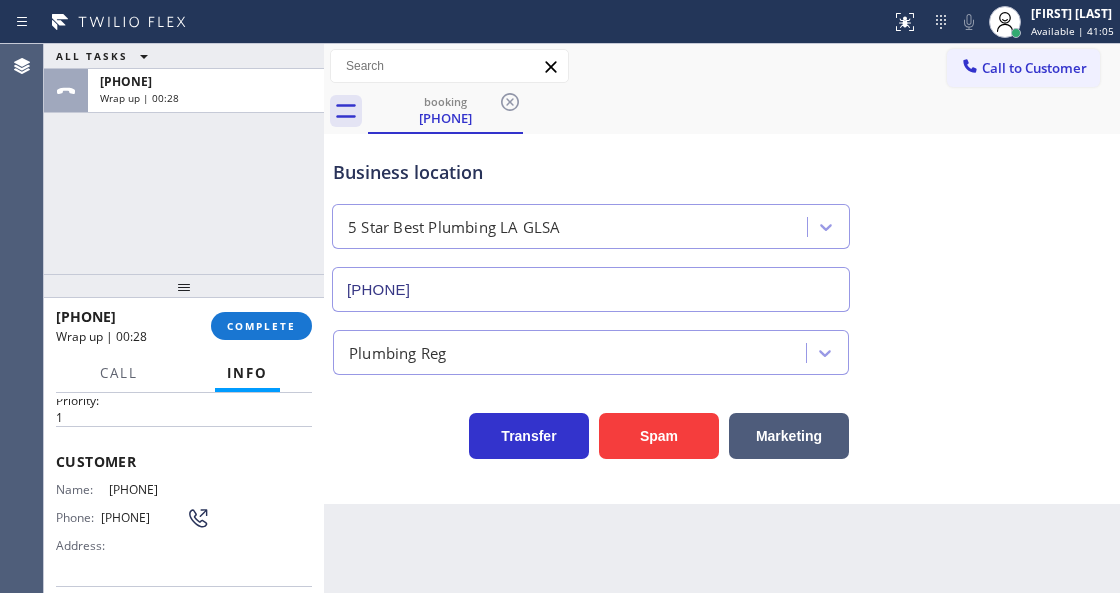 drag, startPoint x: 651, startPoint y: 556, endPoint x: 642, endPoint y: 579, distance: 24.698177 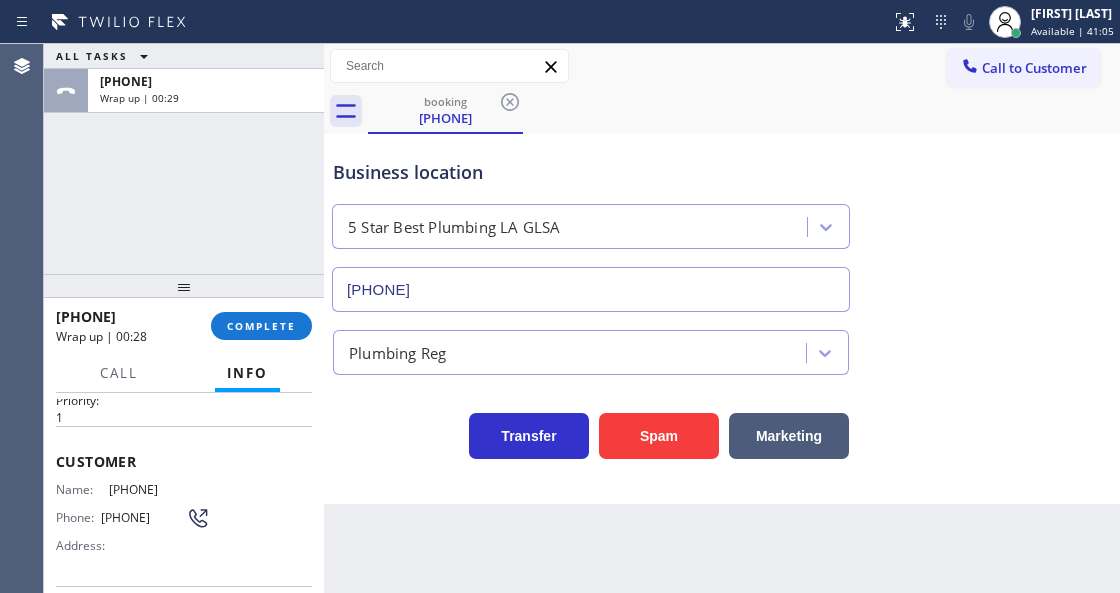 click on "Back to Dashboard Change Sender ID Customers Technicians Select a contact Outbound call Technician Search Technician Your caller id phone number Your caller id phone number Call Technician info Name Phone none Address none Change Sender ID HVAC [PHONE] 5 Star Appliance [PHONE] Appliance Repair [PHONE] Plumbing [PHONE] Air Duct Cleaning [PHONE] Electricians [PHONE] Cancel Change Check personal SMS Reset Change booking [PHONE] Call to Customer Outbound call Location Home Alliance Your caller id phone number [PHONE] Customer number Call Outbound call Technician Search Technician Your caller id phone number Your caller id phone number Call booking [PHONE] Business location 5 Star Best Plumbing LA GLSA [PHONE] Plumbing Reg Transfer Spam Marketing" at bounding box center [722, 318] 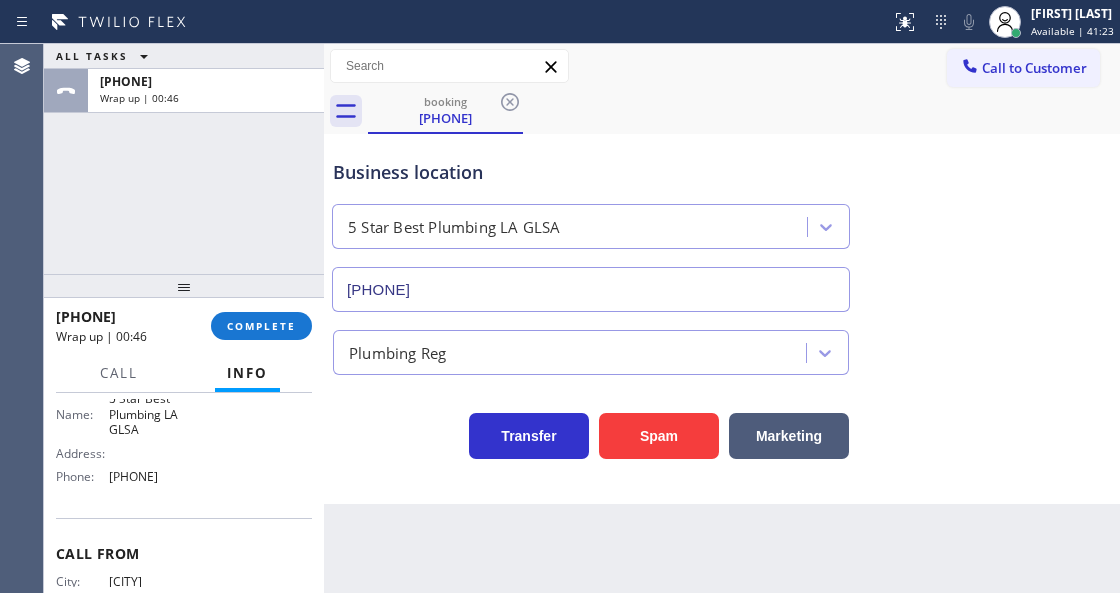scroll, scrollTop: 334, scrollLeft: 0, axis: vertical 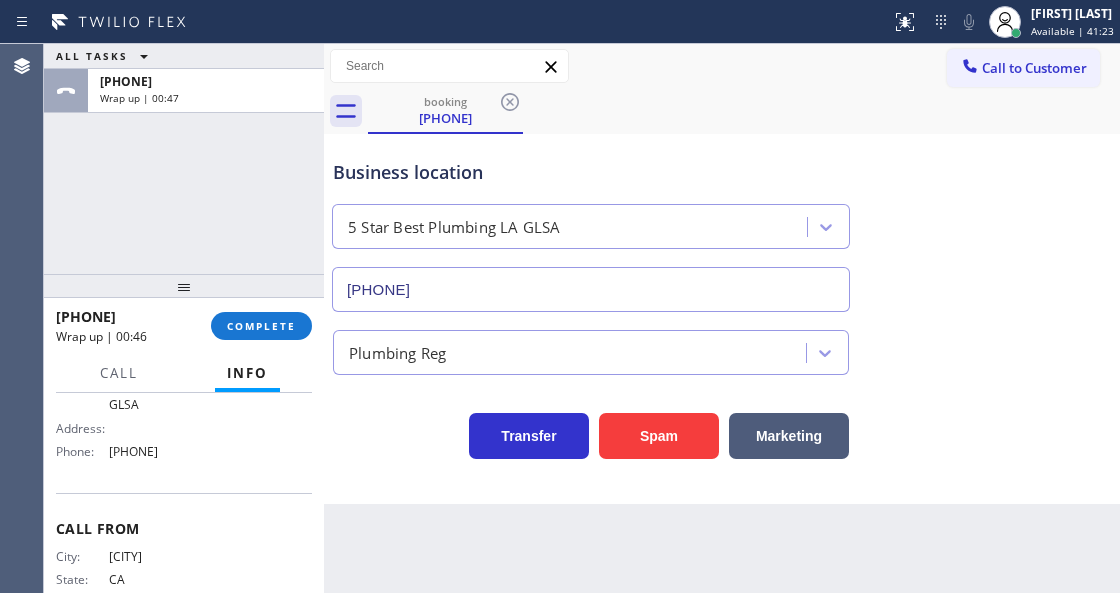 drag, startPoint x: 47, startPoint y: 453, endPoint x: 222, endPoint y: 461, distance: 175.18275 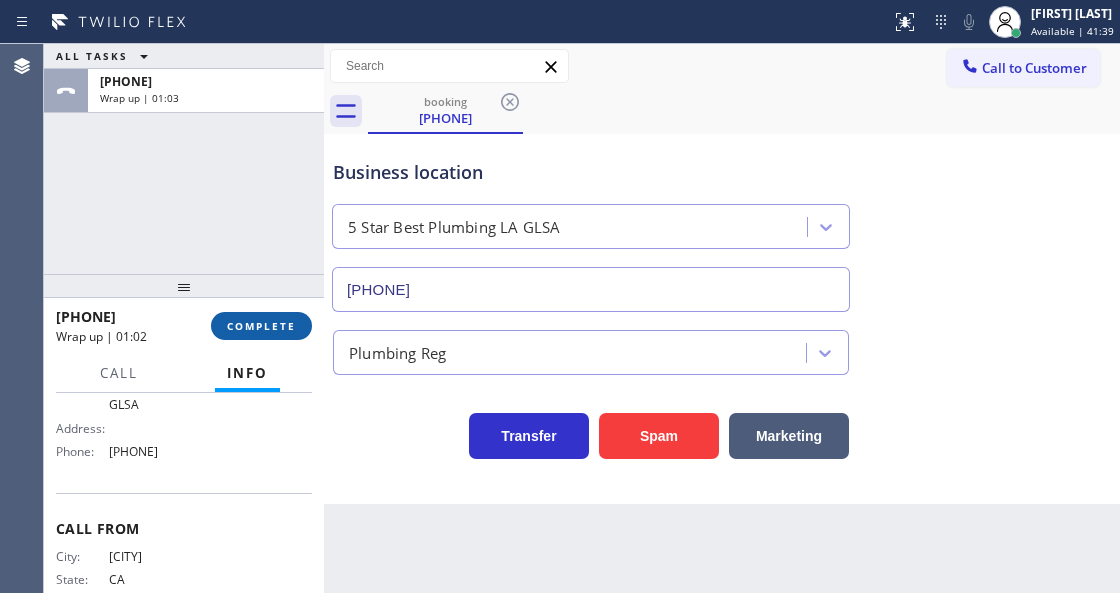 click on "COMPLETE" at bounding box center (261, 326) 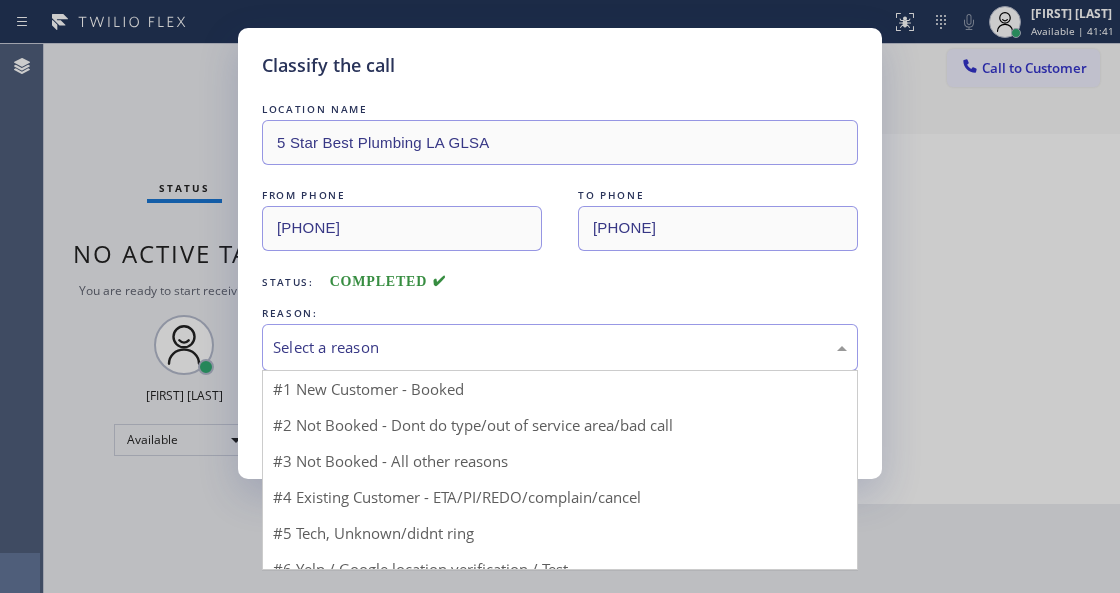 click on "Select a reason" at bounding box center [560, 347] 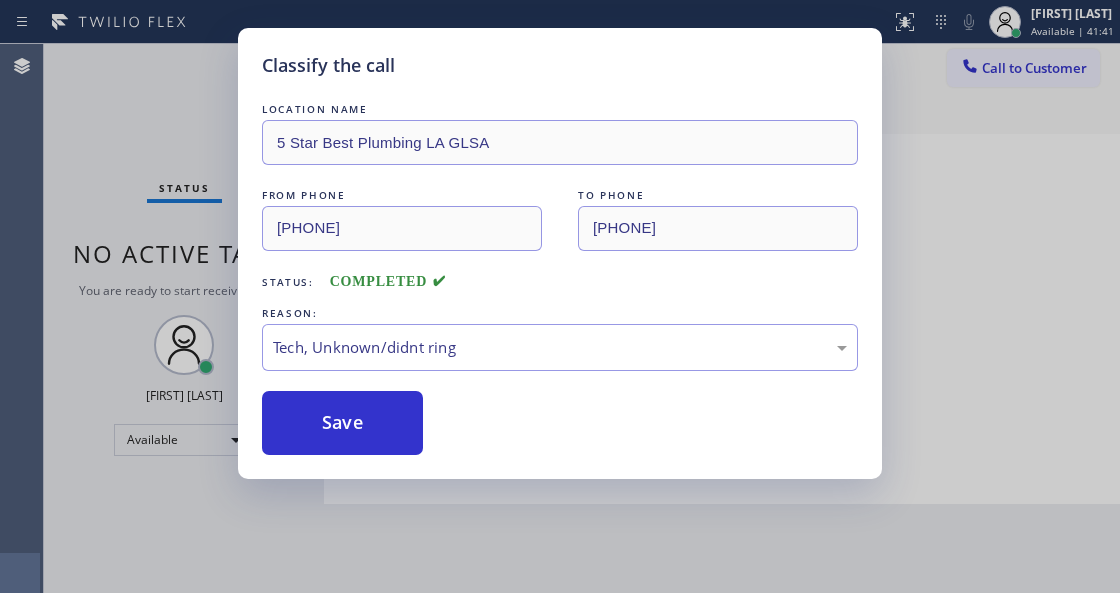 drag, startPoint x: 374, startPoint y: 430, endPoint x: 402, endPoint y: 579, distance: 151.60805 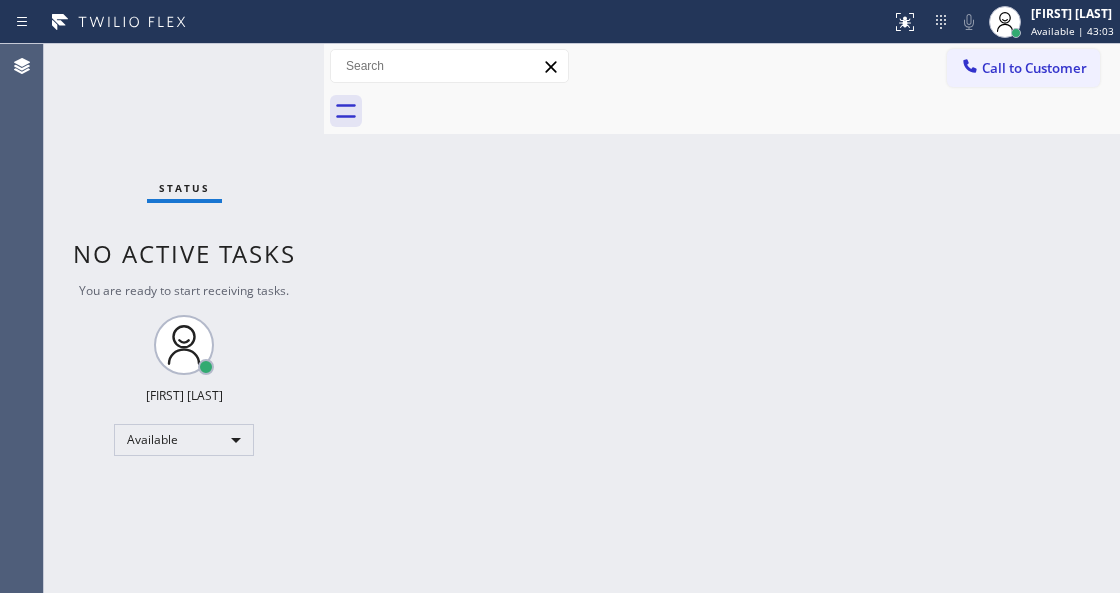 click on "Back to Dashboard Change Sender ID Customers Technicians Select a contact Outbound call Technician Search Technician Your caller id phone number Your caller id phone number Call Technician info Name   Phone none Address none Change Sender ID HVAC [PHONE] 5 Star Appliance [PHONE] Appliance Repair [PHONE] Plumbing [PHONE] Air Duct Cleaning [PHONE]  Electricians [PHONE] Cancel Change Check personal SMS Reset Change No tabs Call to Customer Outbound call Location Home Alliance Your caller id phone number [PHONE] Customer number Call Outbound call Technician Search Technician Your caller id phone number Your caller id phone number Call" at bounding box center [722, 318] 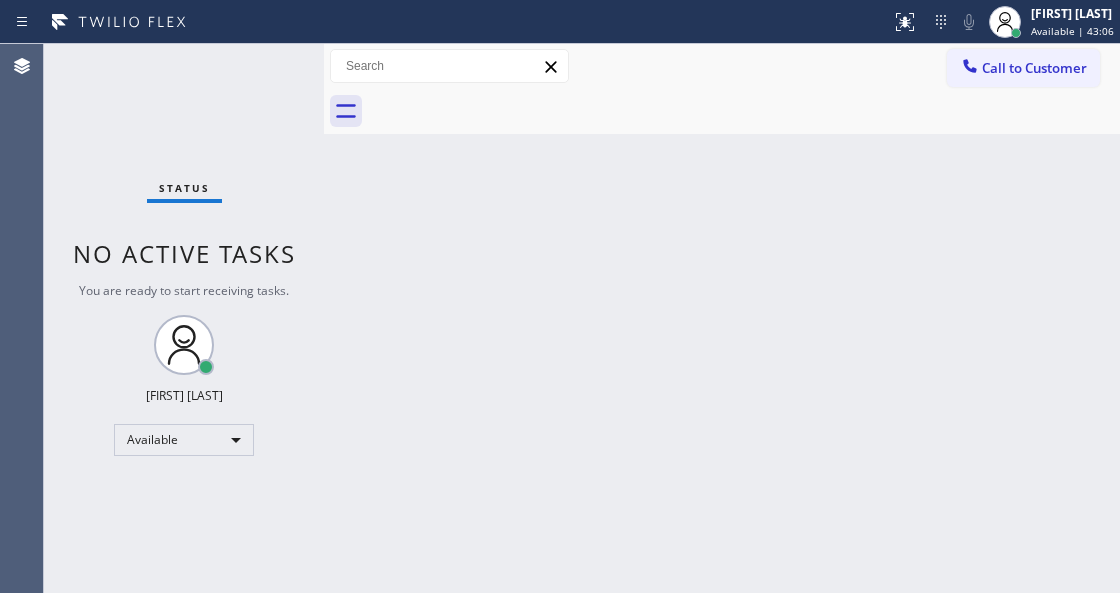 click on "Back to Dashboard Change Sender ID Customers Technicians Select a contact Outbound call Technician Search Technician Your caller id phone number Your caller id phone number Call Technician info Name   Phone none Address none Change Sender ID HVAC [PHONE] 5 Star Appliance [PHONE] Appliance Repair [PHONE] Plumbing [PHONE] Air Duct Cleaning [PHONE]  Electricians [PHONE] Cancel Change Check personal SMS Reset Change No tabs Call to Customer Outbound call Location Home Alliance Your caller id phone number [PHONE] Customer number Call Outbound call Technician Search Technician Your caller id phone number Your caller id phone number Call" at bounding box center [722, 318] 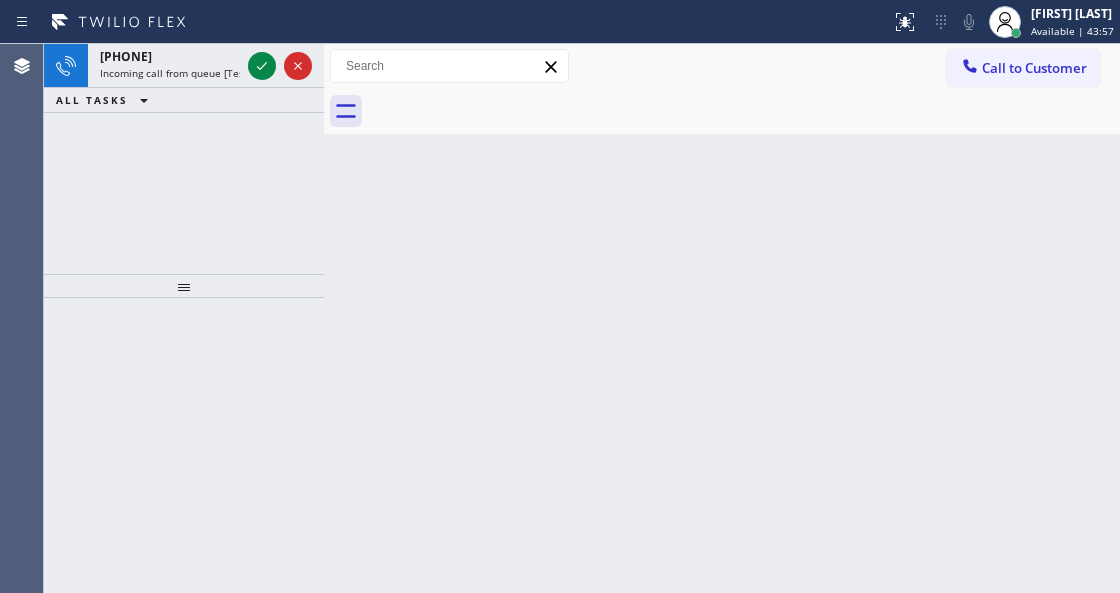 drag, startPoint x: 263, startPoint y: 71, endPoint x: 272, endPoint y: 251, distance: 180.22485 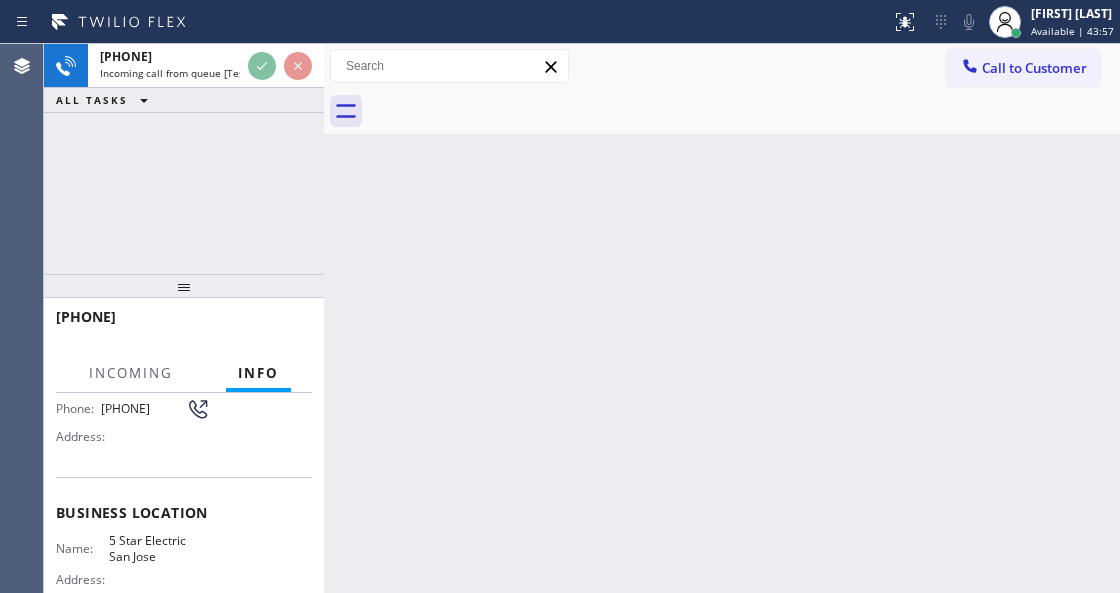 scroll, scrollTop: 266, scrollLeft: 0, axis: vertical 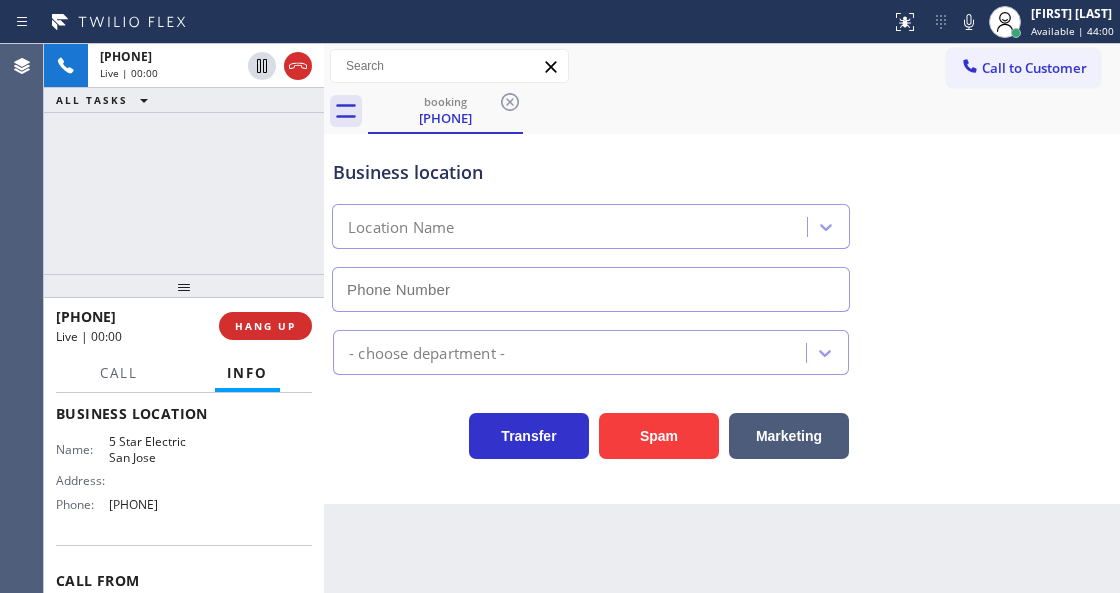 type on "[PHONE]" 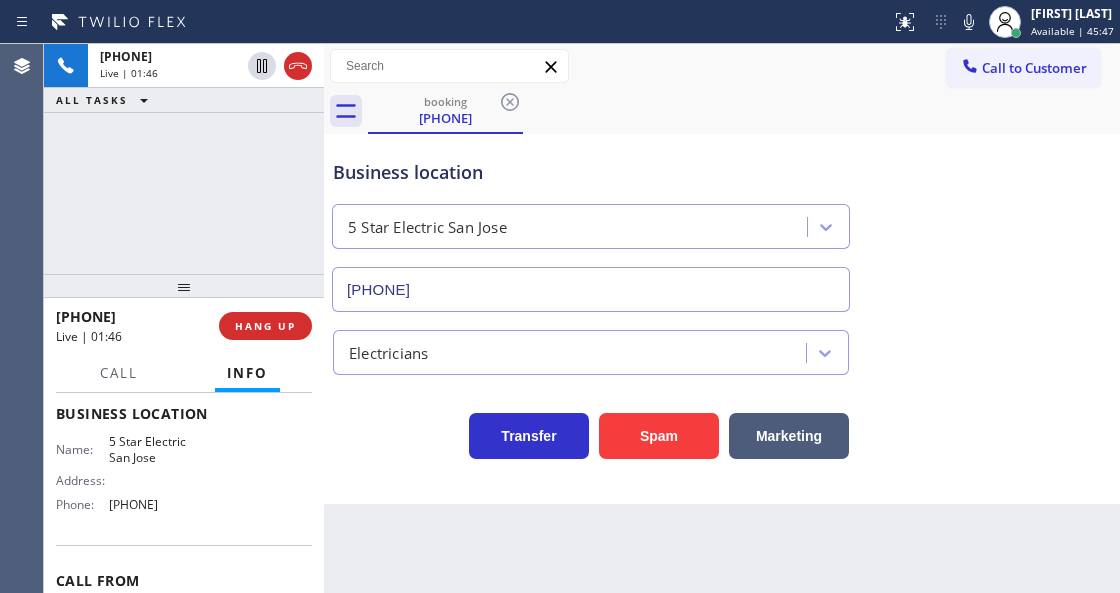 click on "Call to Customer Outbound call Location Home Alliance Your caller id phone number [PHONE] Customer number Call Outbound call Technician Search Technician Your caller id phone number Your caller id phone number Call" at bounding box center (722, 66) 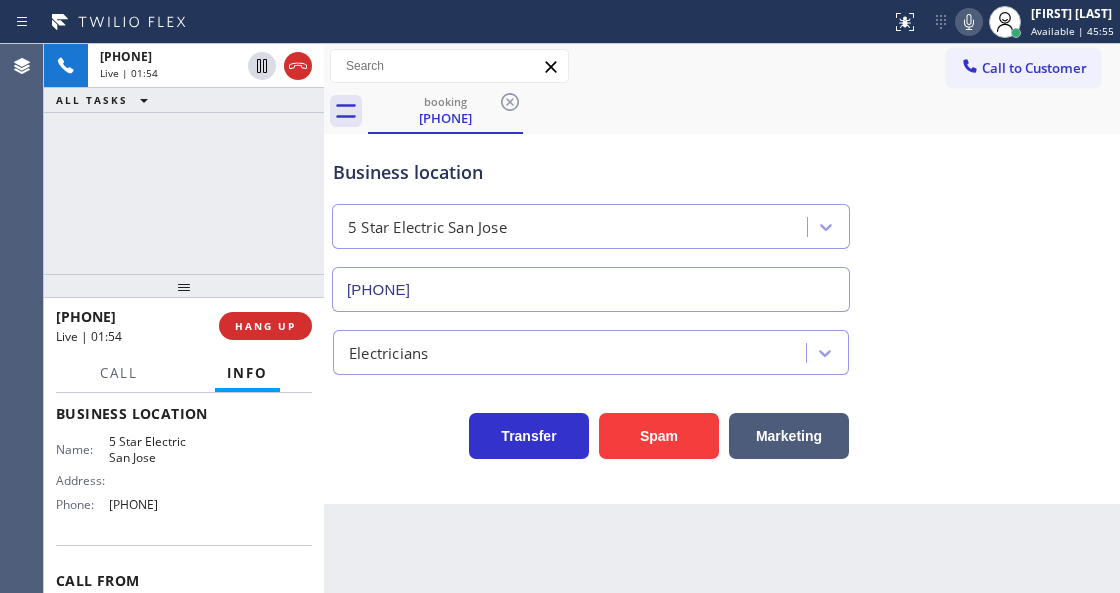 click 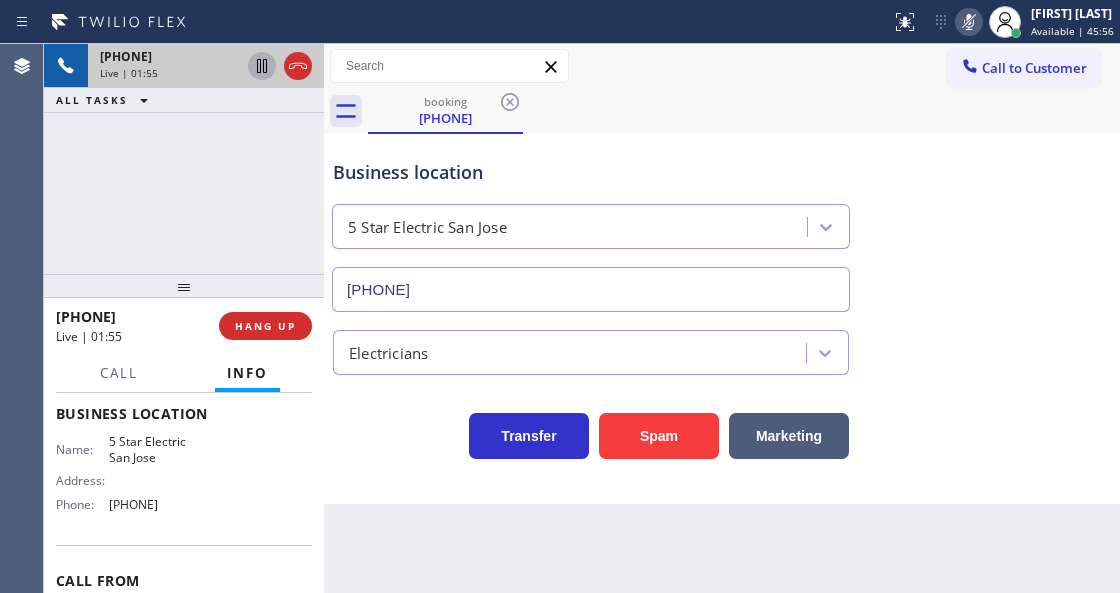 click 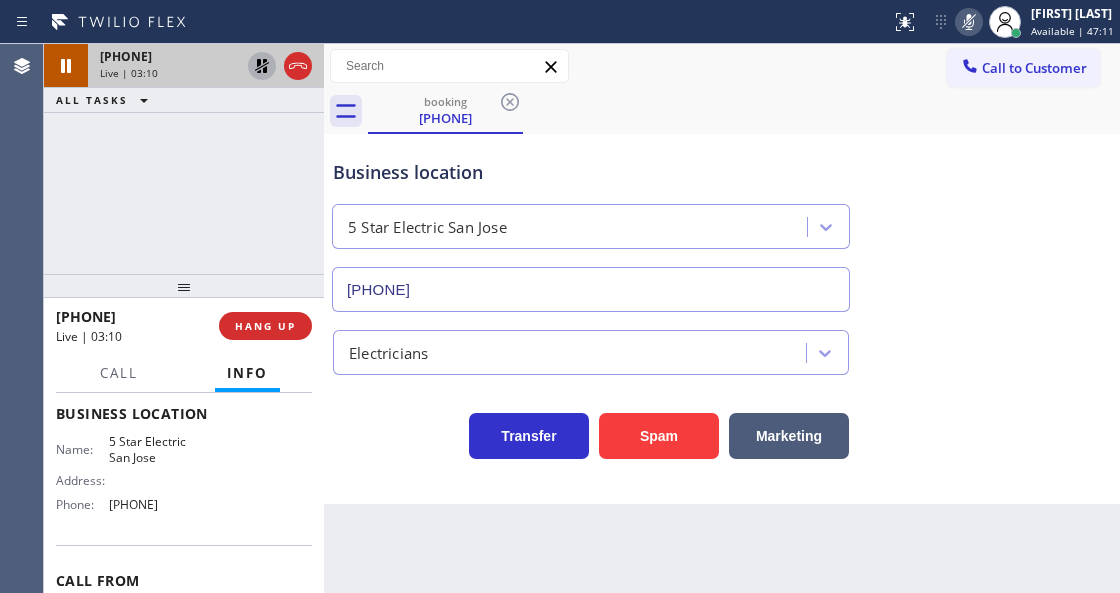 click at bounding box center (969, 22) 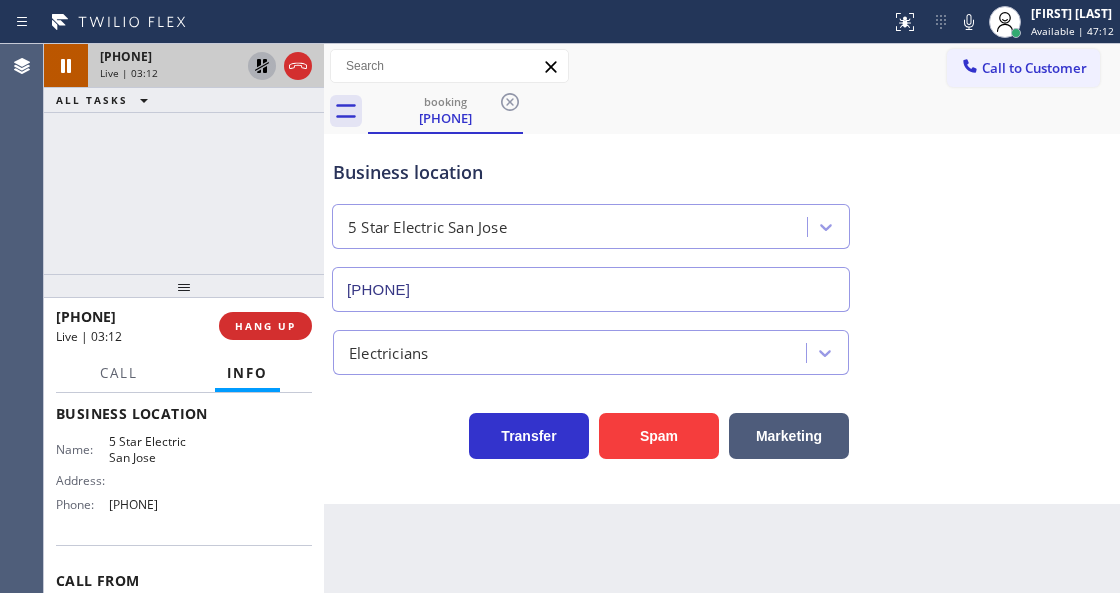 click 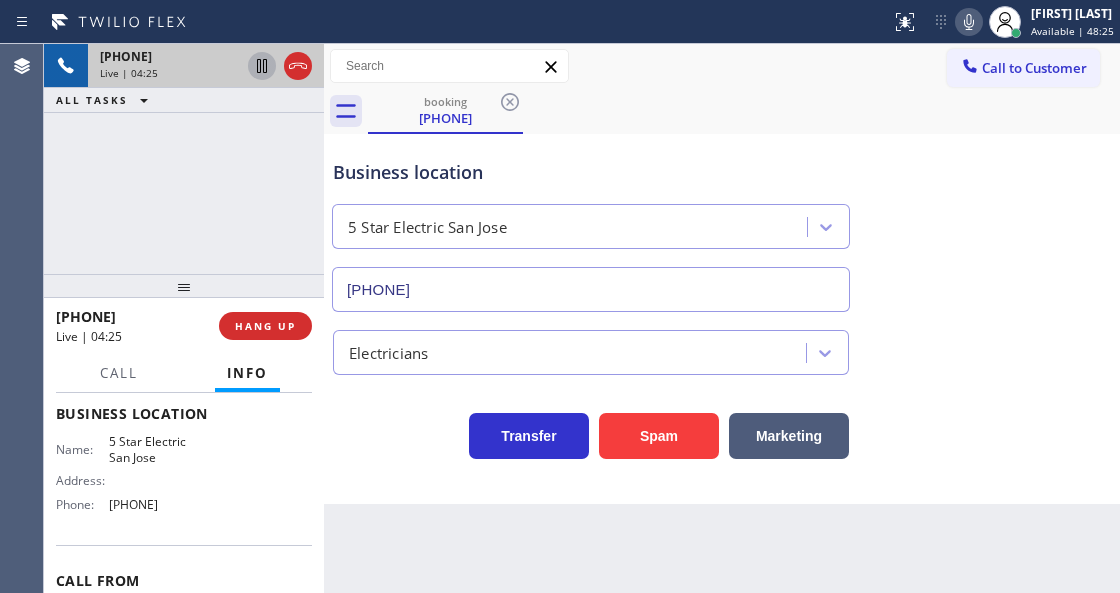 click 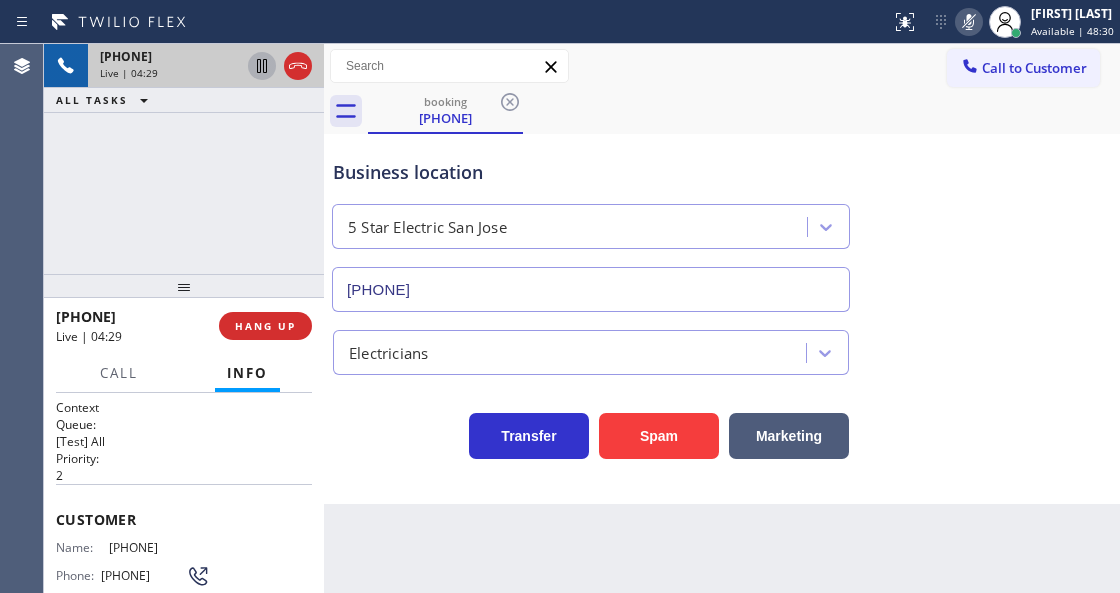scroll, scrollTop: 0, scrollLeft: 0, axis: both 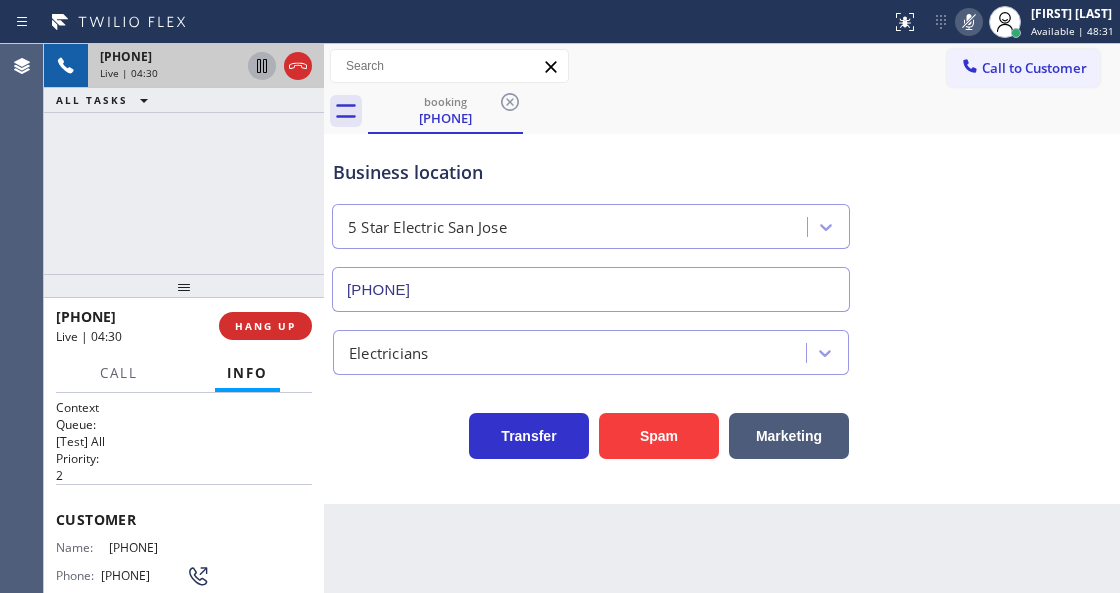 drag, startPoint x: 205, startPoint y: 545, endPoint x: 108, endPoint y: 550, distance: 97.128784 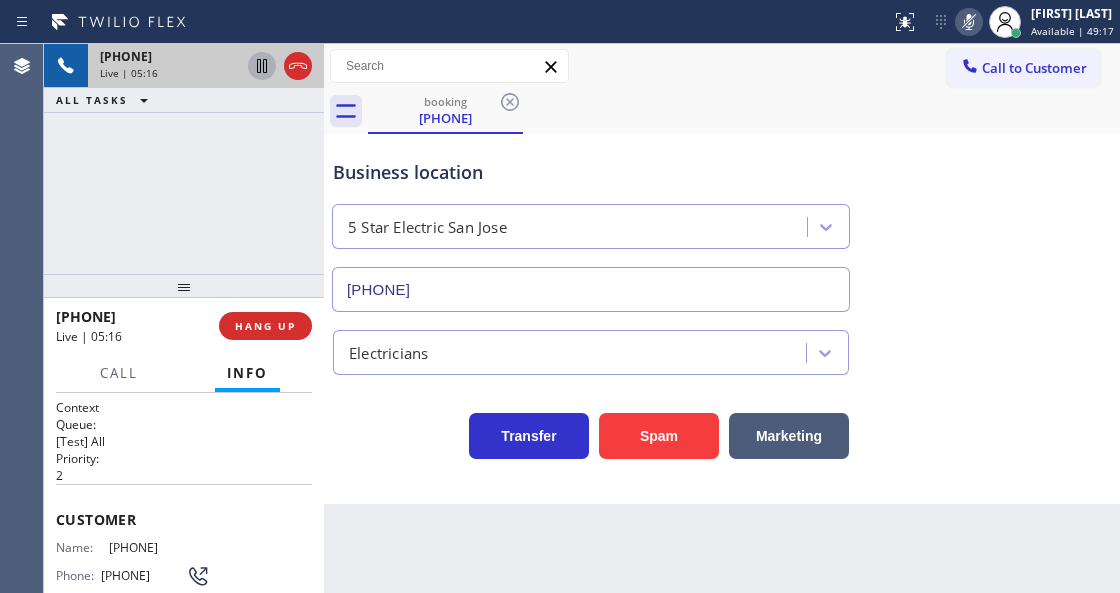 click on "Status report No issues detected If you experience an issue, please download the report and send it to your support team. Download report [FIRST] [LAST] Available | 49:17 Set your status Offline Available Unavailable Break Log out" at bounding box center [1001, 22] 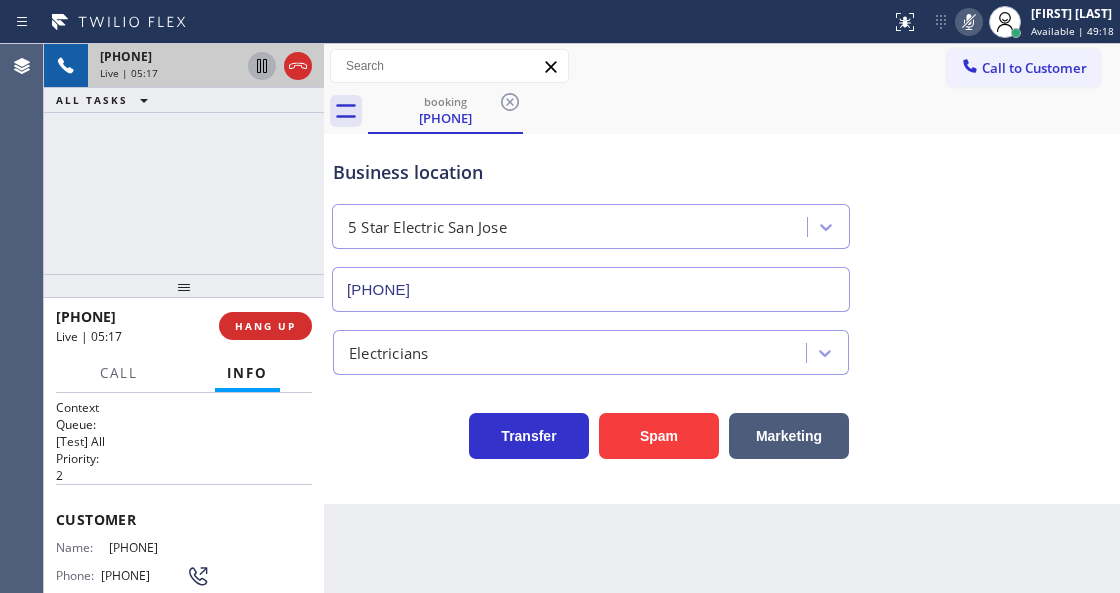 click 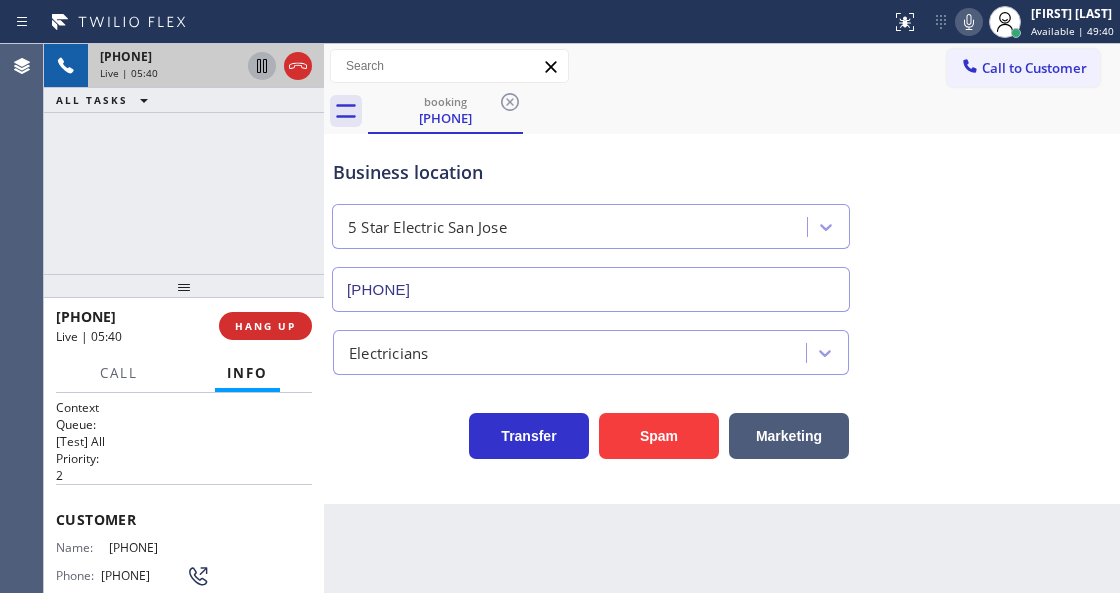 click on "2" at bounding box center (184, 475) 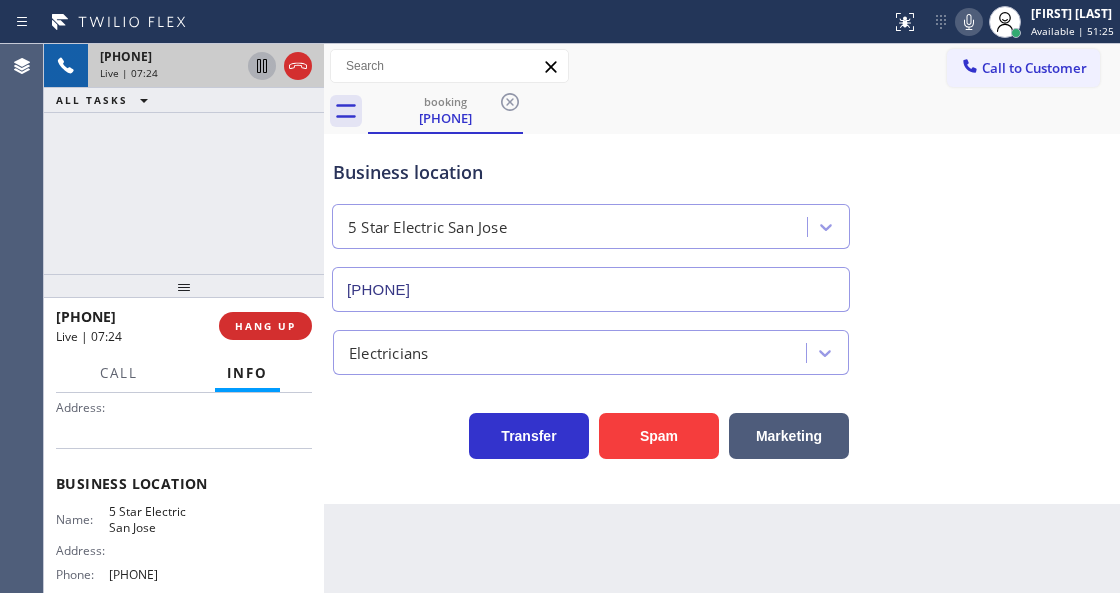 scroll, scrollTop: 200, scrollLeft: 0, axis: vertical 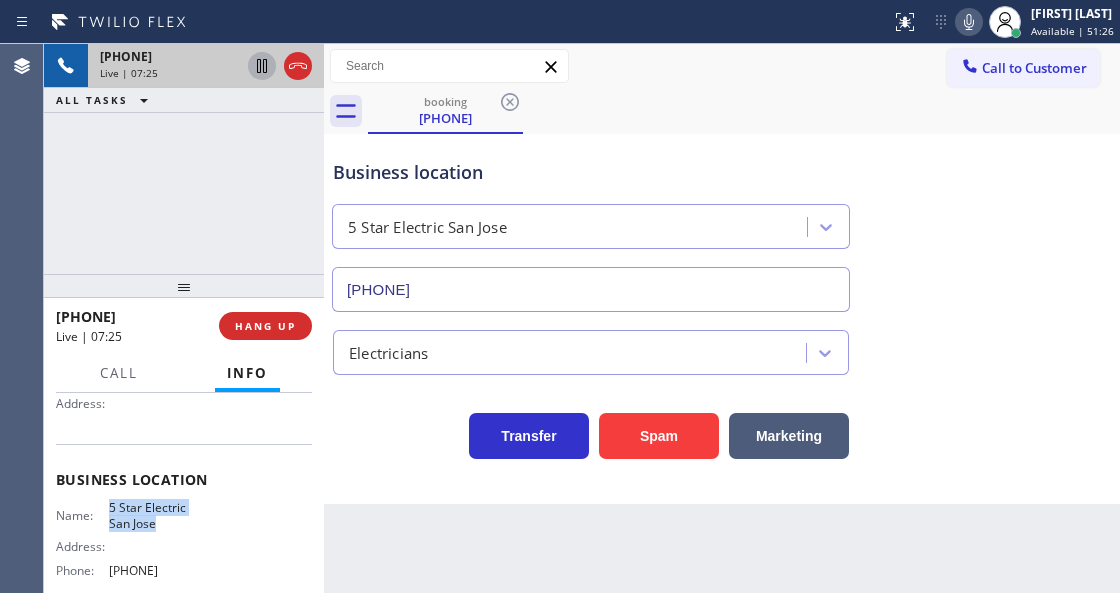 drag, startPoint x: 102, startPoint y: 506, endPoint x: 181, endPoint y: 528, distance: 82.006096 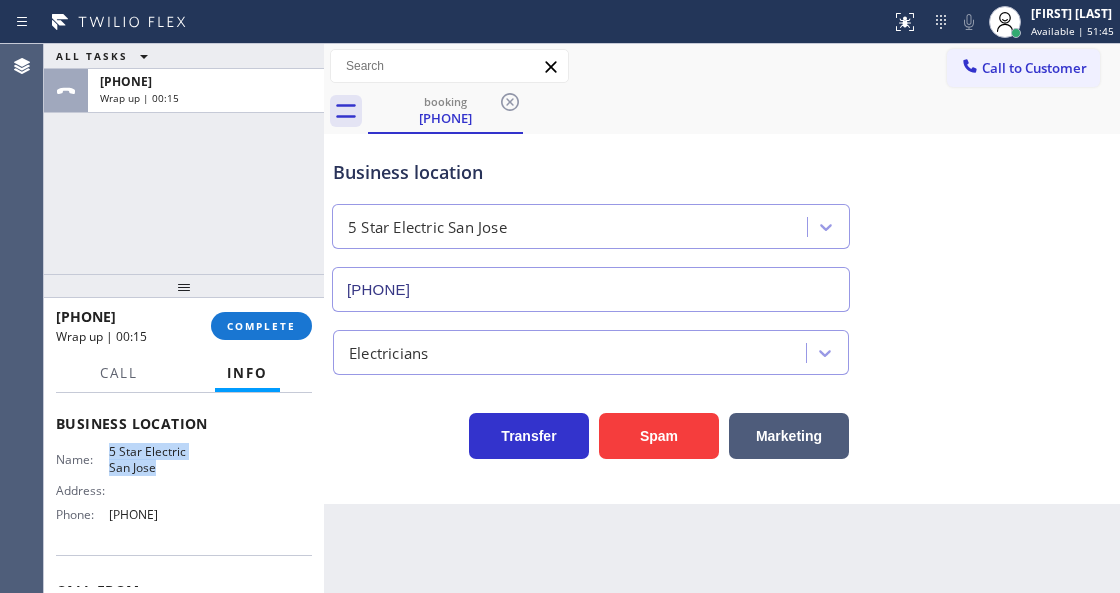 scroll, scrollTop: 333, scrollLeft: 0, axis: vertical 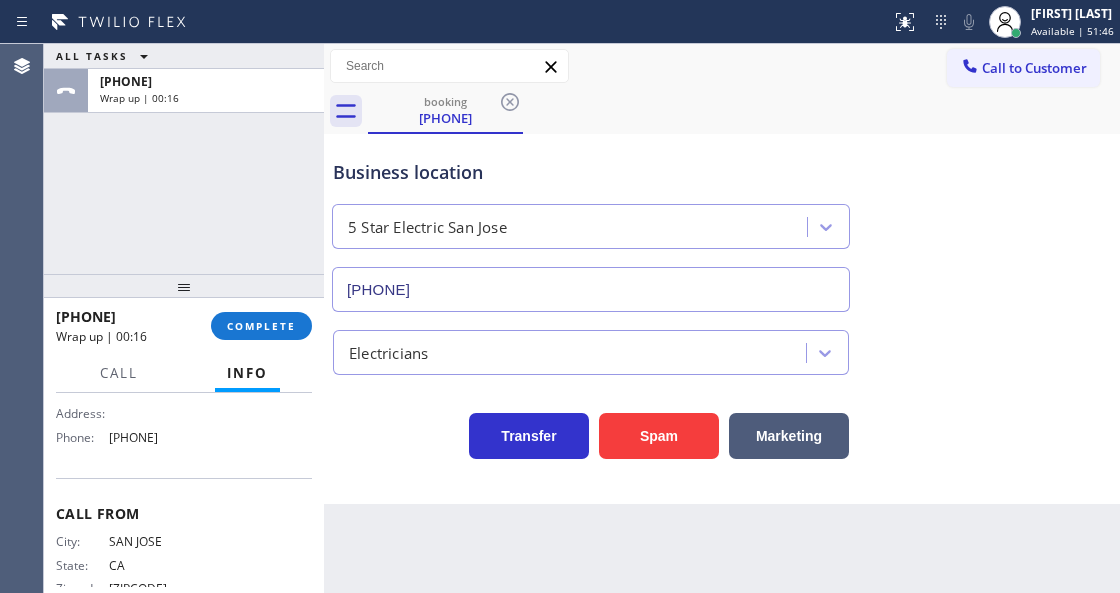 drag, startPoint x: 215, startPoint y: 438, endPoint x: 106, endPoint y: 433, distance: 109.11462 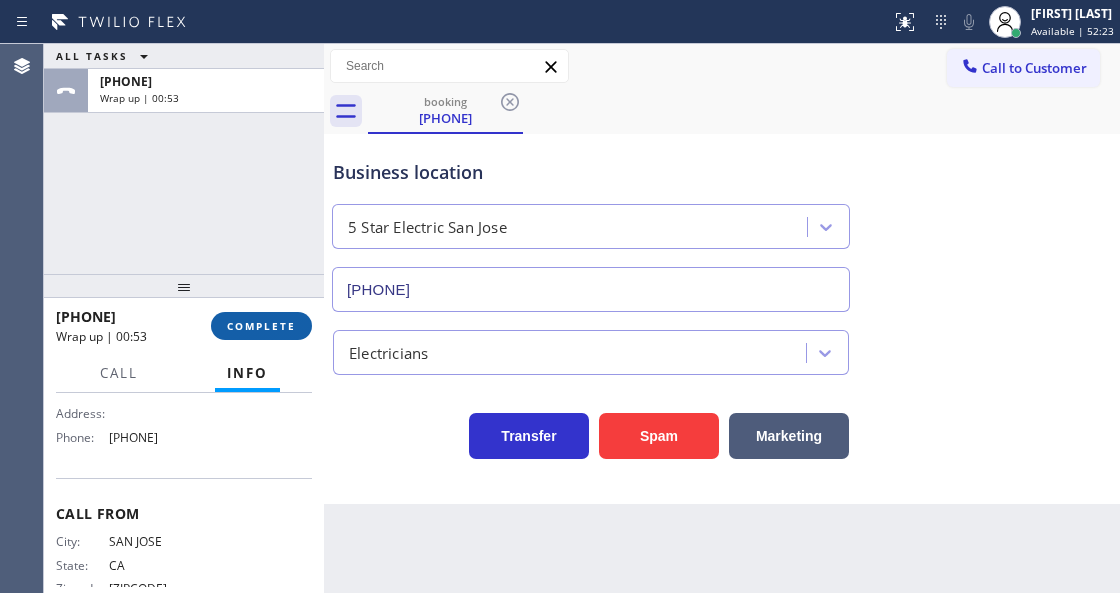 click on "COMPLETE" at bounding box center [261, 326] 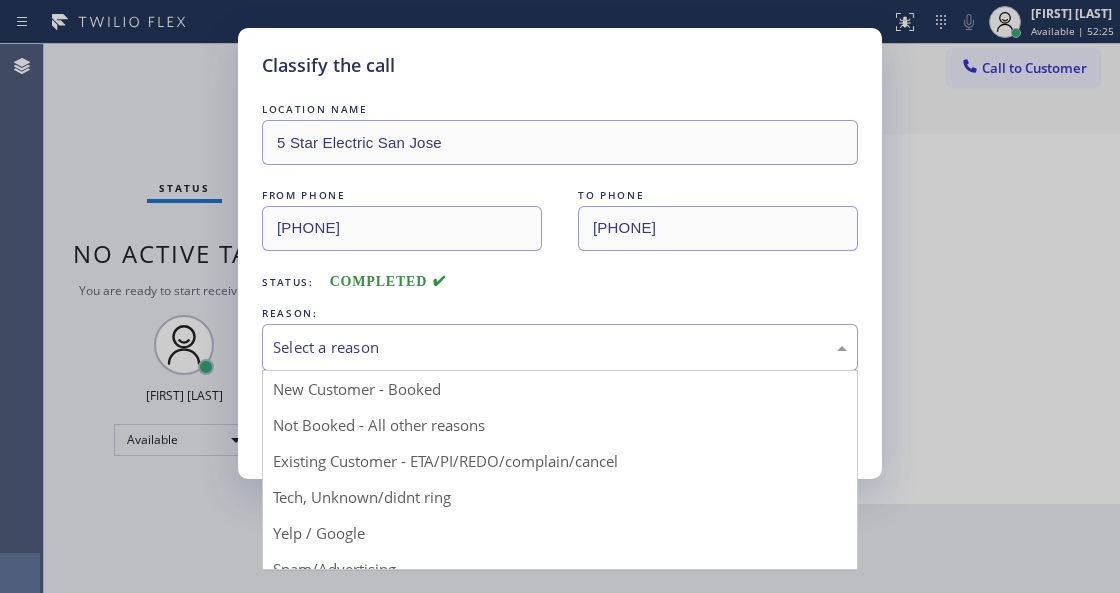 click on "Select a reason" at bounding box center [560, 347] 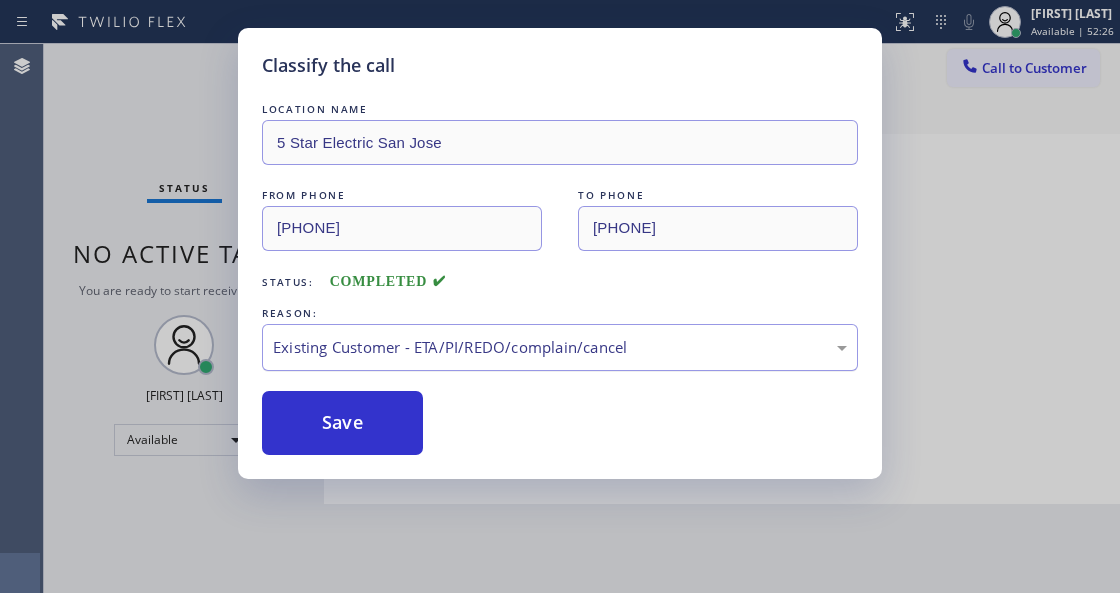 click on "Existing Customer - ETA/PI/REDO/complain/cancel" at bounding box center (560, 347) 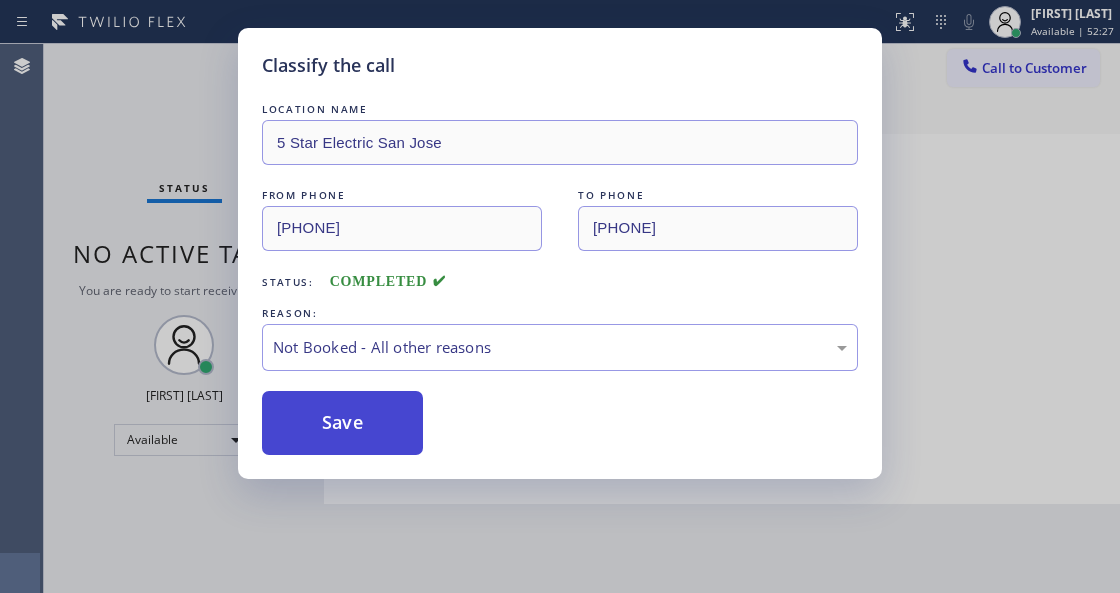 click on "Save" at bounding box center [342, 423] 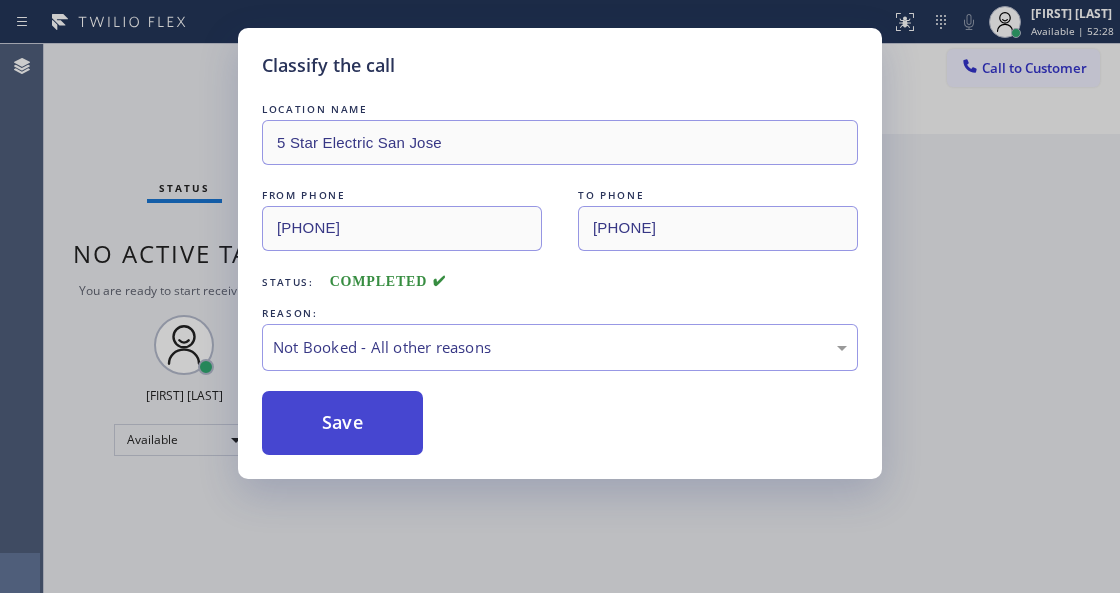 click on "Save" at bounding box center (342, 423) 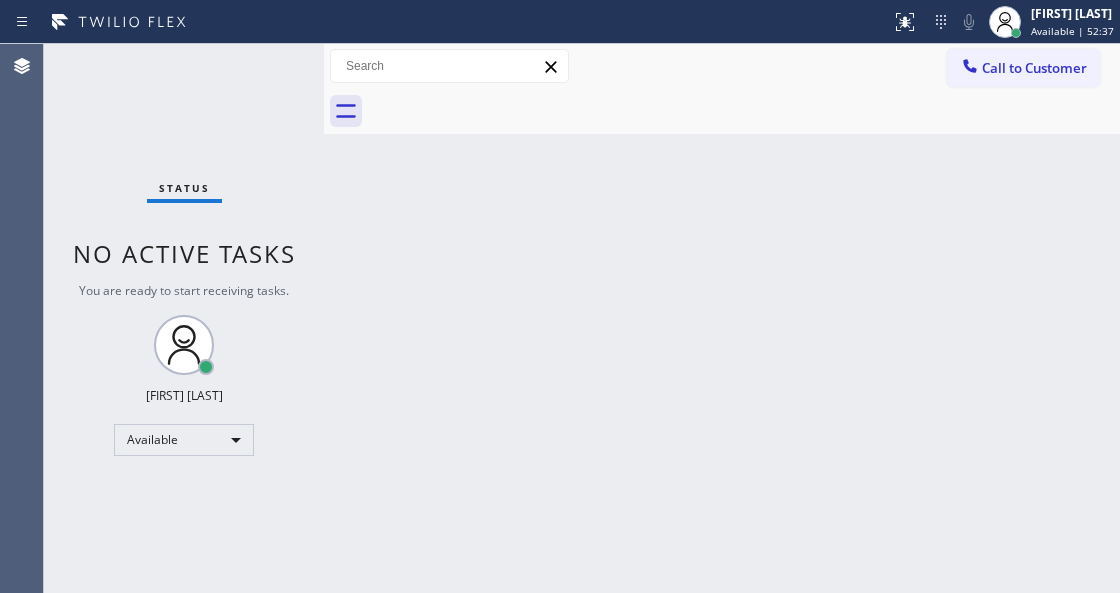 drag, startPoint x: 212, startPoint y: 422, endPoint x: 187, endPoint y: 486, distance: 68.70953 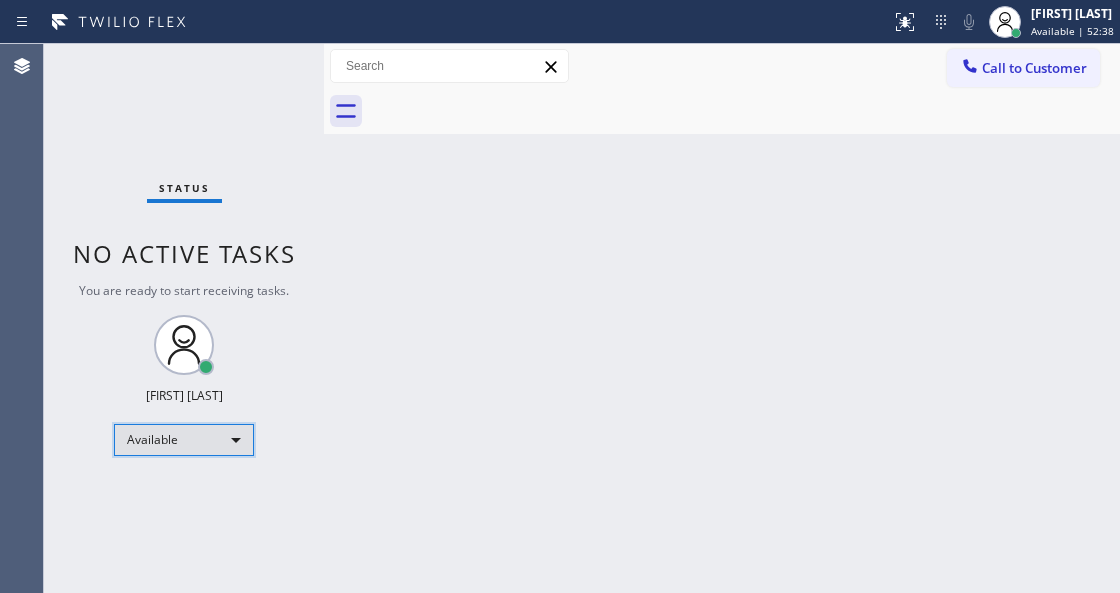 click on "Available" at bounding box center [184, 440] 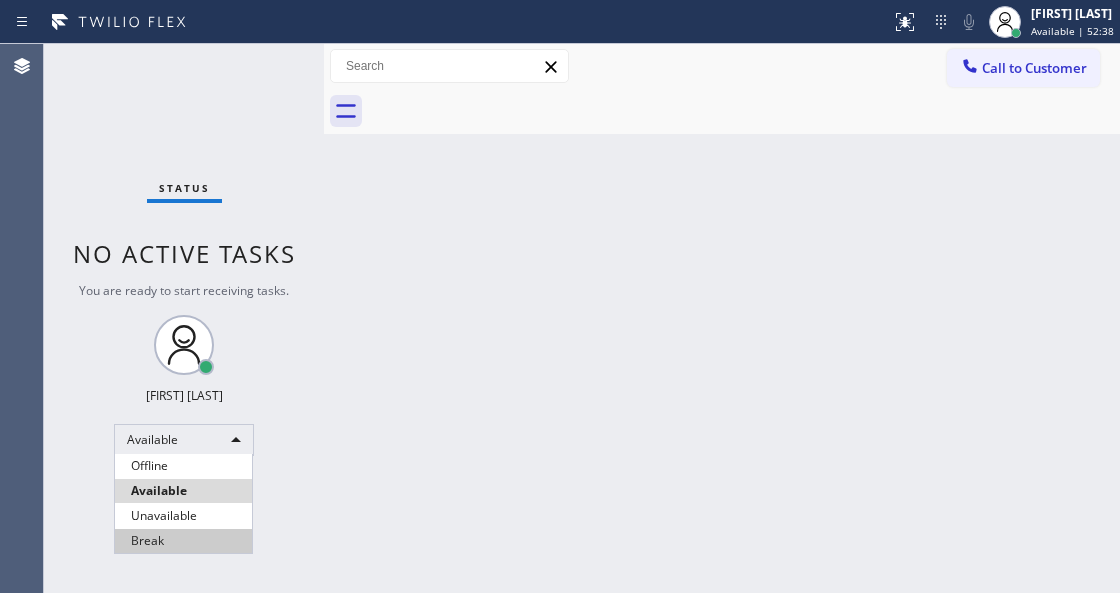 click on "Break" at bounding box center (183, 541) 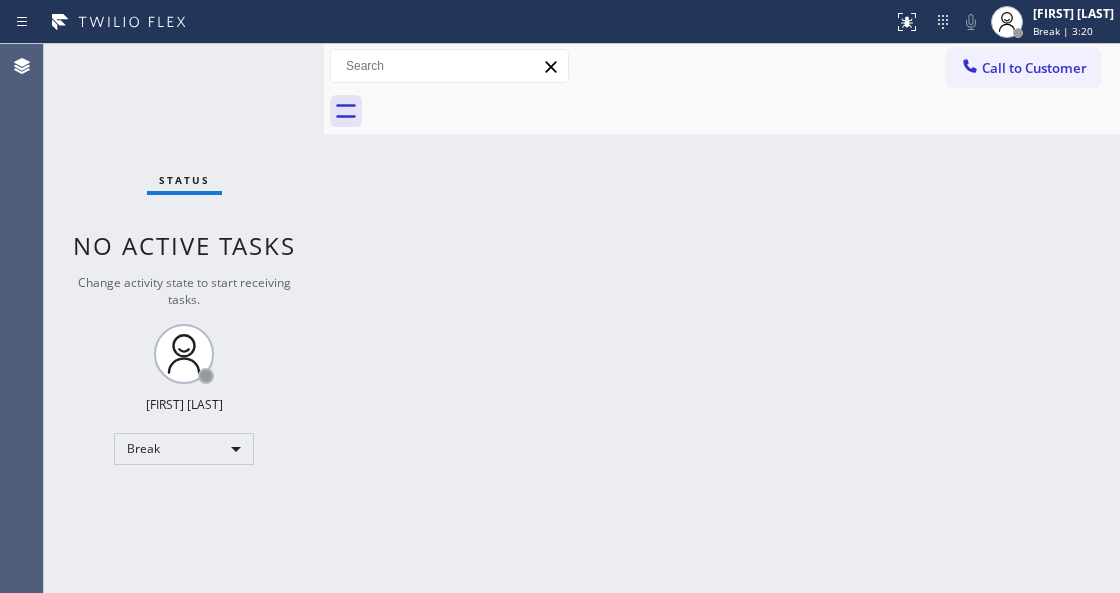 click on "Status   No active tasks     Change activity state to start receiving tasks.   [FIRST] [LAST] Break" at bounding box center [184, 318] 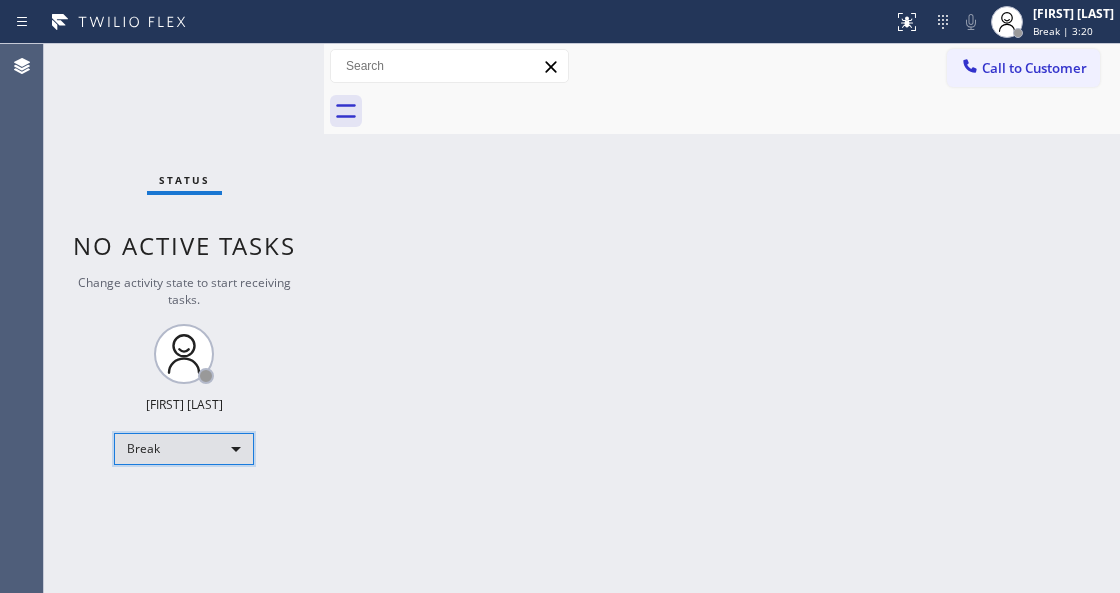 click on "Break" at bounding box center [184, 449] 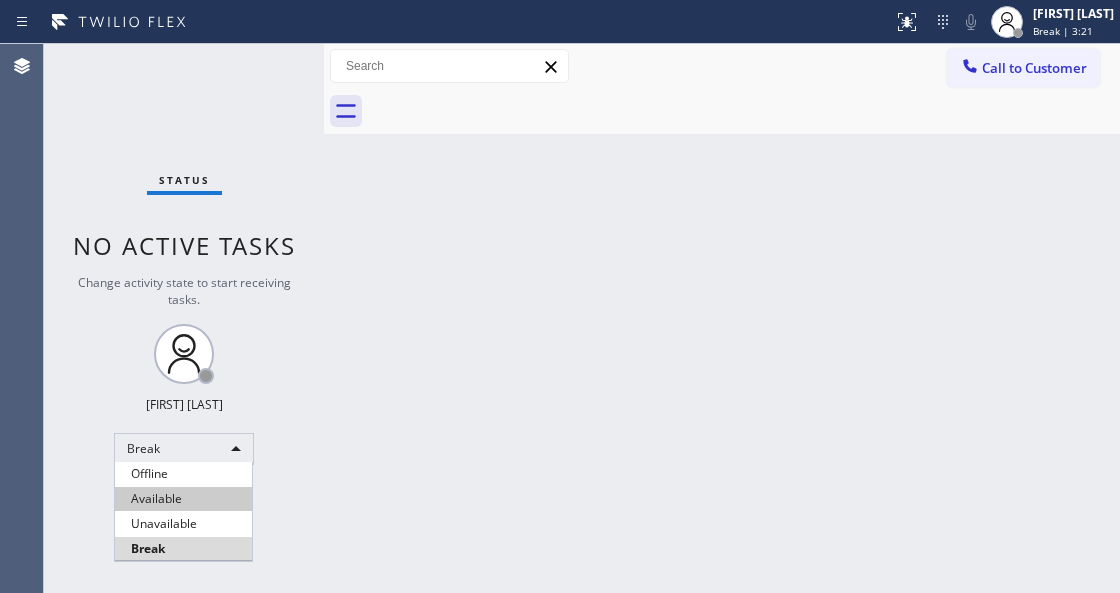 click on "Available" at bounding box center [183, 499] 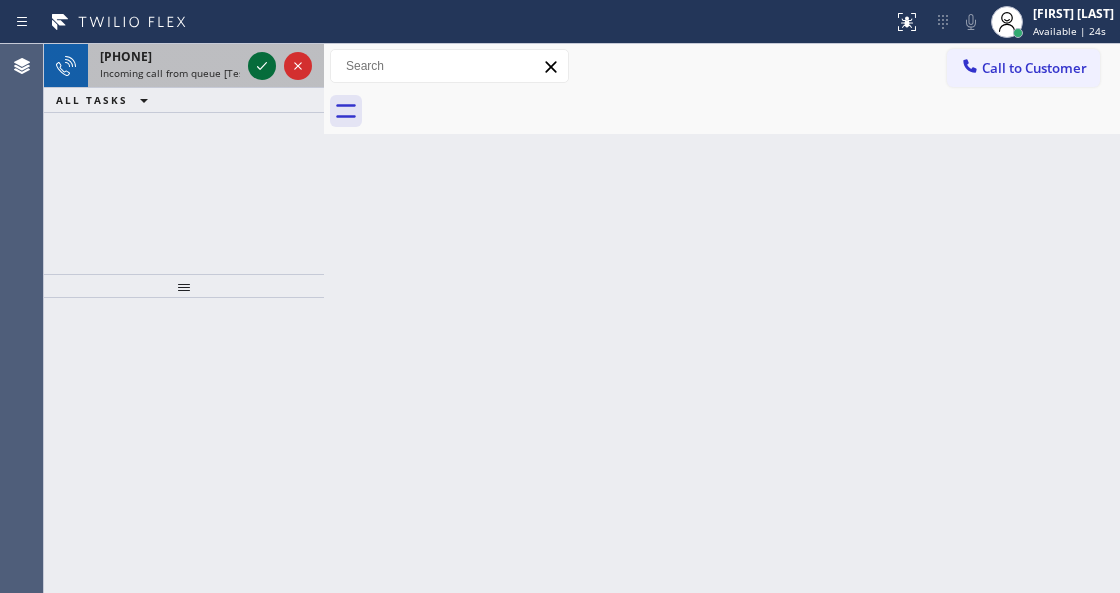 click 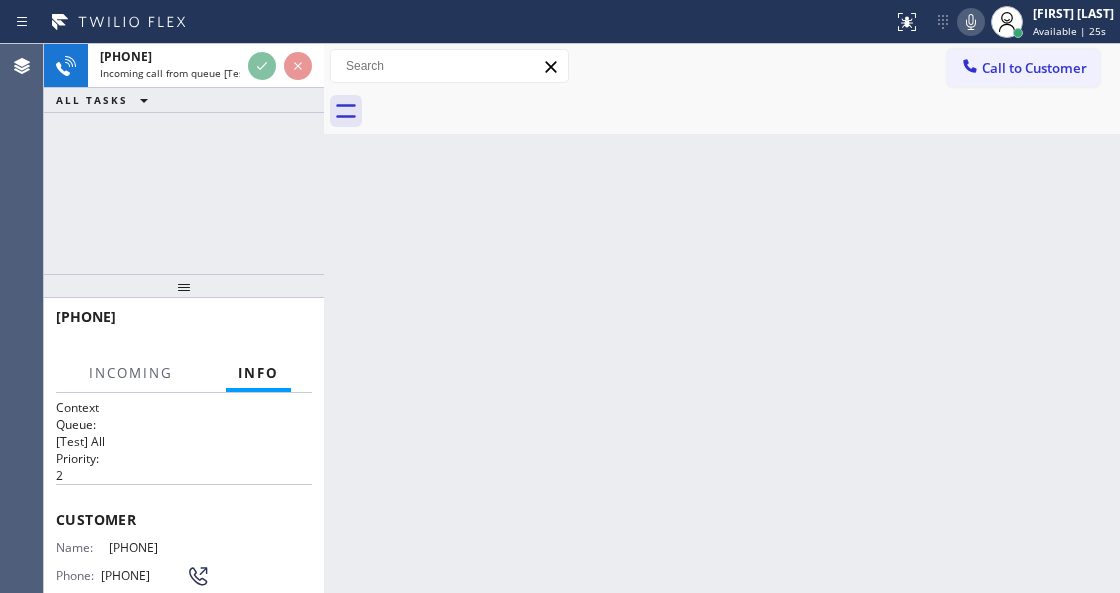 scroll, scrollTop: 200, scrollLeft: 0, axis: vertical 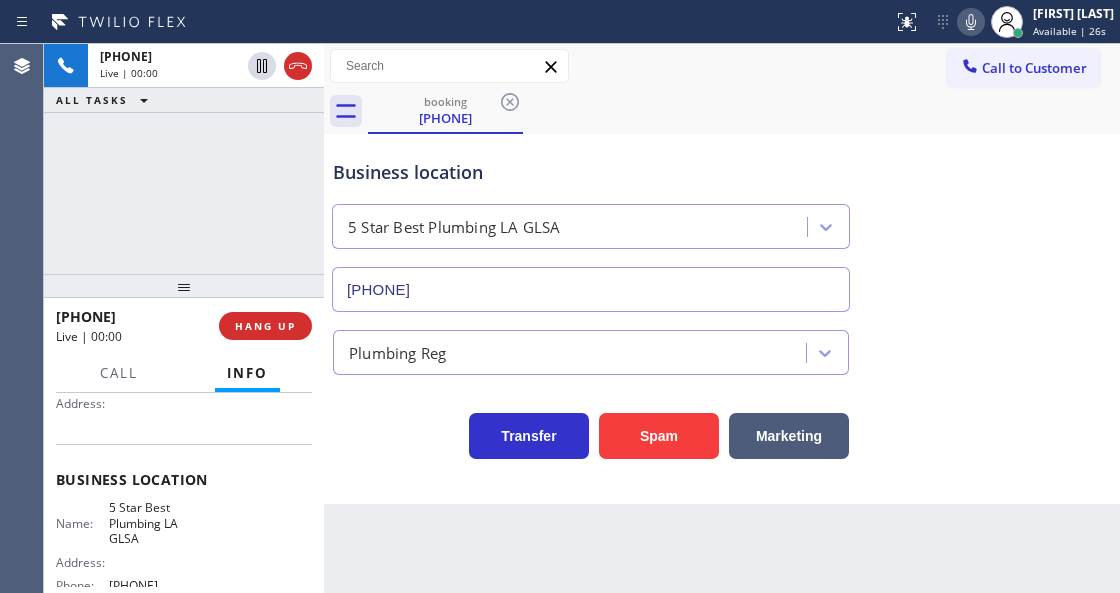 type on "[PHONE]" 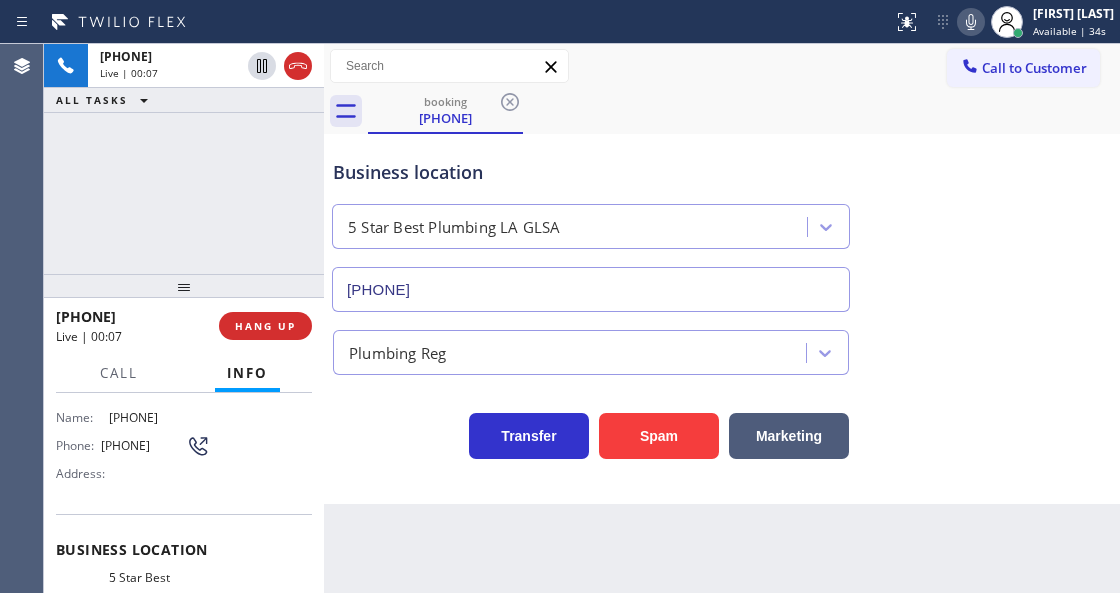 scroll, scrollTop: 0, scrollLeft: 0, axis: both 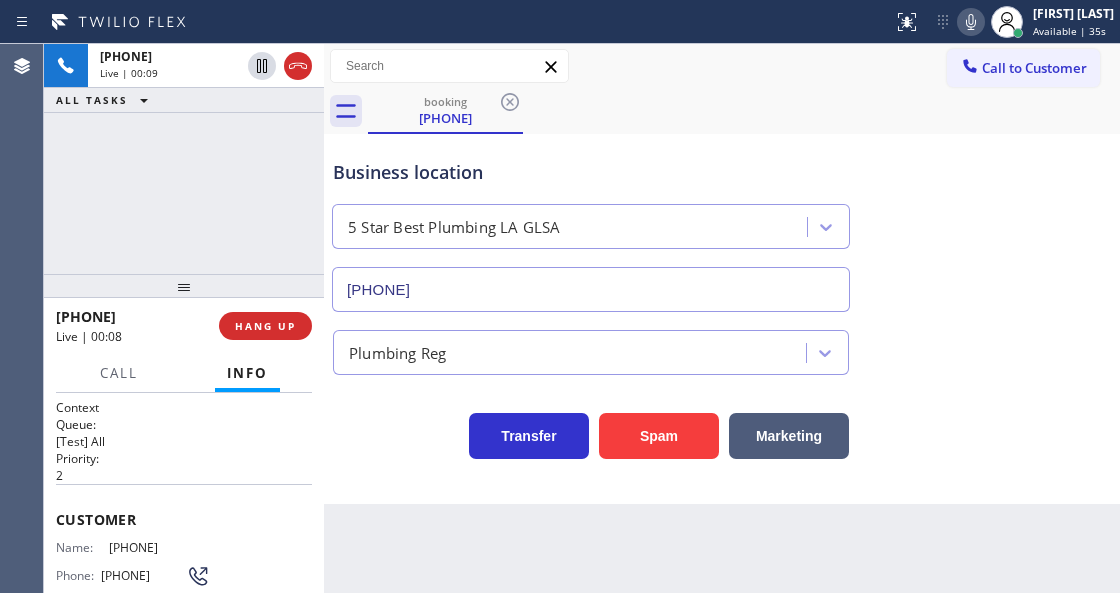 drag, startPoint x: 202, startPoint y: 536, endPoint x: 106, endPoint y: 543, distance: 96.25487 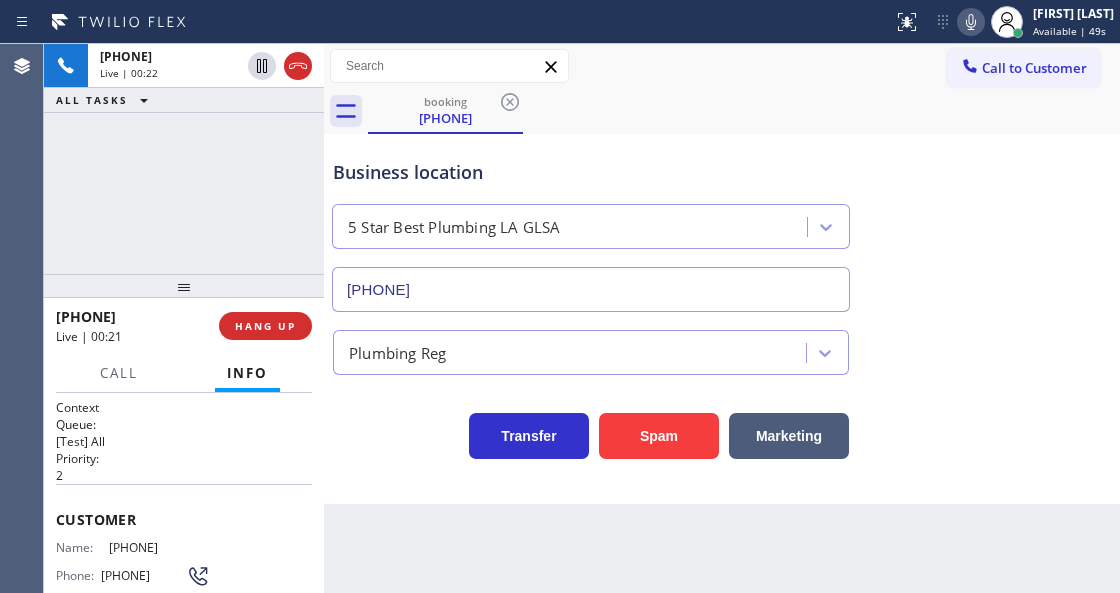click on "5 Star Best Plumbing LA GLSA" at bounding box center (591, 222) 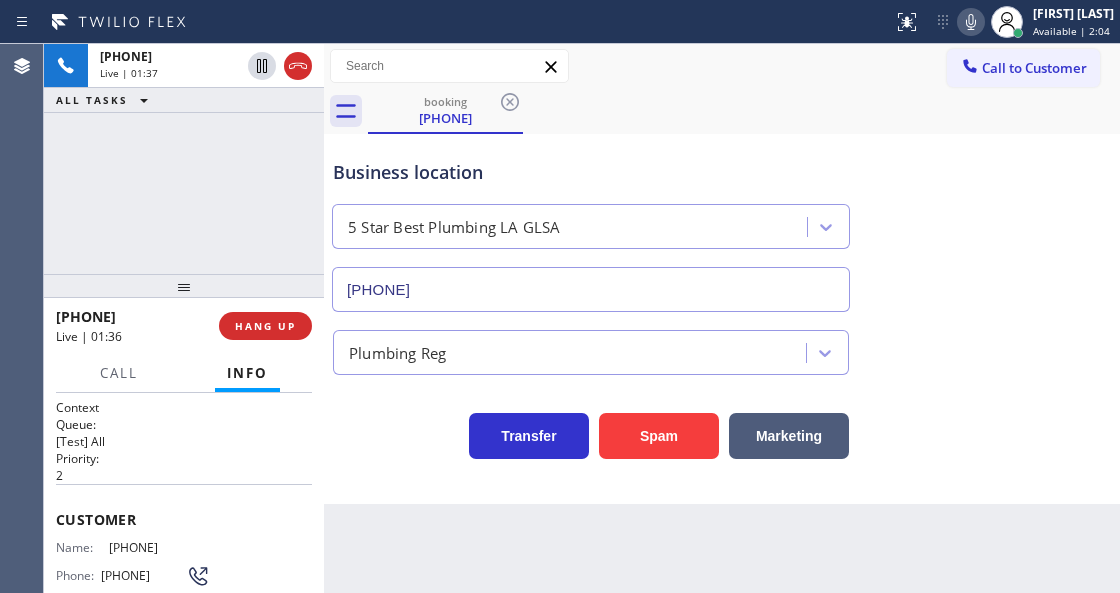 click on "Business location" at bounding box center [591, 172] 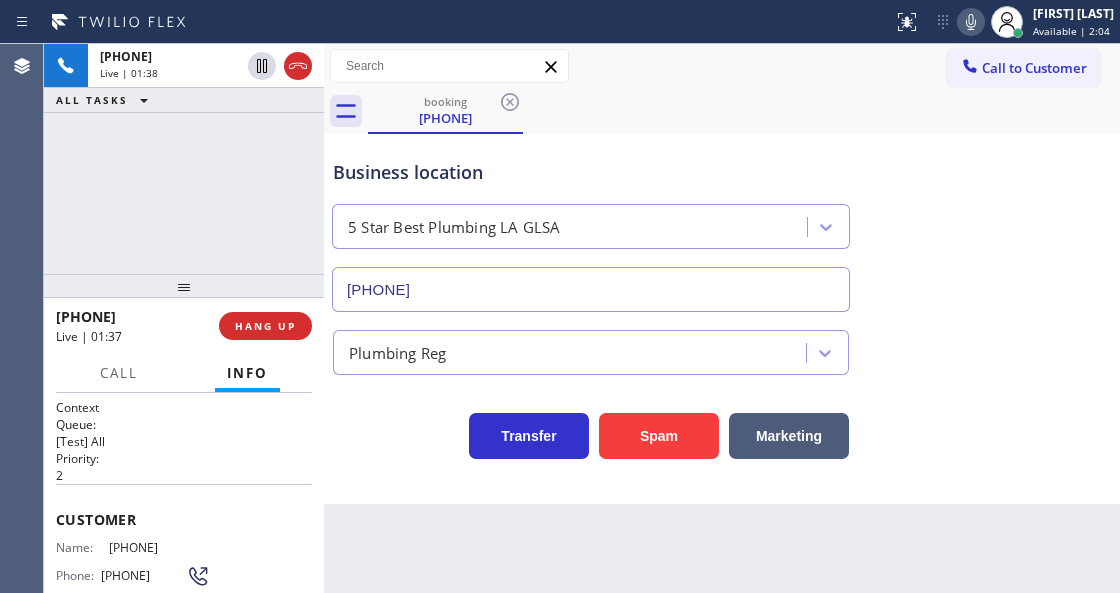 click 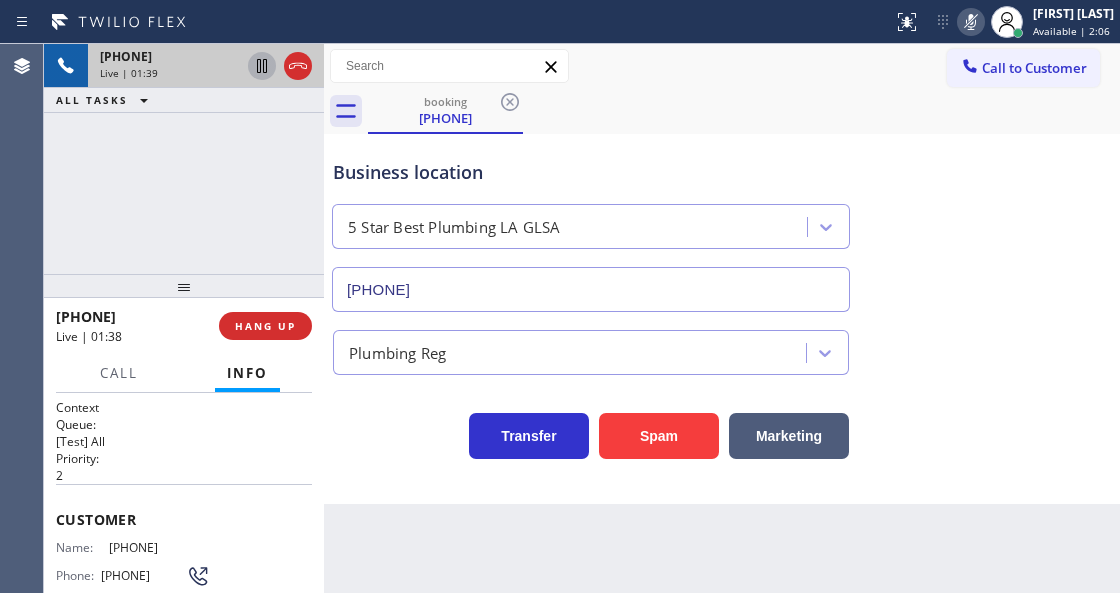 click 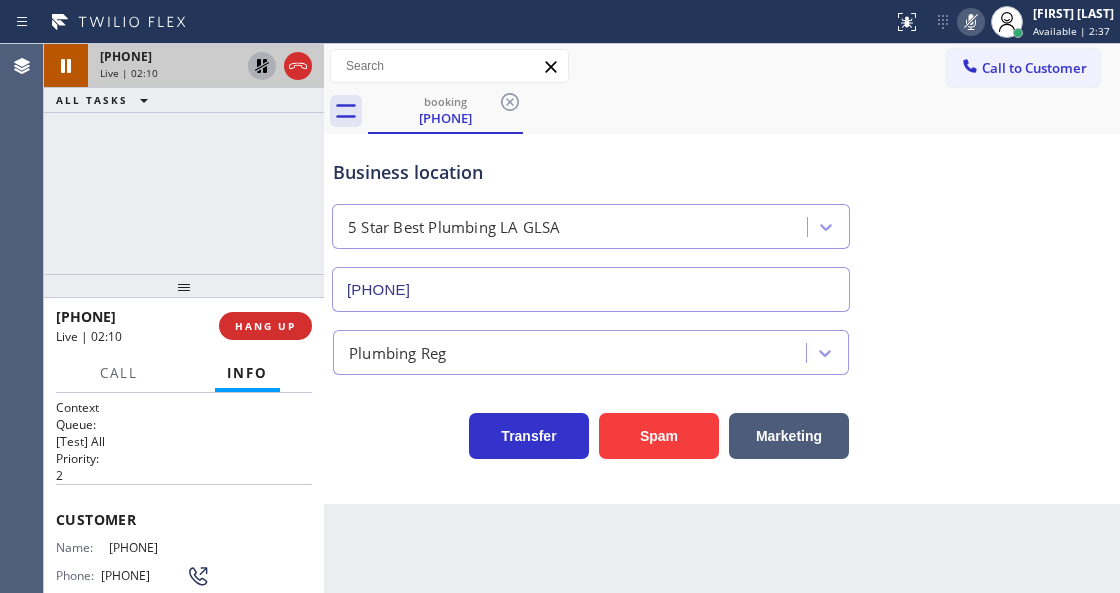click on "booking [PHONE]" at bounding box center [744, 111] 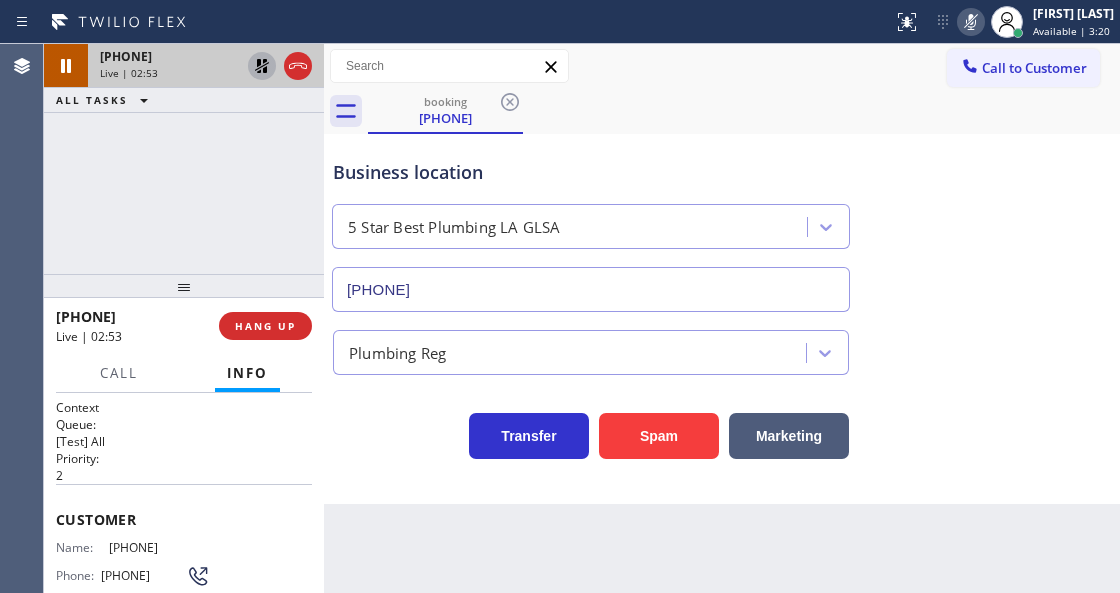 click on "Status report No issues detected If you experience an issue, please download the report and send it to your support team. Download report [FIRST] [LAST] Available | 3:20 Set your status Offline Available Unavailable Break Log out Agent Desktop Classify the call LOCATION NAME Local Trusted Electricians Cypress FROM PHONE [PHONE] TO PHONE [PHONE] Status: COMPLETED REASON: Tech, Unknown/didnt ring Save Classify the call LOCATION NAME Zoom Electricians Santa Clarita FROM PHONE [PHONE] TO PHONE [PHONE] Status: COMPLETED REASON: Existing Customer - ETA/PI/REDO/complain/cancel Save Classify the call LOCATION NAME Irvine AC Repair FROM PHONE [PHONE] TO PHONE [PHONE] Status: COMPLETED REASON: New Customer - Booked Save Classify the call LOCATION NAME Sub Zero Appliance Repair Tower Triangle FROM PHONE [PHONE] TO PHONE [PHONE] Status: COMPLETED REASON: #1 New Customer - Booked Save Classify the call LOCATION NAME Brothers Electric FROM PHONE [PHONE]" at bounding box center [560, 296] 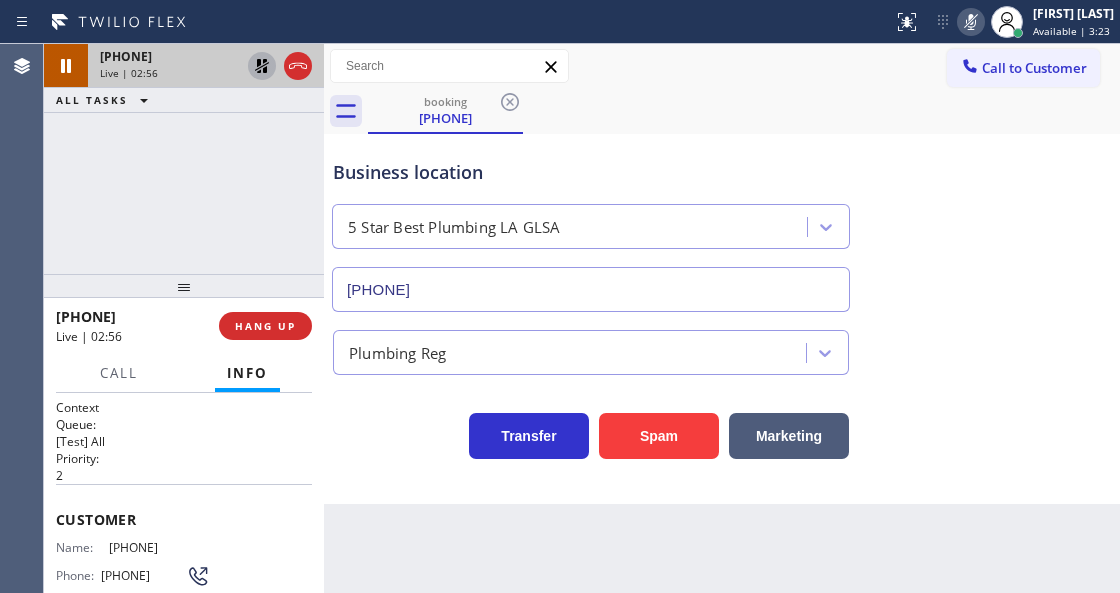 click 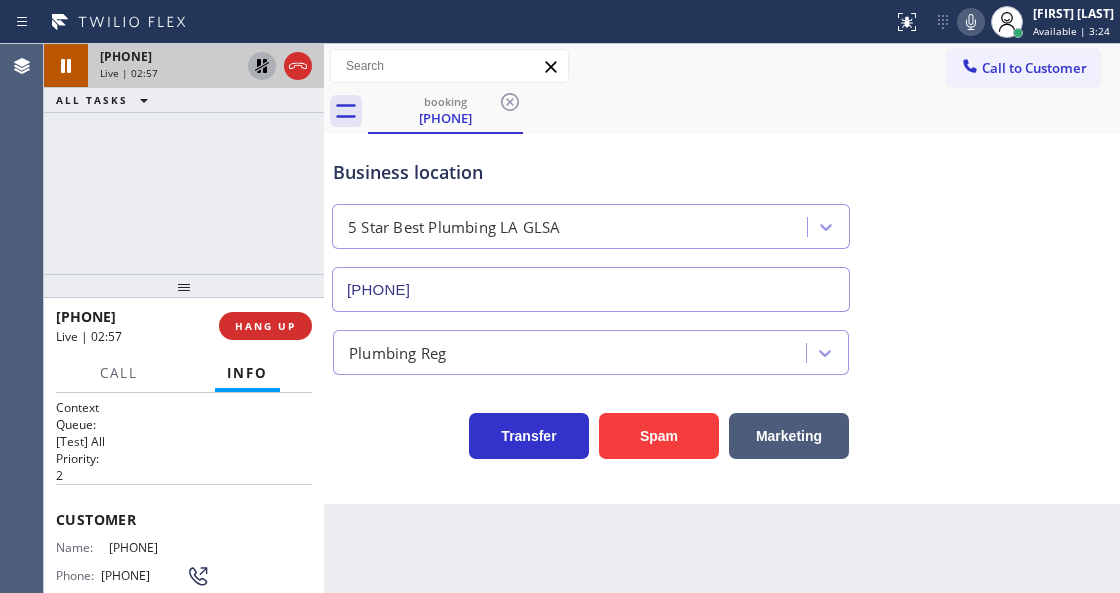 click 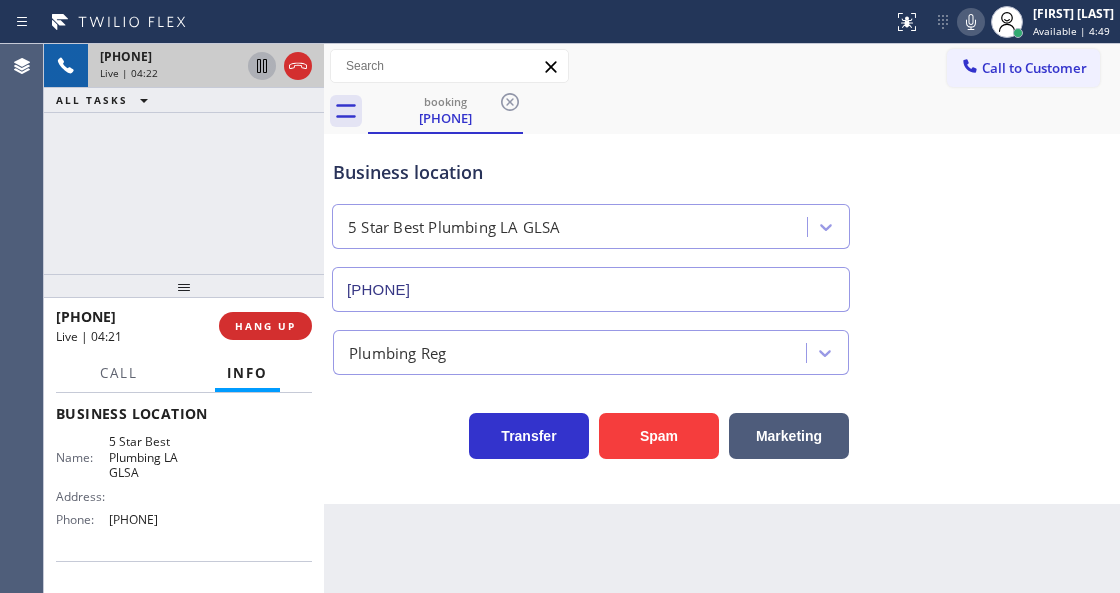 scroll, scrollTop: 266, scrollLeft: 0, axis: vertical 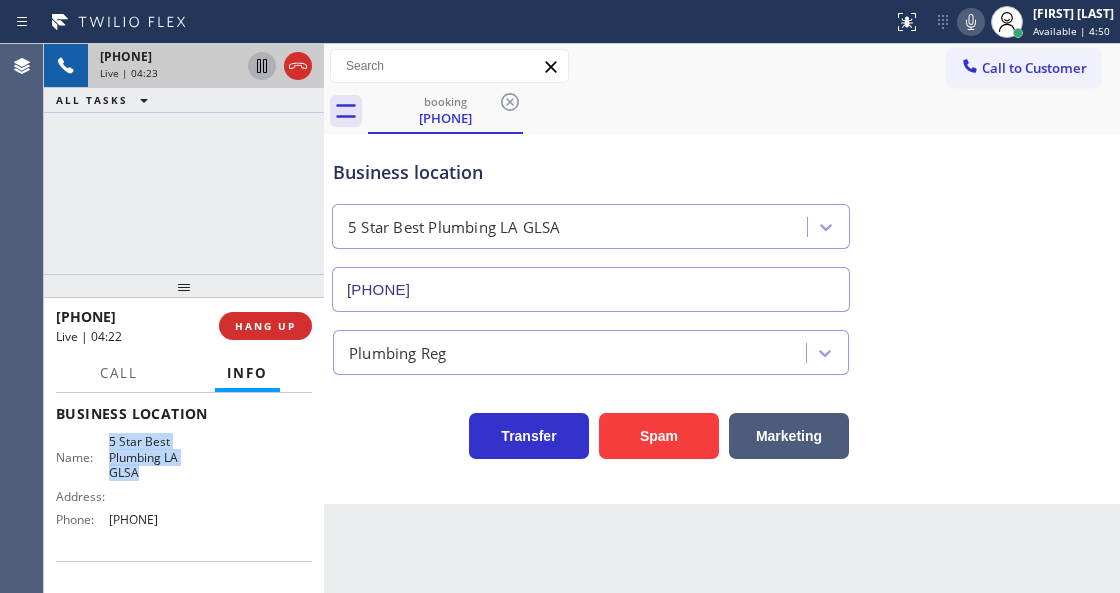 drag, startPoint x: 104, startPoint y: 438, endPoint x: 144, endPoint y: 476, distance: 55.17246 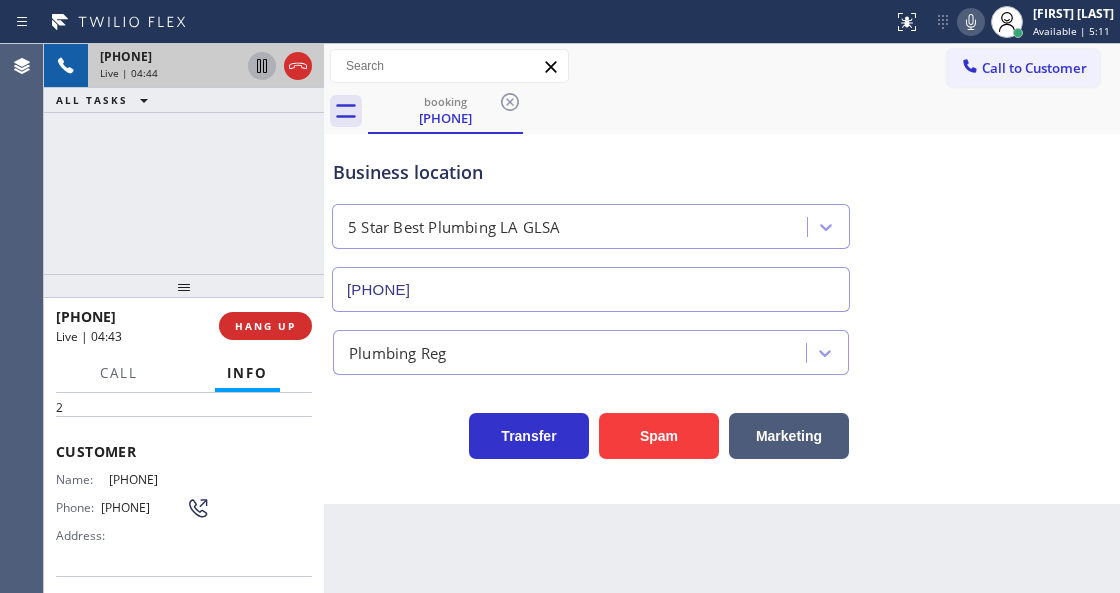 scroll, scrollTop: 66, scrollLeft: 0, axis: vertical 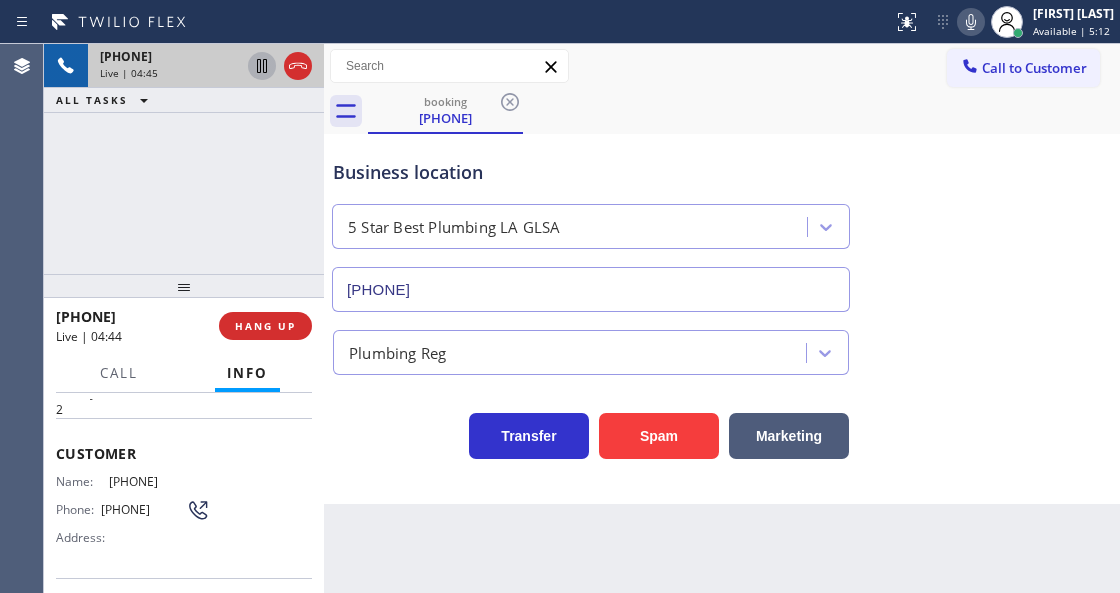 drag, startPoint x: 216, startPoint y: 476, endPoint x: 100, endPoint y: 482, distance: 116.15507 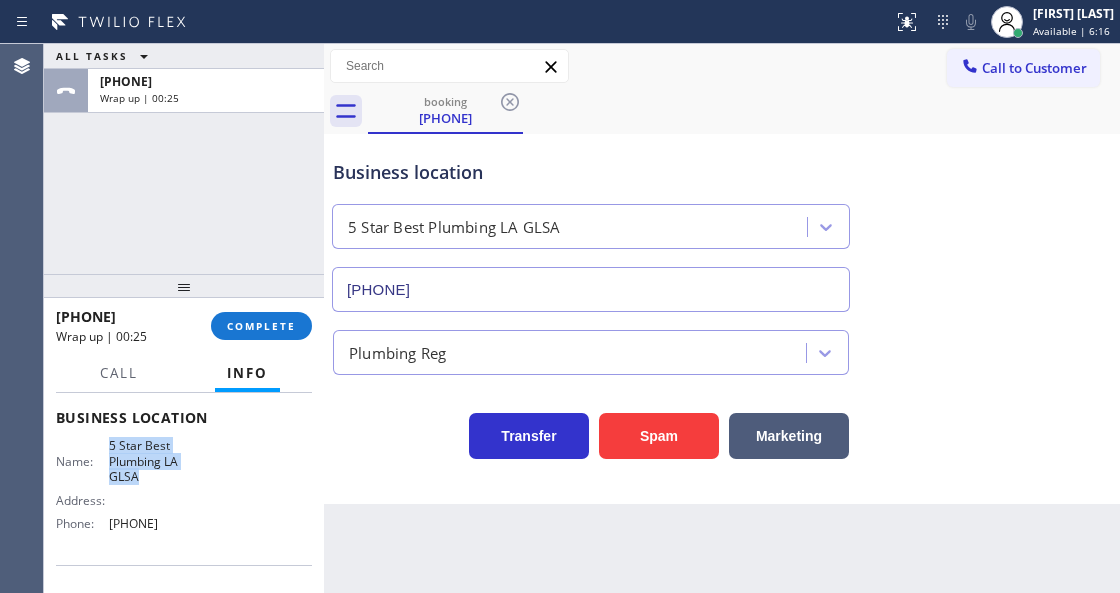 scroll, scrollTop: 333, scrollLeft: 0, axis: vertical 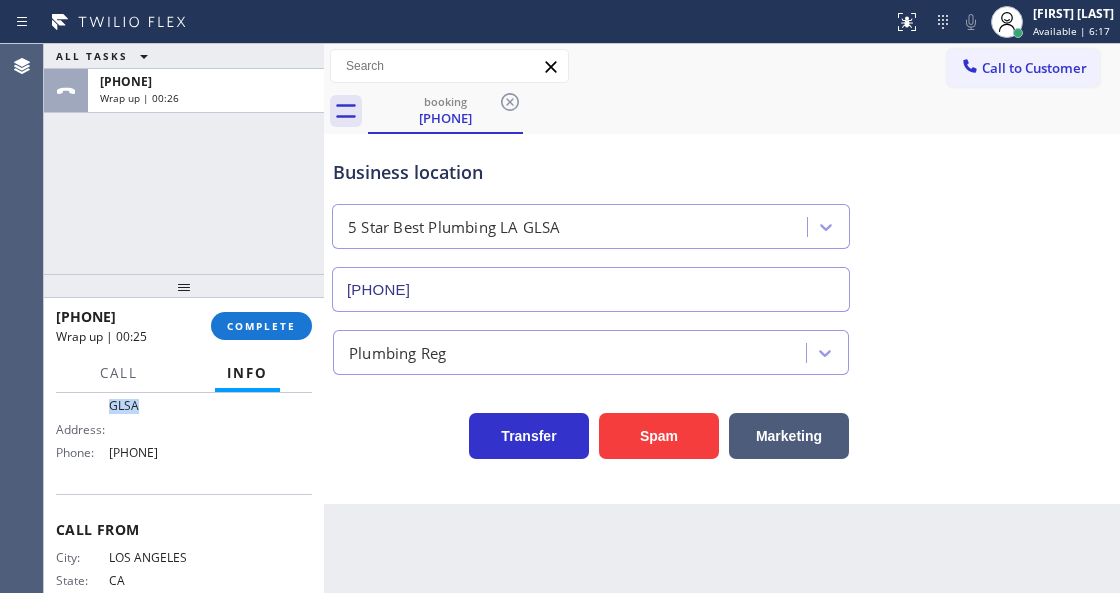 drag, startPoint x: 216, startPoint y: 450, endPoint x: 92, endPoint y: 456, distance: 124.14507 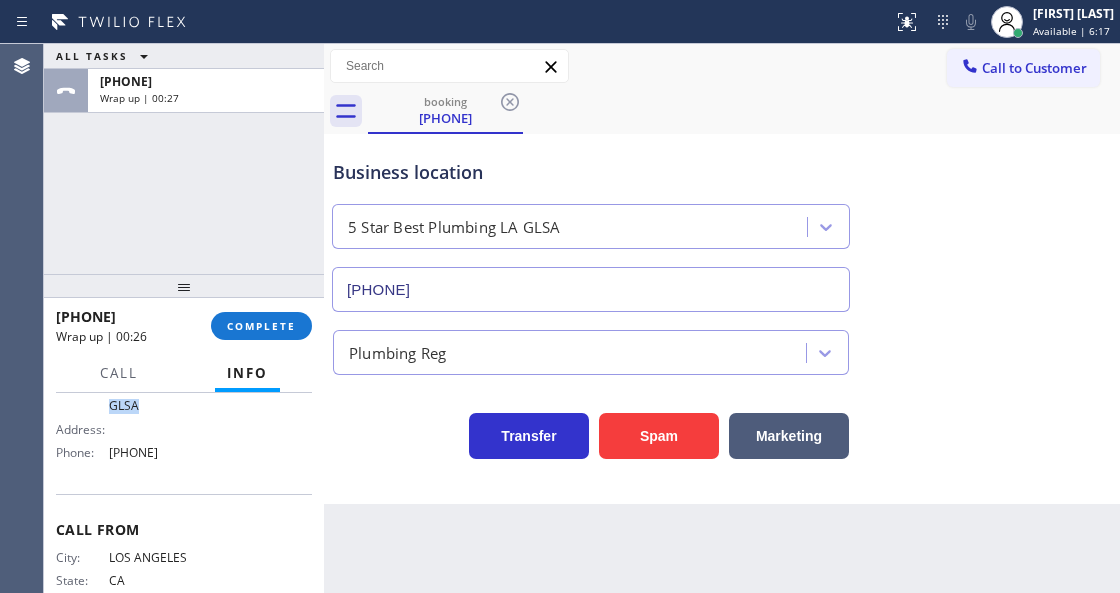 click on "Name: 5 Star Best Plumbing LA GLSA Address: Phone: [PHONE]" at bounding box center (133, 417) 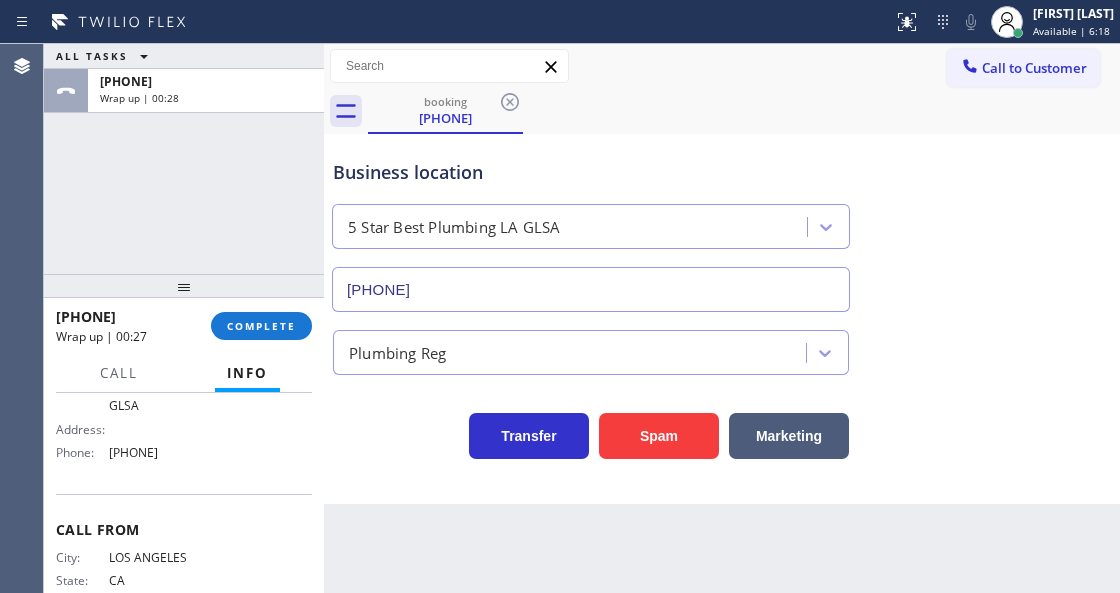 drag, startPoint x: 208, startPoint y: 452, endPoint x: 99, endPoint y: 458, distance: 109.165016 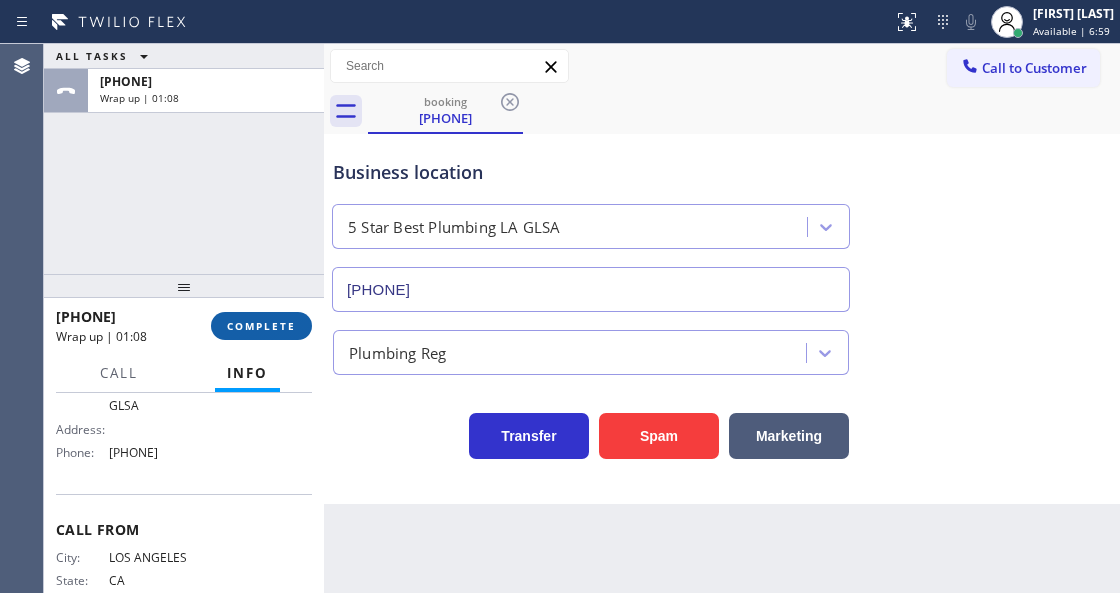 click on "COMPLETE" at bounding box center (261, 326) 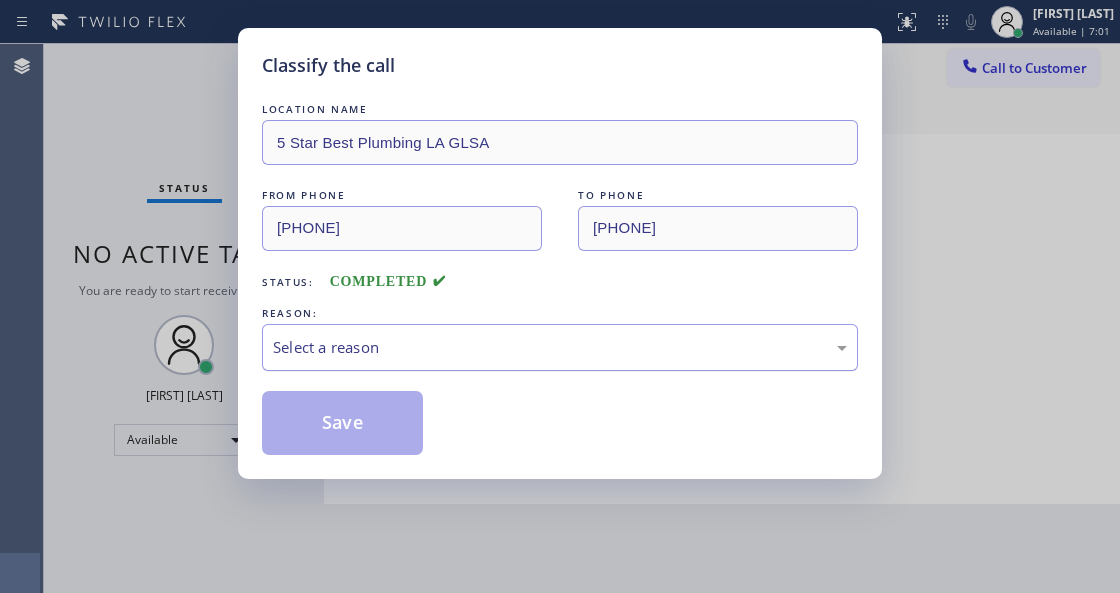 click on "Select a reason" at bounding box center (560, 347) 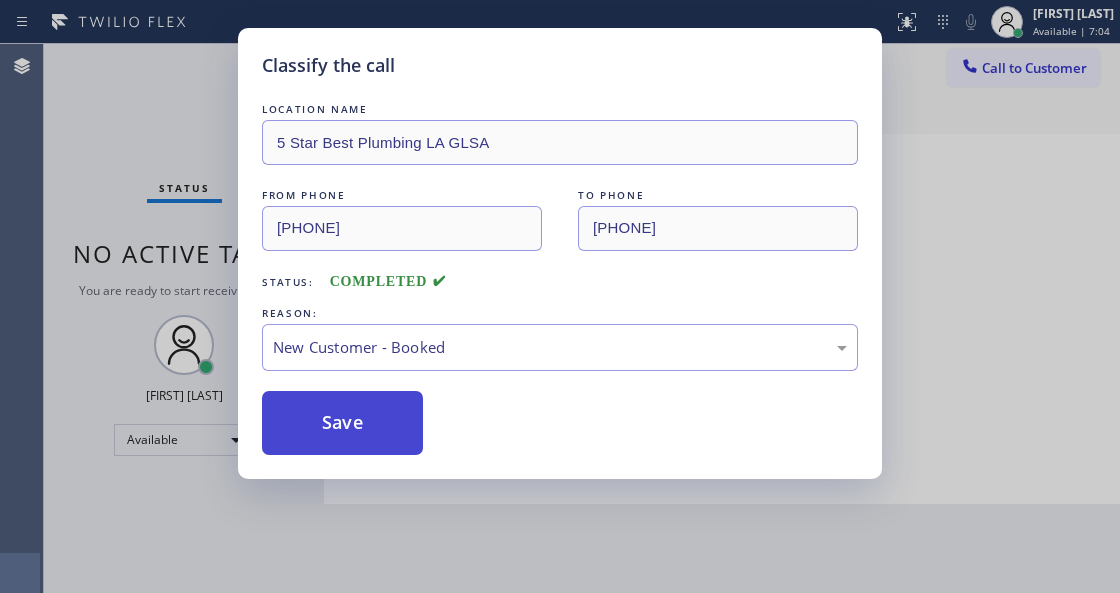 click on "Save" at bounding box center [342, 423] 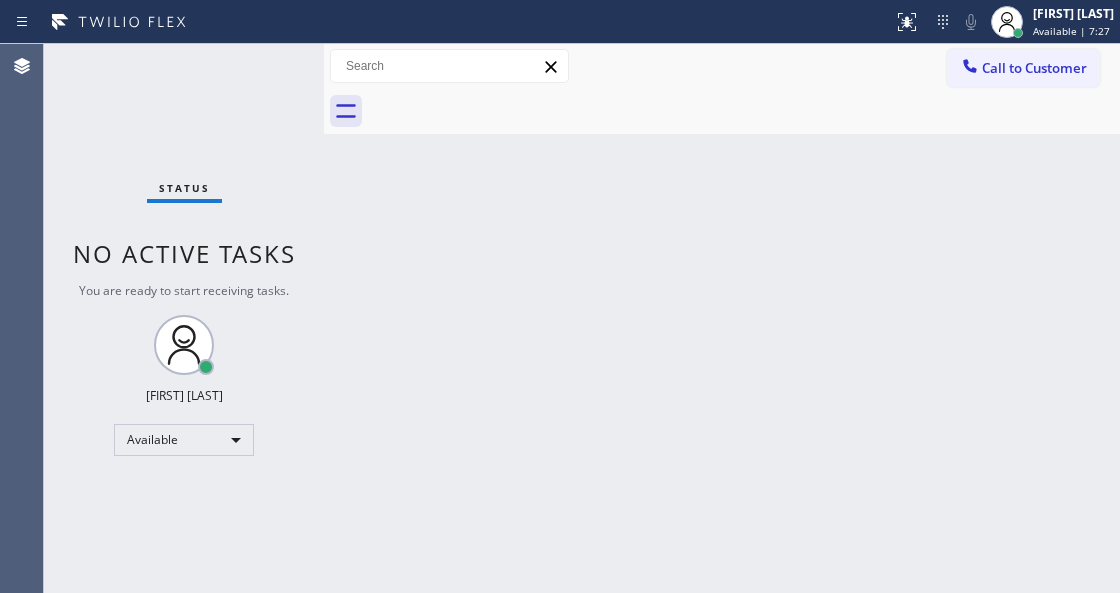 drag, startPoint x: 681, startPoint y: 252, endPoint x: 631, endPoint y: 378, distance: 135.5581 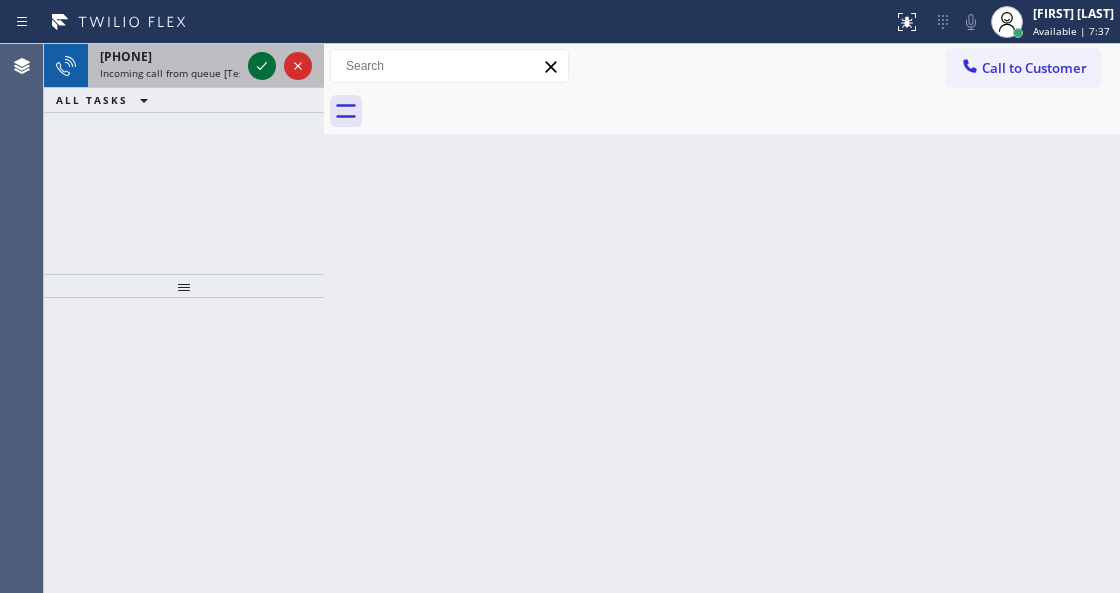 click 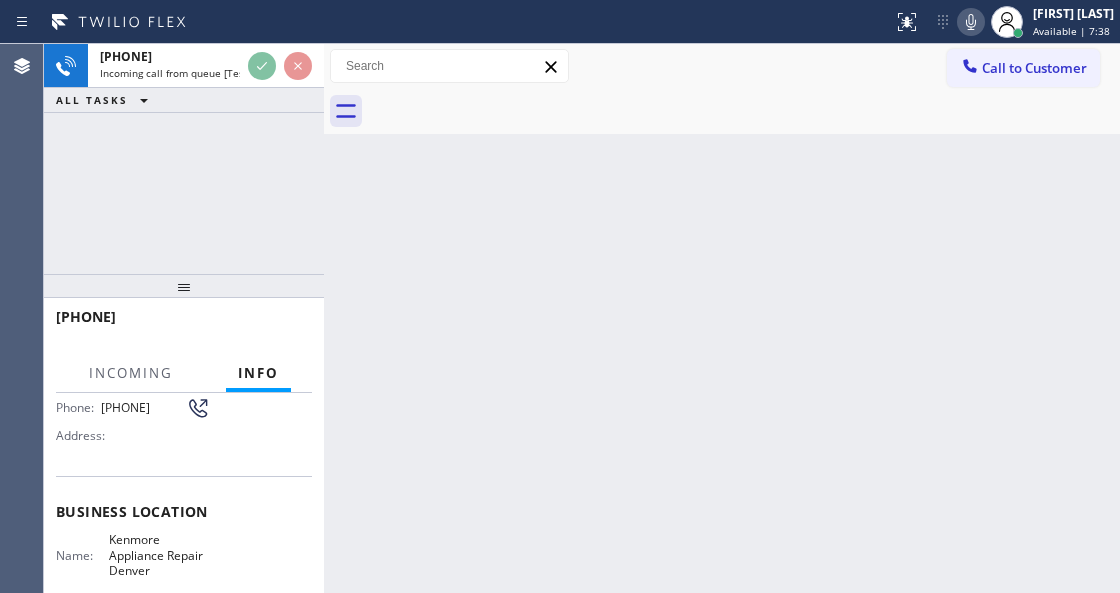 scroll, scrollTop: 200, scrollLeft: 0, axis: vertical 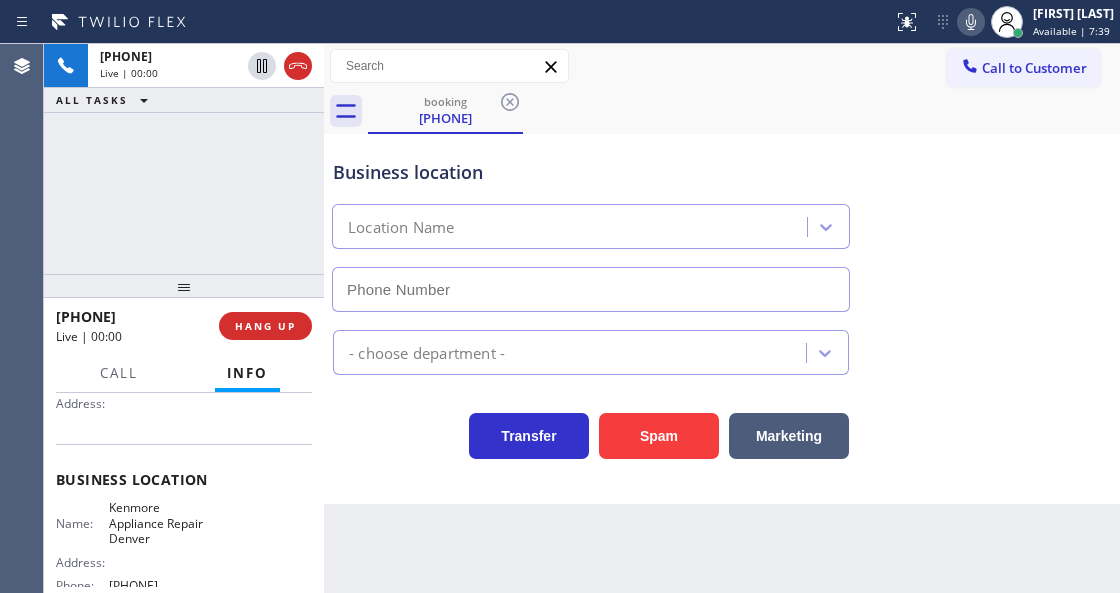 type on "[PHONE]" 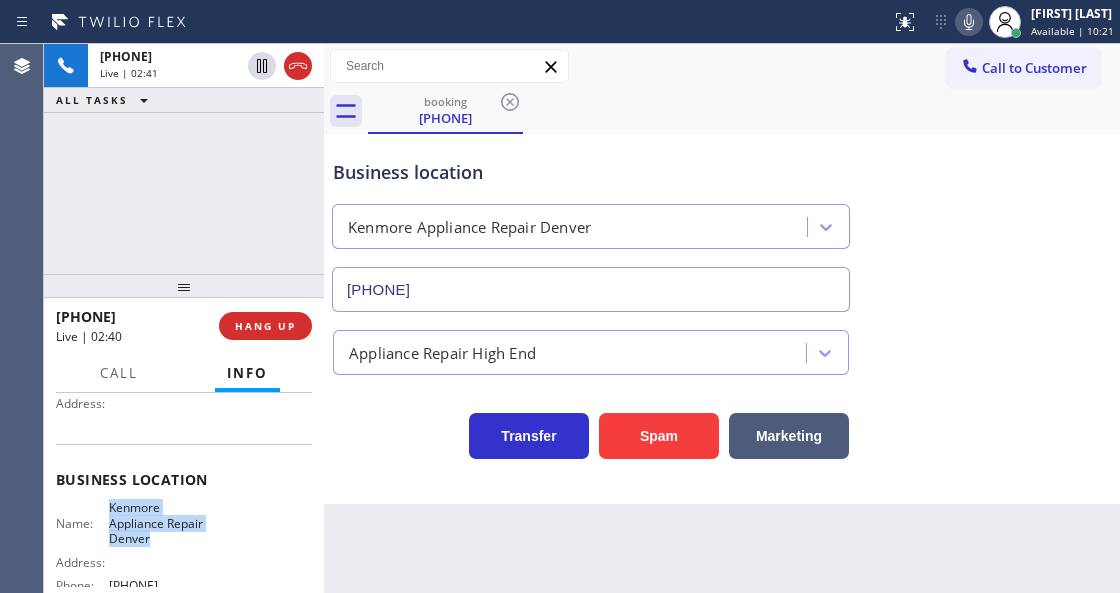 drag, startPoint x: 110, startPoint y: 506, endPoint x: 171, endPoint y: 543, distance: 71.34424 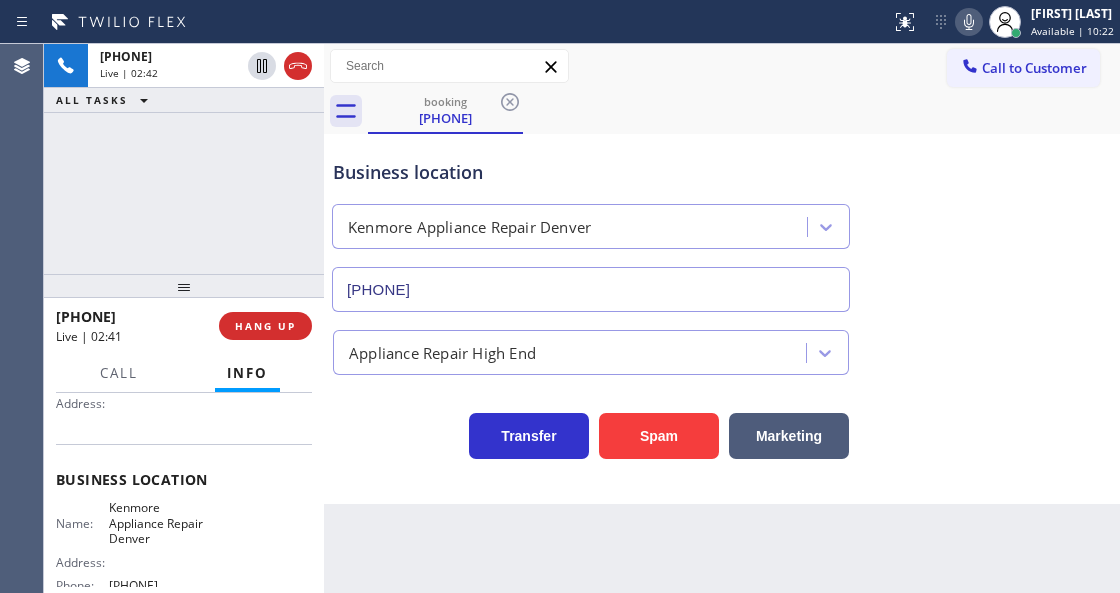 click on "Back to Dashboard Change Sender ID Customers Technicians Select a contact Outbound call Technician Search Technician Your caller id phone number Your caller id phone number Call Technician info Name Phone none Address none Change Sender ID HVAC [PHONE] 5 Star Appliance [PHONE] Appliance Repair [PHONE] Plumbing [PHONE] Air Duct Cleaning [PHONE] Electricians [PHONE] Cancel Change Check personal SMS Reset Change booking [PHONE] Call to Customer Outbound call Location Home Alliance Your caller id phone number [PHONE] Customer number Call Outbound call Technician Search Technician Your caller id phone number Your caller id phone number Call booking [PHONE] Business location Kenmore Appliance Repair Denver [PHONE] Appliance Repair High End Transfer Spam Marketing" at bounding box center (722, 318) 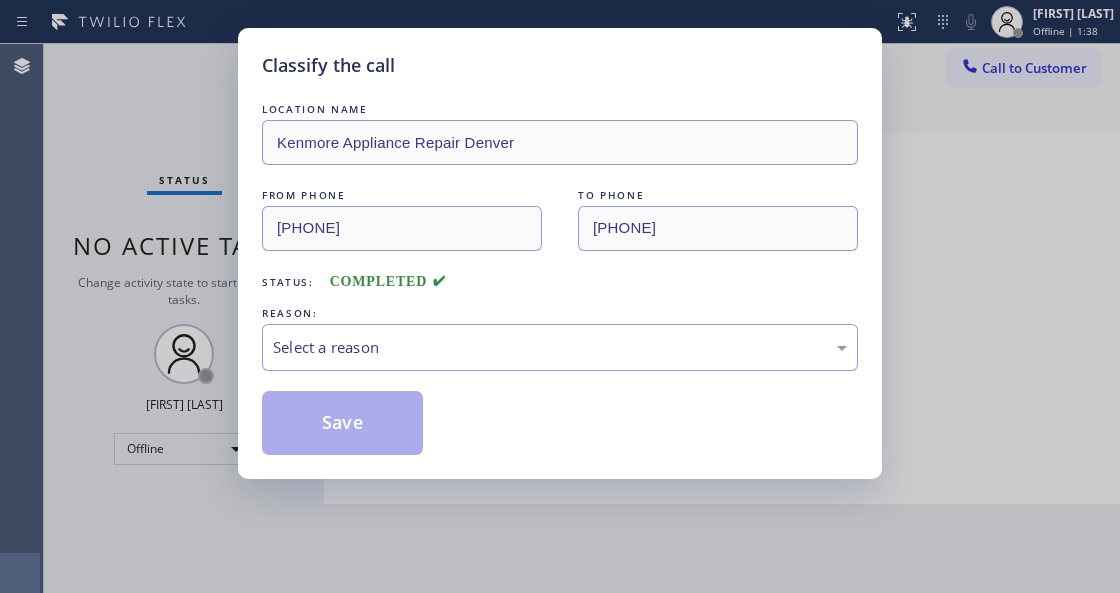 scroll, scrollTop: 0, scrollLeft: 0, axis: both 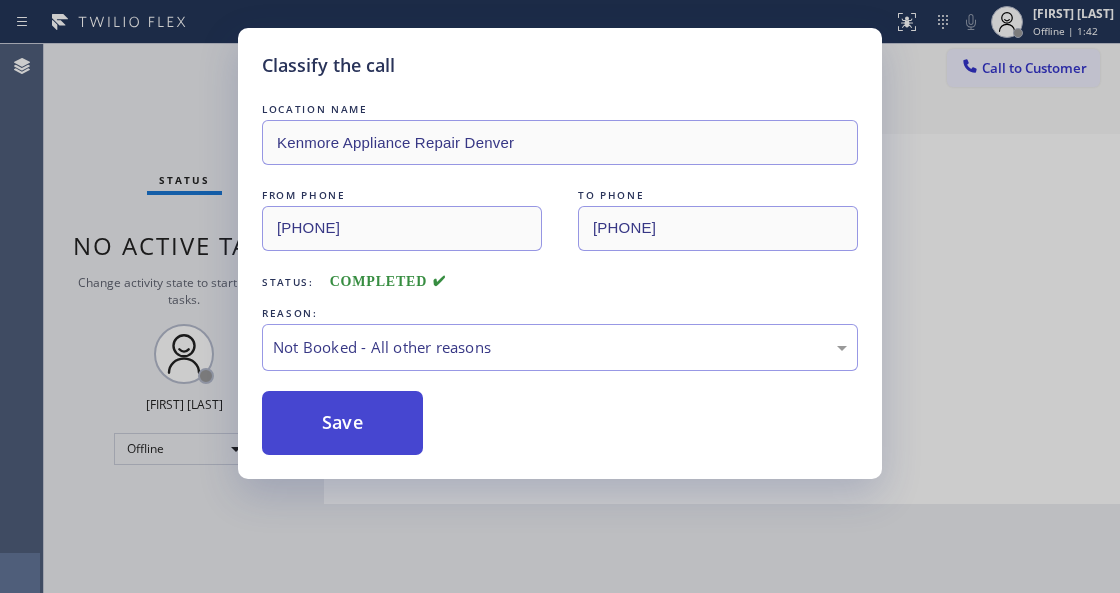 click on "Save" at bounding box center [342, 423] 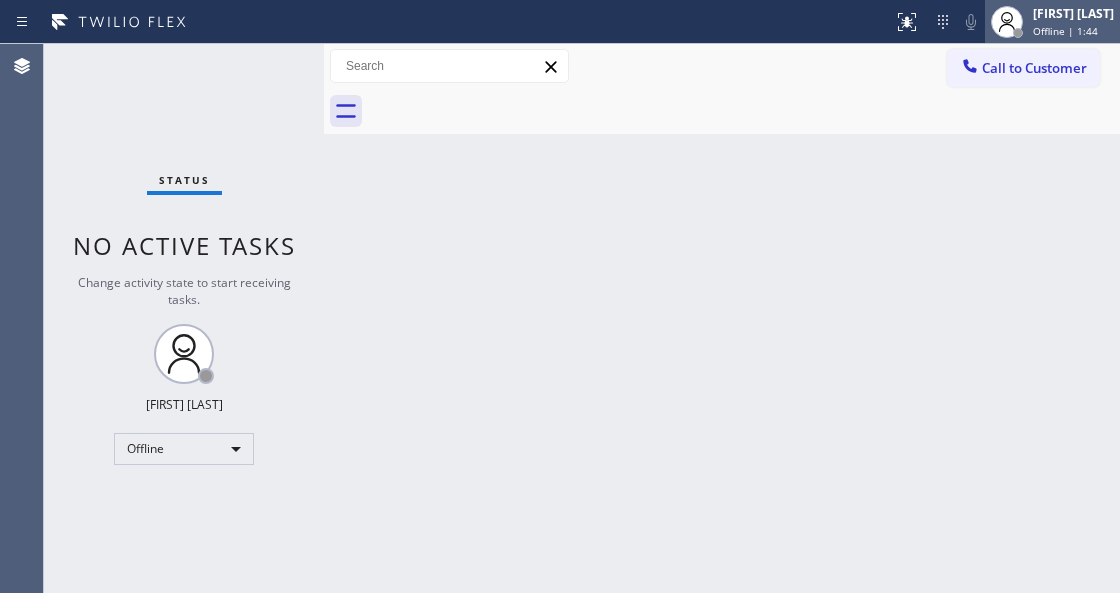 click on "[FIRST] [LAST]" at bounding box center [1073, 13] 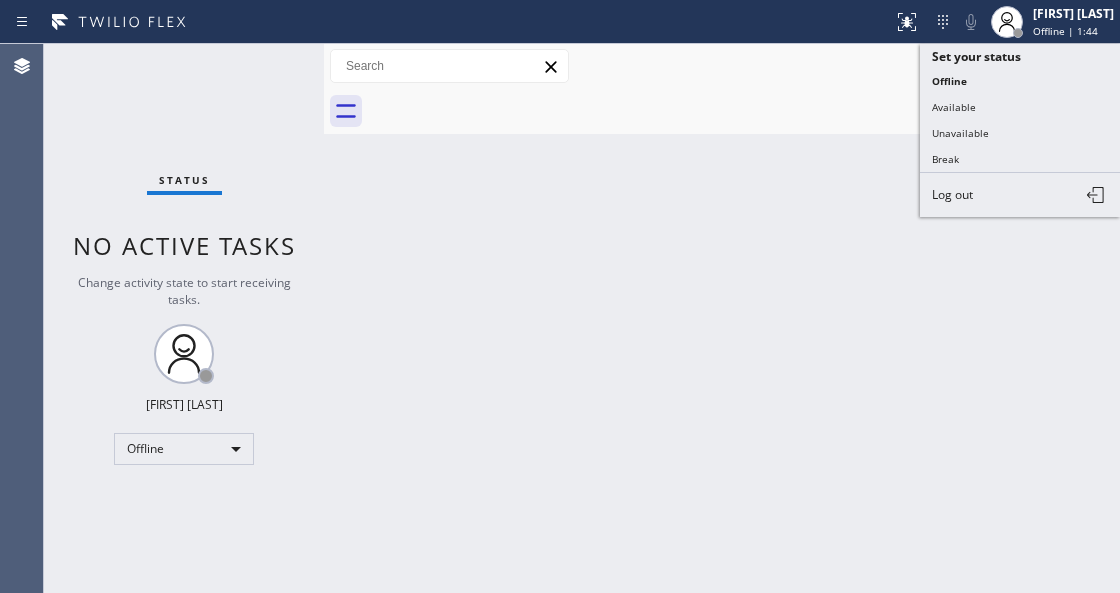 drag, startPoint x: 994, startPoint y: 100, endPoint x: 950, endPoint y: 144, distance: 62.225395 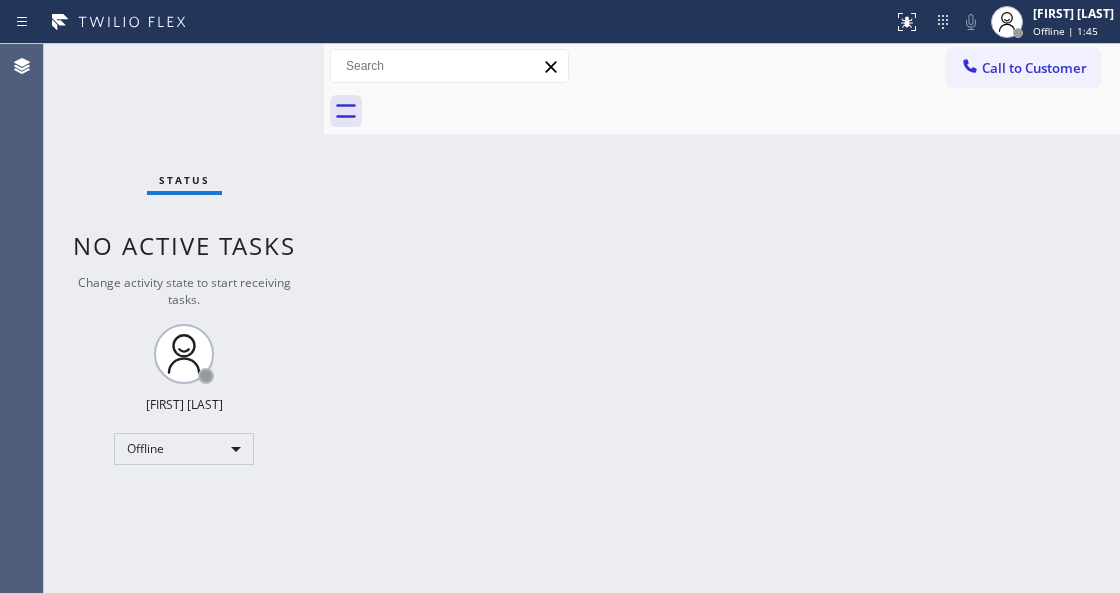 click on "Back to Dashboard Change Sender ID Customers Technicians Select a contact Outbound call Technician Search Technician Your caller id phone number Your caller id phone number Call Technician info Name   Phone none Address none Change Sender ID HVAC +18559994417 5 Star Appliance +18557314952 Appliance Repair +18554611149 Plumbing +18889090120 Air Duct Cleaning +18006865038  Electricians +18005688664 Cancel Change Check personal SMS Reset Change No tabs Call to Customer Outbound call Location Search location Your caller id phone number Customer number Call Outbound call Technician Search Technician Your caller id phone number Your caller id phone number Call" at bounding box center (722, 318) 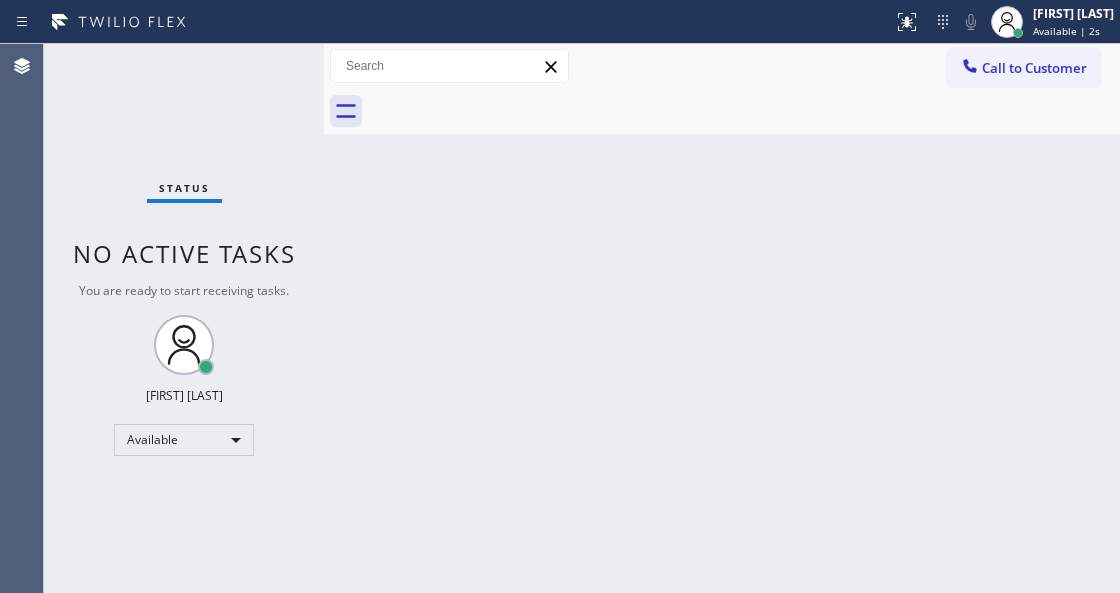 click on "Back to Dashboard Change Sender ID Customers Technicians Select a contact Outbound call Technician Search Technician Your caller id phone number Your caller id phone number Call Technician info Name   Phone none Address none Change Sender ID HVAC +18559994417 5 Star Appliance +18557314952 Appliance Repair +18554611149 Plumbing +18889090120 Air Duct Cleaning +18006865038  Electricians +18005688664 Cancel Change Check personal SMS Reset Change No tabs Call to Customer Outbound call Location Search location Your caller id phone number Customer number Call Outbound call Technician Search Technician Your caller id phone number Your caller id phone number Call" at bounding box center (722, 318) 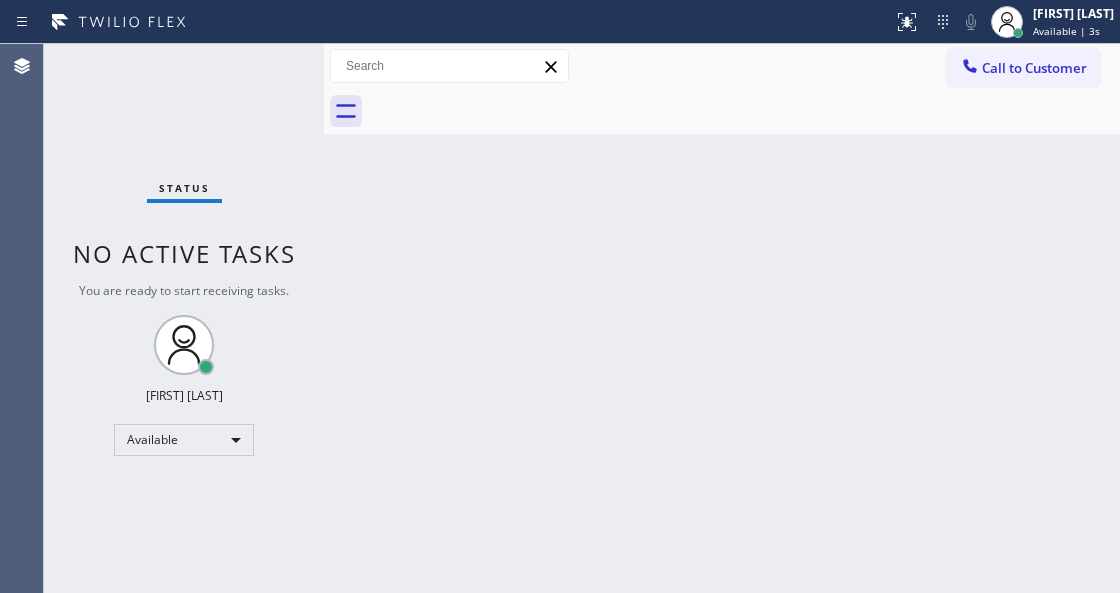 click on "Back to Dashboard Change Sender ID Customers Technicians Select a contact Outbound call Technician Search Technician Your caller id phone number Your caller id phone number Call Technician info Name   Phone none Address none Change Sender ID HVAC +18559994417 5 Star Appliance +18557314952 Appliance Repair +18554611149 Plumbing +18889090120 Air Duct Cleaning +18006865038  Electricians +18005688664 Cancel Change Check personal SMS Reset Change No tabs Call to Customer Outbound call Location Search location Your caller id phone number Customer number Call Outbound call Technician Search Technician Your caller id phone number Your caller id phone number Call" at bounding box center (722, 318) 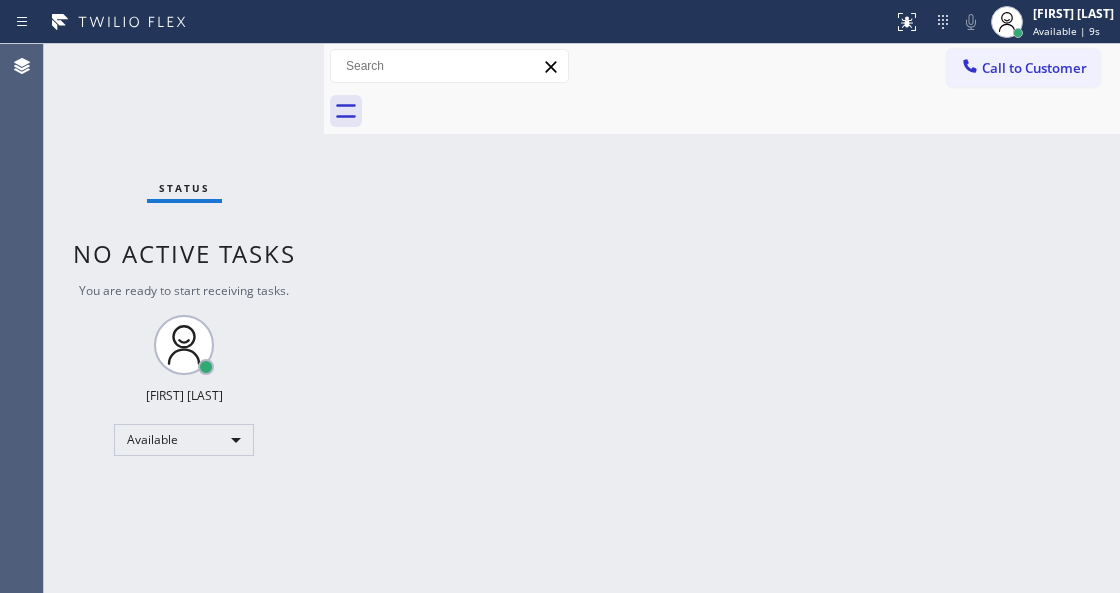 click at bounding box center [744, 111] 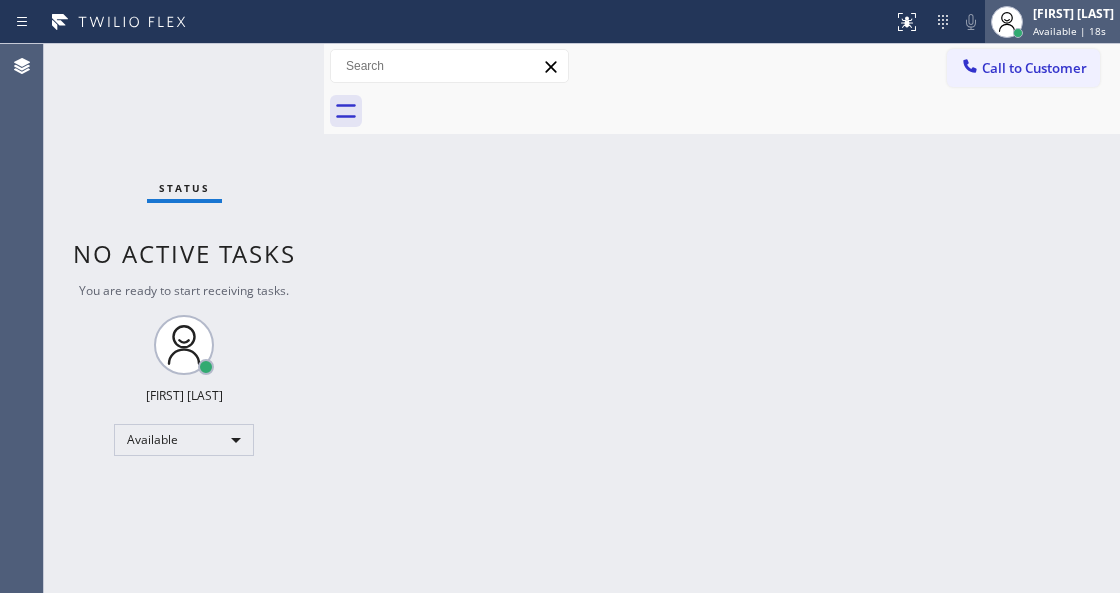 click on "Available | 18s" at bounding box center [1069, 31] 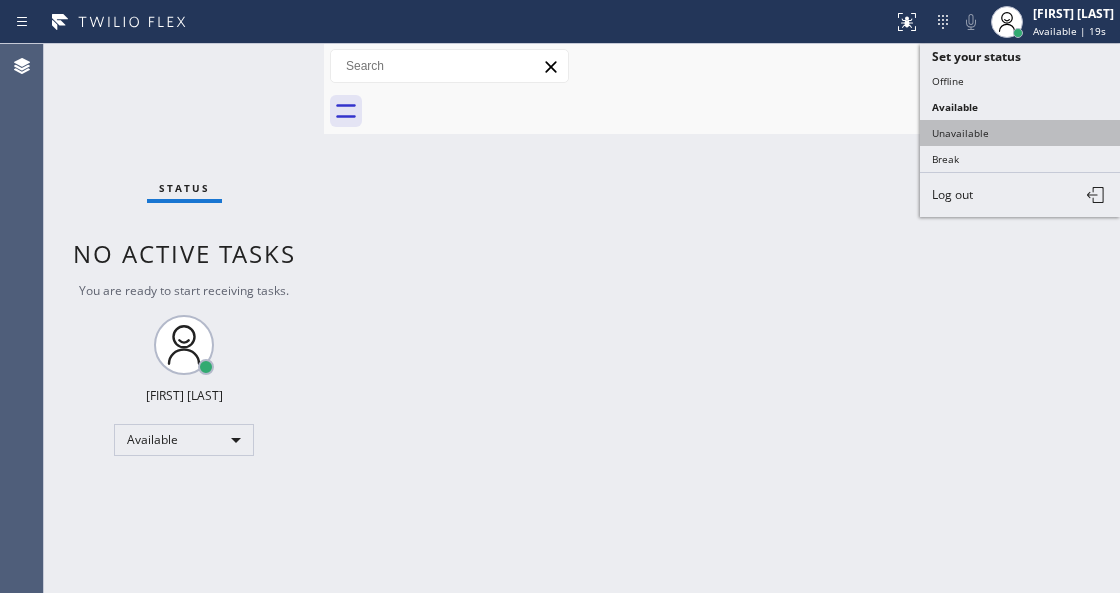 click on "Unavailable" at bounding box center [1020, 133] 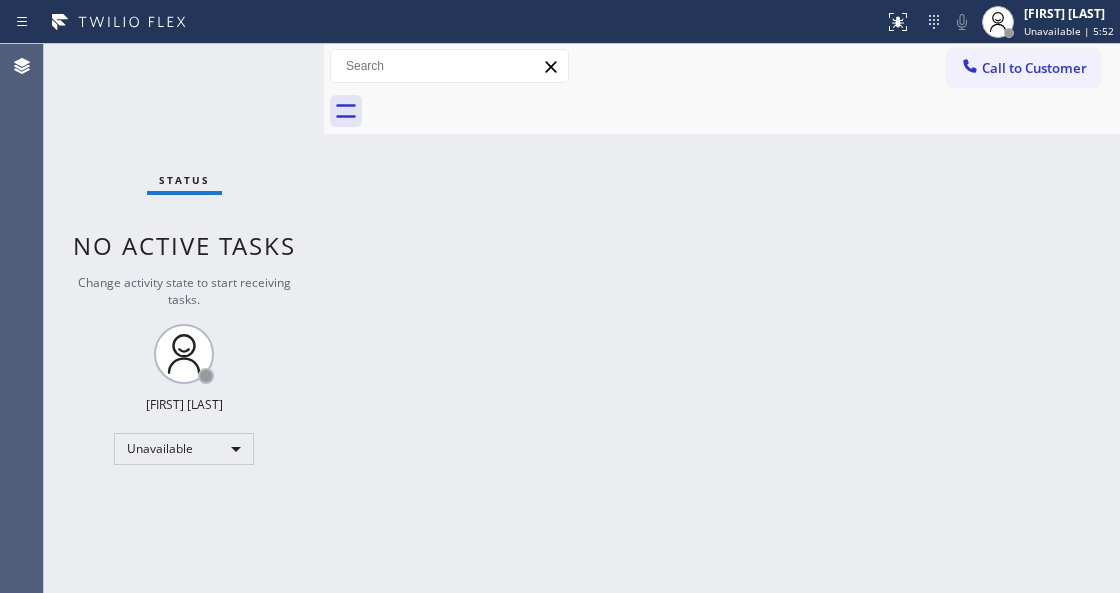 drag, startPoint x: 628, startPoint y: 248, endPoint x: 746, endPoint y: 21, distance: 255.83784 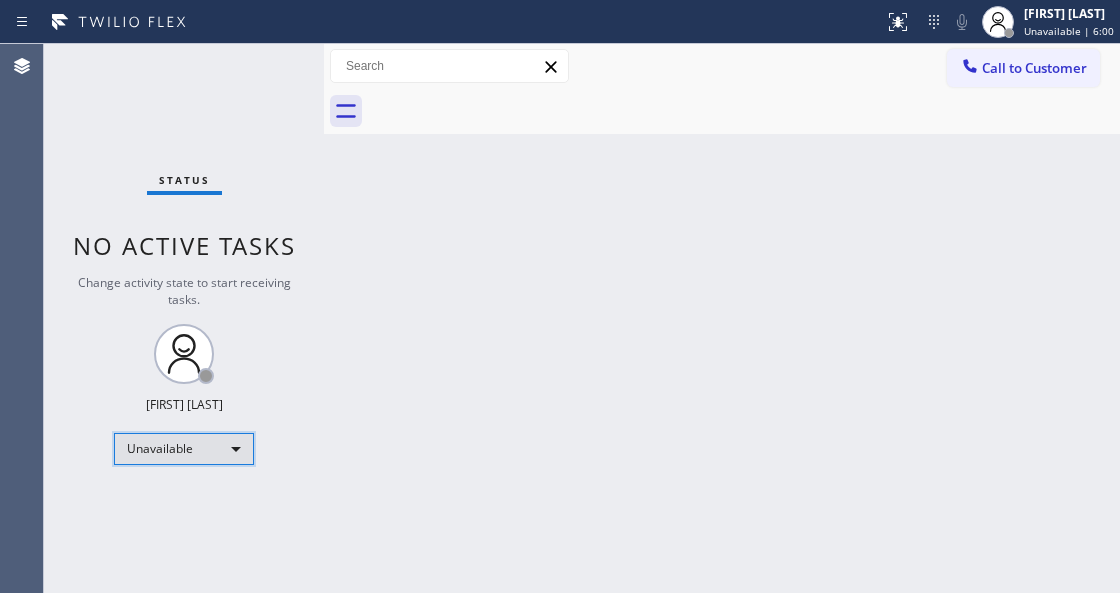 click on "Unavailable" at bounding box center (184, 449) 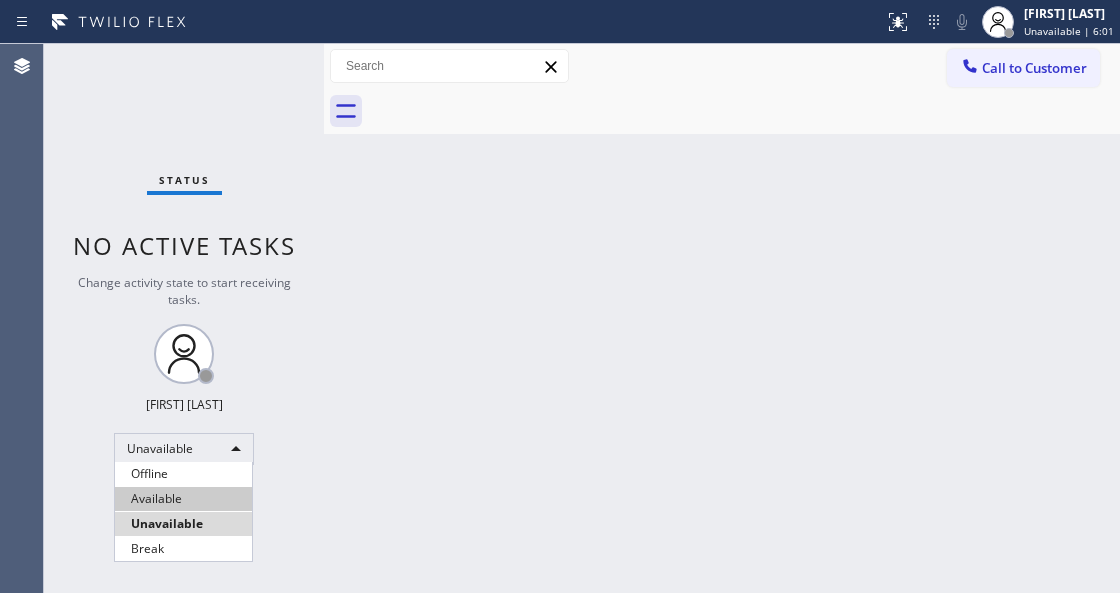 click on "Available" at bounding box center [183, 499] 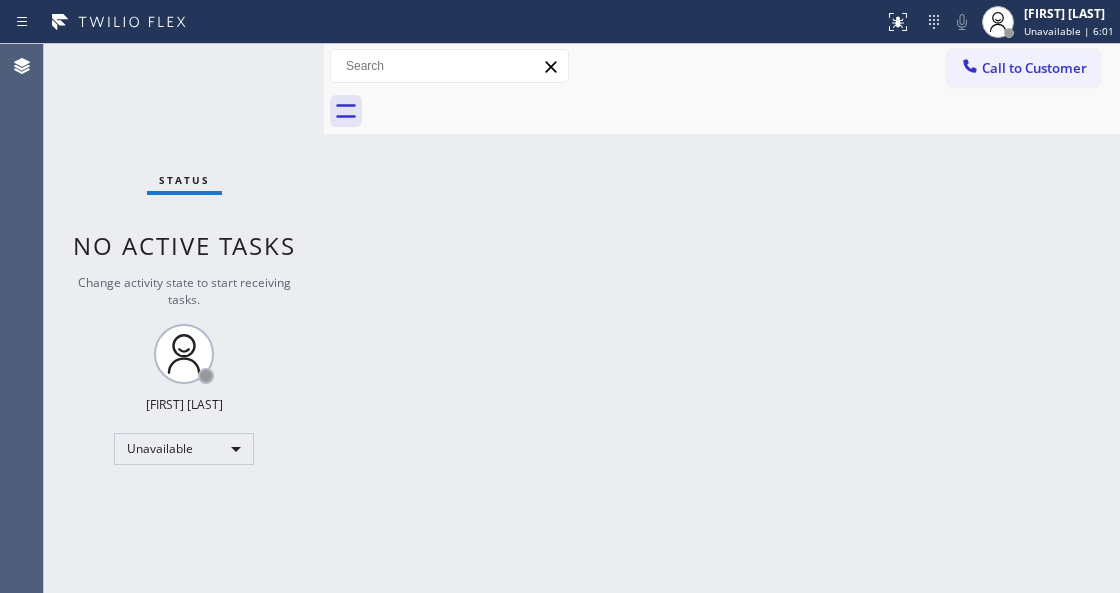 drag, startPoint x: 582, startPoint y: 374, endPoint x: 812, endPoint y: 38, distance: 407.18054 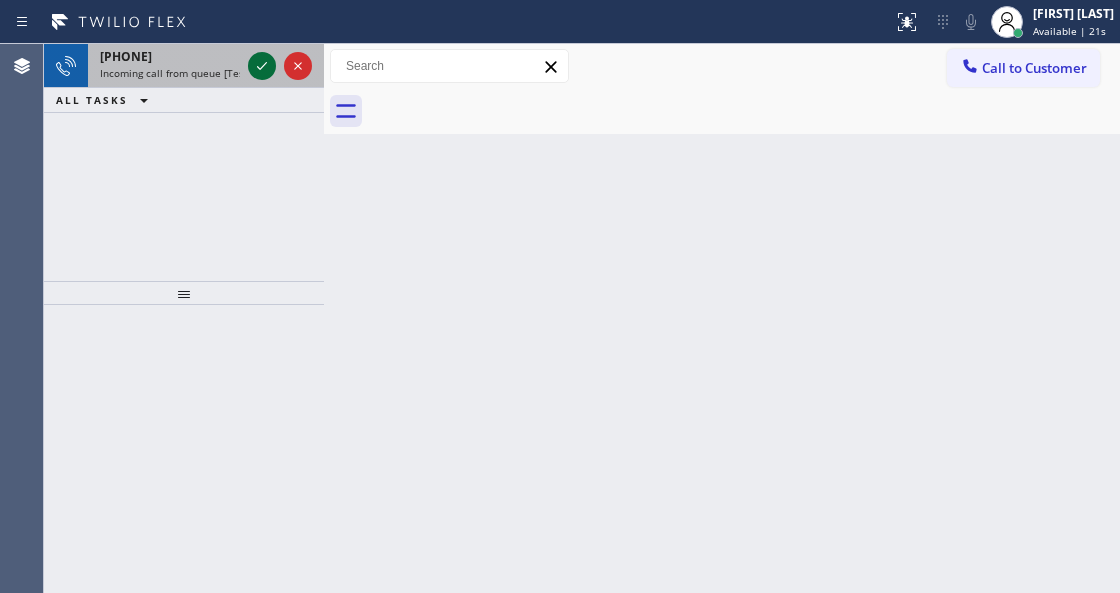 click 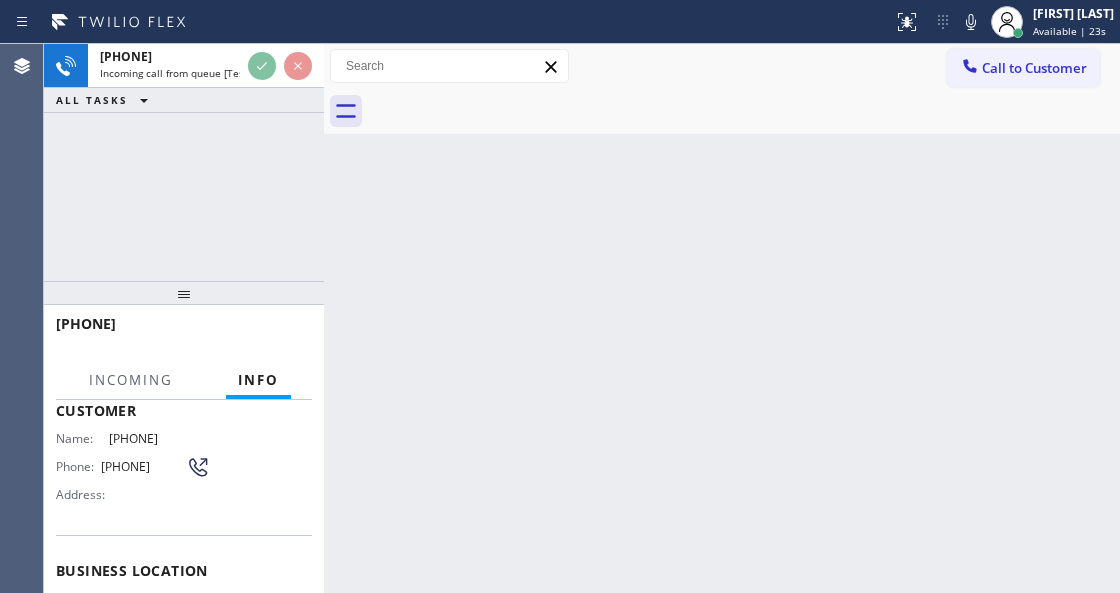 scroll, scrollTop: 266, scrollLeft: 0, axis: vertical 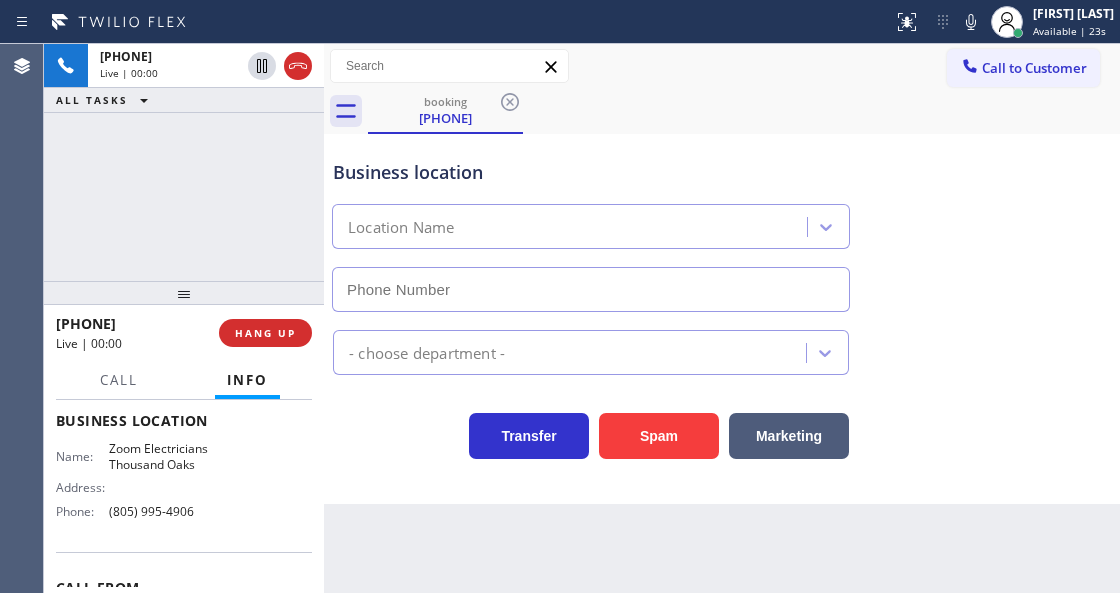 type on "(805) 995-4906" 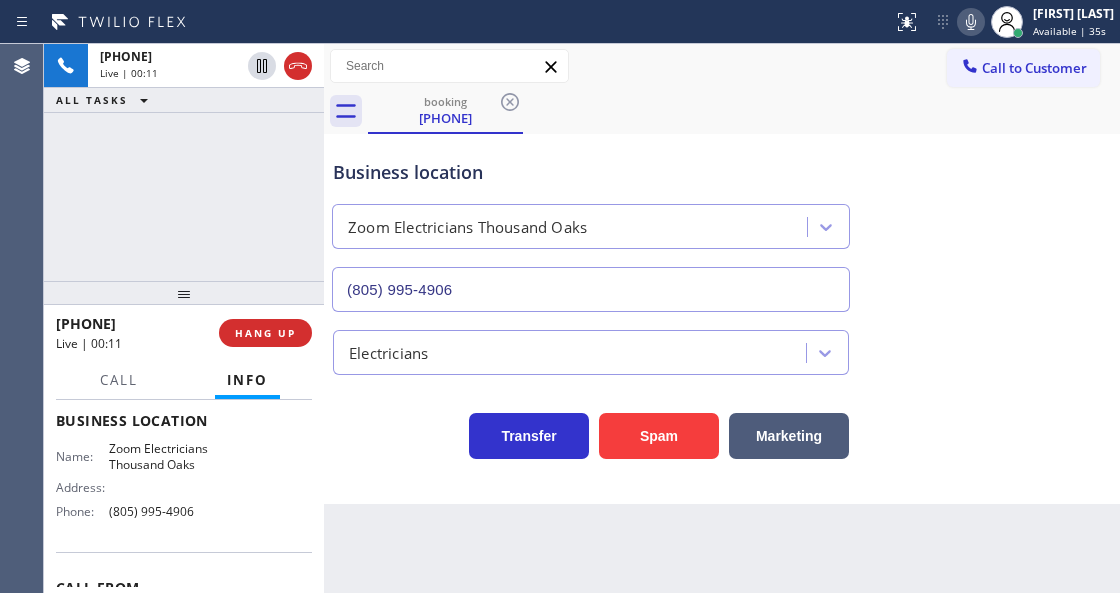 click 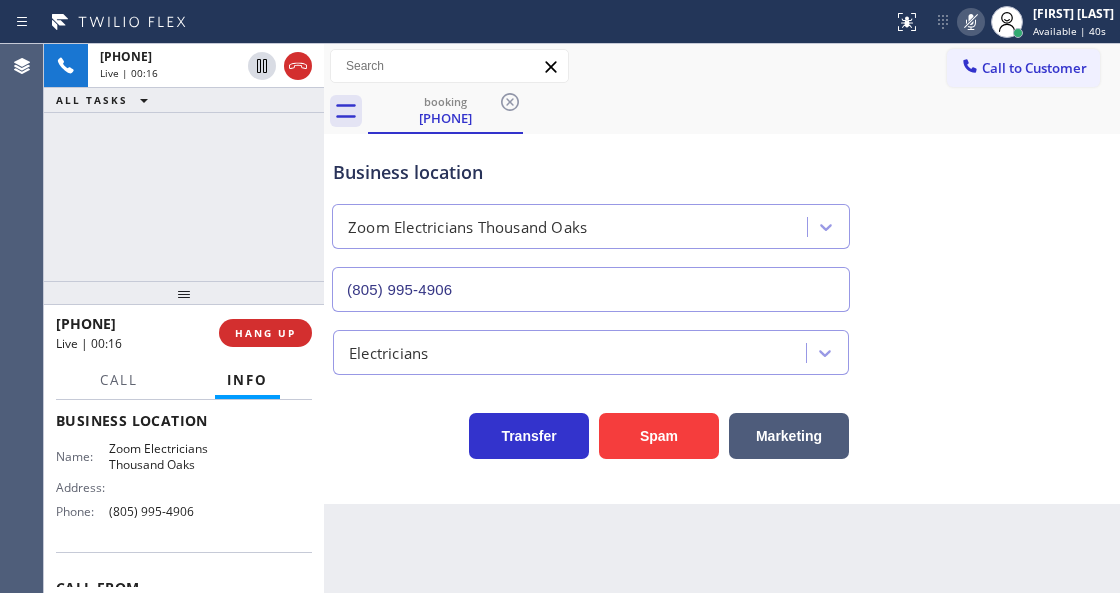 click 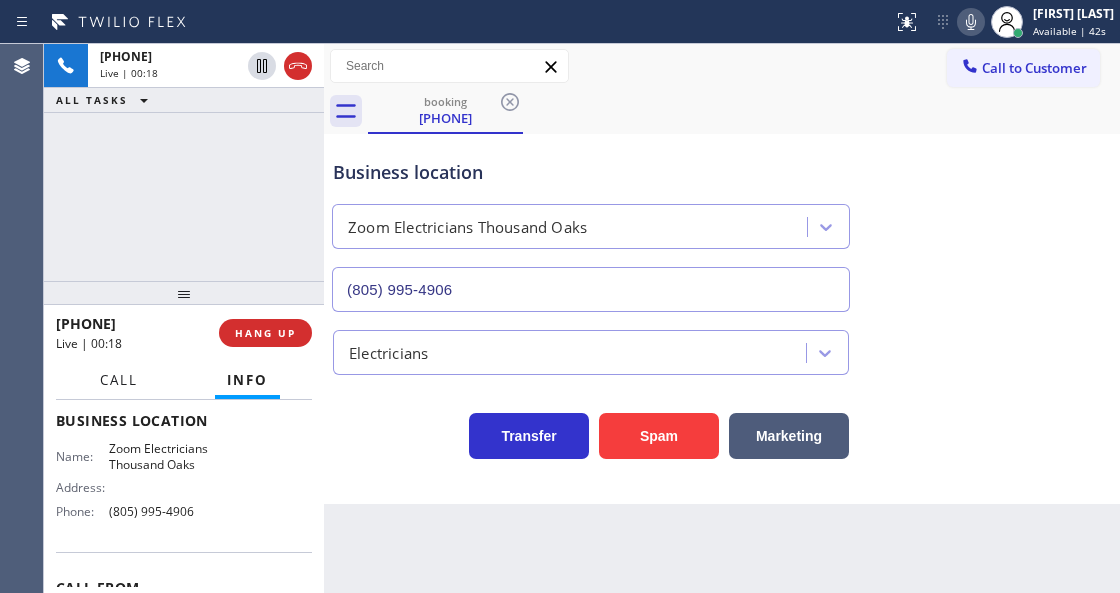 click on "Call" at bounding box center (119, 380) 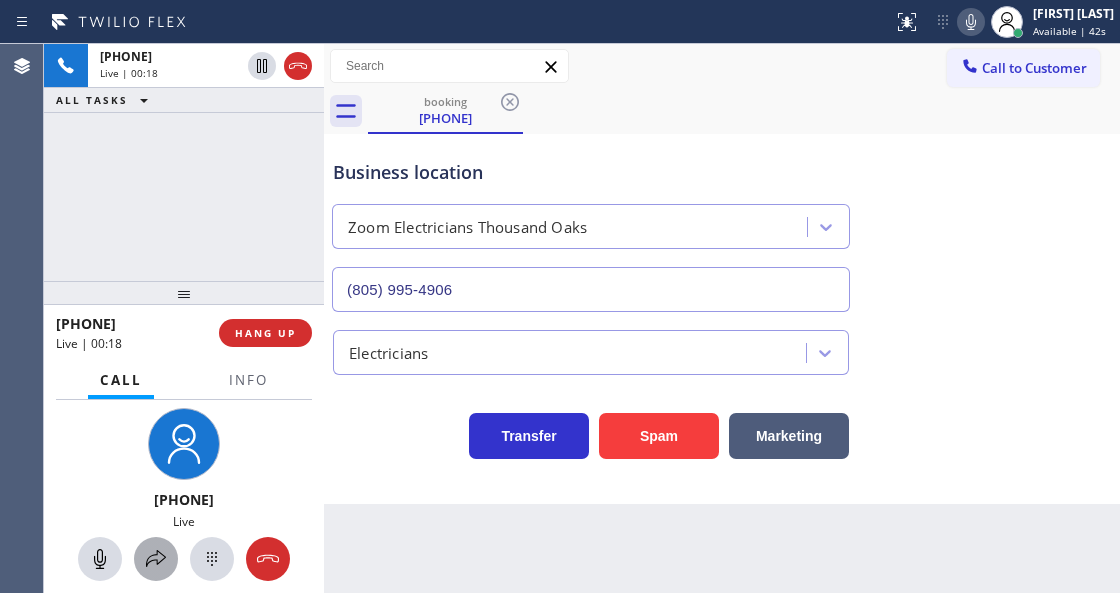 click 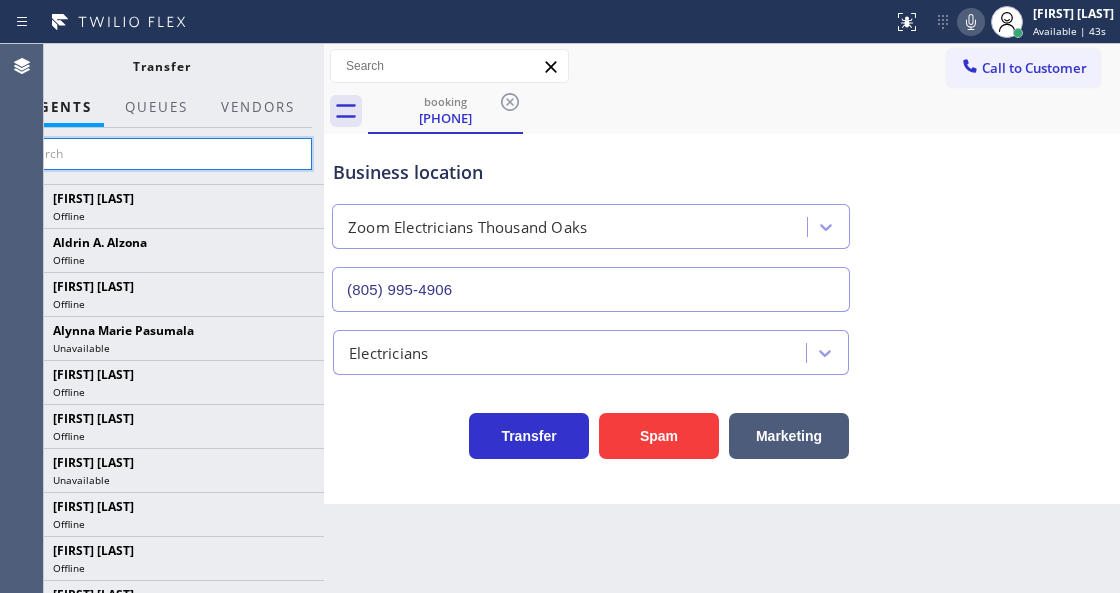 click at bounding box center (161, 154) 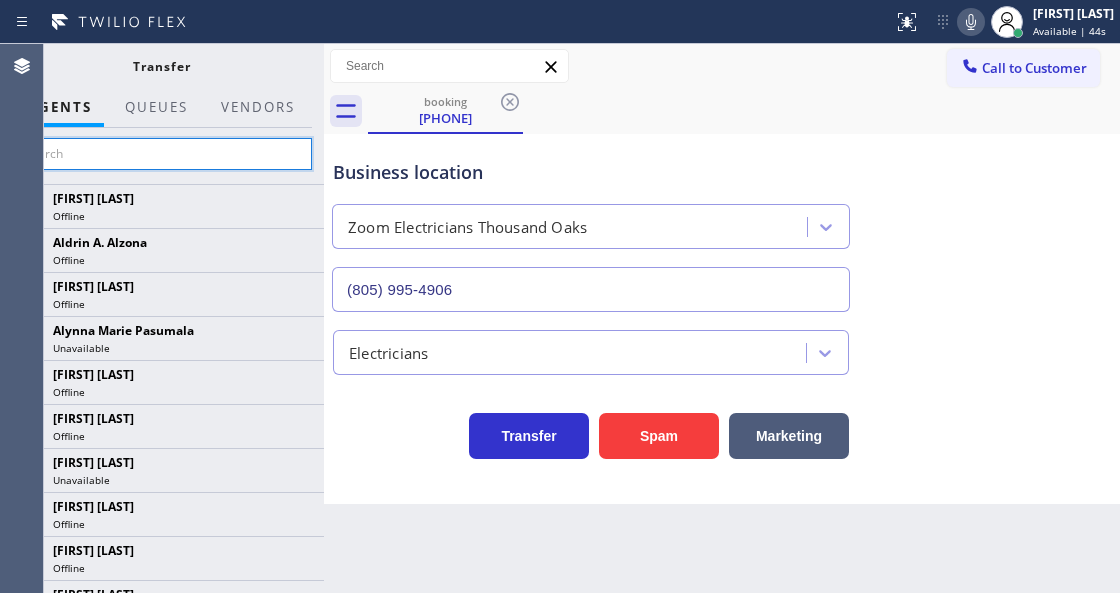 type on "n" 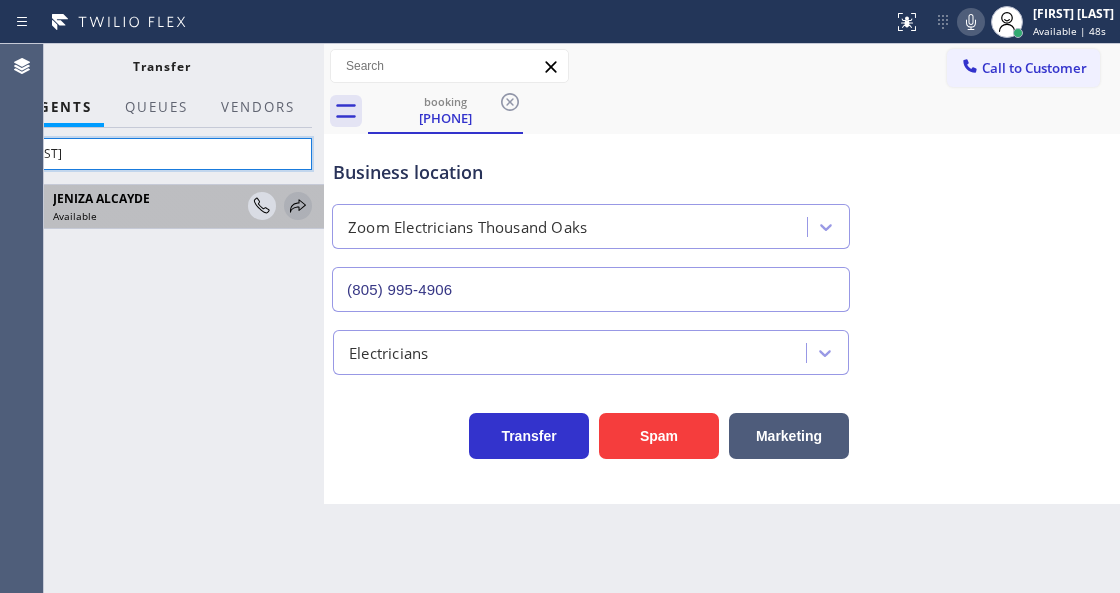 type on "jeniza" 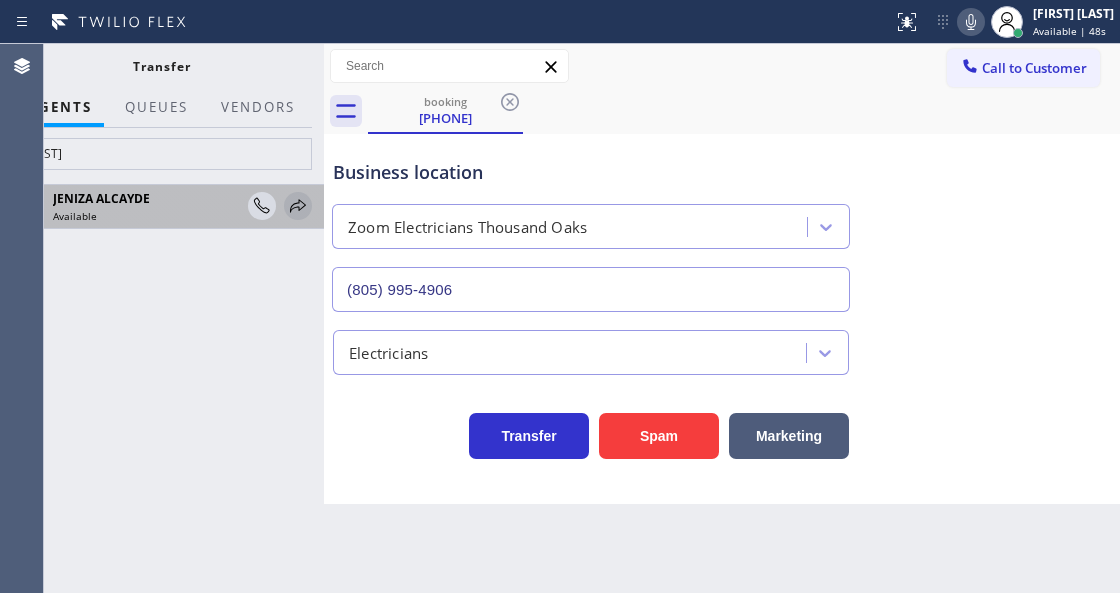 click 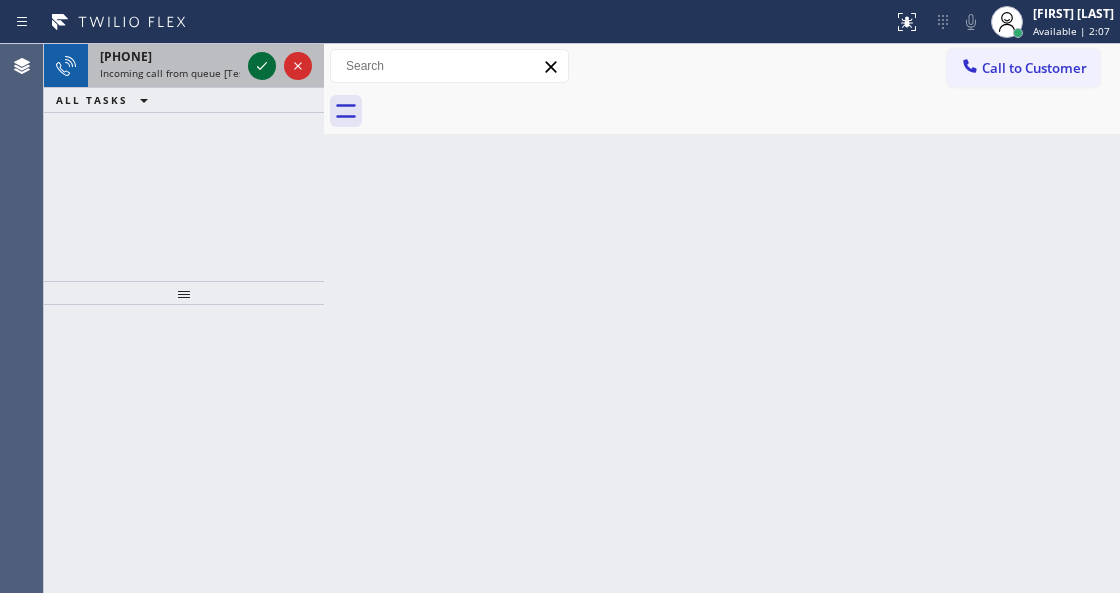 click 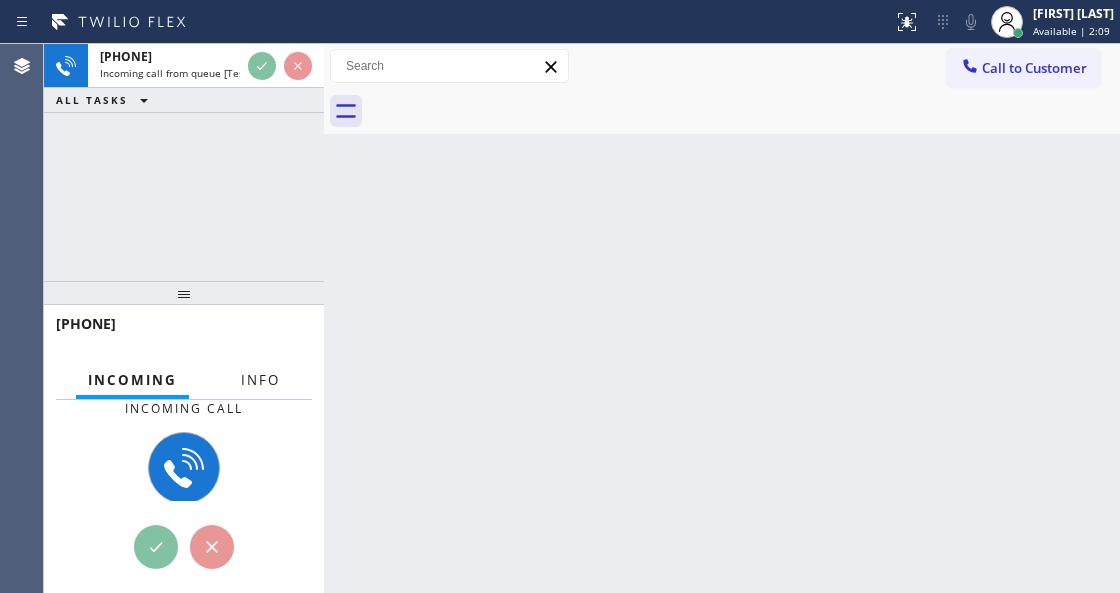 drag, startPoint x: 260, startPoint y: 372, endPoint x: 269, endPoint y: 390, distance: 20.12461 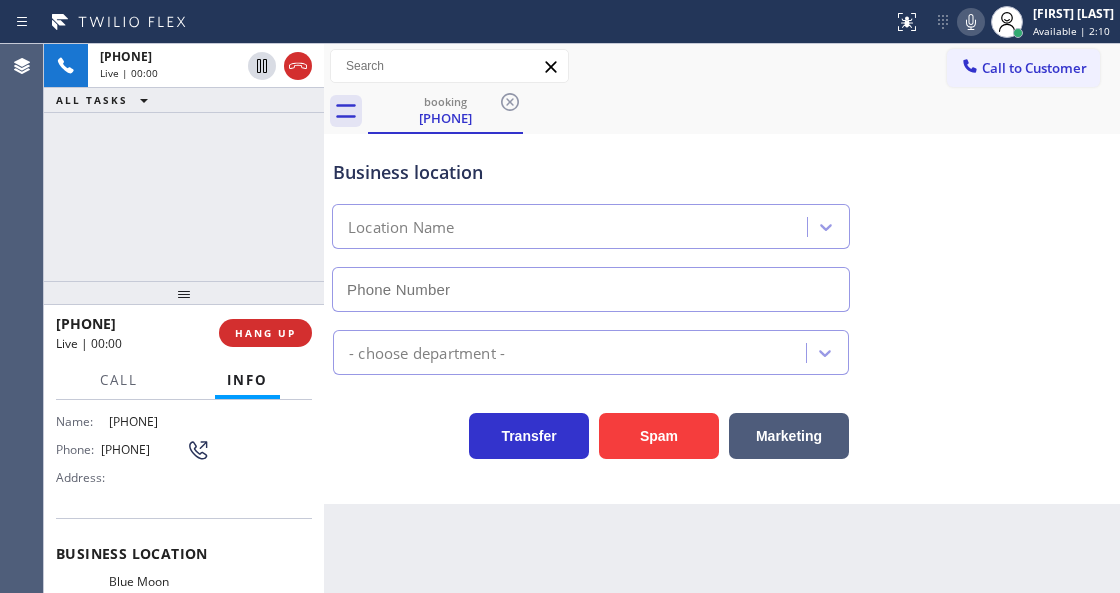 scroll, scrollTop: 200, scrollLeft: 0, axis: vertical 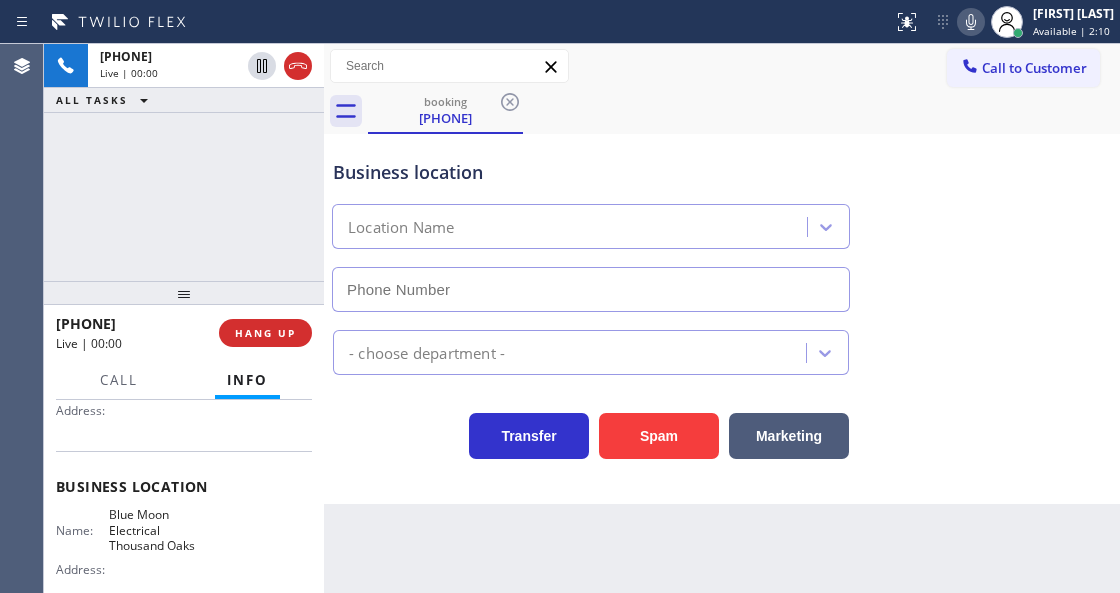 type on "(805) 256-7908" 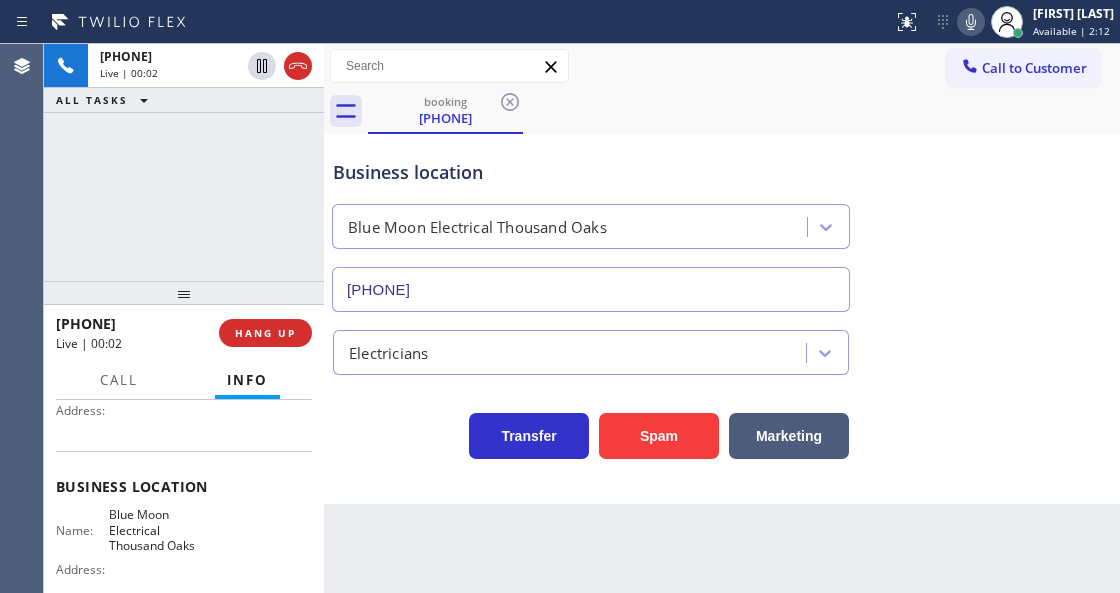 click on "Business location Blue Moon Electrical Thousand Oaks (805) 256-7908" at bounding box center (591, 225) 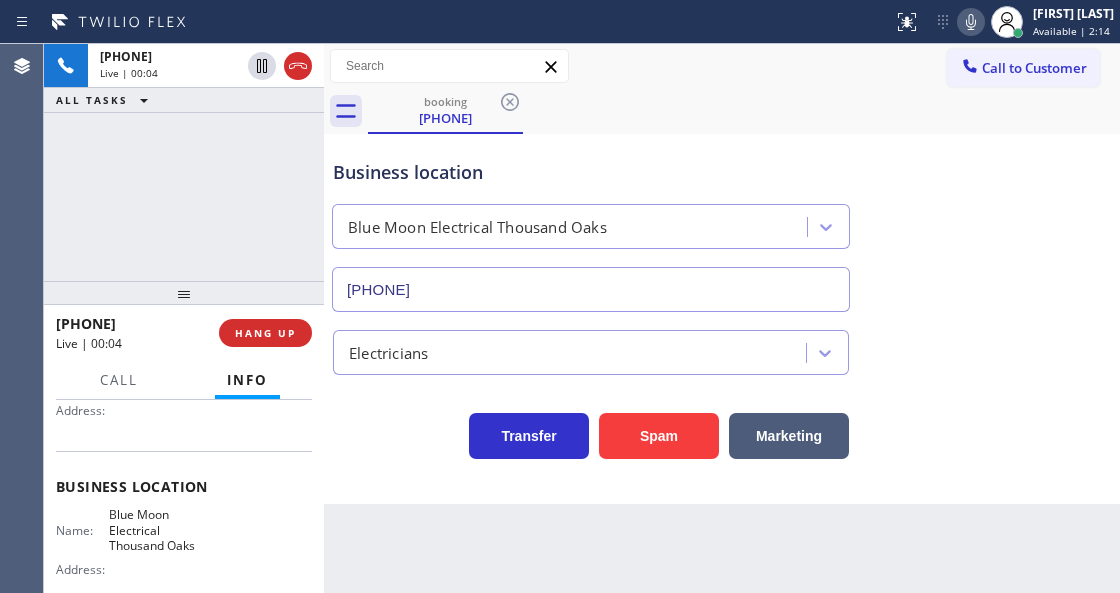 click 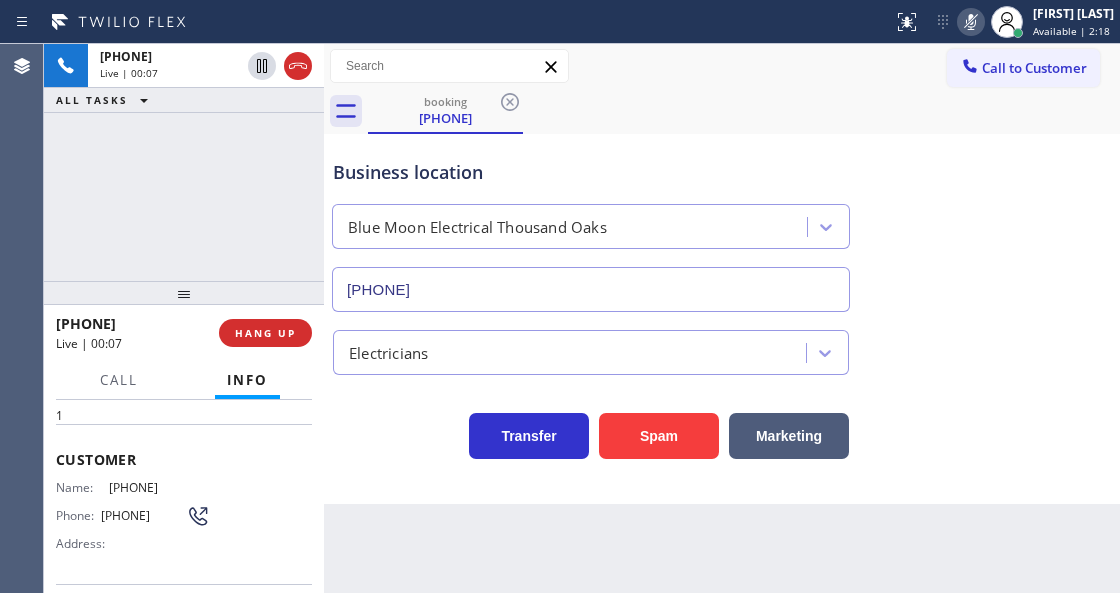 scroll, scrollTop: 66, scrollLeft: 0, axis: vertical 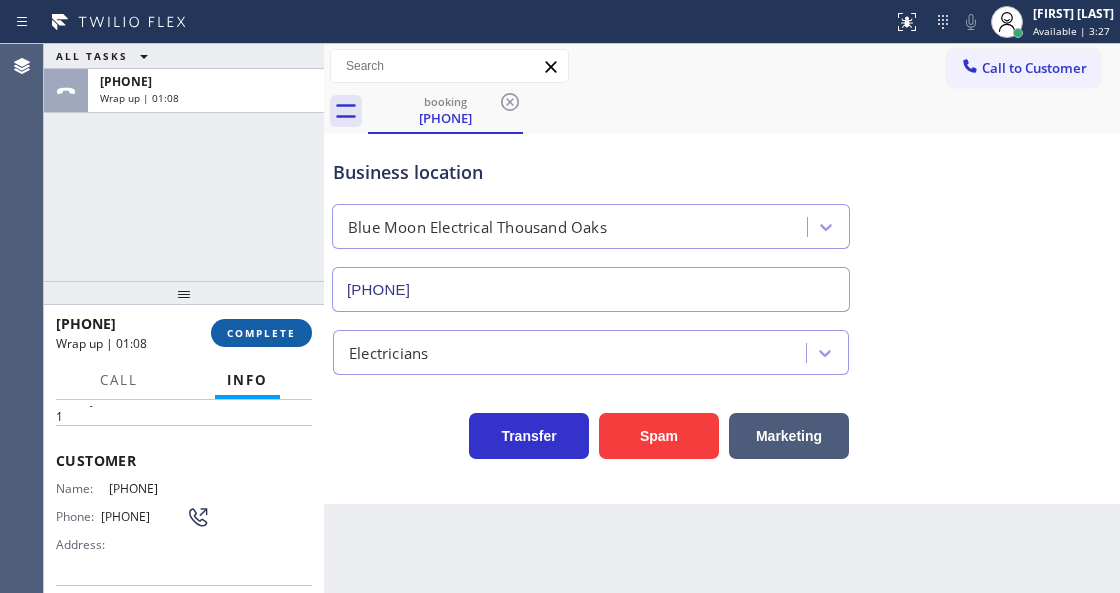drag, startPoint x: 238, startPoint y: 337, endPoint x: 265, endPoint y: 342, distance: 27.45906 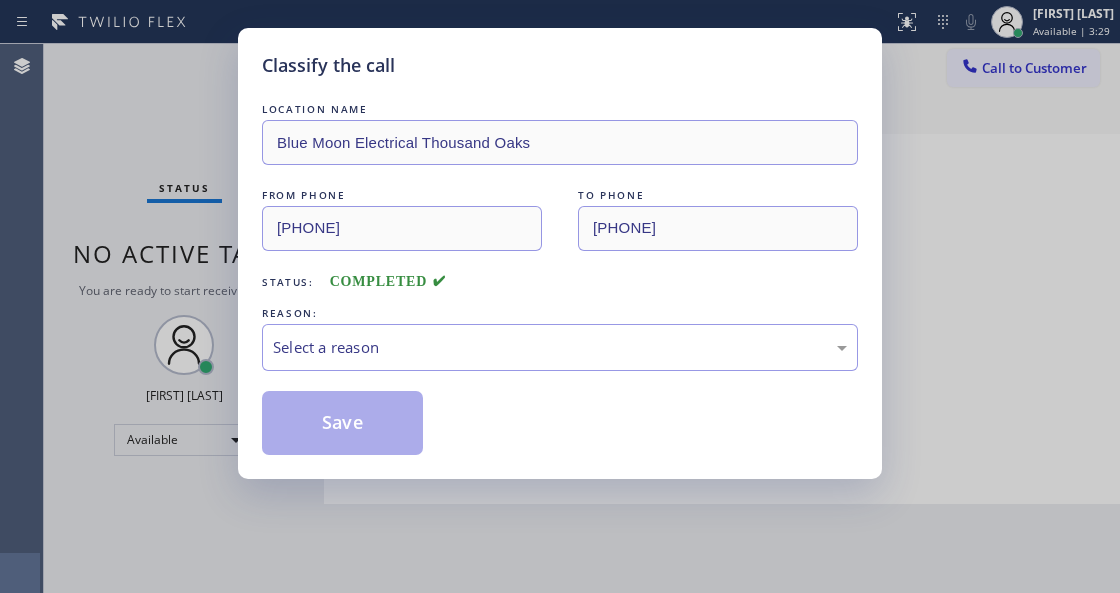 click on "Select a reason" at bounding box center (560, 347) 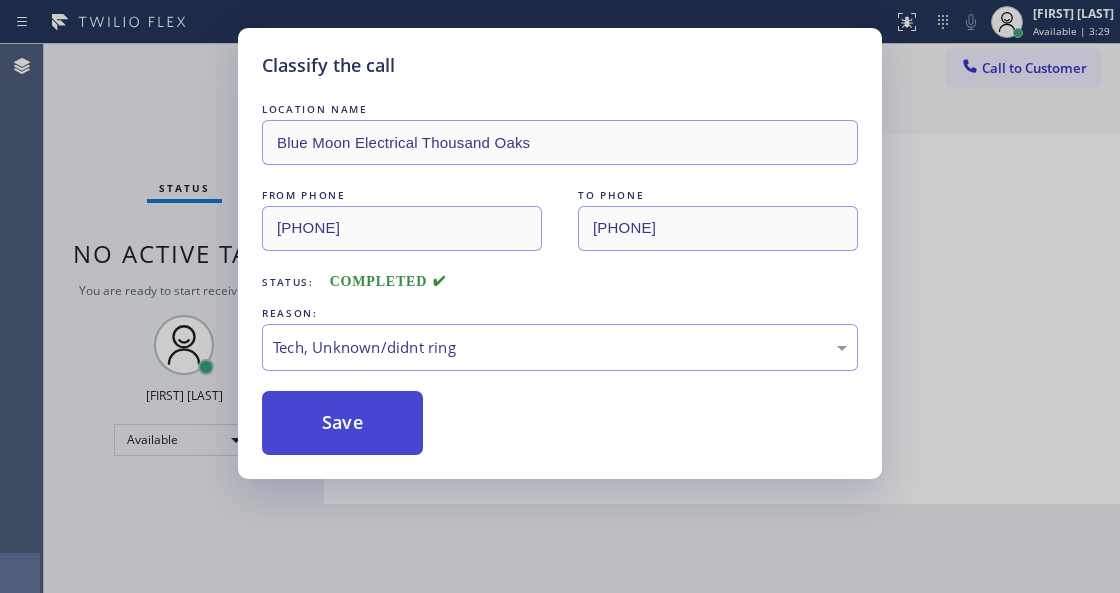 click on "Save" at bounding box center (342, 423) 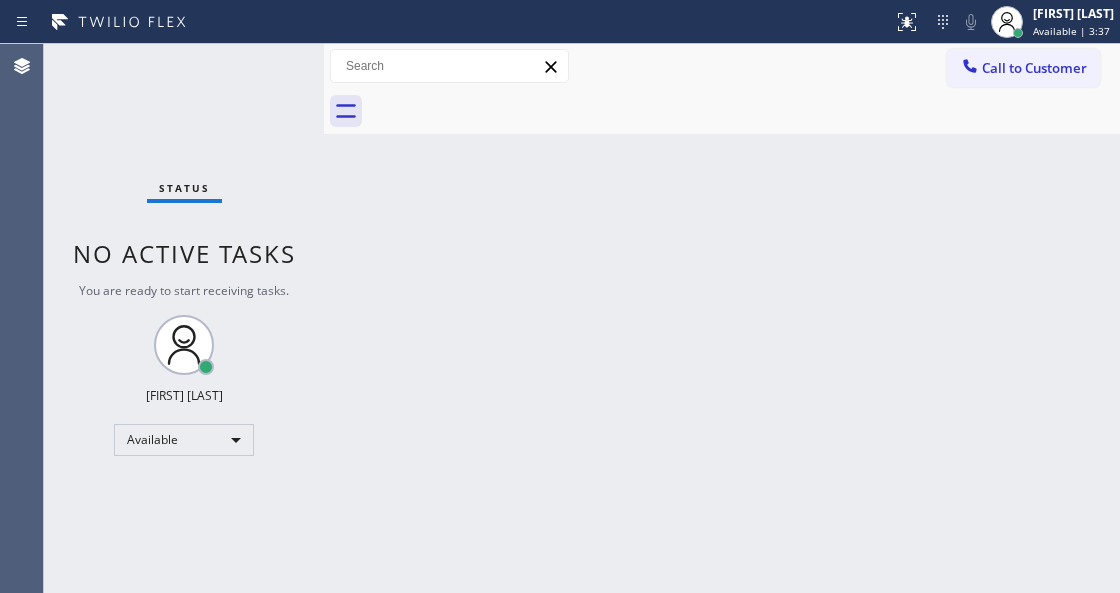 drag, startPoint x: 329, startPoint y: 376, endPoint x: 651, endPoint y: 173, distance: 380.64813 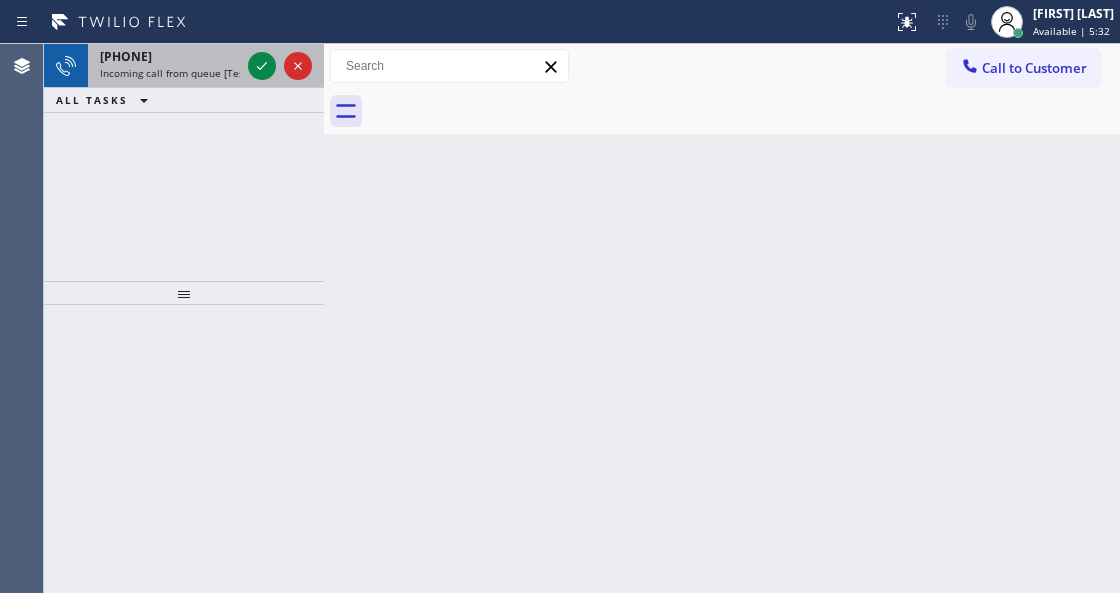 click at bounding box center (280, 66) 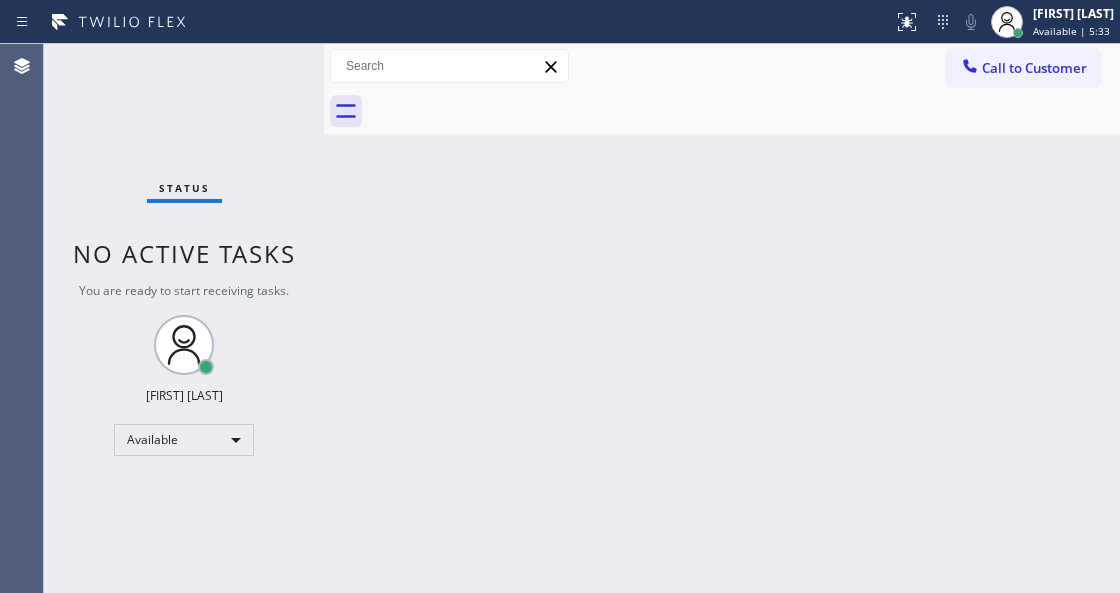 click on "Status   No active tasks     You are ready to start receiving tasks.   Venezza Koren Intas Available" at bounding box center (184, 318) 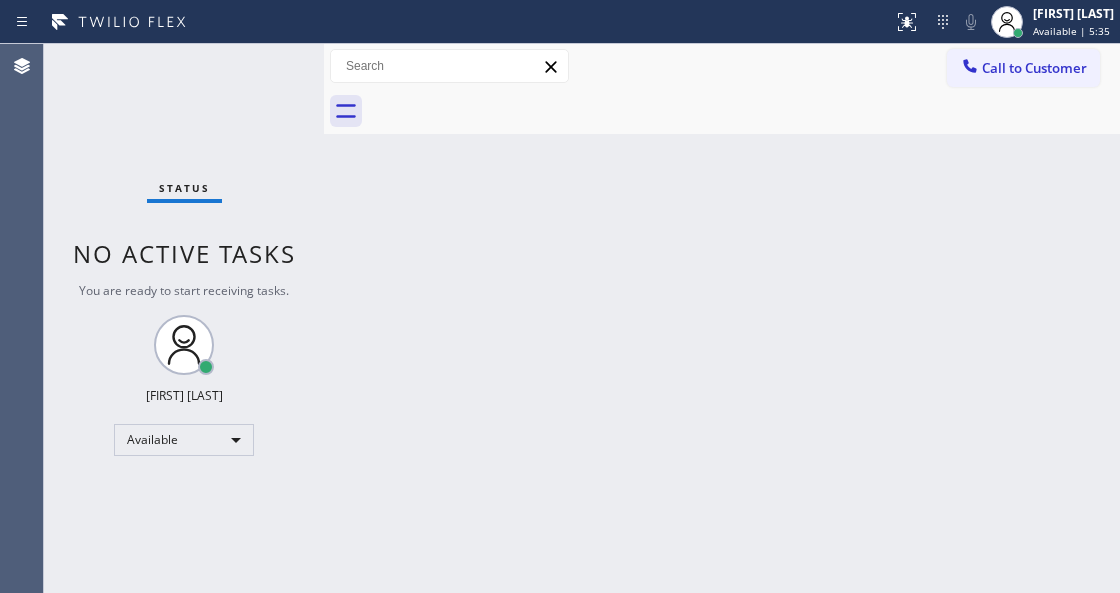 click on "Back to Dashboard Change Sender ID Customers Technicians Select a contact Outbound call Technician Search Technician Your caller id phone number Your caller id phone number Call Technician info Name   Phone none Address none Change Sender ID HVAC +18559994417 5 Star Appliance +18557314952 Appliance Repair +18554611149 Plumbing +18889090120 Air Duct Cleaning +18006865038  Electricians +18005688664 Cancel Change Check personal SMS Reset Change No tabs Call to Customer Outbound call Location Search location Your caller id phone number Customer number Call Outbound call Technician Search Technician Your caller id phone number Your caller id phone number Call" at bounding box center [722, 318] 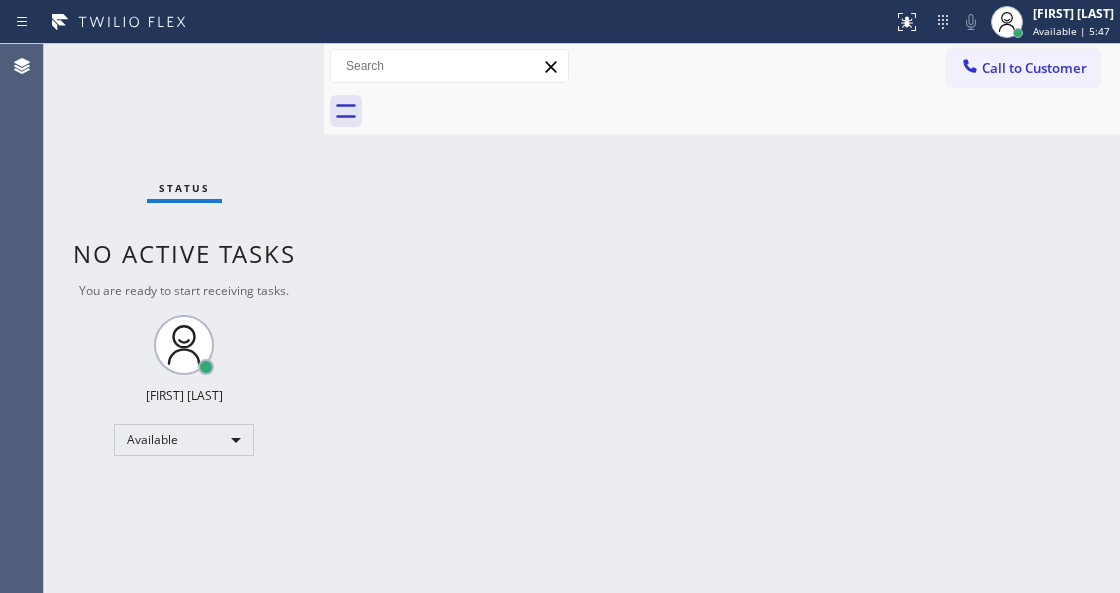 drag, startPoint x: 613, startPoint y: 204, endPoint x: 552, endPoint y: 306, distance: 118.84864 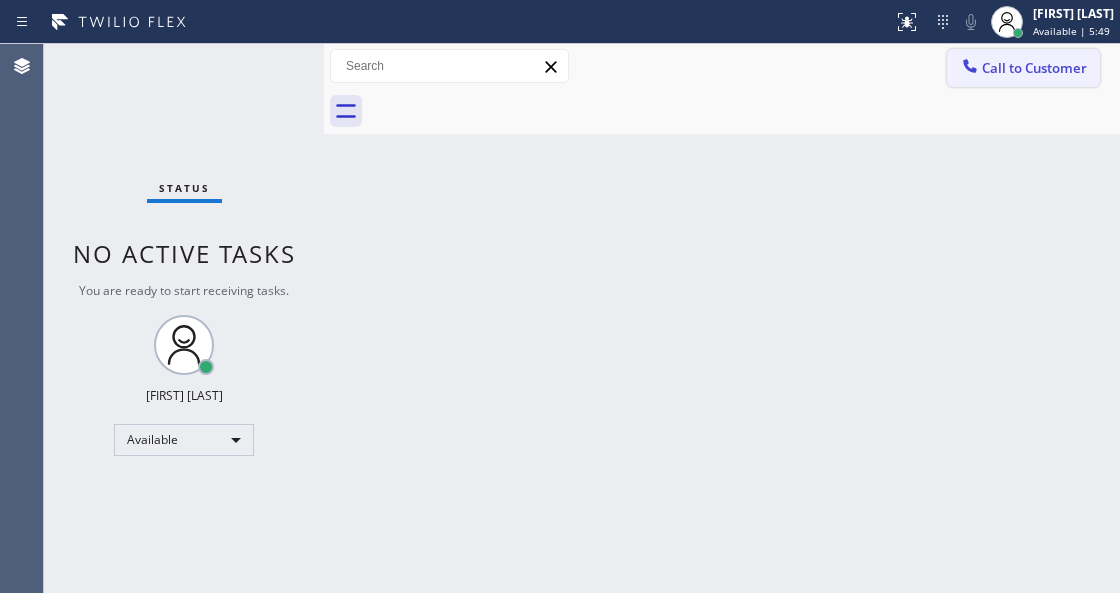 click on "Call to Customer" at bounding box center [1034, 68] 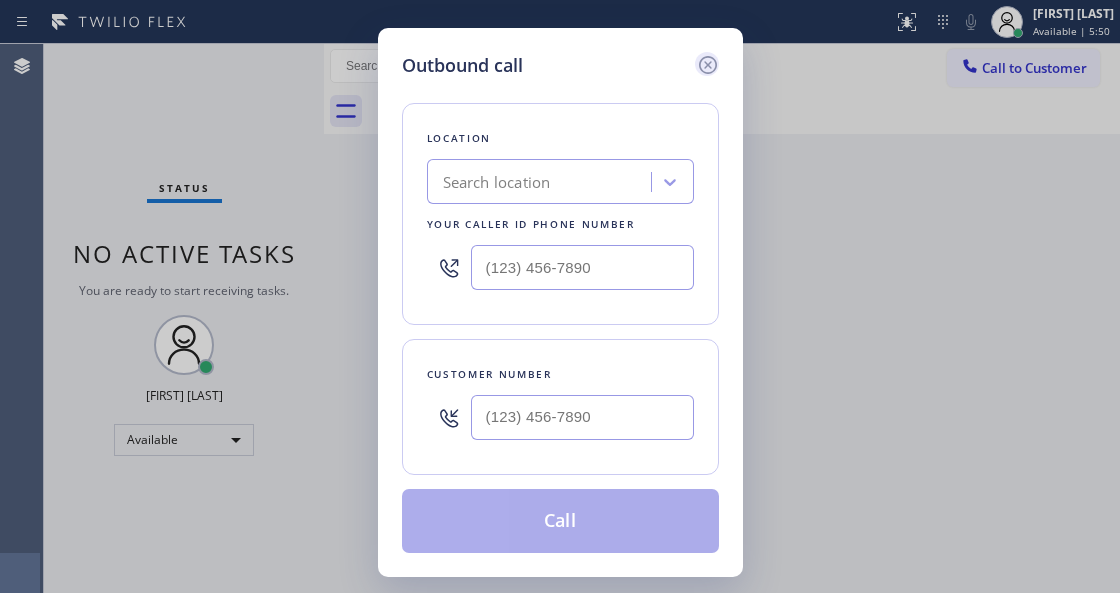 click 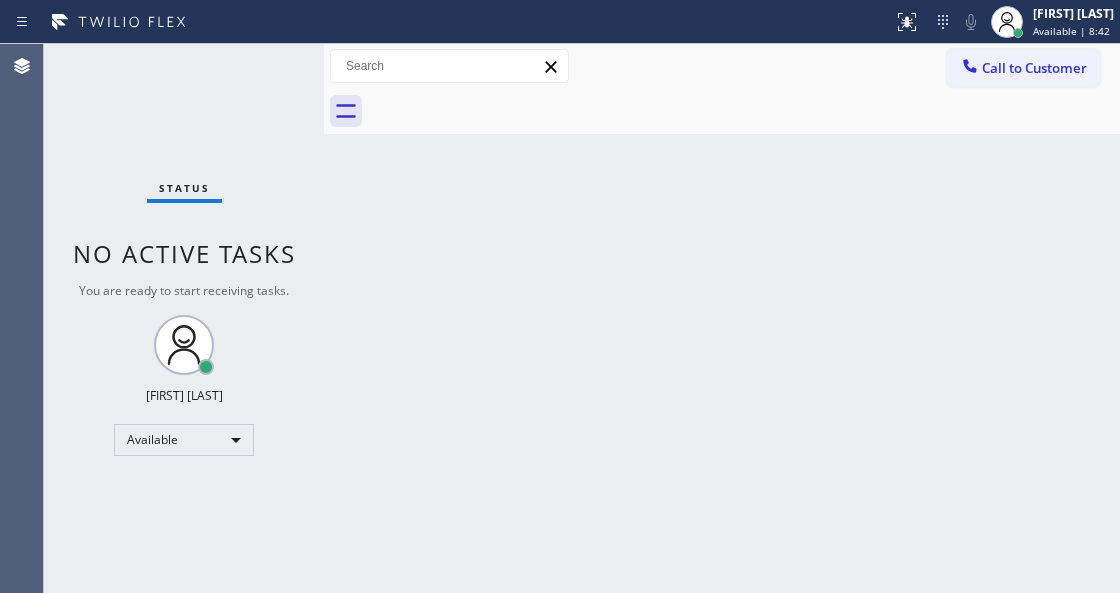 click on "Status   No active tasks     You are ready to start receiving tasks.   Venezza Koren Intas Available" at bounding box center [184, 318] 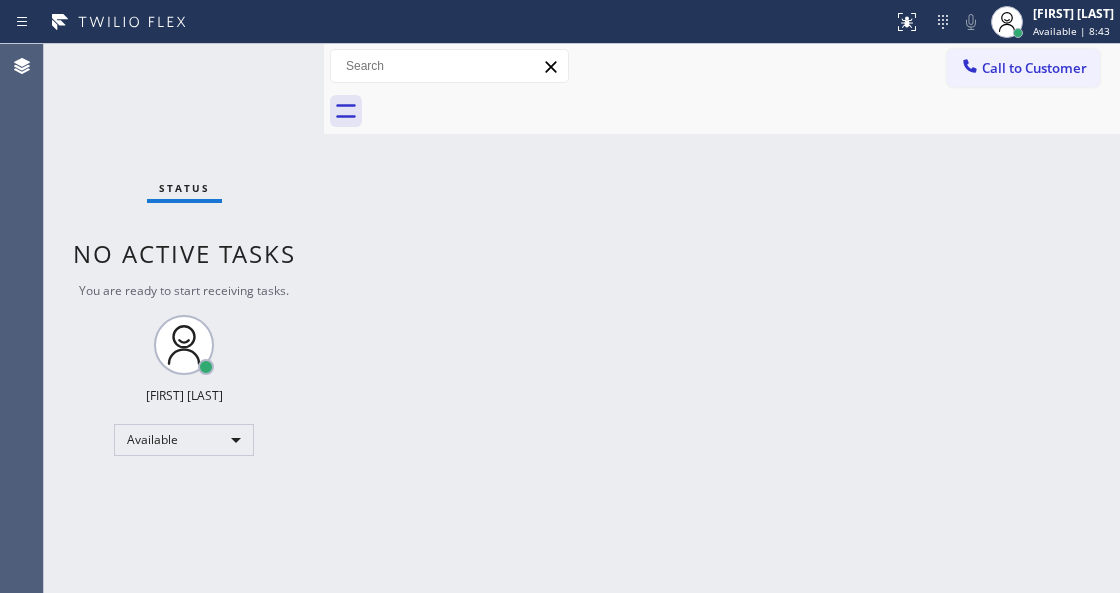 click on "Status   No active tasks     You are ready to start receiving tasks.   Venezza Koren Intas Available" at bounding box center (184, 318) 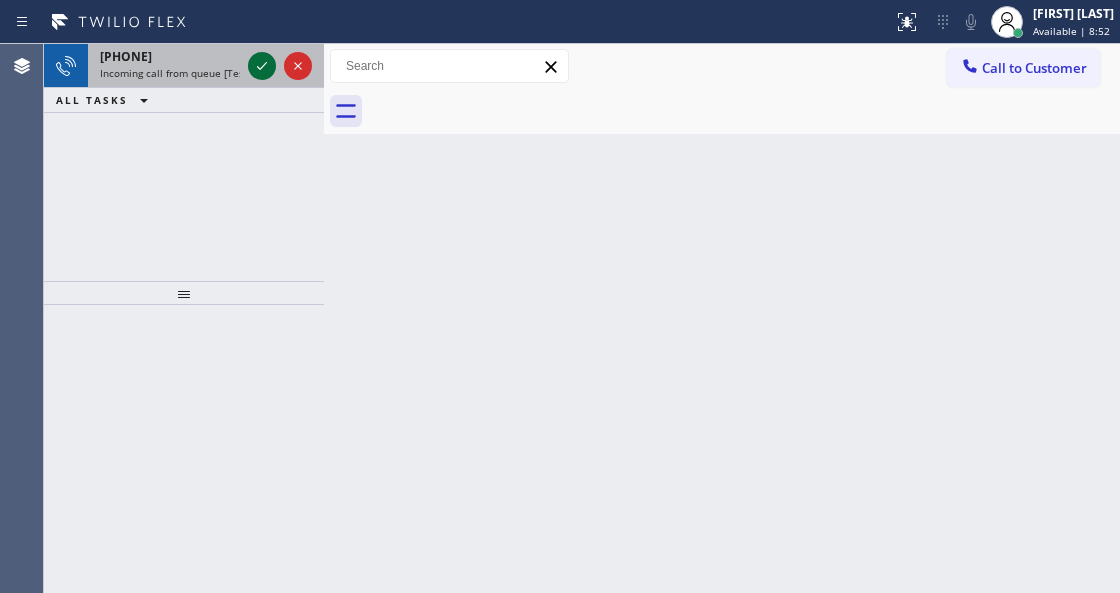 click 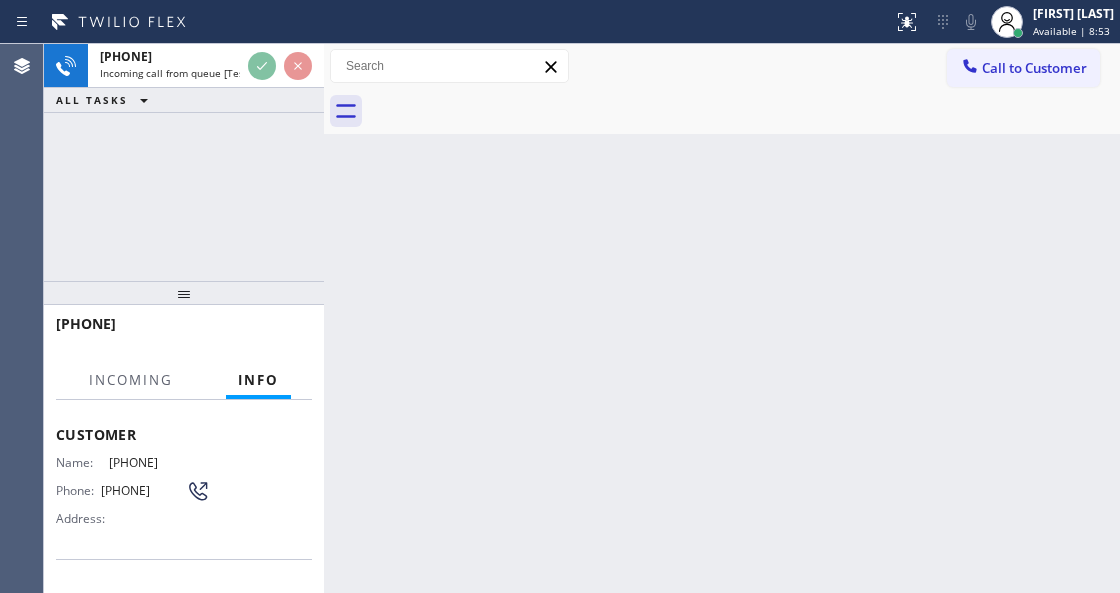 scroll, scrollTop: 200, scrollLeft: 0, axis: vertical 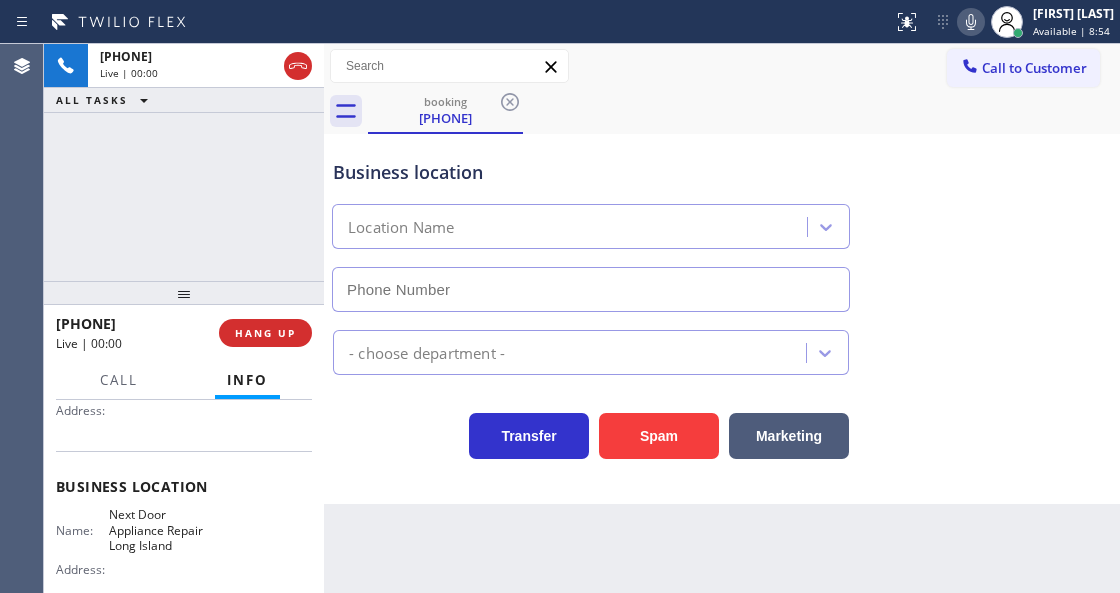 type on "(631) 203-1974" 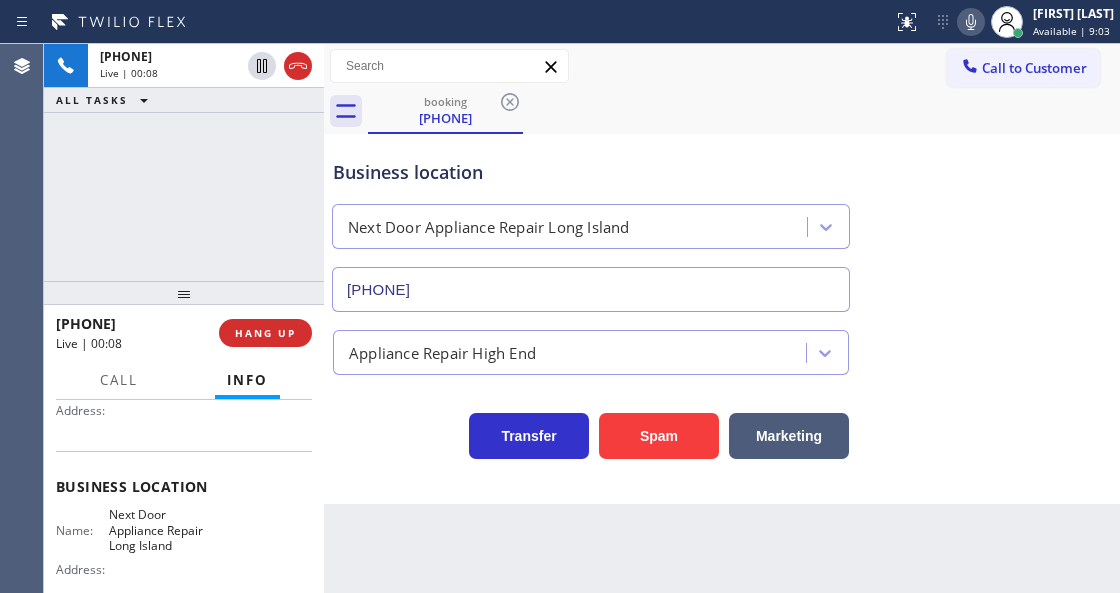 click on "Context Queue: [Test] All Priority: 1 Customer Name: (516) 984-0861 Phone: (516) 984-0861 Address: Business location Name: Next Door Appliance Repair Long Island Address:   Phone: (631) 203-1974 Call From City: WESTBURY State: NY Zipcode: 11797 Outbound call Location Next Door Appliance Repair Long Island Your caller id phone number (631) 203-1974 Customer number (516) 984-0861 Call" at bounding box center [184, 496] 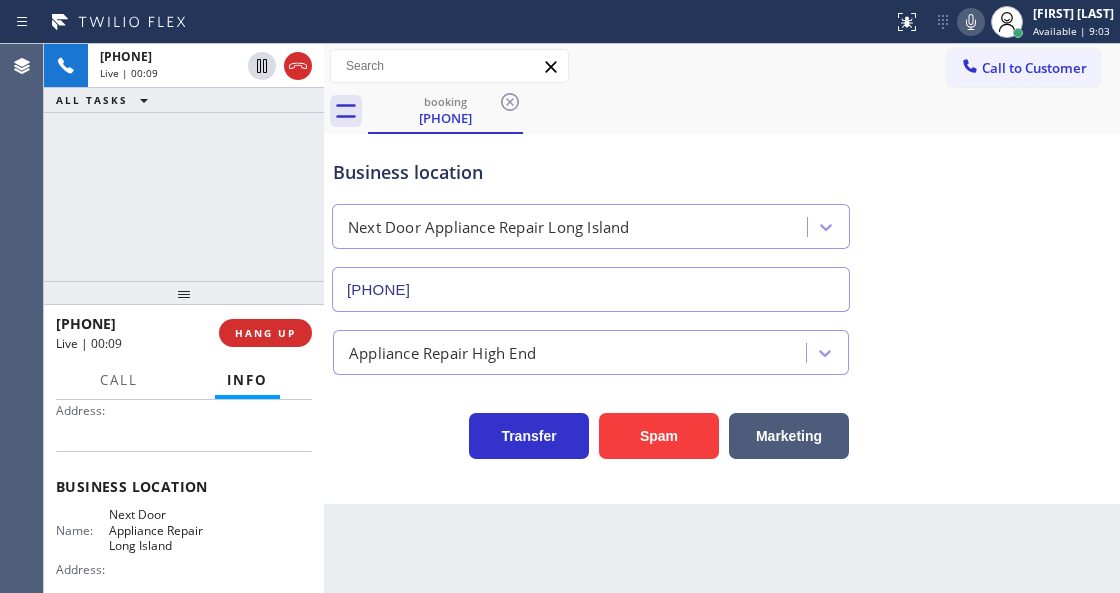 click on "Business location" at bounding box center [591, 172] 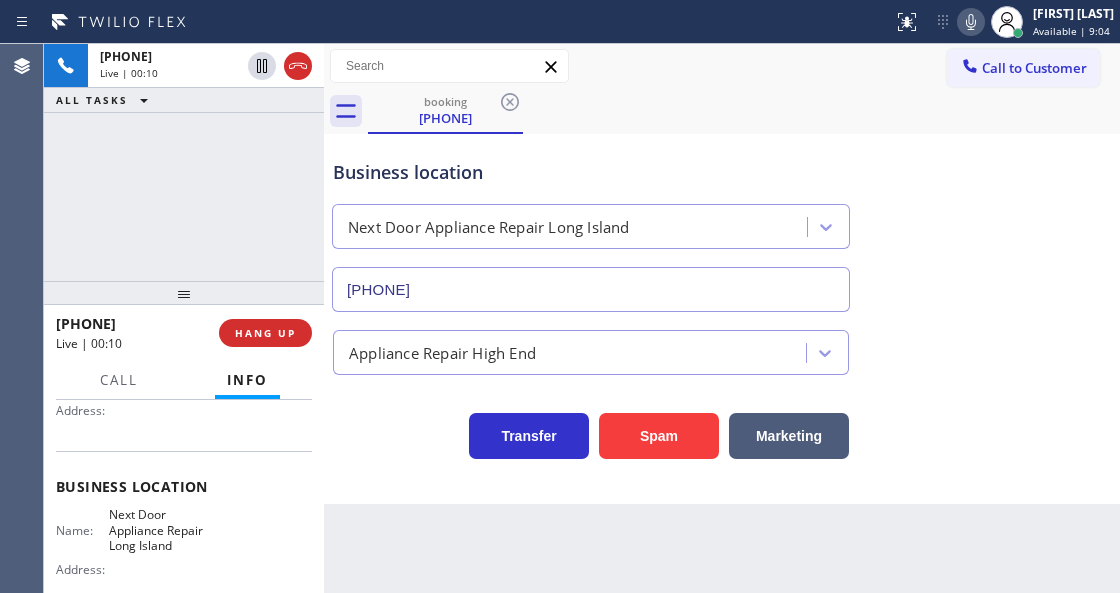 click on "Back to Dashboard Change Sender ID Customers Technicians Select a contact Outbound call Technician Search Technician Your caller id phone number Your caller id phone number Call Technician info Name   Phone none Address none Change Sender ID HVAC +18559994417 5 Star Appliance +18557314952 Appliance Repair +18554611149 Plumbing +18889090120 Air Duct Cleaning +18006865038  Electricians +18005688664 Cancel Change Check personal SMS Reset Change booking (516) 984-0861 Call to Customer Outbound call Location Search location Your caller id phone number Customer number Call Outbound call Technician Search Technician Your caller id phone number Your caller id phone number Call booking (516) 984-0861 Business location Next Door Appliance Repair Long Island (631) 203-1974 Appliance Repair High End Transfer Spam Marketing" at bounding box center [722, 318] 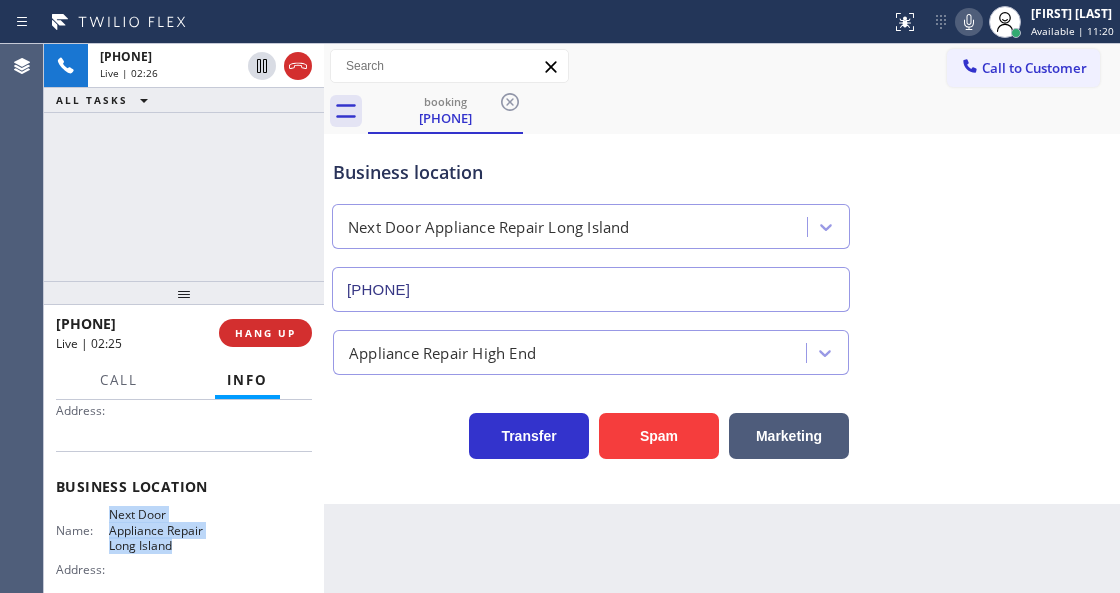 drag, startPoint x: 110, startPoint y: 513, endPoint x: 187, endPoint y: 545, distance: 83.38465 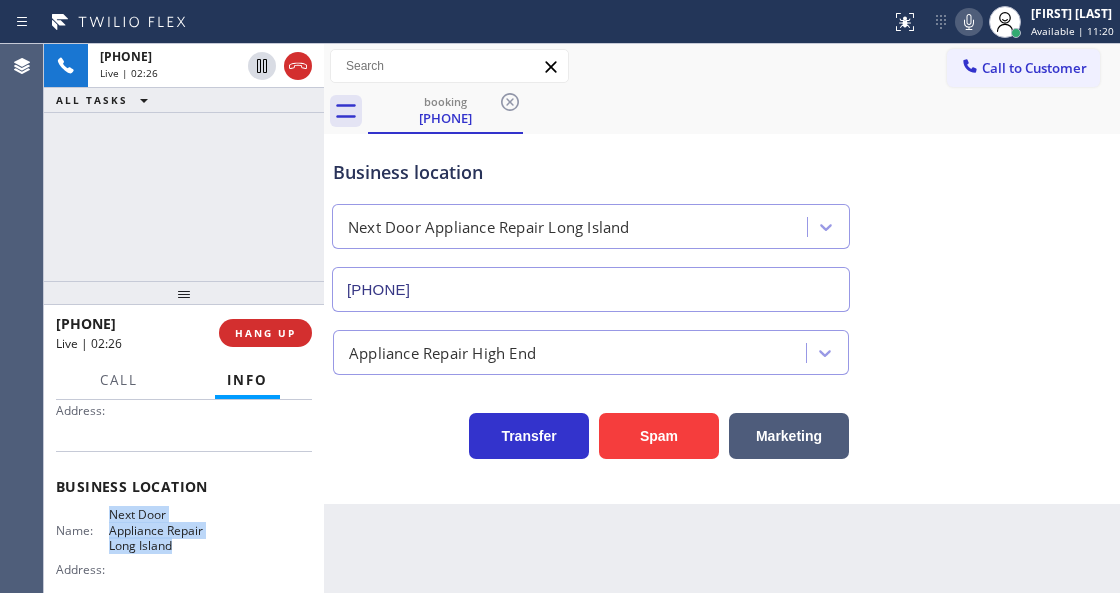 copy on "Next Door Appliance Repair Long Island" 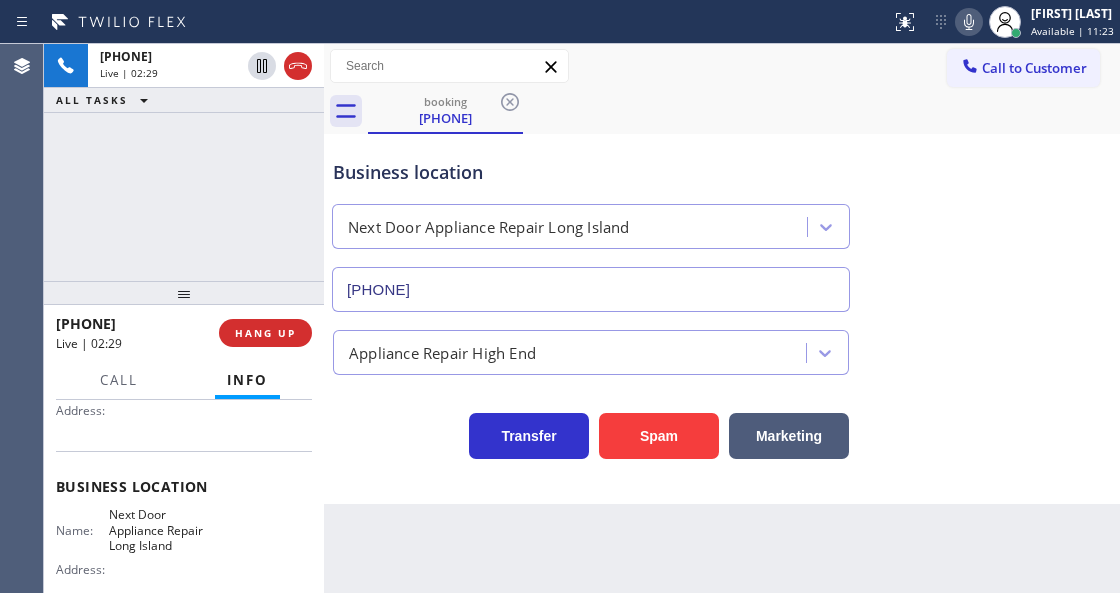 click on "Call to Customer Outbound call Location Search location Your caller id phone number Customer number Call Outbound call Technician Search Technician Your caller id phone number Your caller id phone number Call" at bounding box center (722, 66) 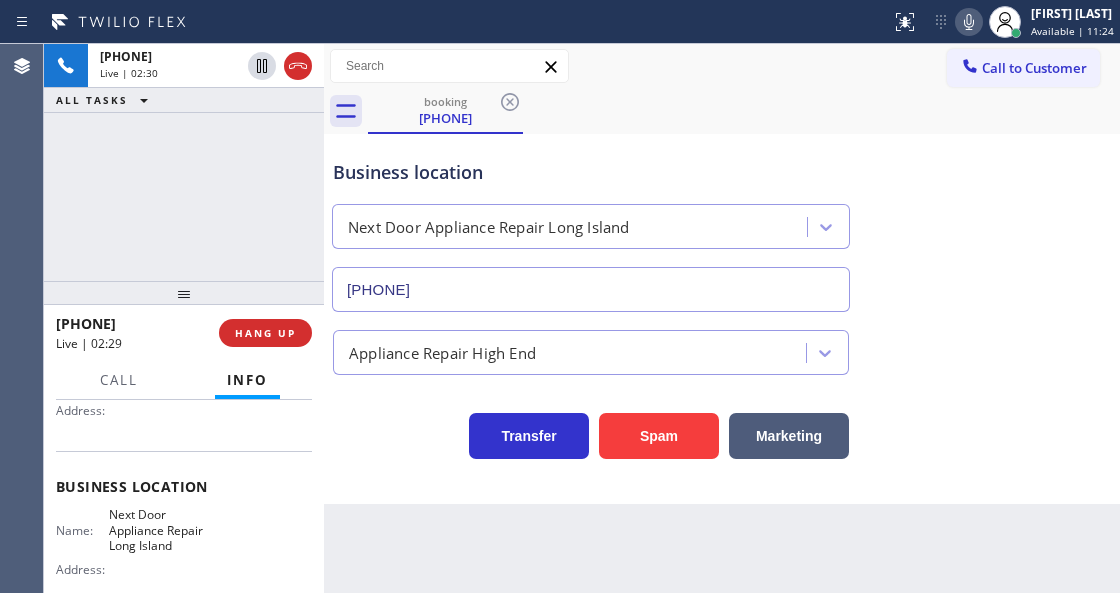 click 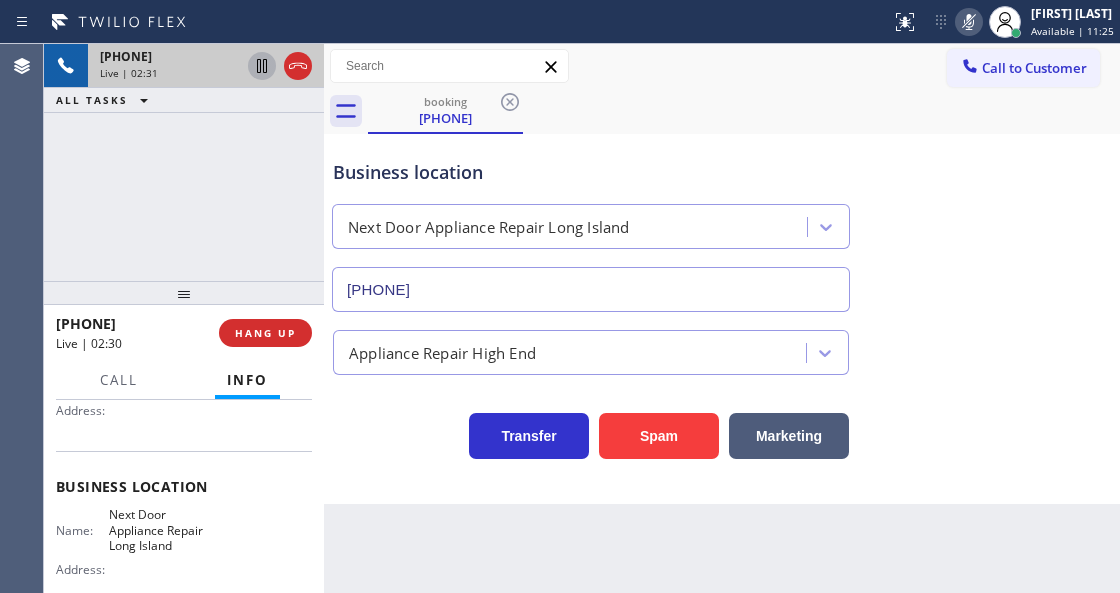 click 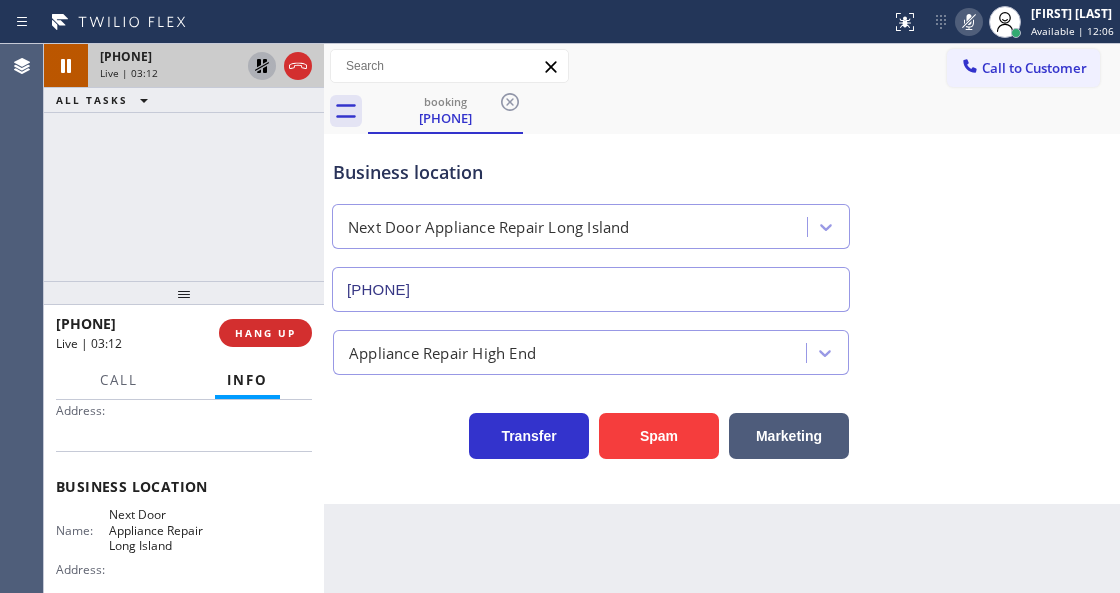 click on "Business location Next Door Appliance Repair Long Island (631) 203-1974 Appliance Repair High End Transfer Spam Marketing" at bounding box center [722, 319] 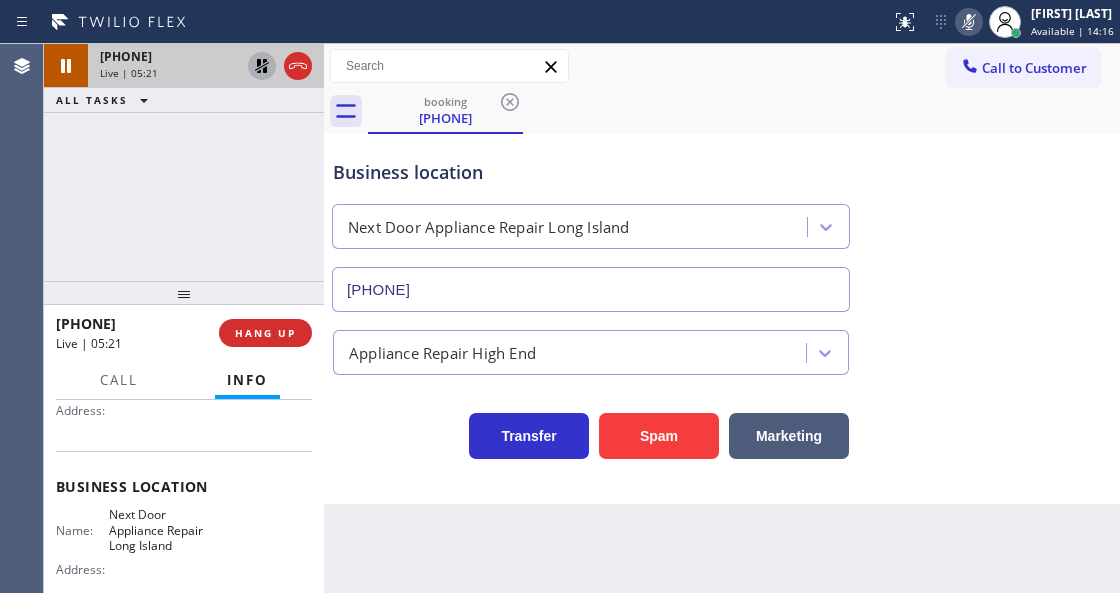 click 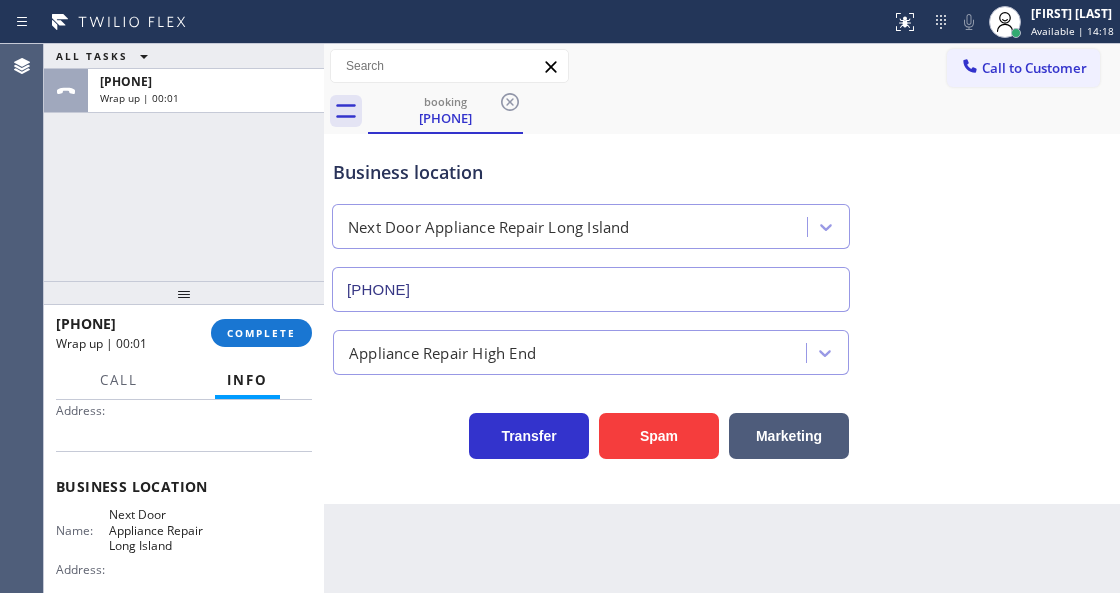 click on "ALL TASKS ALL TASKS ACTIVE TASKS TASKS IN WRAP UP +15169840861 Wrap up | 00:01" at bounding box center [184, 162] 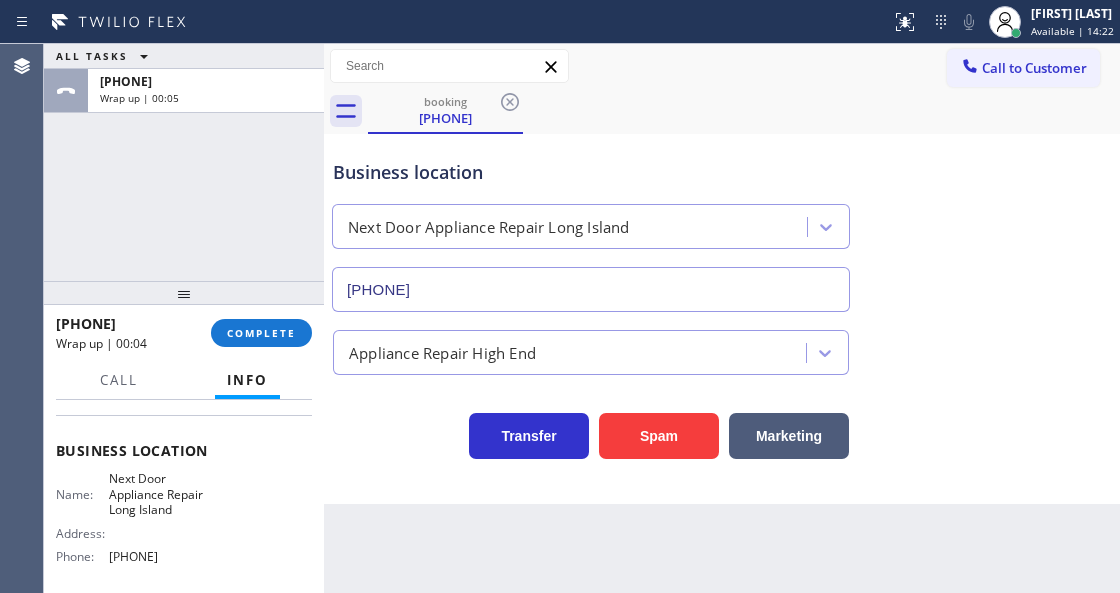scroll, scrollTop: 250, scrollLeft: 0, axis: vertical 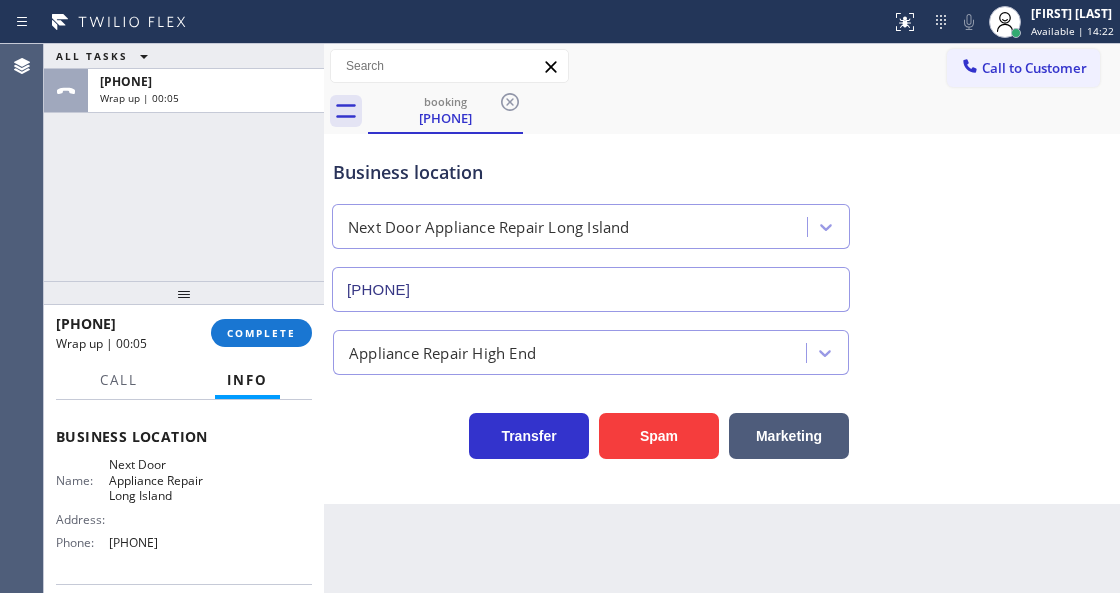 drag, startPoint x: 52, startPoint y: 449, endPoint x: 274, endPoint y: 548, distance: 243.07407 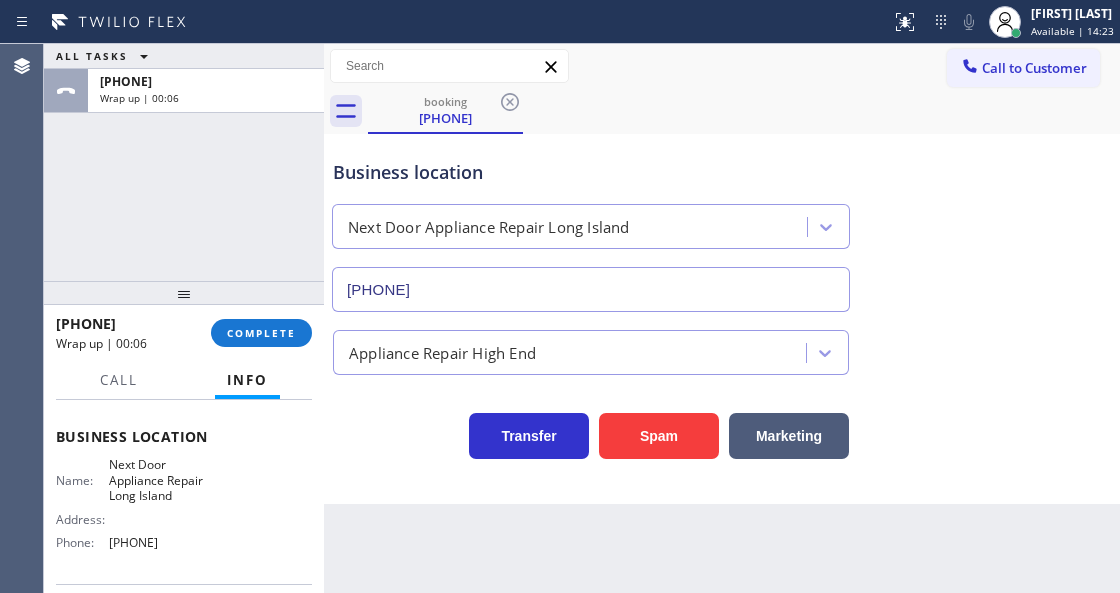 copy on "Customer Name: (516) 984-0861 Phone: (516) 984-0861 Address: Business location Name: Next Door Appliance Repair Long Island Address:   Phone: (631) 203-1974" 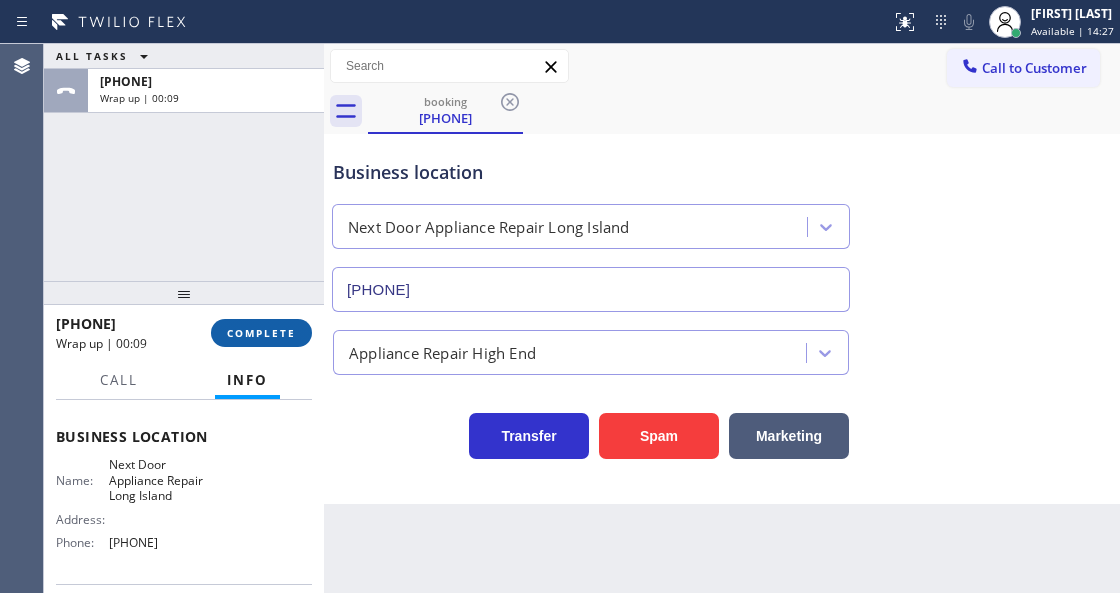 drag, startPoint x: 280, startPoint y: 324, endPoint x: 393, endPoint y: 386, distance: 128.89143 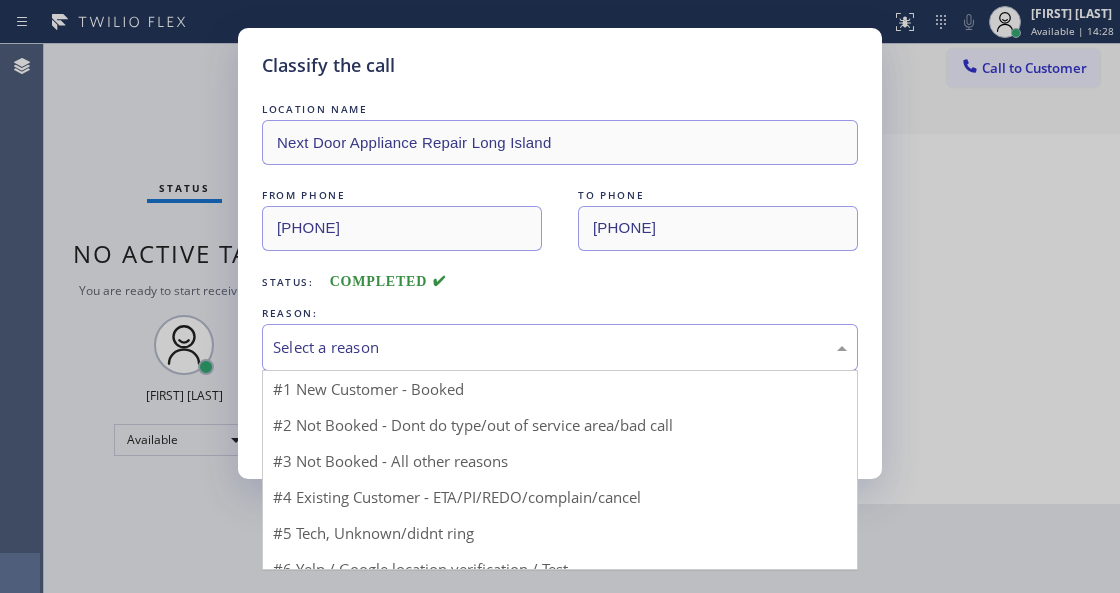 click on "Select a reason" at bounding box center [560, 347] 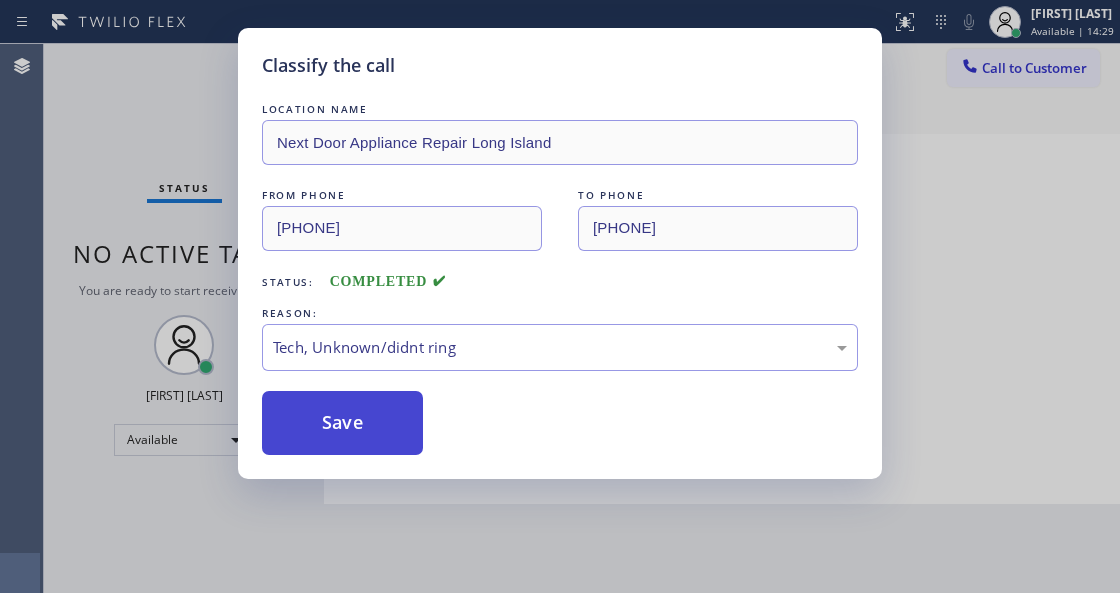 click on "Save" at bounding box center (342, 423) 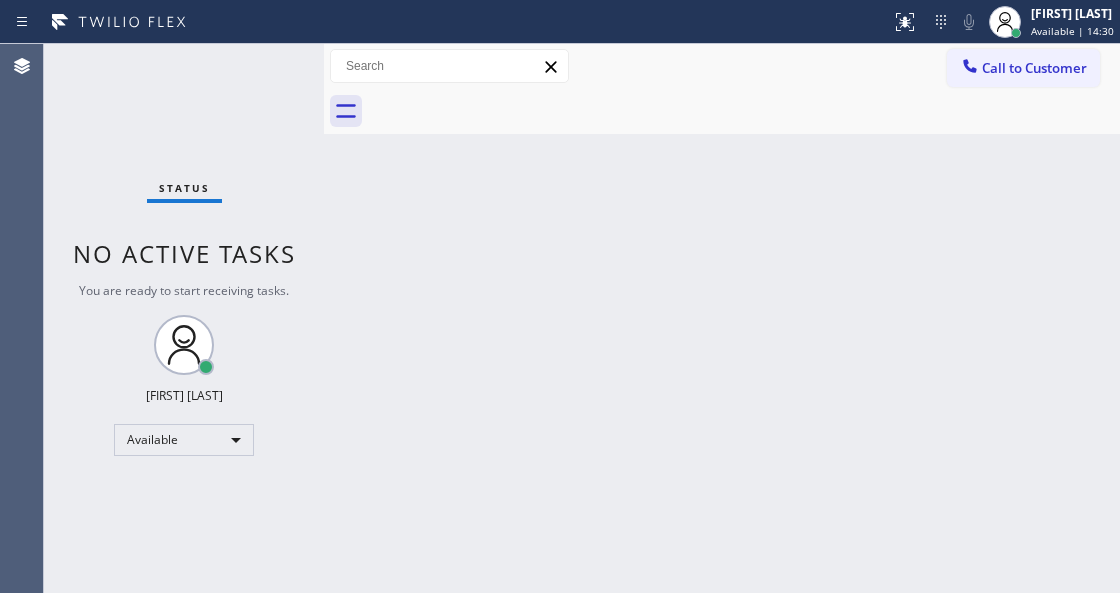 click on "Venezza Koren Intas Available | 14:30" at bounding box center (1073, 21) 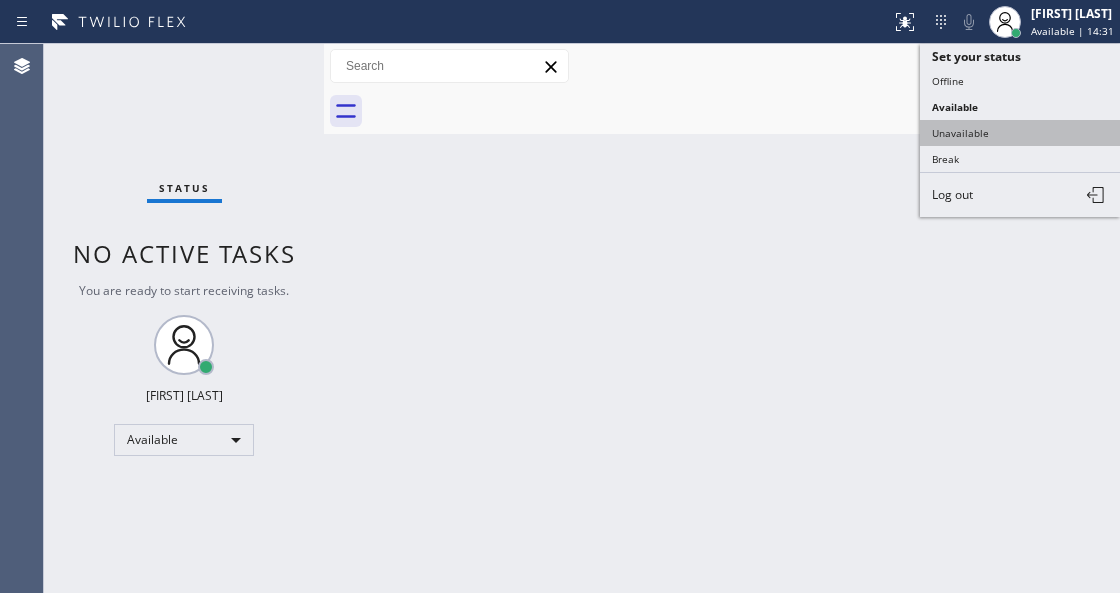 click on "Unavailable" at bounding box center (1020, 133) 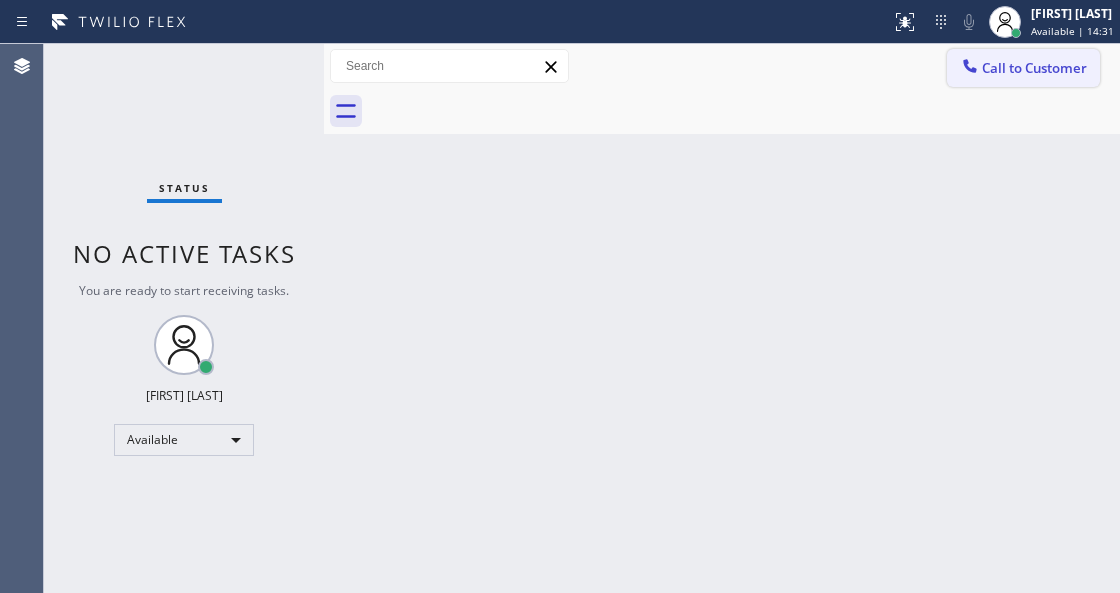 click on "Call to Customer" at bounding box center [1023, 68] 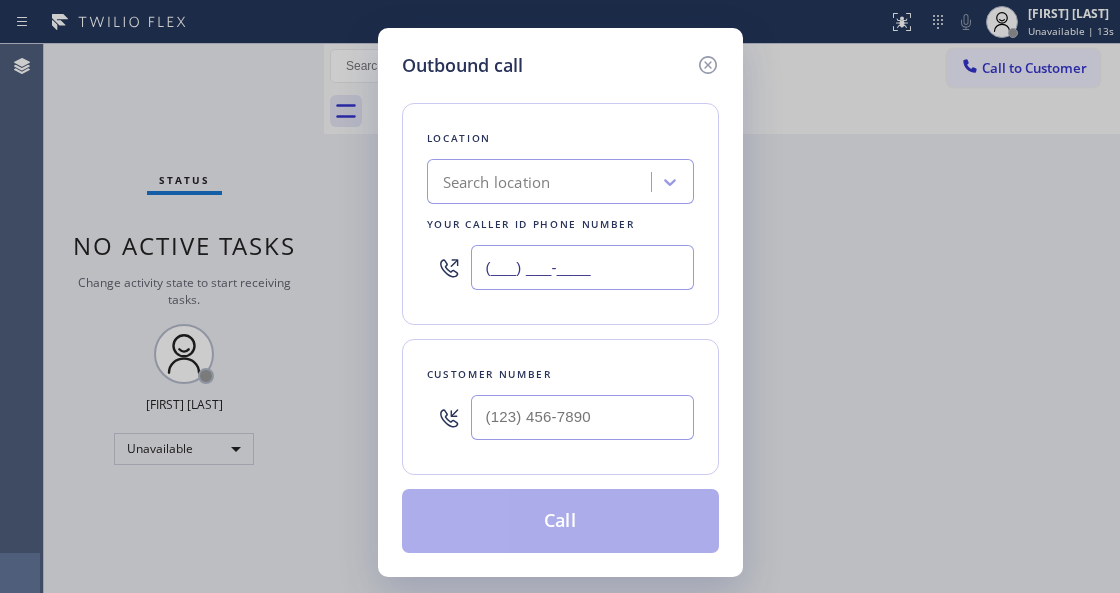 click on "(___) ___-____" at bounding box center [582, 267] 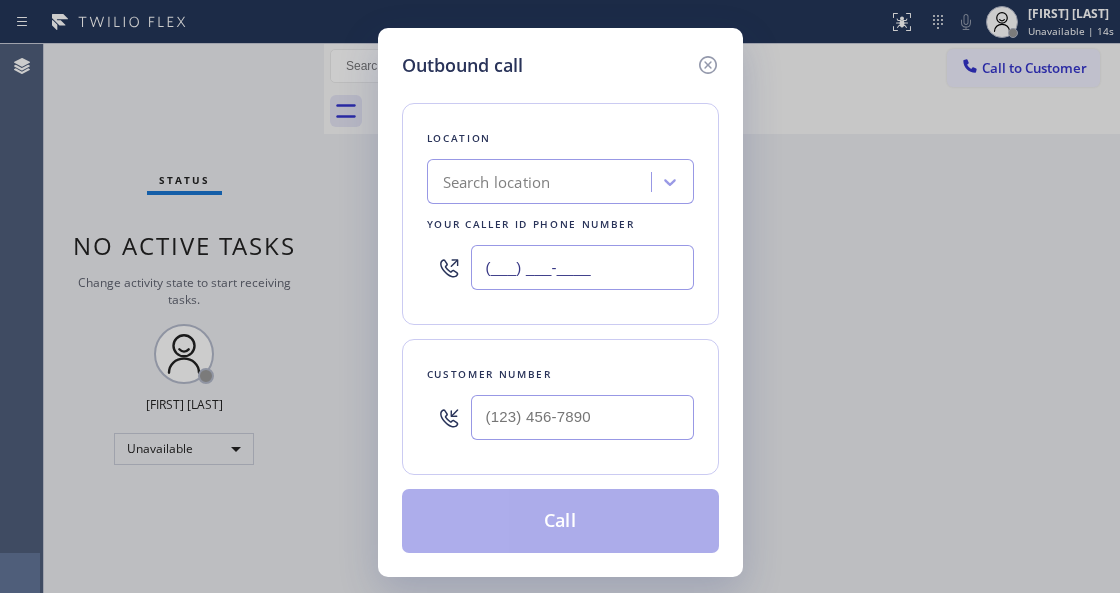 paste on "631) 203-1974" 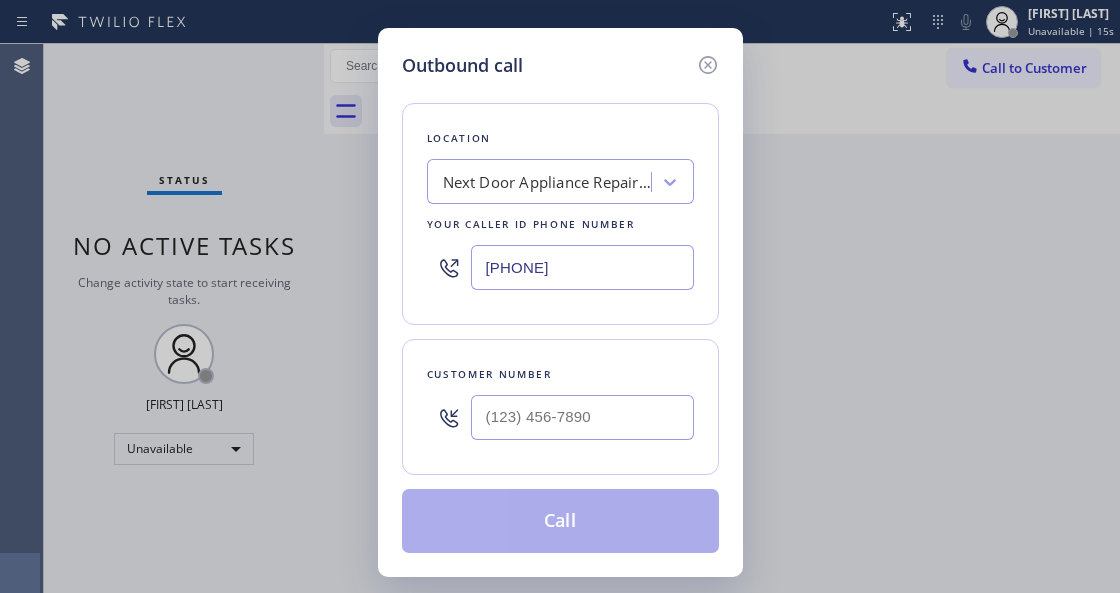 type on "(631) 203-1974" 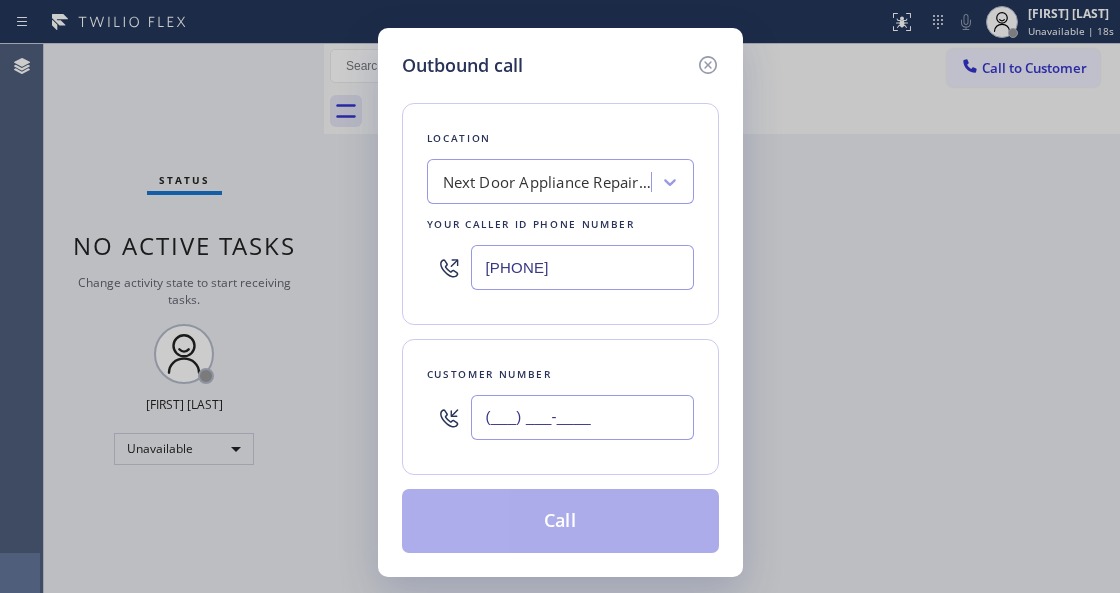 click on "(___) ___-____" at bounding box center [582, 417] 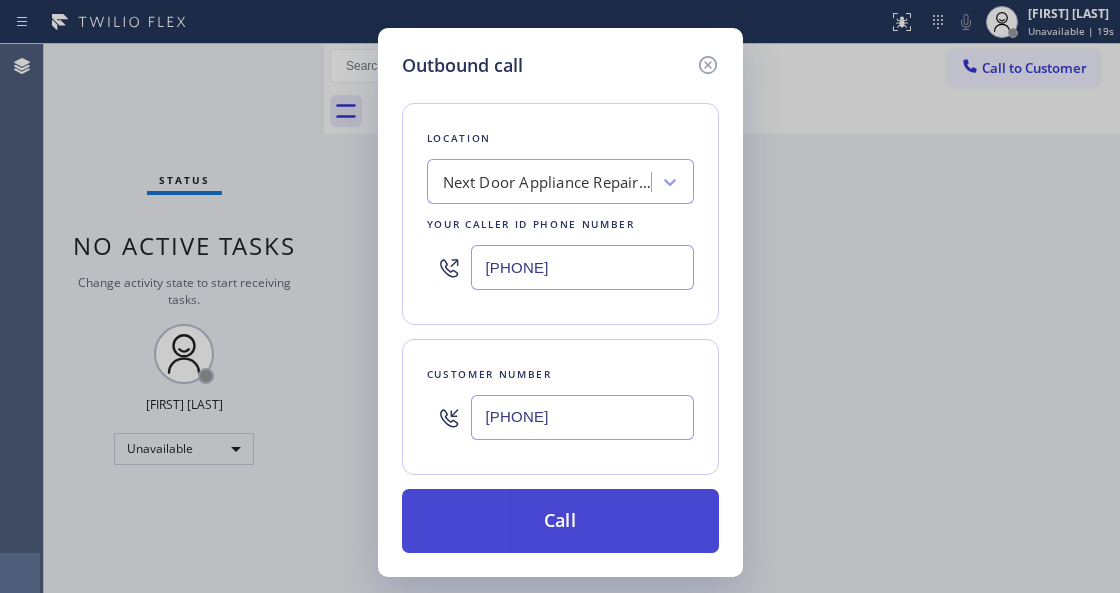 type on "(516) 984-0861" 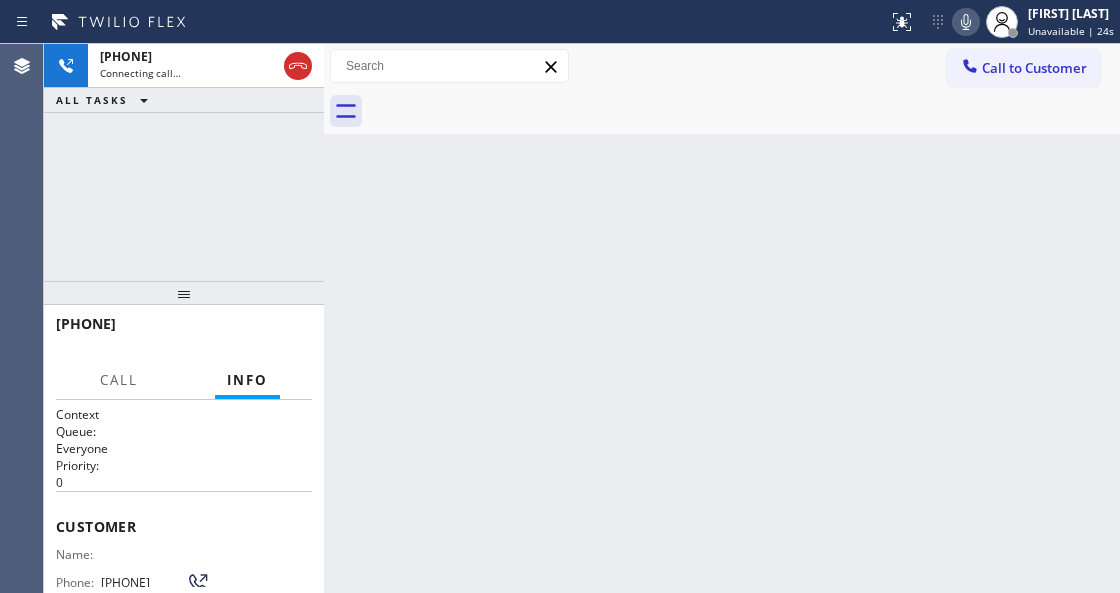 drag, startPoint x: 195, startPoint y: 67, endPoint x: 219, endPoint y: 251, distance: 185.55861 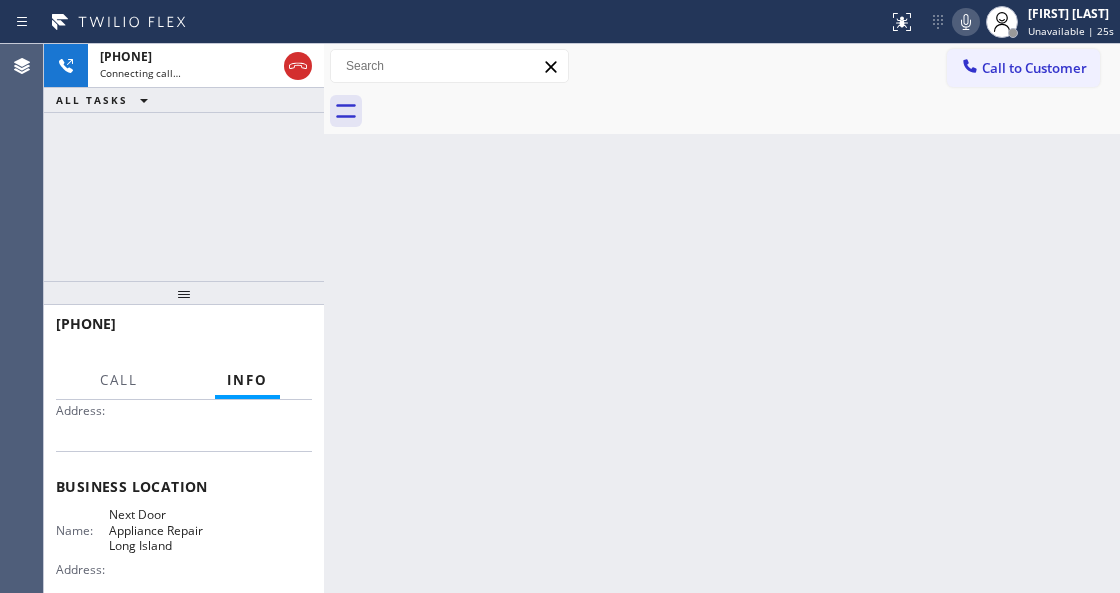 scroll, scrollTop: 398, scrollLeft: 0, axis: vertical 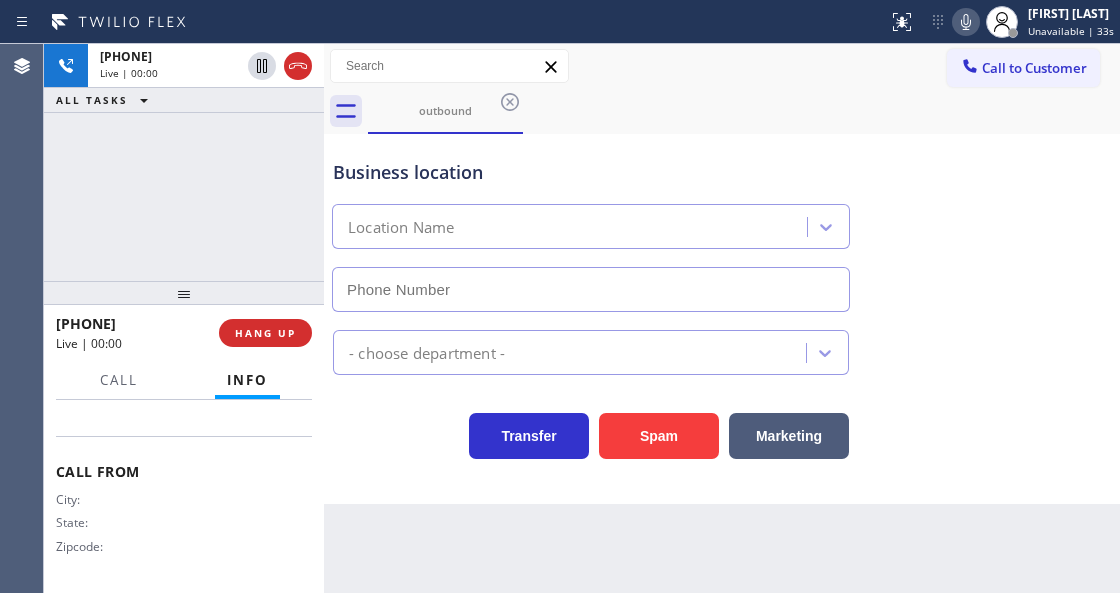 type on "(631) 203-1974" 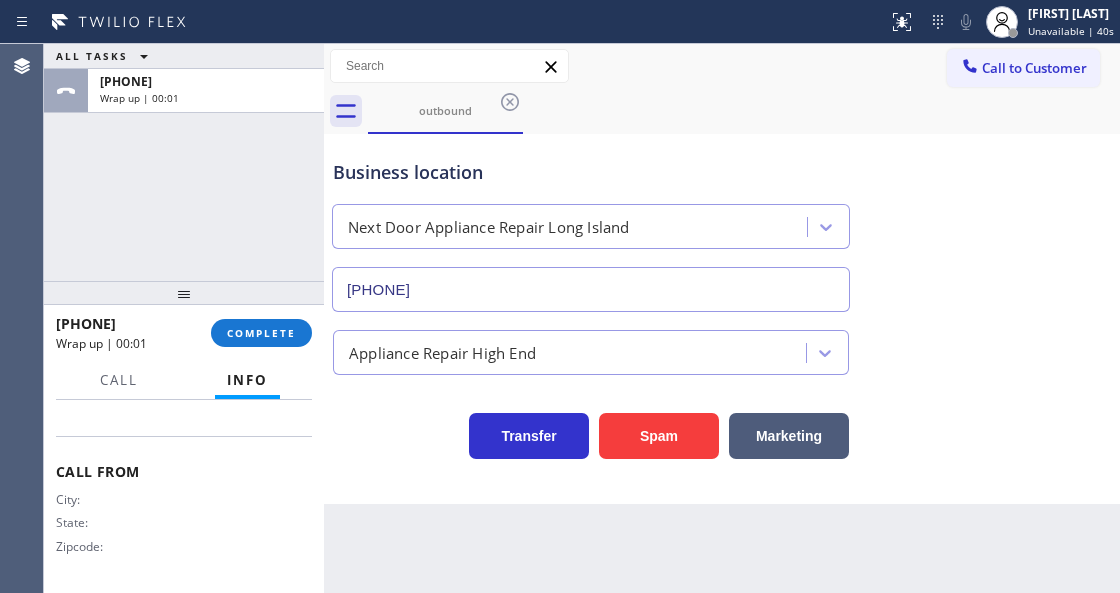 click on "+15169840861 Wrap up | 00:01 COMPLETE" at bounding box center [184, 333] 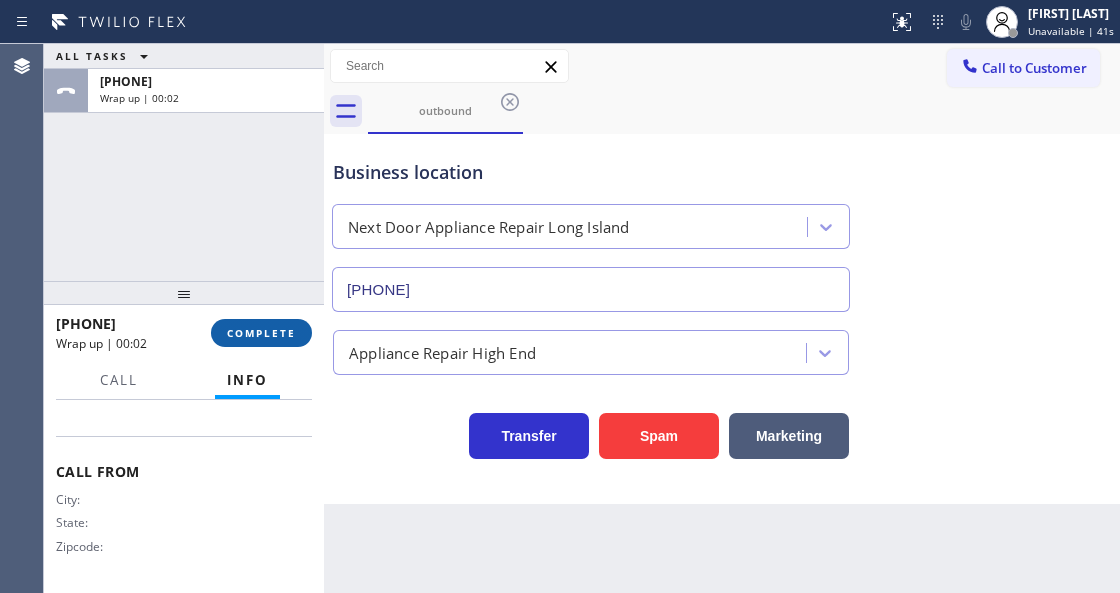 click on "COMPLETE" at bounding box center [261, 333] 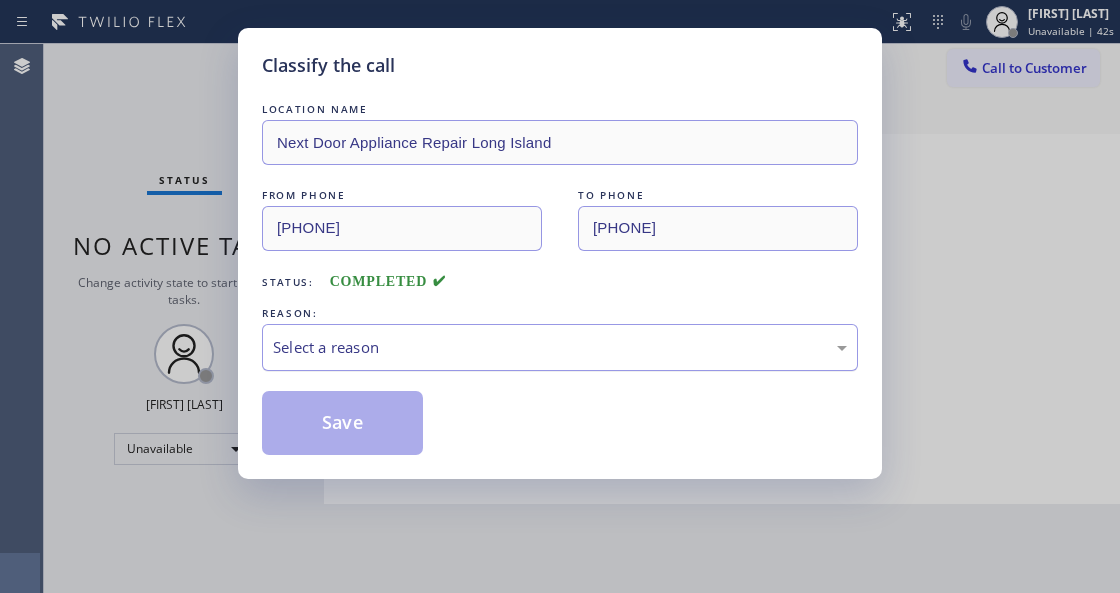 click on "Select a reason" at bounding box center (560, 347) 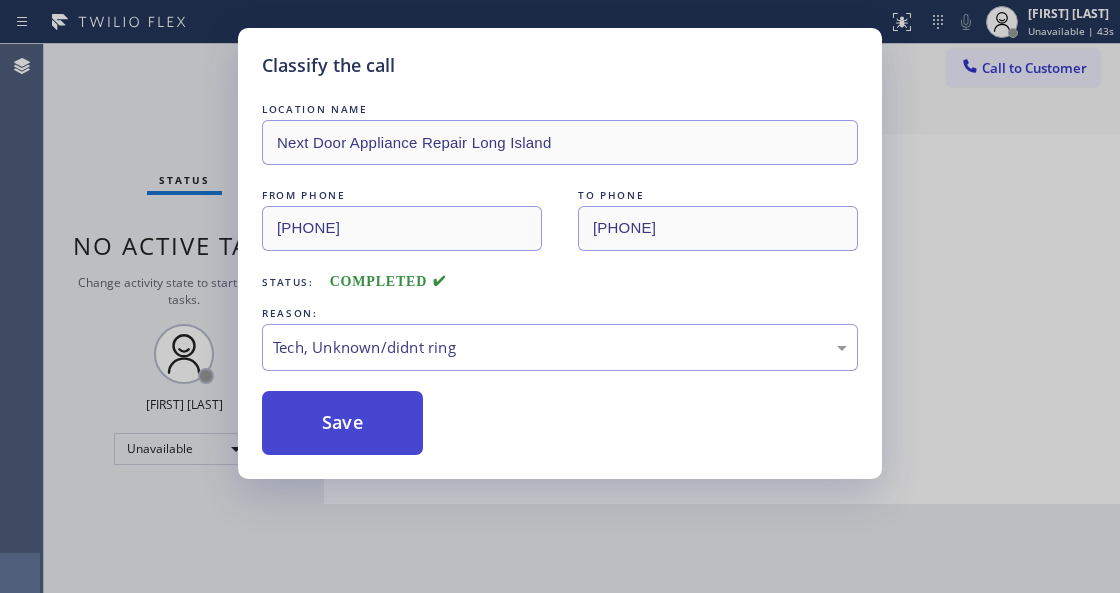 click on "Save" at bounding box center [342, 423] 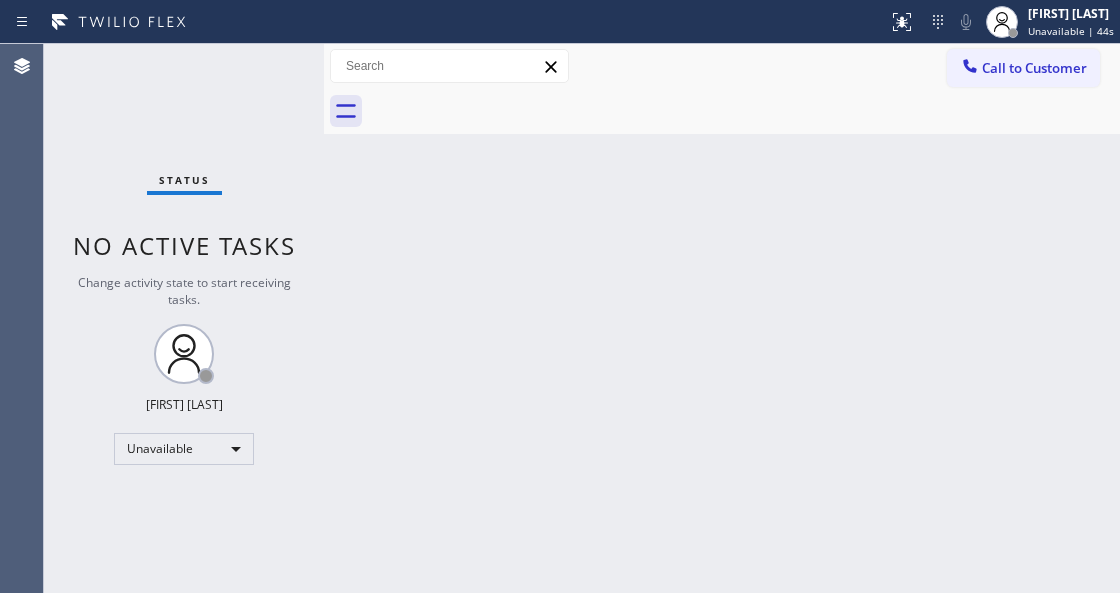 click on "Call to Customer" at bounding box center [1034, 68] 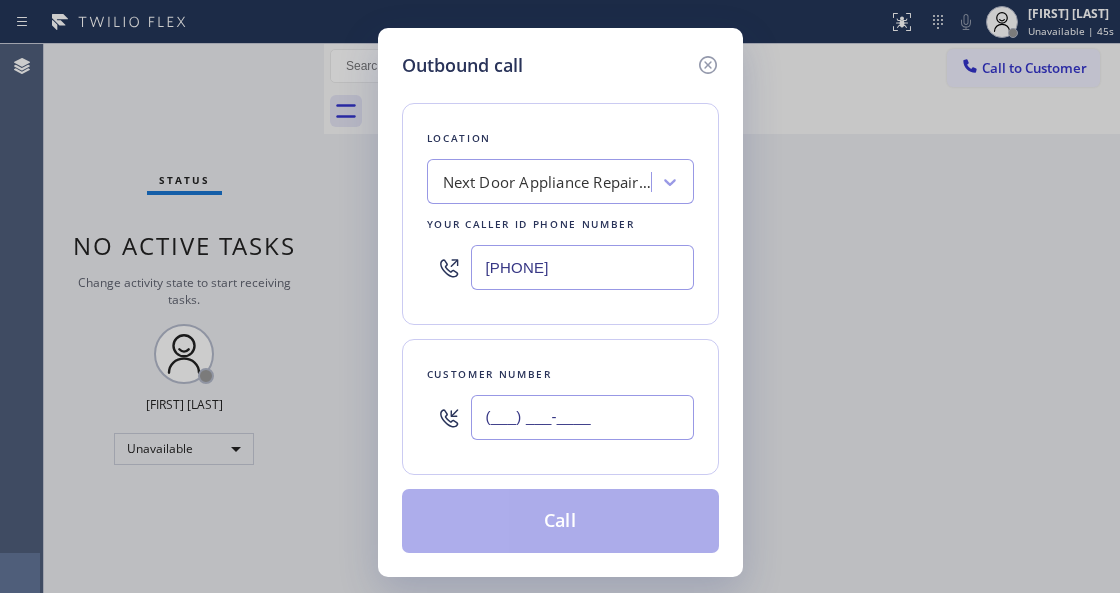 click on "(___) ___-____" at bounding box center (582, 417) 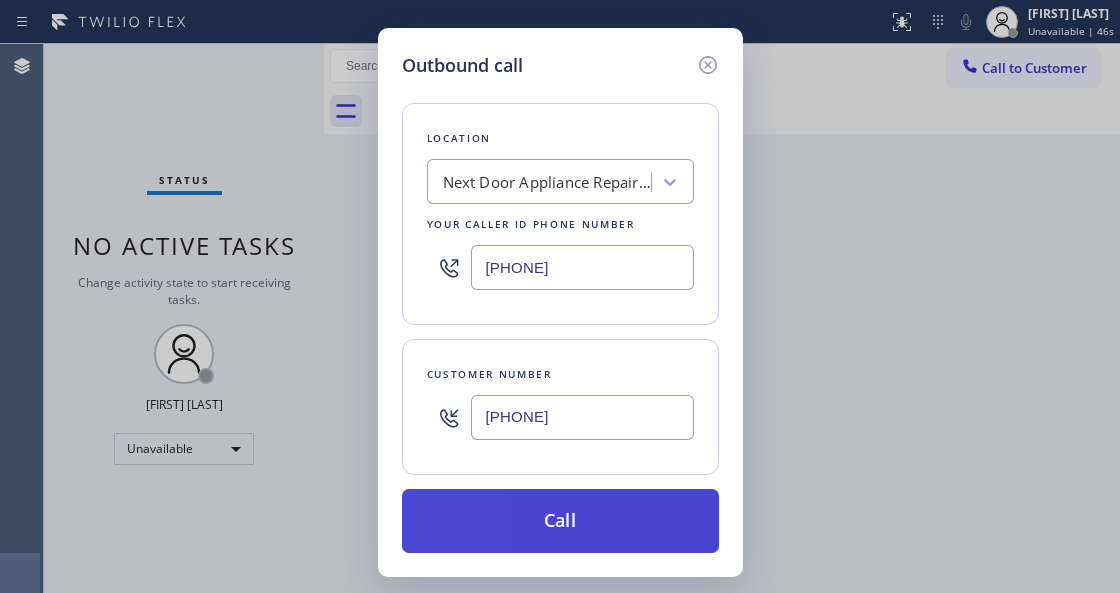 click on "Call" at bounding box center (560, 521) 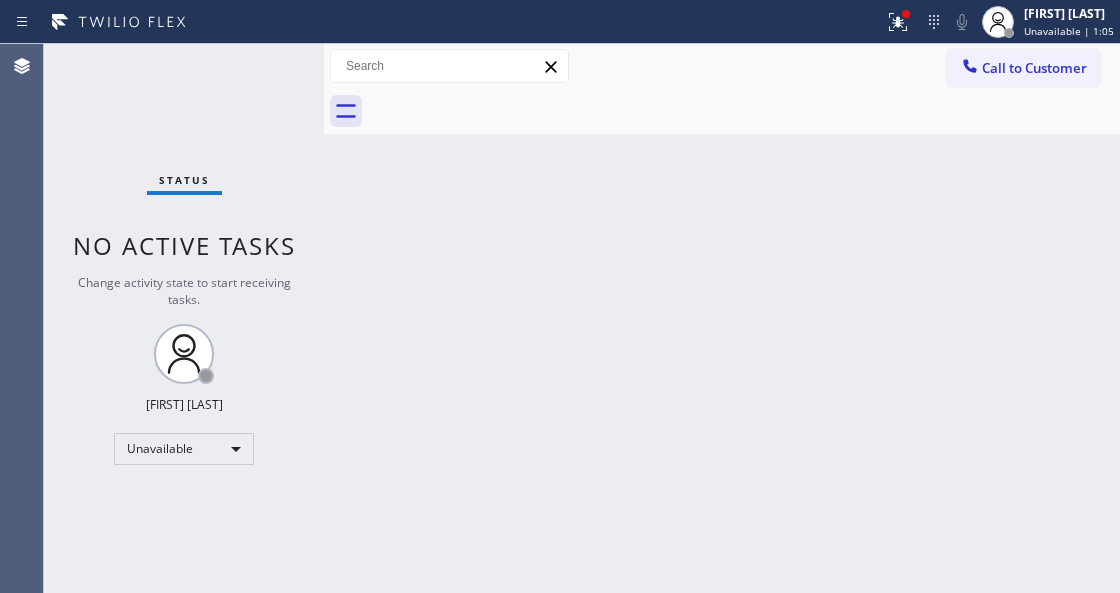 click on "Status No active tasks Change activity state to start receiving tasks. [FIRST] [LAST] Unavailable" at bounding box center (184, 318) 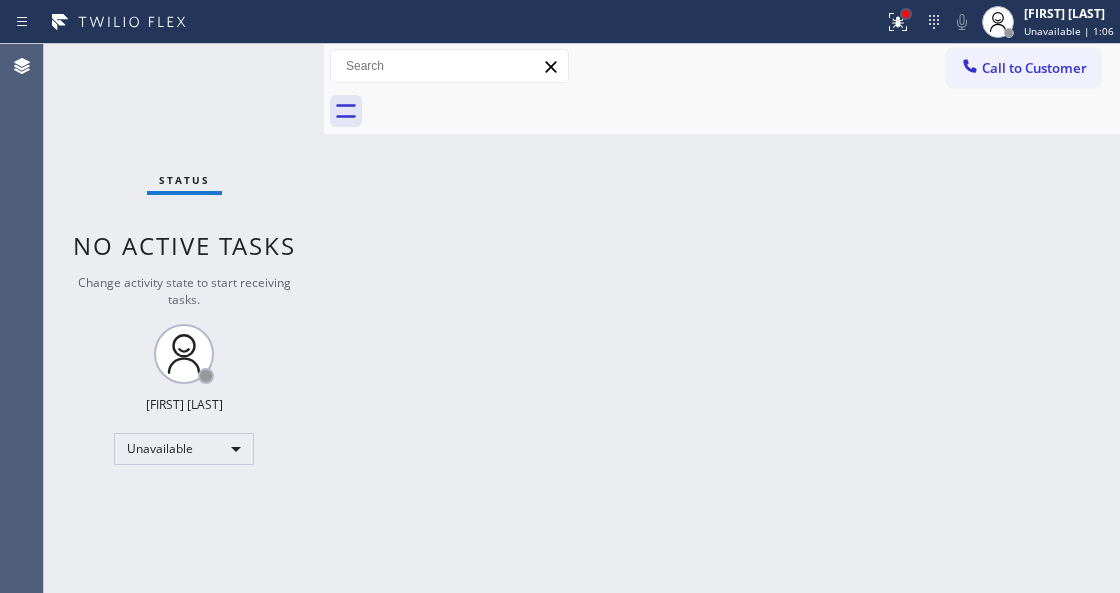 drag, startPoint x: 879, startPoint y: 17, endPoint x: 838, endPoint y: 247, distance: 233.62576 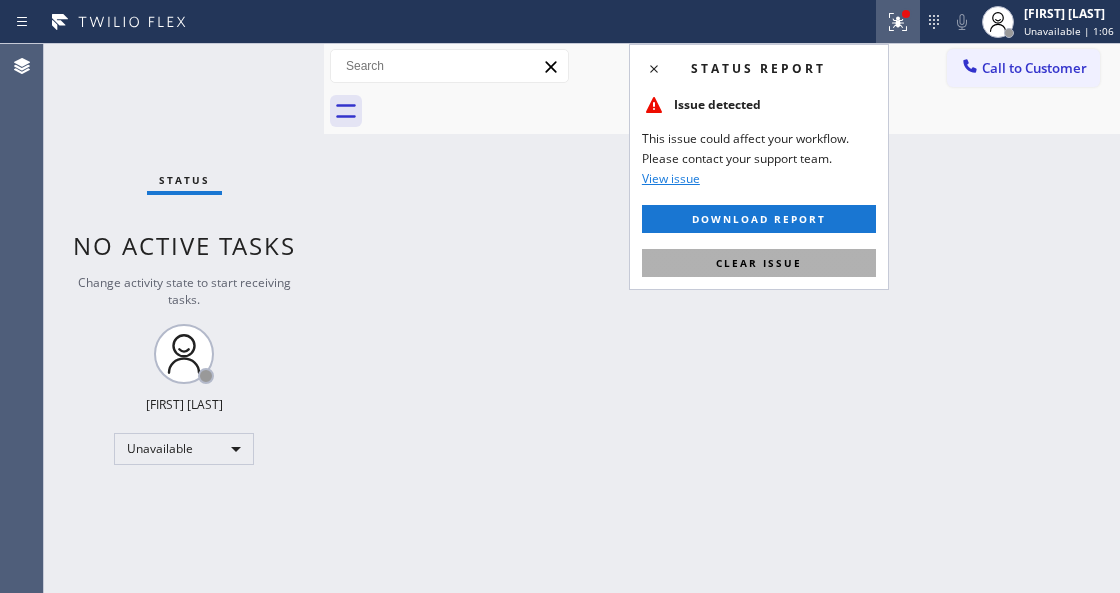 click on "Clear issue" at bounding box center [759, 263] 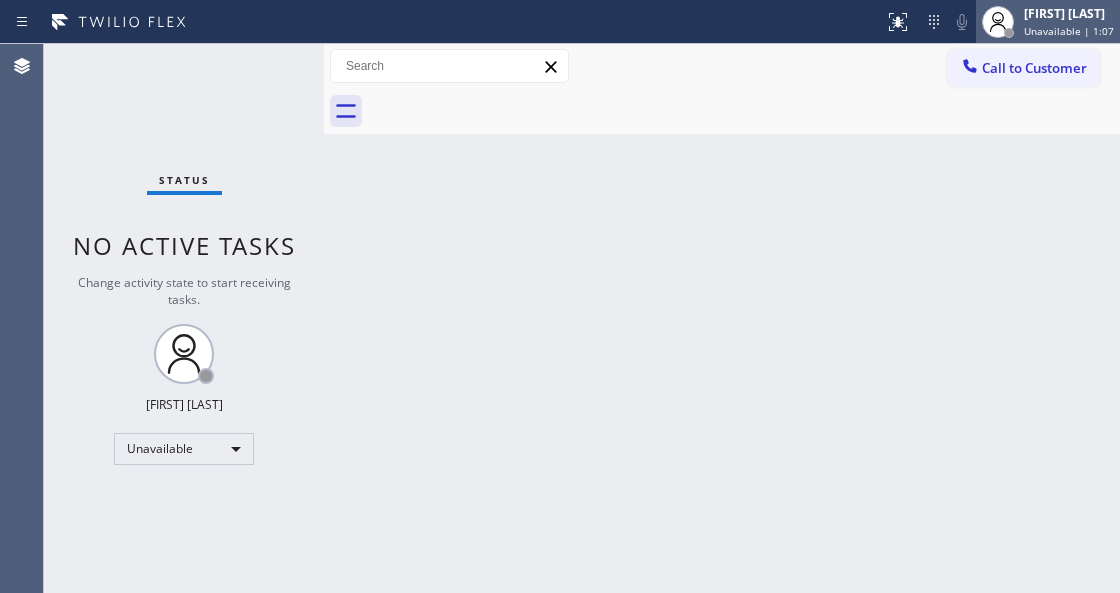 click on "[FIRST] [LAST]" at bounding box center (1069, 13) 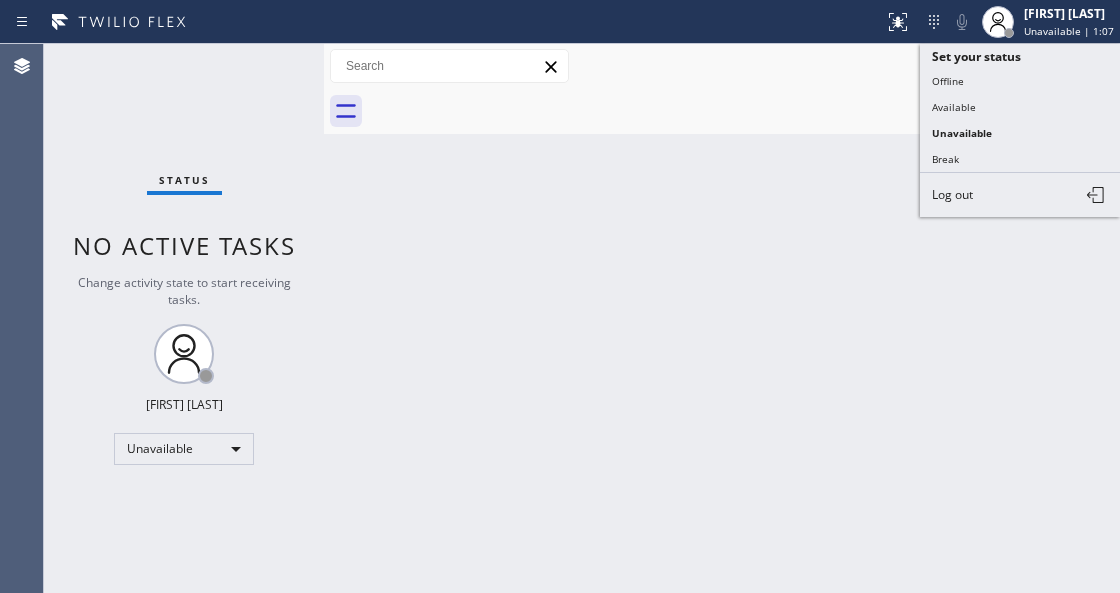 click on "Back to Dashboard Change Sender ID Customers Technicians Select a contact Outbound call Technician Search Technician Your caller id phone number Your caller id phone number Call Technician info Name   Phone none Address none Change Sender ID HVAC +18559994417 5 Star Appliance +18557314952 Appliance Repair +18554611149 Plumbing +18889090120 Air Duct Cleaning +18006865038  Electricians +18005688664 Cancel Change Check personal SMS Reset Change No tabs Call to Customer Outbound call Location Next Door Appliance Repair Long Island Your caller id phone number (631) 203-1974 Customer number Call Outbound call Technician Search Technician Your caller id phone number Your caller id phone number Call" at bounding box center [722, 318] 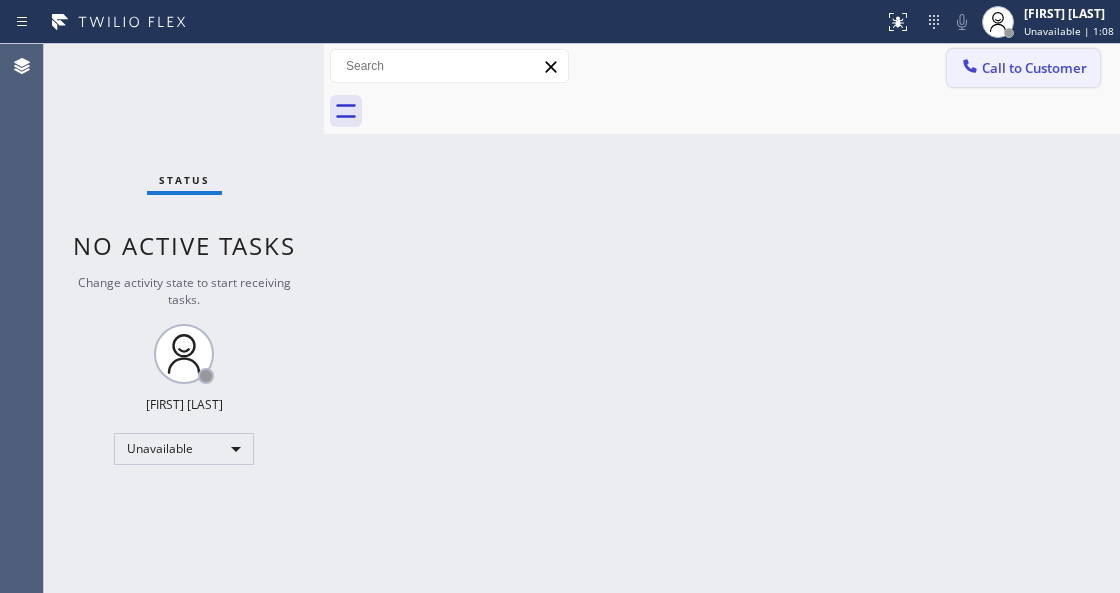 click on "Call to Customer" at bounding box center (1034, 68) 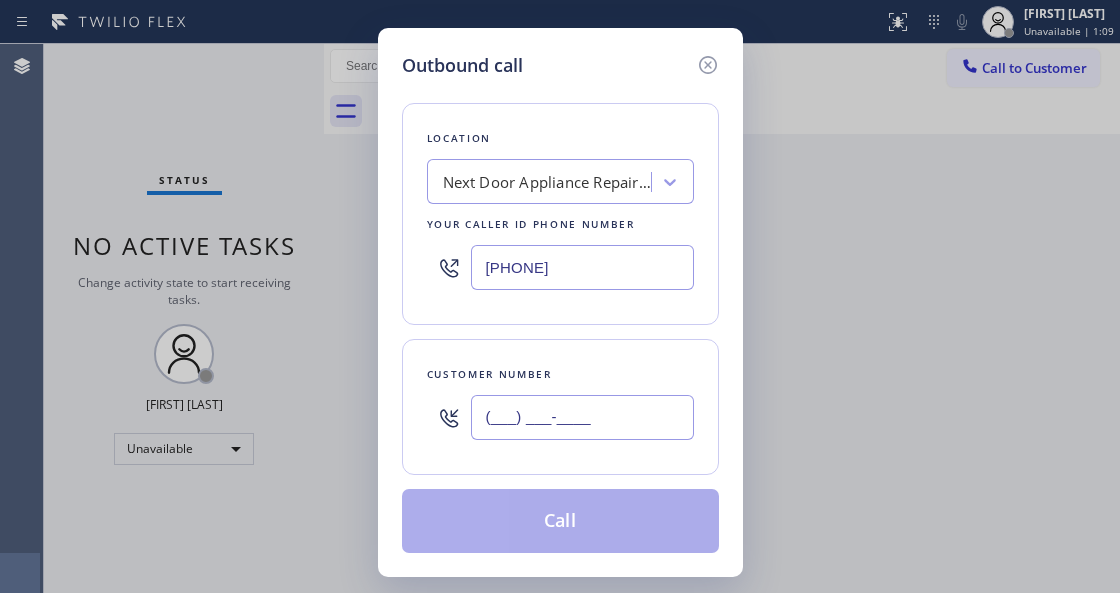 click on "(___) ___-____" at bounding box center (582, 417) 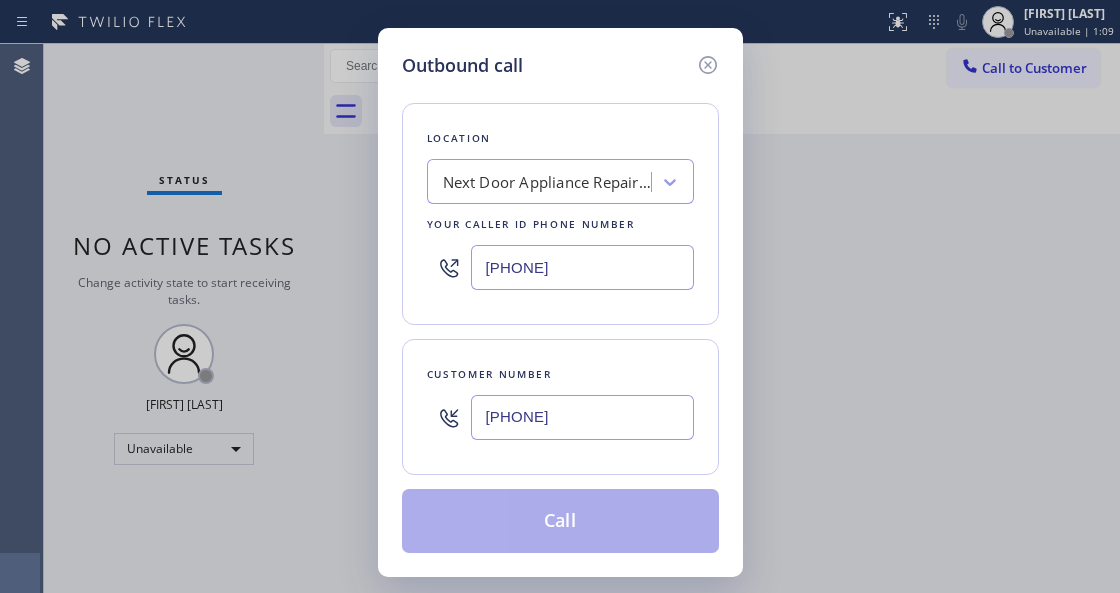 type on "(516) 984-0861" 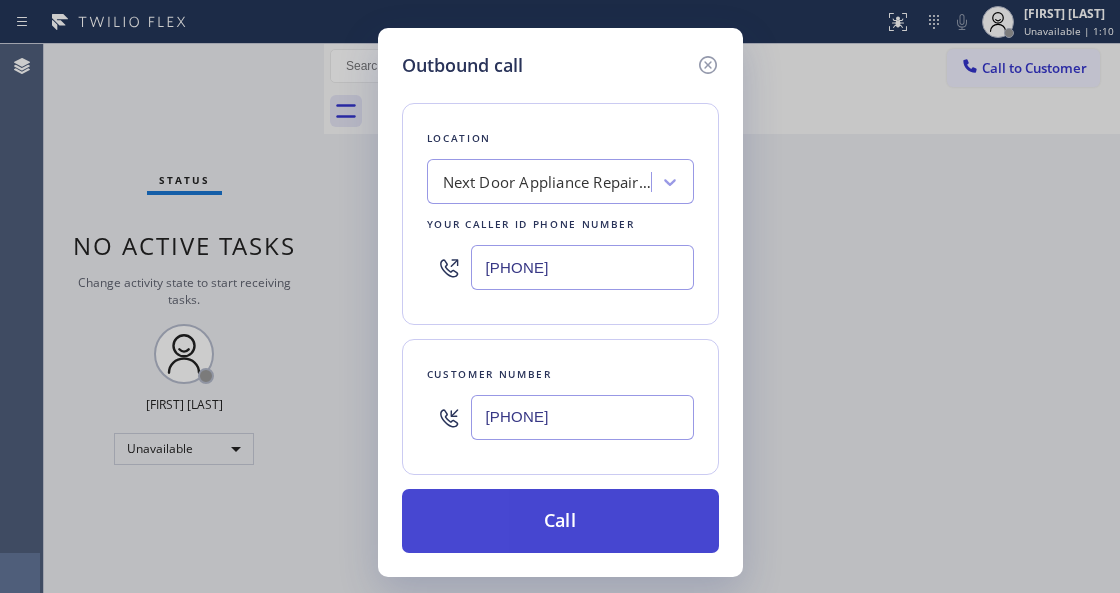 click on "Call" at bounding box center (560, 521) 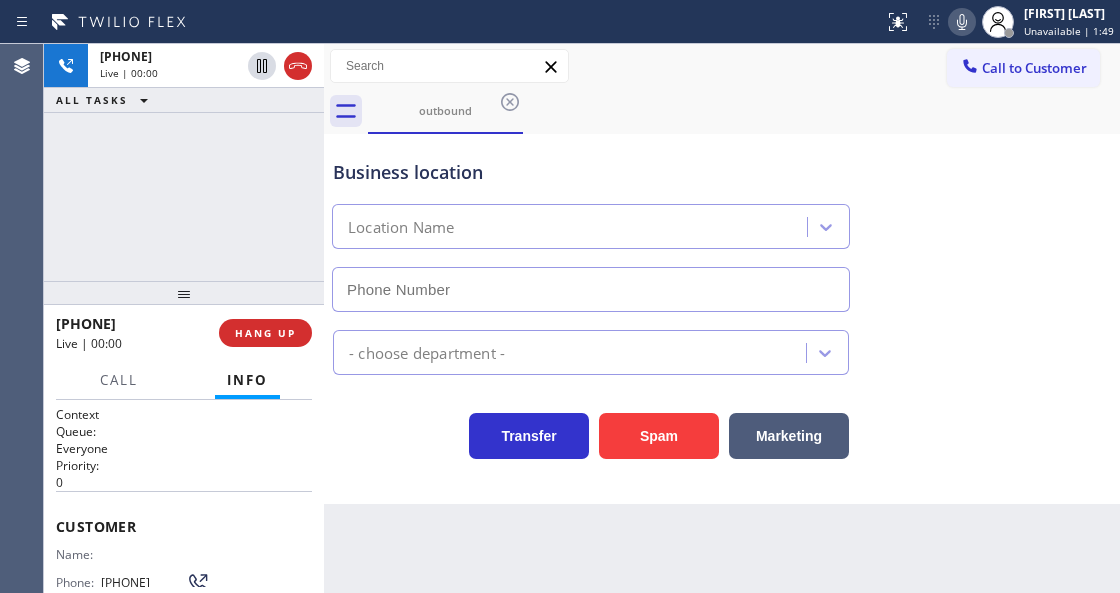 type on "(631) 203-1974" 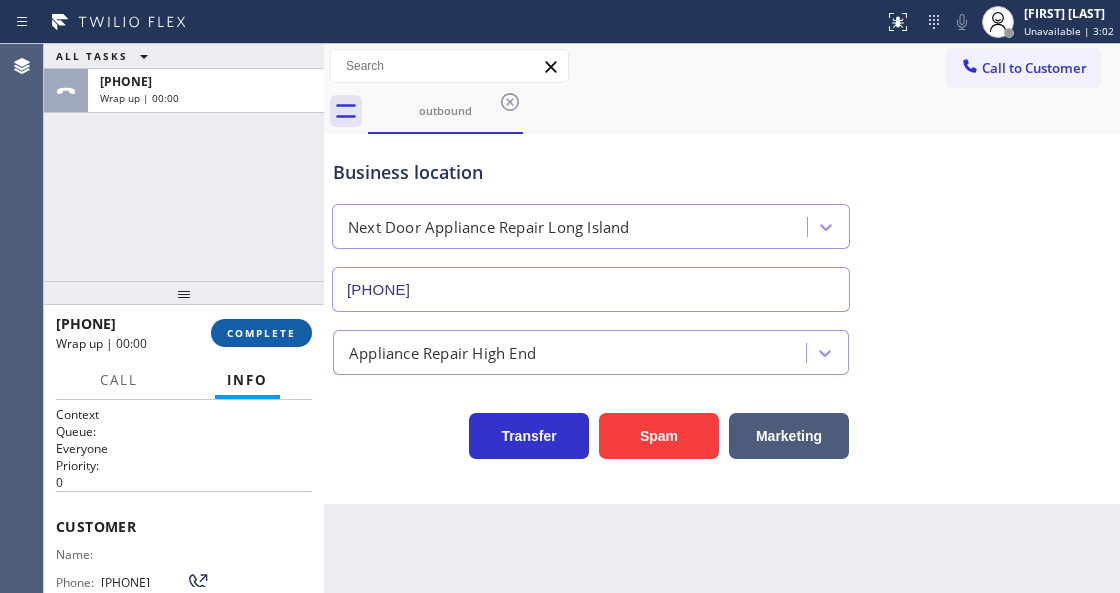 click on "COMPLETE" at bounding box center (261, 333) 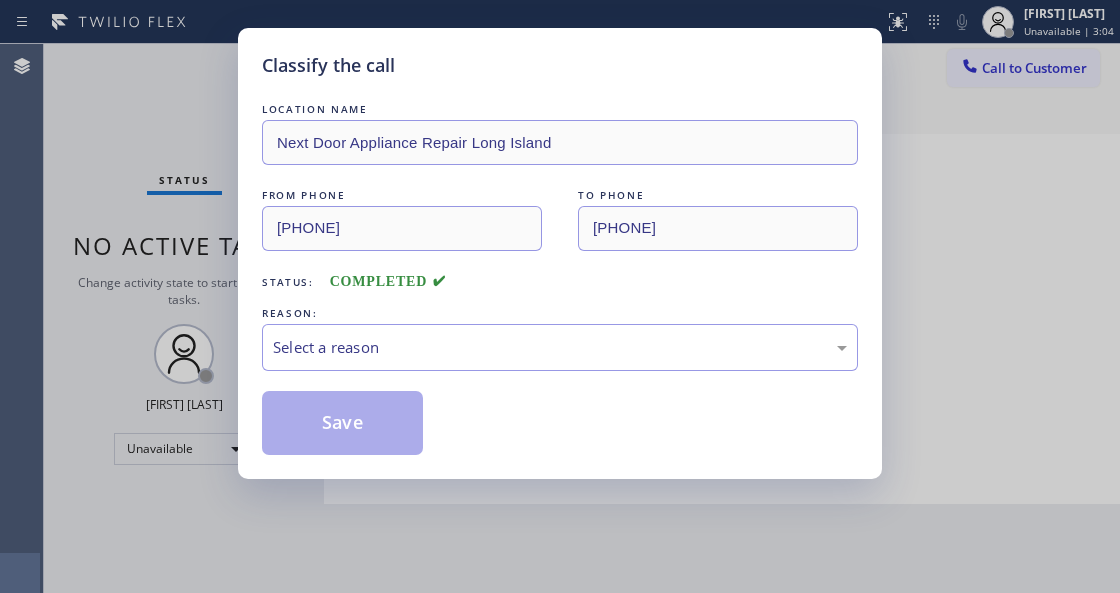 click on "Select a reason" at bounding box center [560, 347] 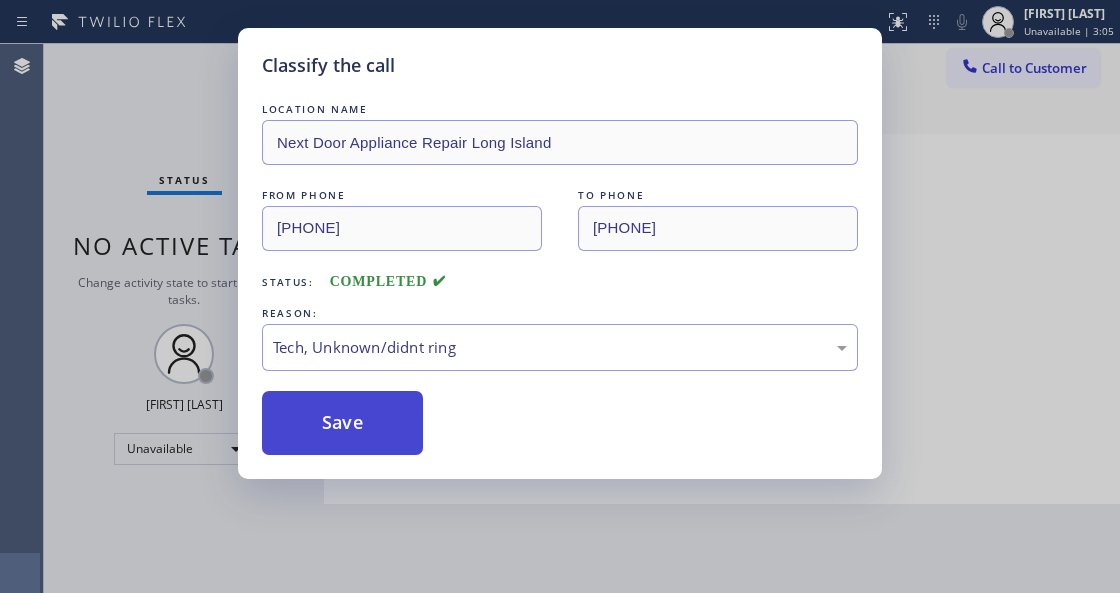 click on "Save" at bounding box center (342, 423) 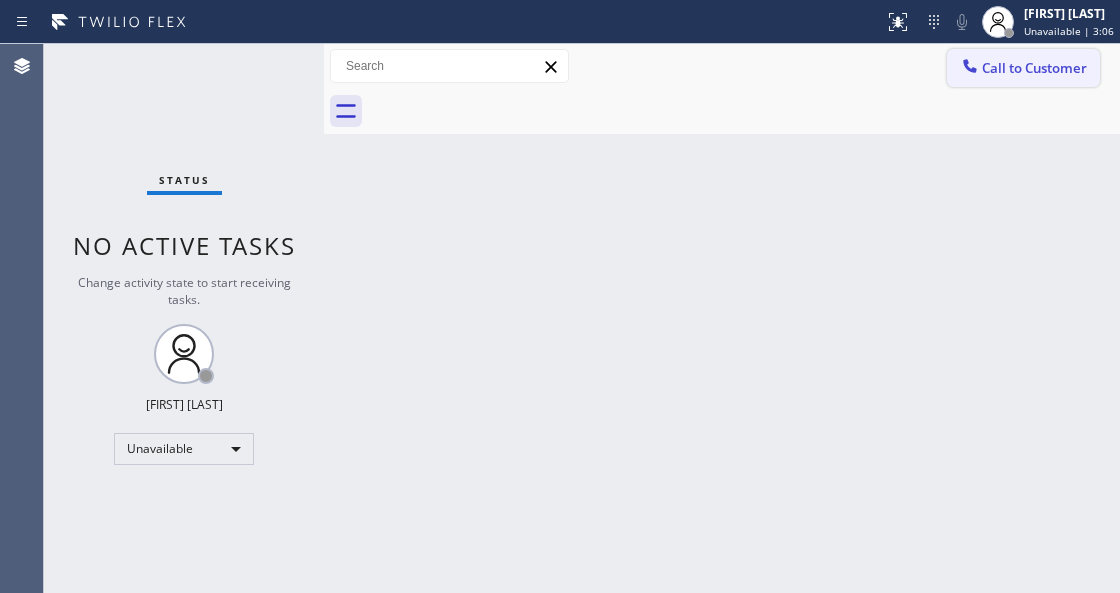 click on "Call to Customer" at bounding box center [1023, 68] 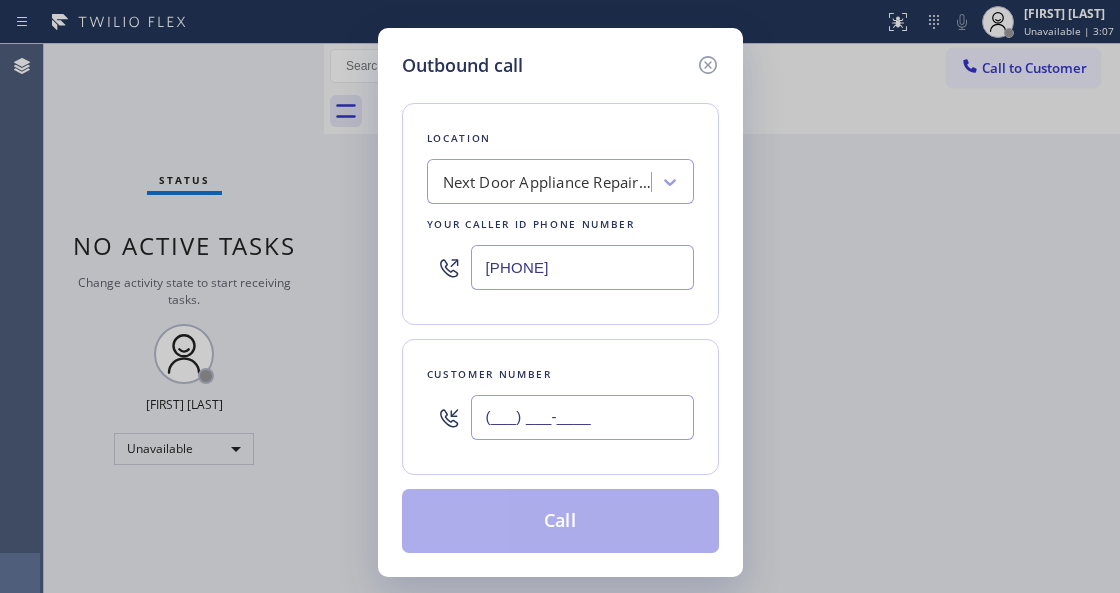 click on "(___) ___-____" at bounding box center (582, 417) 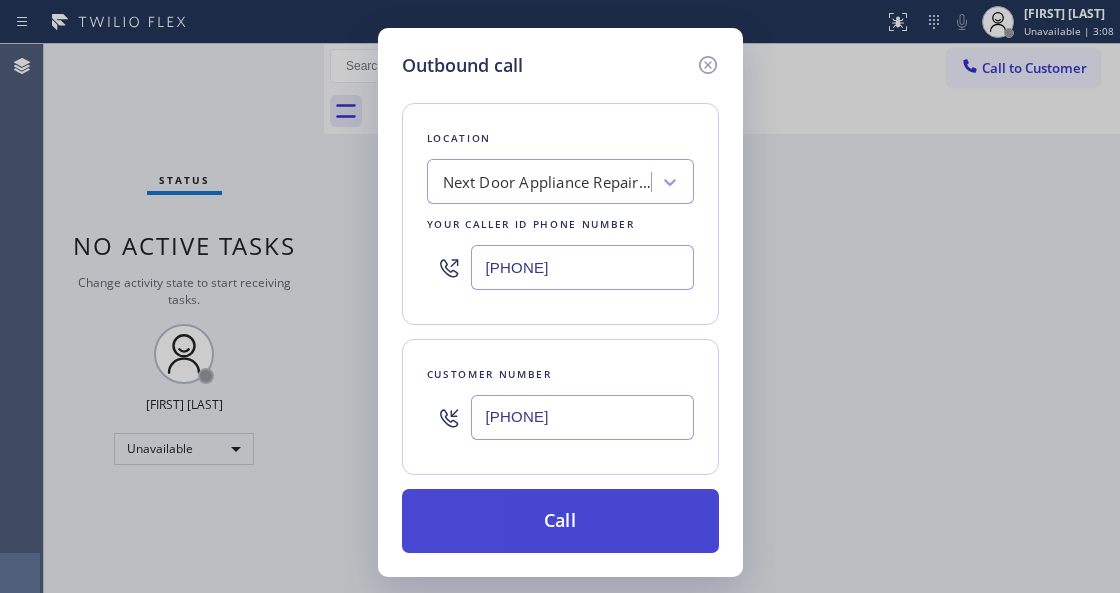 type on "(516) 984-0861" 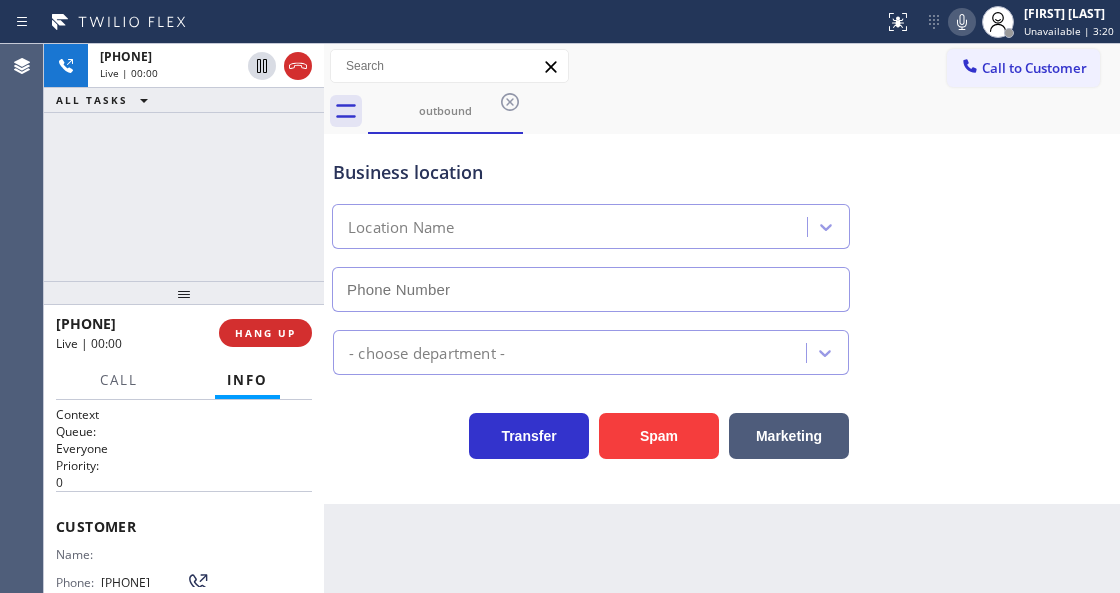 type on "(631) 203-1974" 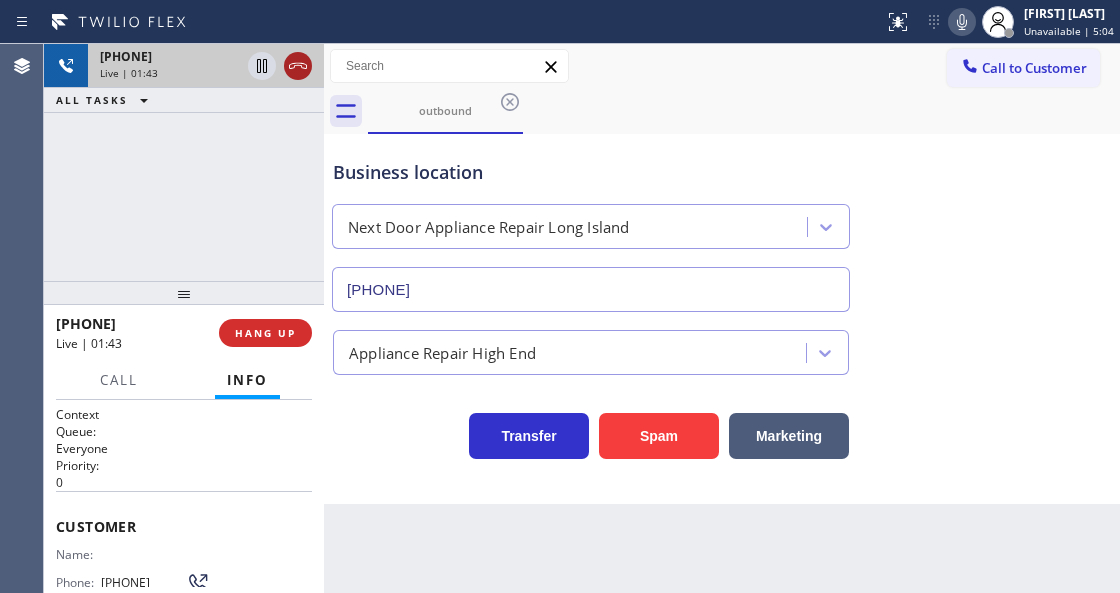 drag, startPoint x: 290, startPoint y: 74, endPoint x: 264, endPoint y: 344, distance: 271.24896 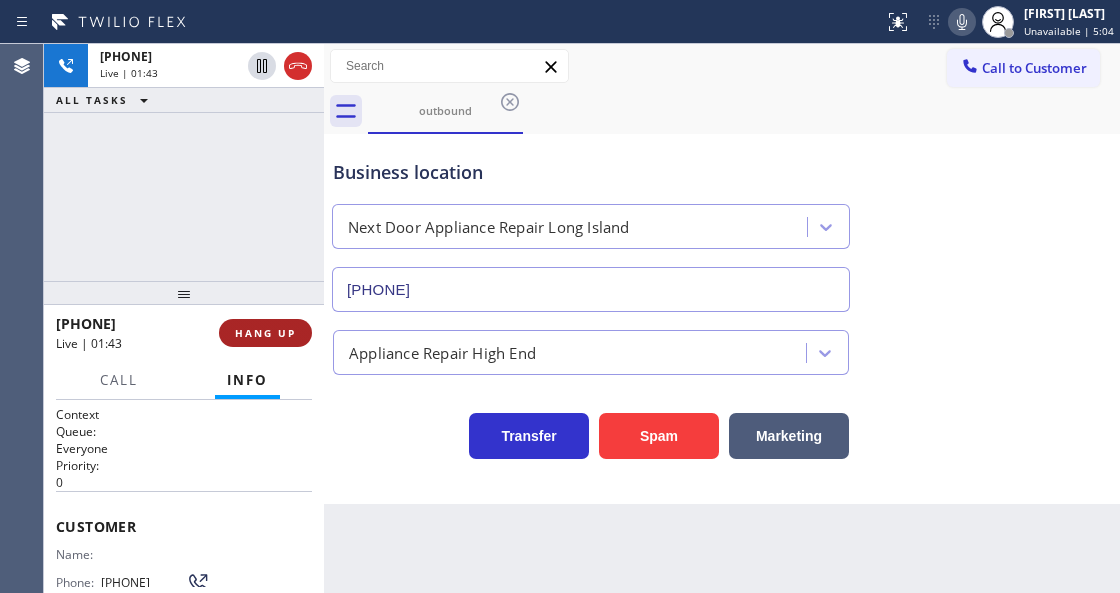 click 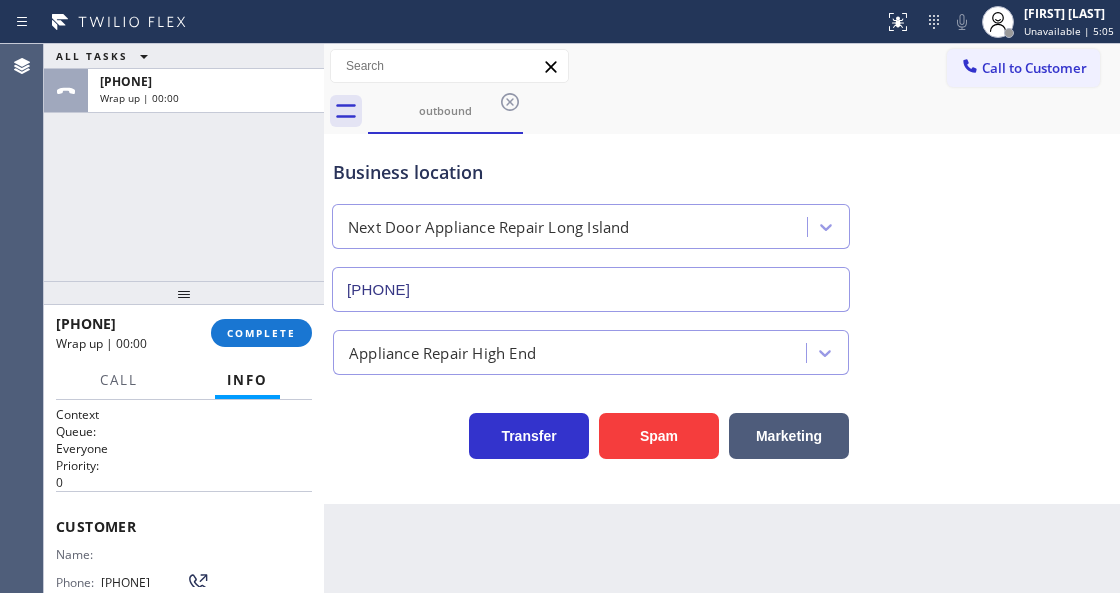 scroll, scrollTop: 66, scrollLeft: 0, axis: vertical 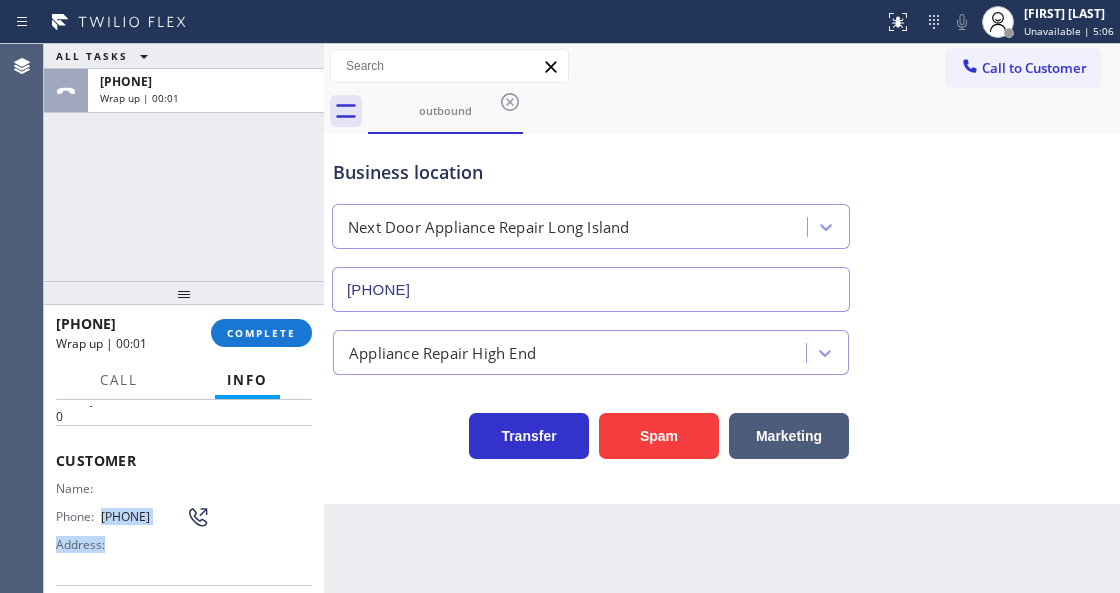 drag, startPoint x: 139, startPoint y: 534, endPoint x: 97, endPoint y: 504, distance: 51.613953 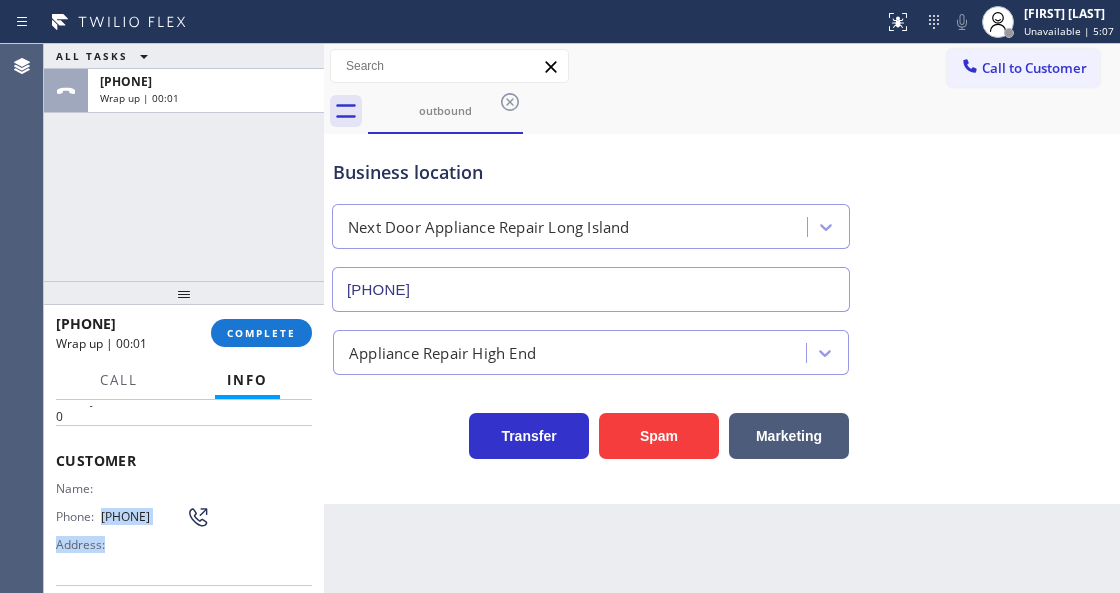 click on "(516) 984-0861" at bounding box center [143, 516] 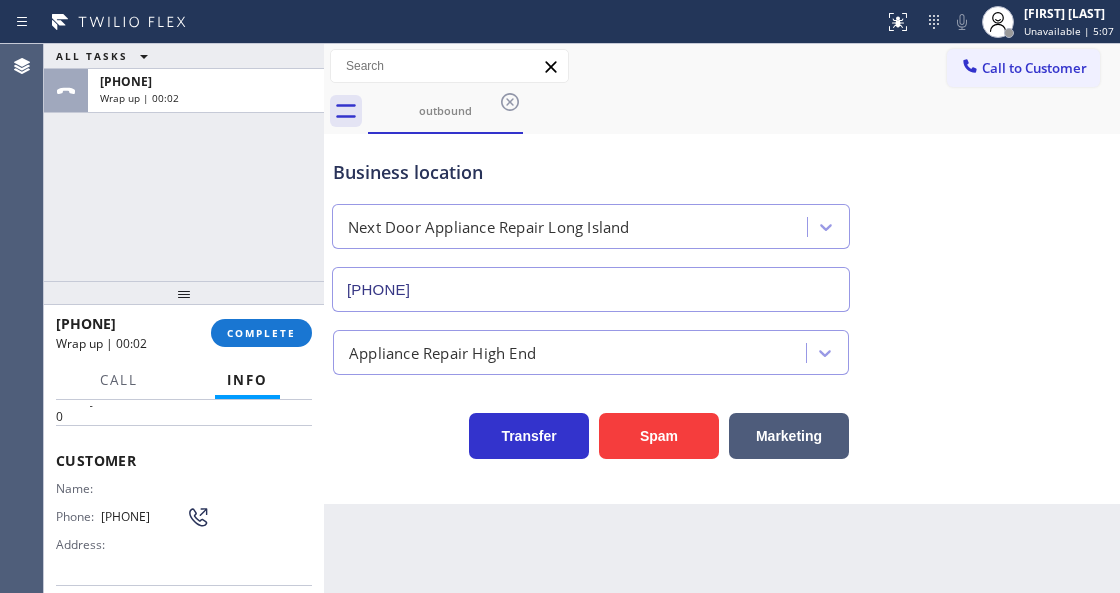 drag, startPoint x: 99, startPoint y: 502, endPoint x: 142, endPoint y: 525, distance: 48.76474 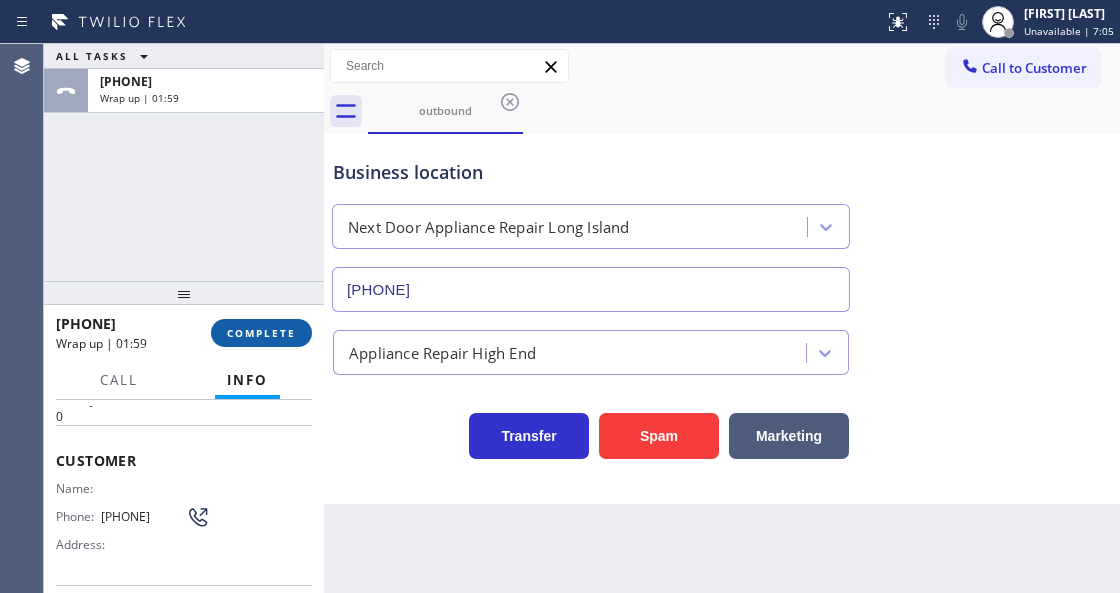 drag, startPoint x: 269, startPoint y: 314, endPoint x: 294, endPoint y: 334, distance: 32.01562 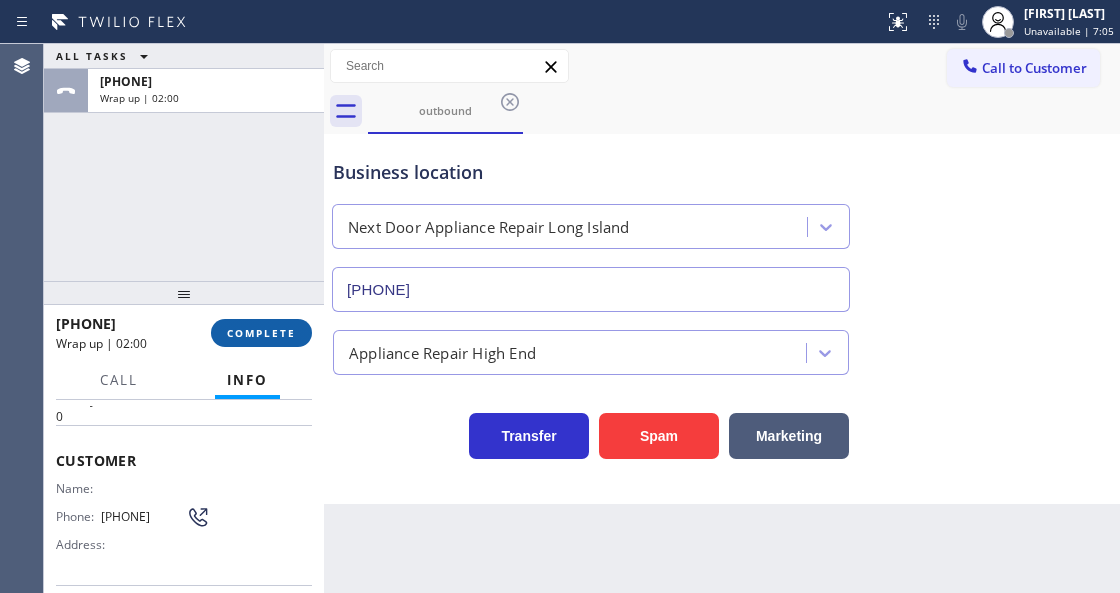 click on "COMPLETE" at bounding box center [261, 333] 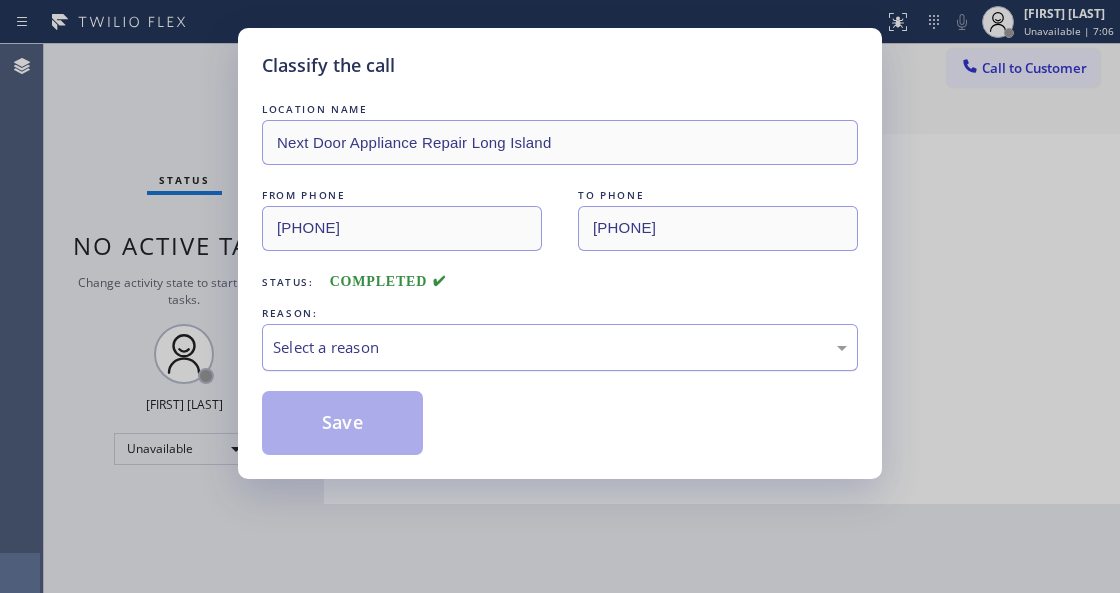 click on "Select a reason" at bounding box center (560, 347) 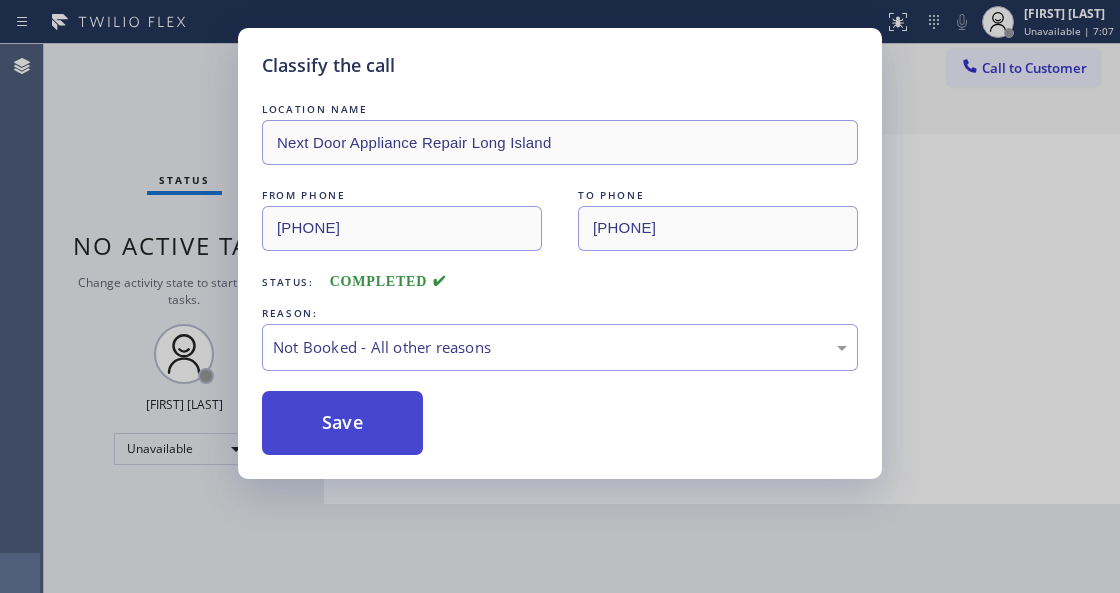 click on "Save" at bounding box center [342, 423] 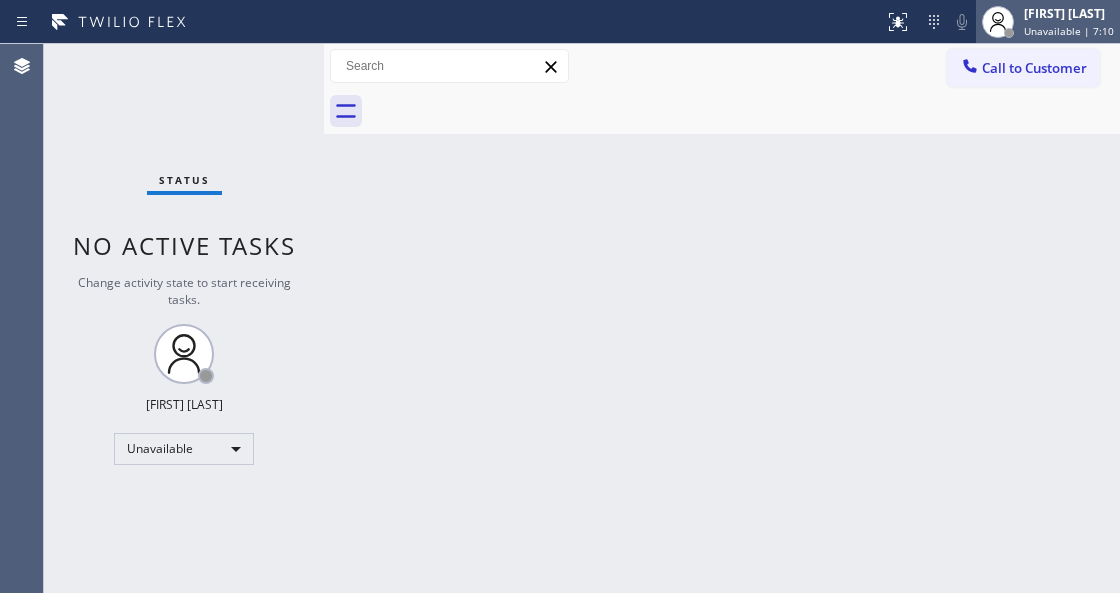 click on "Unavailable | 7:10" at bounding box center [1069, 31] 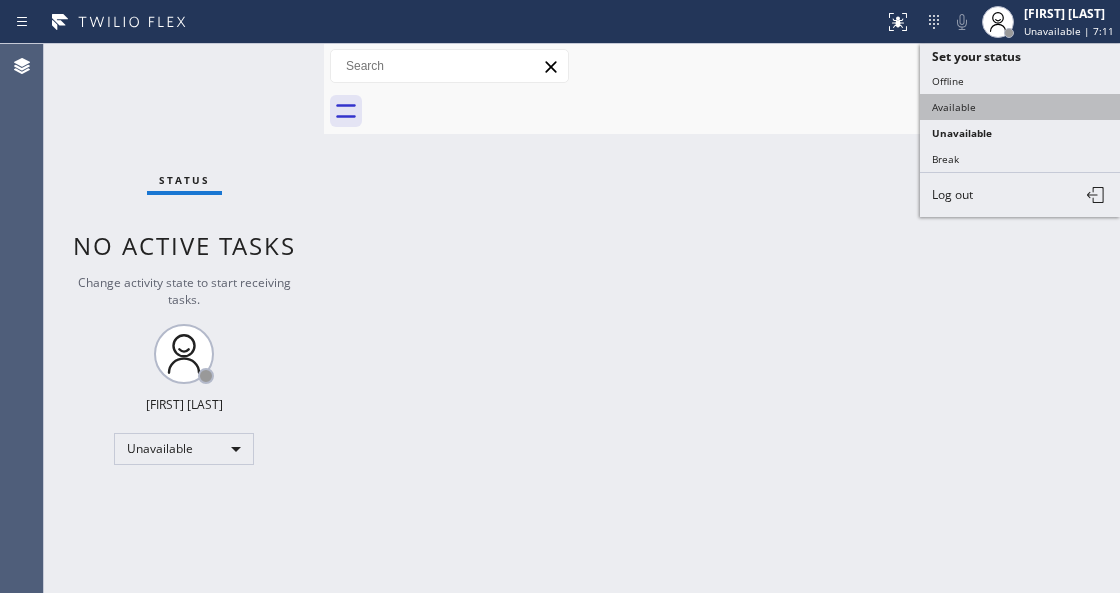 click on "Available" at bounding box center (1020, 107) 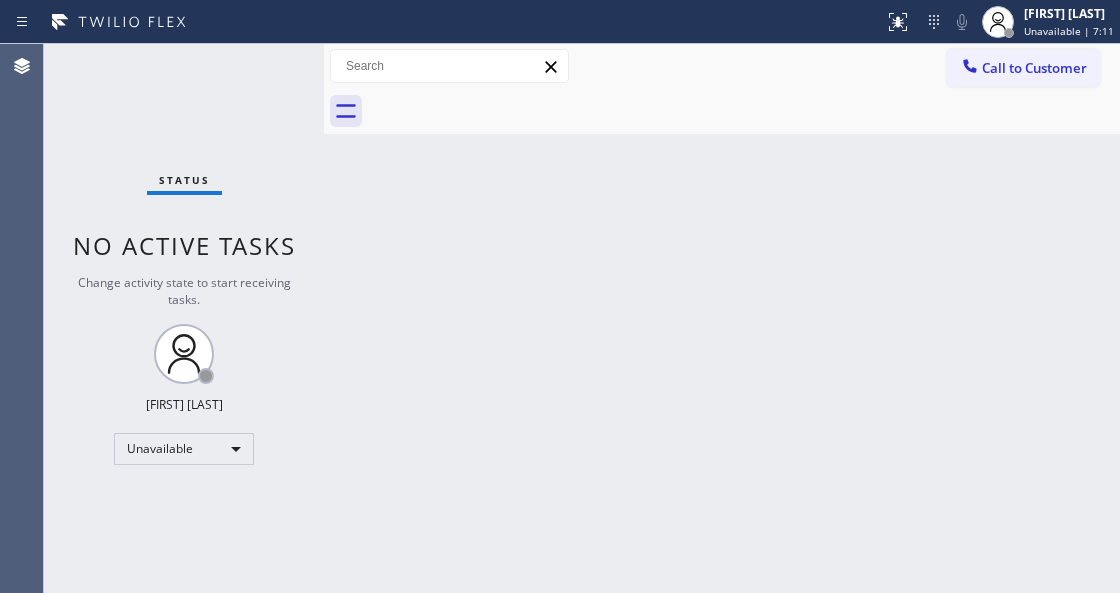 click on "Back to Dashboard Change Sender ID Customers Technicians Select a contact Outbound call Technician Search Technician Your caller id phone number Your caller id phone number Call Technician info Name   Phone none Address none Change Sender ID HVAC +18559994417 5 Star Appliance +18557314952 Appliance Repair +18554611149 Plumbing +18889090120 Air Duct Cleaning +18006865038  Electricians +18005688664 Cancel Change Check personal SMS Reset Change No tabs Call to Customer Outbound call Location Next Door Appliance Repair Long Island Your caller id phone number (631) 203-1974 Customer number Call Outbound call Technician Search Technician Your caller id phone number Your caller id phone number Call" at bounding box center (722, 318) 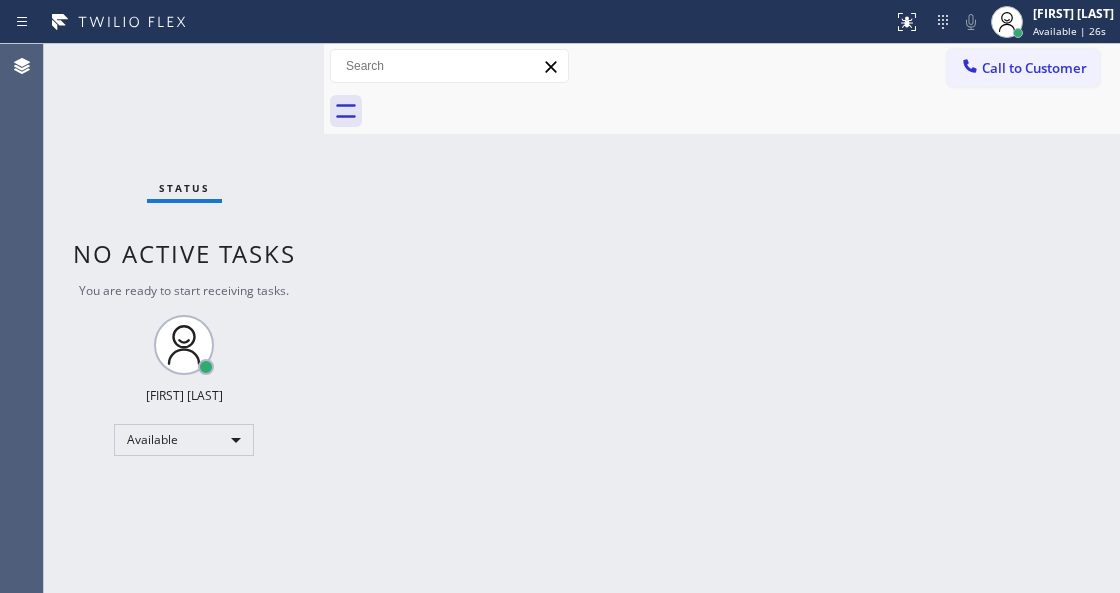 click on "Status   No active tasks     You are ready to start receiving tasks.   Venezza Koren Intas Available" at bounding box center (184, 318) 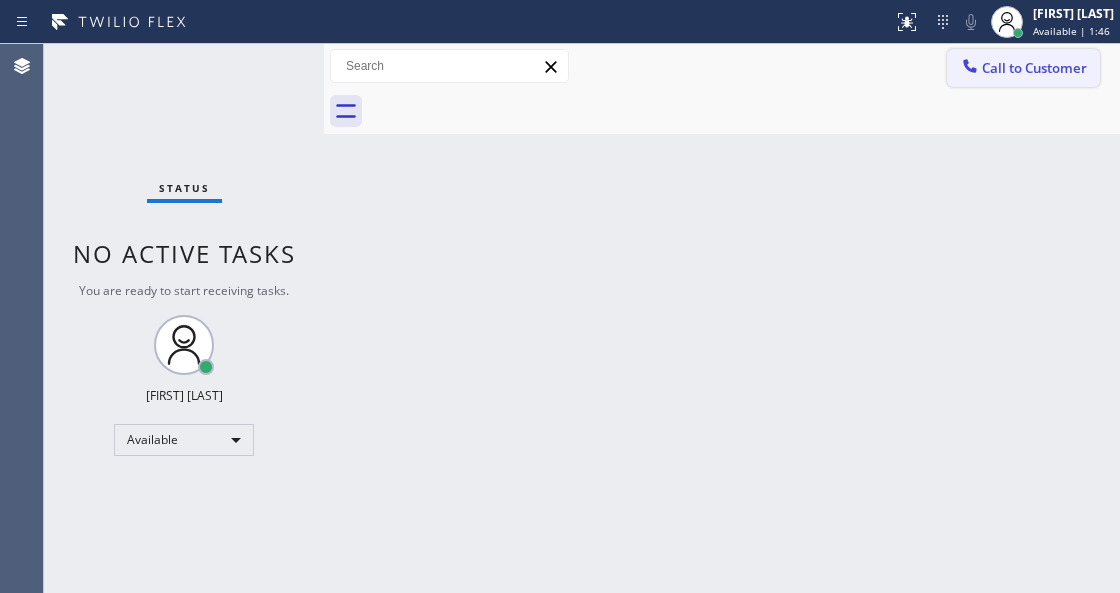 click on "Call to Customer" at bounding box center [1023, 68] 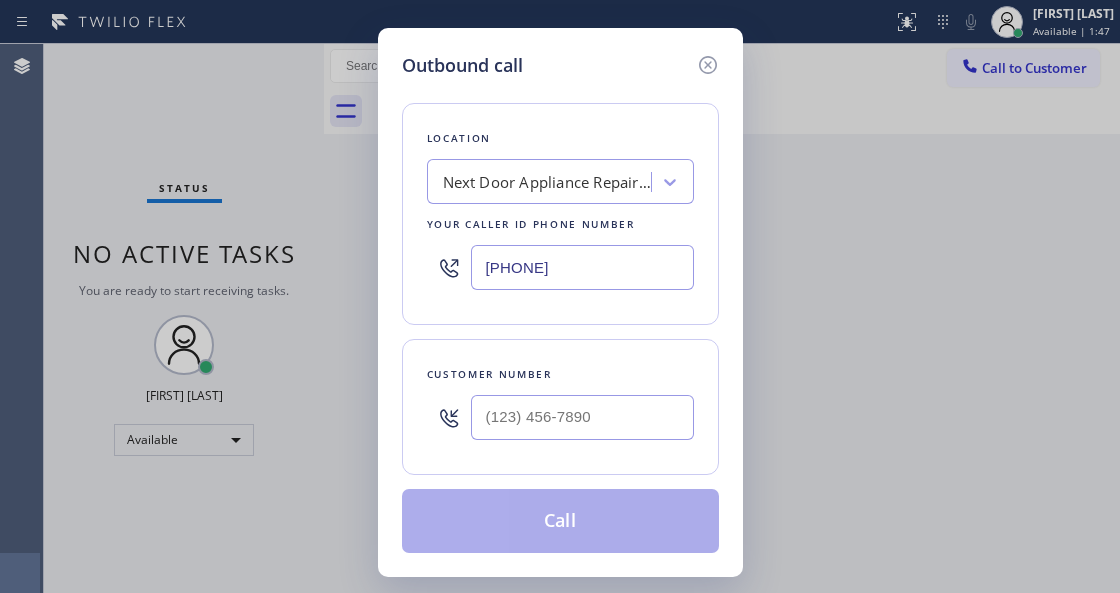 drag, startPoint x: 656, startPoint y: 267, endPoint x: 375, endPoint y: 265, distance: 281.0071 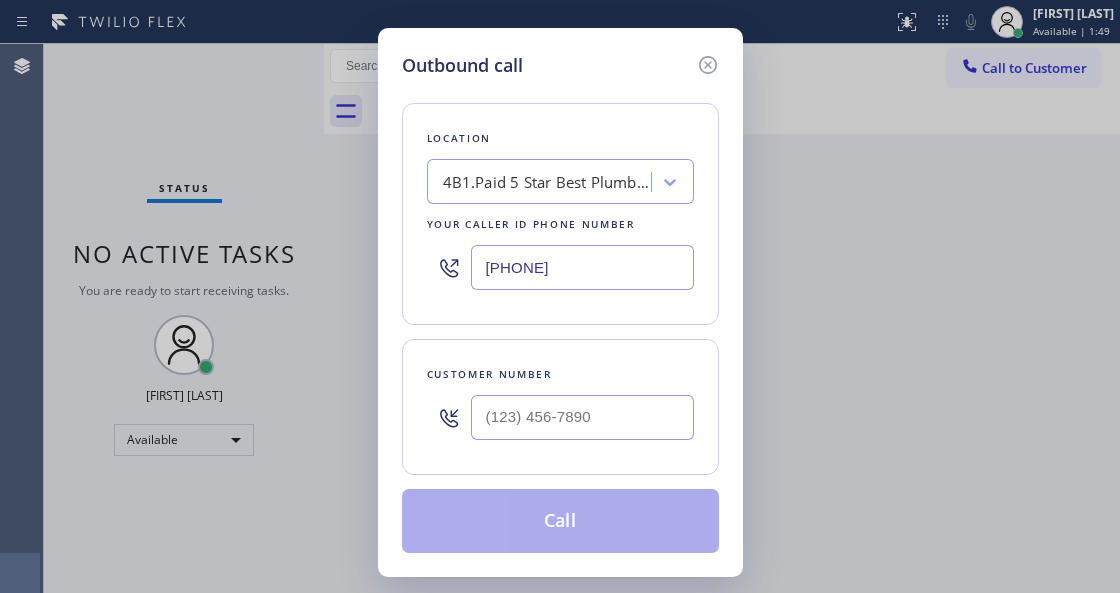 type on "[PHONE]" 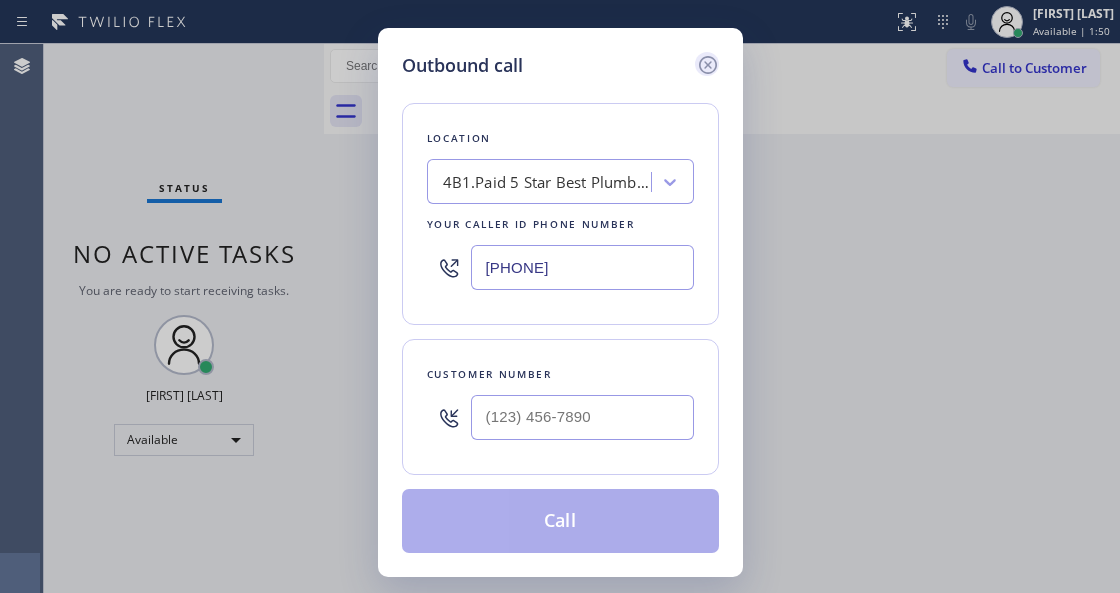 click 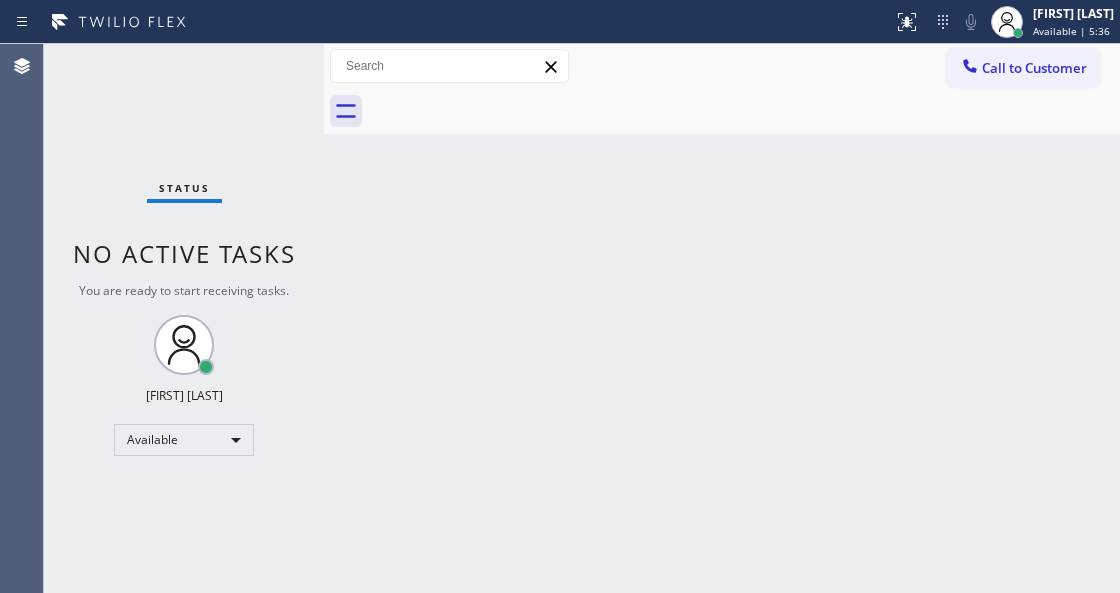 drag, startPoint x: 582, startPoint y: 232, endPoint x: 504, endPoint y: 497, distance: 276.24084 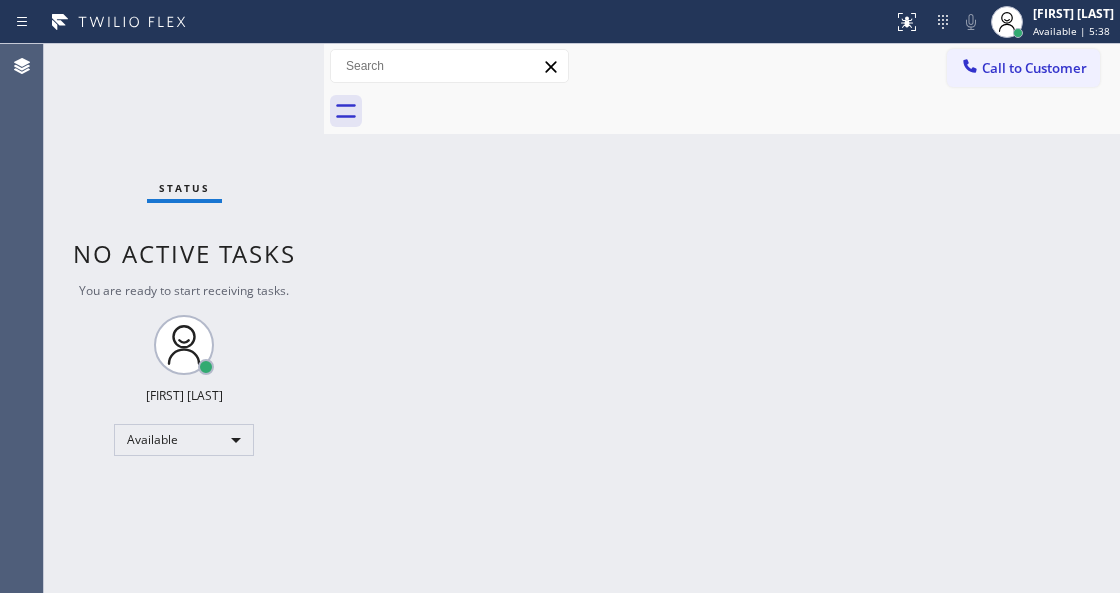click on "Status   No active tasks     You are ready to start receiving tasks.   Venezza Koren Intas Available" at bounding box center [184, 318] 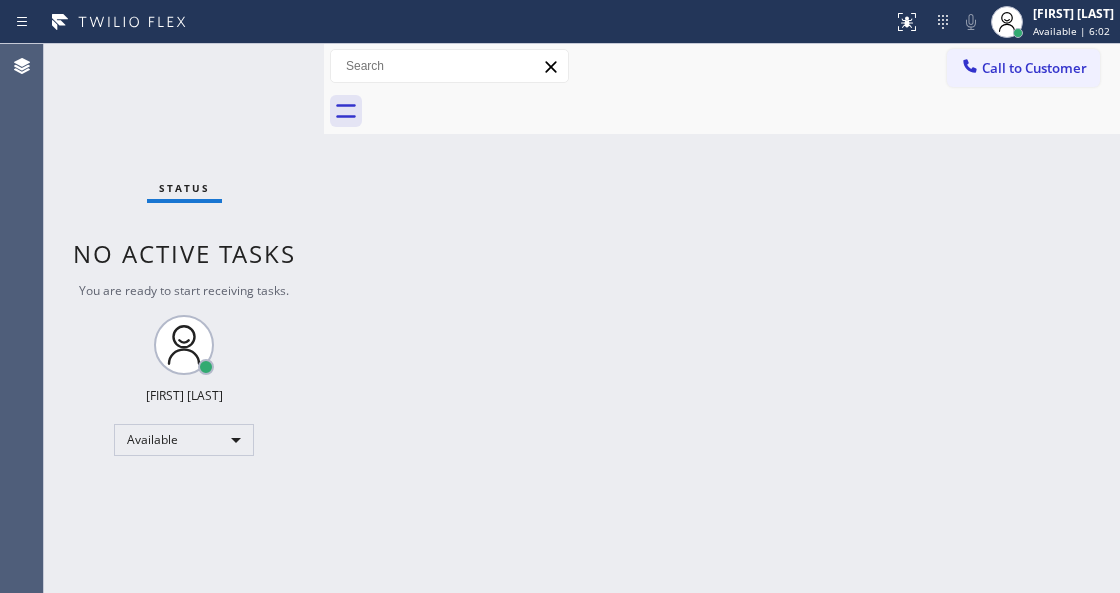 click on "Back to Dashboard Change Sender ID Customers Technicians Select a contact Outbound call Technician Search Technician Your caller id phone number Your caller id phone number Call Technician info Name   Phone none Address none Change Sender ID HVAC +18559994417 5 Star Appliance +18557314952 Appliance Repair +18554611149 Plumbing +18889090120 Air Duct Cleaning +18006865038  Electricians +18005688664 Cancel Change Check personal SMS Reset Change No tabs Call to Customer Outbound call Location 5 Star Best Plumbing LA GLSA Your caller id phone number (213) 444-7988 Customer number Call Outbound call Technician Search Technician Your caller id phone number Your caller id phone number Call" at bounding box center [722, 318] 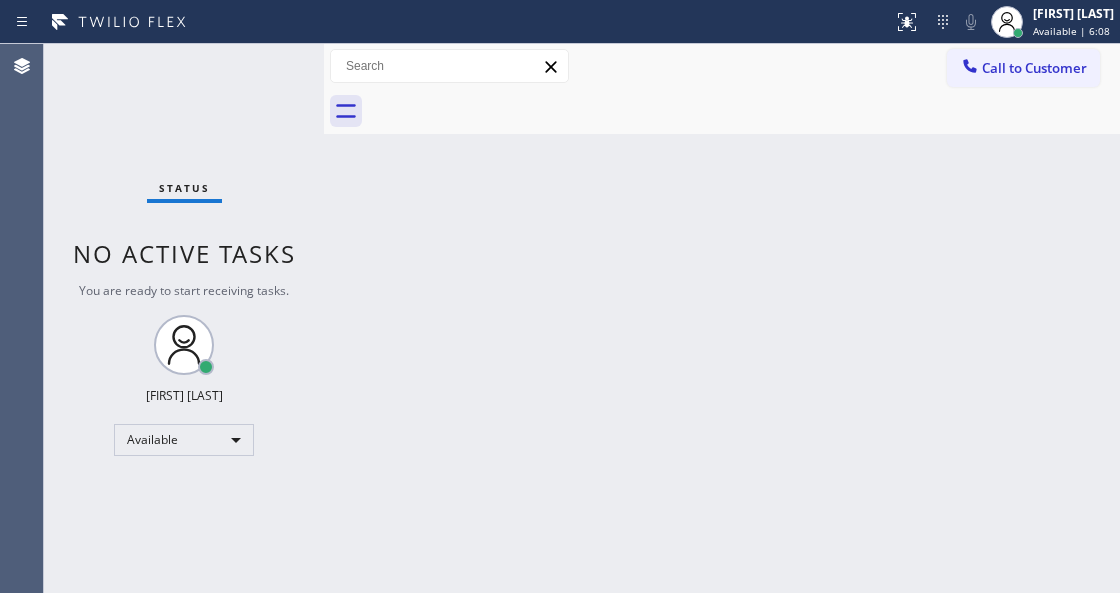 click on "Status   No active tasks     You are ready to start receiving tasks.   Venezza Koren Intas Available" at bounding box center (184, 318) 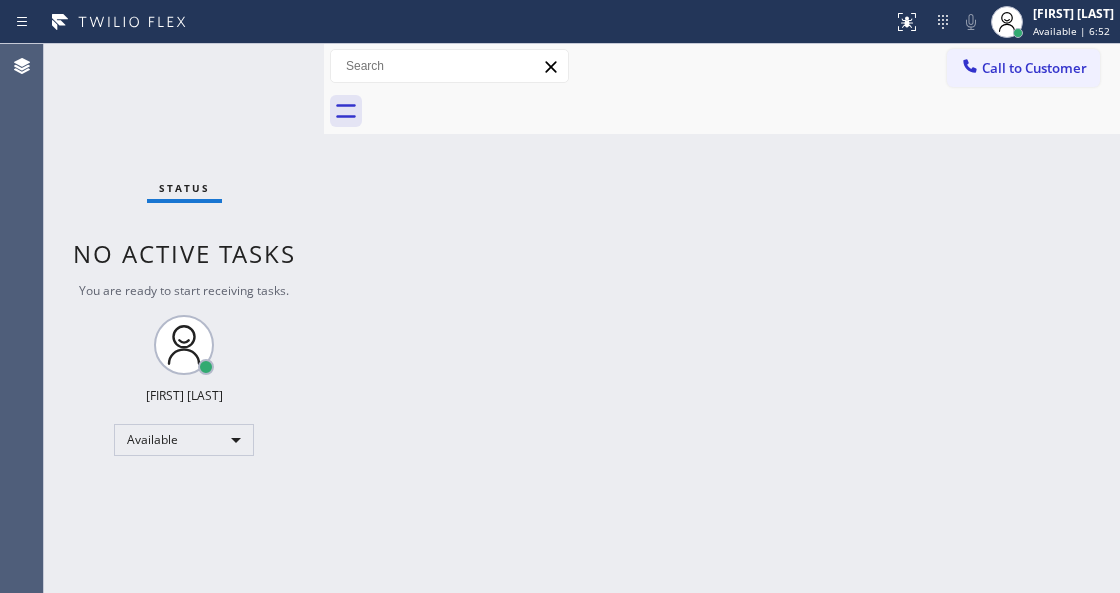 drag, startPoint x: 328, startPoint y: 204, endPoint x: 255, endPoint y: 128, distance: 105.380264 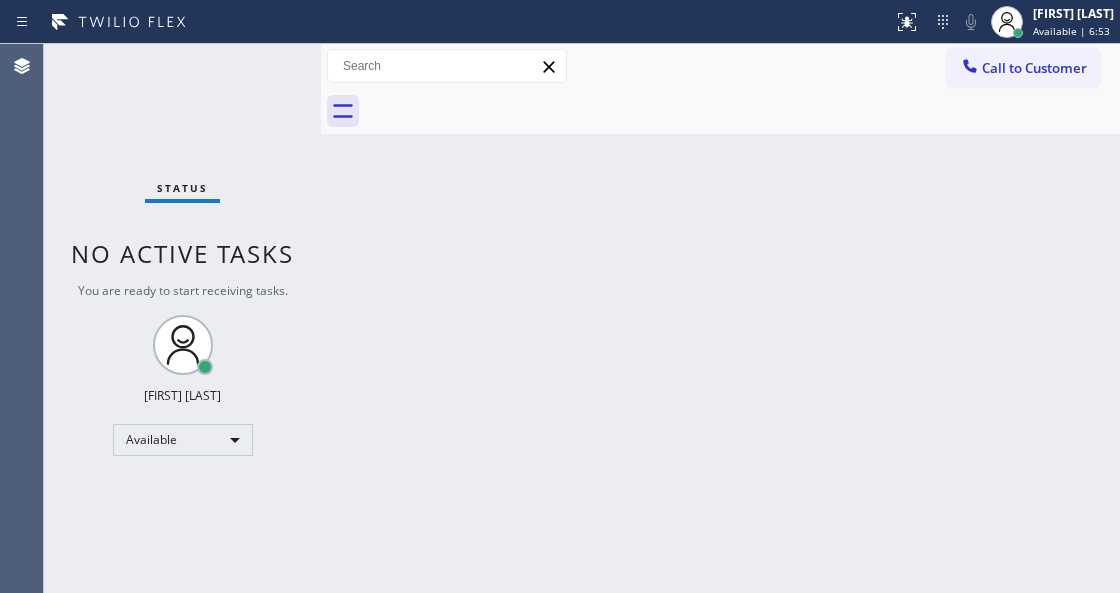 click on "Status   No active tasks     You are ready to start receiving tasks.   Venezza Koren Intas Available" at bounding box center (182, 318) 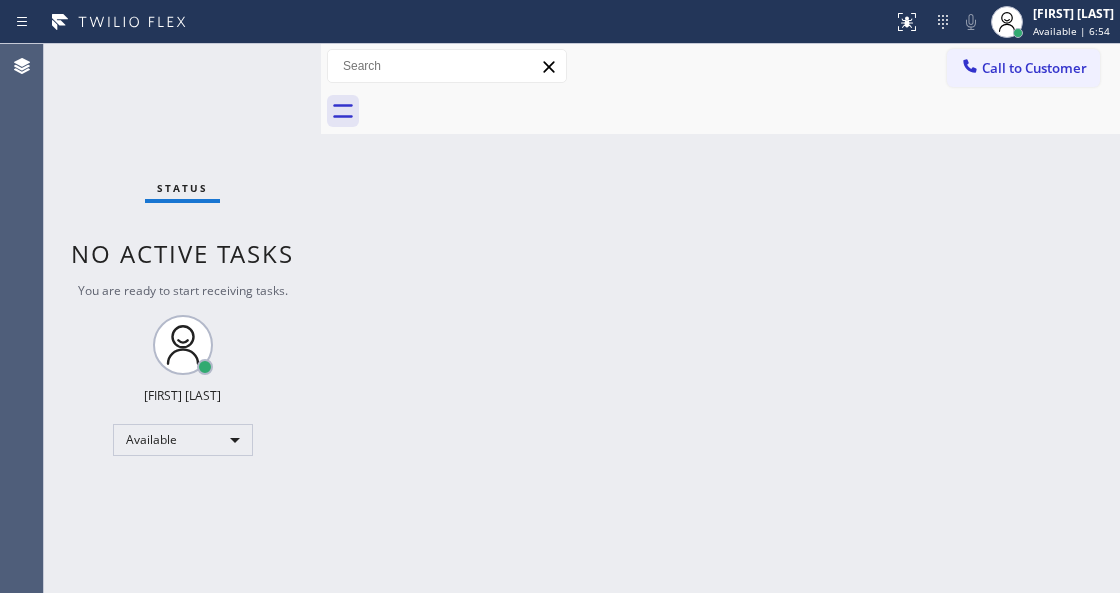click on "Status   No active tasks     You are ready to start receiving tasks.   Venezza Koren Intas Available" at bounding box center [182, 318] 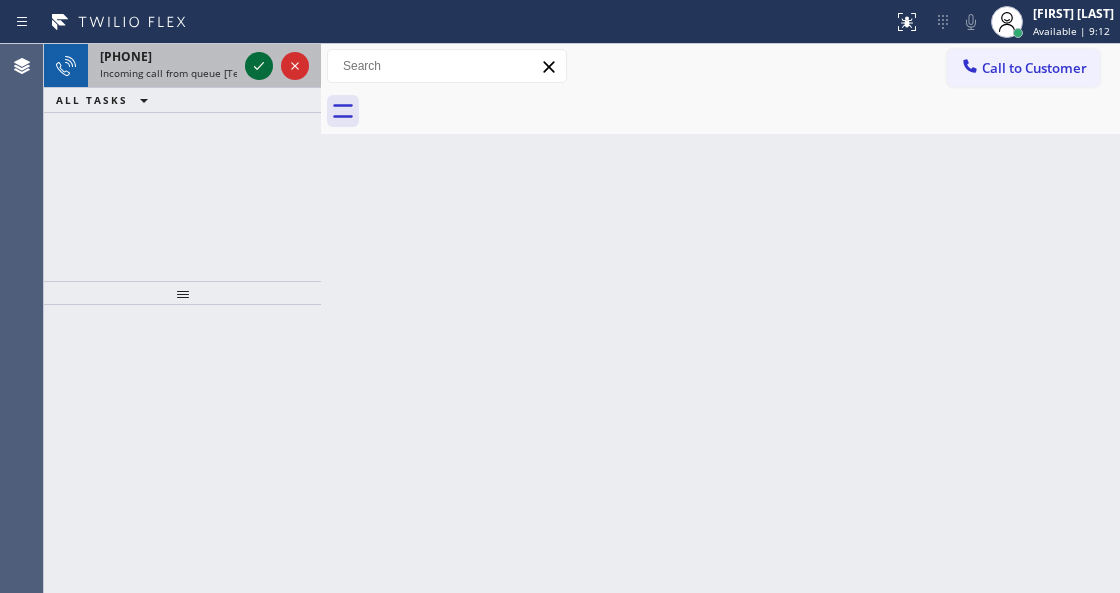 click at bounding box center (259, 66) 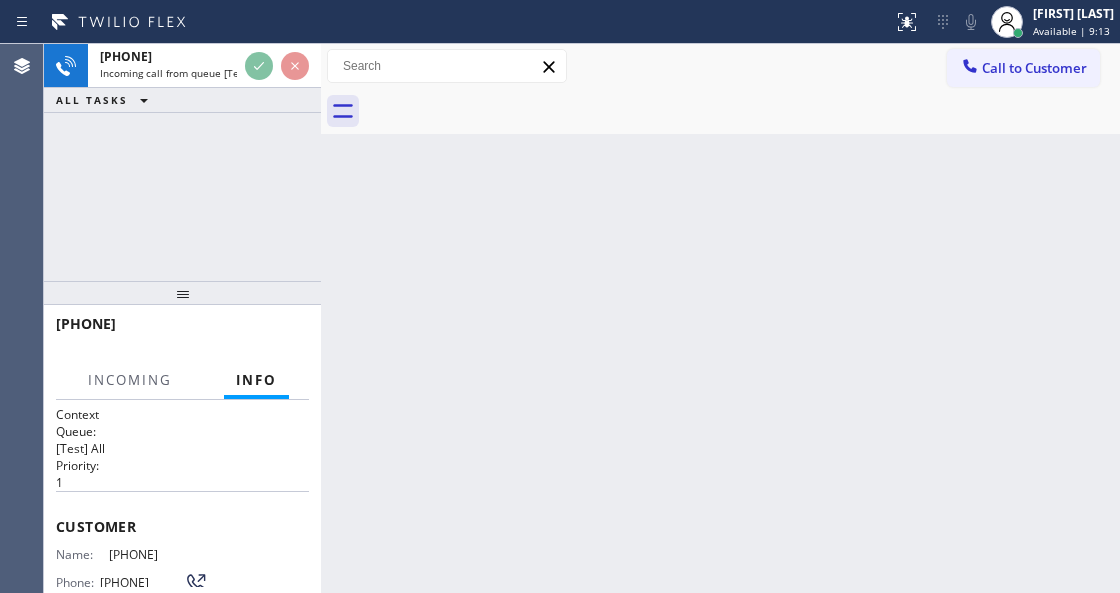 scroll, scrollTop: 90, scrollLeft: 0, axis: vertical 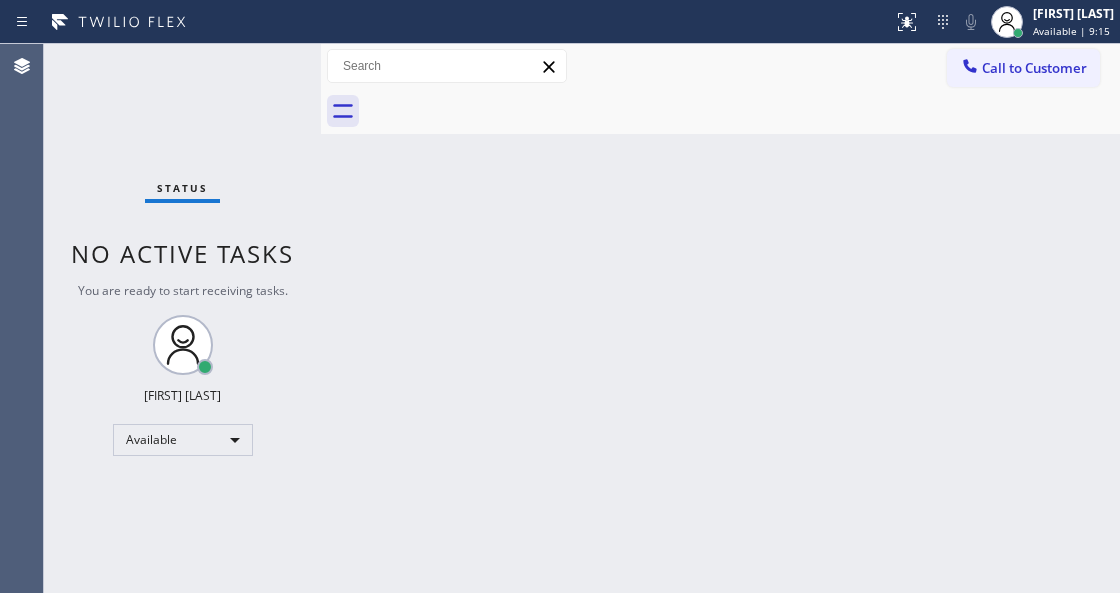 drag, startPoint x: 457, startPoint y: 178, endPoint x: 427, endPoint y: 232, distance: 61.77378 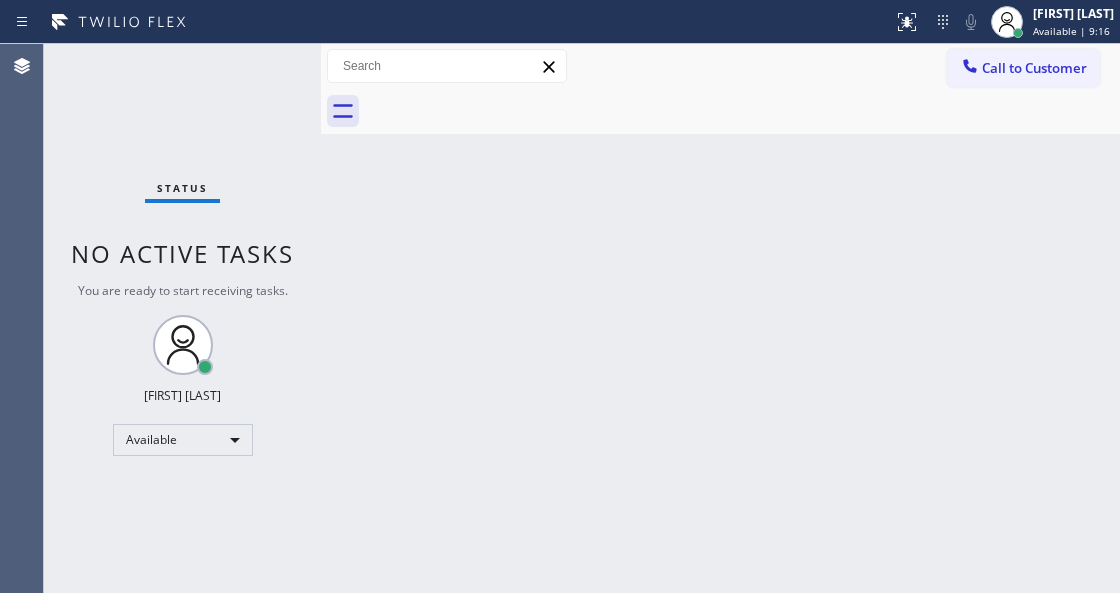 click on "Status   No active tasks     You are ready to start receiving tasks.   Venezza Koren Intas Available" at bounding box center (182, 318) 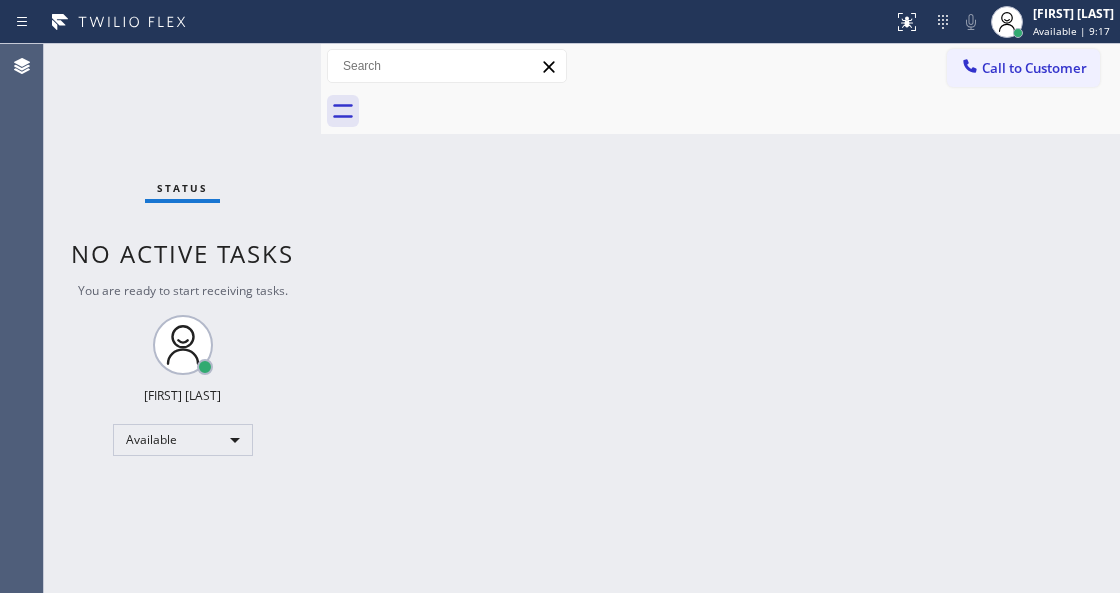 click on "Status   No active tasks     You are ready to start receiving tasks.   Venezza Koren Intas Available" at bounding box center [182, 318] 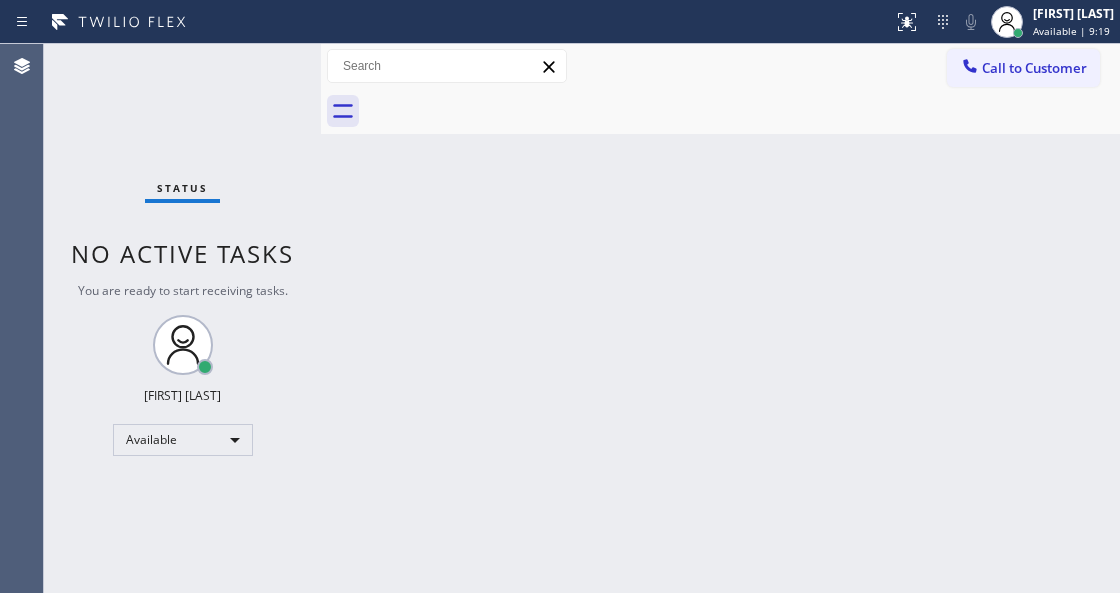 click on "Status   No active tasks     You are ready to start receiving tasks.   Venezza Koren Intas Available" at bounding box center (182, 318) 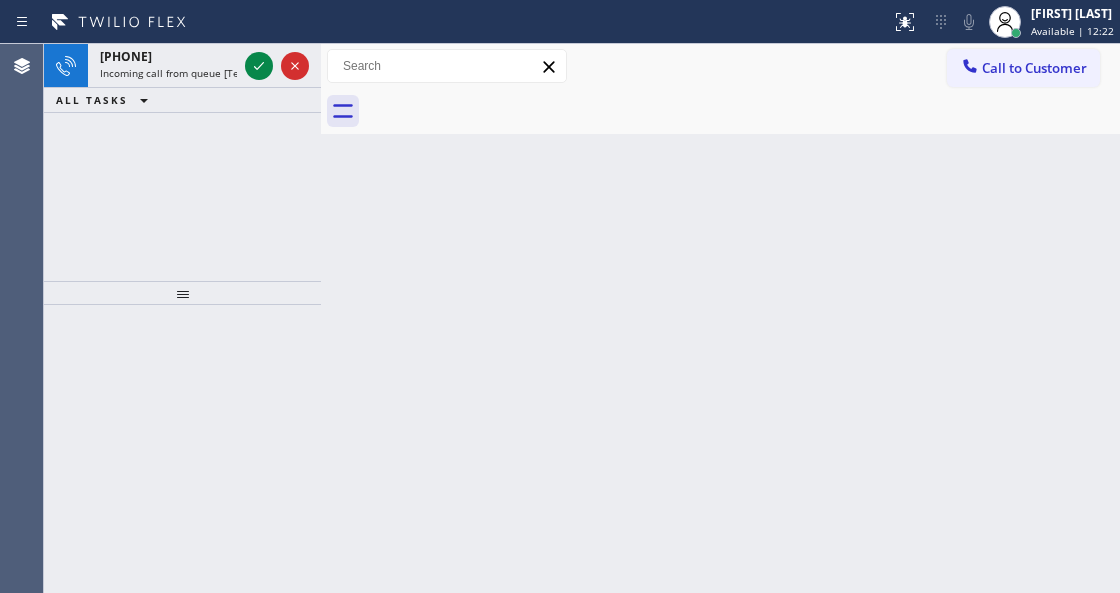 drag, startPoint x: 261, startPoint y: 66, endPoint x: 268, endPoint y: 150, distance: 84.29116 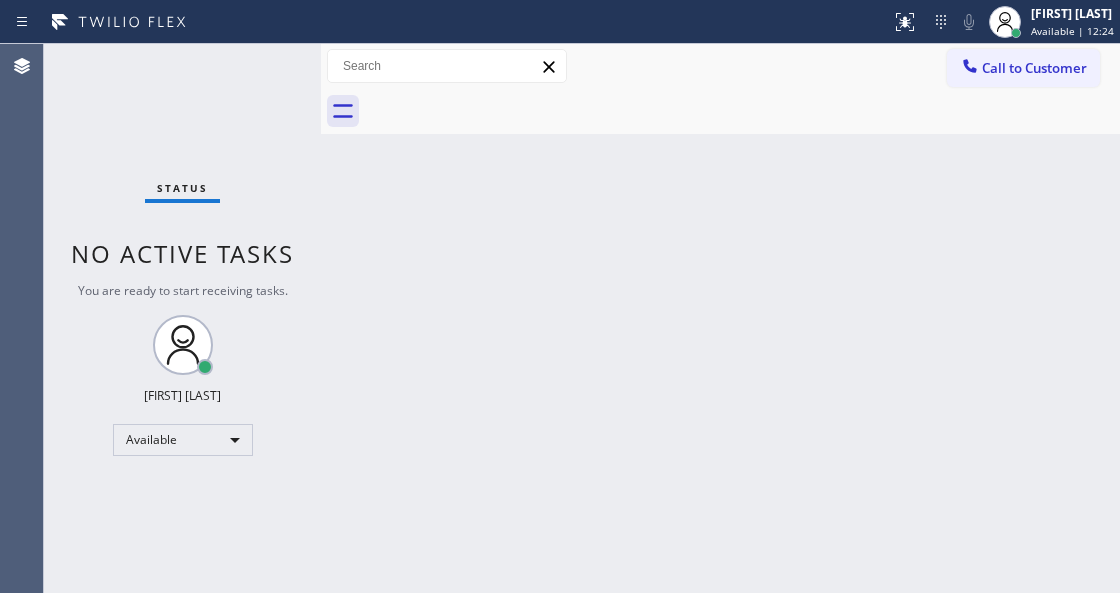 click on "Status   No active tasks     You are ready to start receiving tasks.   Venezza Koren Intas Available" at bounding box center [182, 318] 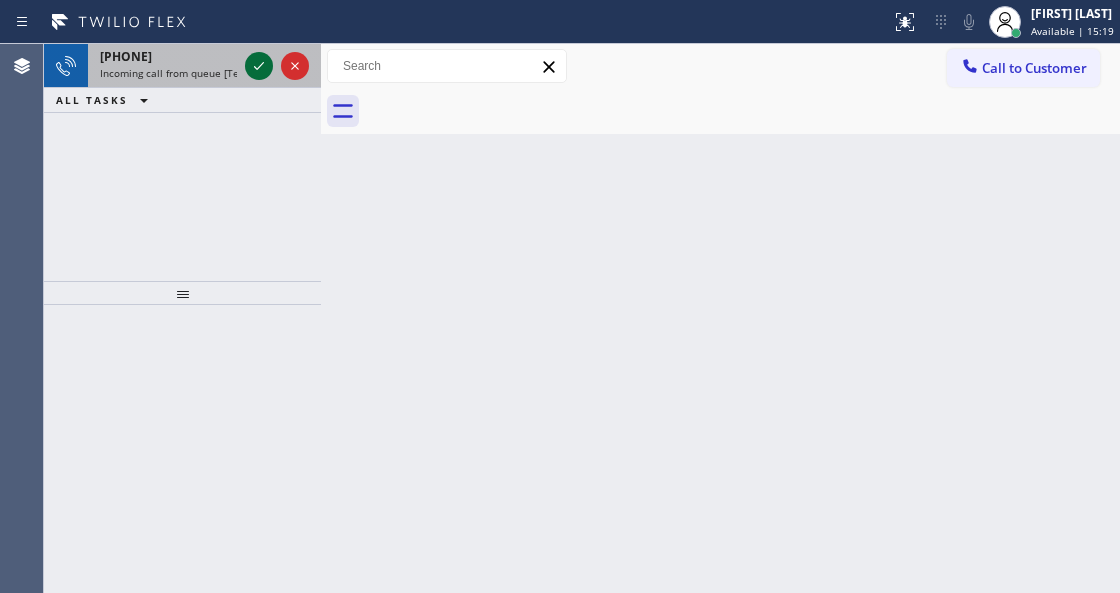 click 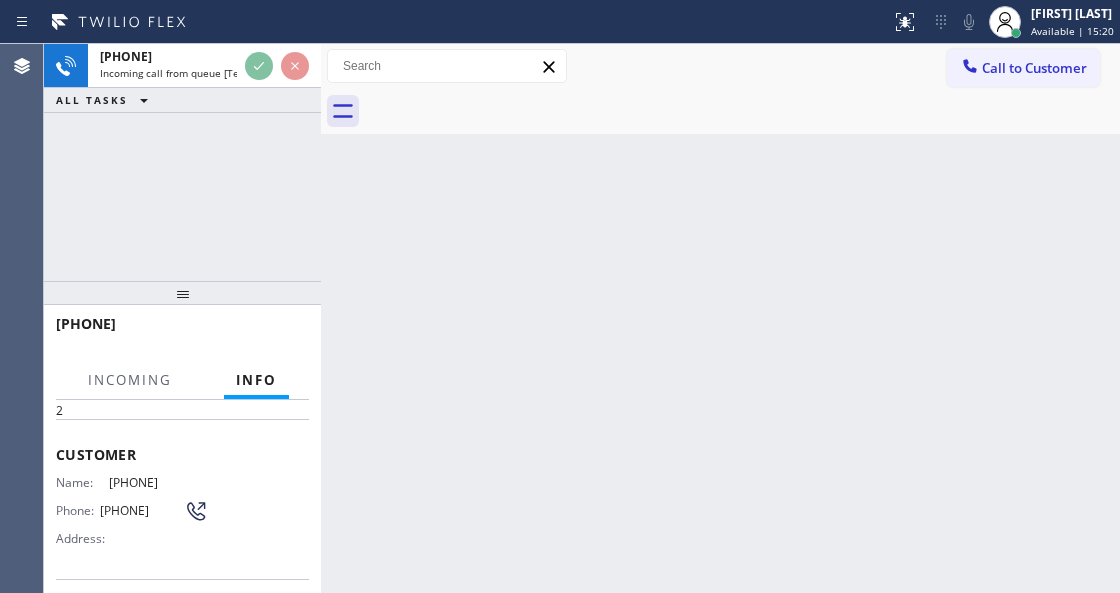 scroll, scrollTop: 200, scrollLeft: 0, axis: vertical 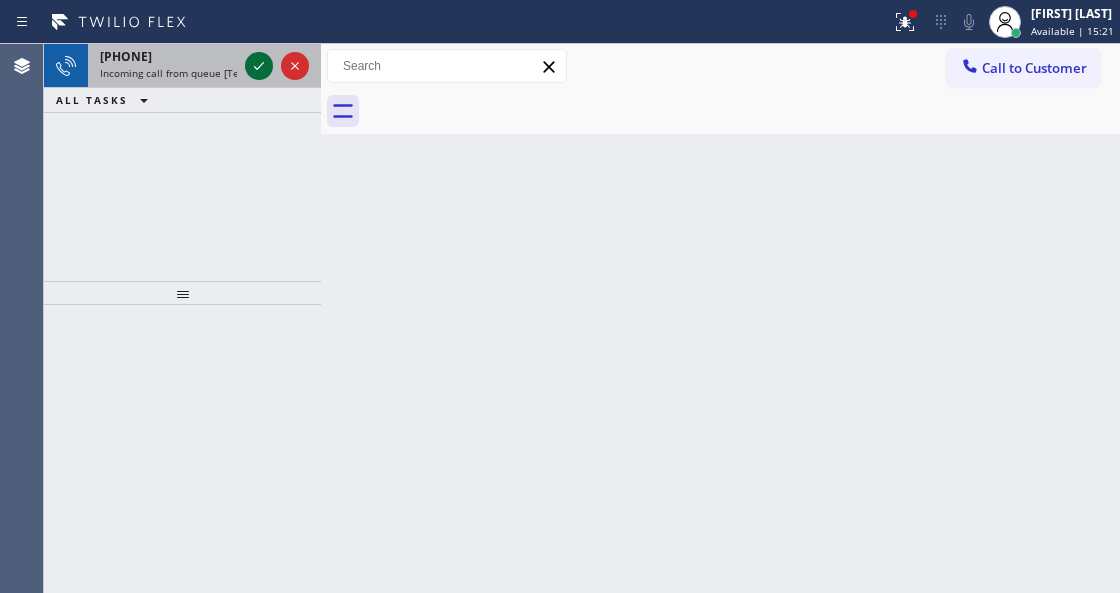 click 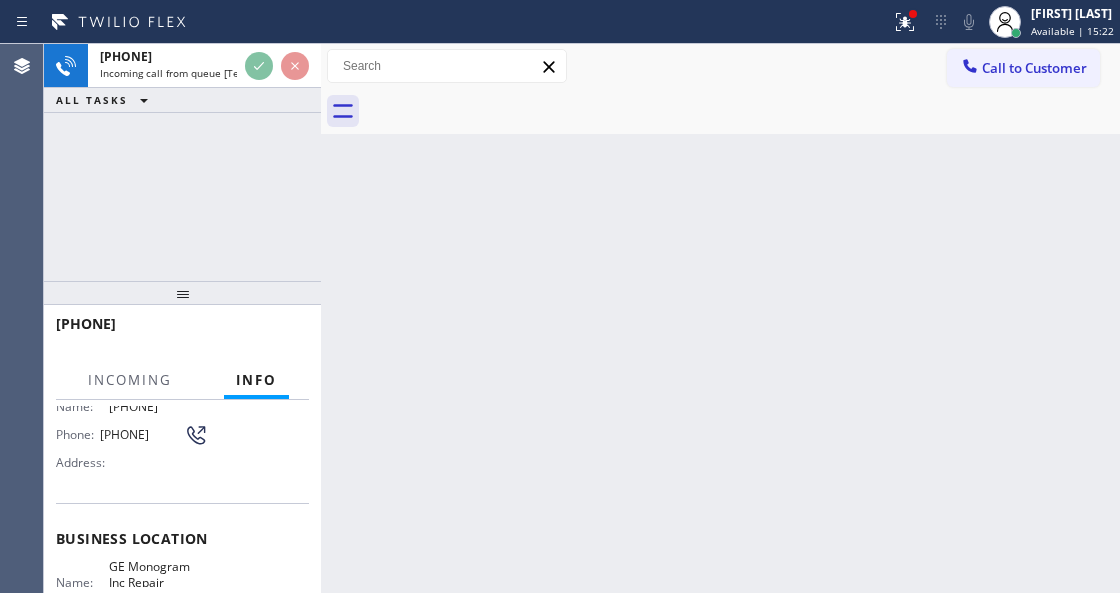 scroll, scrollTop: 266, scrollLeft: 0, axis: vertical 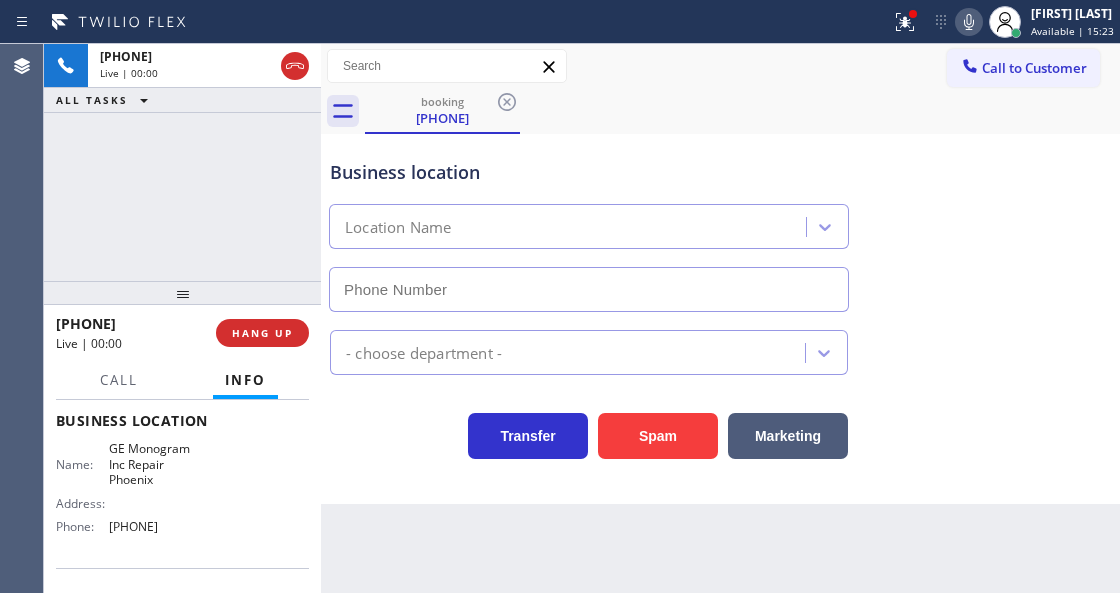 type on "(602) 755-6398" 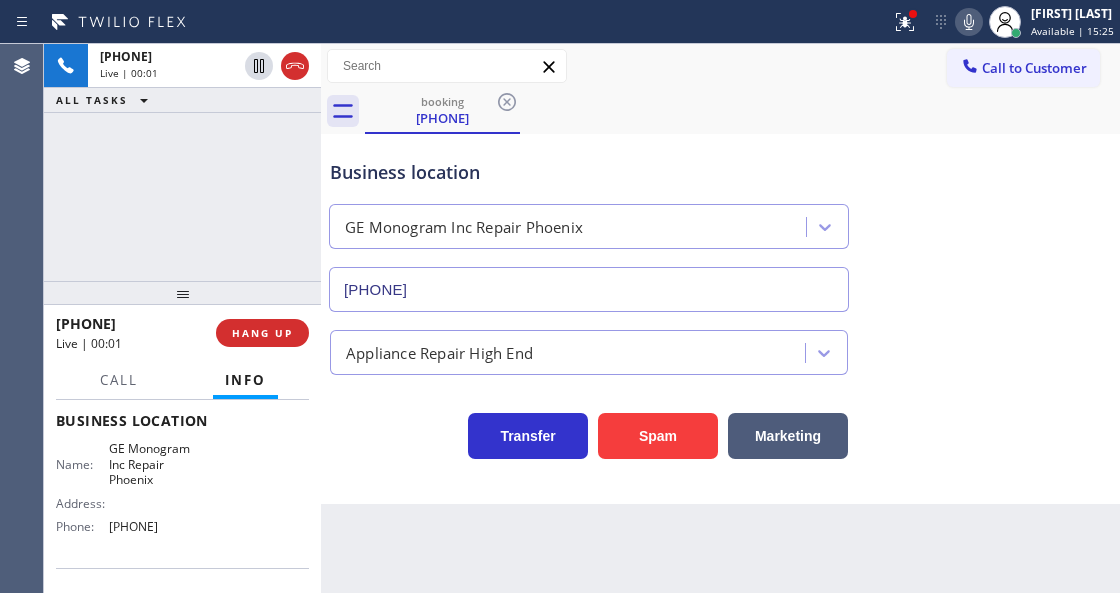 click on "Agent Desktop" at bounding box center (21, 318) 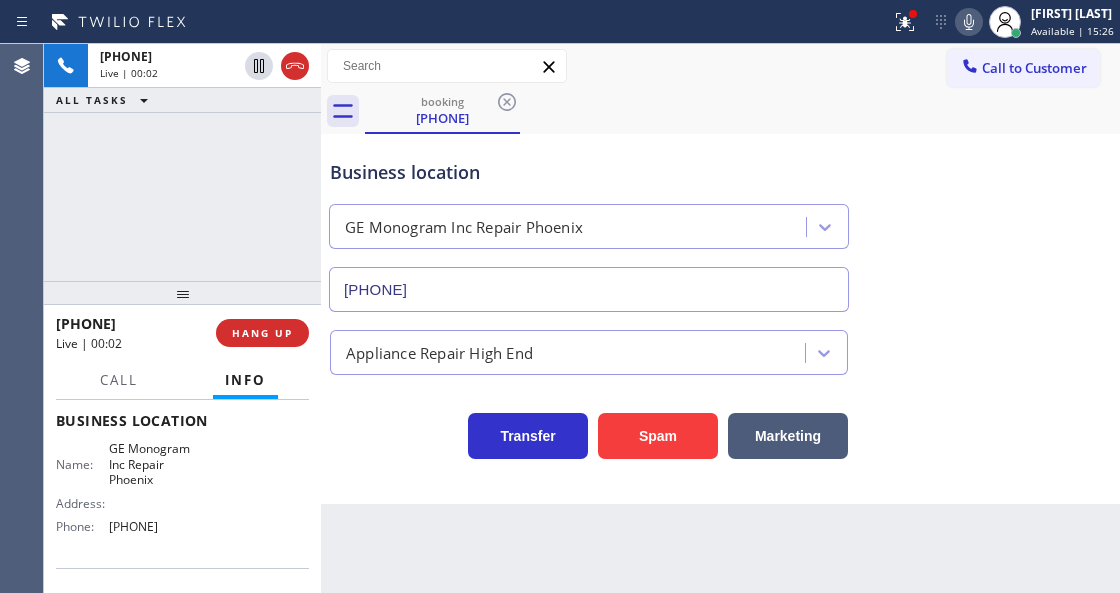 click on "+16023292487 Live | 00:02 ALL TASKS ALL TASKS ACTIVE TASKS TASKS IN WRAP UP" at bounding box center (182, 162) 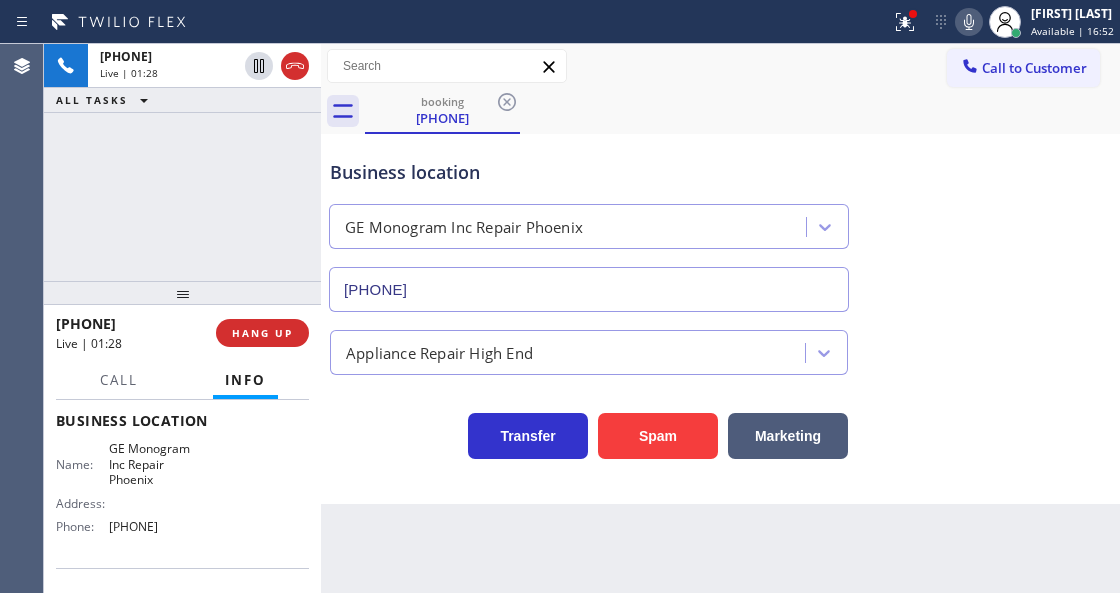 drag, startPoint x: 851, startPoint y: 26, endPoint x: 847, endPoint y: 43, distance: 17.464249 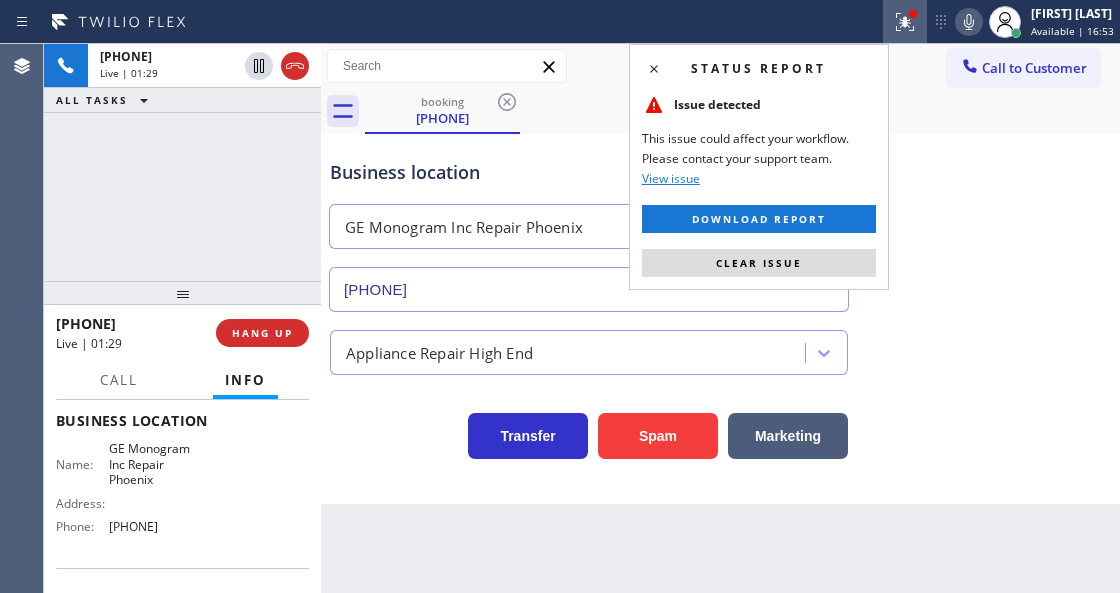 click on "Status report Issue detected This issue could affect your workflow. Please contact your support team. View issue Download report Clear issue" at bounding box center (759, 167) 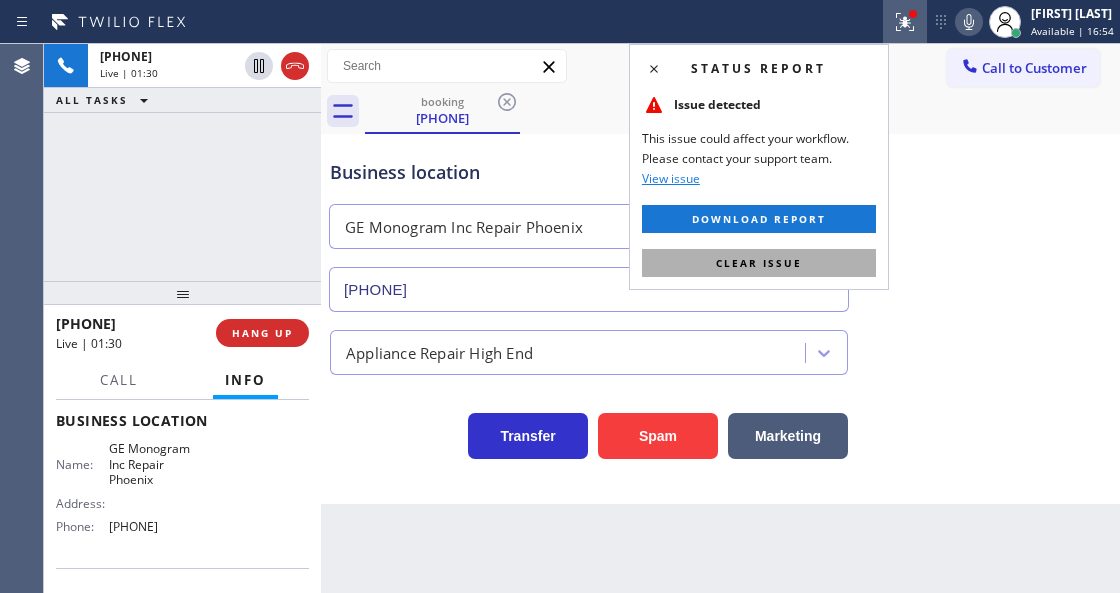 click on "Clear issue" at bounding box center (759, 263) 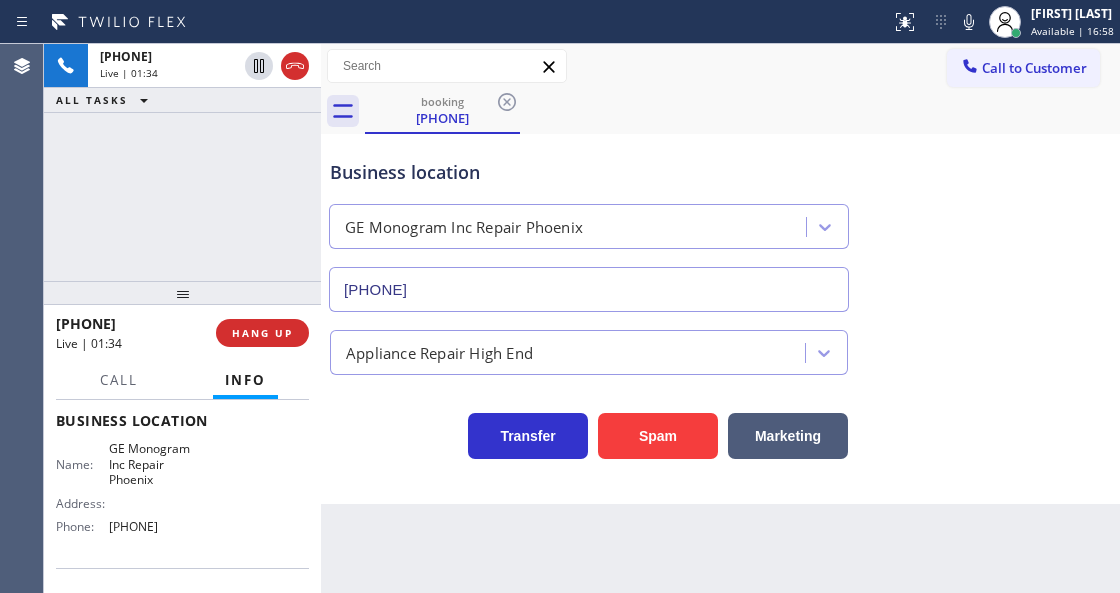 drag, startPoint x: 929, startPoint y: 18, endPoint x: 858, endPoint y: 73, distance: 89.81091 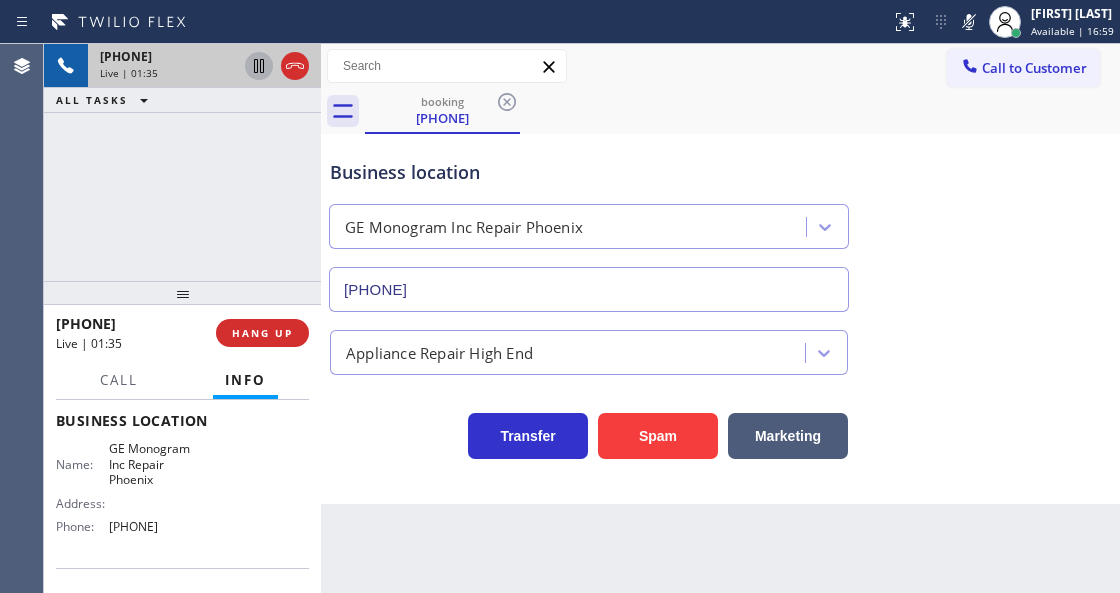click 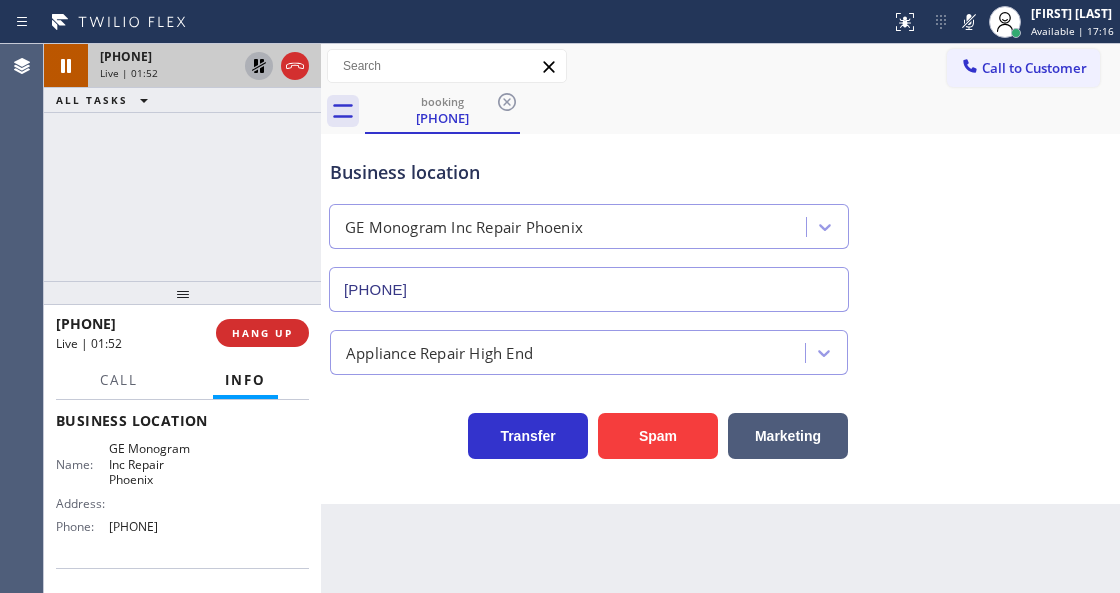 drag, startPoint x: 926, startPoint y: 34, endPoint x: 902, endPoint y: 89, distance: 60.00833 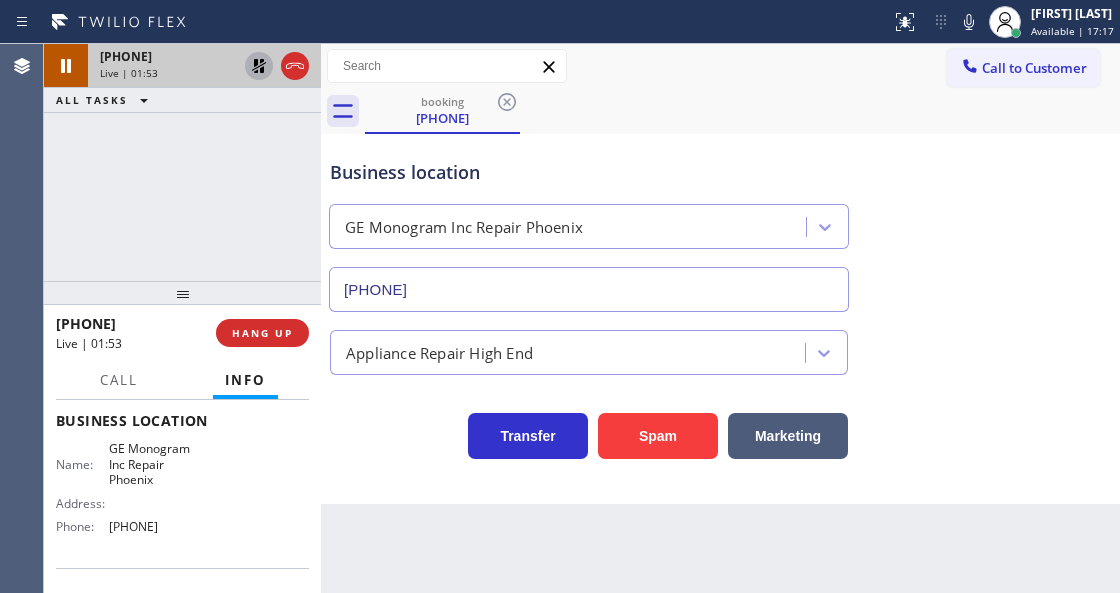 click 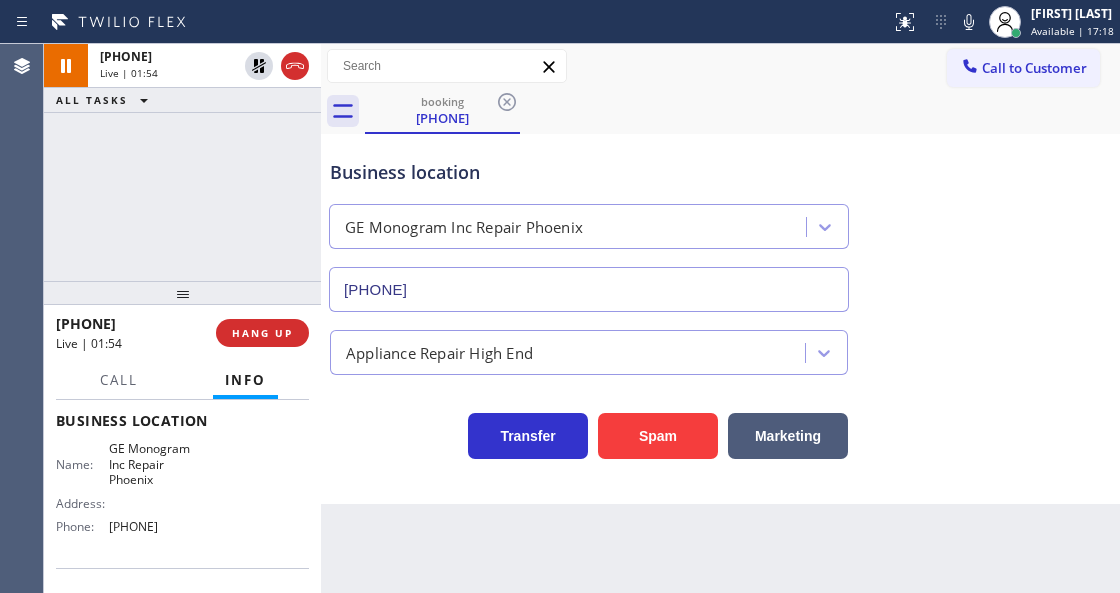 click on "Call to Customer Outbound call Location 5 Star Best Plumbing LA GLSA Your caller id phone number (213) 444-7988 Customer number Call Outbound call Technician Search Technician Your caller id phone number Your caller id phone number Call" at bounding box center [720, 66] 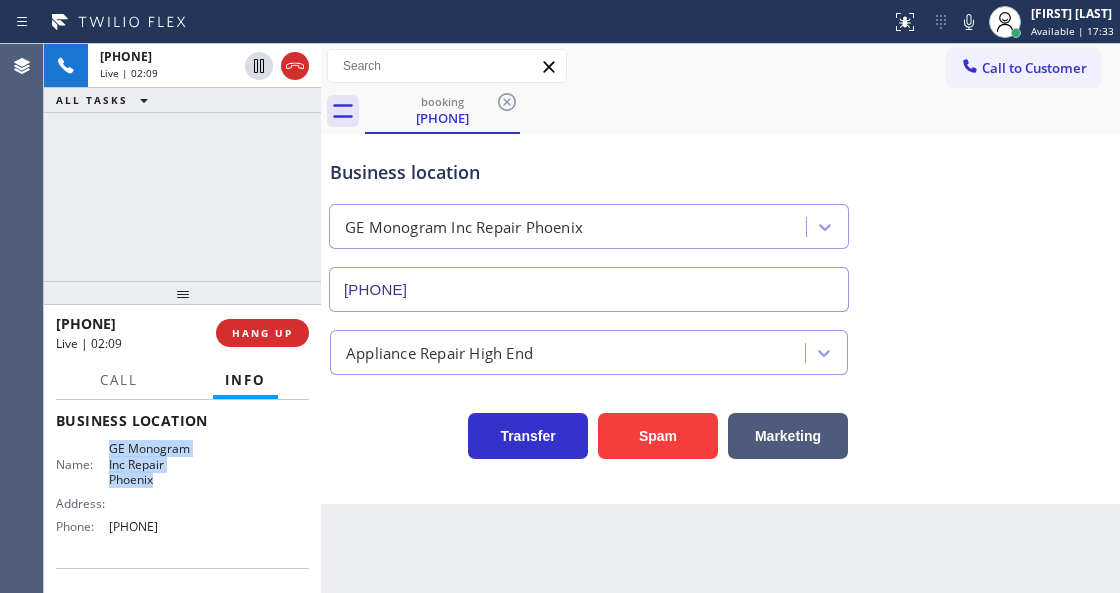 drag, startPoint x: 106, startPoint y: 439, endPoint x: 154, endPoint y: 486, distance: 67.17886 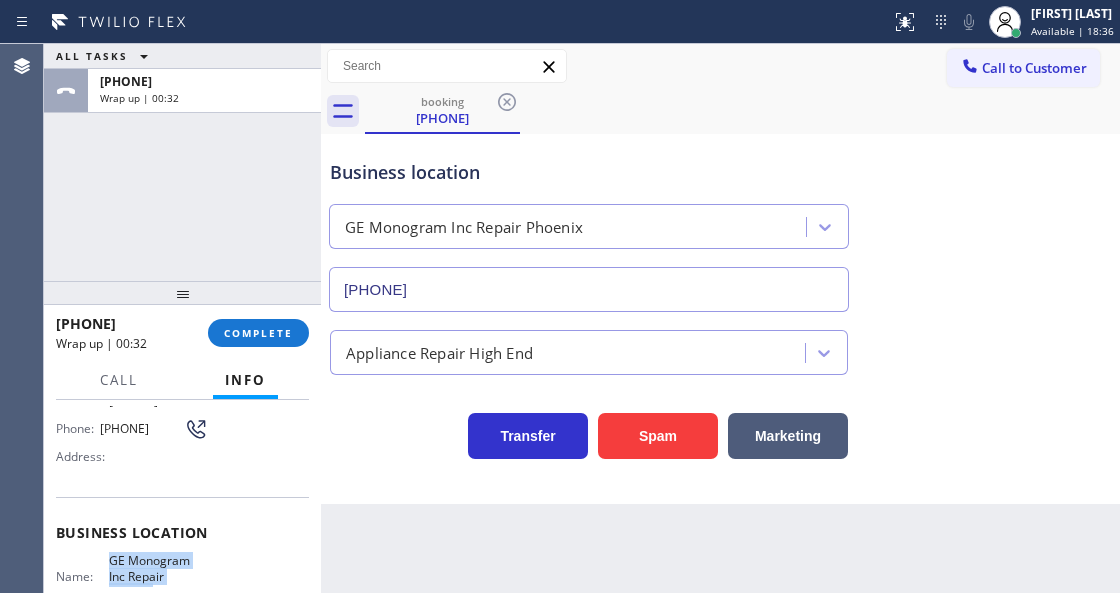 scroll, scrollTop: 0, scrollLeft: 0, axis: both 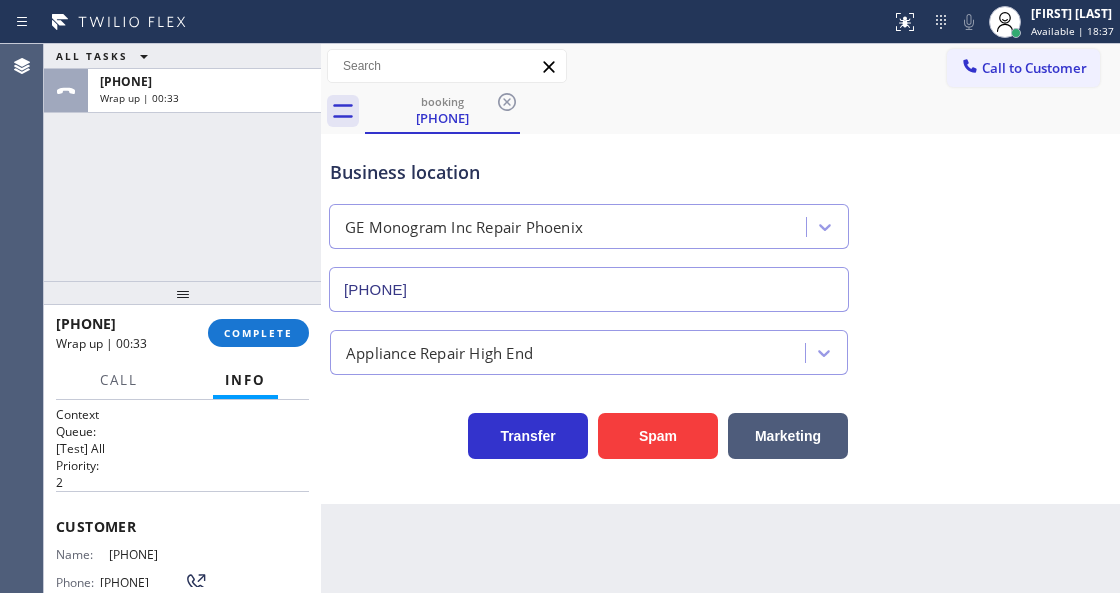 drag, startPoint x: 205, startPoint y: 545, endPoint x: 101, endPoint y: 550, distance: 104.120125 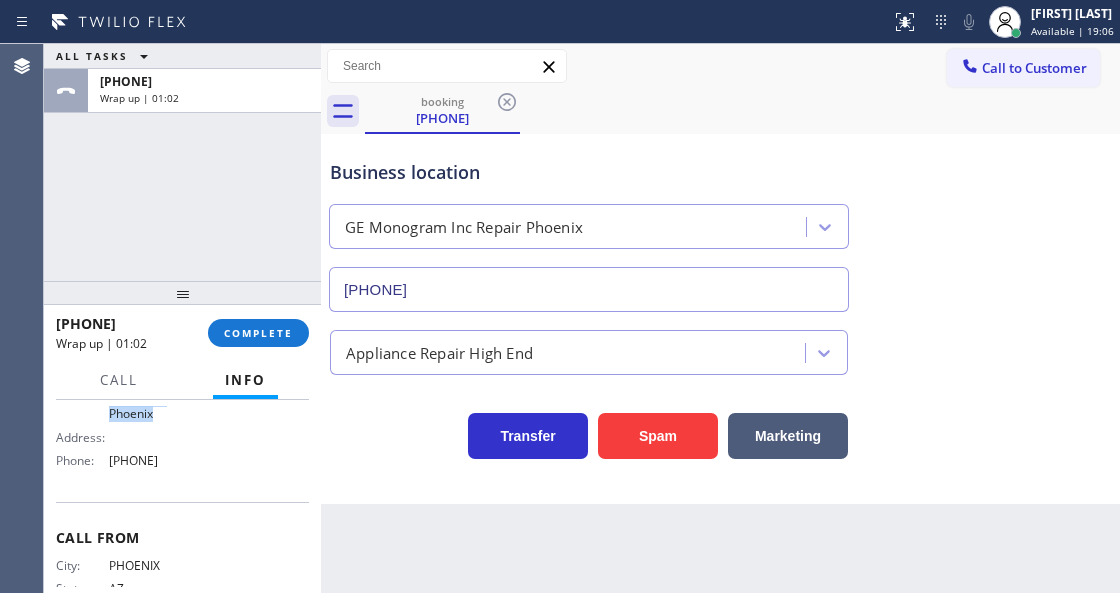 scroll, scrollTop: 333, scrollLeft: 0, axis: vertical 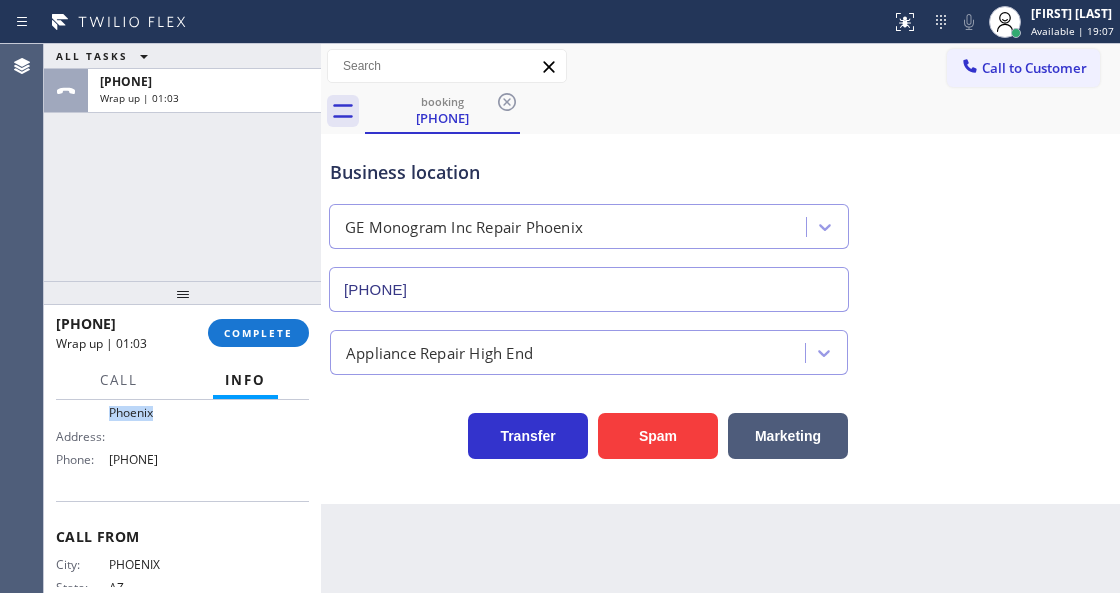 drag, startPoint x: 224, startPoint y: 464, endPoint x: 105, endPoint y: 457, distance: 119.2057 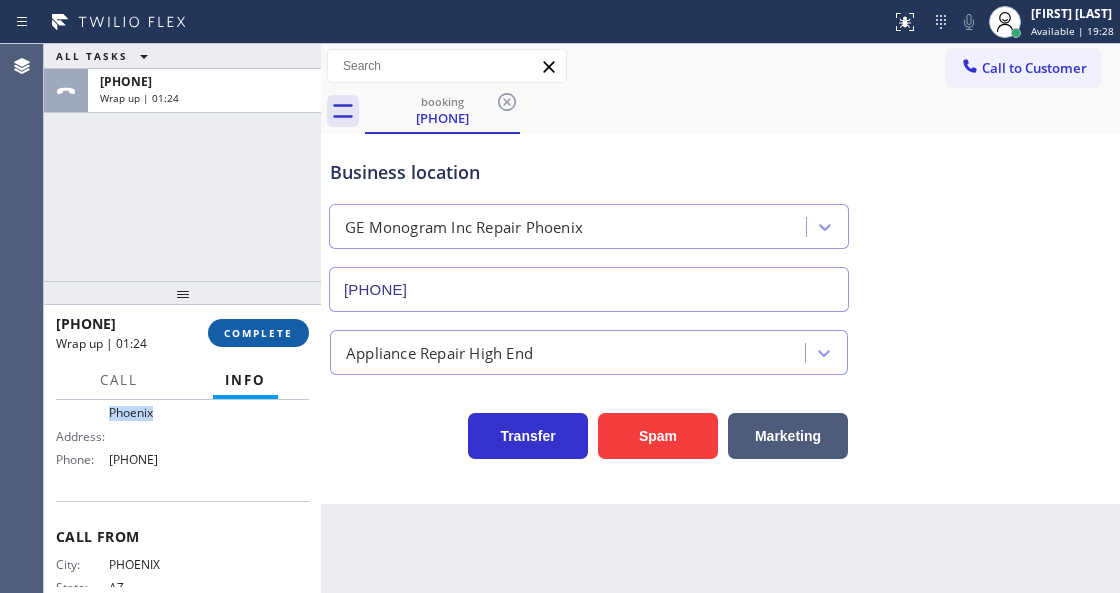 click on "COMPLETE" at bounding box center [258, 333] 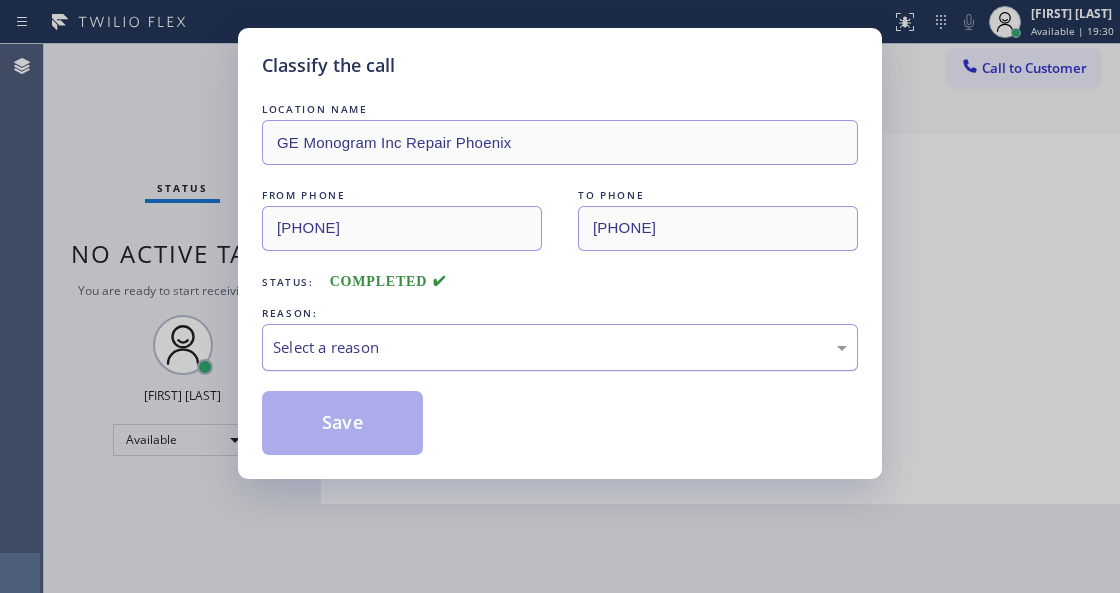 click on "Select a reason" at bounding box center [560, 347] 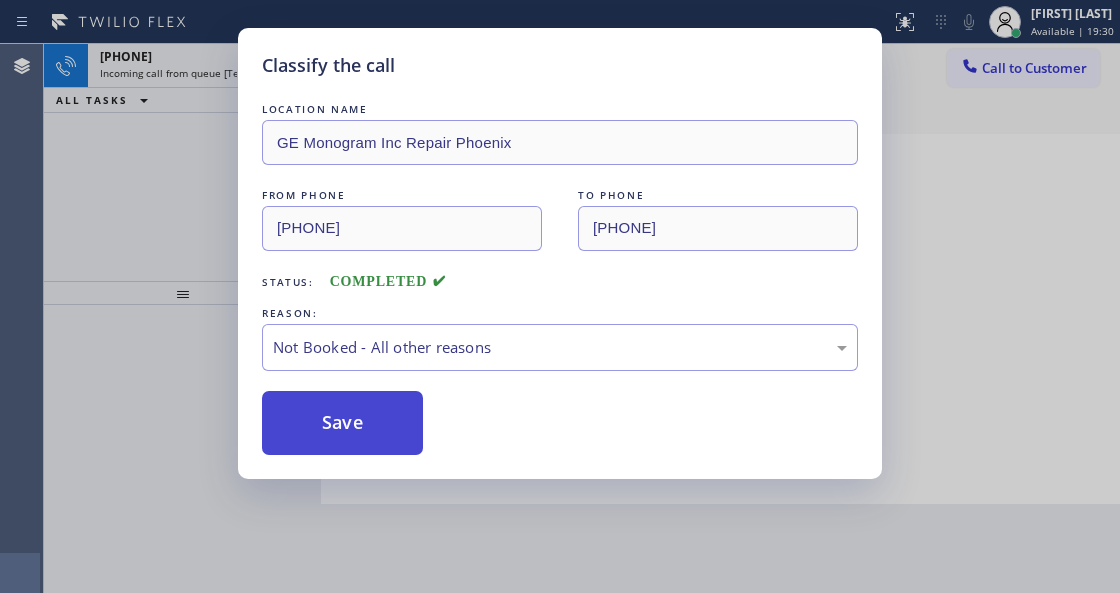 click on "Save" at bounding box center [342, 423] 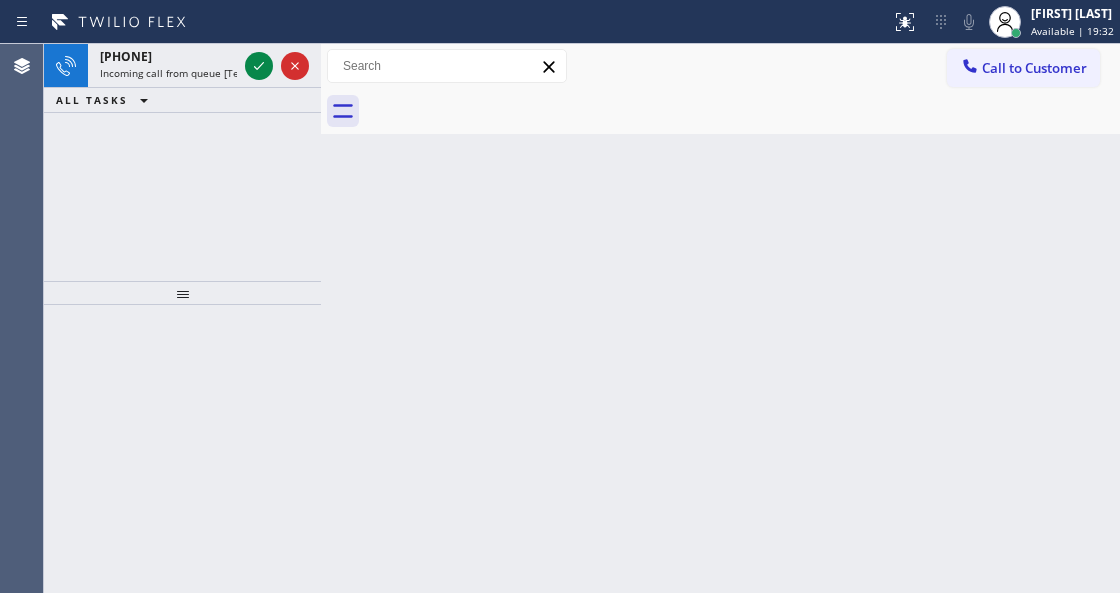 click on "Incoming call from queue [Test] All" at bounding box center [183, 73] 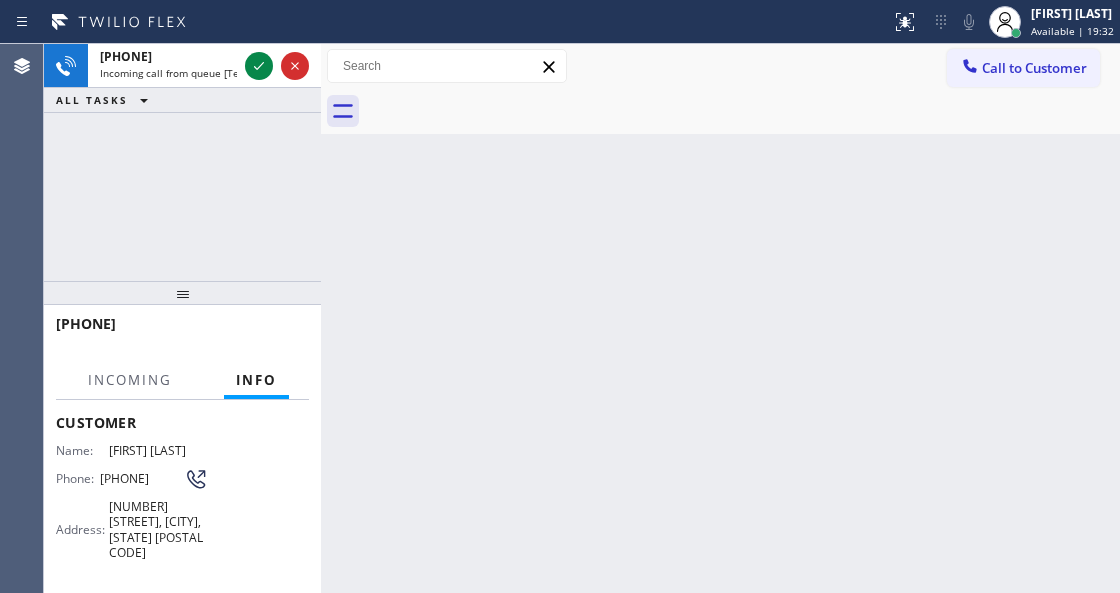 scroll, scrollTop: 200, scrollLeft: 0, axis: vertical 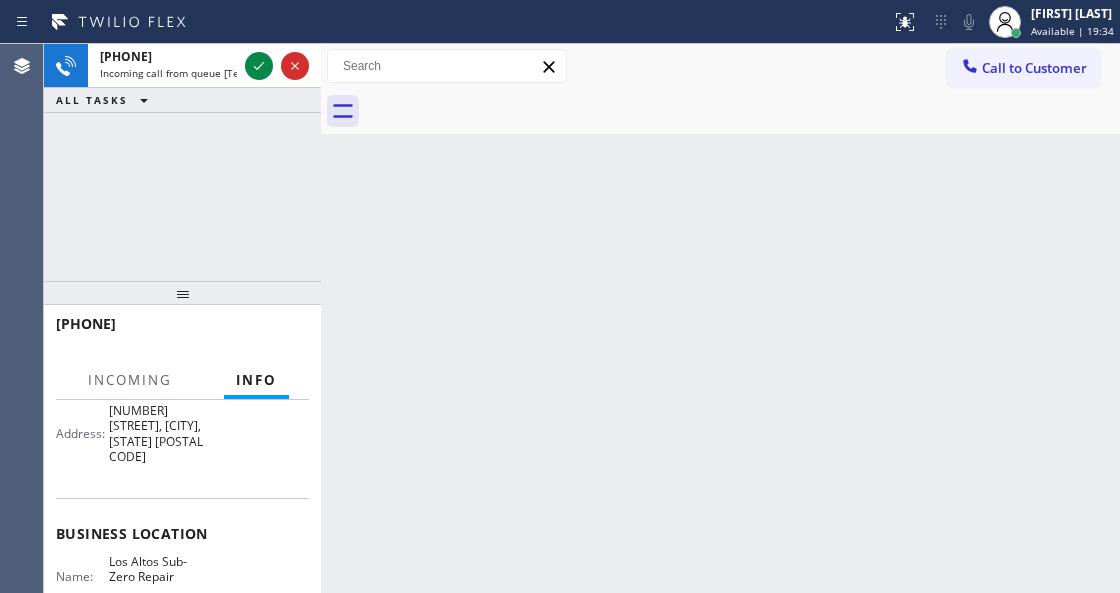 drag, startPoint x: 1021, startPoint y: 26, endPoint x: 966, endPoint y: 128, distance: 115.88356 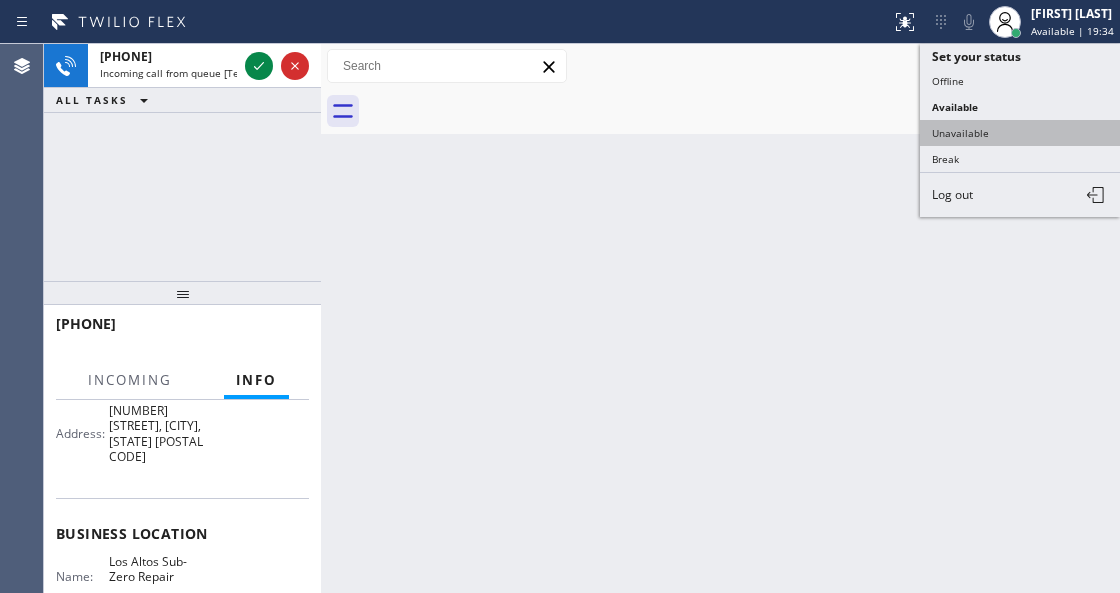 click on "Unavailable" at bounding box center (1020, 133) 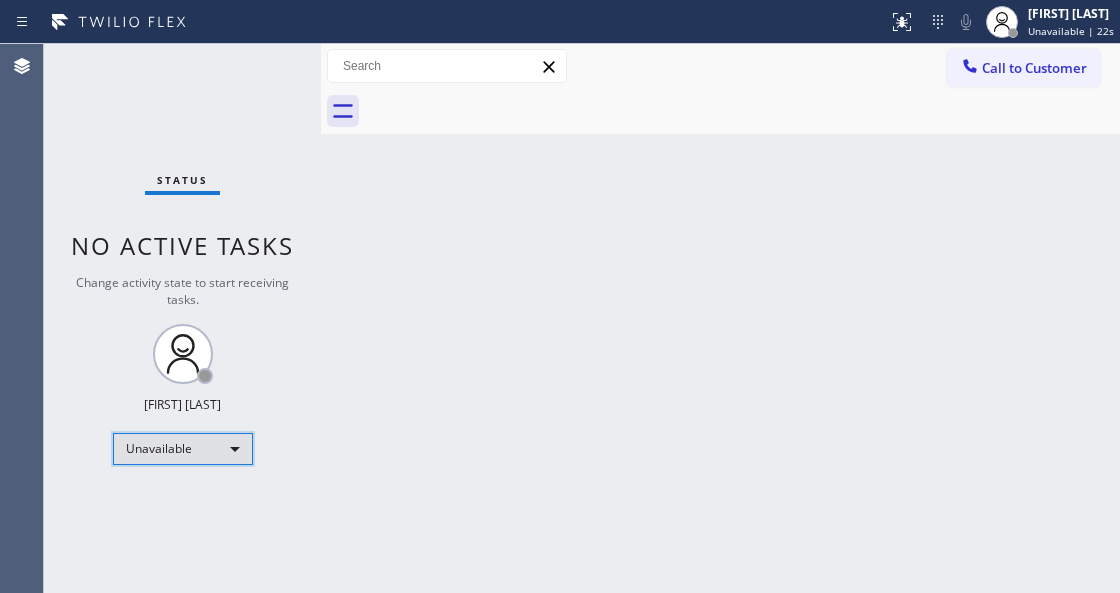 click on "Unavailable" at bounding box center [183, 449] 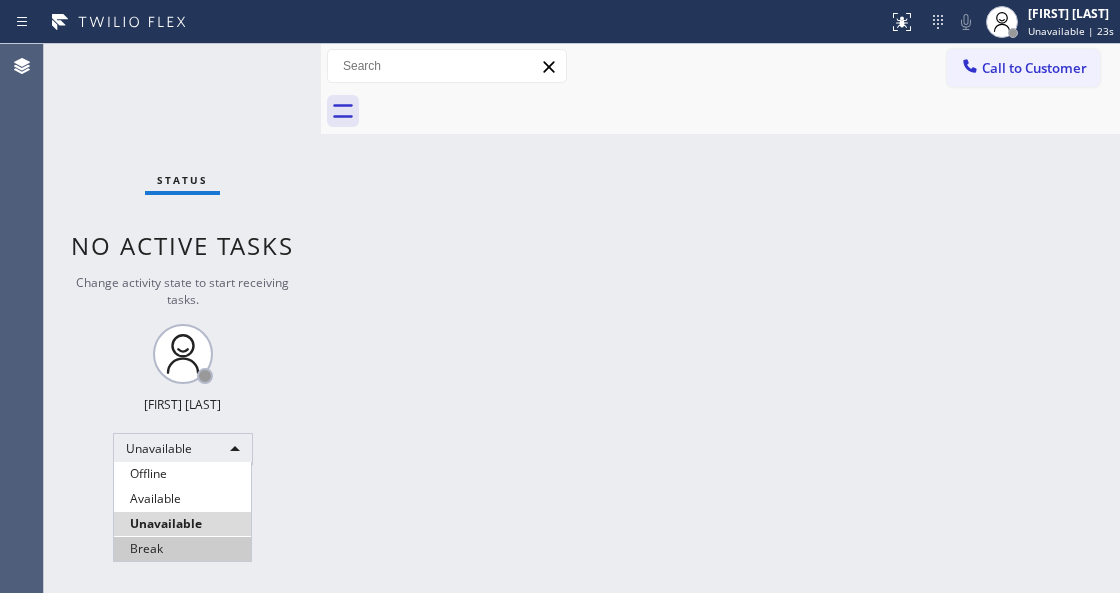 click on "Break" at bounding box center (182, 549) 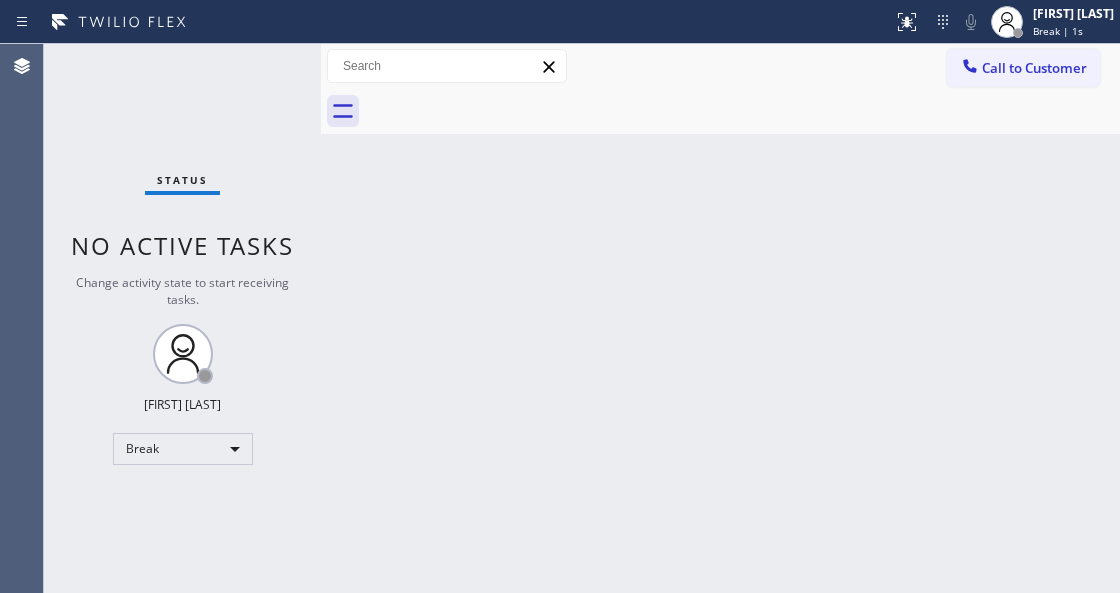 click on "Back to Dashboard Change Sender ID Customers Technicians Select a contact Outbound call Technician Search Technician Your caller id phone number Your caller id phone number Call Technician info Name   Phone none Address none Change Sender ID HVAC +18559994417 5 Star Appliance +18557314952 Appliance Repair +18554611149 Plumbing +18889090120 Air Duct Cleaning +18006865038  Electricians +18005688664 Cancel Change Check personal SMS Reset Change No tabs Call to Customer Outbound call Location 5 Star Best Plumbing LA GLSA Your caller id phone number (213) 444-7988 Customer number Call Outbound call Technician Search Technician Your caller id phone number Your caller id phone number Call" at bounding box center (720, 318) 